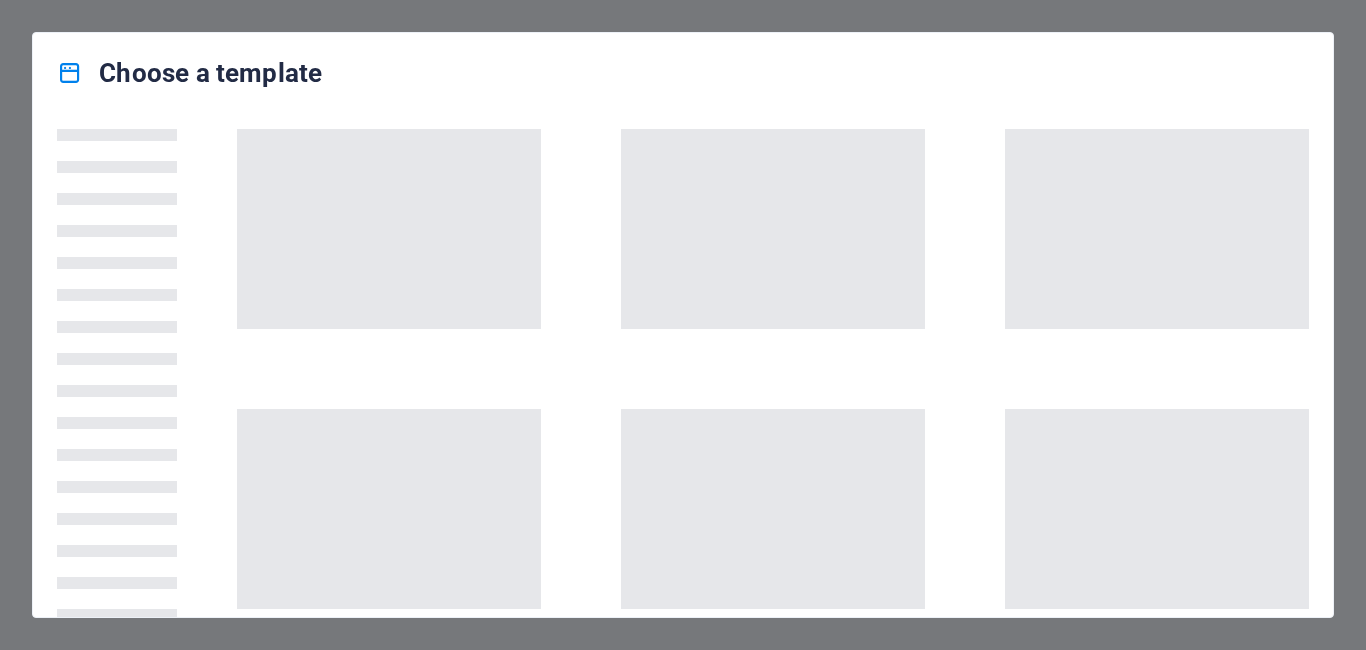 scroll, scrollTop: 0, scrollLeft: 0, axis: both 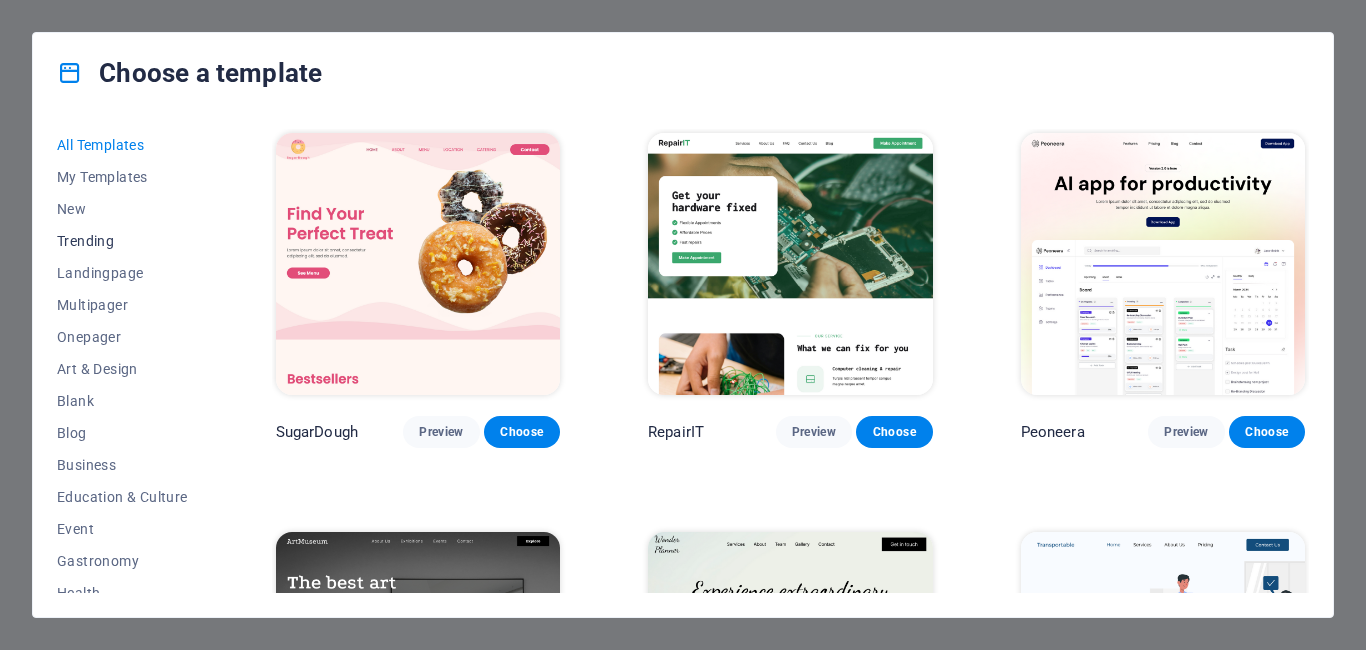 click on "Trending" at bounding box center (122, 241) 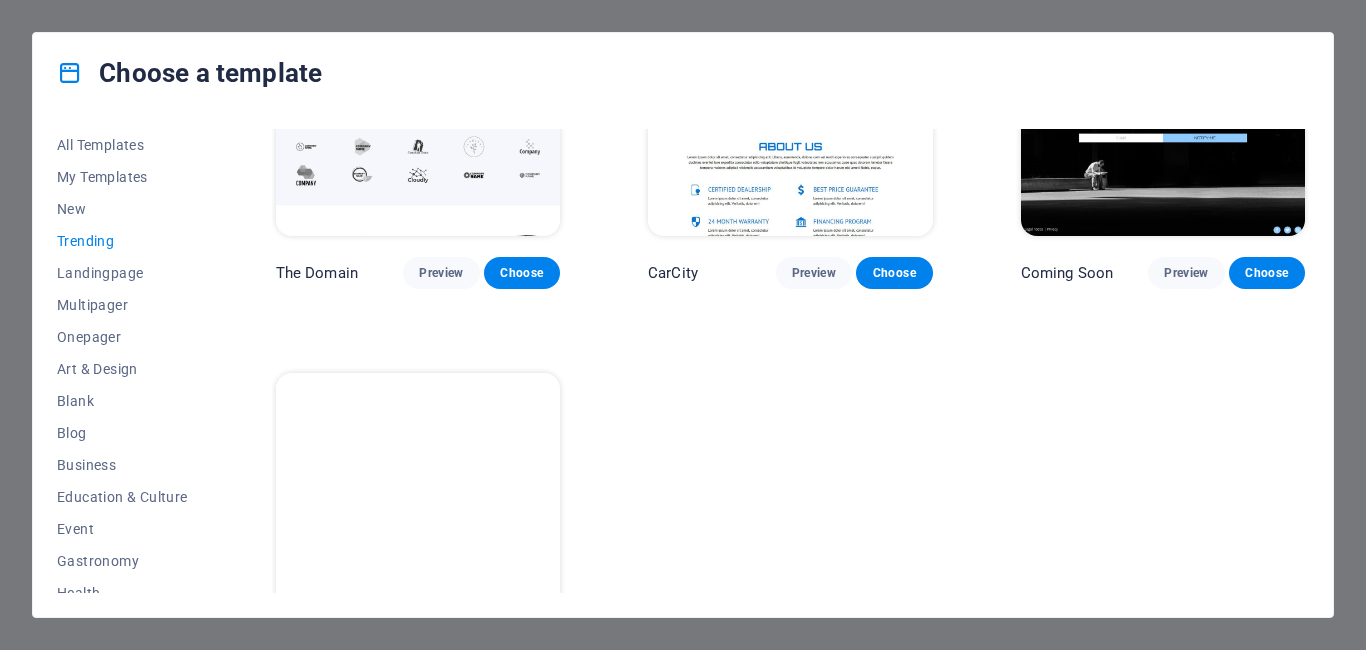 scroll, scrollTop: 1837, scrollLeft: 0, axis: vertical 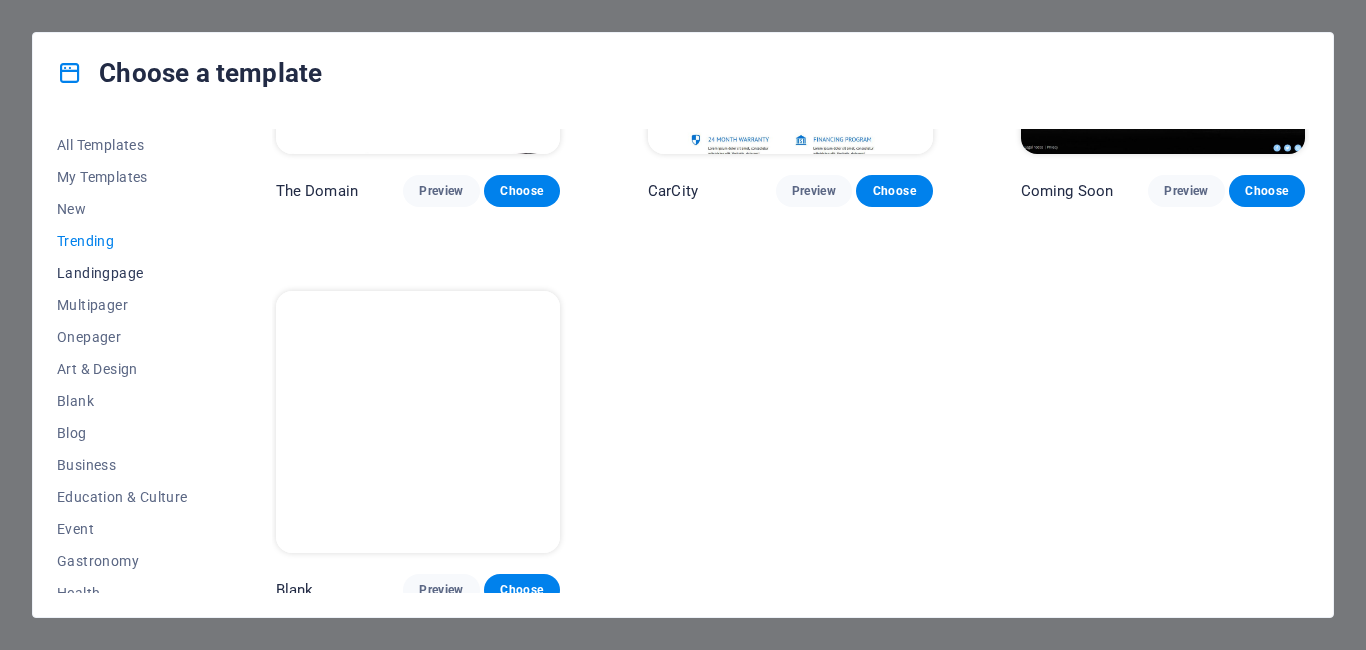click on "Landingpage" at bounding box center [122, 273] 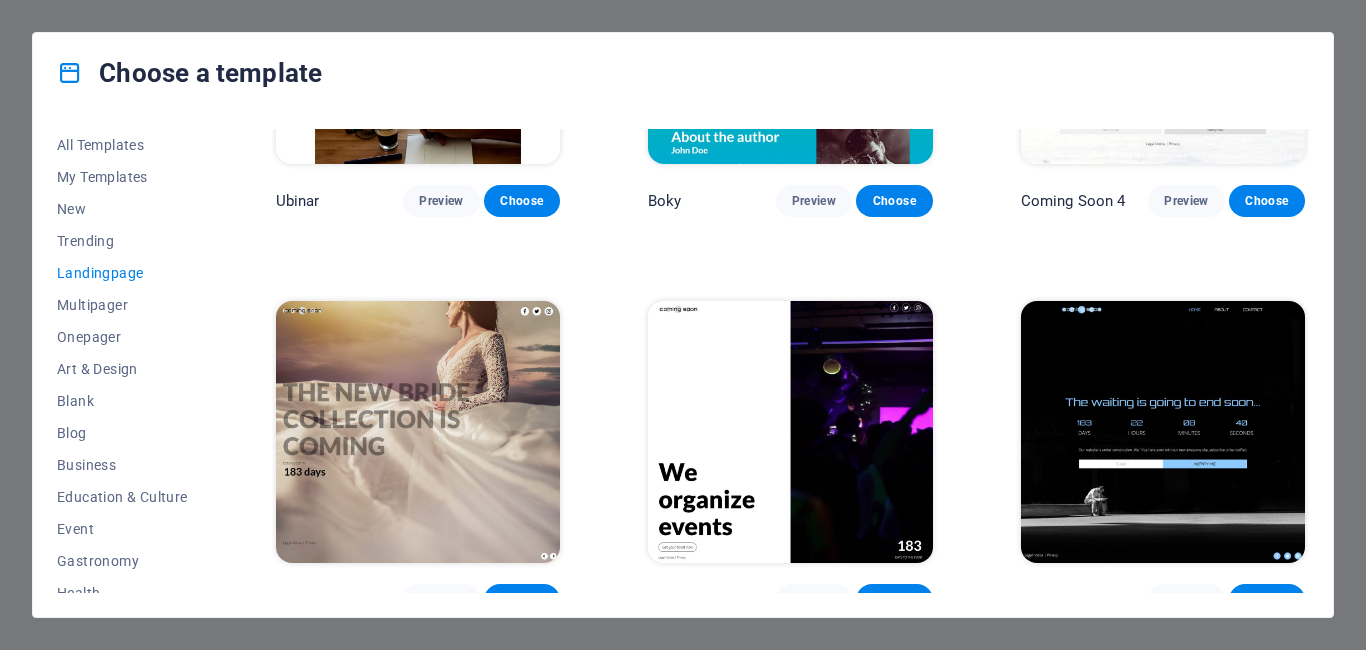 scroll, scrollTop: 3027, scrollLeft: 0, axis: vertical 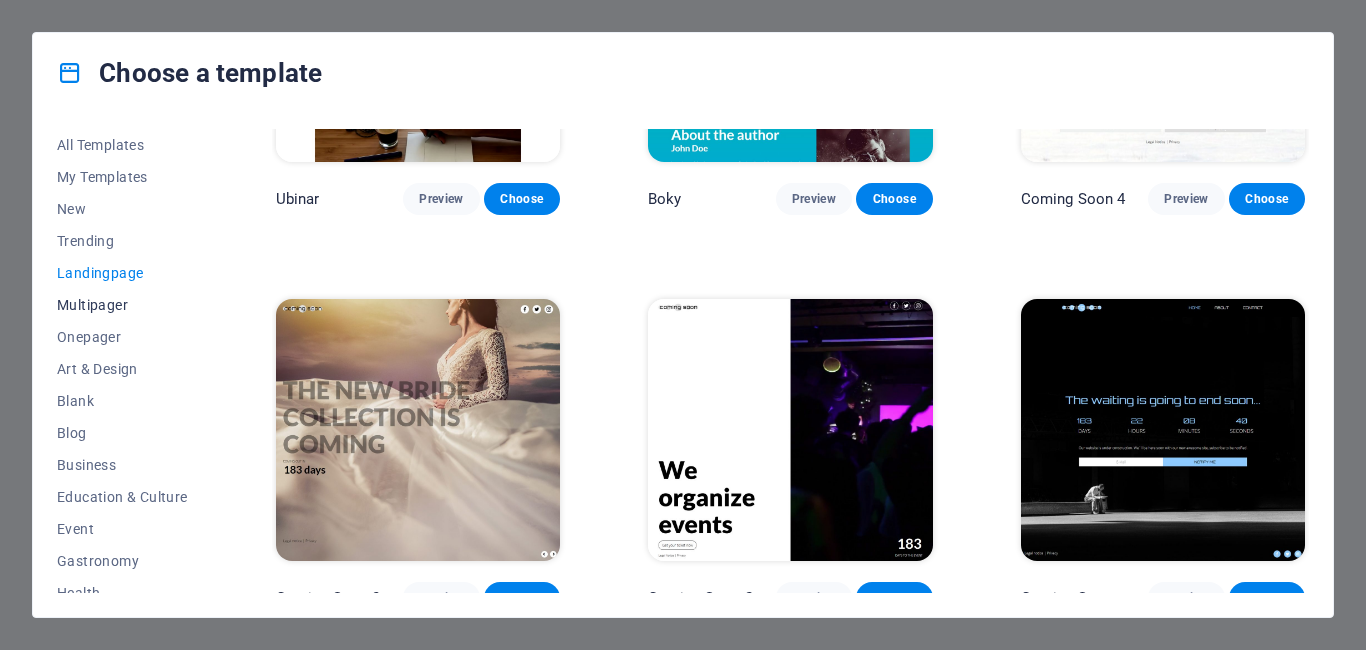 click on "Multipager" at bounding box center [122, 305] 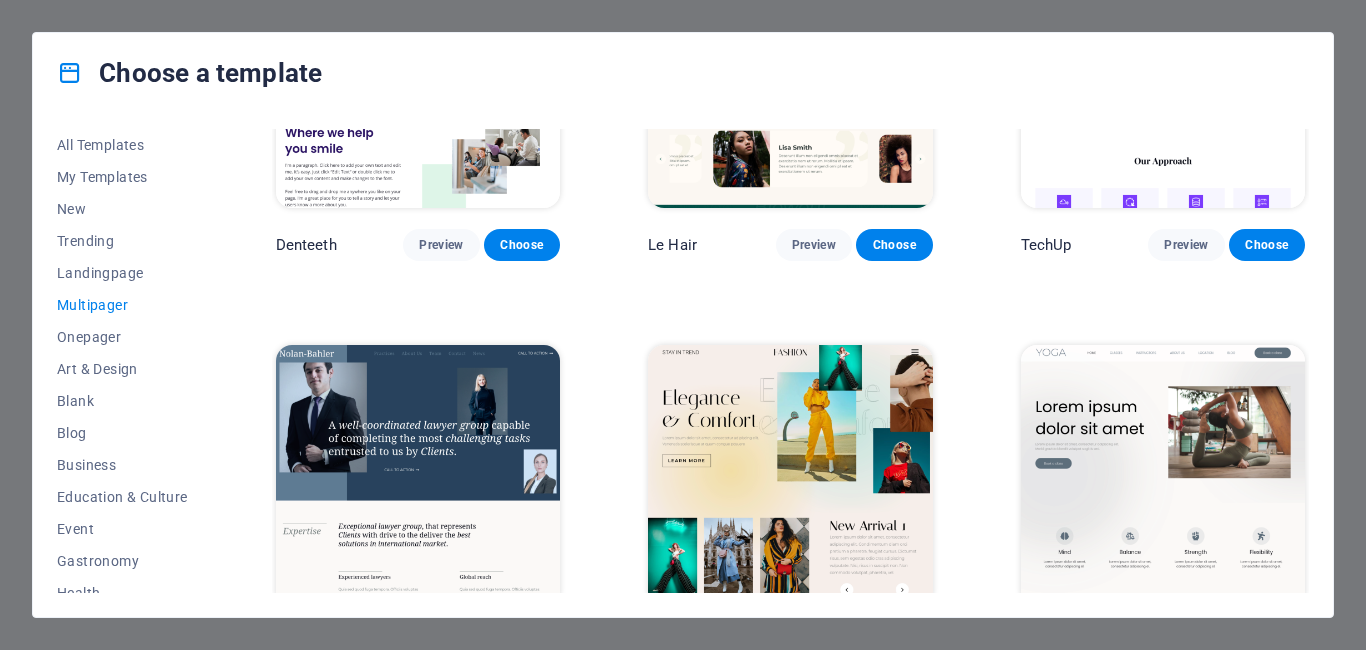 scroll, scrollTop: 3427, scrollLeft: 0, axis: vertical 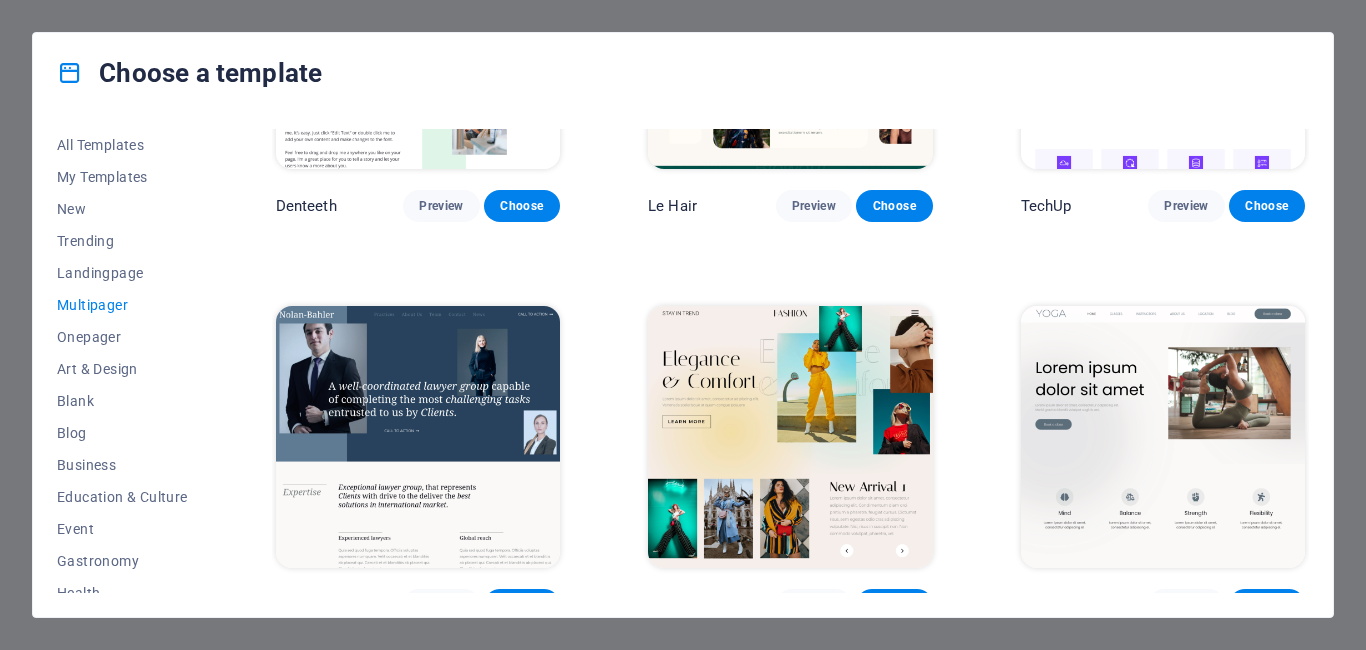click at bounding box center (790, 437) 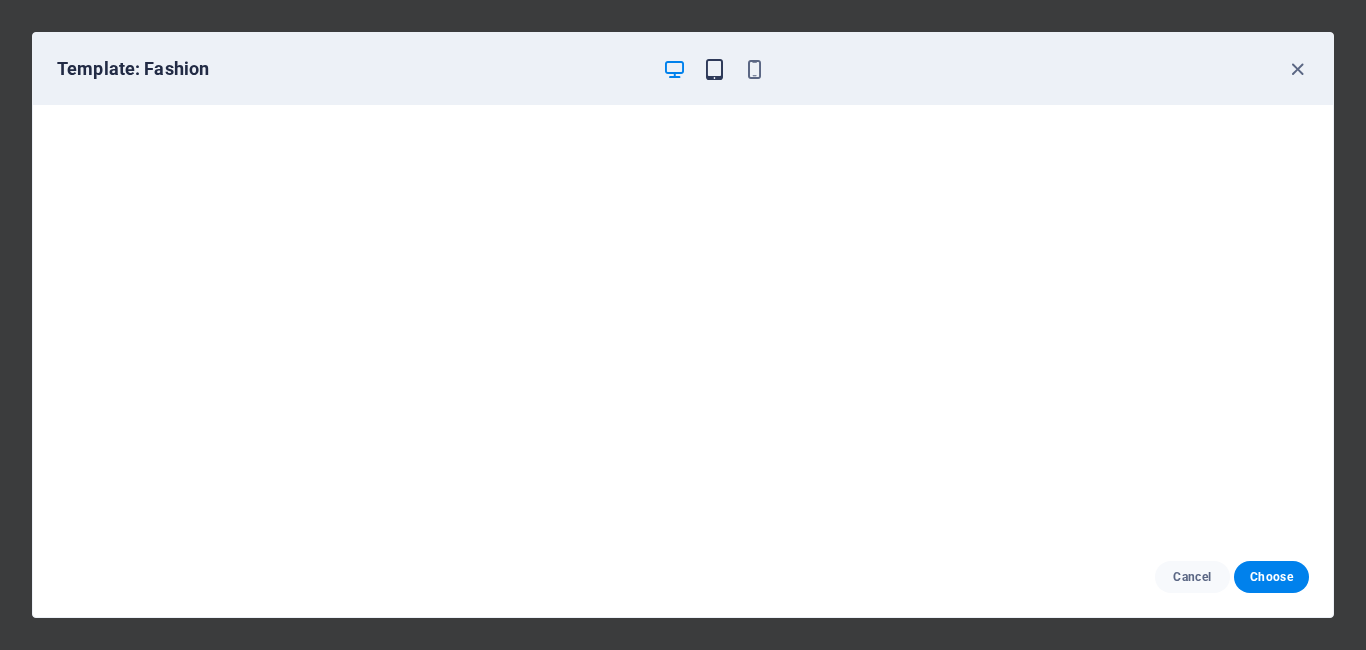 click at bounding box center (714, 69) 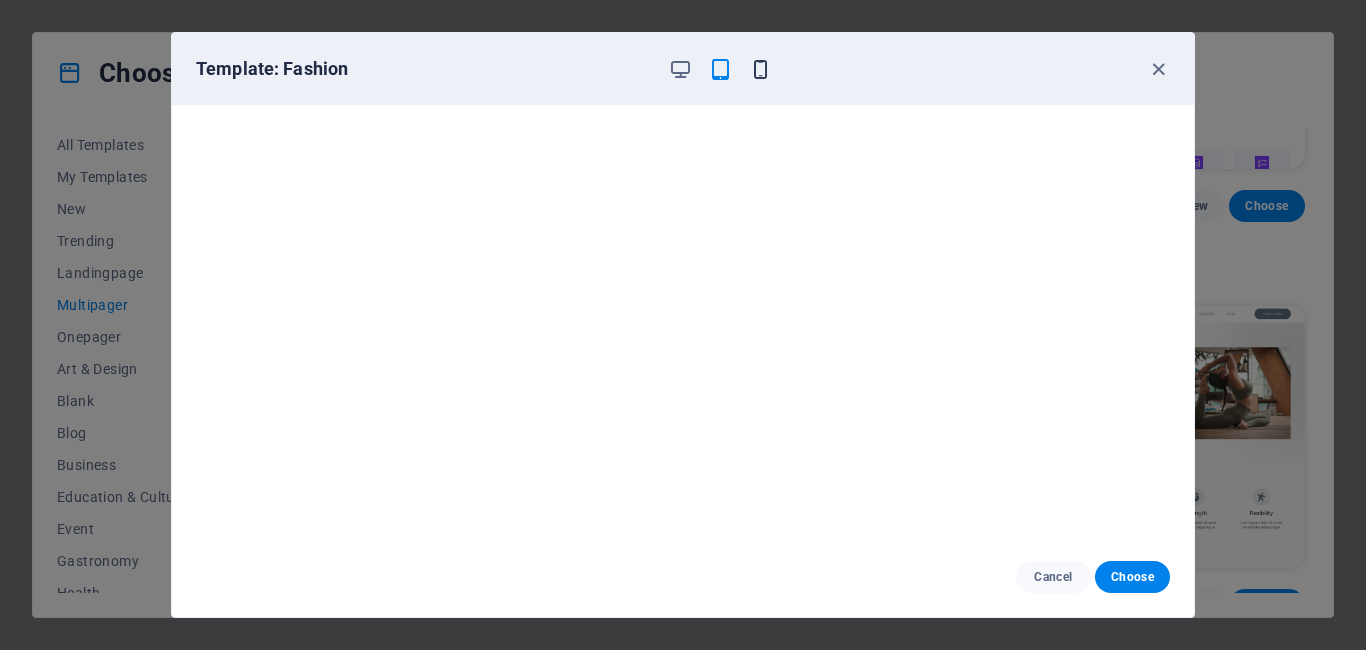 click at bounding box center [760, 69] 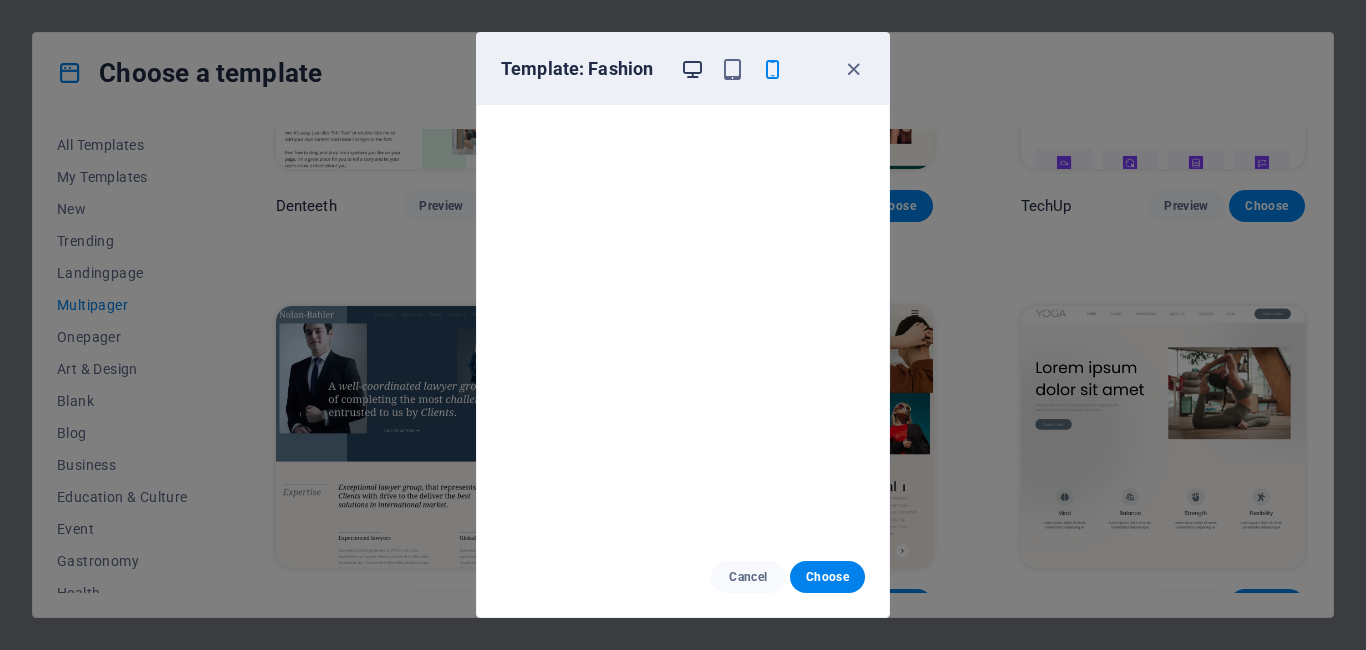click at bounding box center (692, 69) 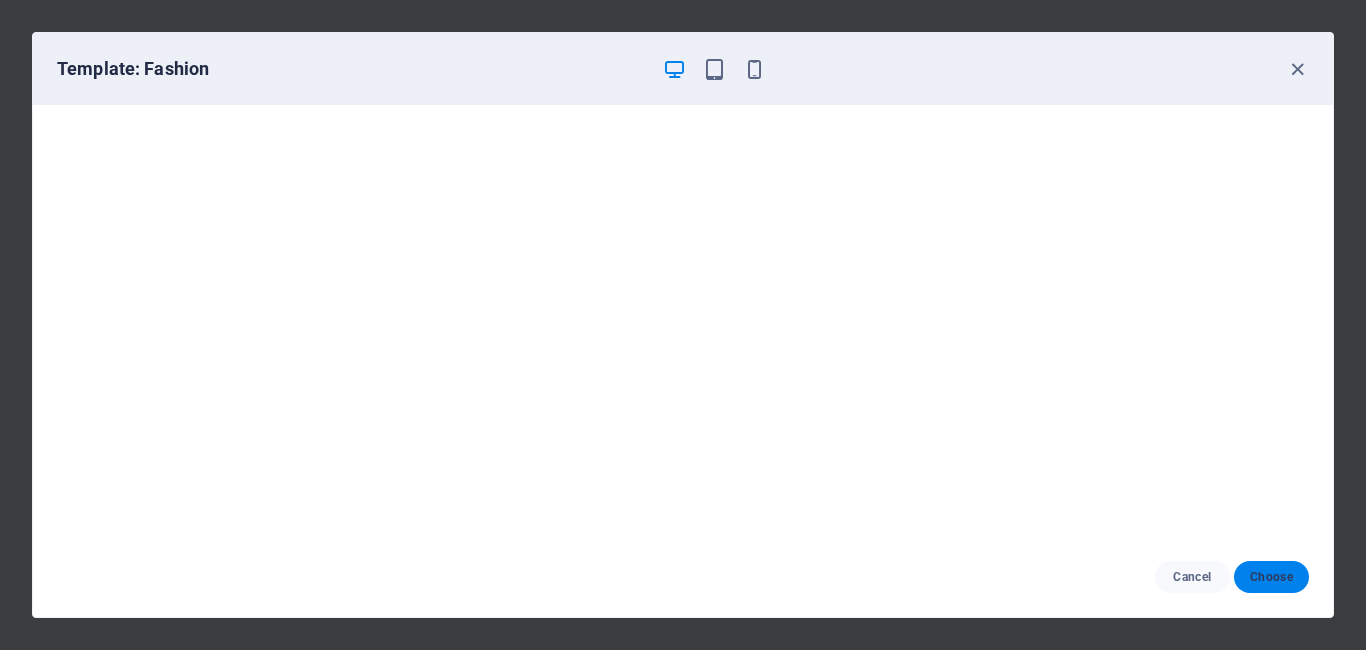 click on "Choose" at bounding box center [1271, 577] 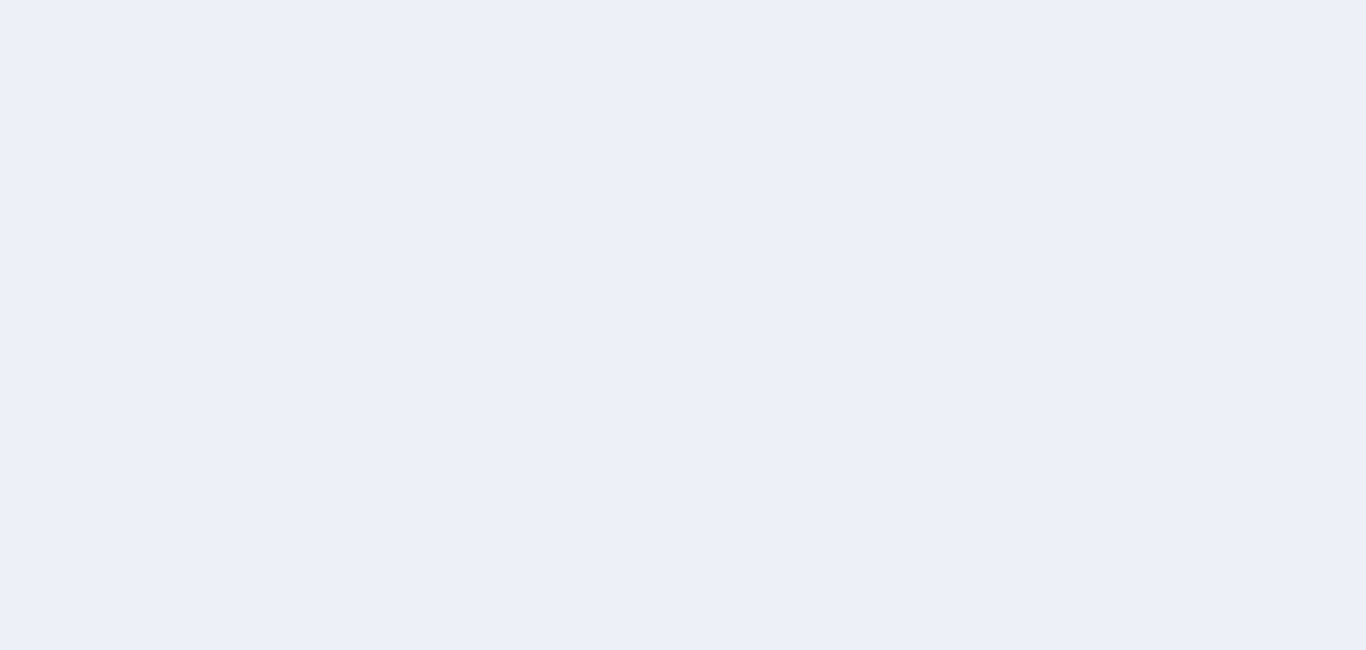 scroll, scrollTop: 0, scrollLeft: 0, axis: both 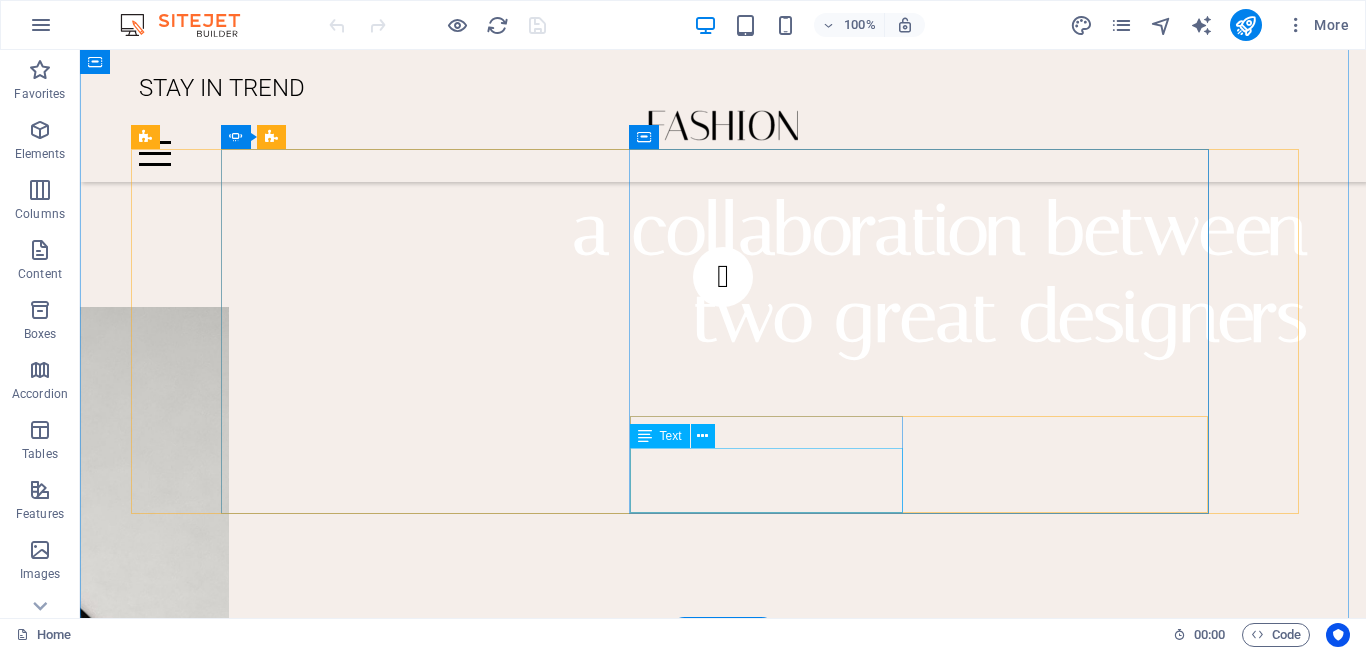 click on "$39.99" at bounding box center (-520, 2916) 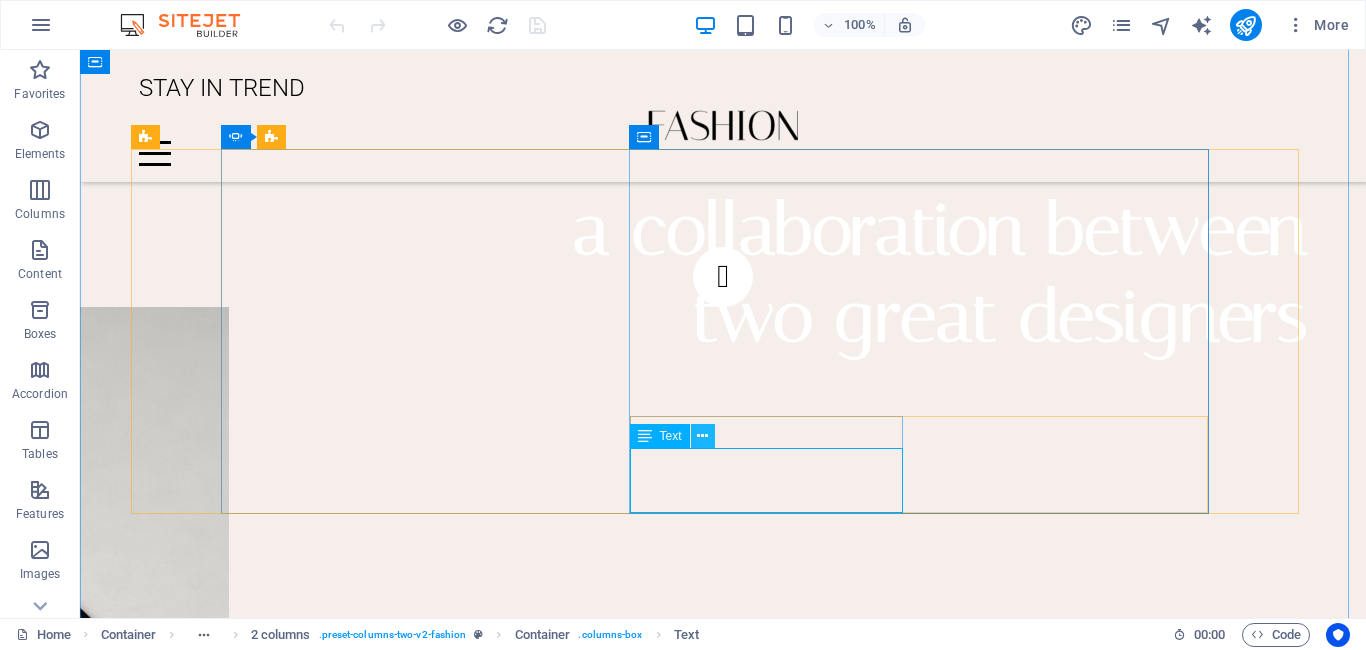 click at bounding box center (702, 436) 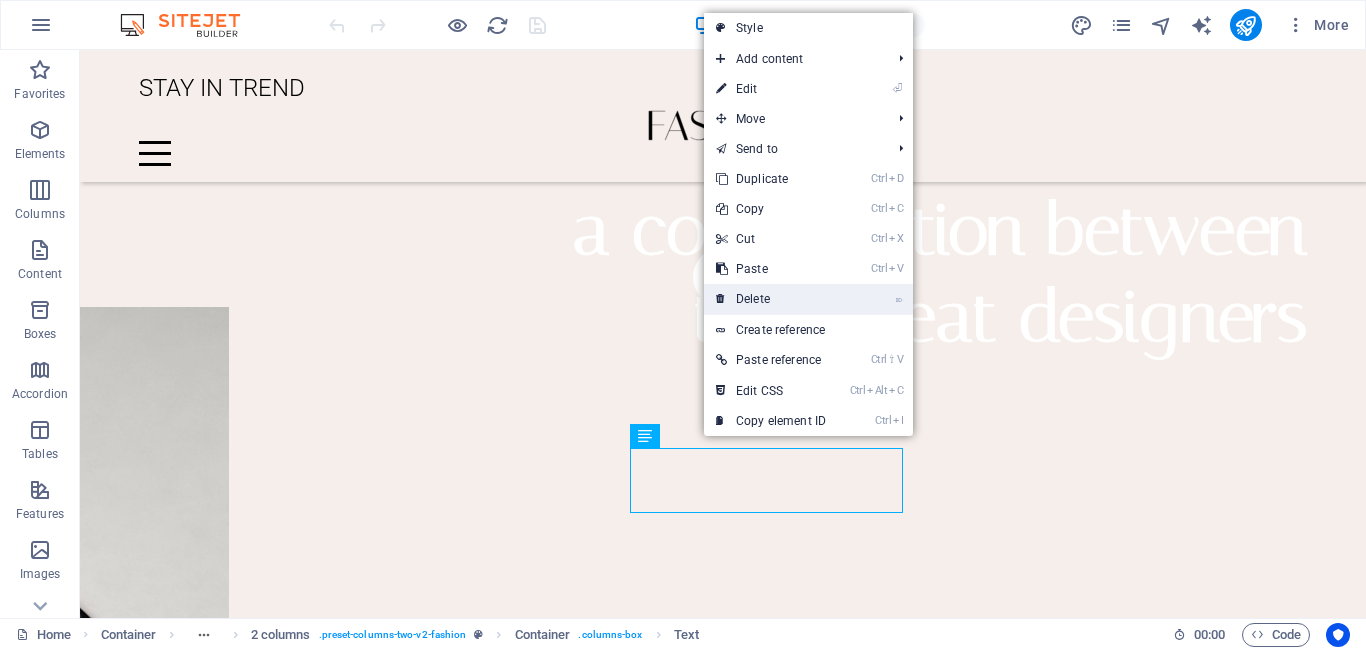click on "⌦  Delete" at bounding box center (771, 299) 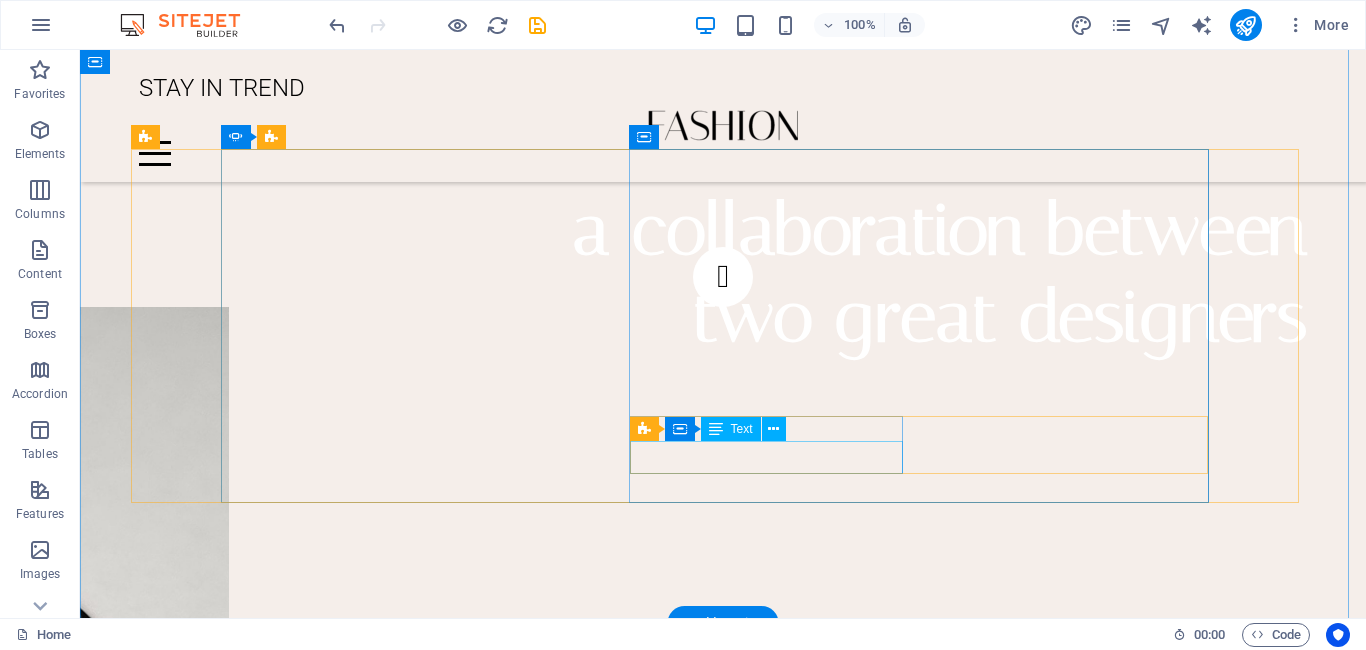 click on "$49.99" at bounding box center [-520, 2868] 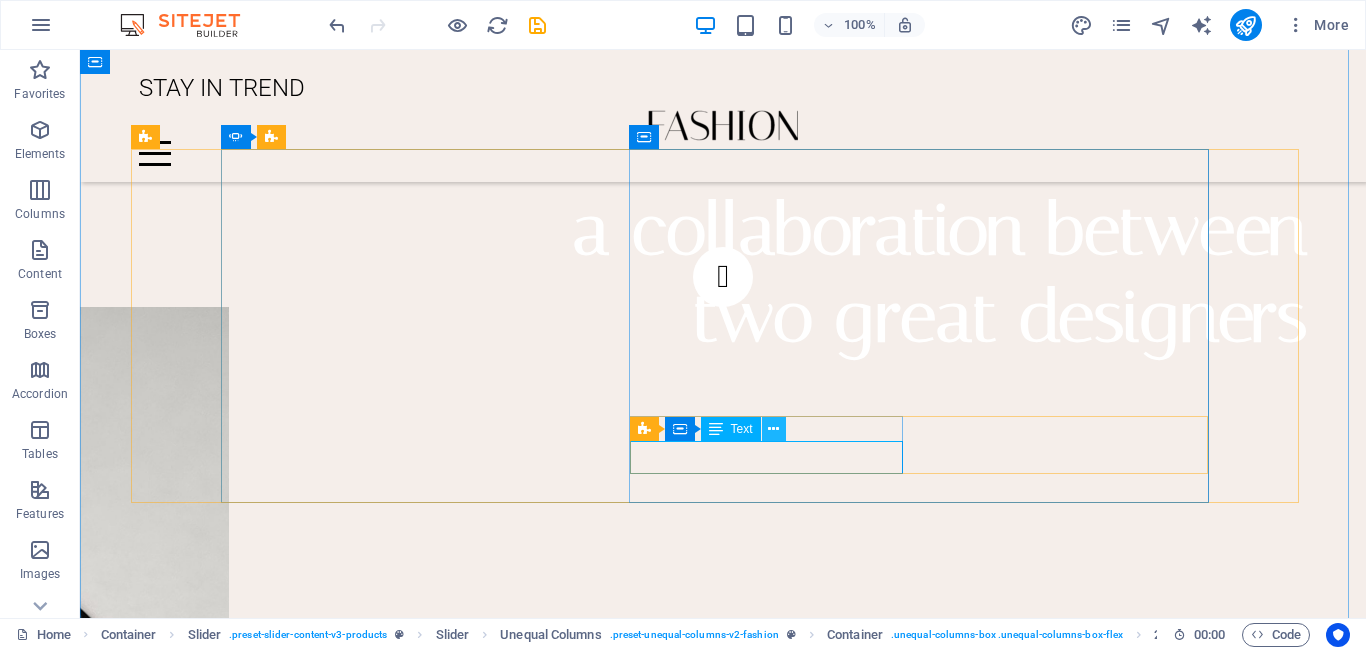 click at bounding box center (773, 429) 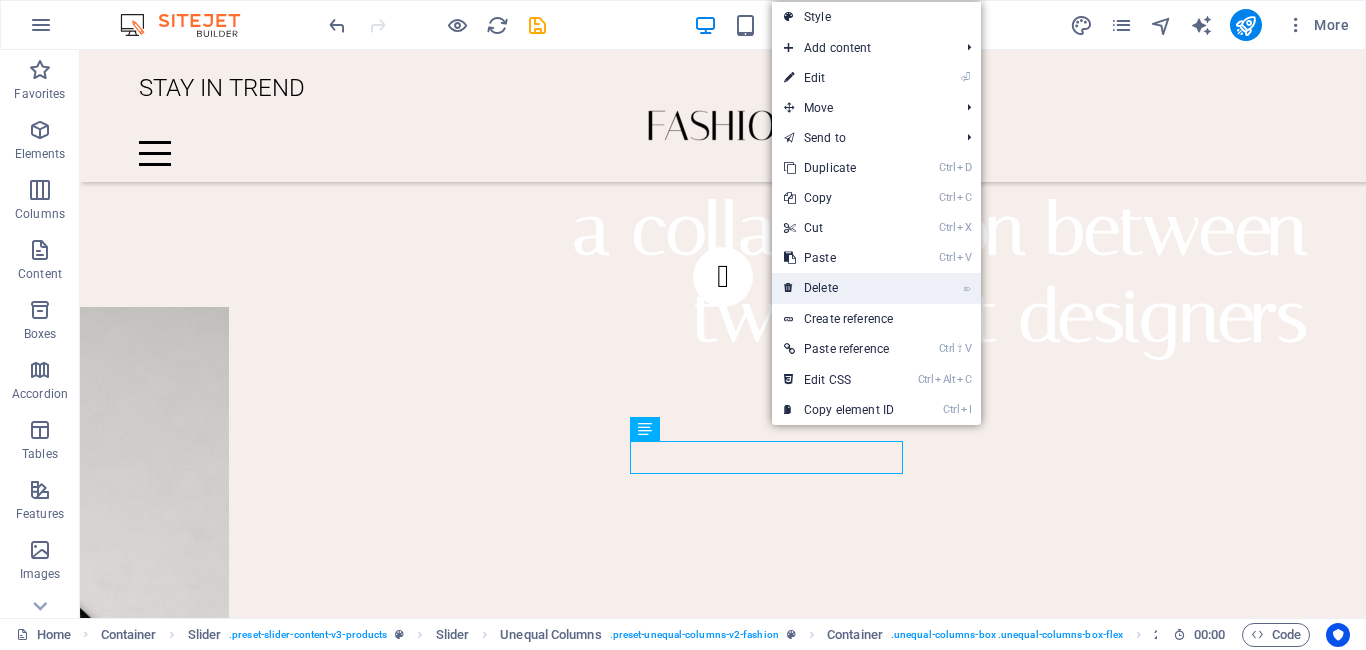 click on "⌦  Delete" at bounding box center (839, 288) 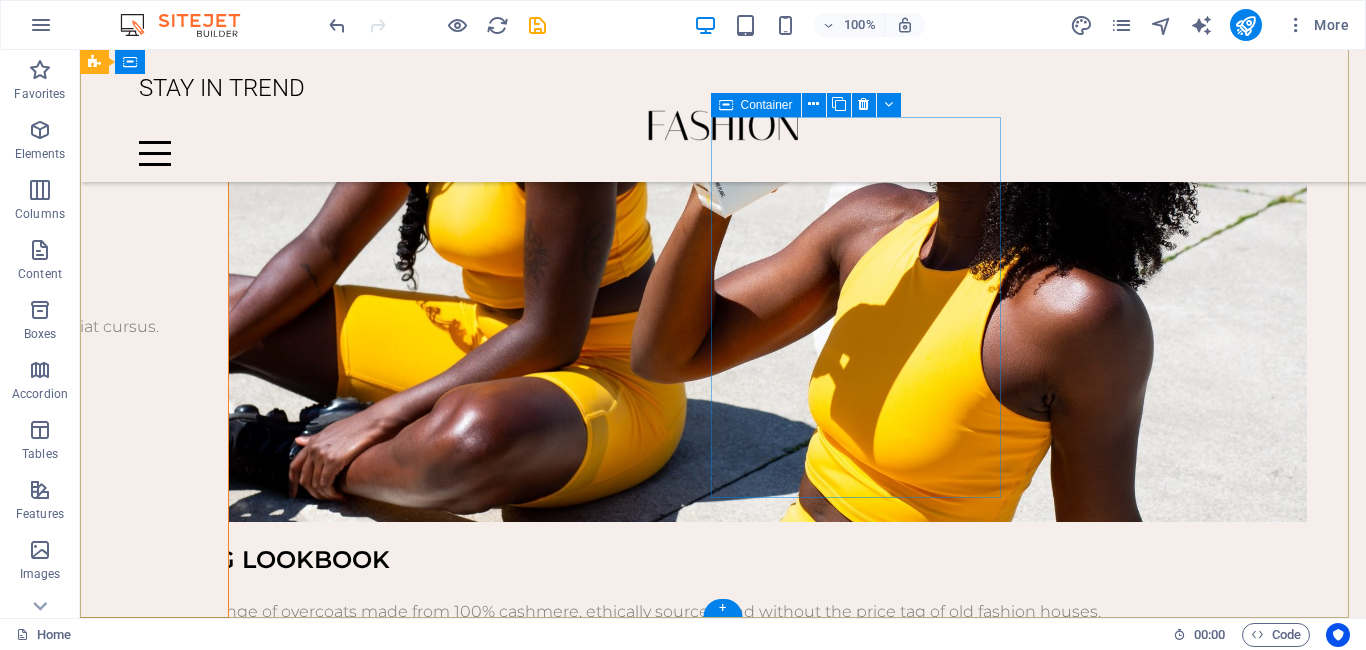 scroll, scrollTop: 5301, scrollLeft: 0, axis: vertical 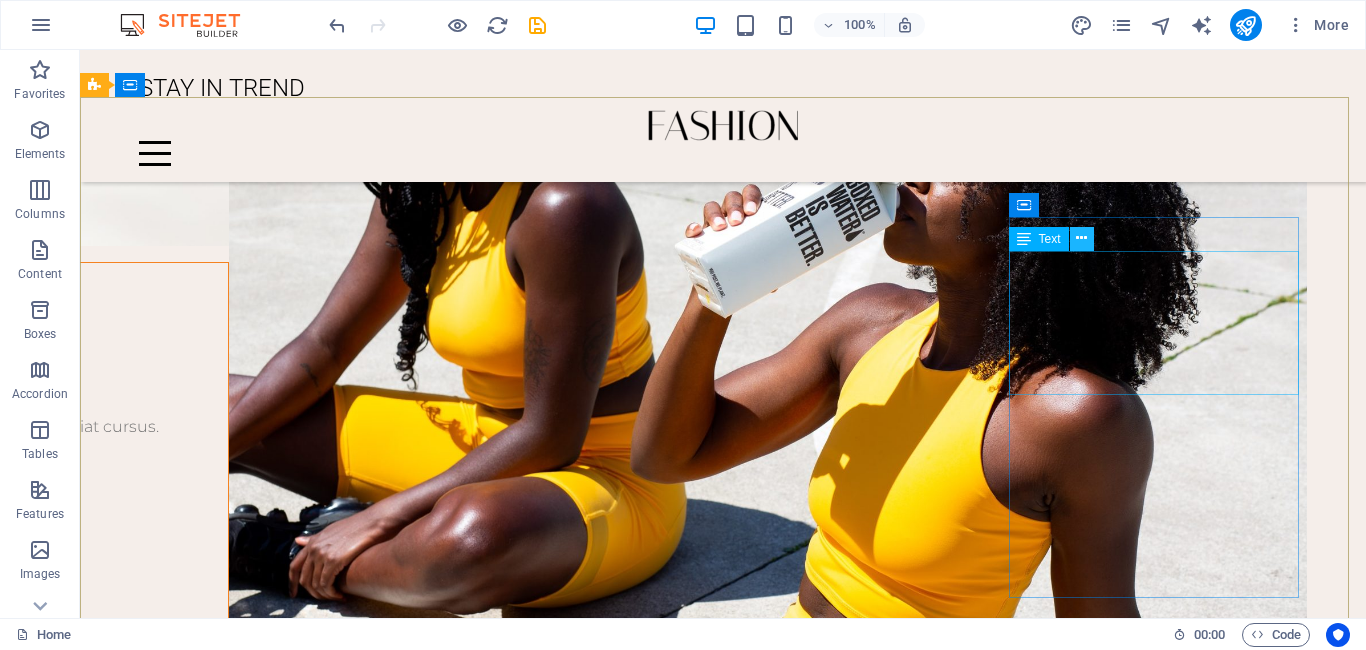click at bounding box center (1082, 239) 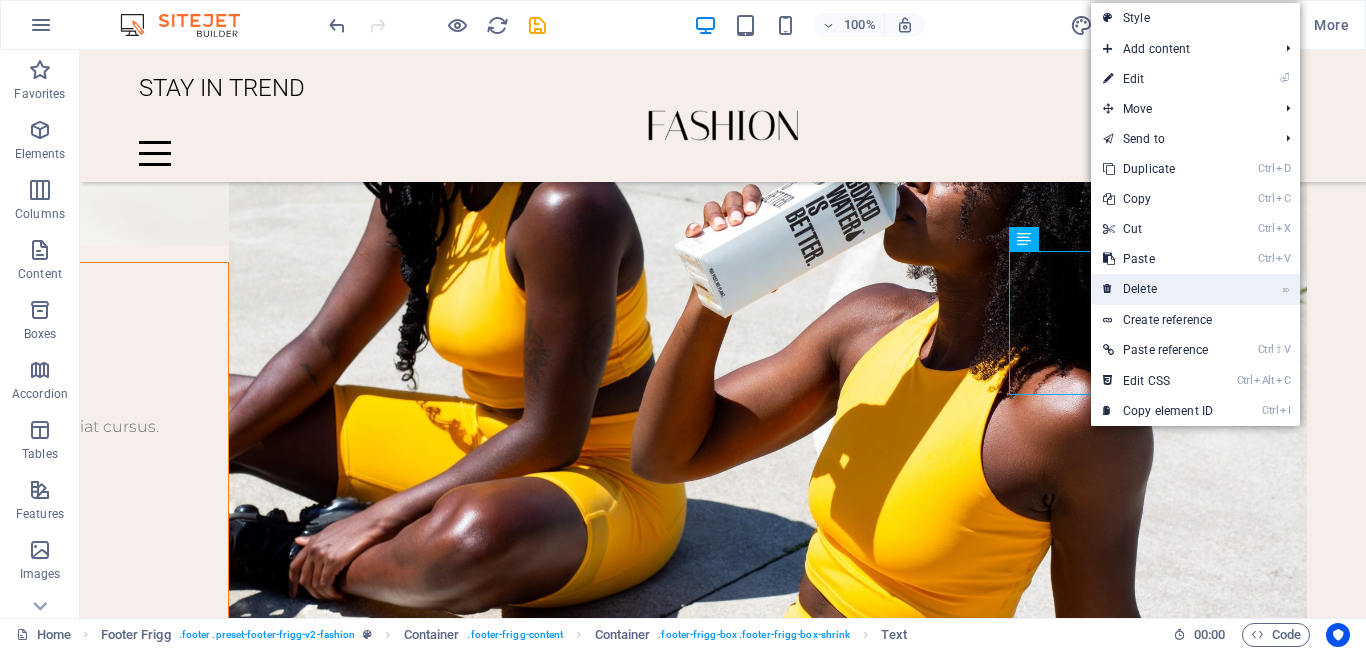 click on "⌦  Delete" at bounding box center [1158, 289] 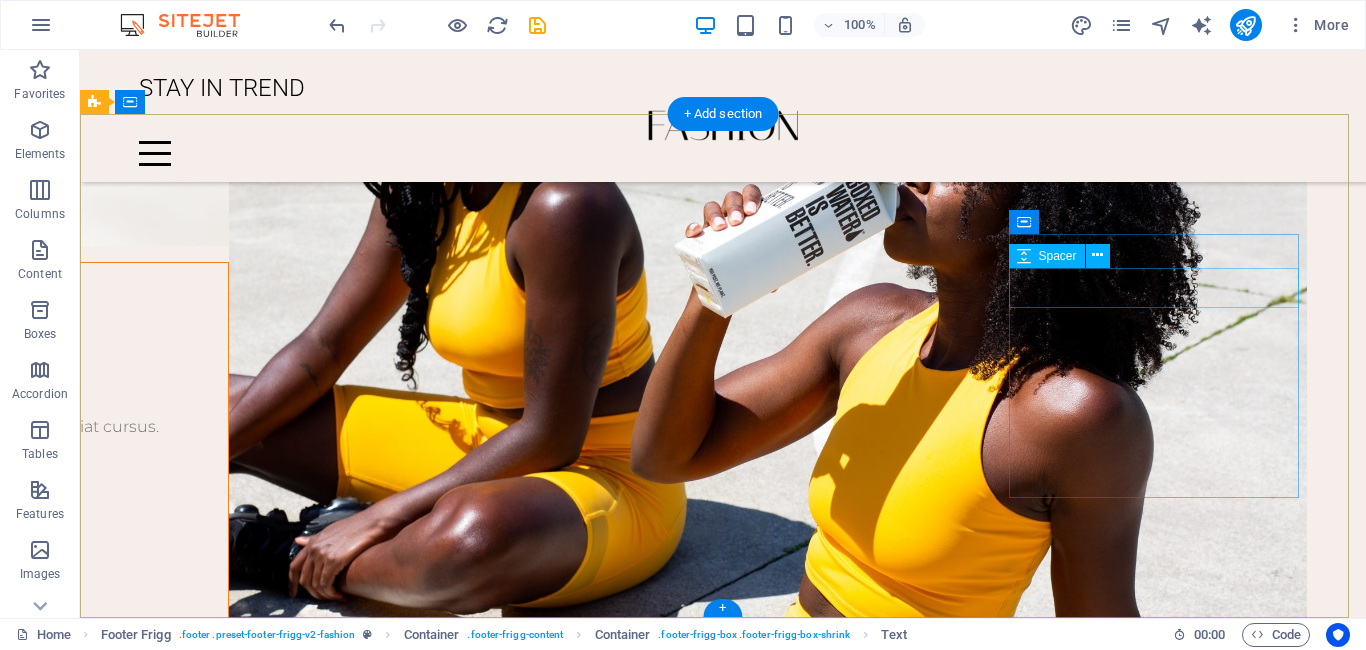 scroll, scrollTop: 5284, scrollLeft: 0, axis: vertical 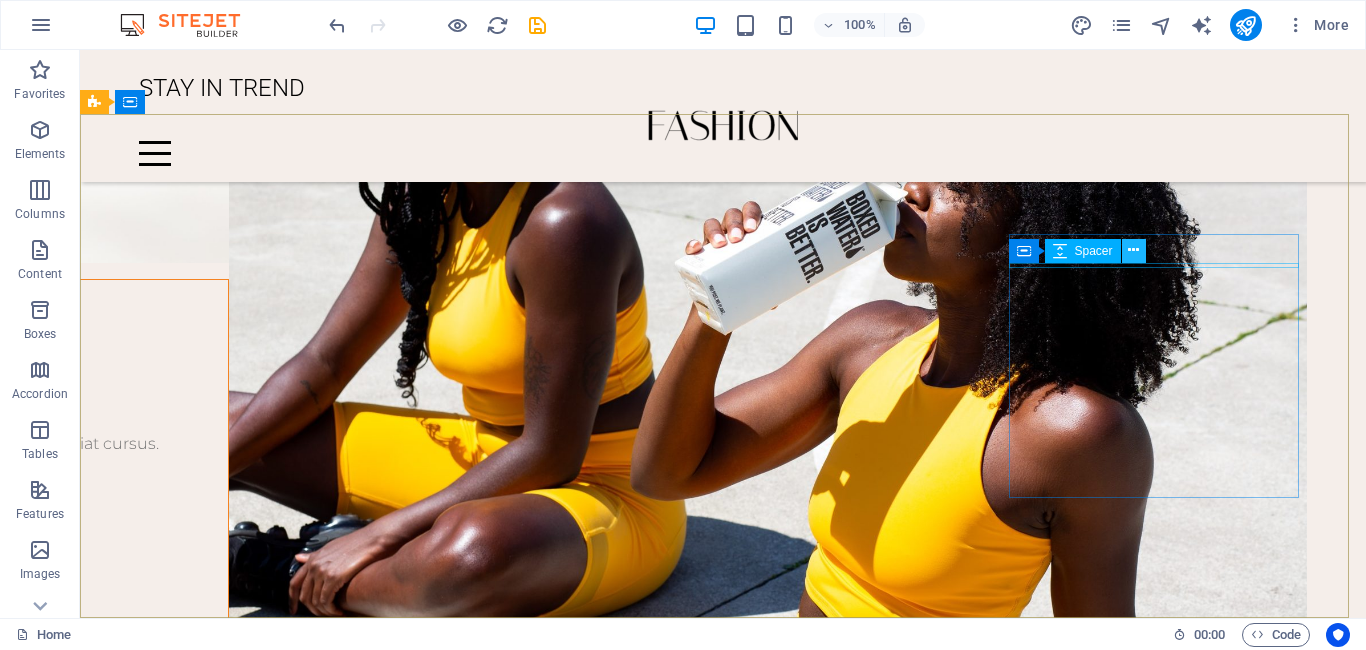 click at bounding box center (1133, 250) 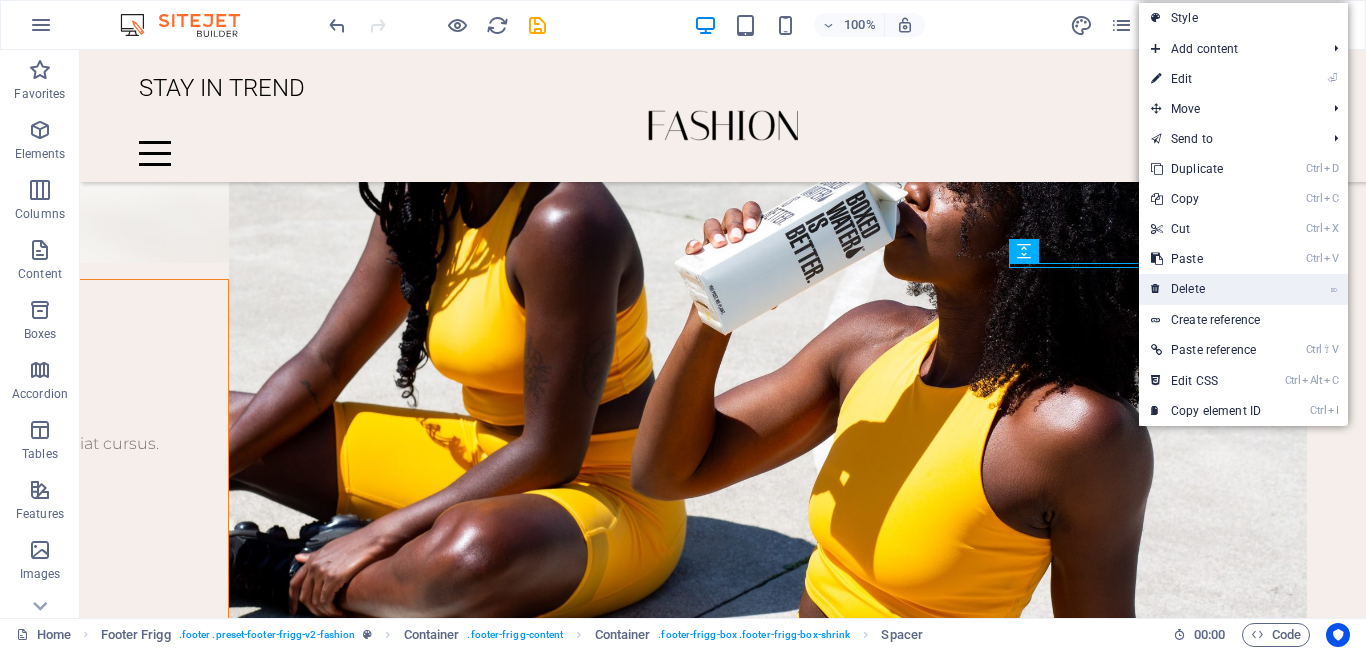 click on "⌦  Delete" at bounding box center (1206, 289) 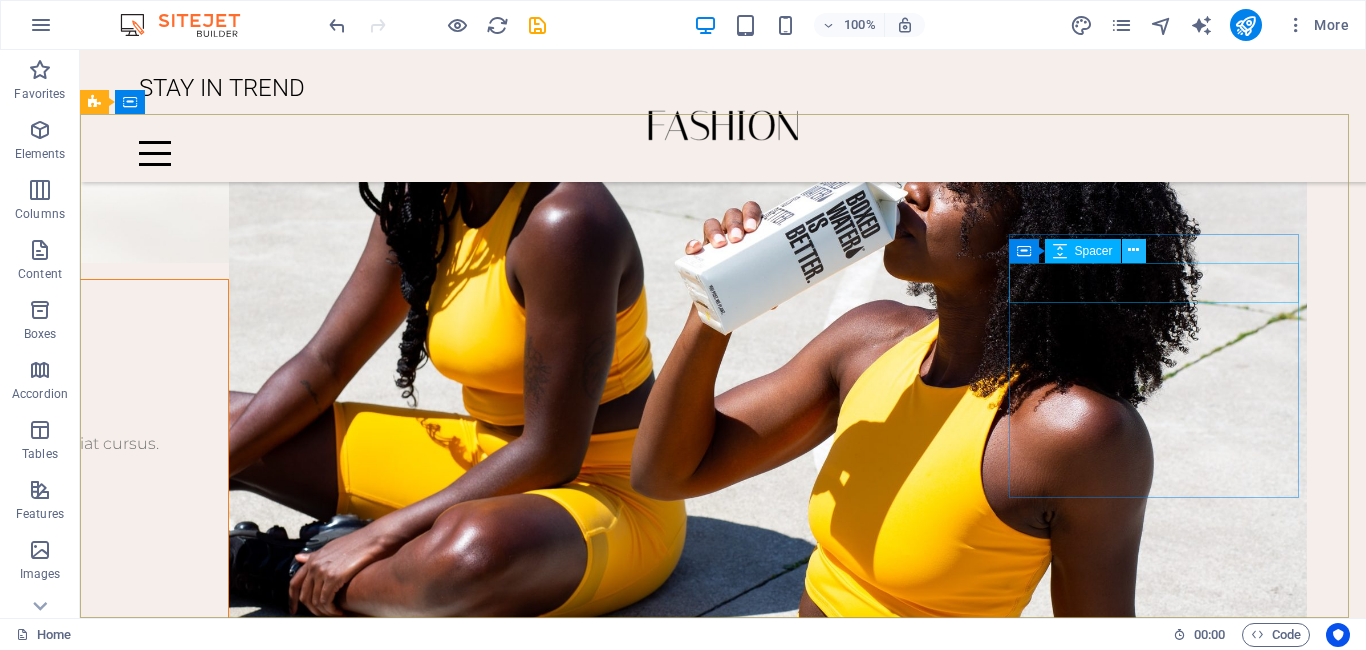 click at bounding box center (1133, 250) 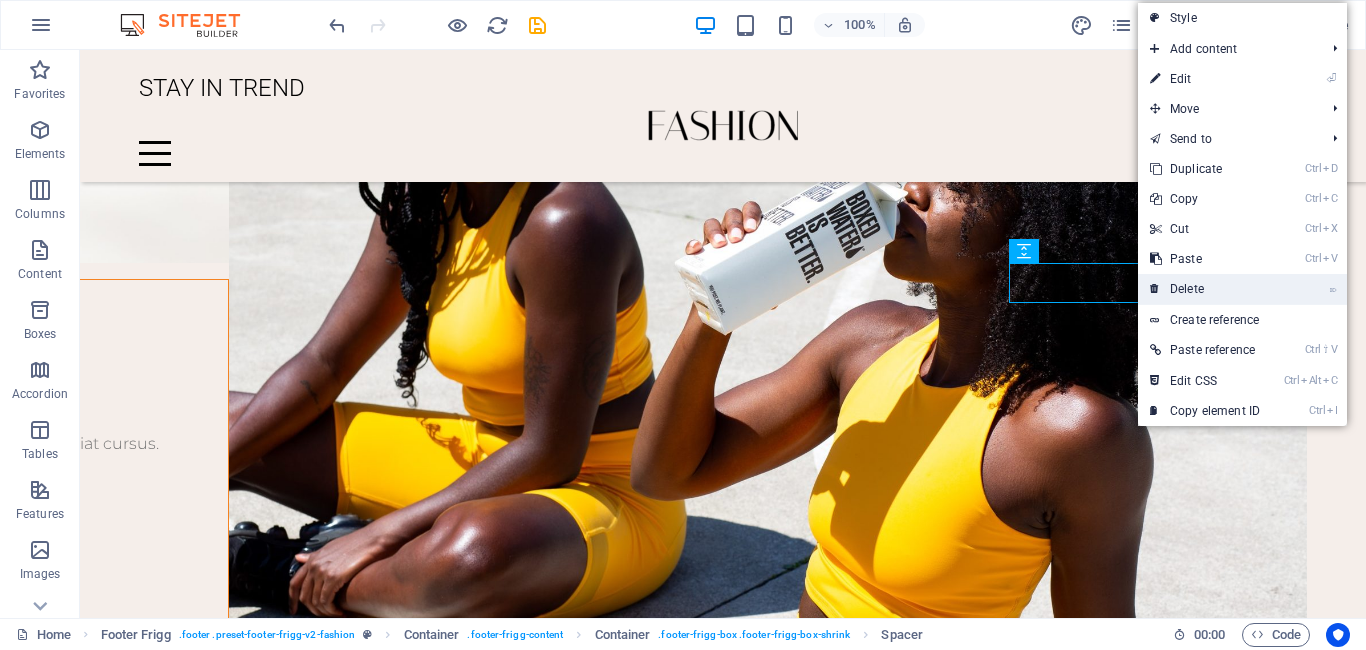 click on "⌦  Delete" at bounding box center [1205, 289] 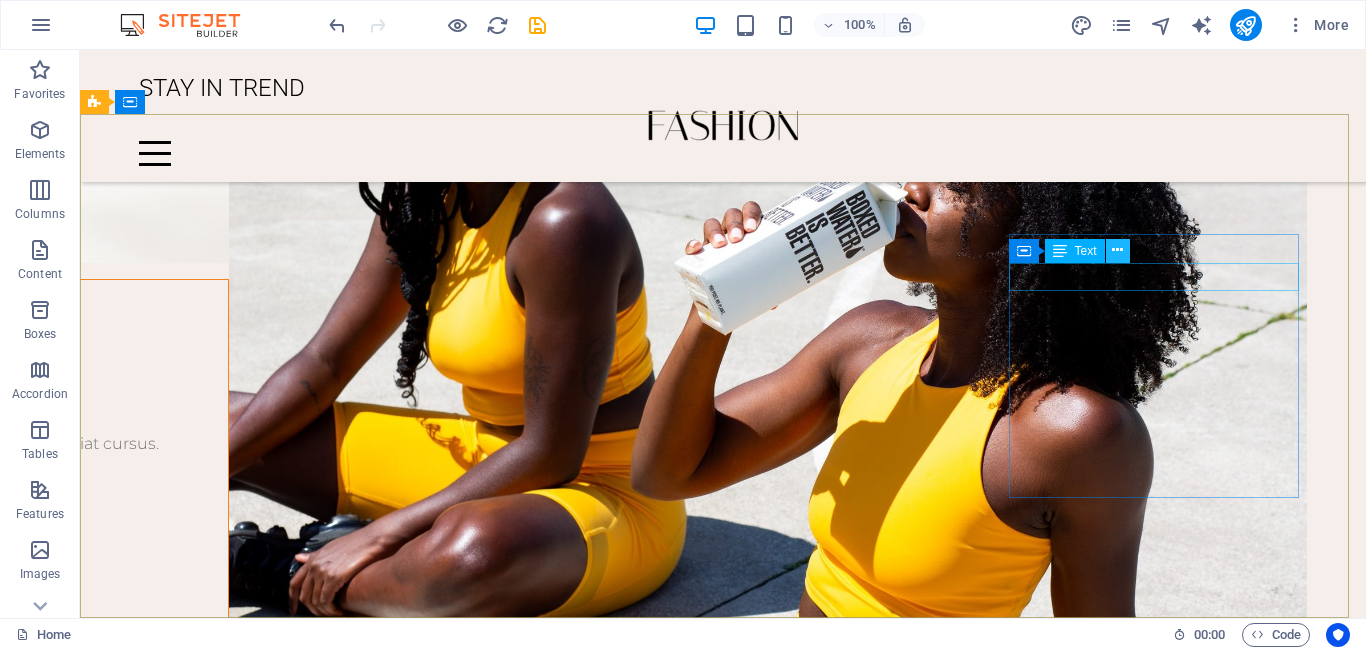 click at bounding box center [1117, 250] 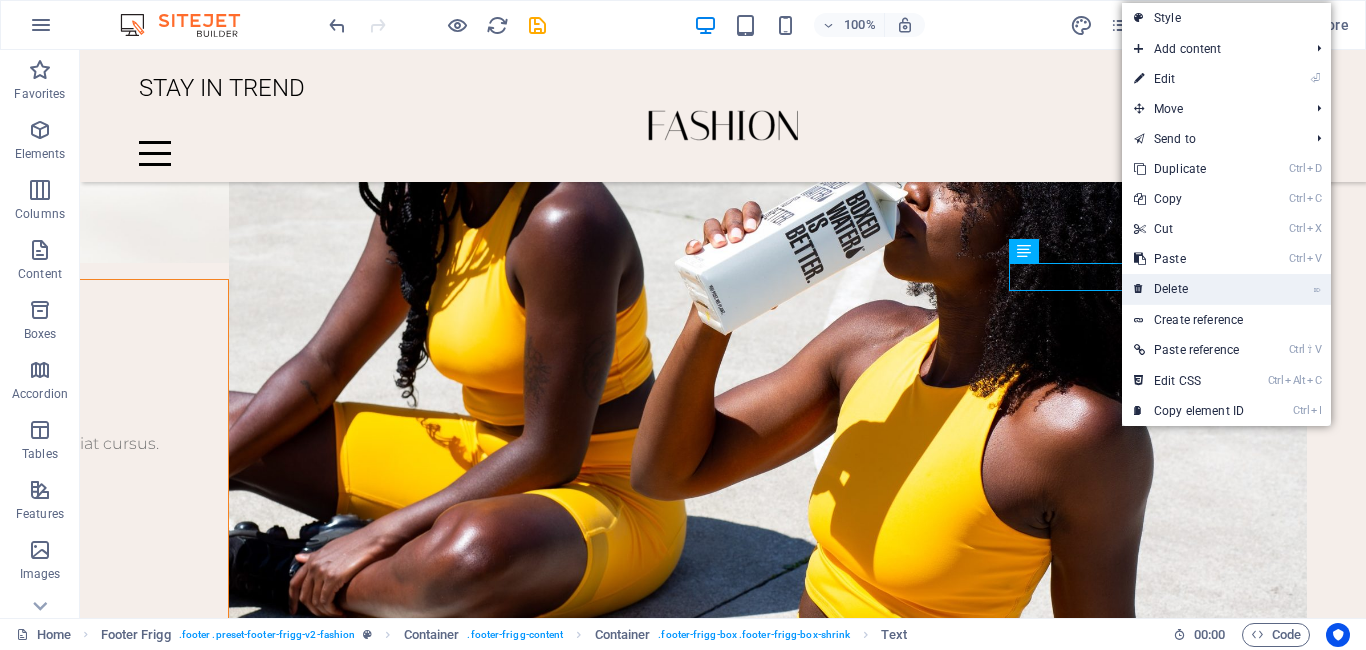 click on "⌦  Delete" at bounding box center [1189, 289] 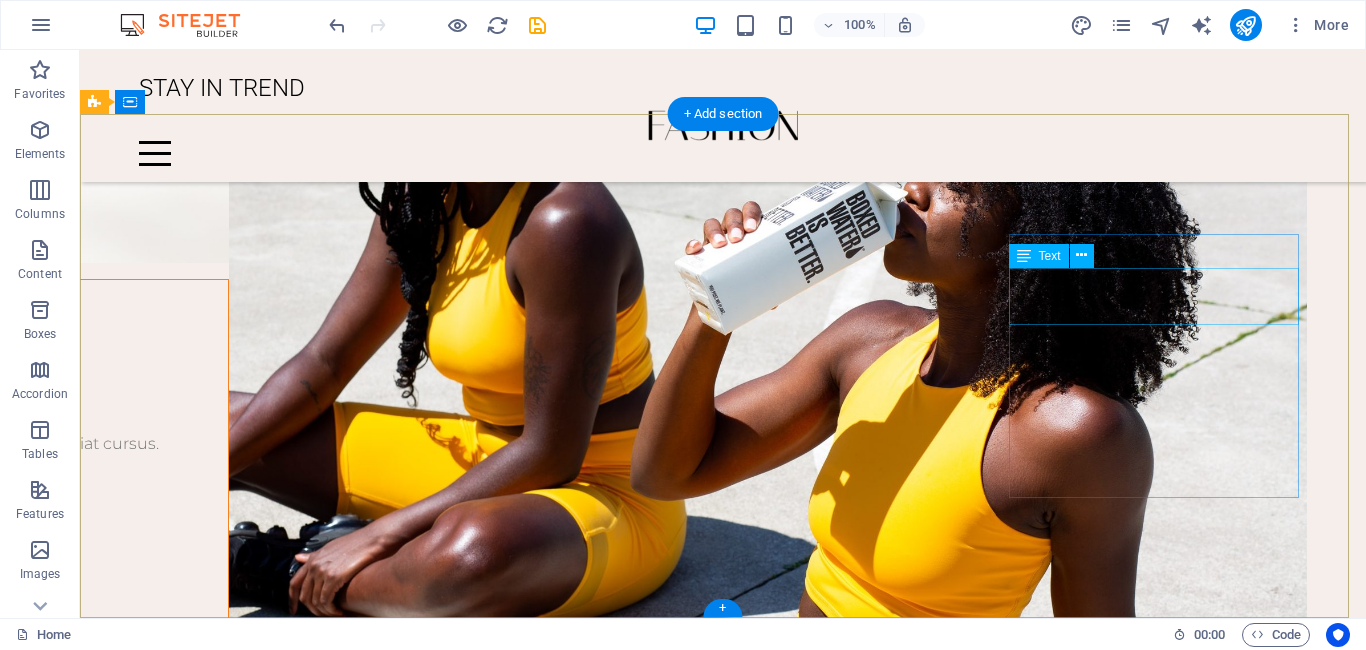 click on "118 Knickerbocker Ave East Williamsburg" at bounding box center (680, 3136) 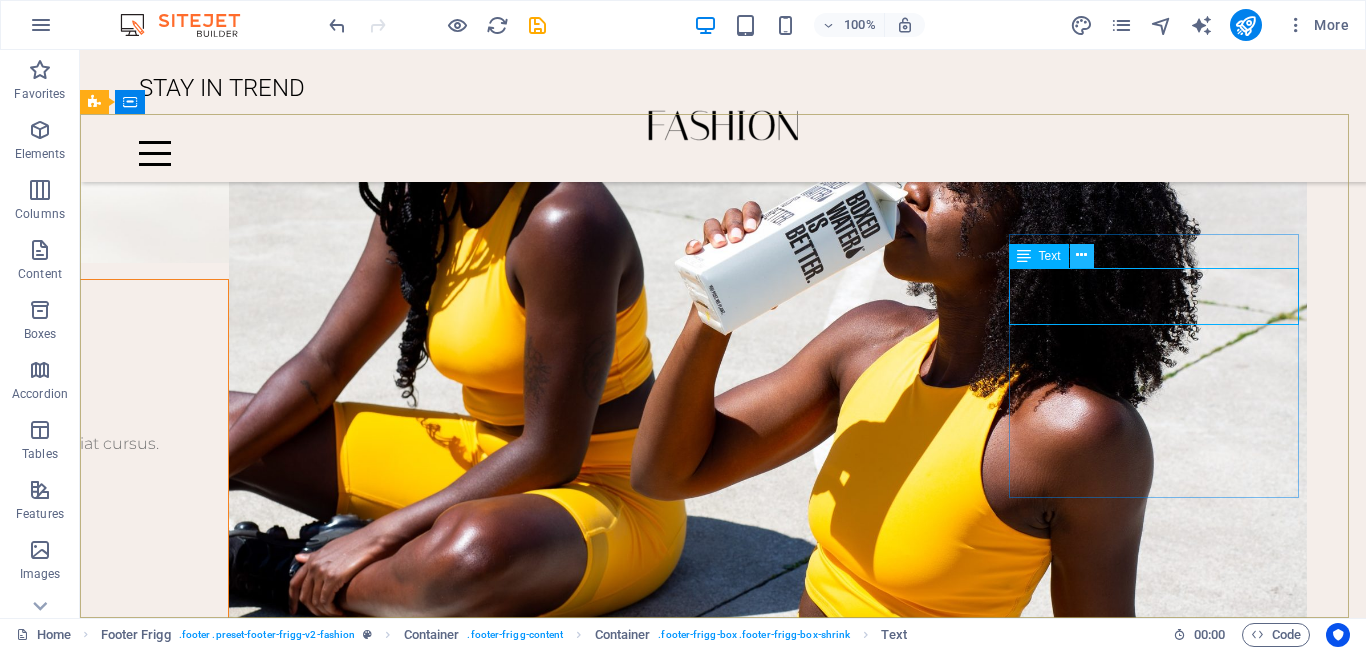 click at bounding box center (1081, 255) 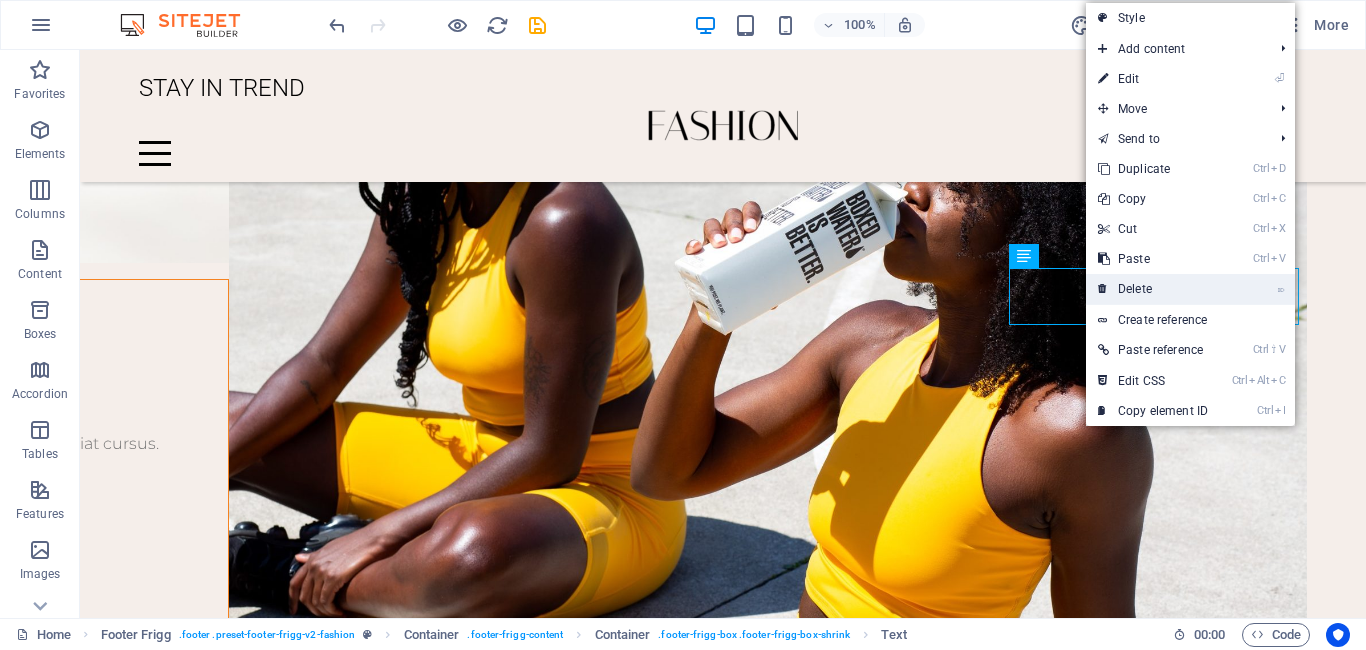 click on "⌦  Delete" at bounding box center [1153, 289] 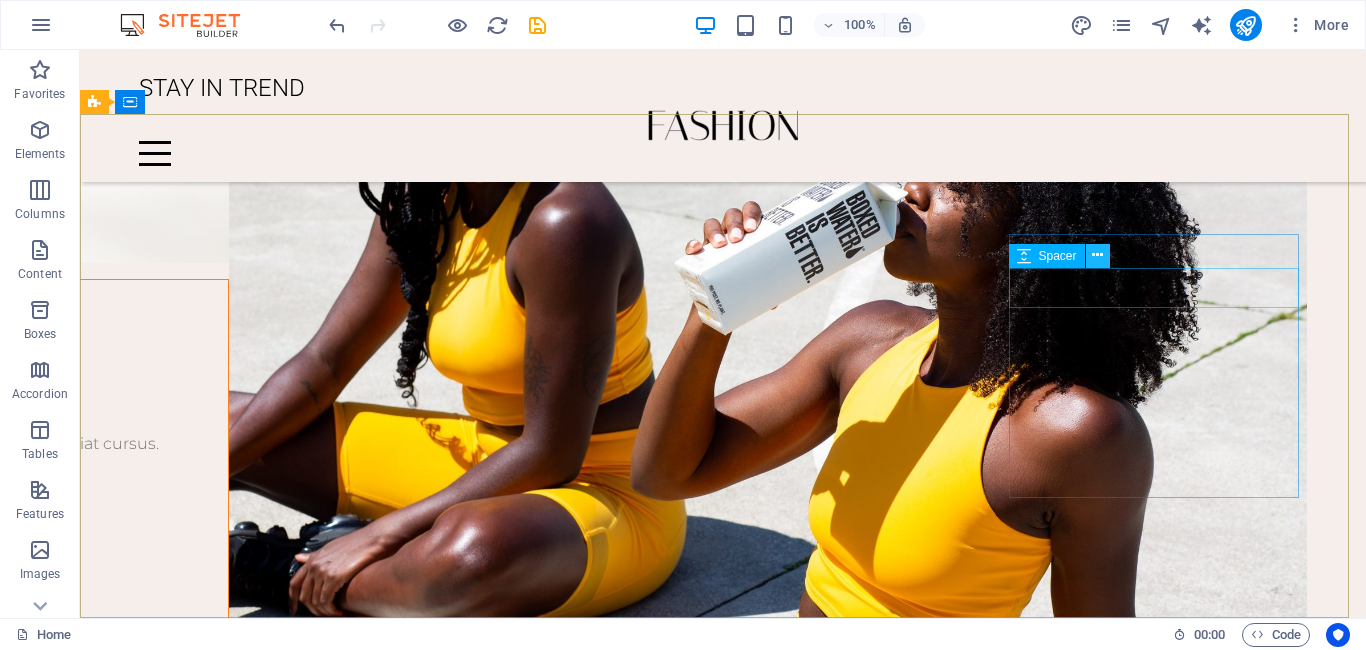 click at bounding box center (1097, 255) 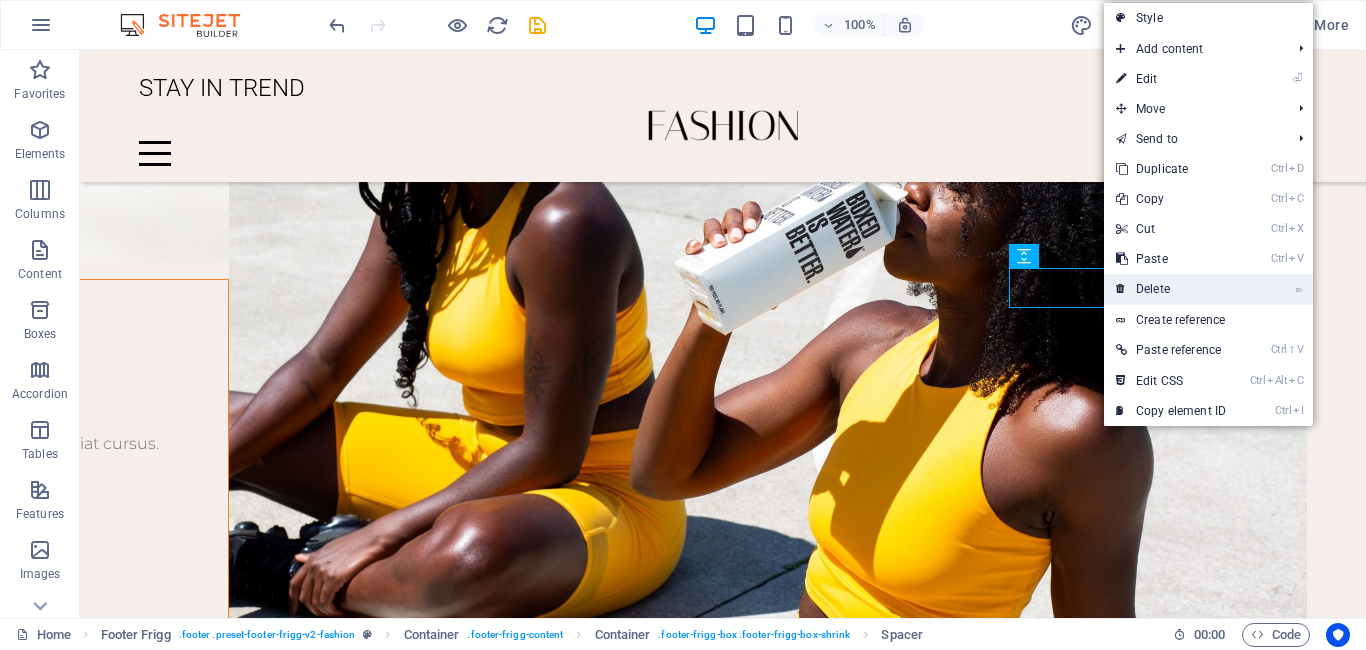 click on "⌦  Delete" at bounding box center [1171, 289] 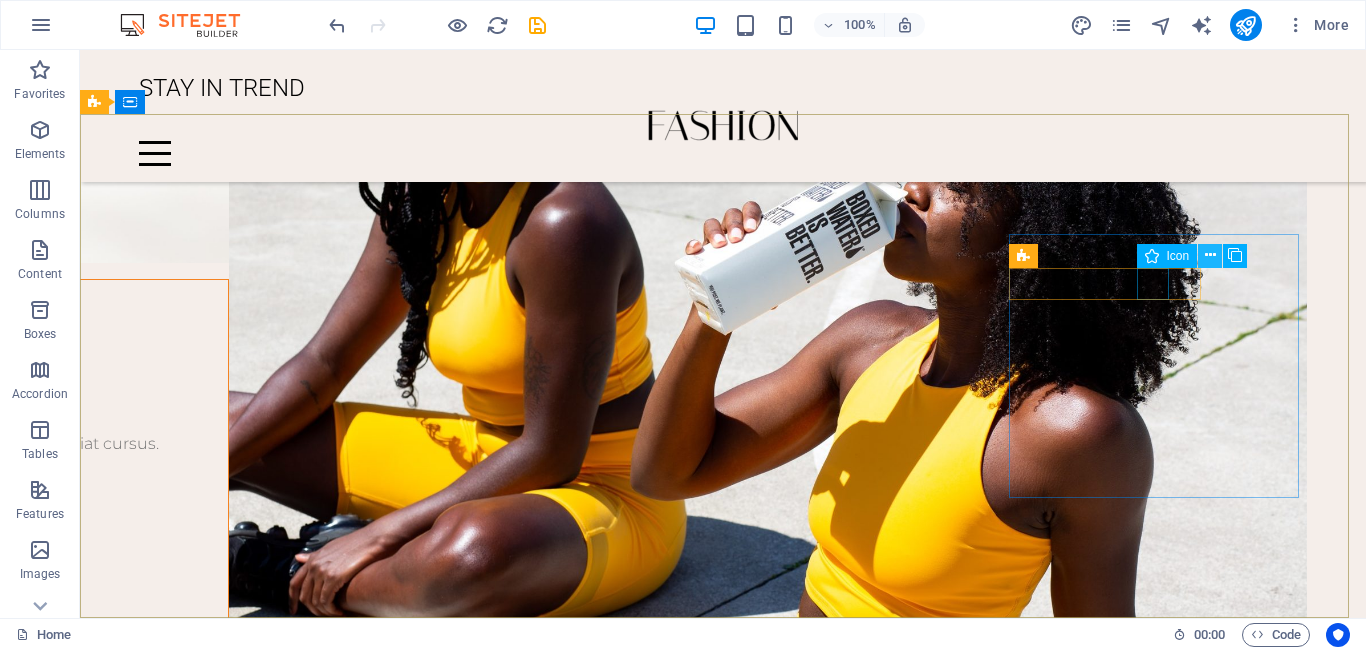 click at bounding box center (1210, 255) 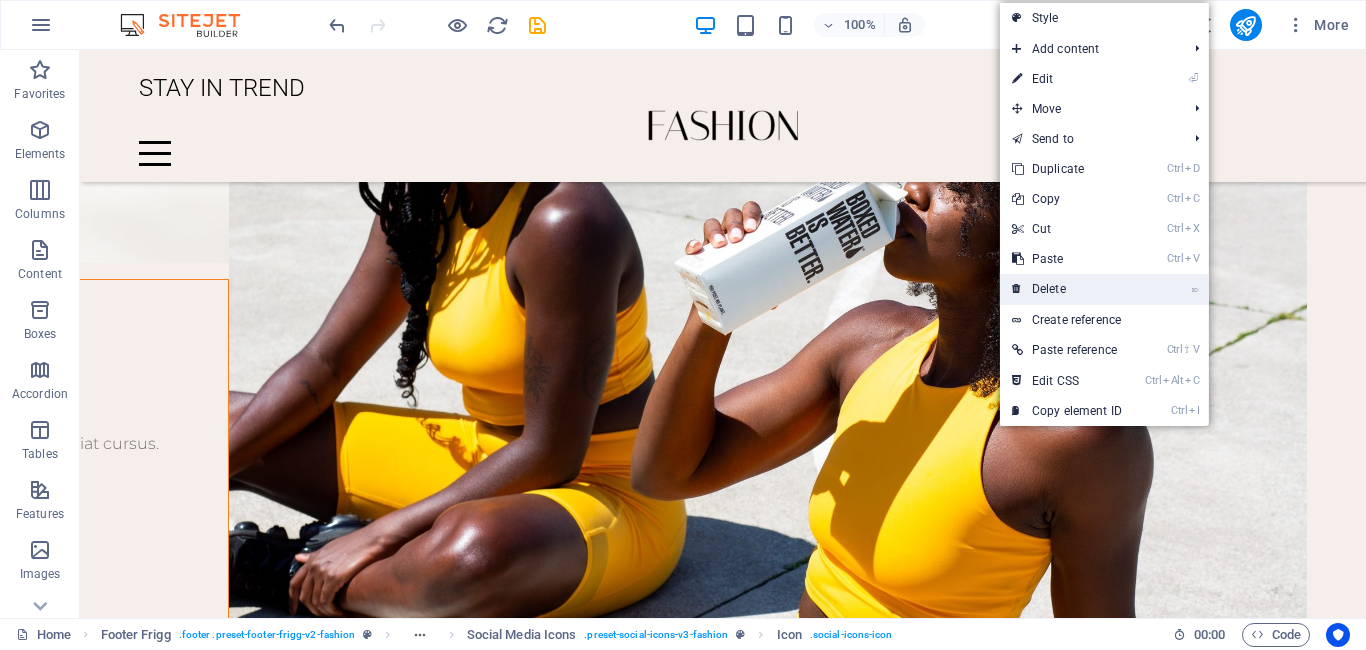 click on "⌦  Delete" at bounding box center [1067, 289] 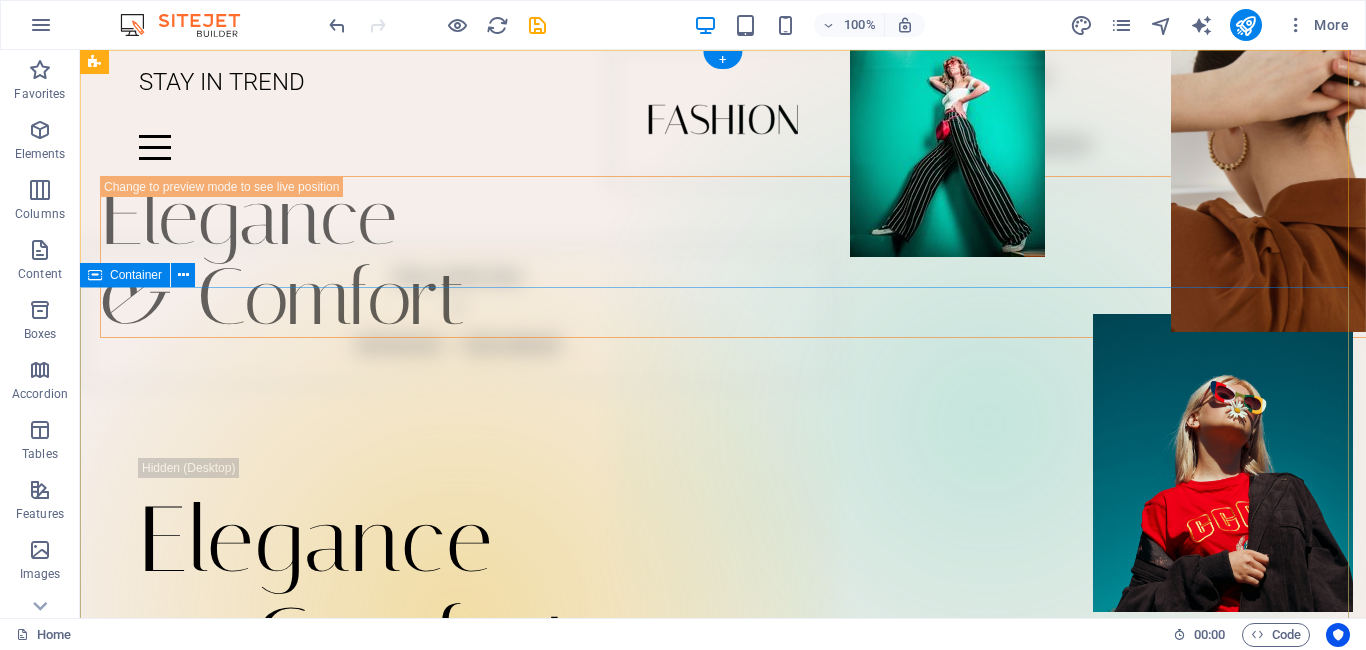 scroll, scrollTop: 0, scrollLeft: 0, axis: both 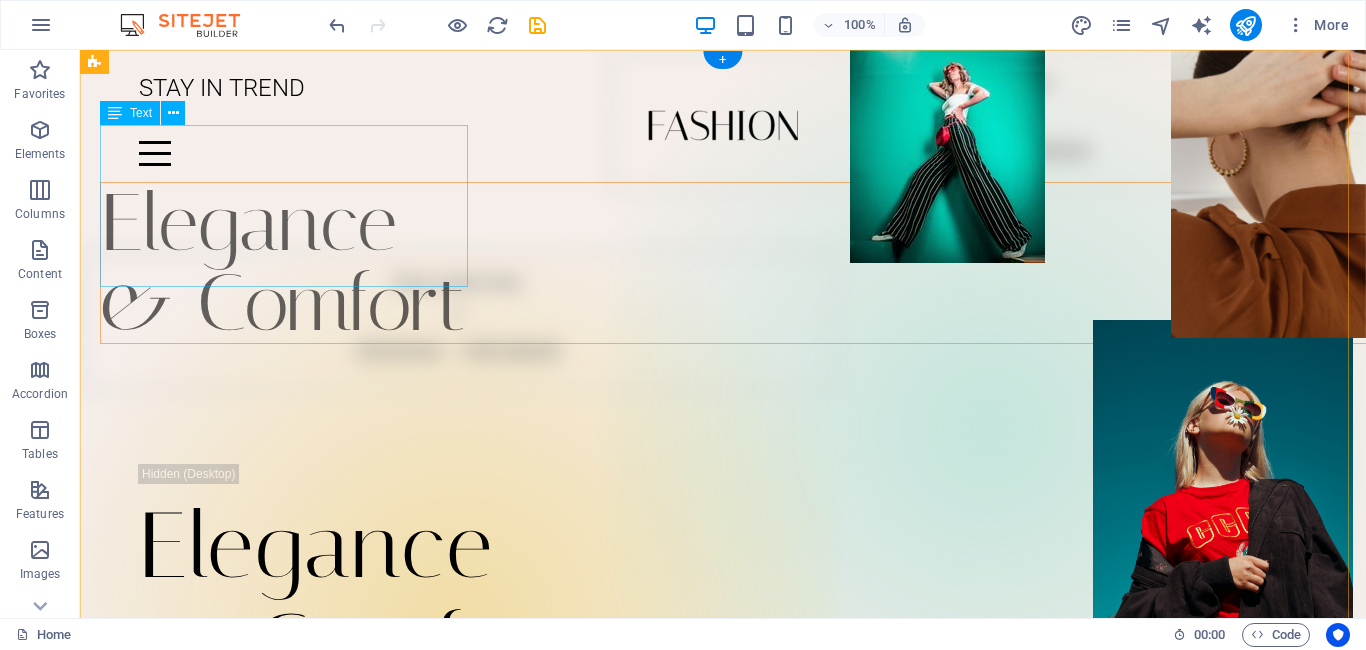 click on "Elegance & Comfort" at bounding box center (743, 263) 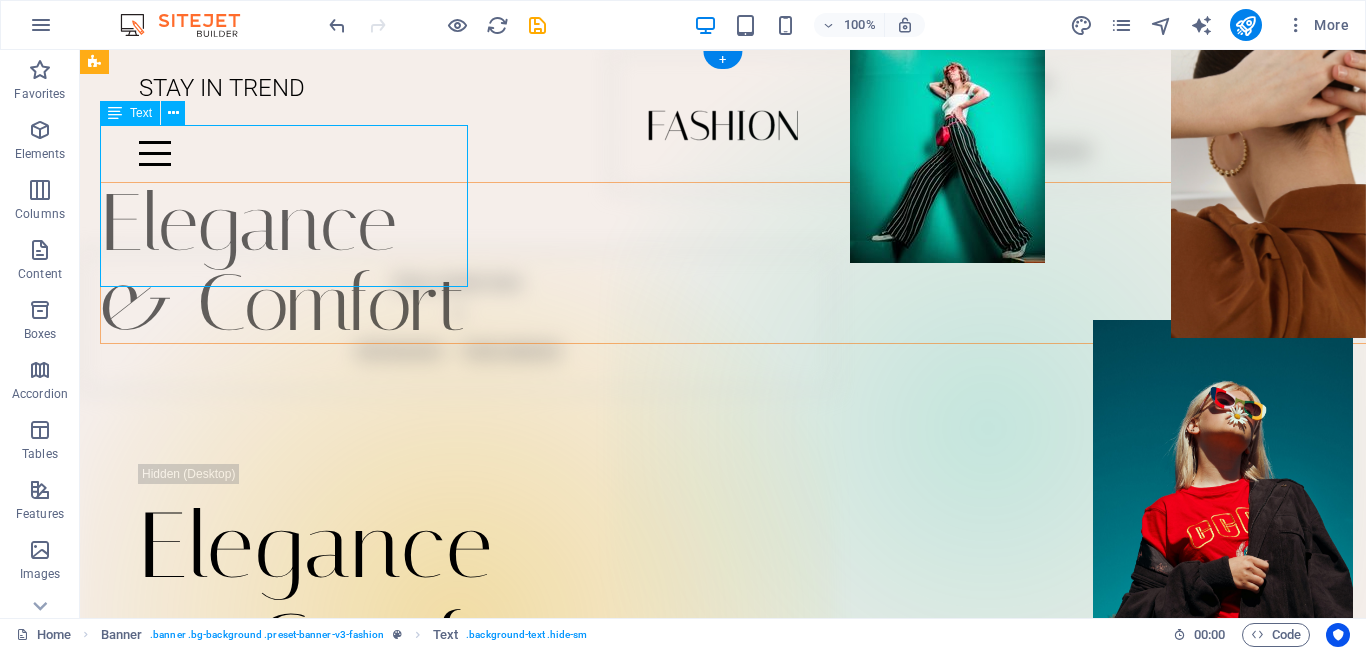 click on "Elegance & Comfort" at bounding box center (743, 263) 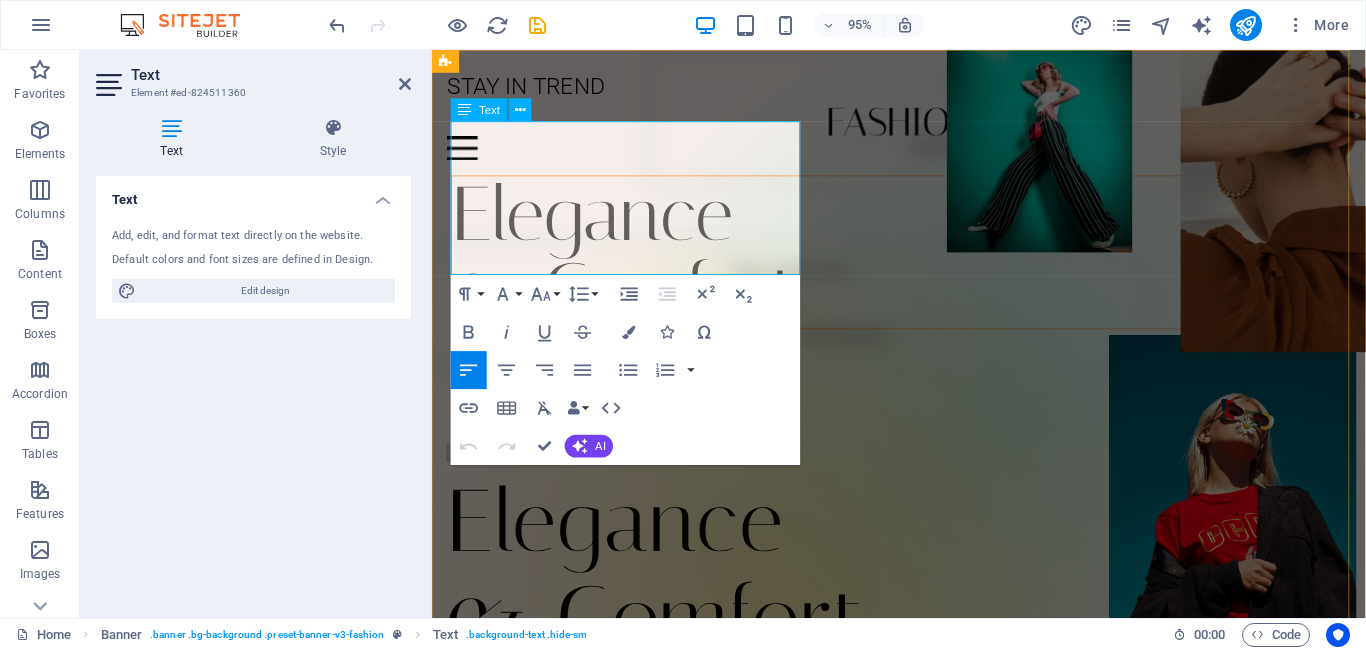 click on "& Comfort" at bounding box center [943, 303] 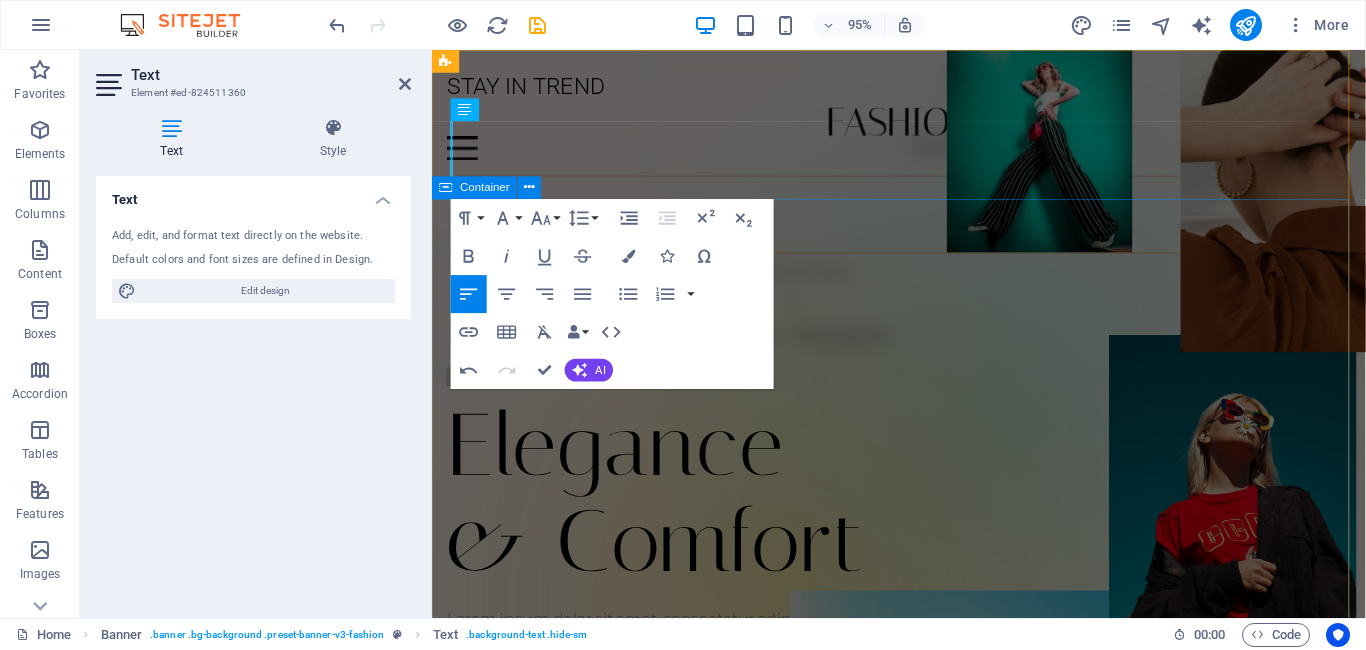 type 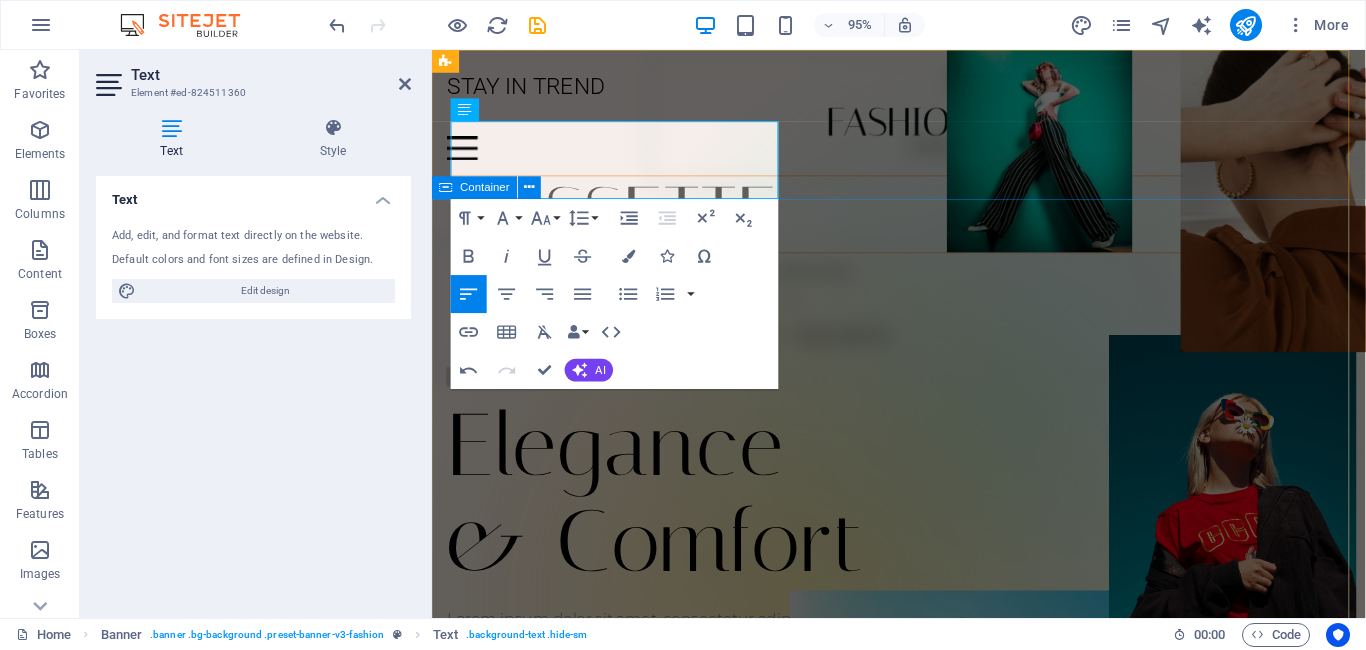 click on "Elegance & Comfort Lorem ipsum dolor sit amet, consectetur adipiscing elit.  Venenatis scelerisque at quam congue posuere Learn more" at bounding box center (923, 583) 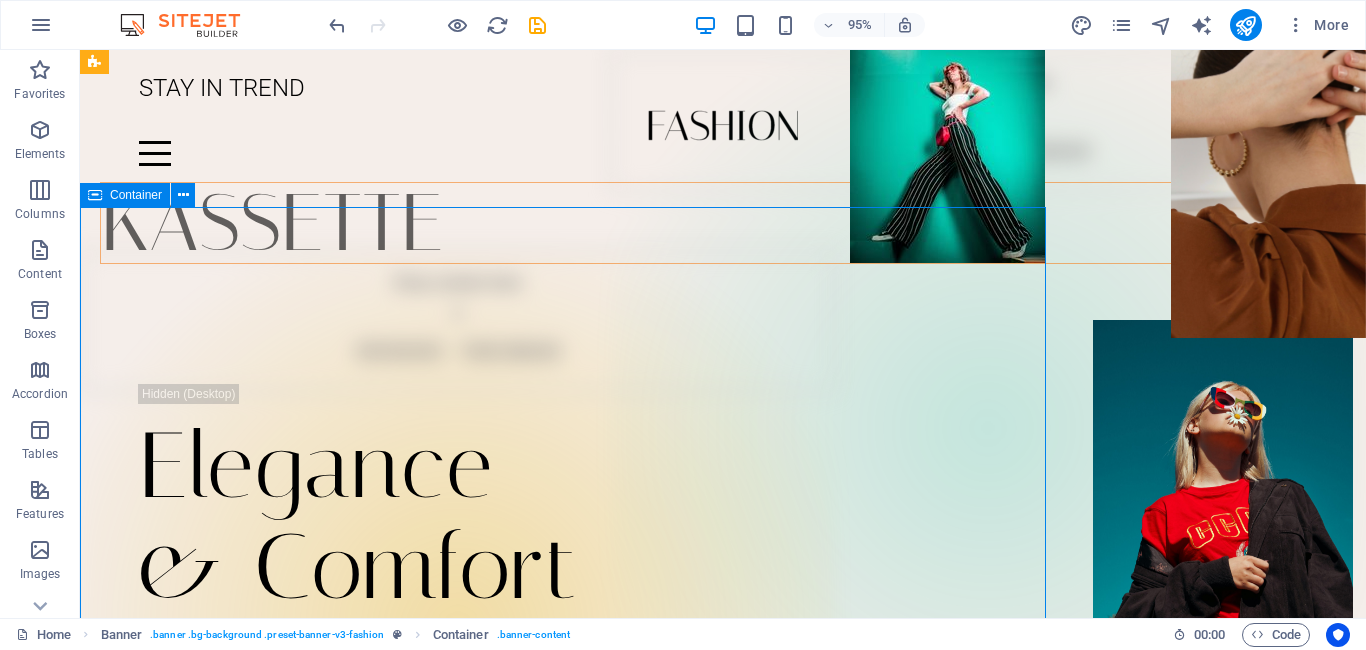 click on "Elegance & Comfort Lorem ipsum dolor sit amet, consectetur adipiscing elit.  Venenatis scelerisque at quam congue posuere Learn more" at bounding box center (723, 583) 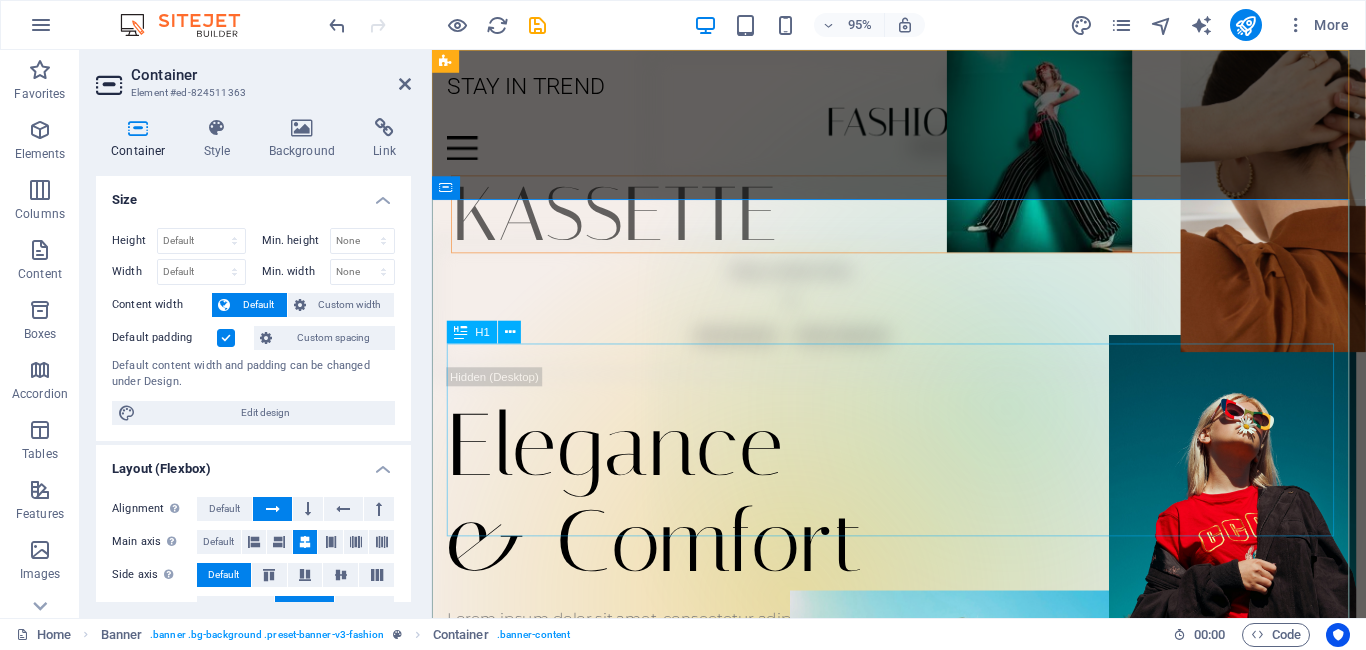 click on "Elegance & Comfort" at bounding box center (923, 517) 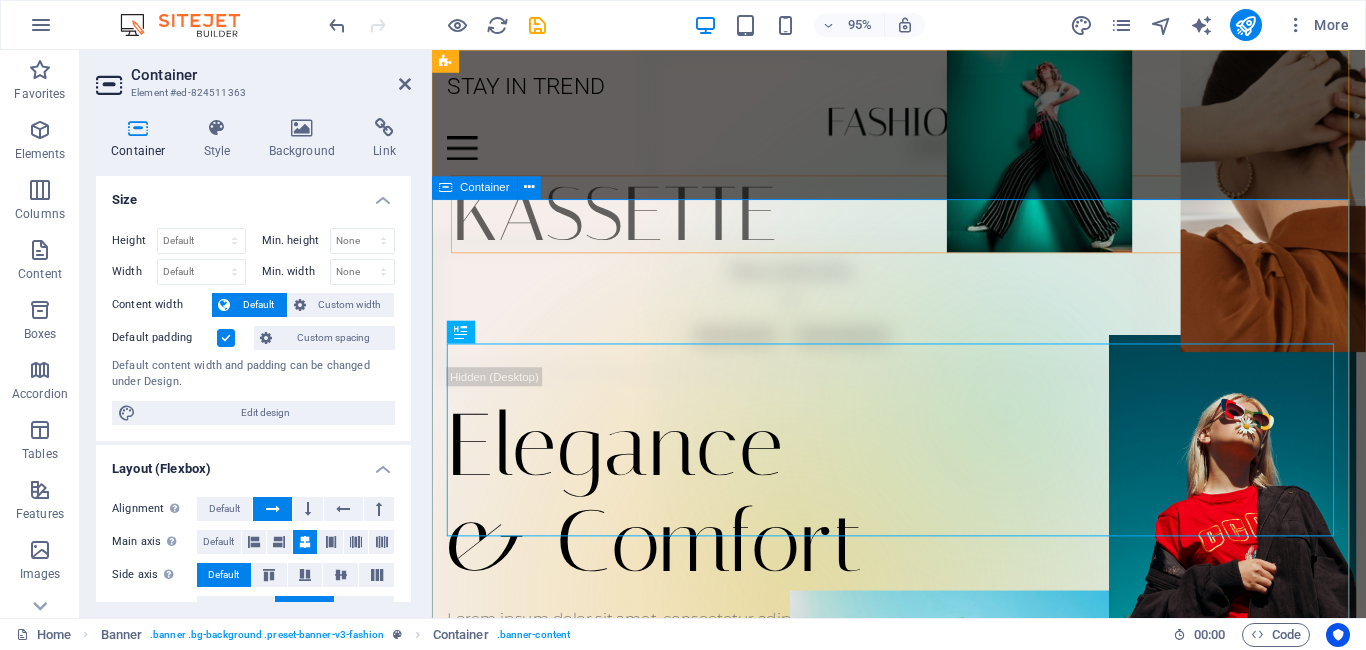 click on "Elegance & Comfort Lorem ipsum dolor sit amet, consectetur adipiscing elit.  Venenatis scelerisque at quam congue posuere Learn more" at bounding box center (923, 583) 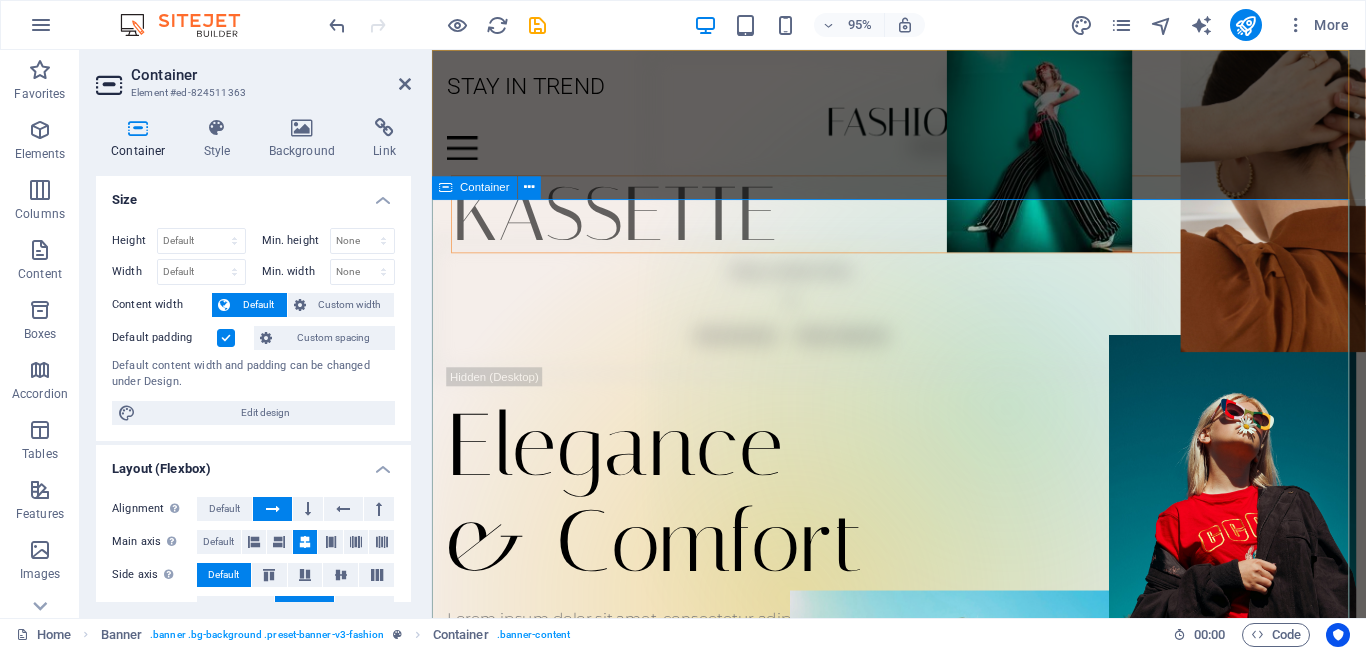 click on "Elegance & Comfort Lorem ipsum dolor sit amet, consectetur adipiscing elit.  Venenatis scelerisque at quam congue posuere Learn more" at bounding box center (923, 583) 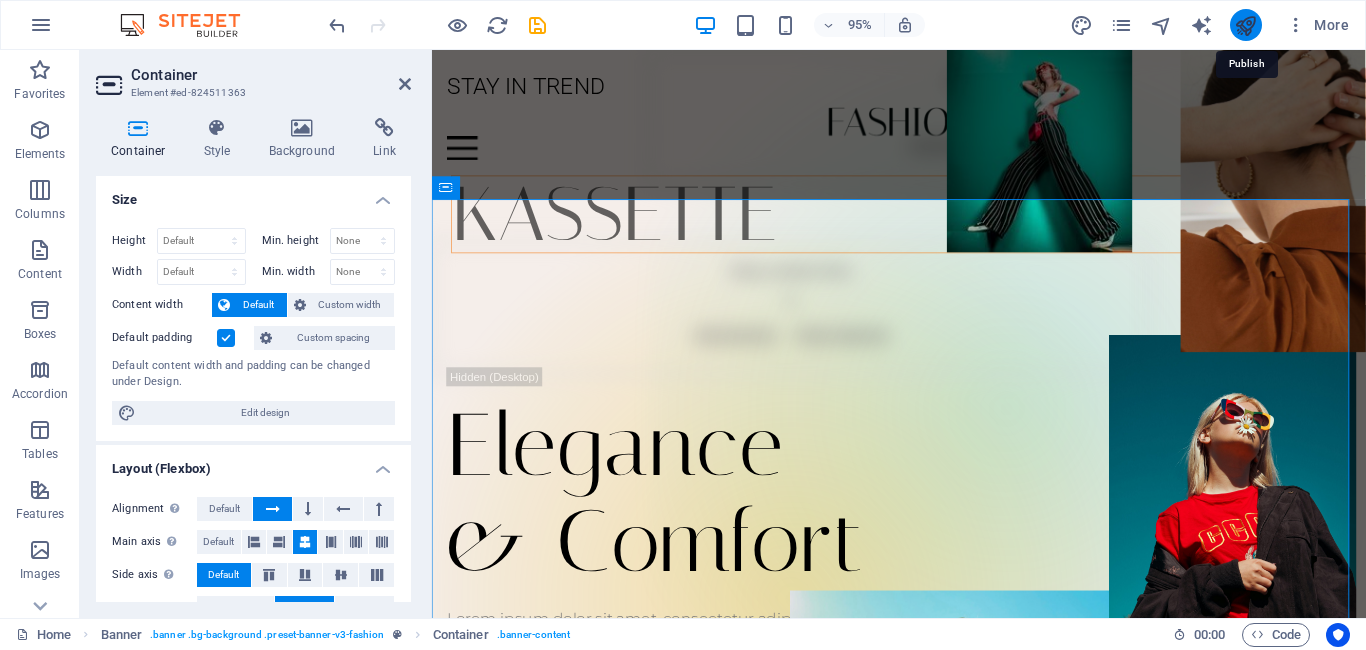 click at bounding box center (1245, 25) 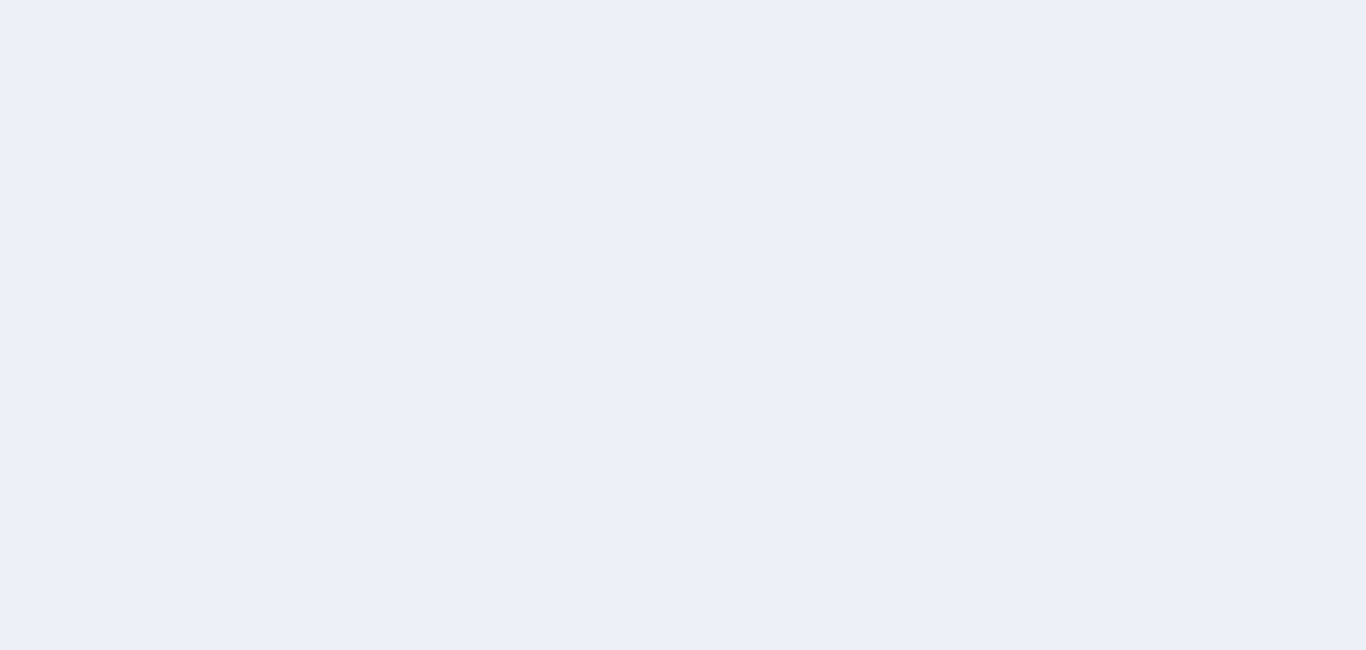 scroll, scrollTop: 0, scrollLeft: 0, axis: both 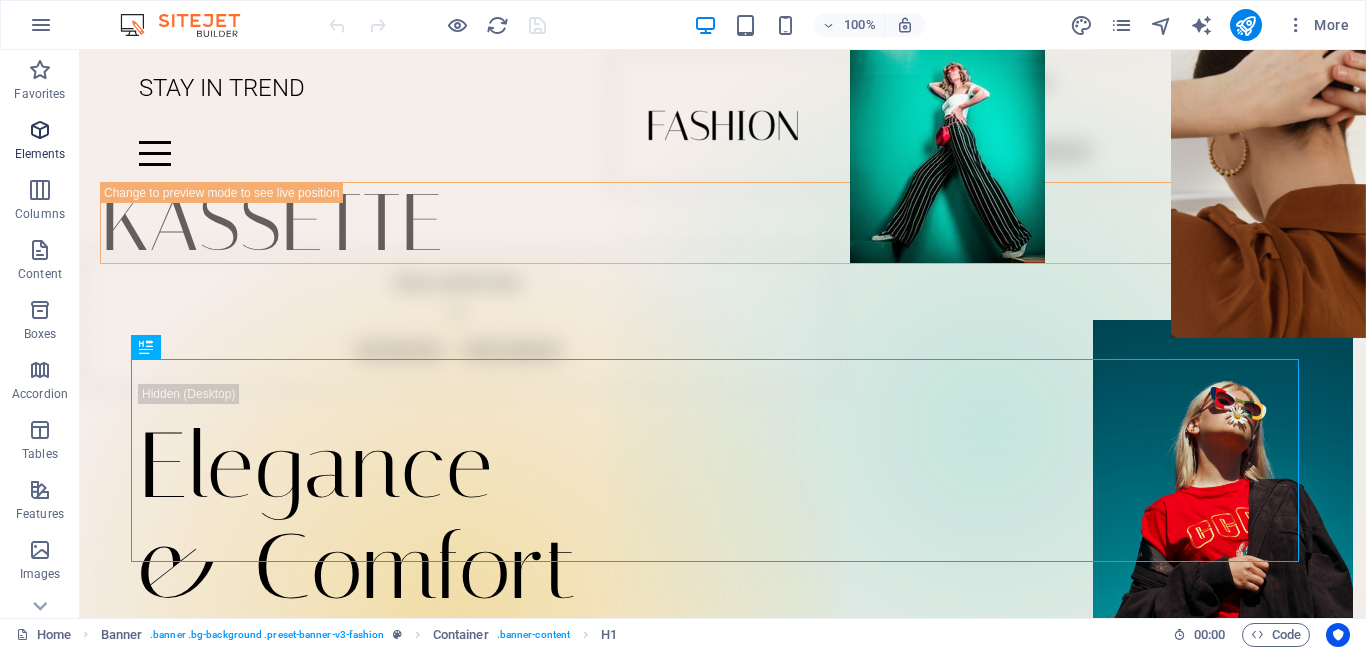 click at bounding box center [40, 130] 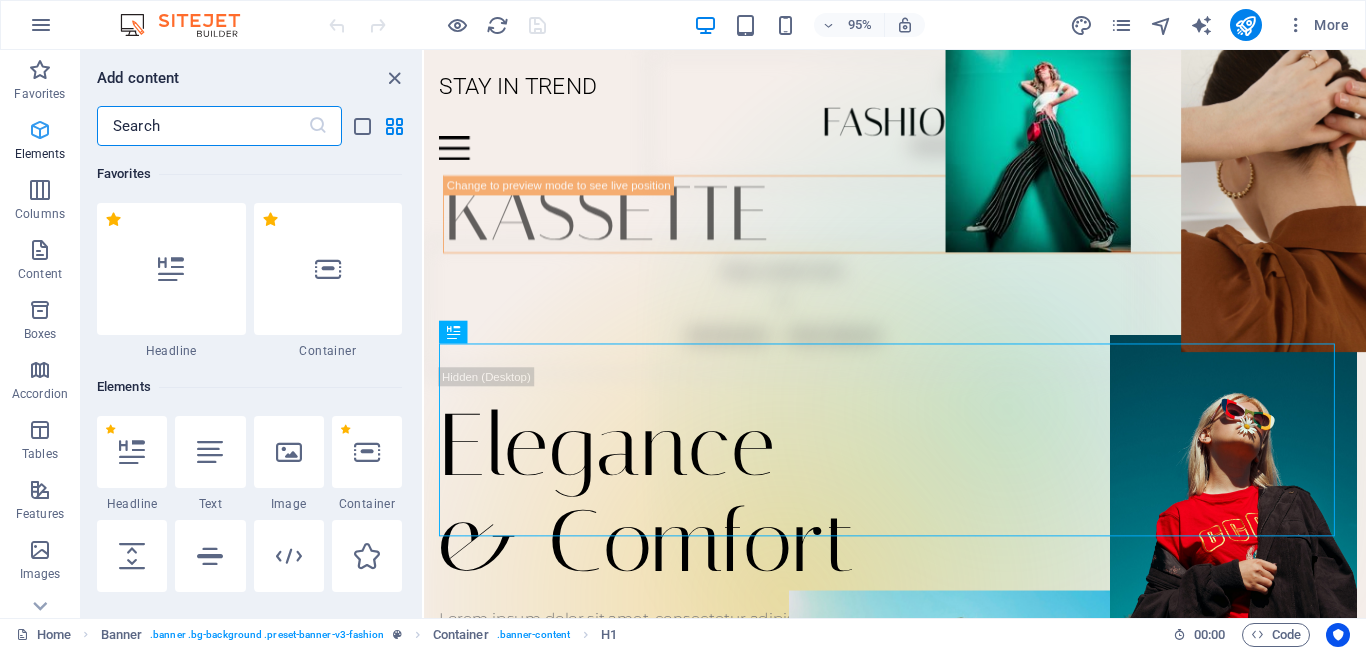 scroll, scrollTop: 213, scrollLeft: 0, axis: vertical 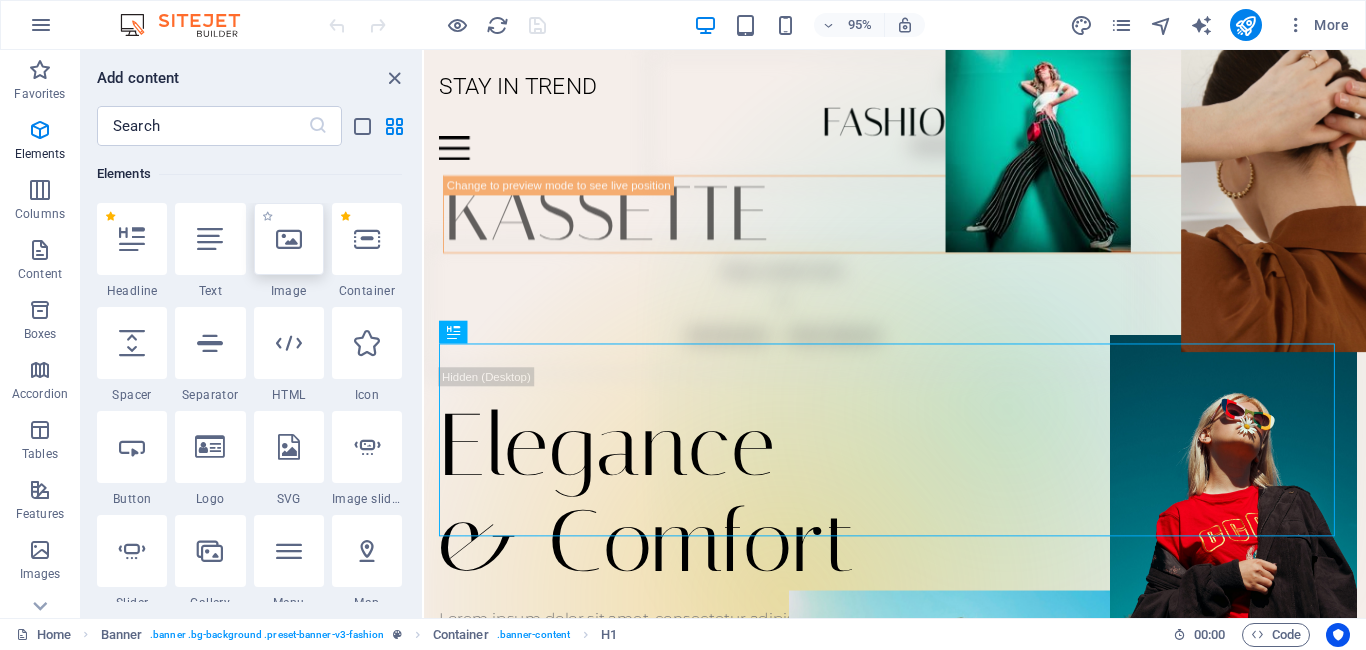 click at bounding box center (289, 239) 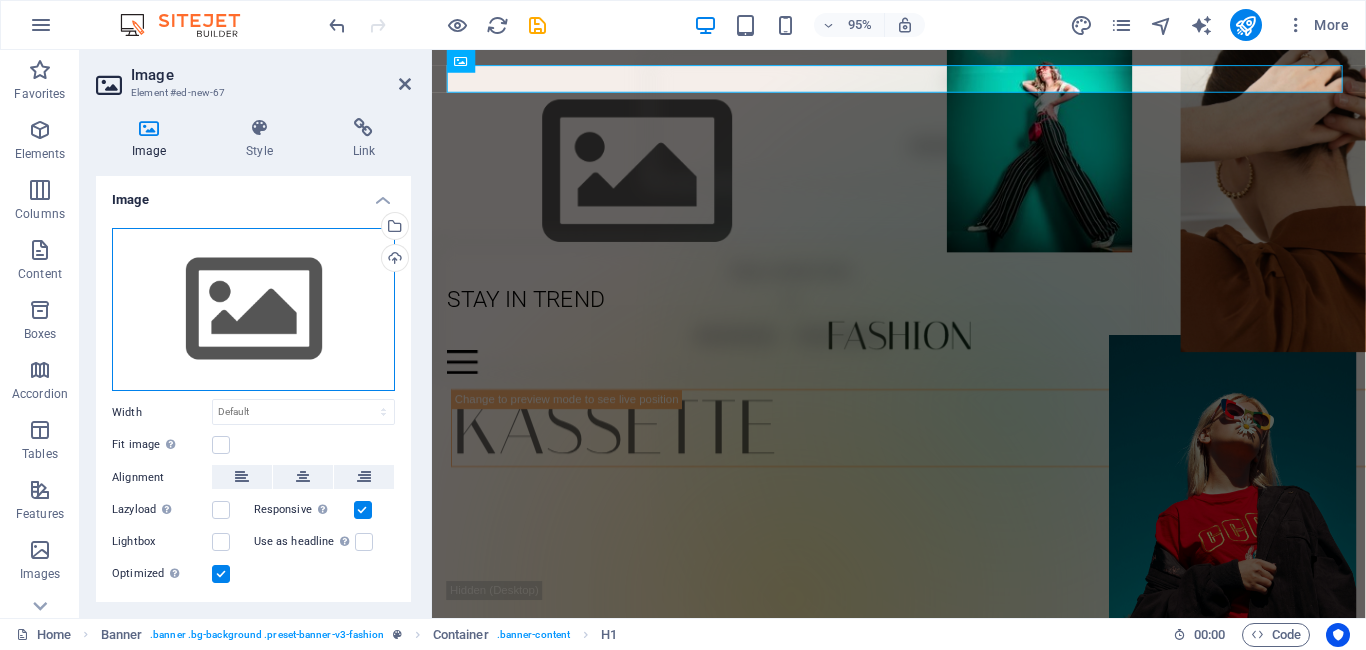 click on "Drag files here, click to choose files or select files from Files or our free stock photos & videos" at bounding box center [253, 310] 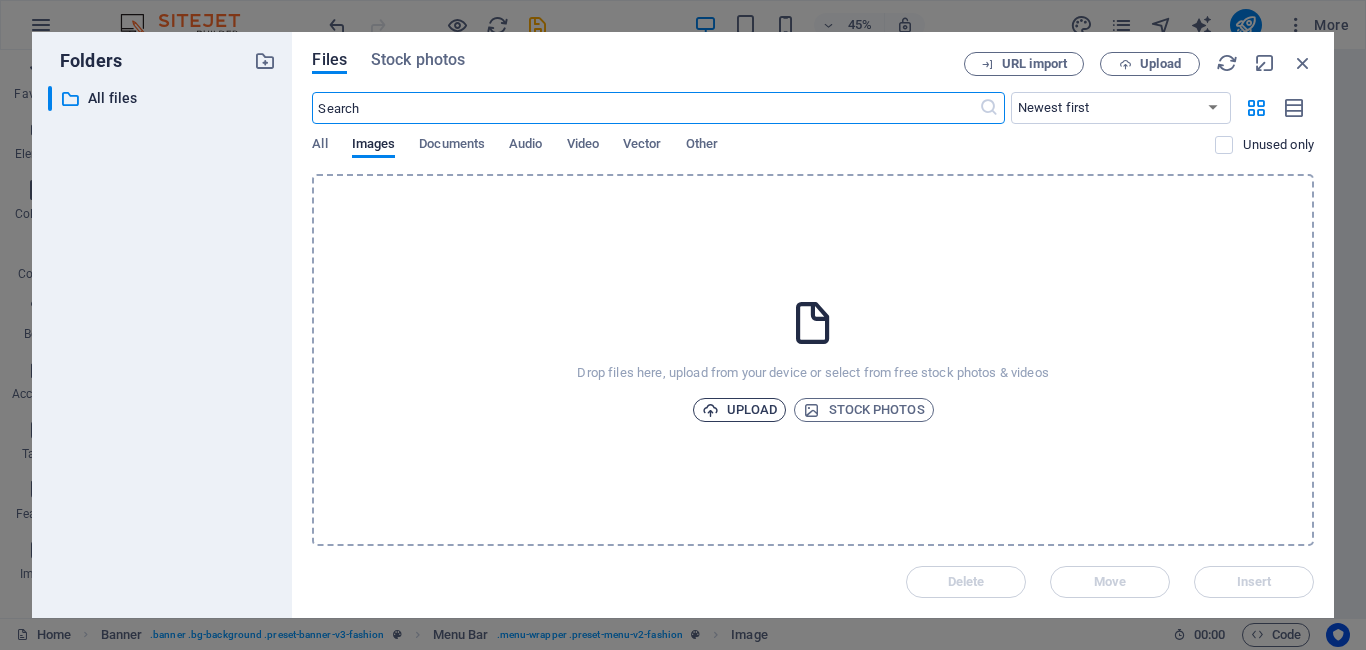 click on "Upload" at bounding box center [740, 410] 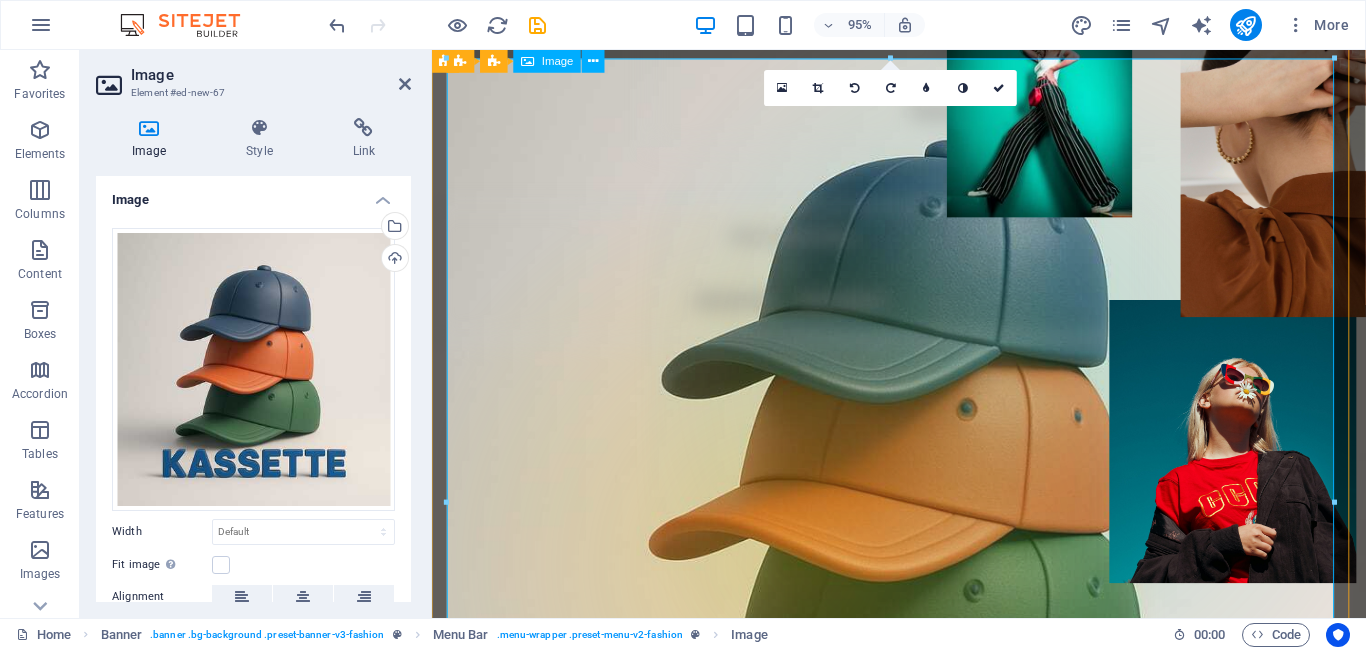 scroll, scrollTop: 0, scrollLeft: 0, axis: both 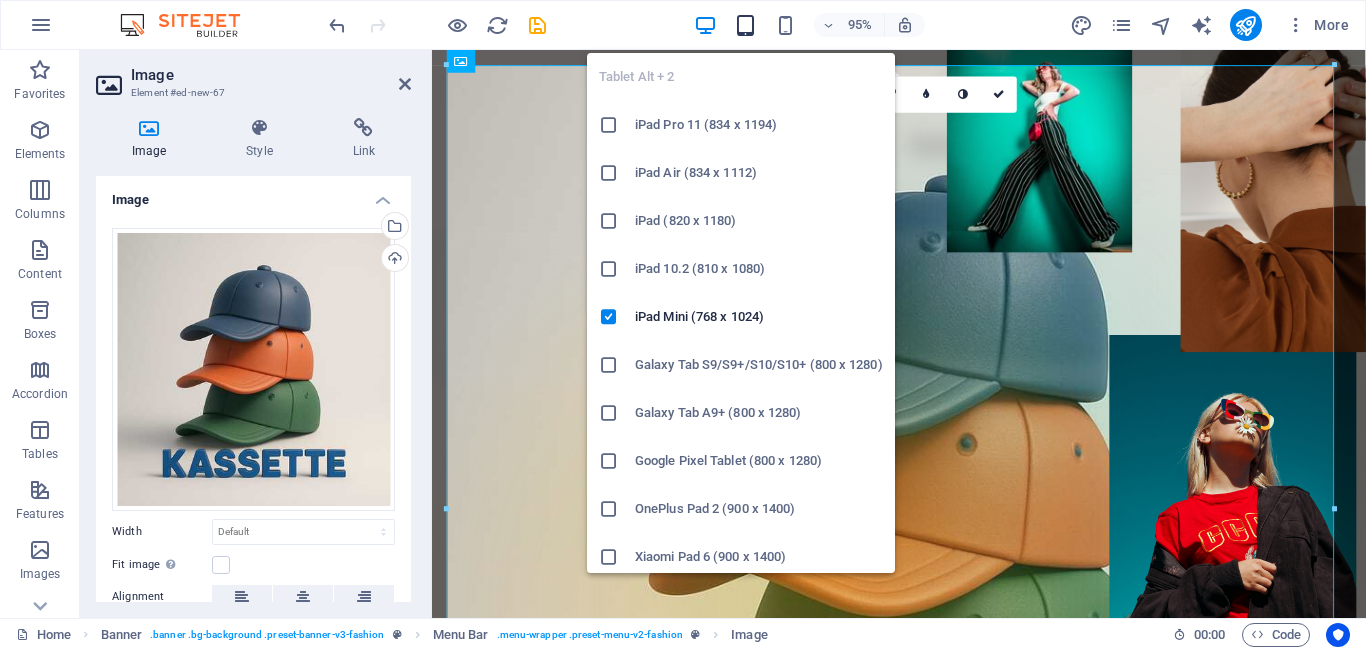 click at bounding box center [745, 25] 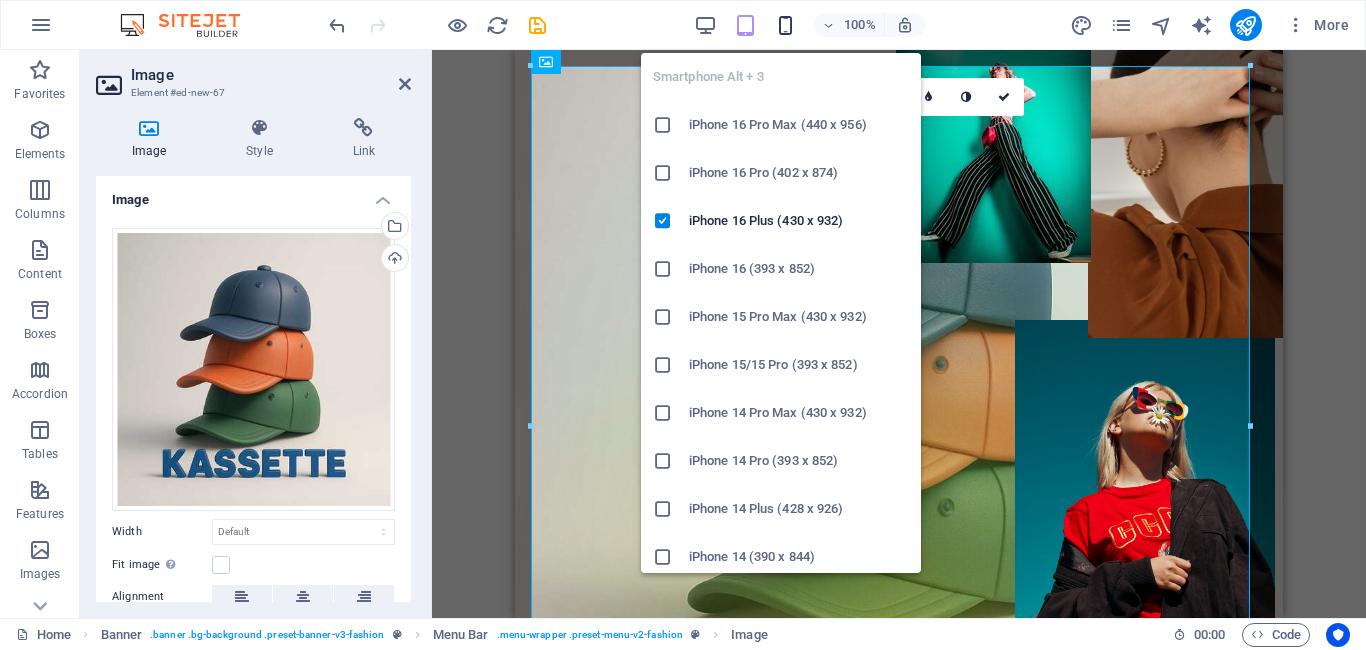 click at bounding box center [785, 25] 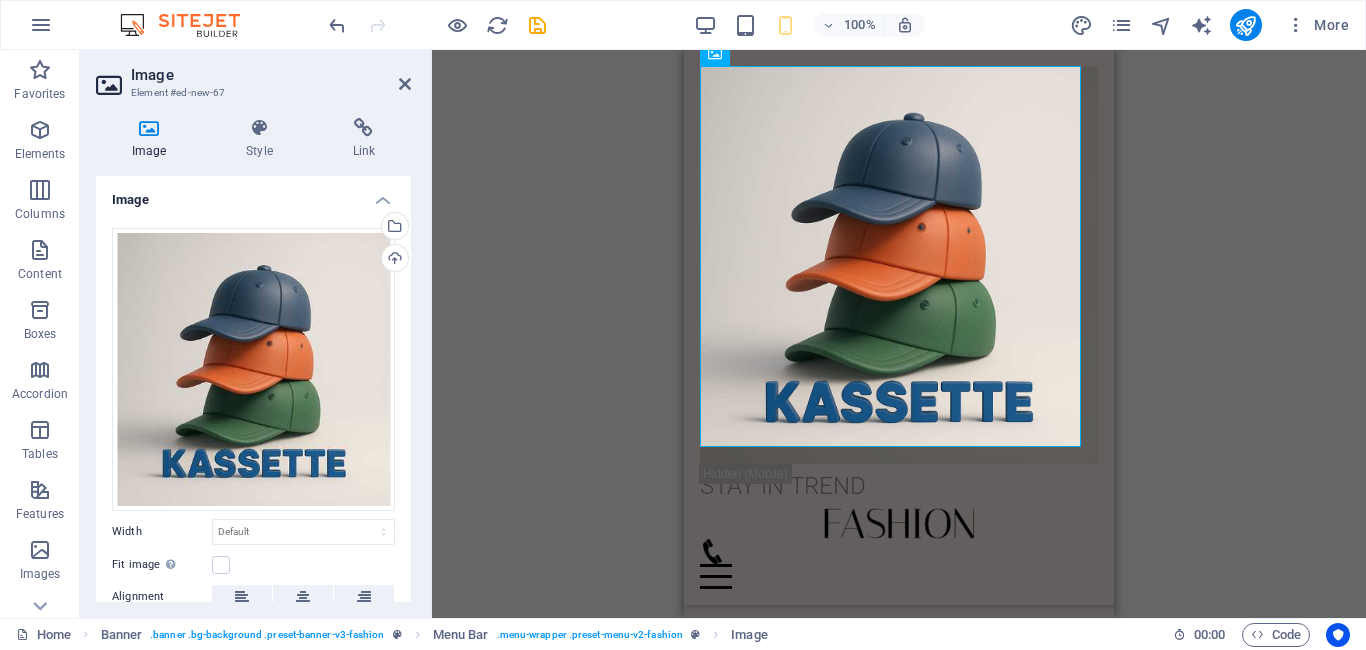 scroll, scrollTop: 1898, scrollLeft: 0, axis: vertical 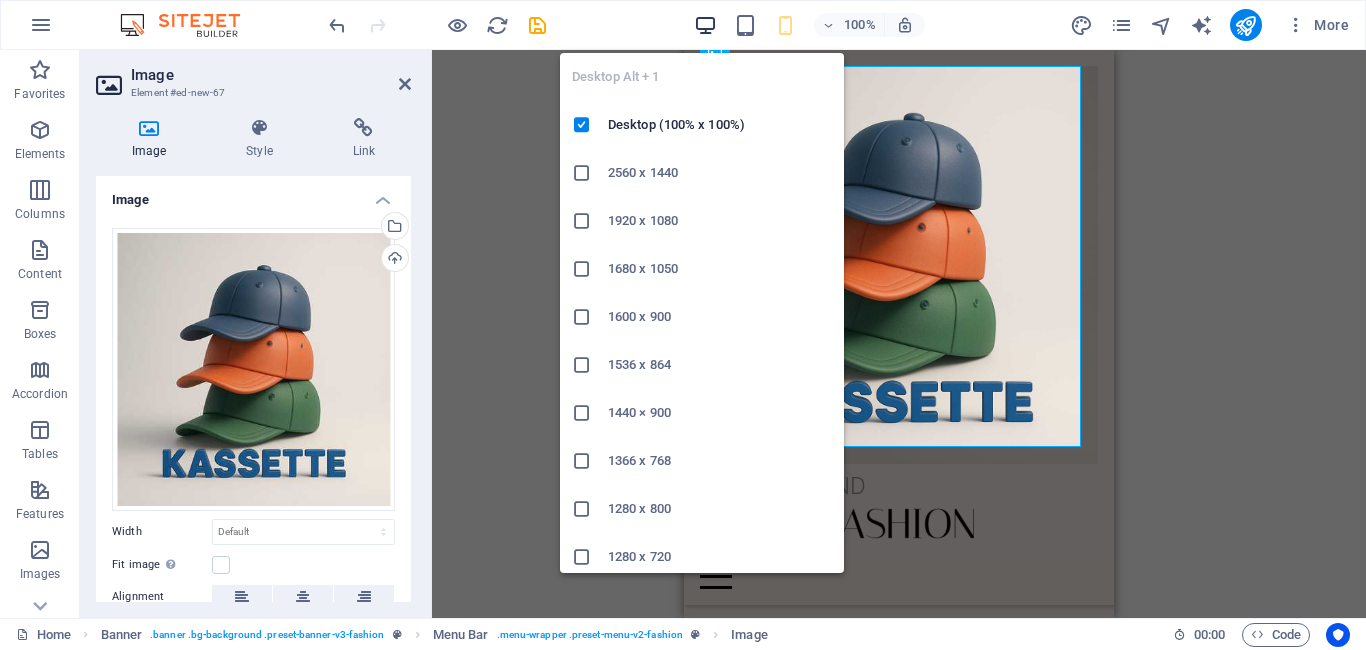 click at bounding box center (705, 25) 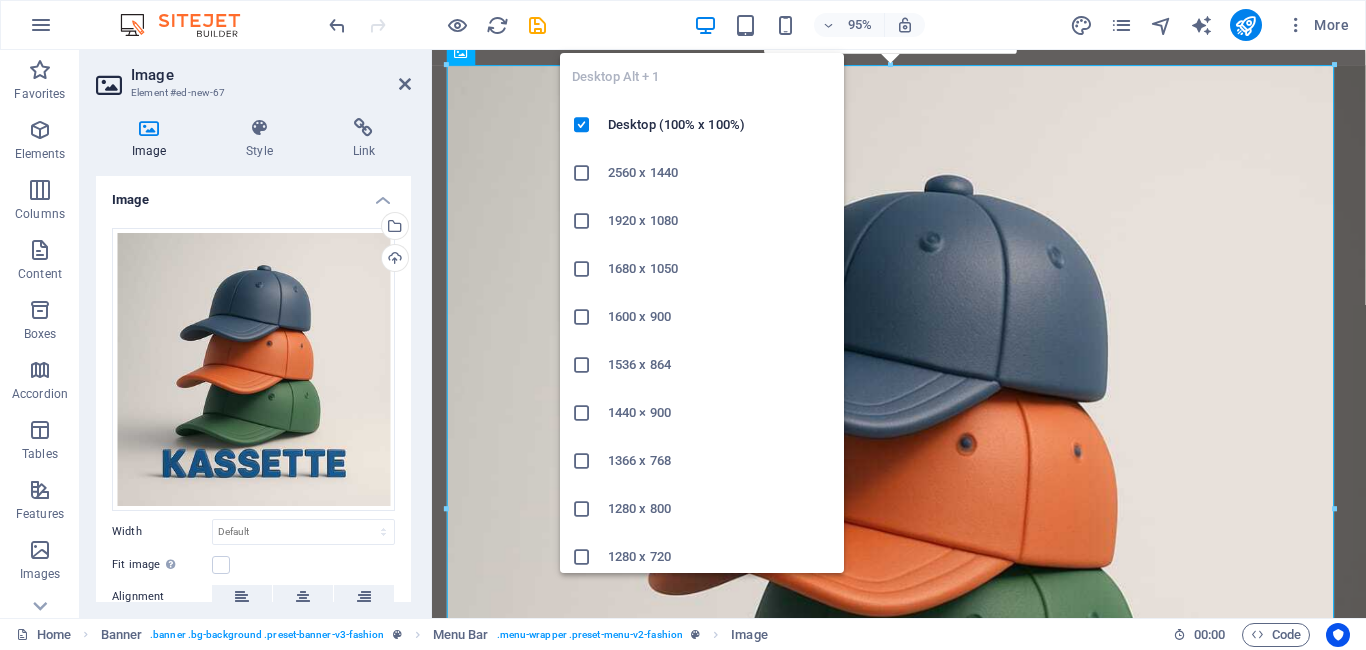 scroll, scrollTop: 1903, scrollLeft: 0, axis: vertical 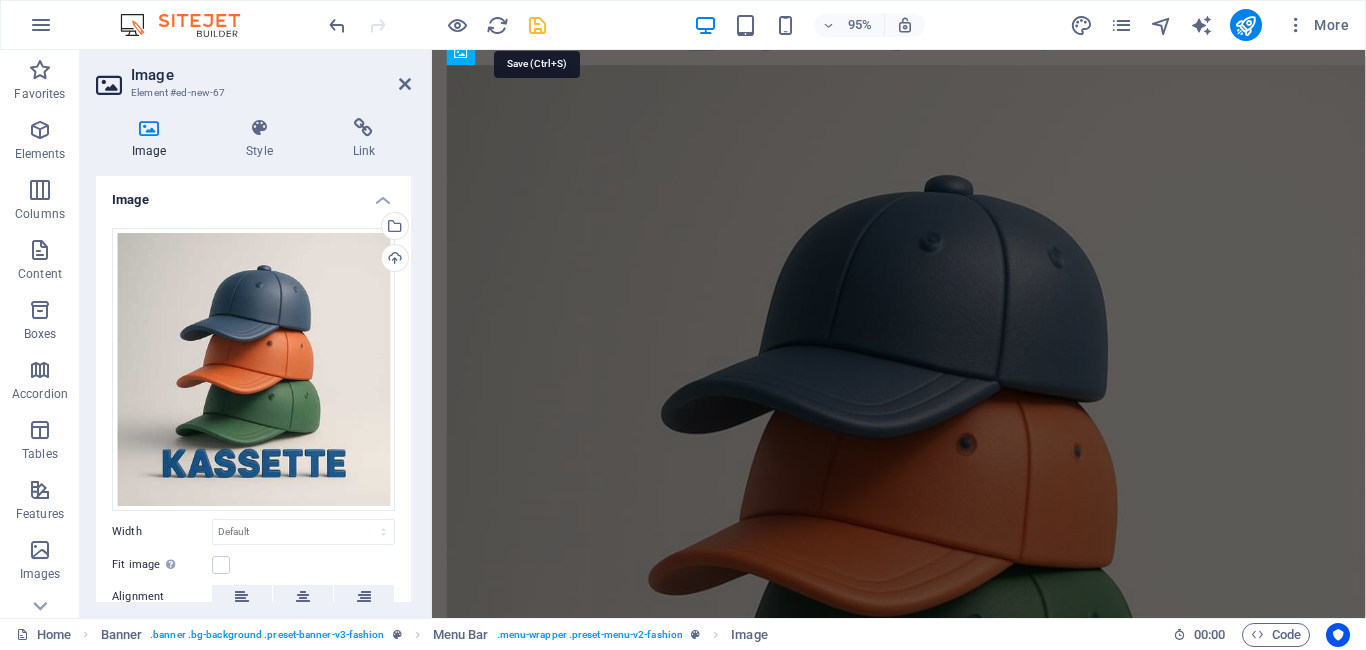 click at bounding box center [537, 25] 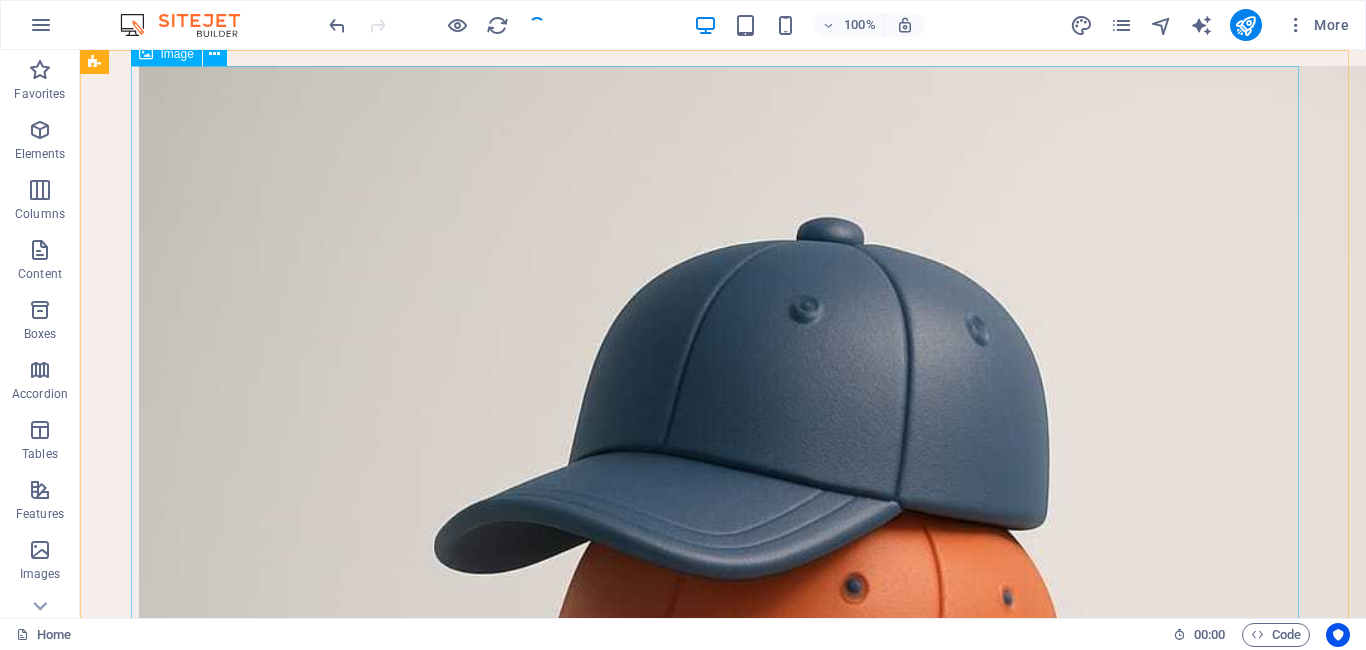 scroll, scrollTop: 5123, scrollLeft: 0, axis: vertical 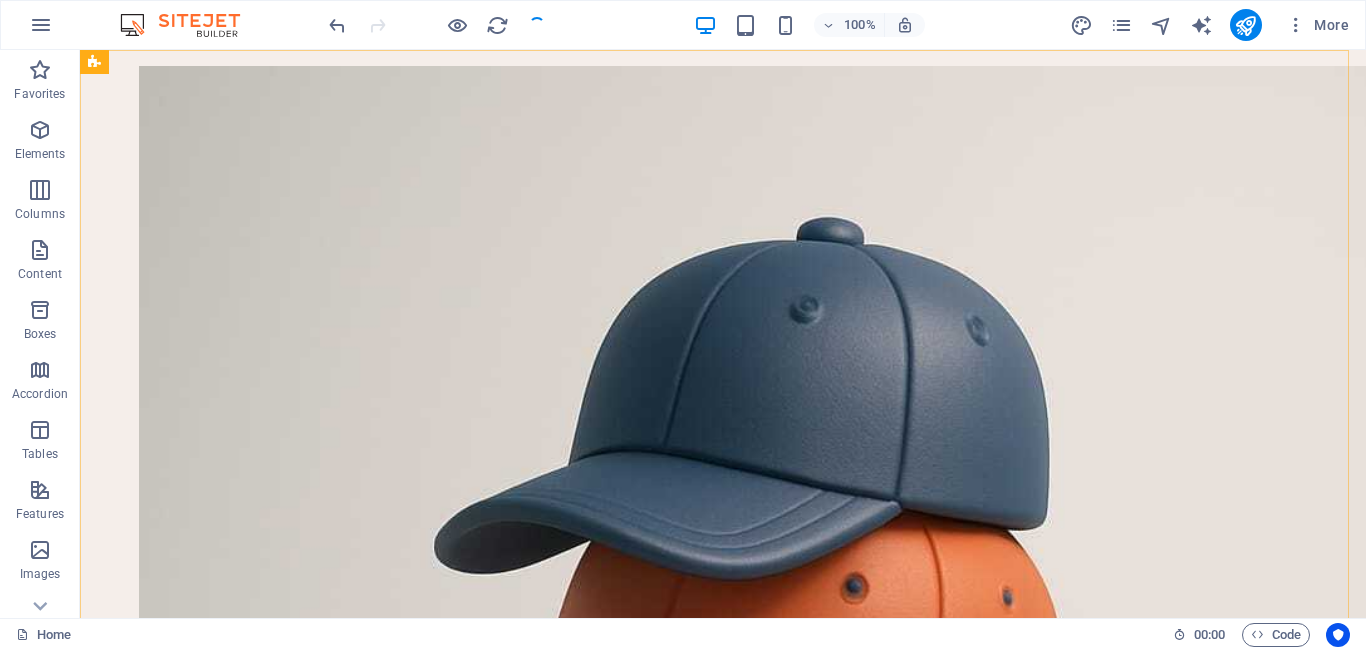 click on "STAY IN TREND Home Journal Events Brand Partnerships Location Contact" at bounding box center [723, 759] 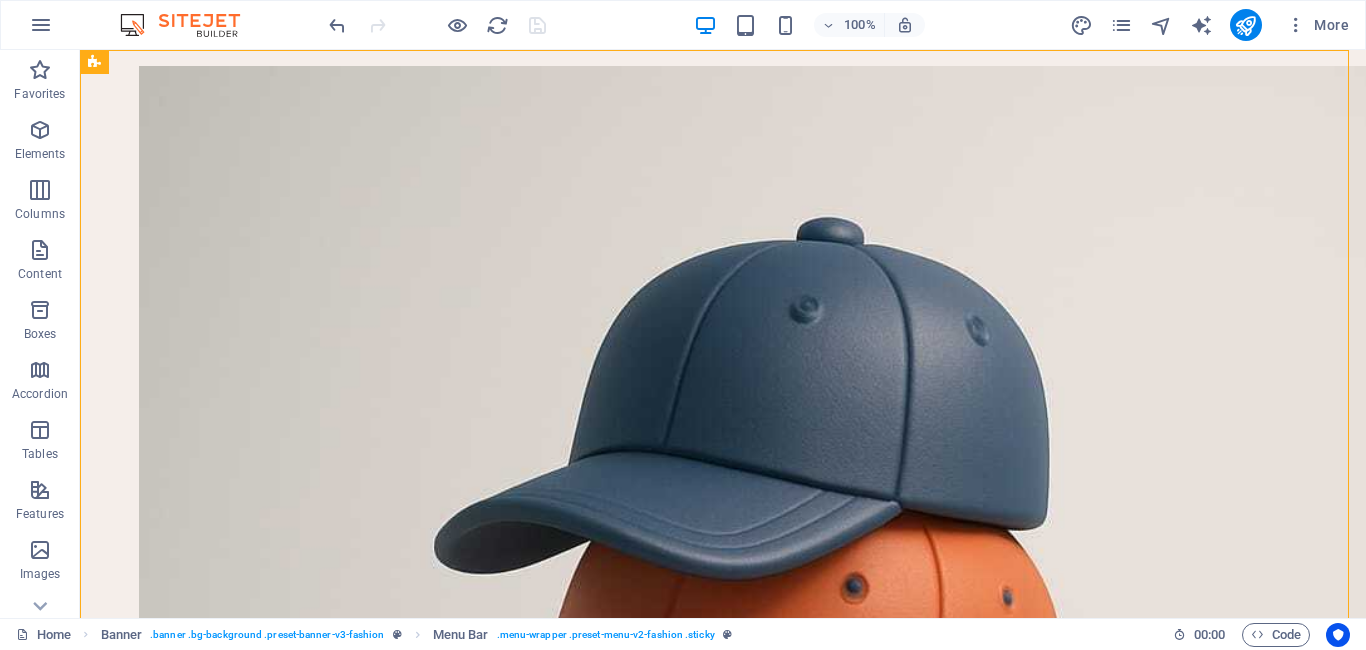click on "STAY IN TREND Home Journal Events Brand Partnerships Location Contact" at bounding box center [723, 759] 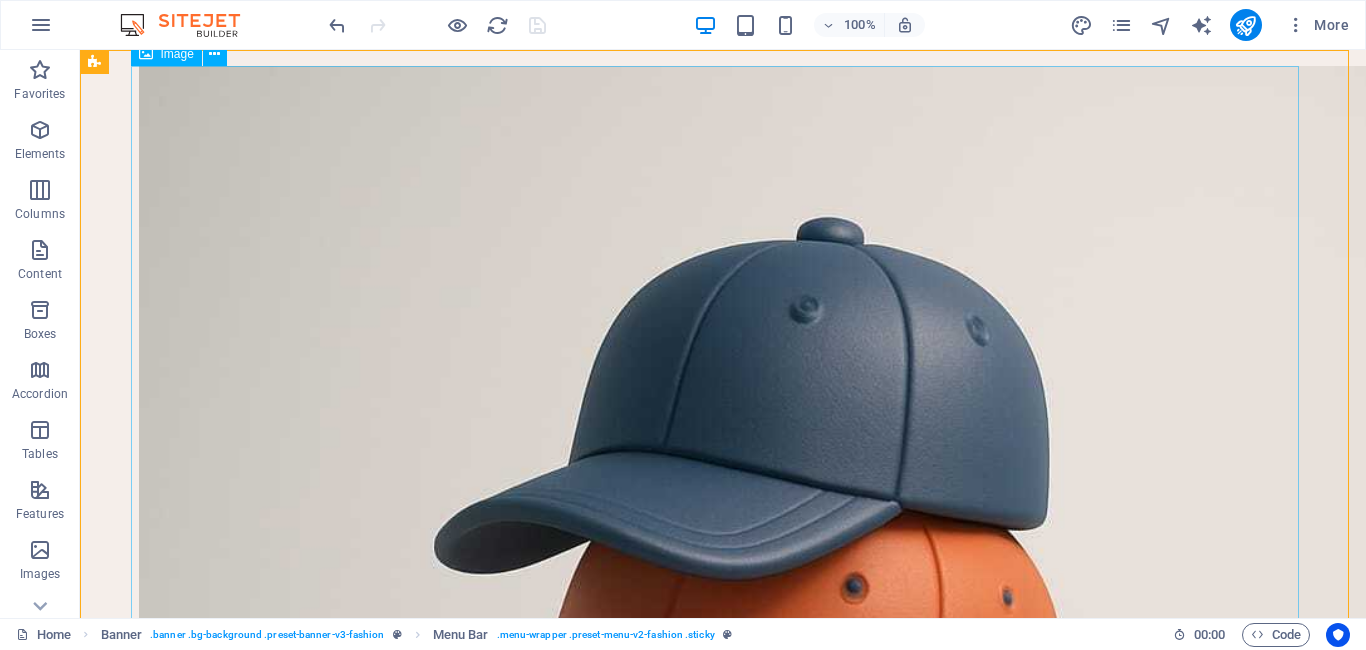 click at bounding box center [723, 709] 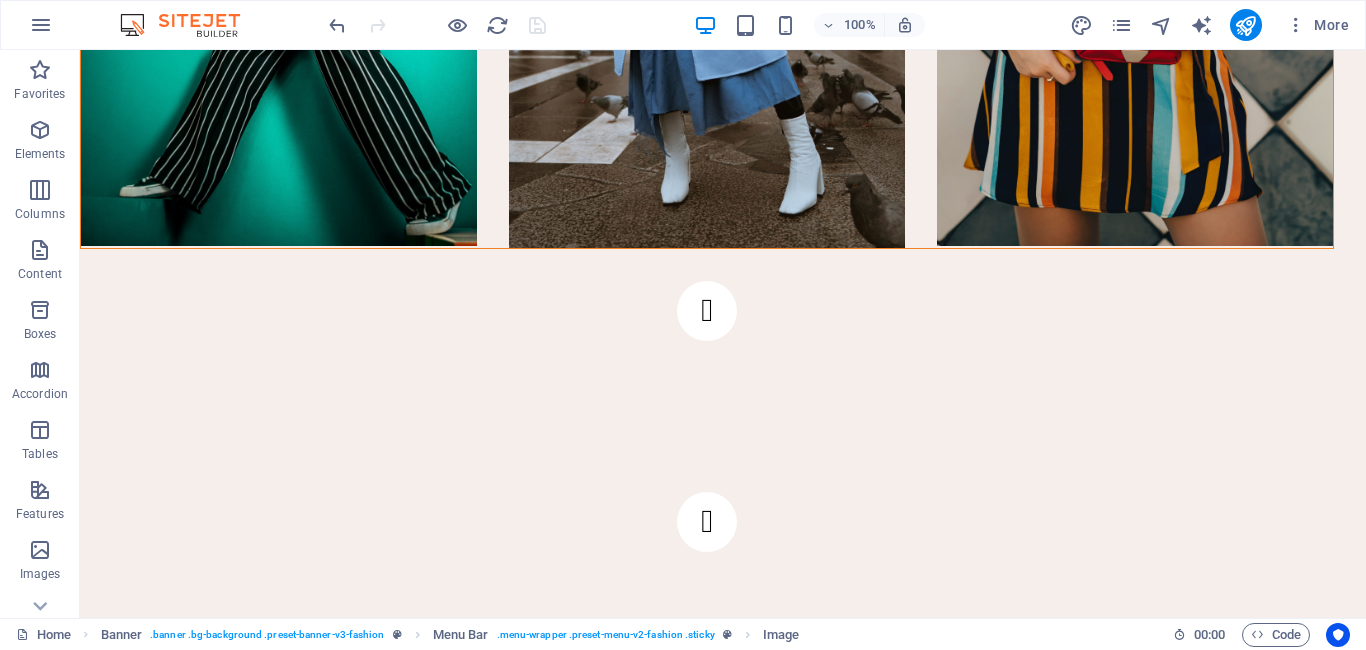 scroll, scrollTop: 0, scrollLeft: 0, axis: both 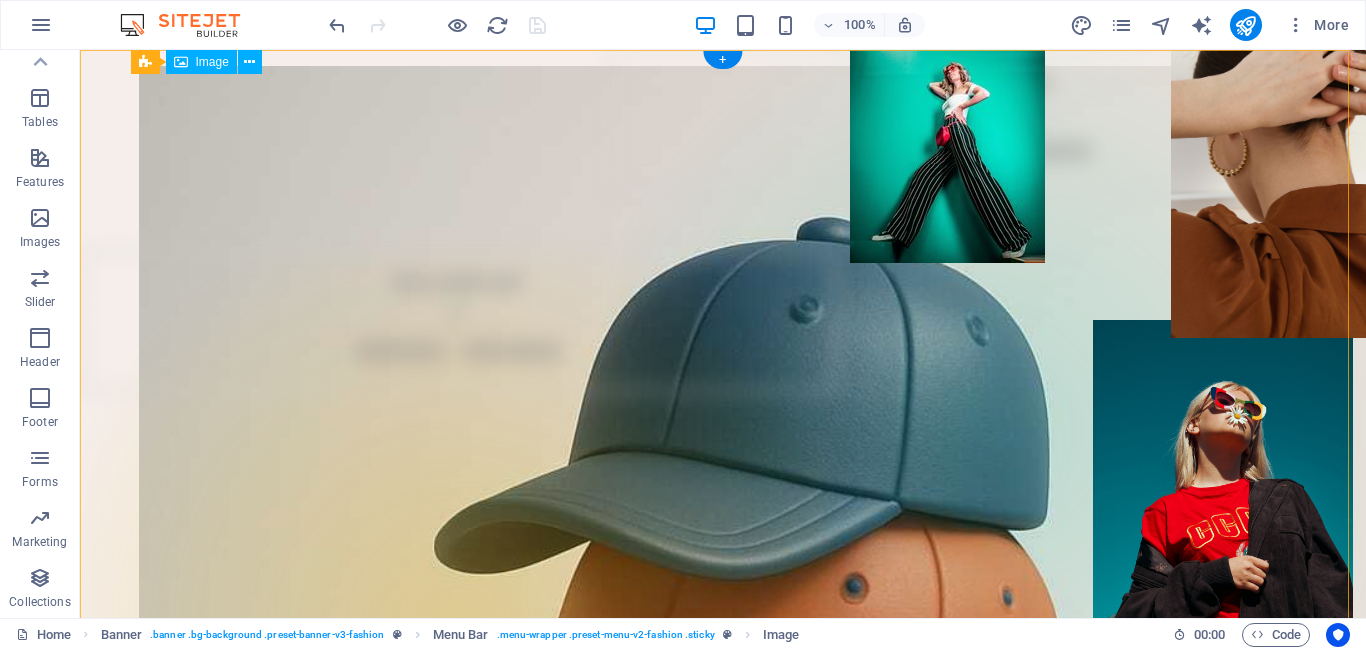 click at bounding box center [723, 709] 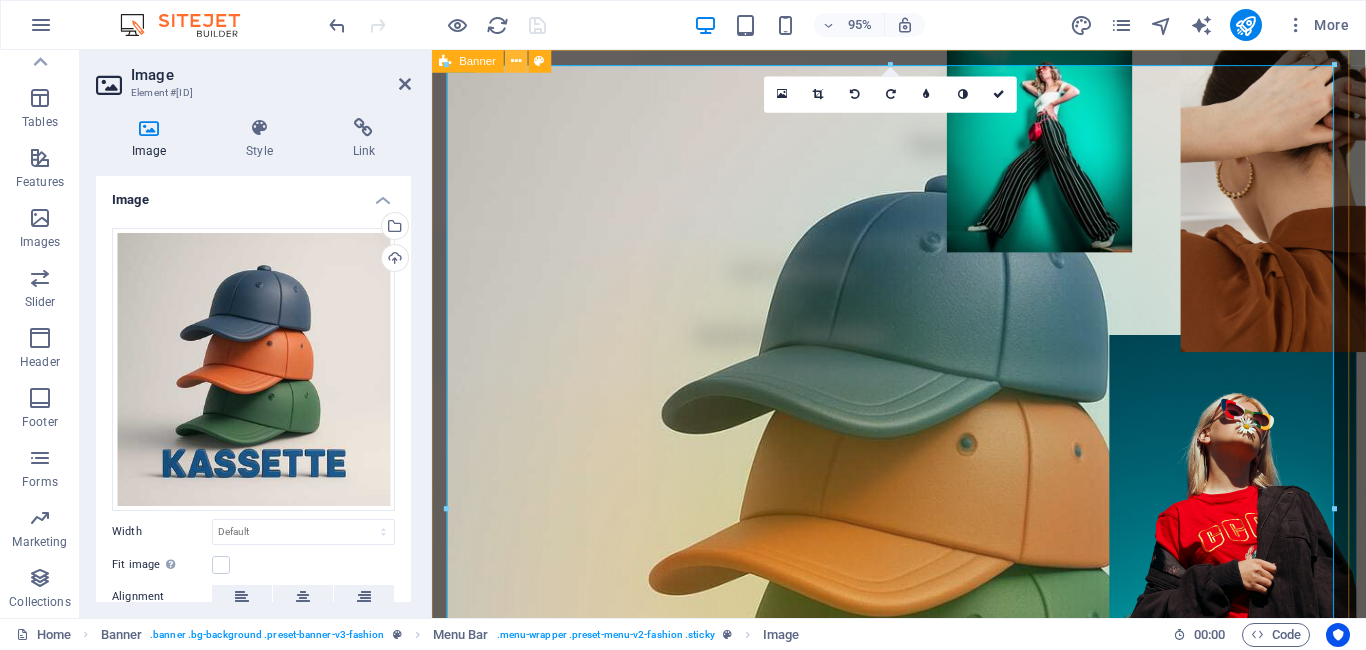click at bounding box center (516, 61) 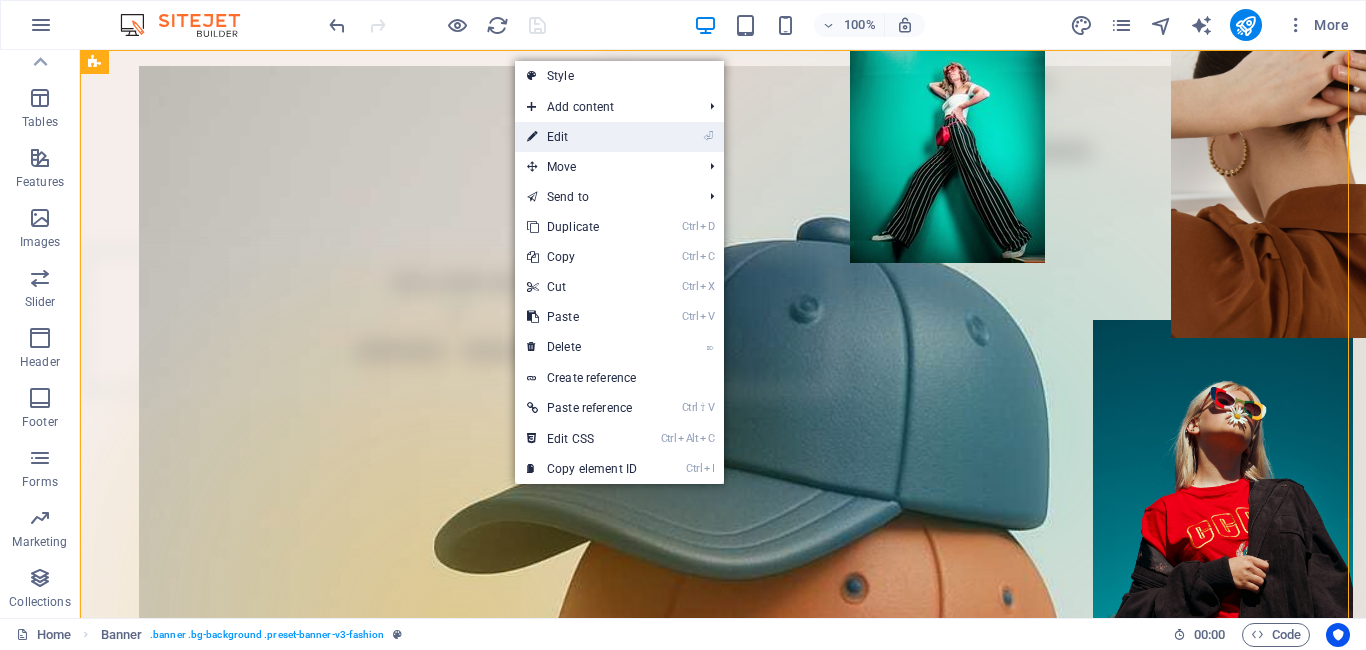 drag, startPoint x: 570, startPoint y: 134, endPoint x: 141, endPoint y: 218, distance: 437.14642 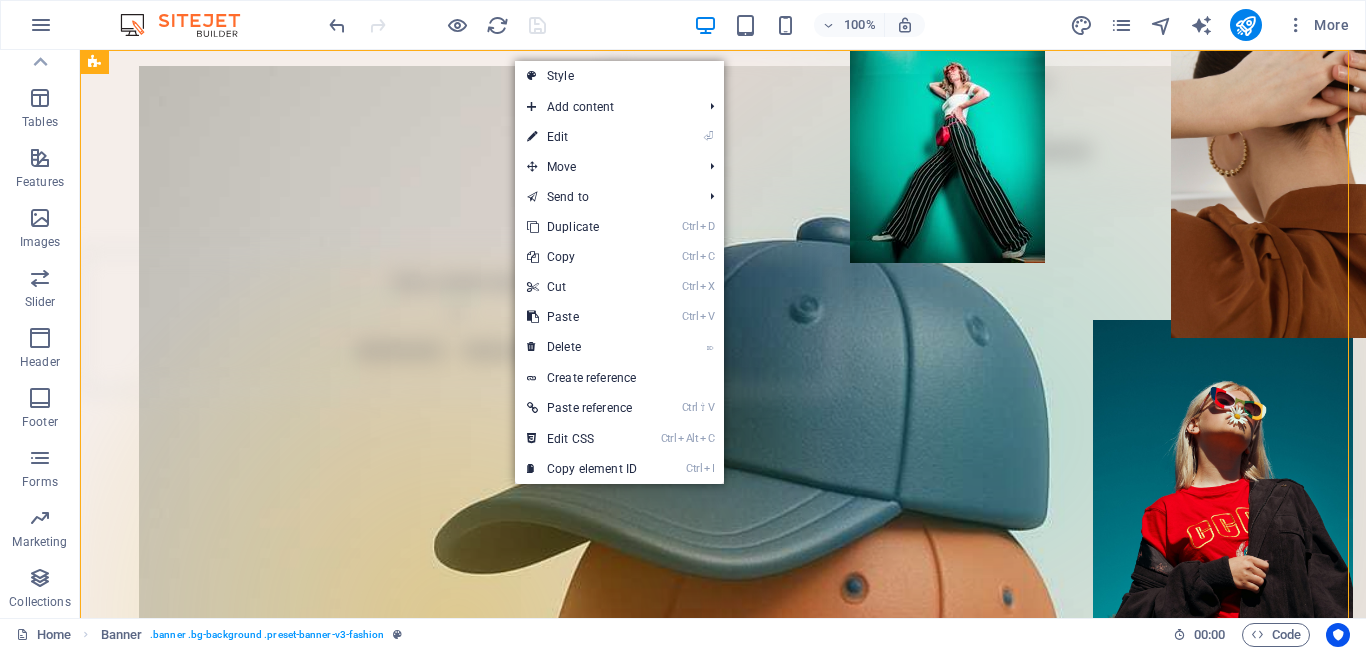 select on "vh" 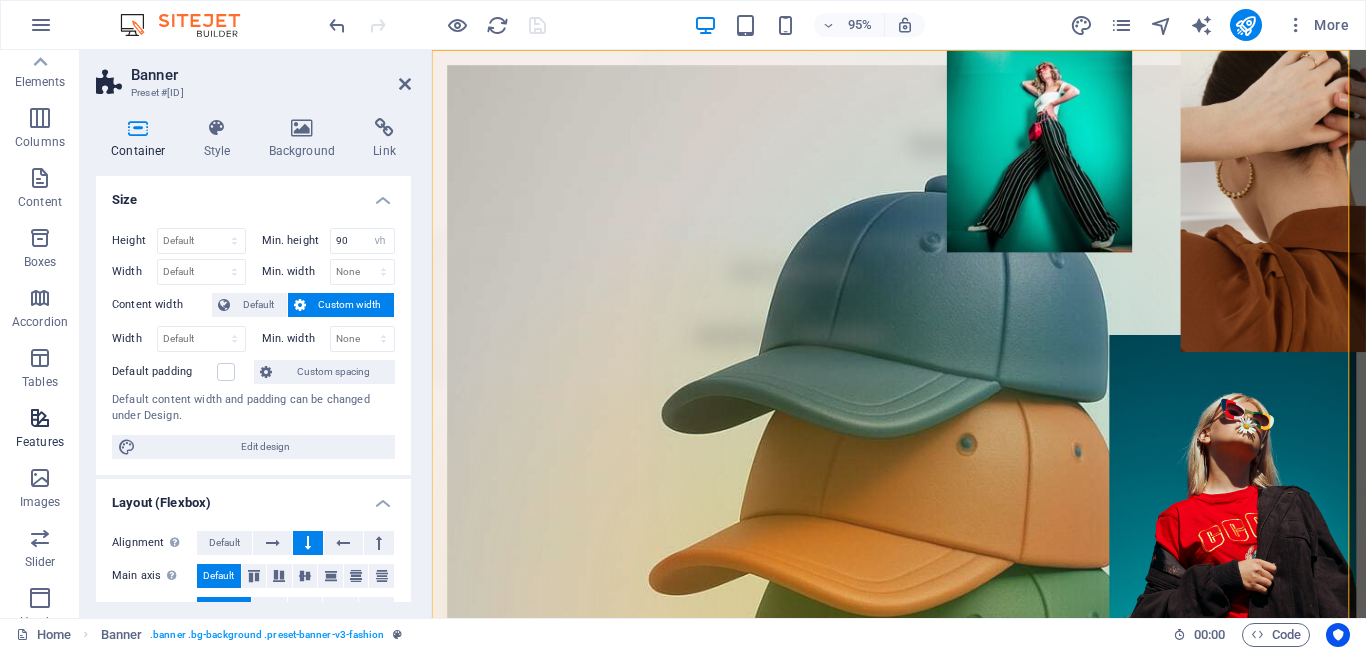 scroll, scrollTop: 0, scrollLeft: 0, axis: both 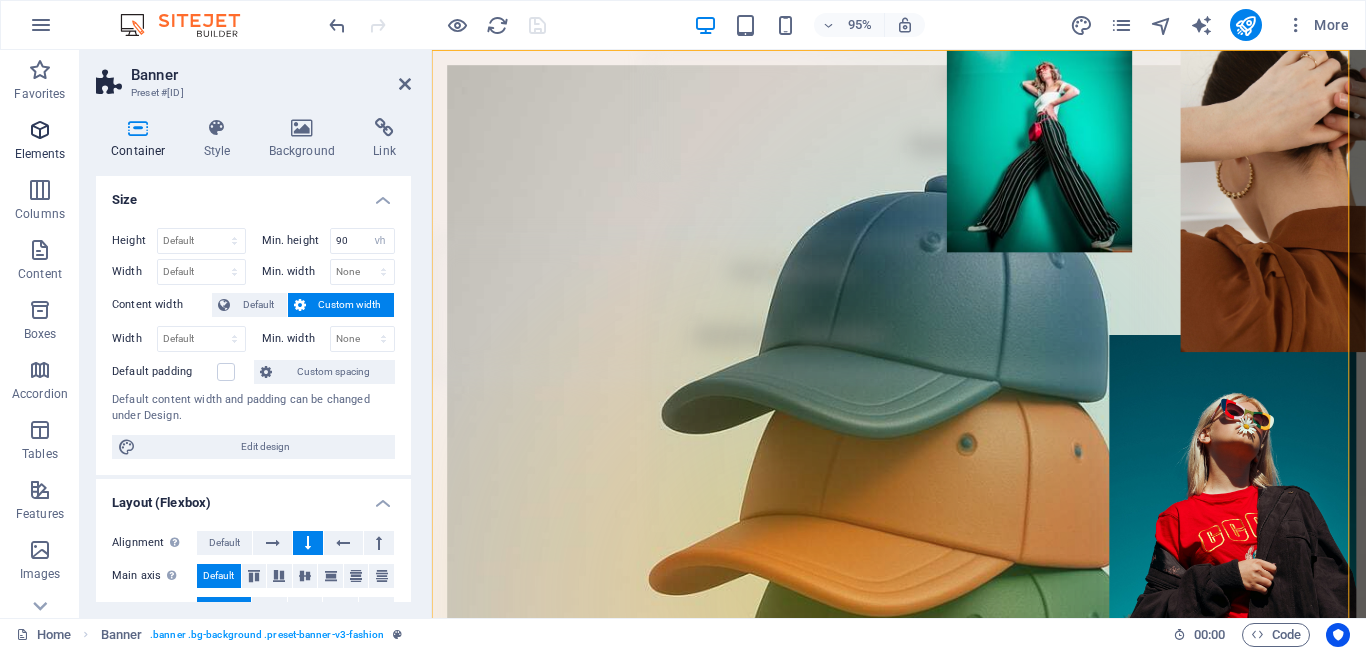 click at bounding box center [40, 130] 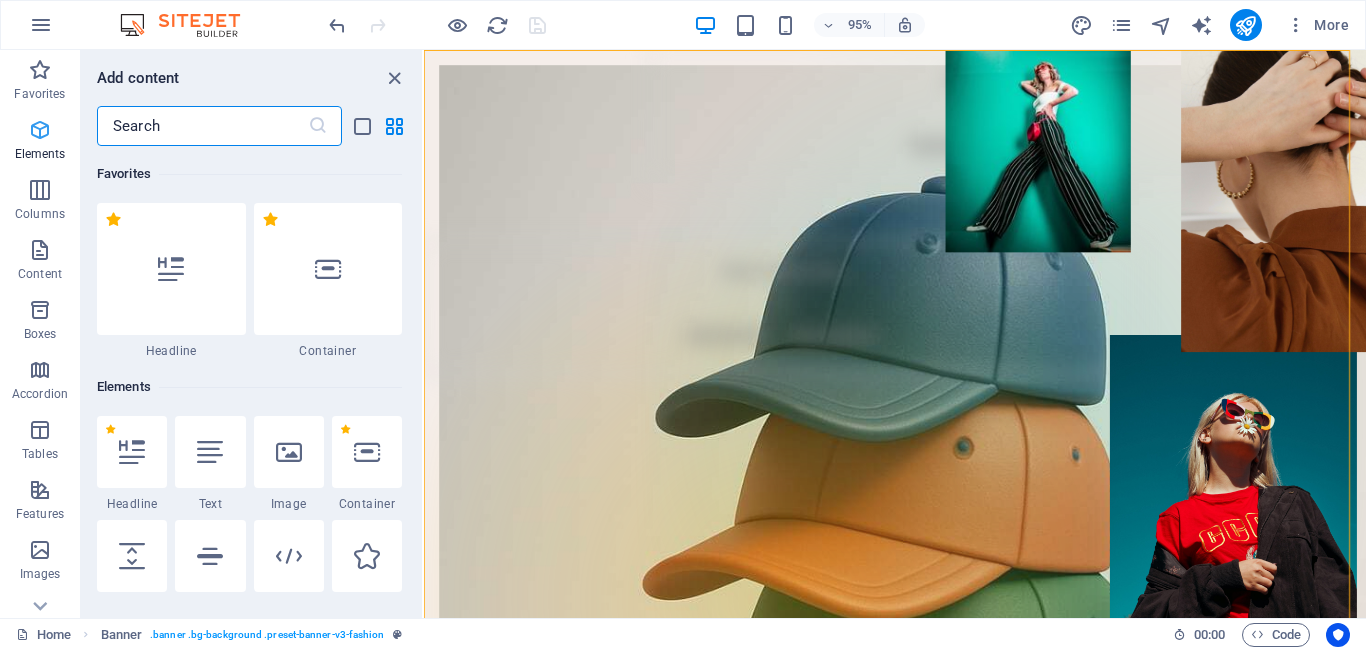 scroll, scrollTop: 213, scrollLeft: 0, axis: vertical 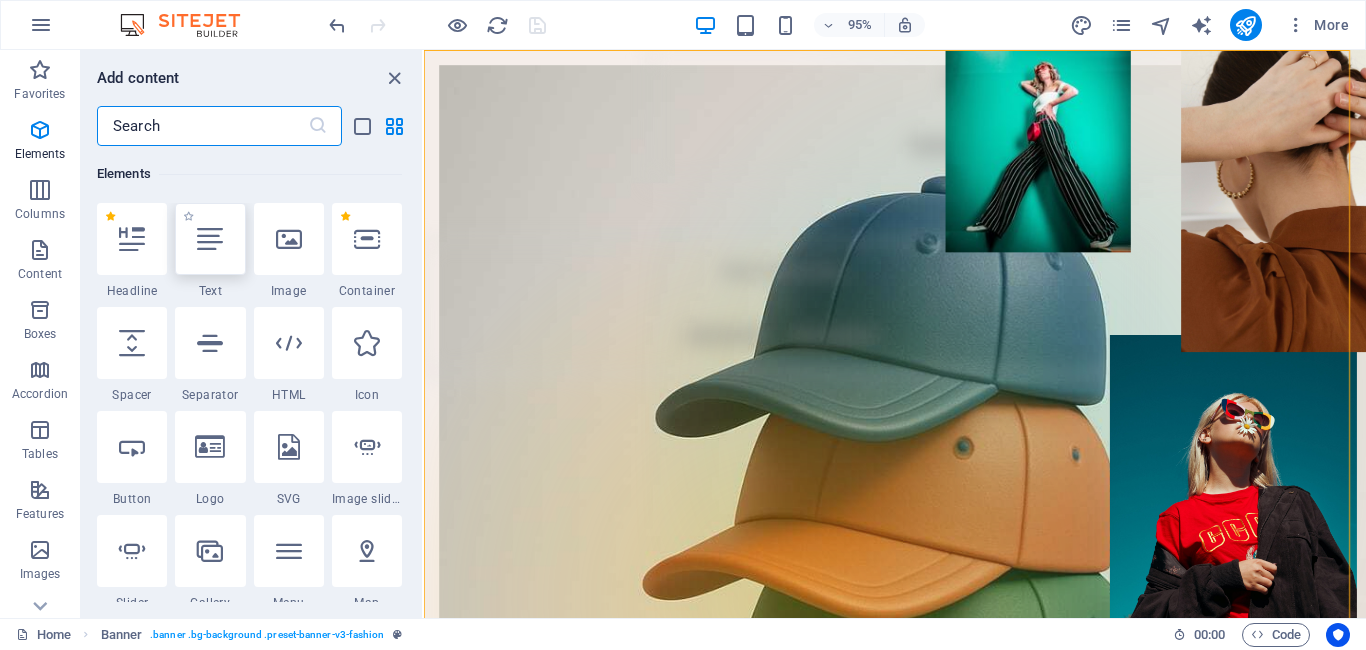 click at bounding box center [210, 239] 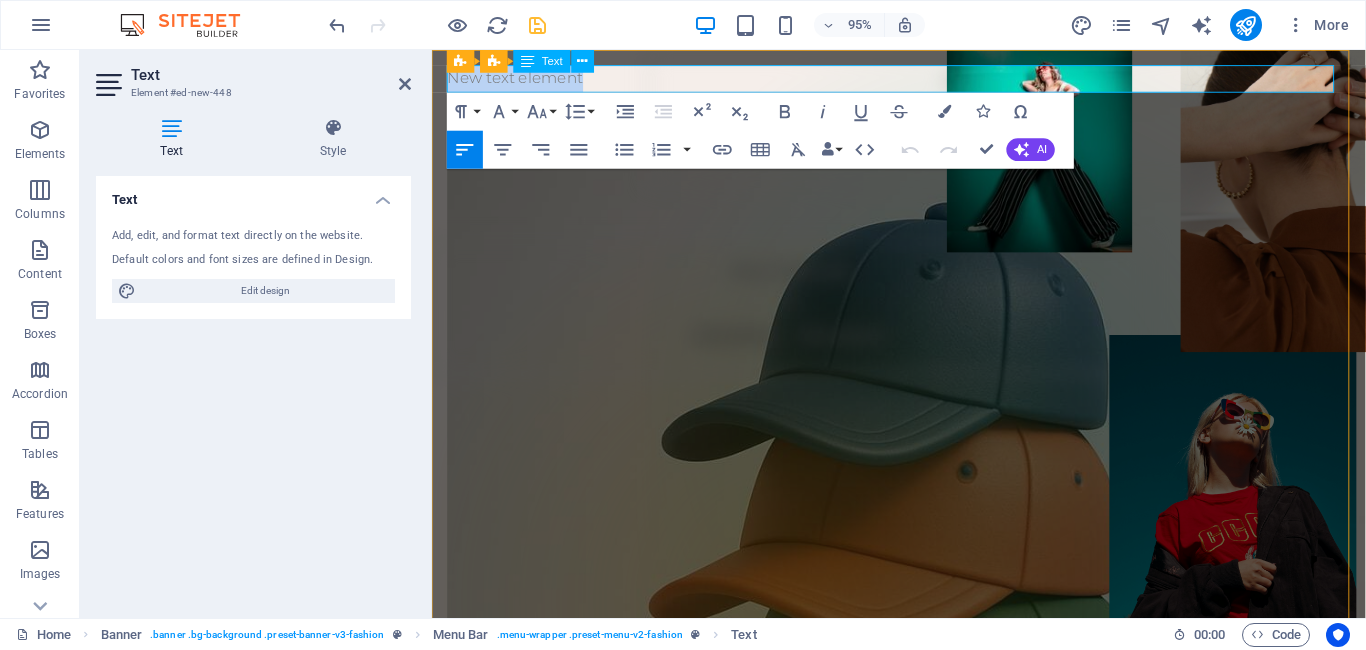 click on "New text element" at bounding box center (923, 80) 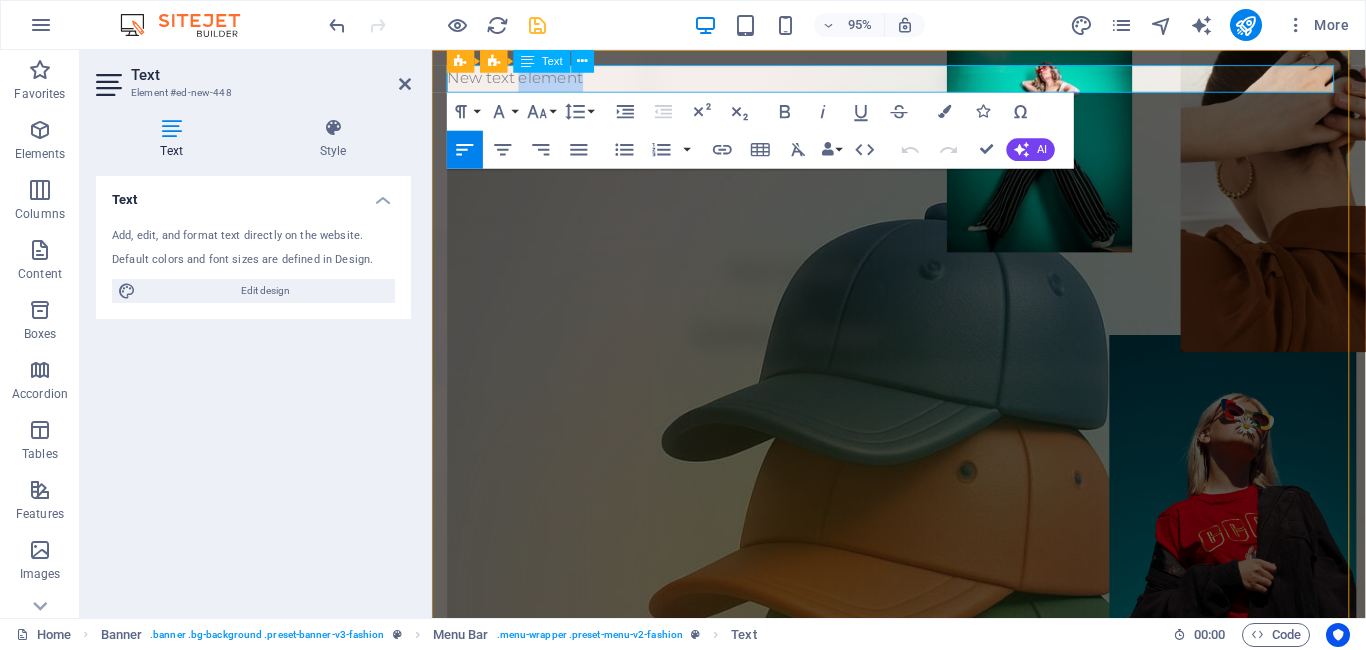 click on "New text element" at bounding box center [923, 80] 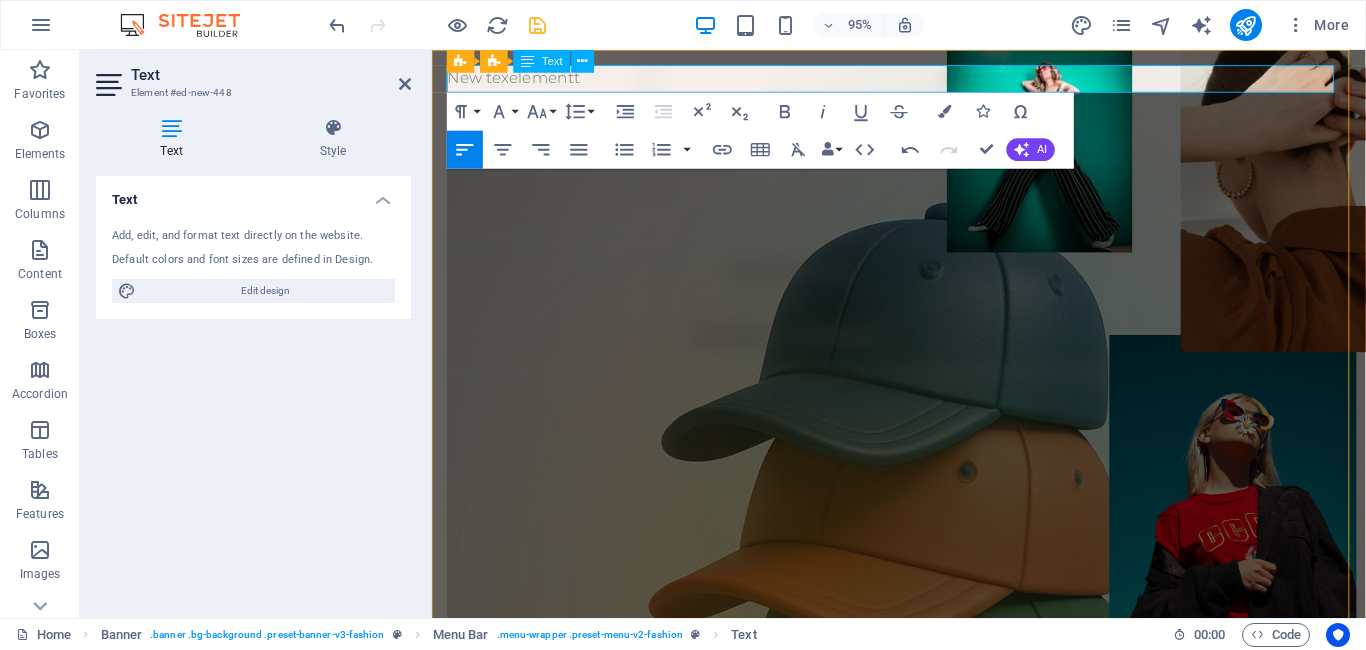 click on "element" at bounding box center [547, 79] 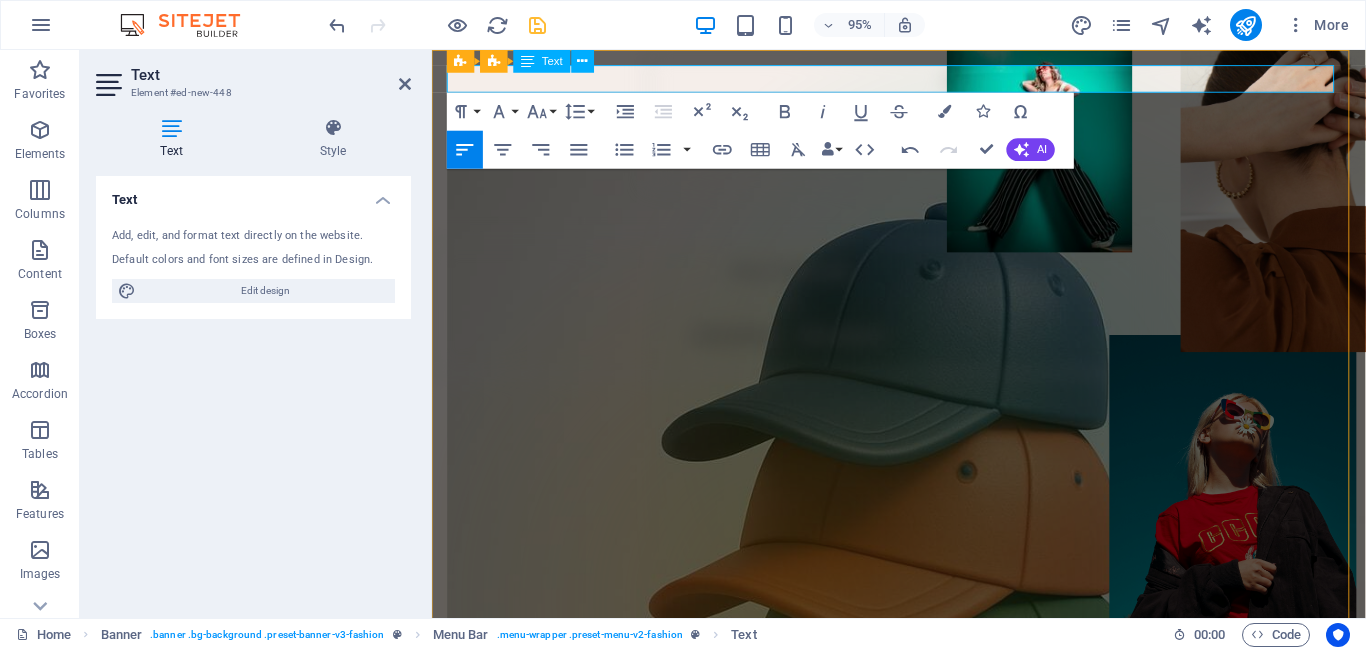 type 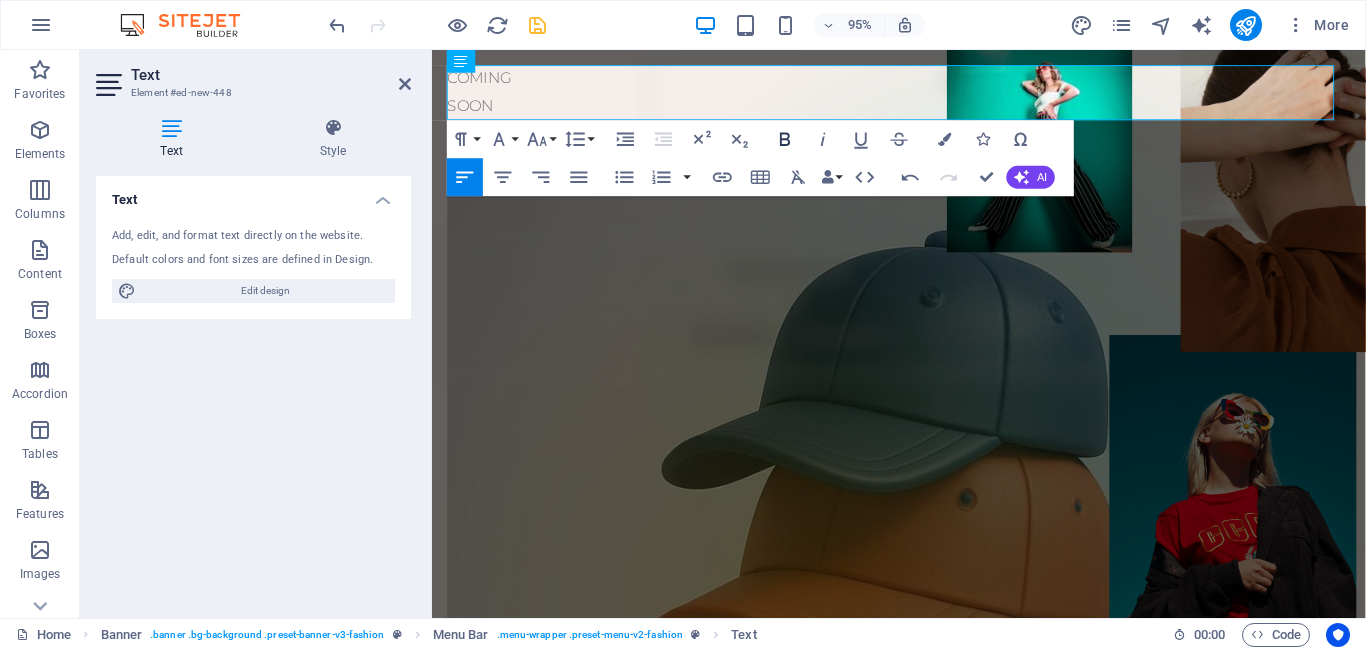 click 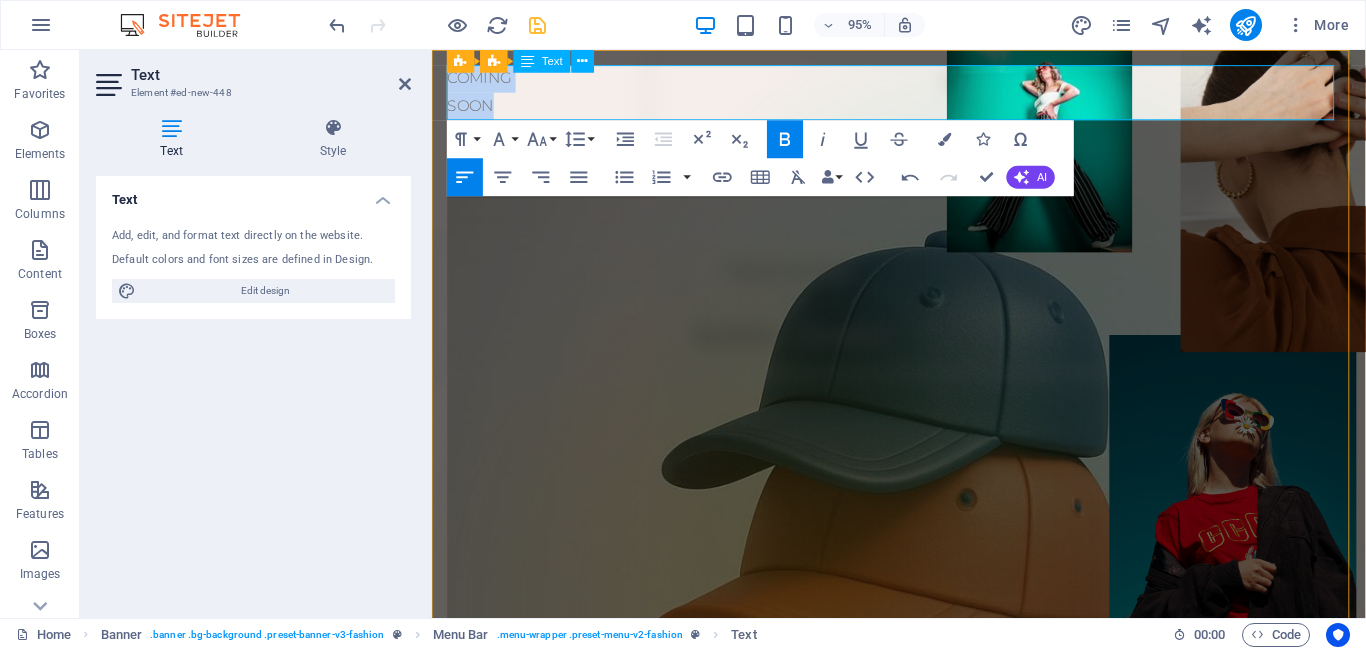 drag, startPoint x: 505, startPoint y: 106, endPoint x: 884, endPoint y: 121, distance: 379.29672 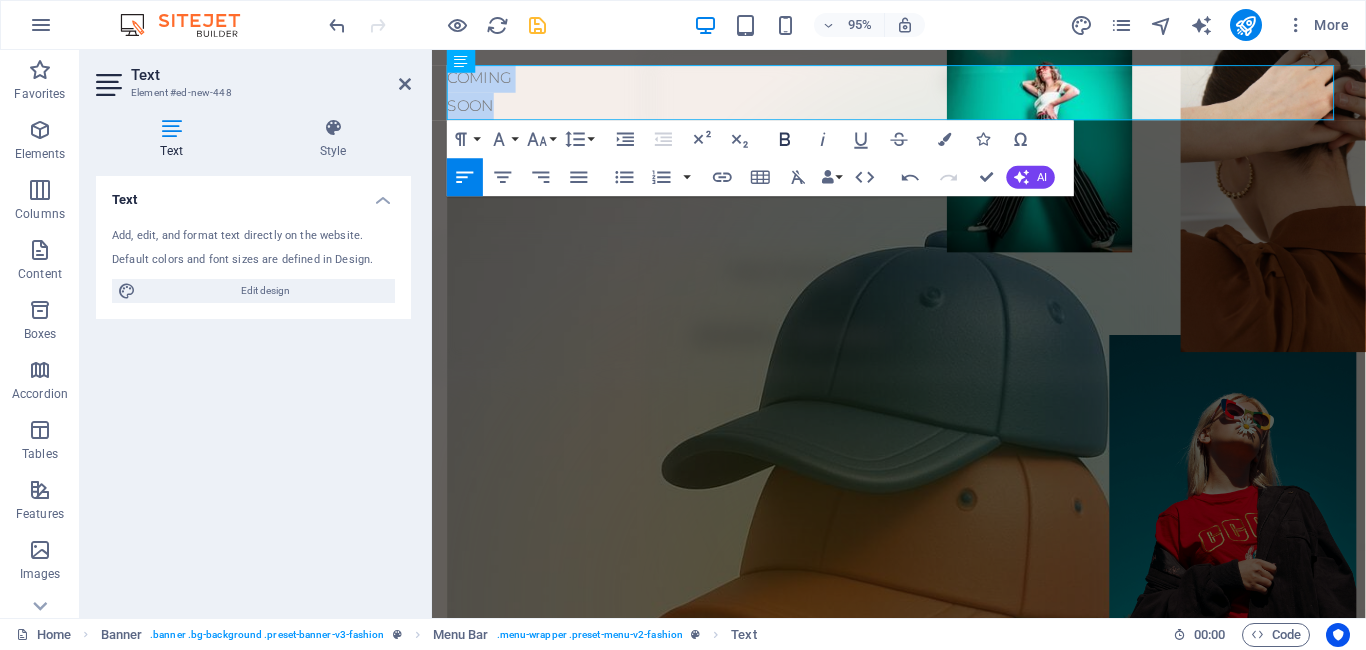 click 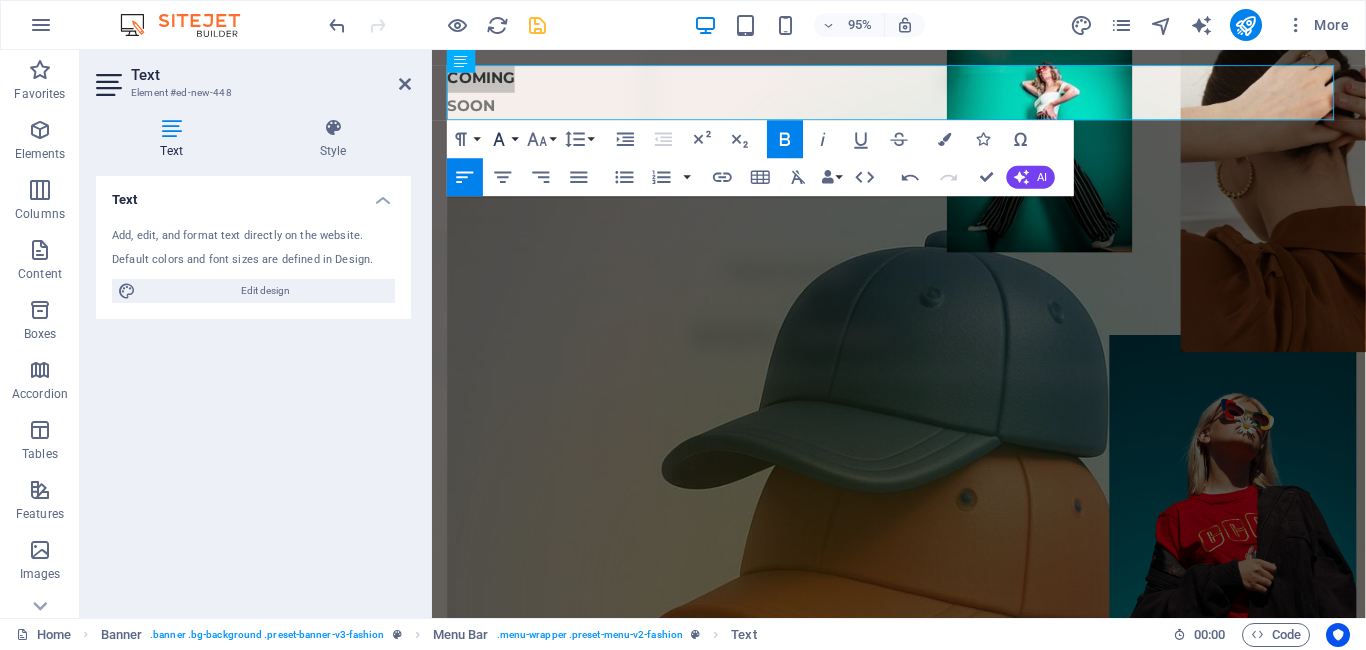 click on "Font Family" at bounding box center (503, 139) 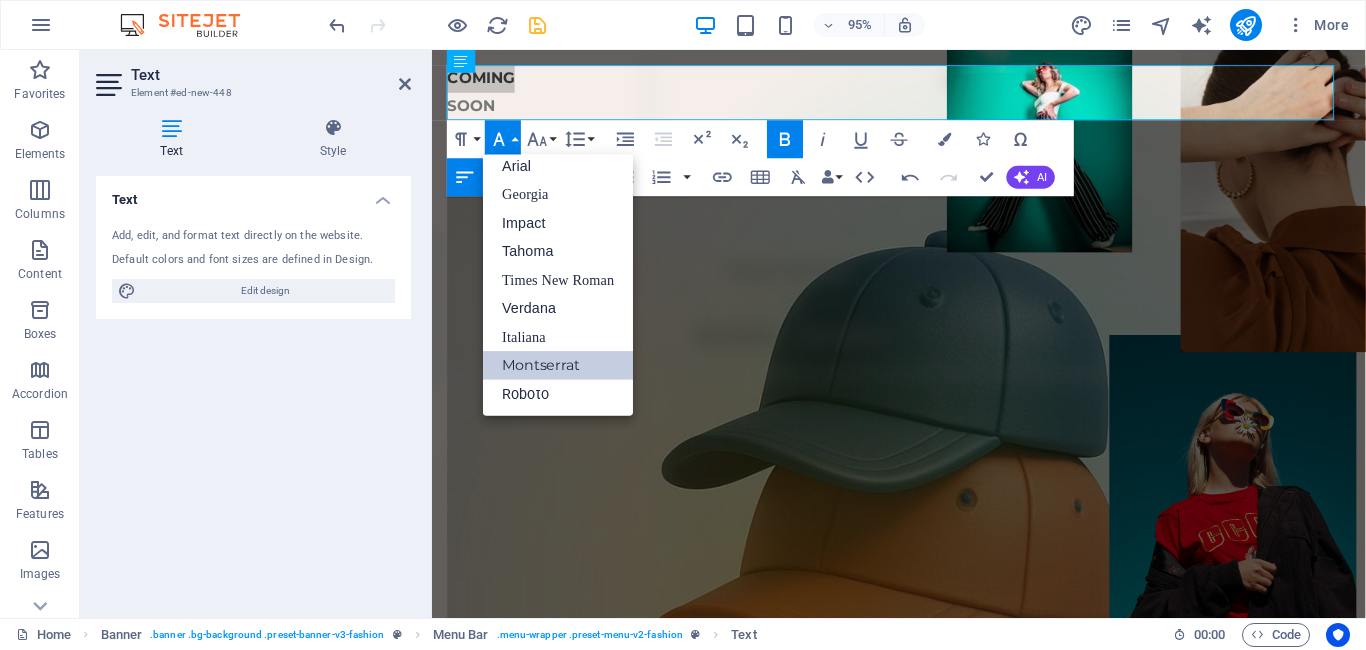 scroll, scrollTop: 11, scrollLeft: 0, axis: vertical 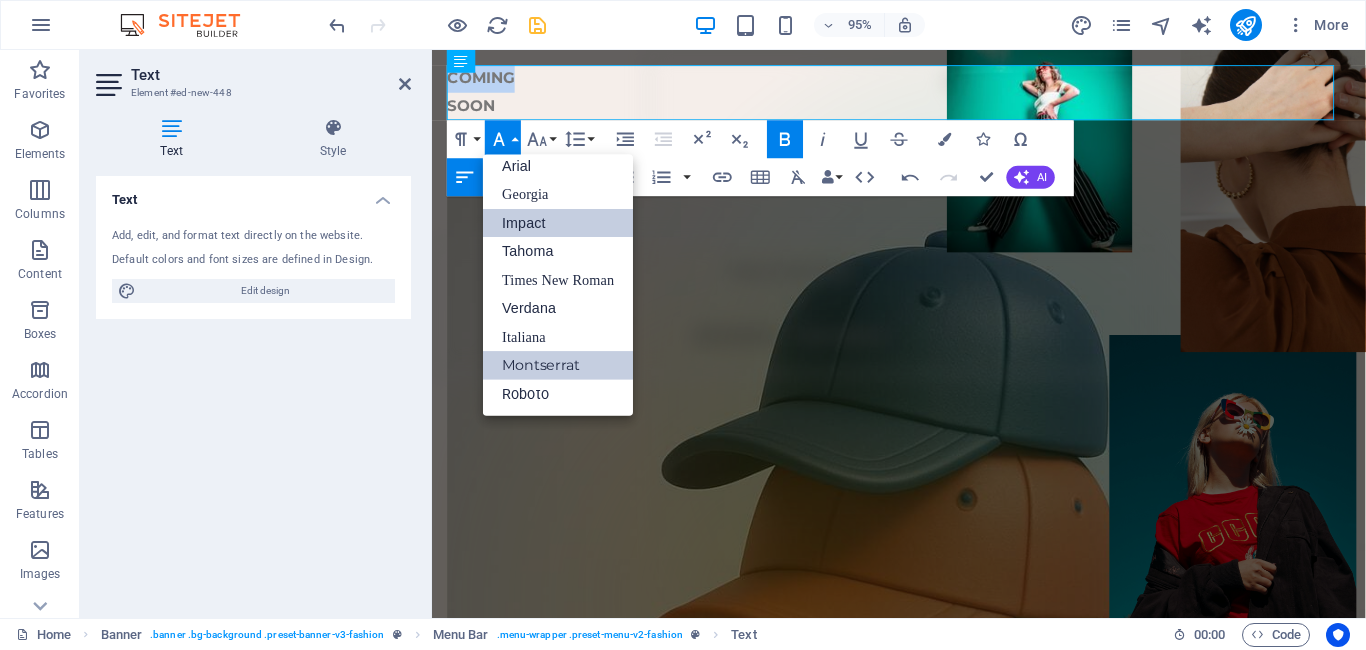click on "Impact" at bounding box center (558, 223) 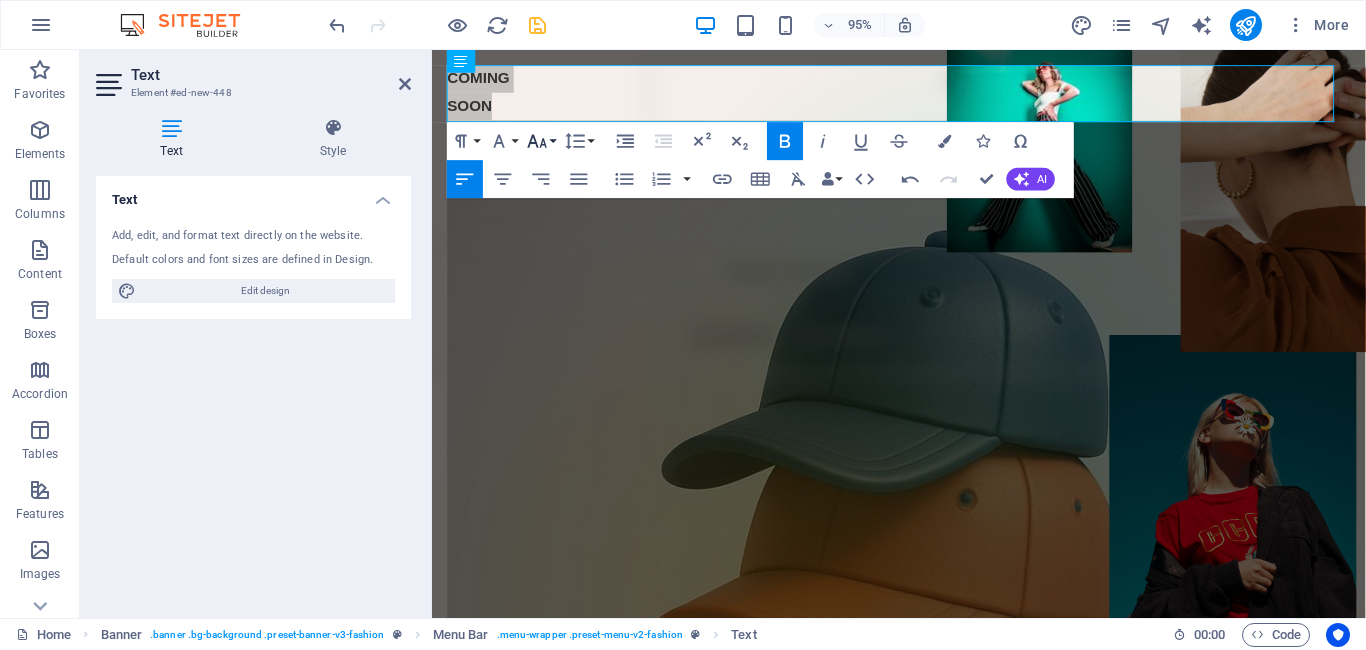 click 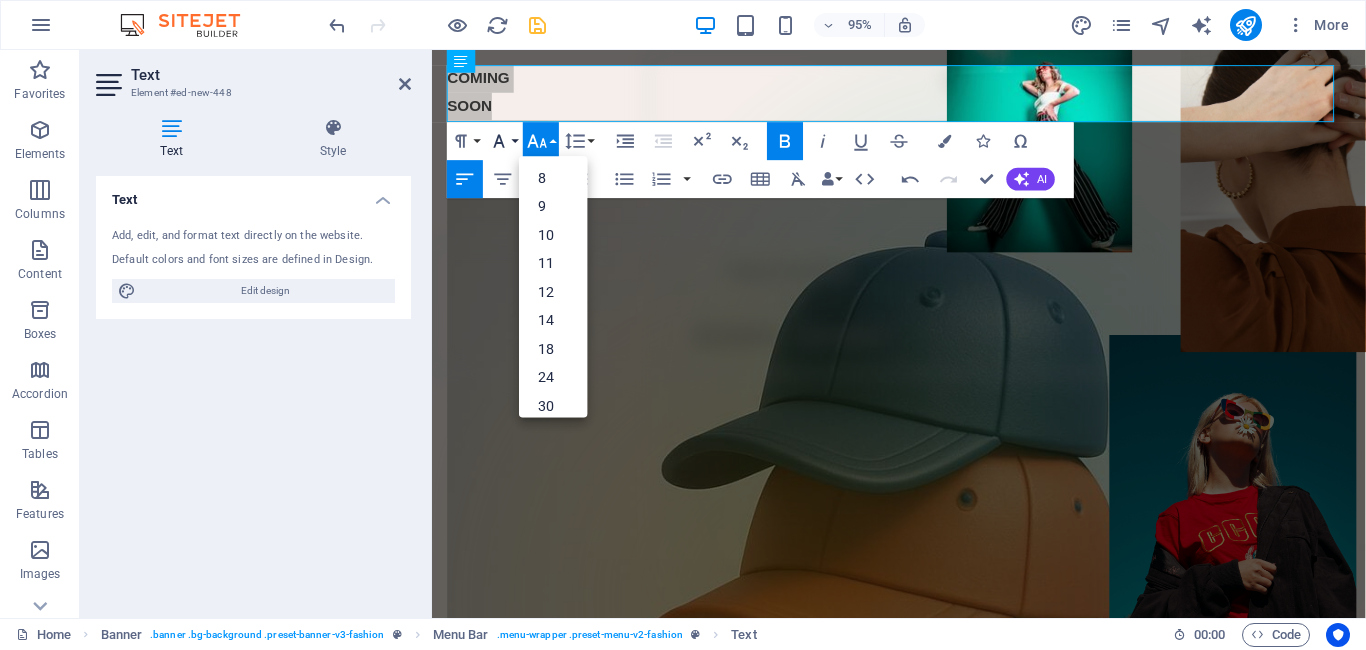 click 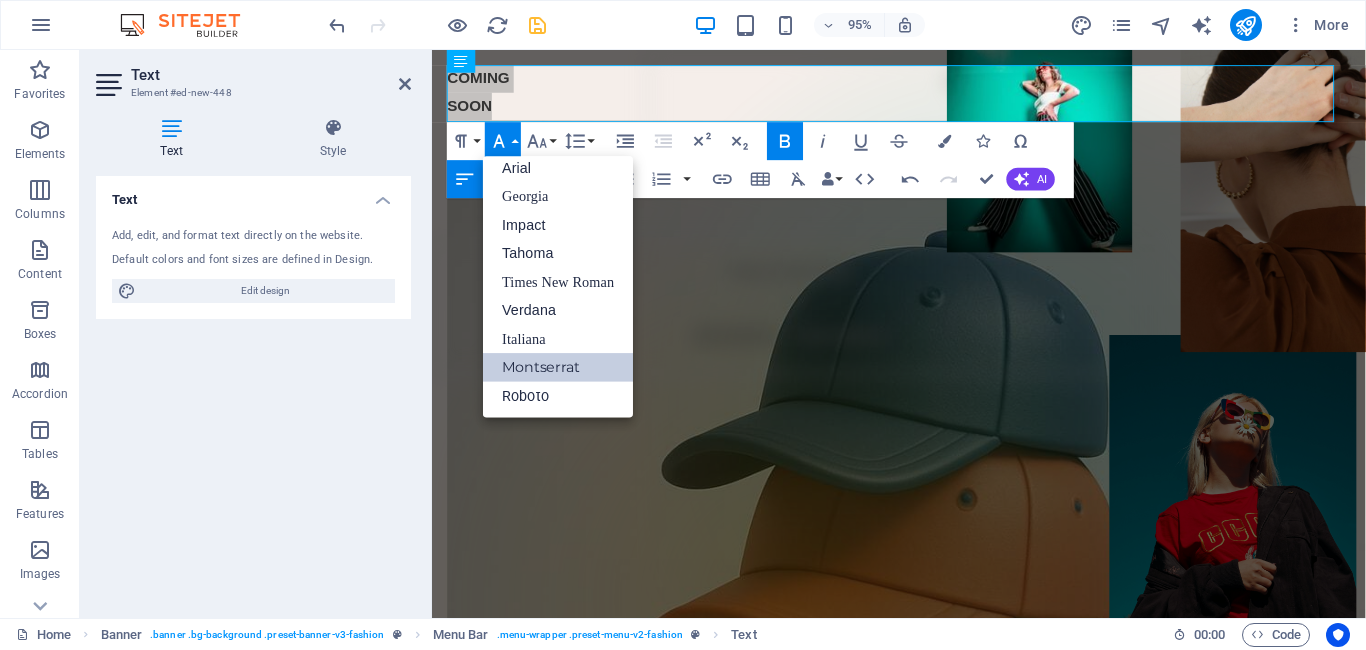 scroll, scrollTop: 11, scrollLeft: 0, axis: vertical 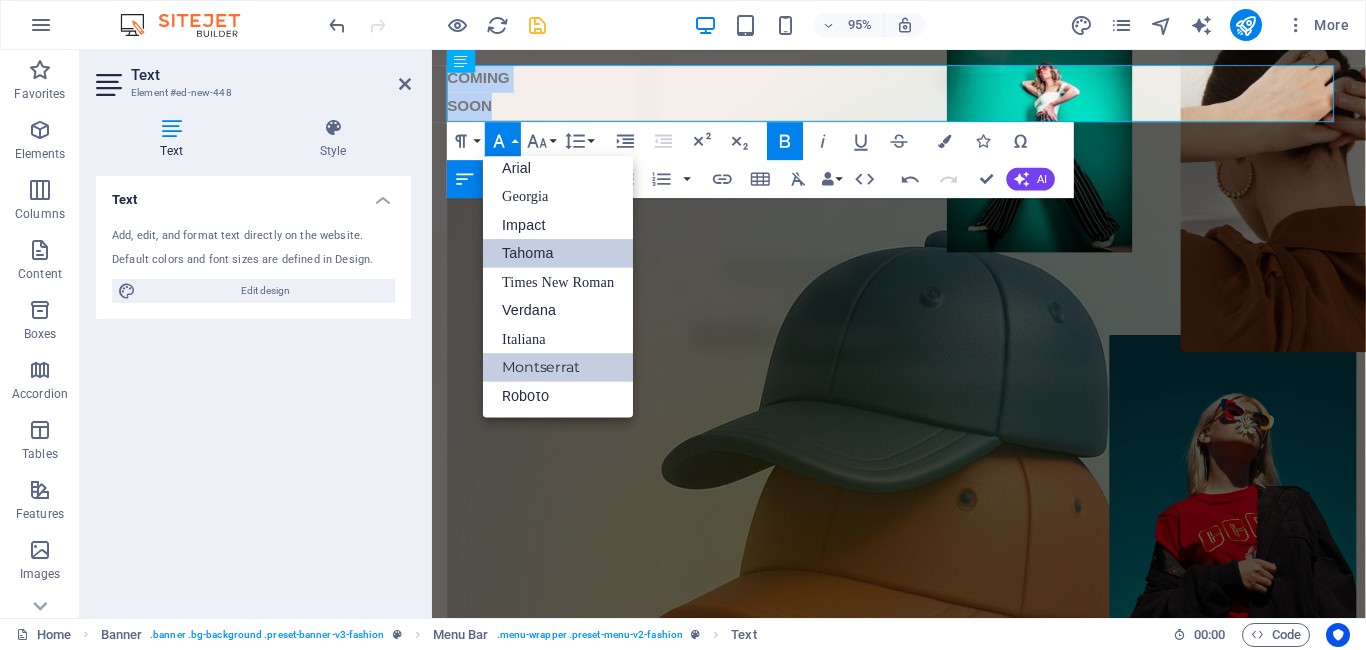 click on "Tahoma" at bounding box center (558, 253) 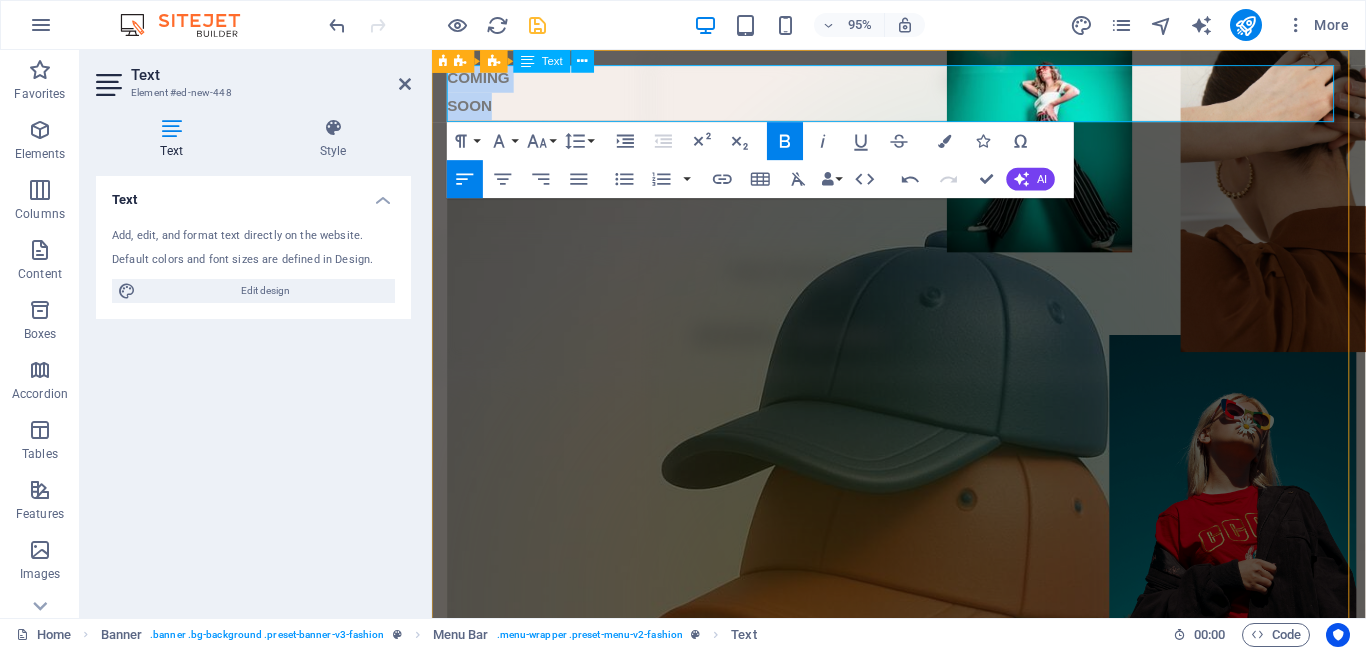 click on "SOON ​" at bounding box center (923, 109) 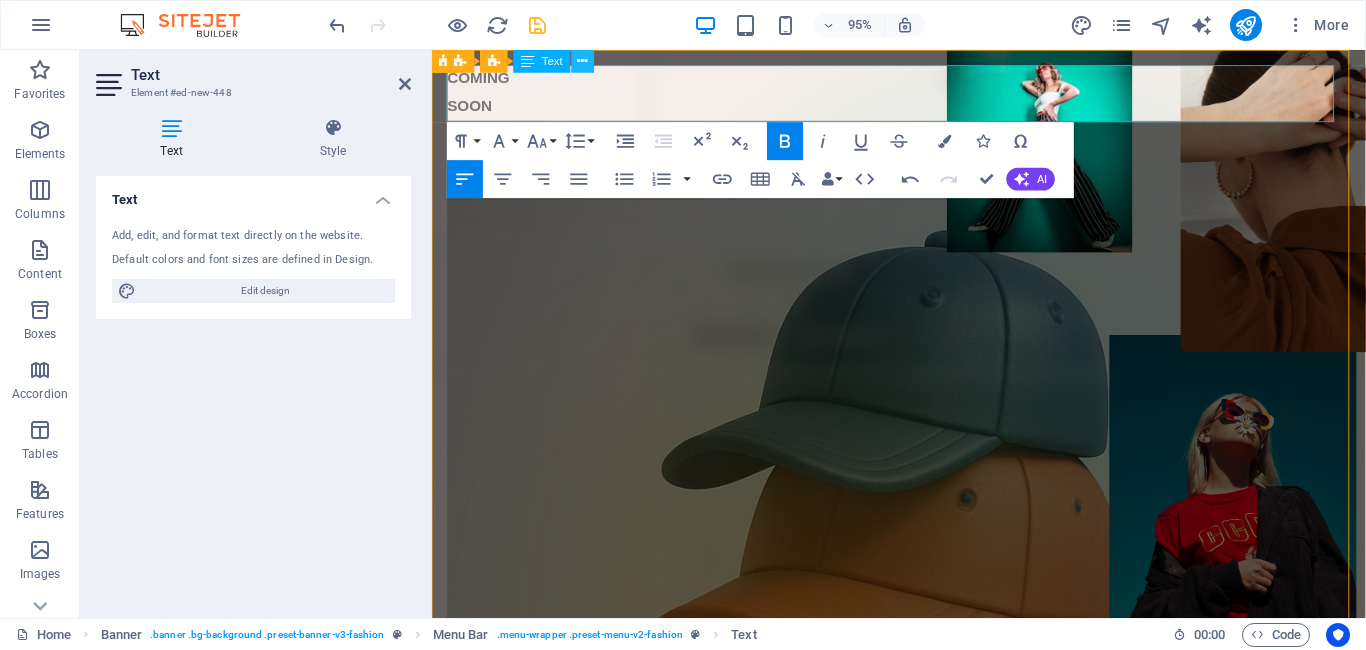 click at bounding box center (583, 61) 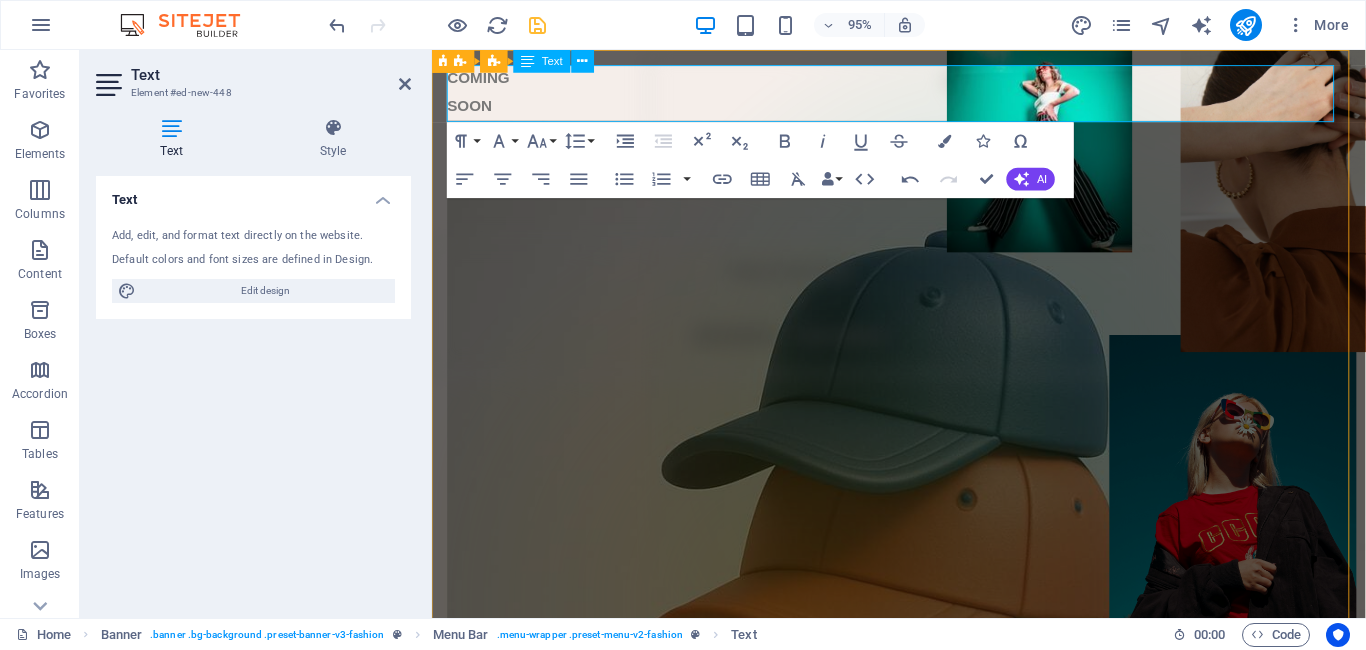 click on "SOON ​" at bounding box center [923, 109] 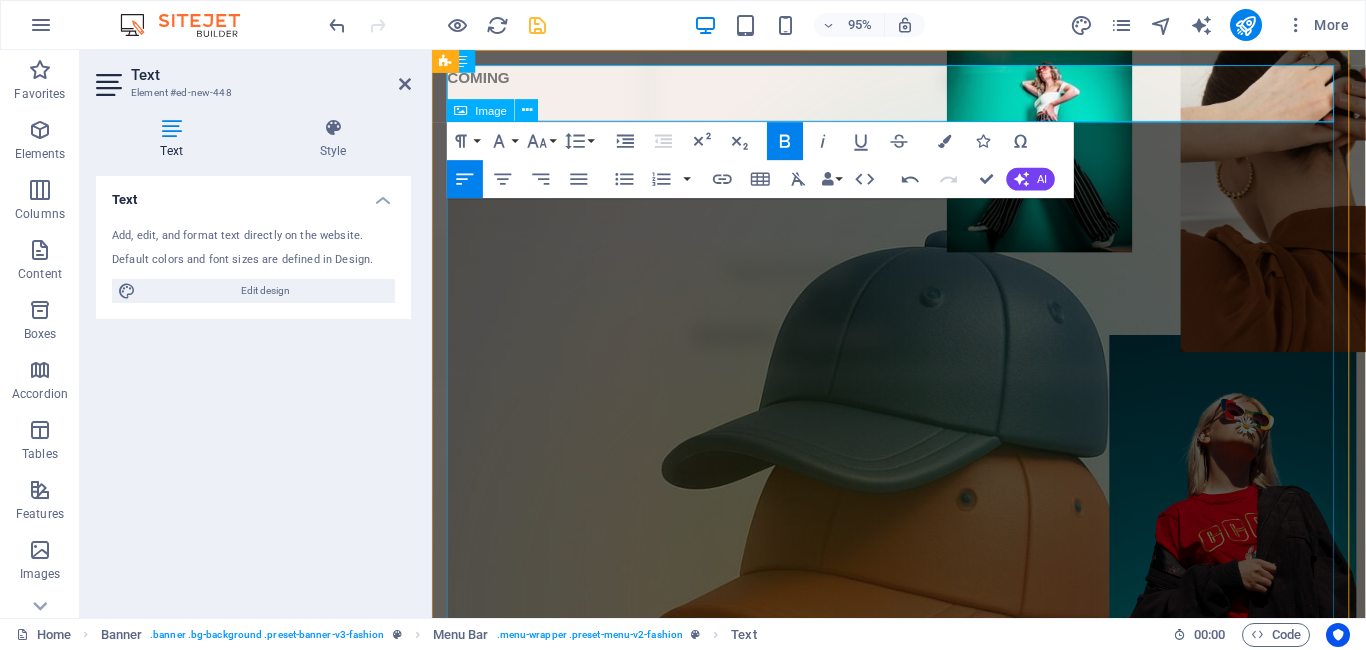 click at bounding box center (923, 615) 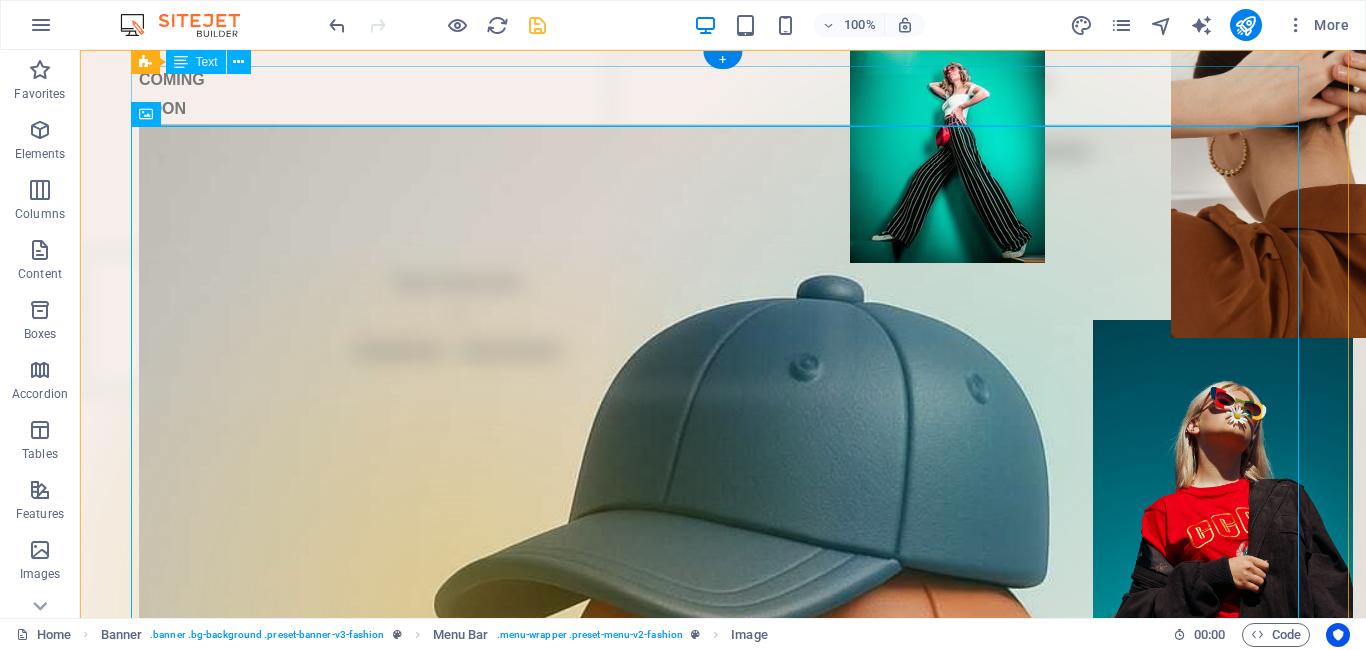 click on "COMING  SOON" at bounding box center (723, 95) 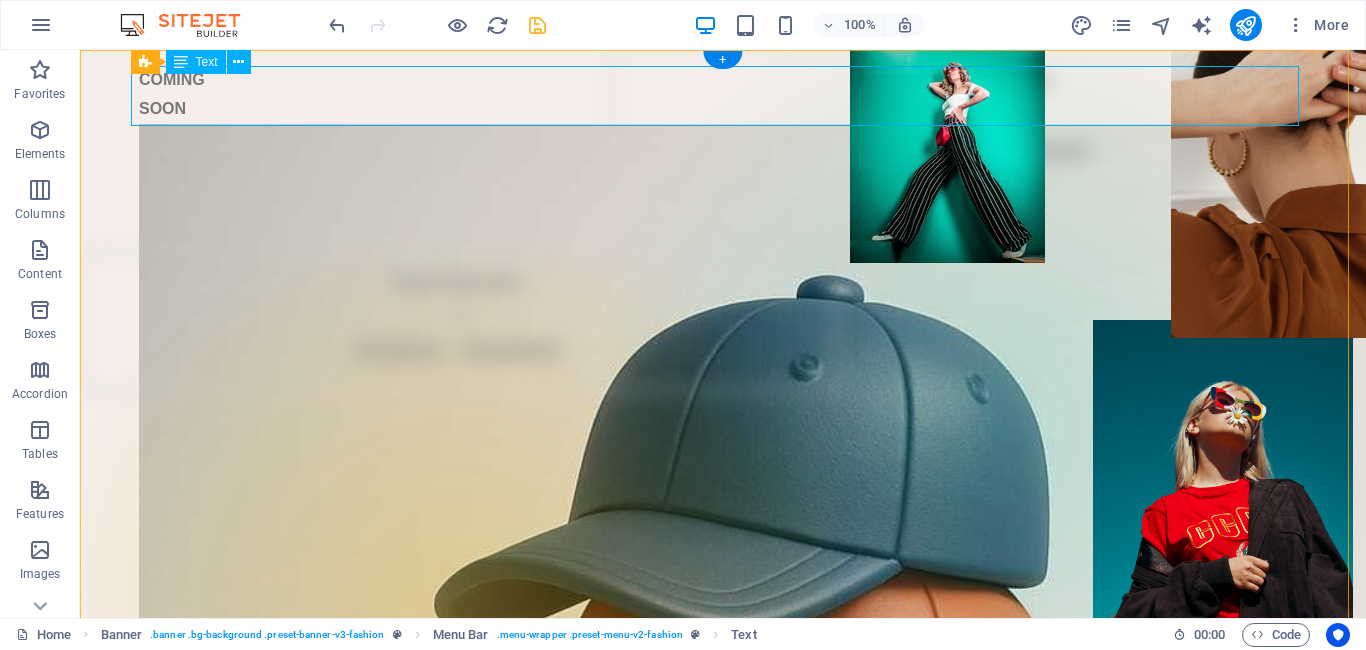 drag, startPoint x: 250, startPoint y: 124, endPoint x: 365, endPoint y: 105, distance: 116.559 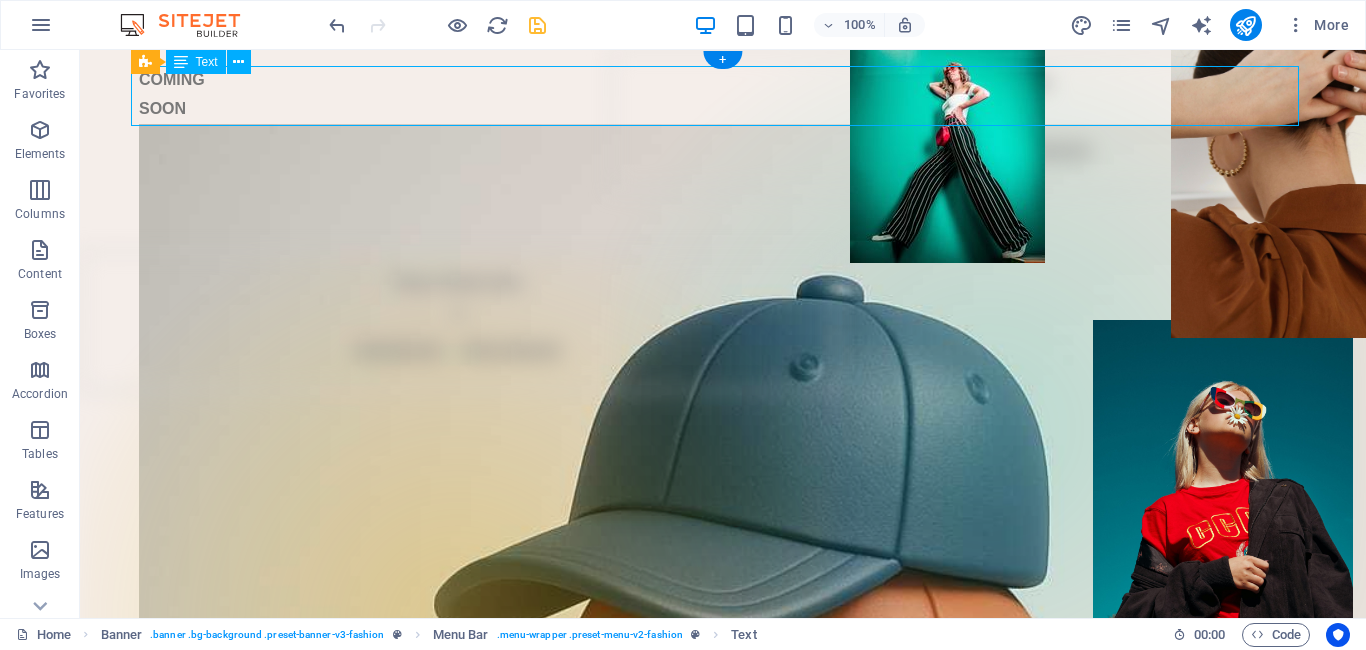 click on "COMING  SOON" at bounding box center [723, 95] 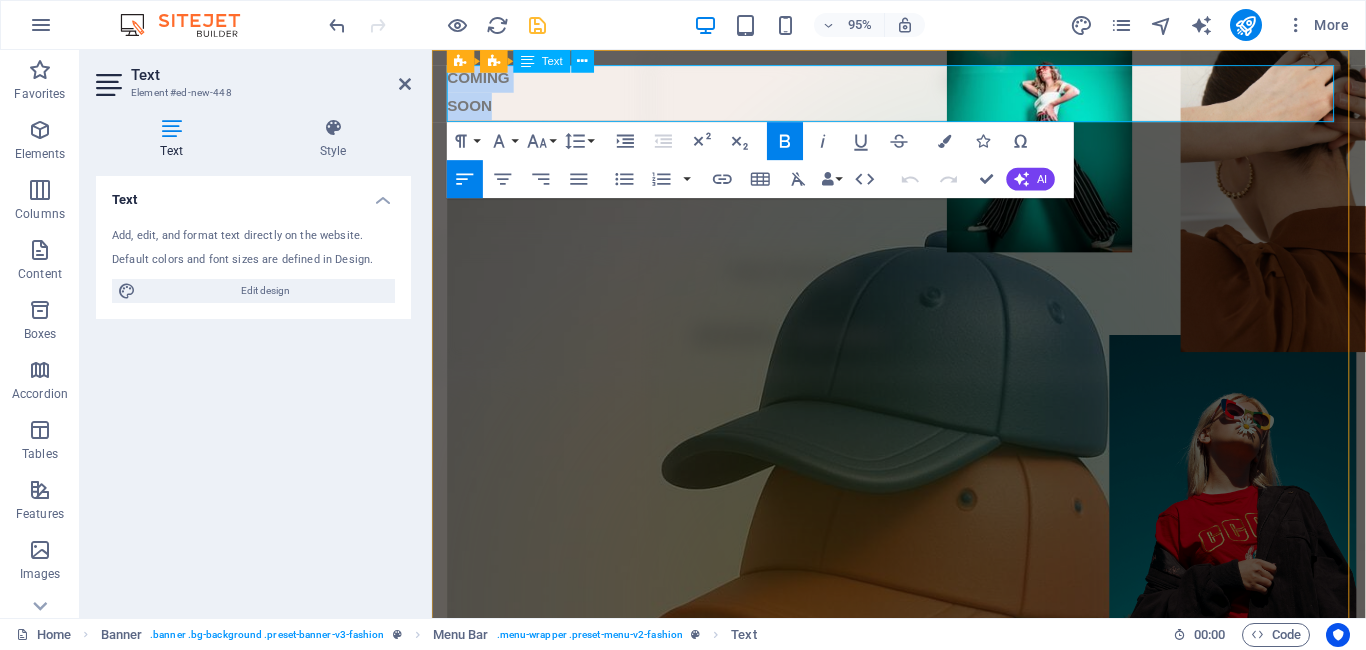 drag, startPoint x: 501, startPoint y: 109, endPoint x: 453, endPoint y: 75, distance: 58.821766 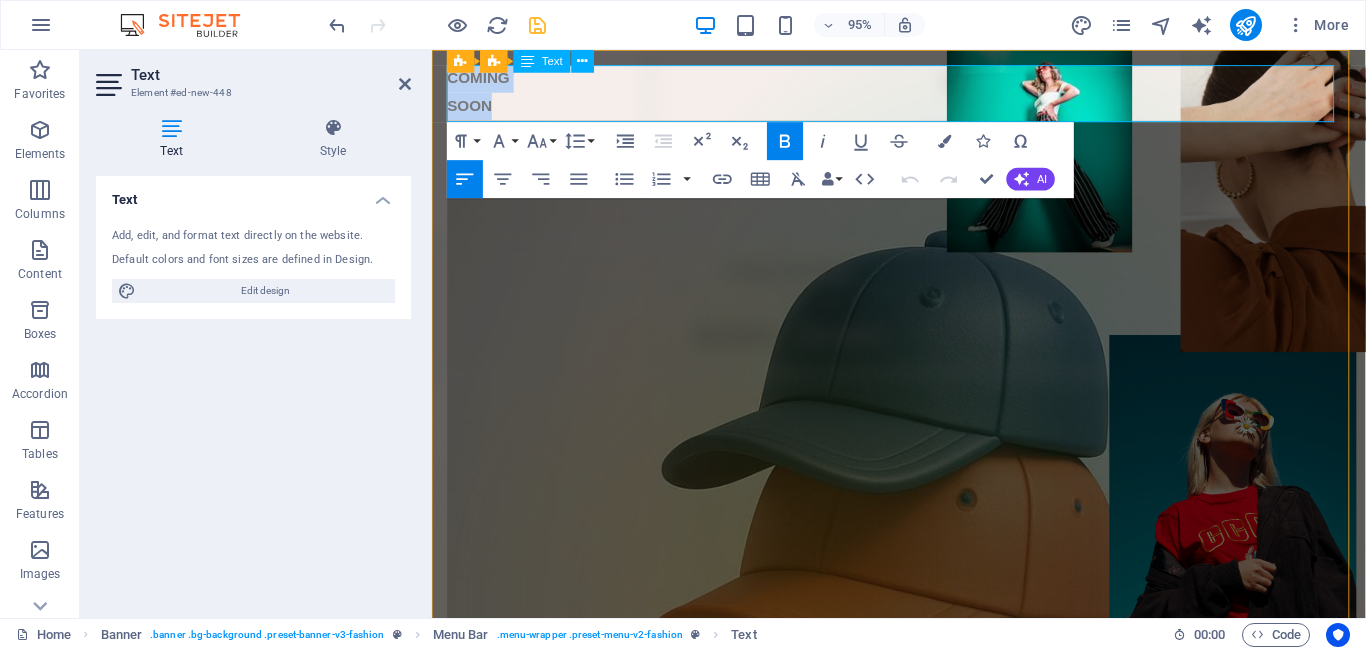 click on "COMING  SOON" at bounding box center [923, 95] 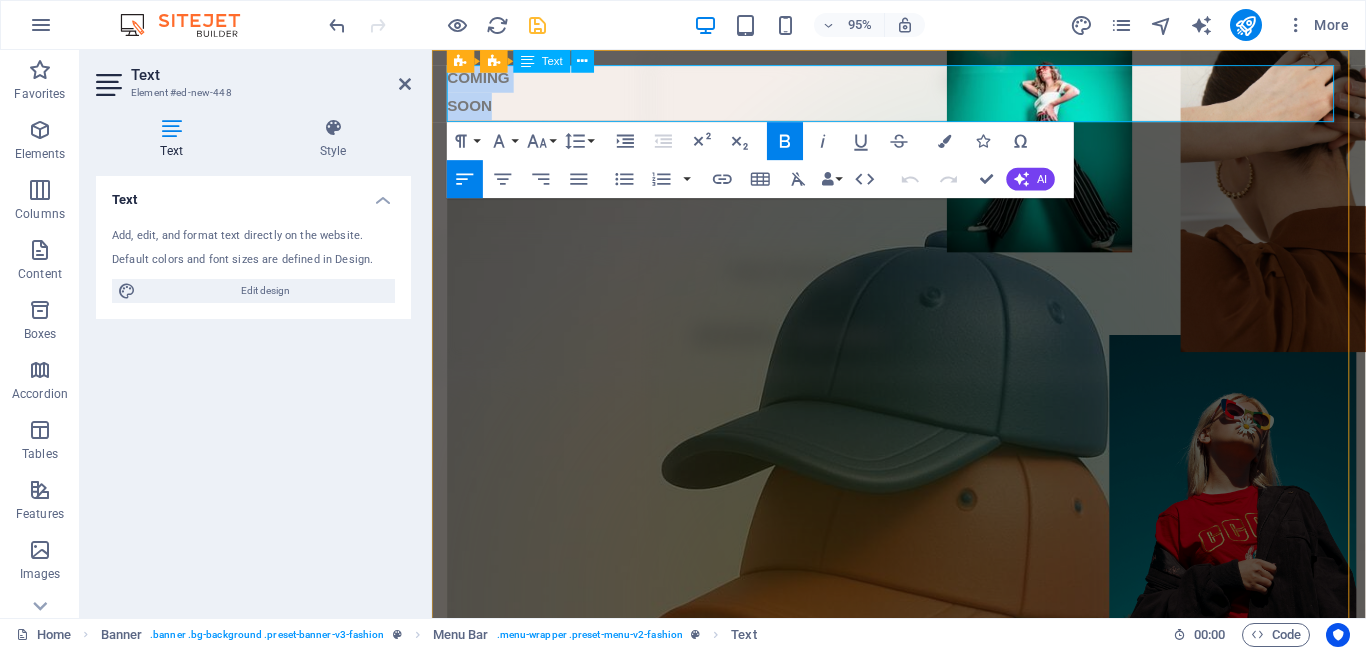 click at bounding box center (527, 61) 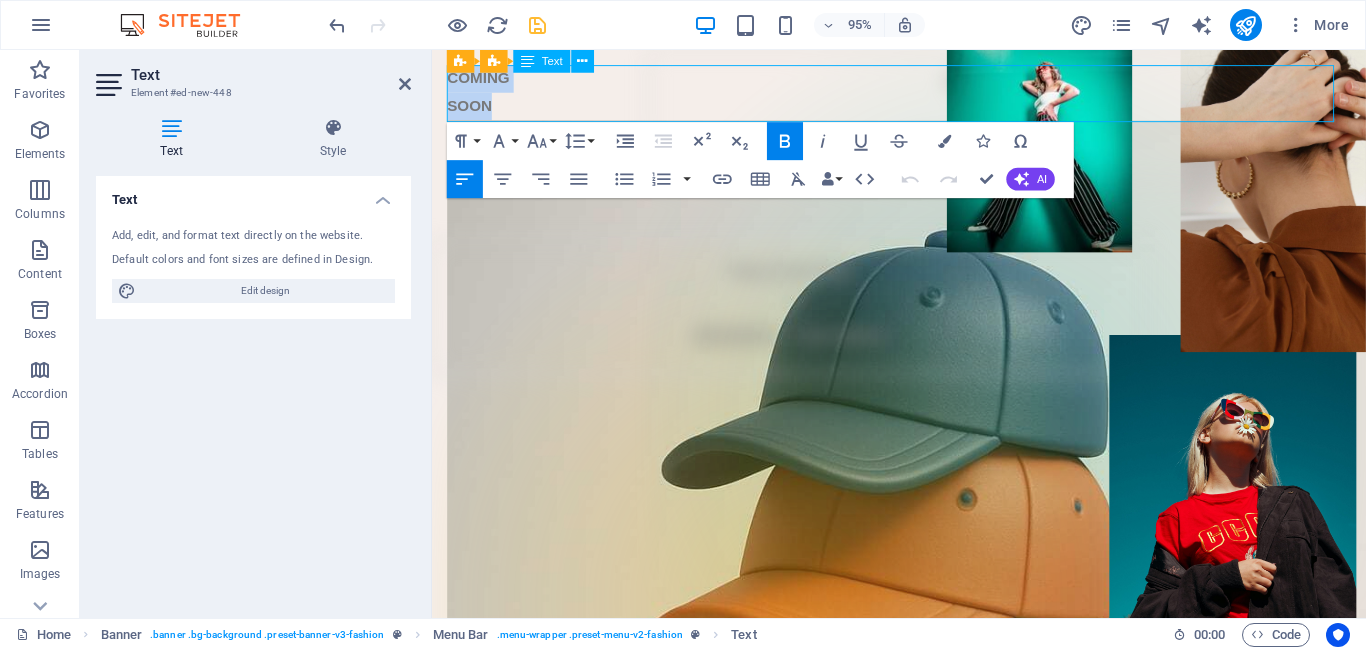click at bounding box center [527, 61] 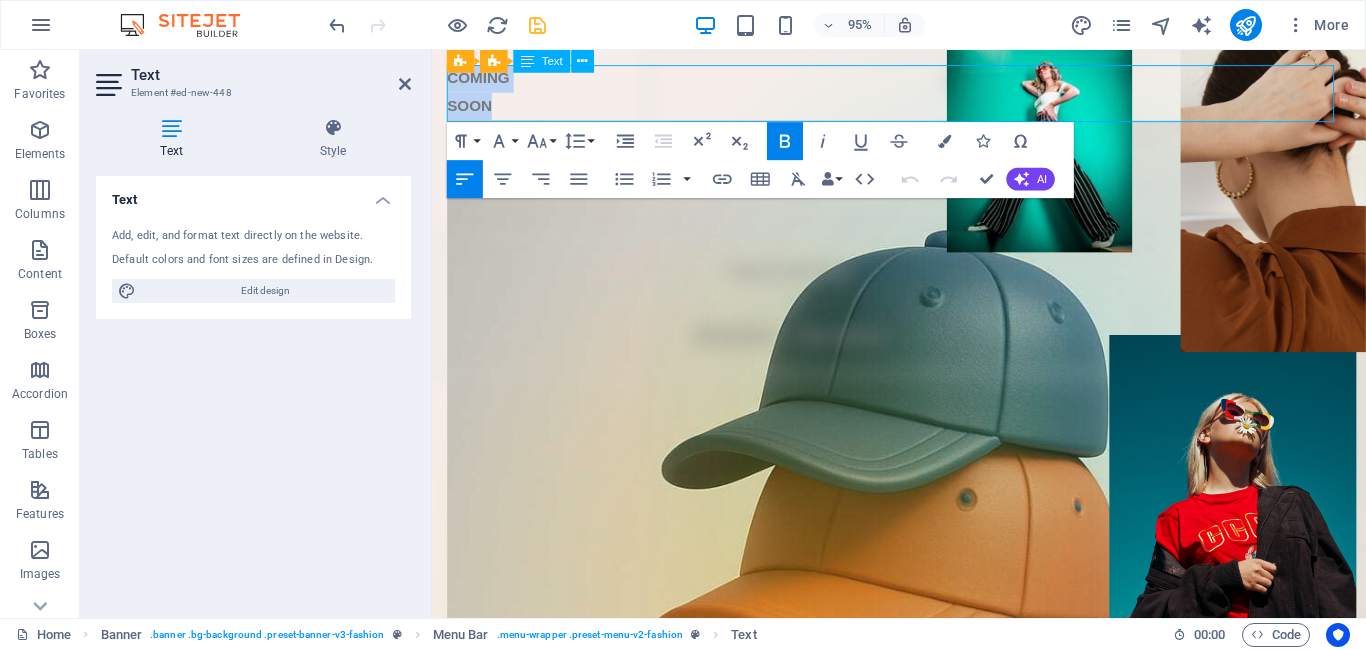 click on "Text" at bounding box center (552, 61) 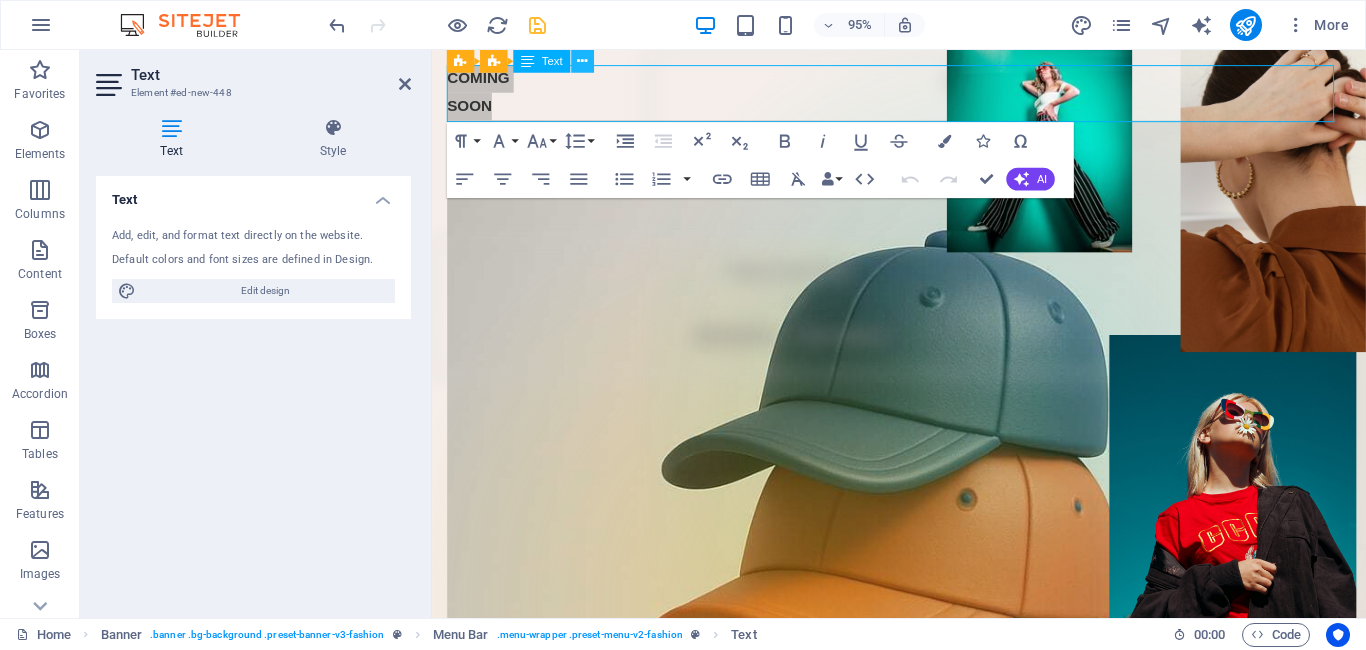 click at bounding box center [583, 61] 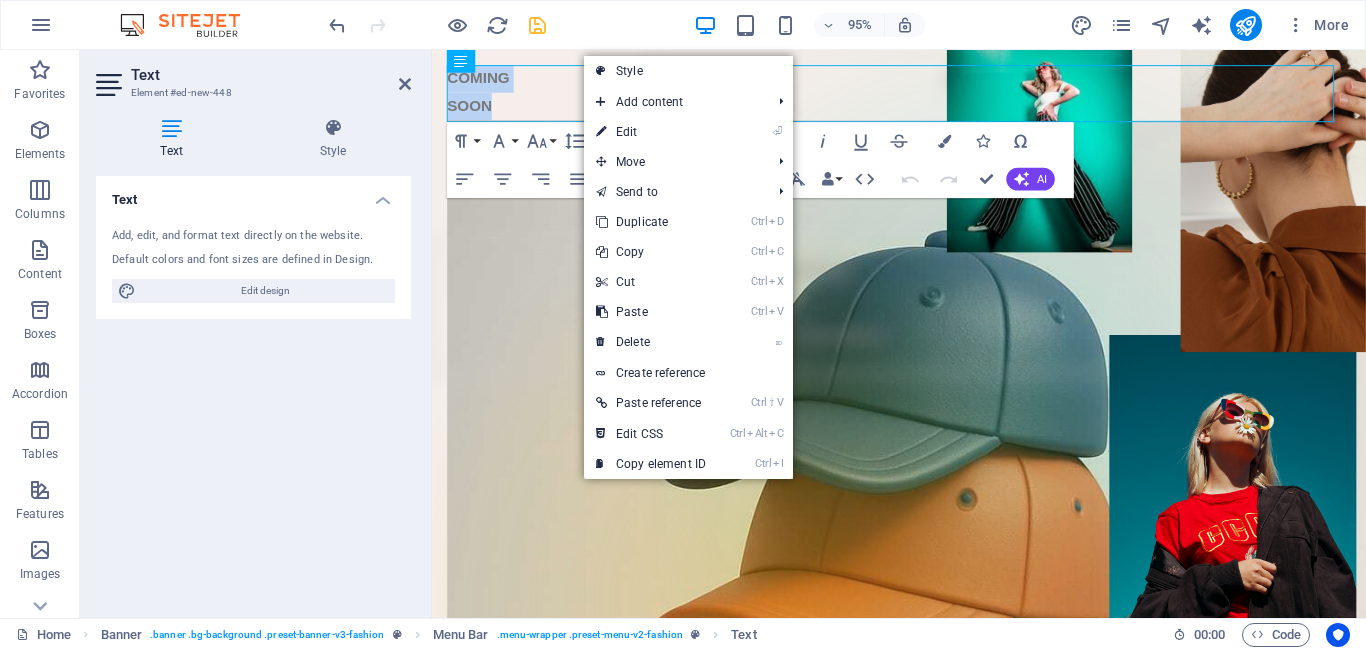 click 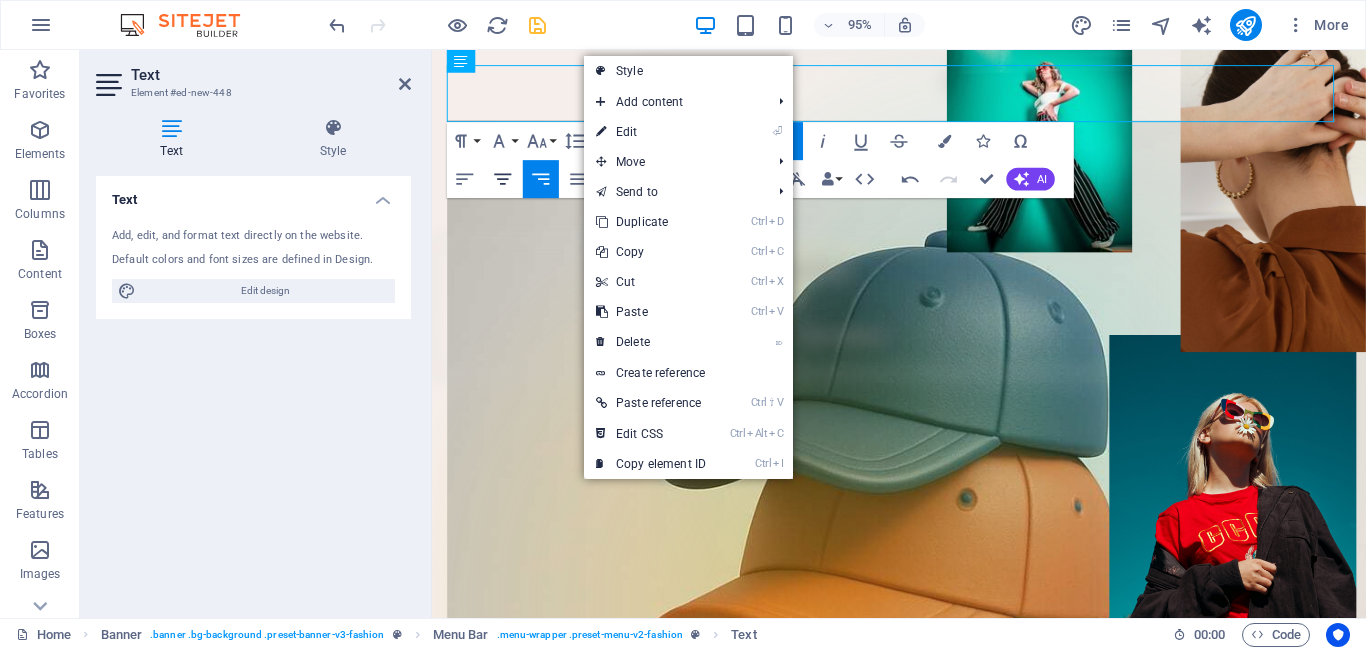 click 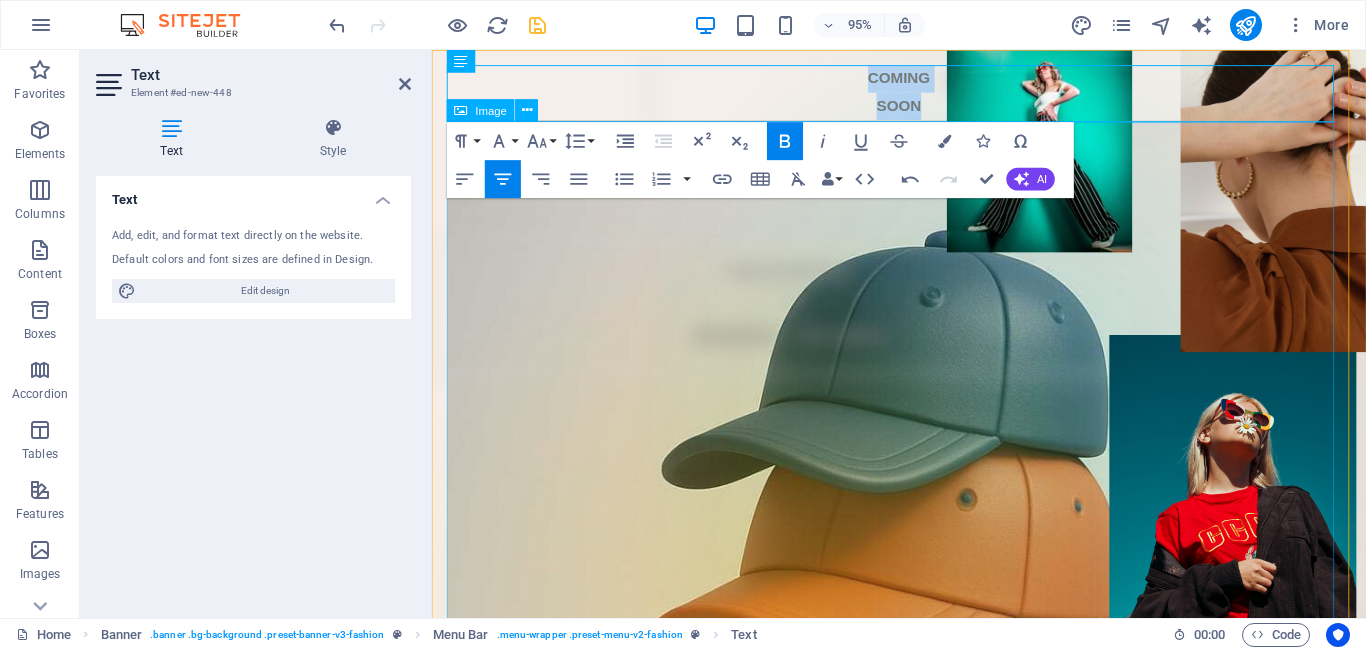 click at bounding box center [923, 615] 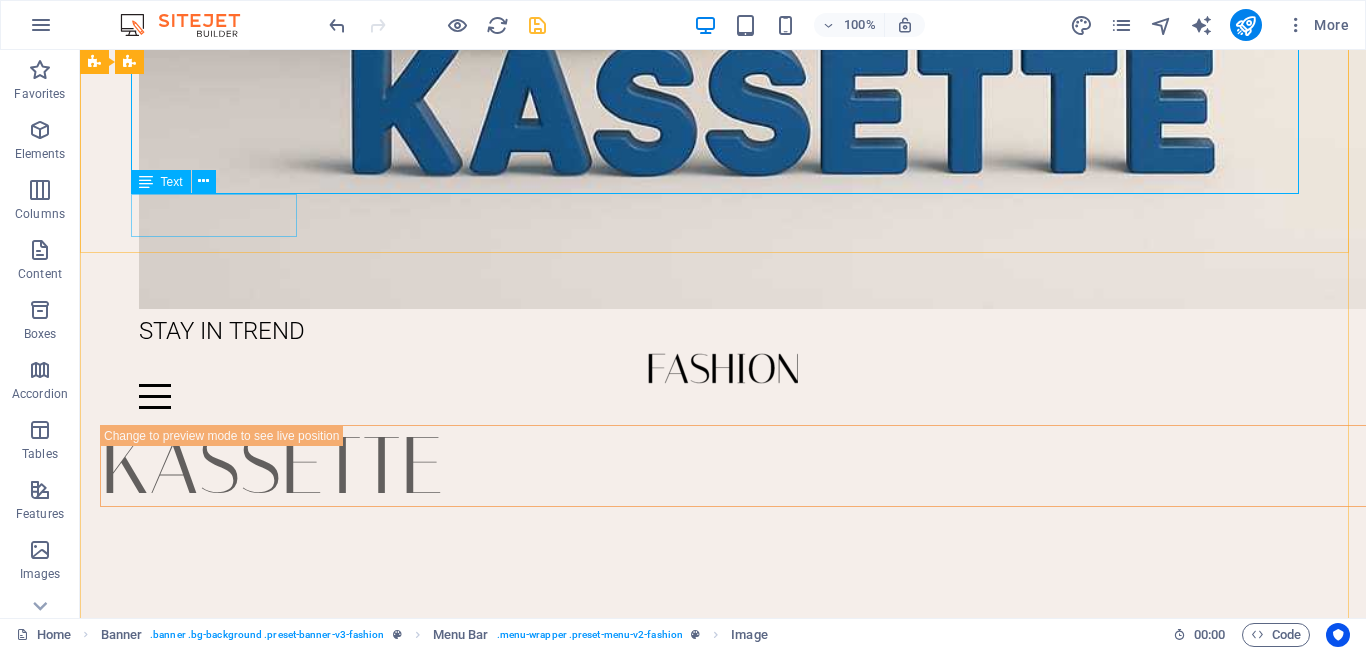 scroll, scrollTop: 1100, scrollLeft: 0, axis: vertical 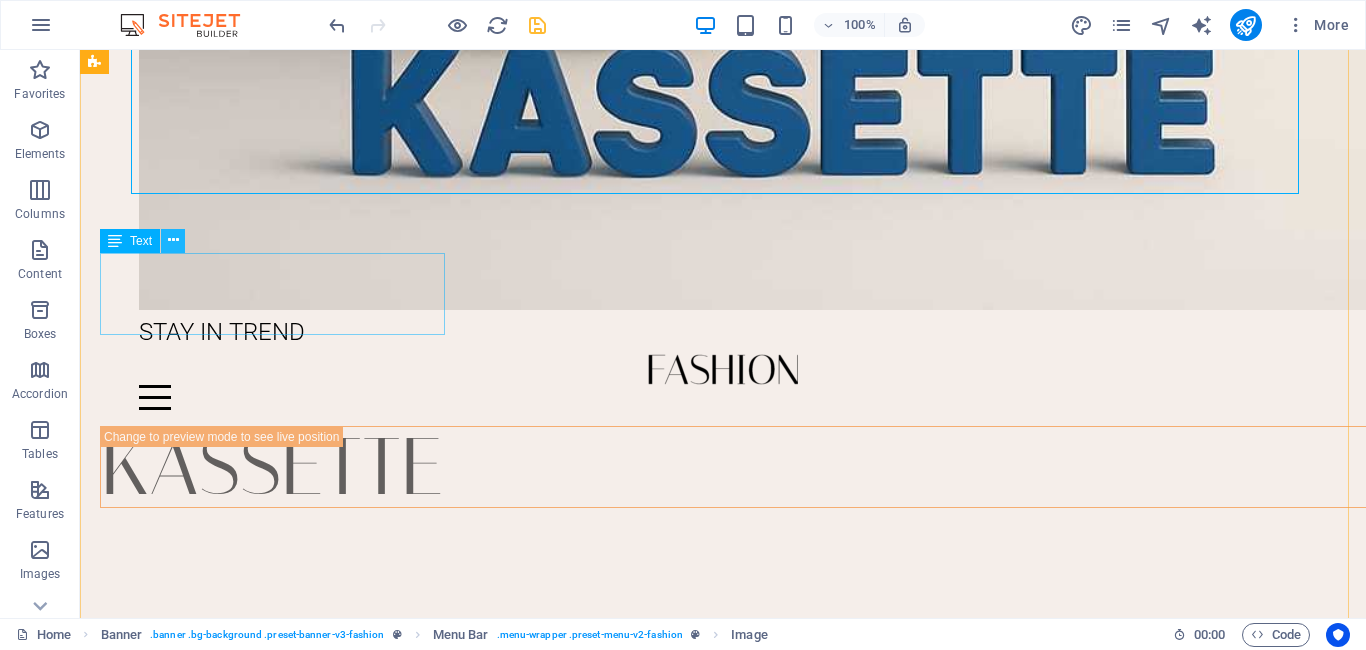 click at bounding box center [173, 240] 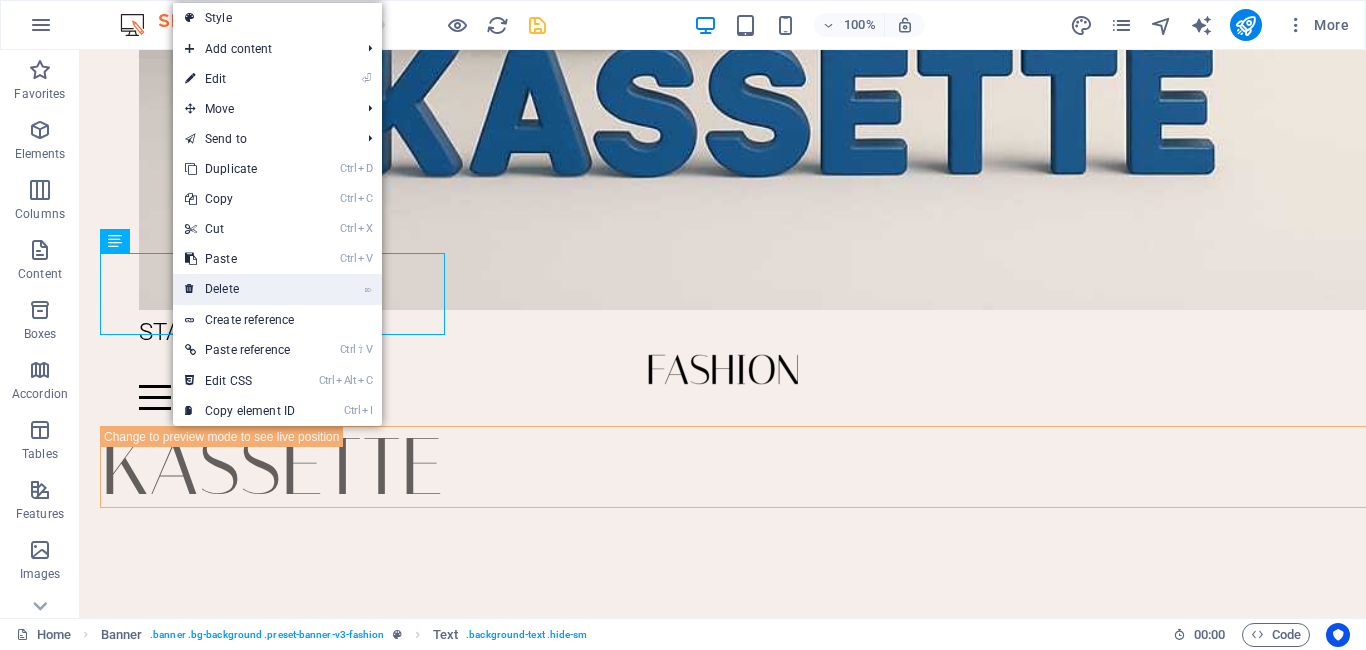 click on "⌦  Delete" at bounding box center [240, 289] 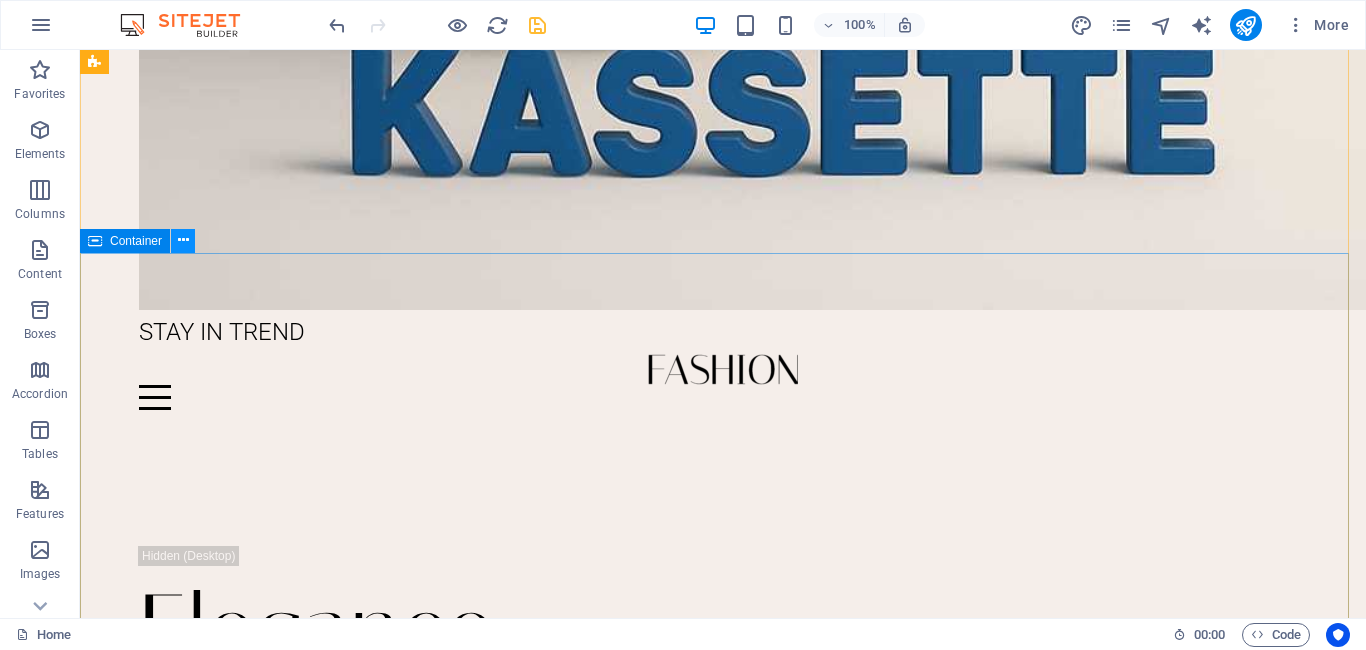 click at bounding box center (183, 240) 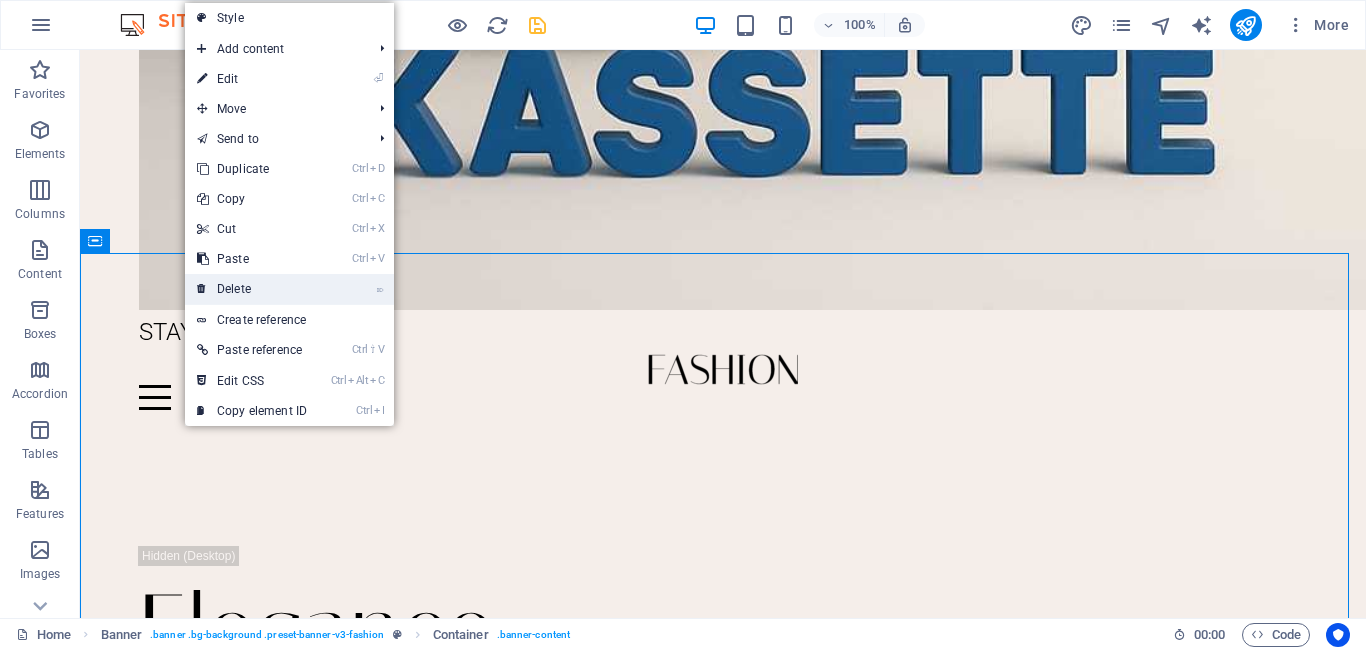 click on "⌦  Delete" at bounding box center [252, 289] 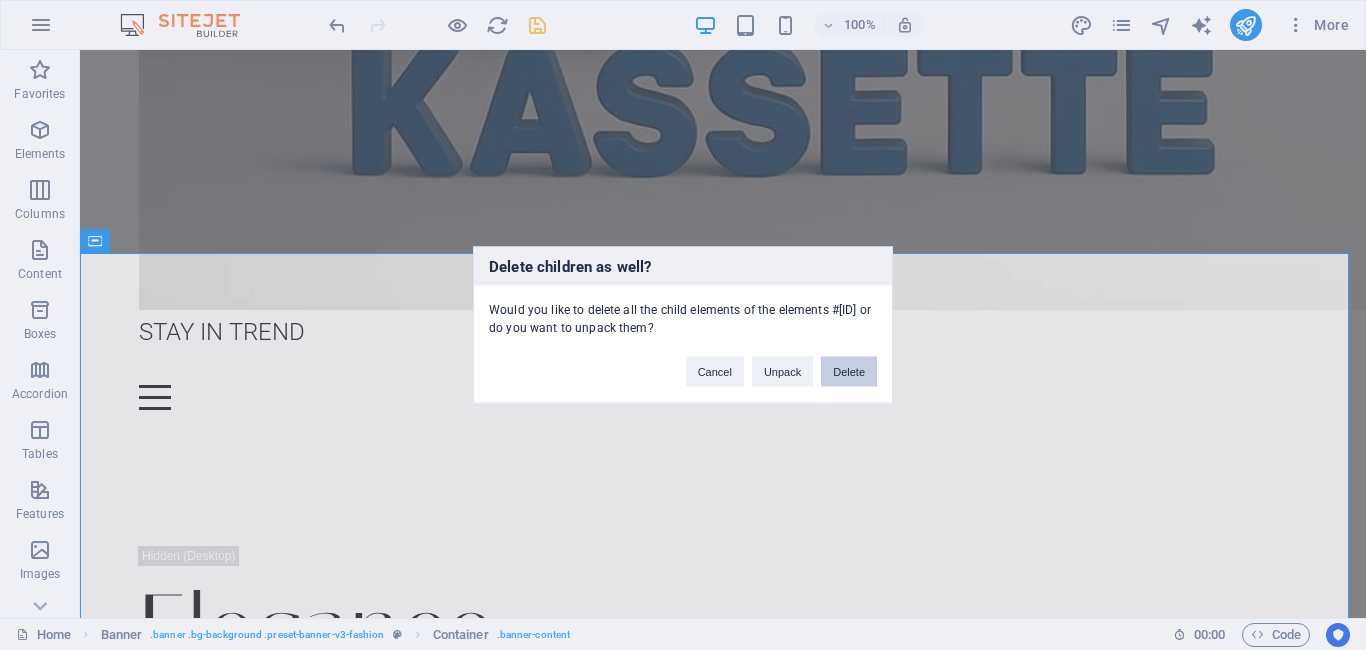 click on "Delete" at bounding box center [849, 372] 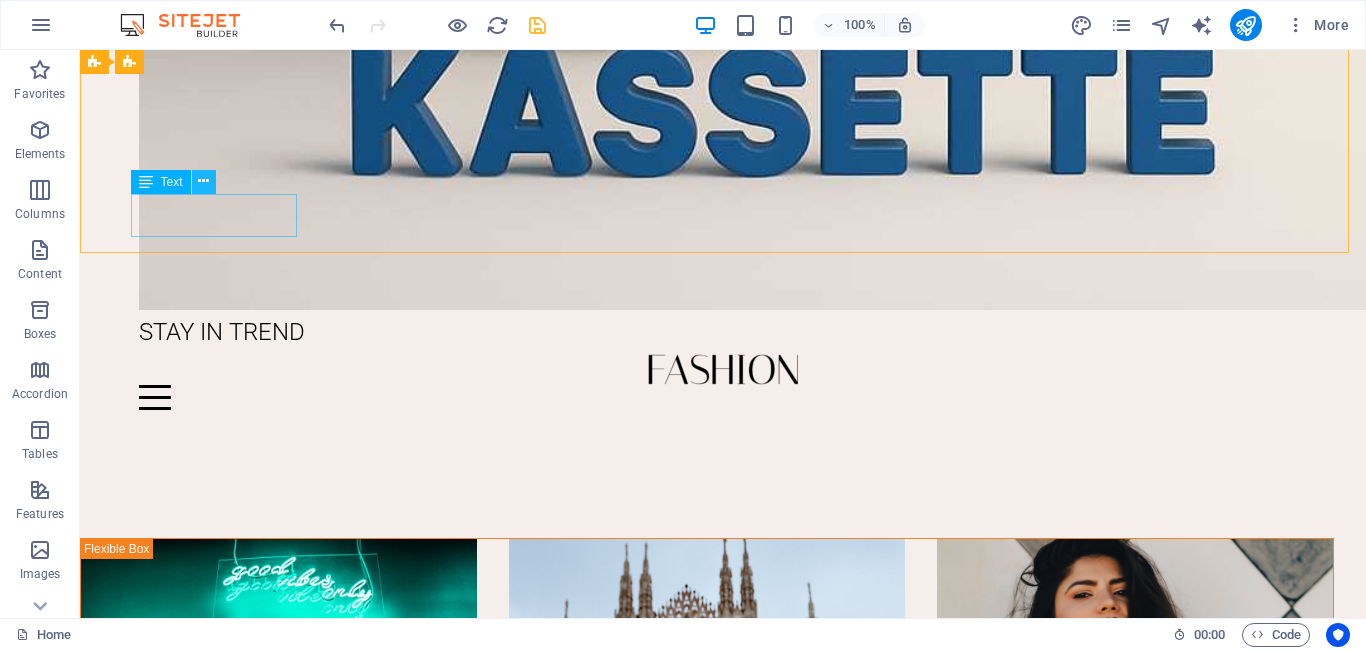 click at bounding box center (203, 181) 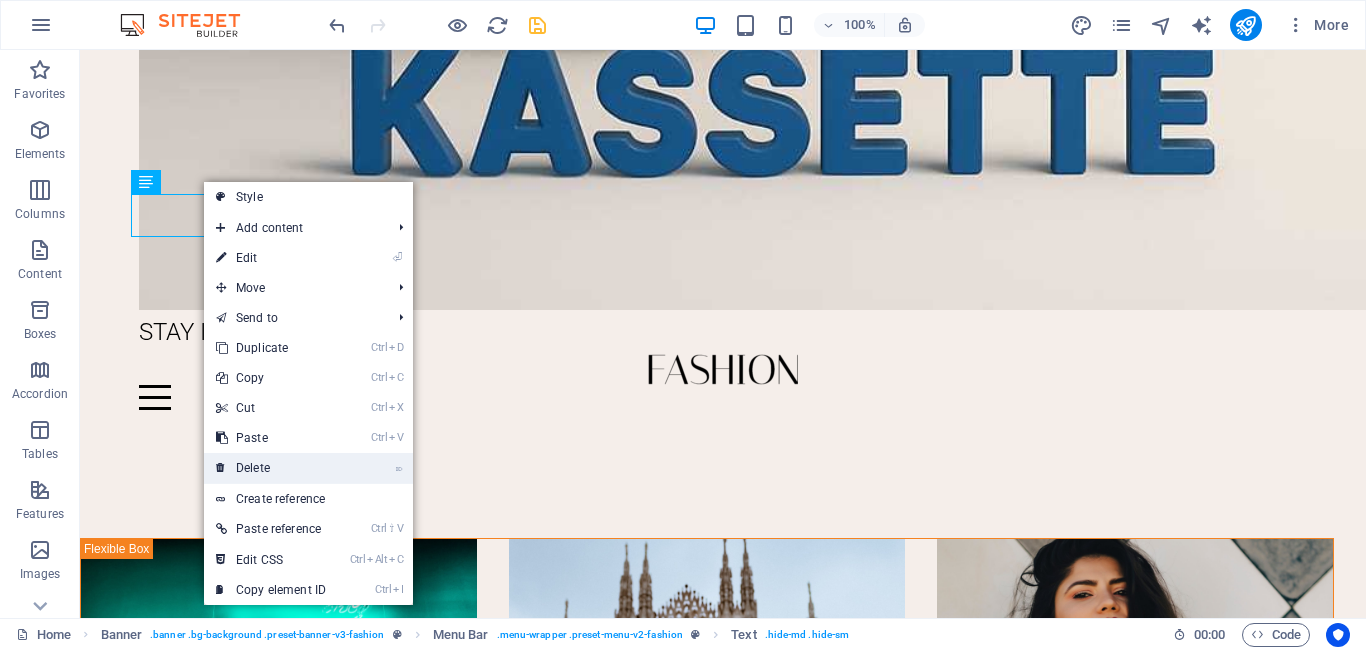 click on "⌦  Delete" at bounding box center (271, 468) 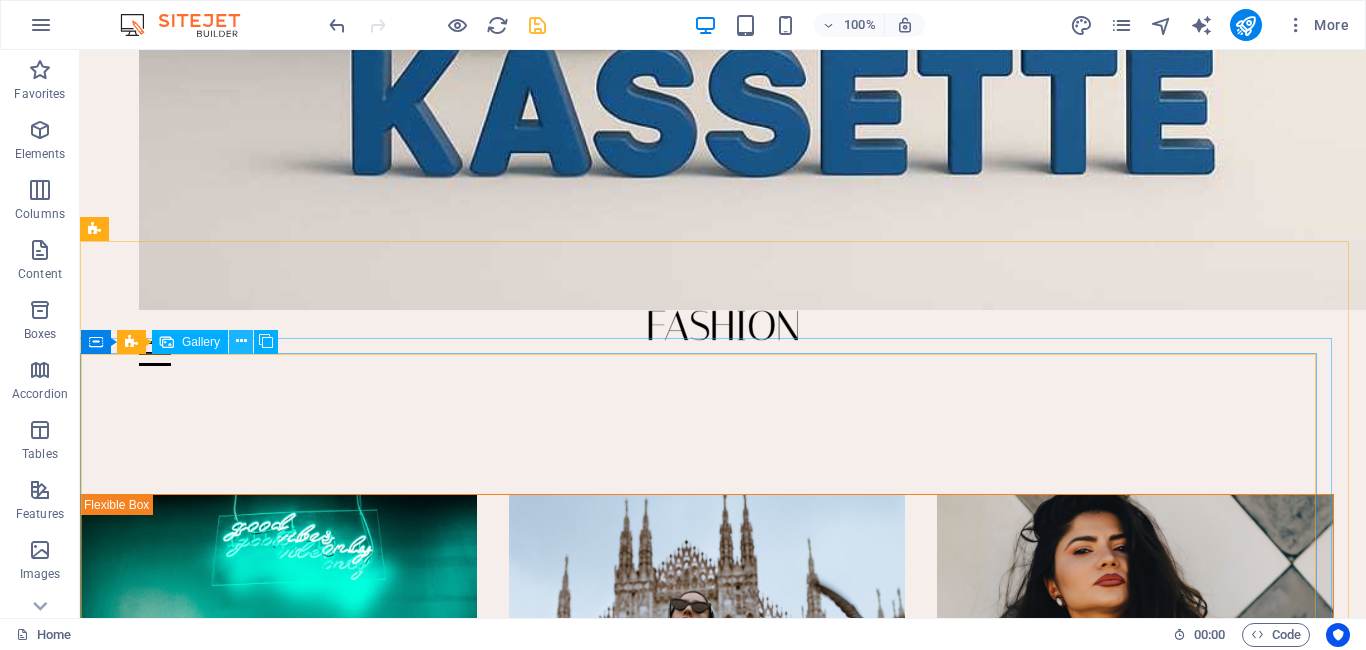 click at bounding box center [241, 341] 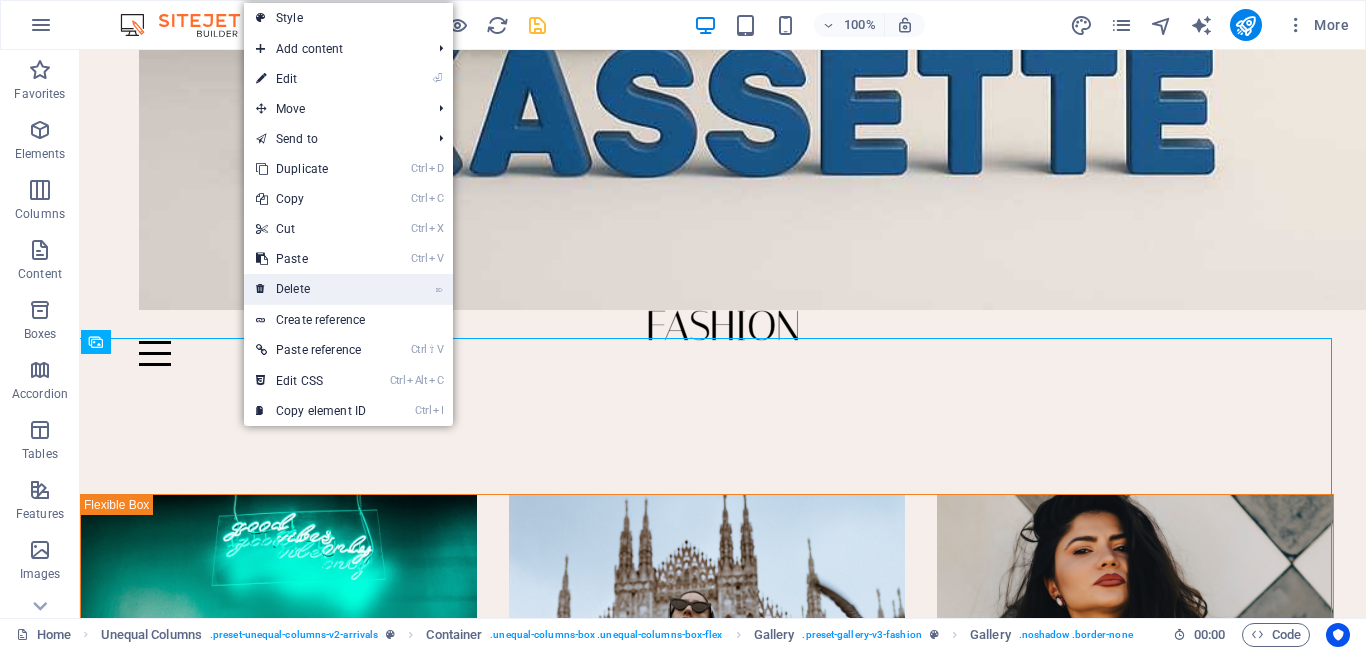 click on "⌦  Delete" at bounding box center [311, 289] 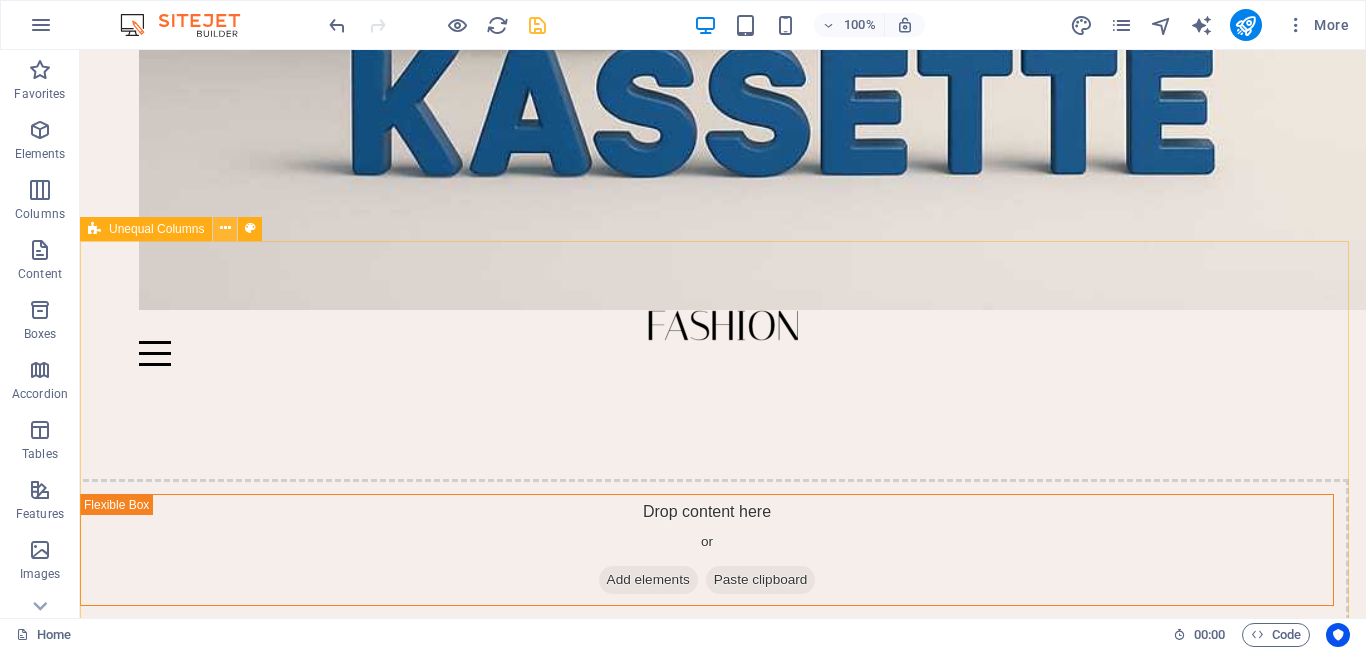 click at bounding box center (225, 228) 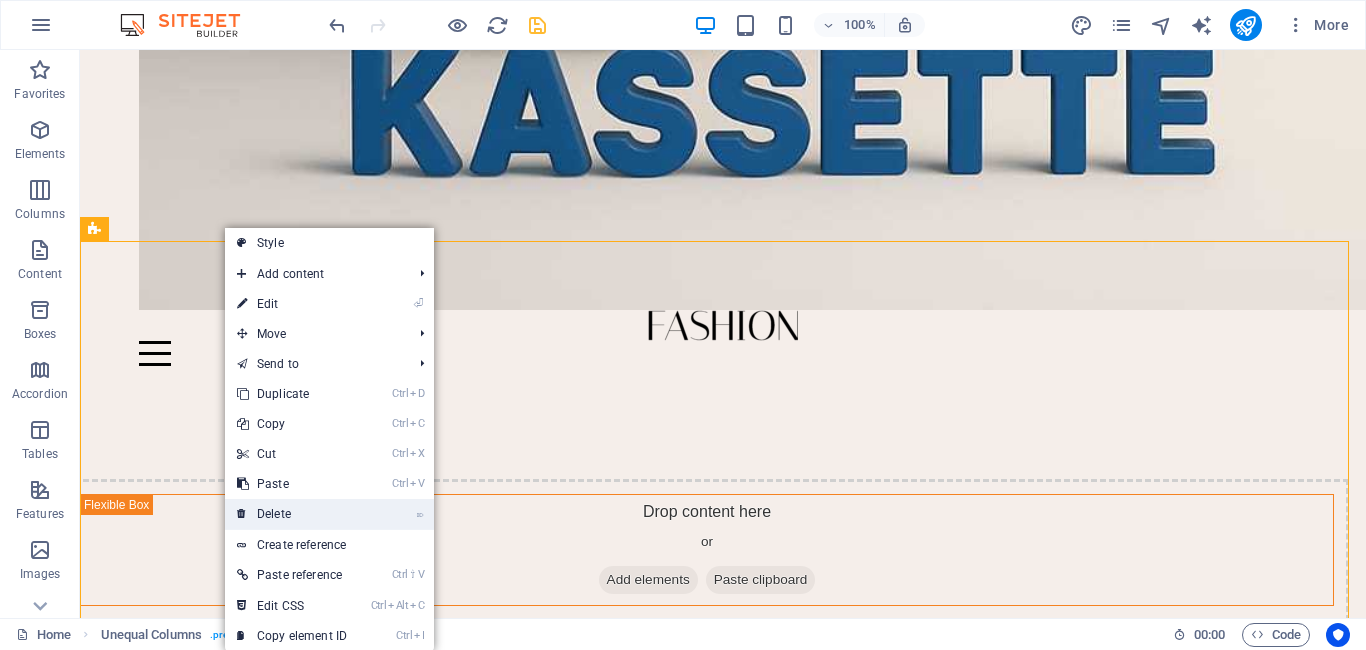 click on "⌦  Delete" at bounding box center [292, 514] 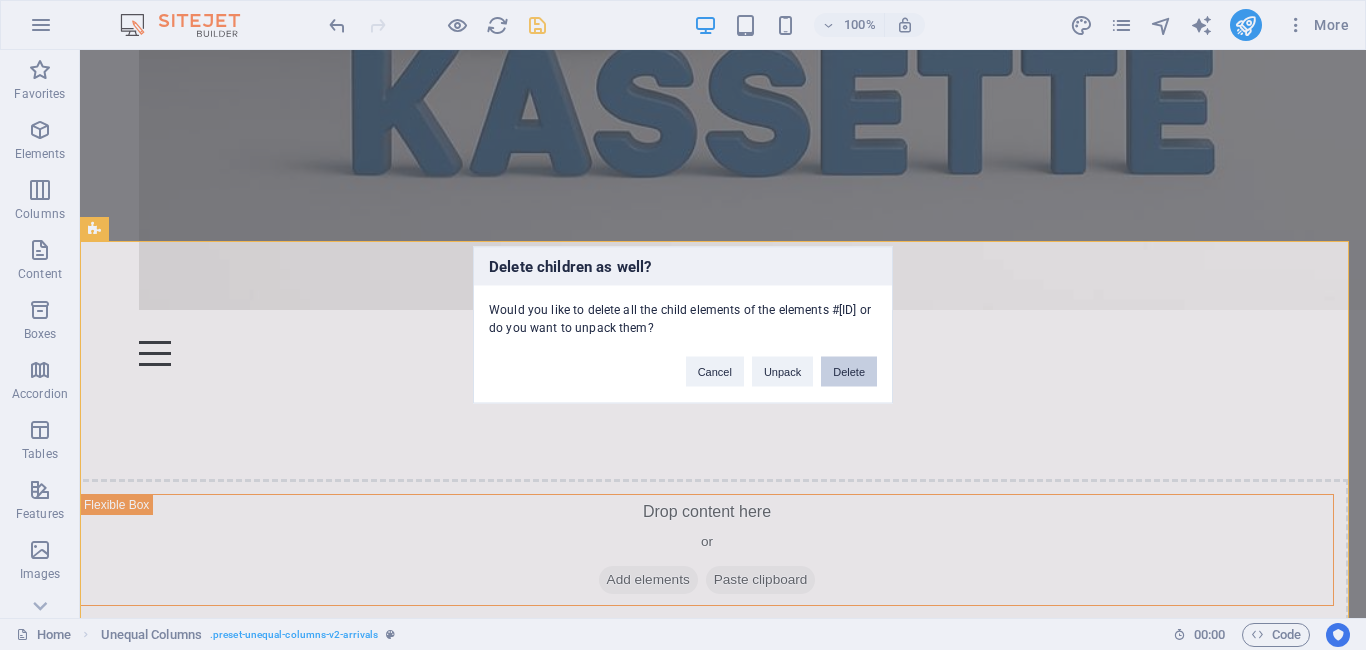 click on "Delete" at bounding box center (849, 372) 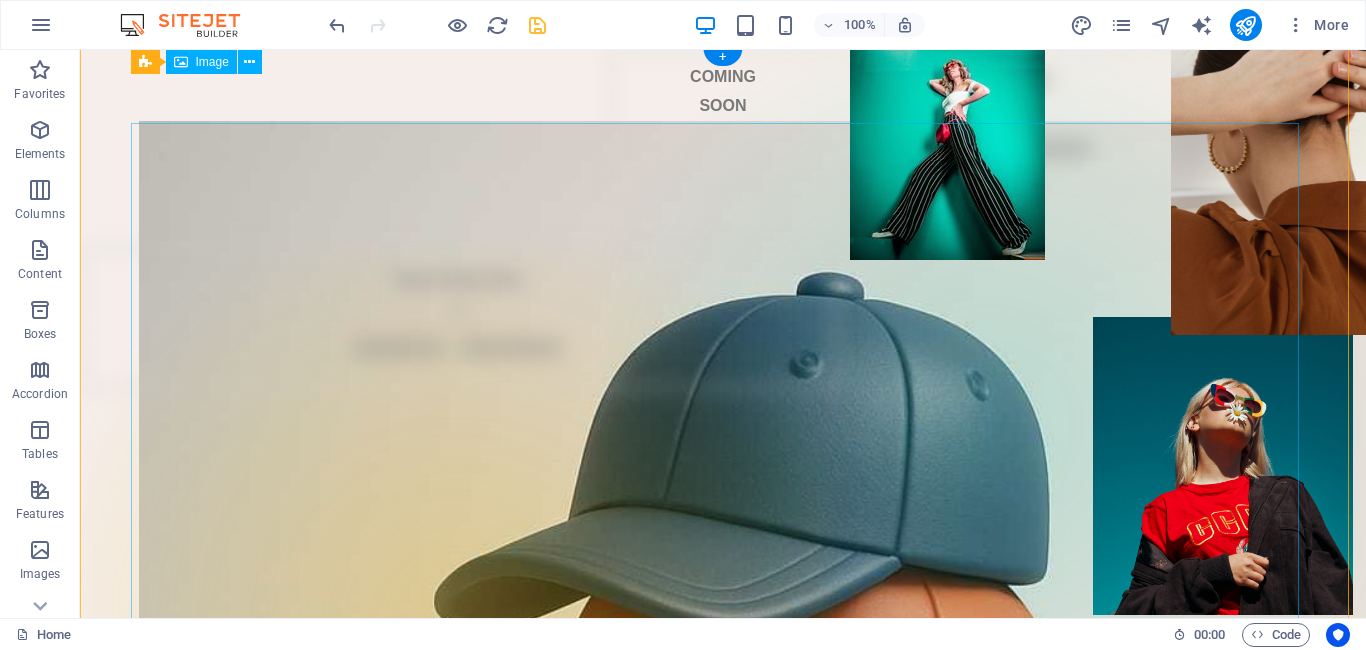 scroll, scrollTop: 0, scrollLeft: 0, axis: both 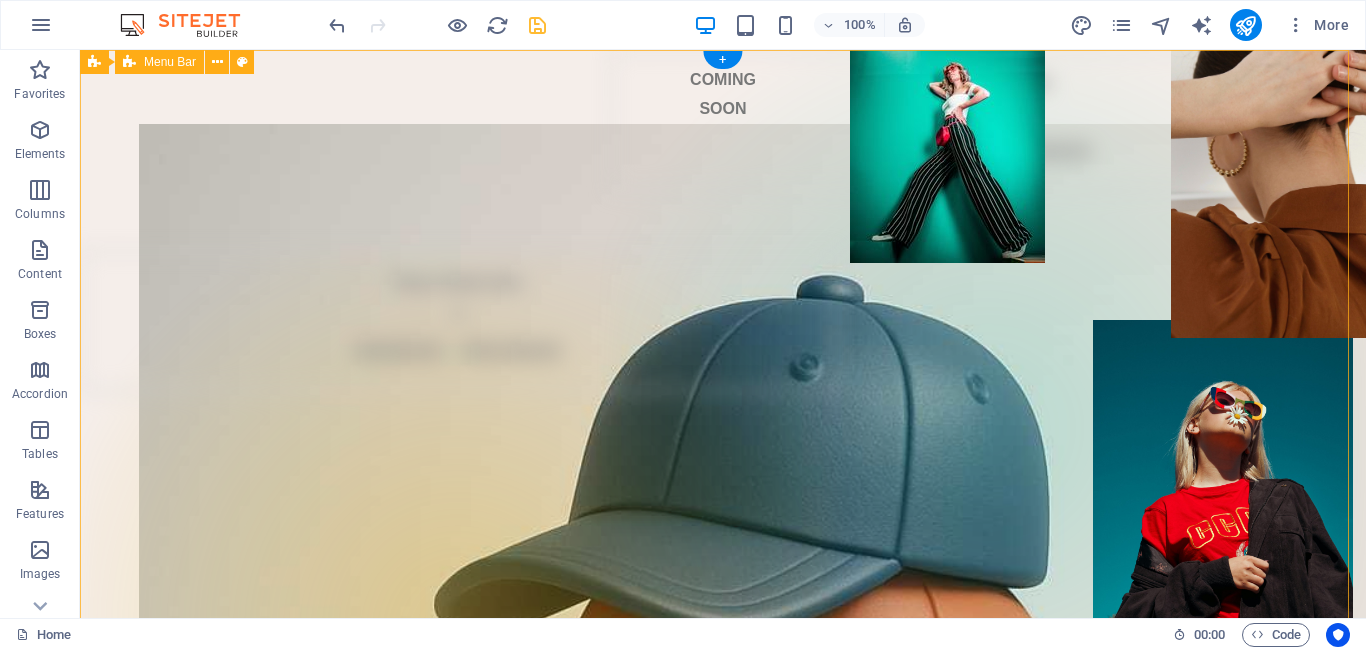 click on "COMING  SOON Home Journal Events Brand Partnerships Location Contact" at bounding box center [723, 766] 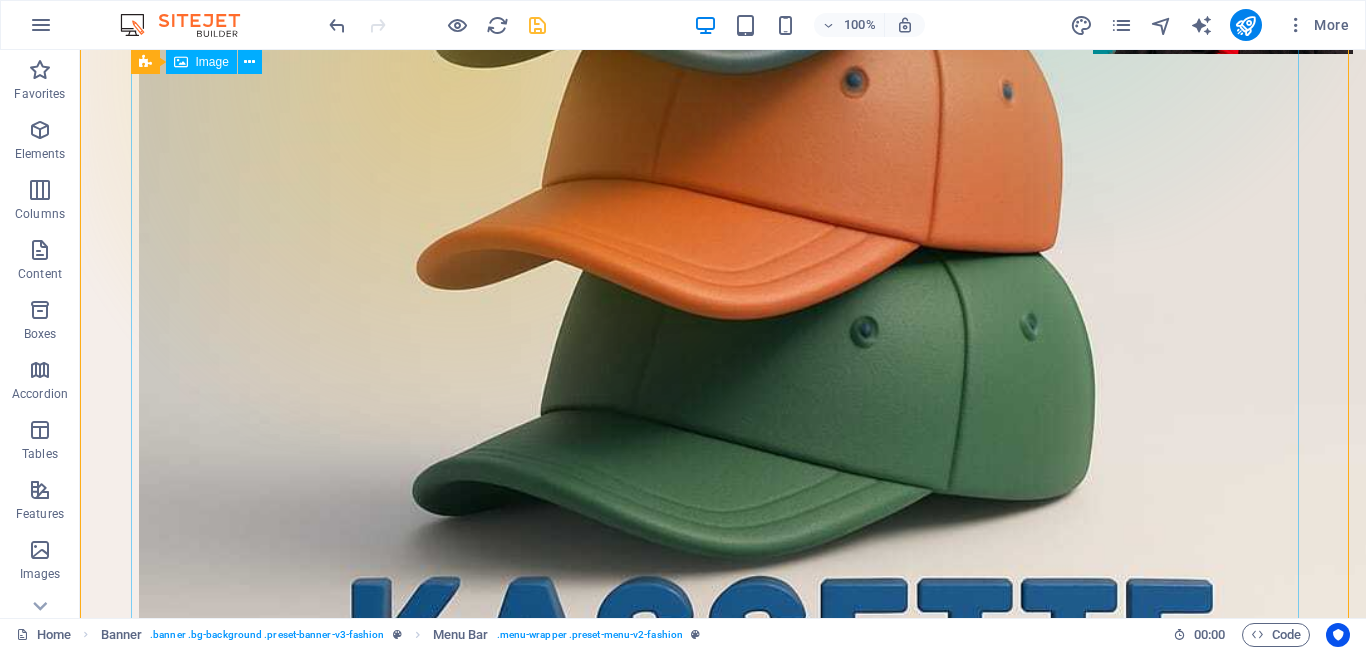 scroll, scrollTop: 600, scrollLeft: 0, axis: vertical 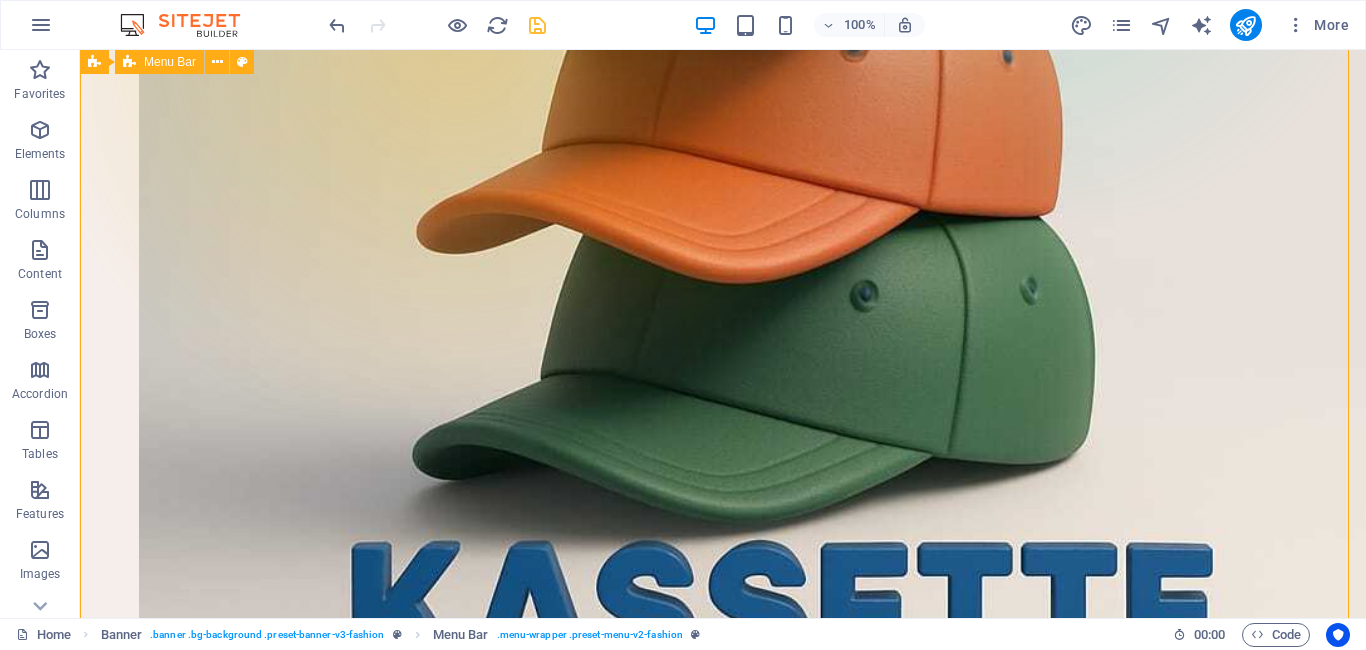 click on "COMING  SOON Home Journal Events Brand Partnerships Location Contact" at bounding box center (723, 166) 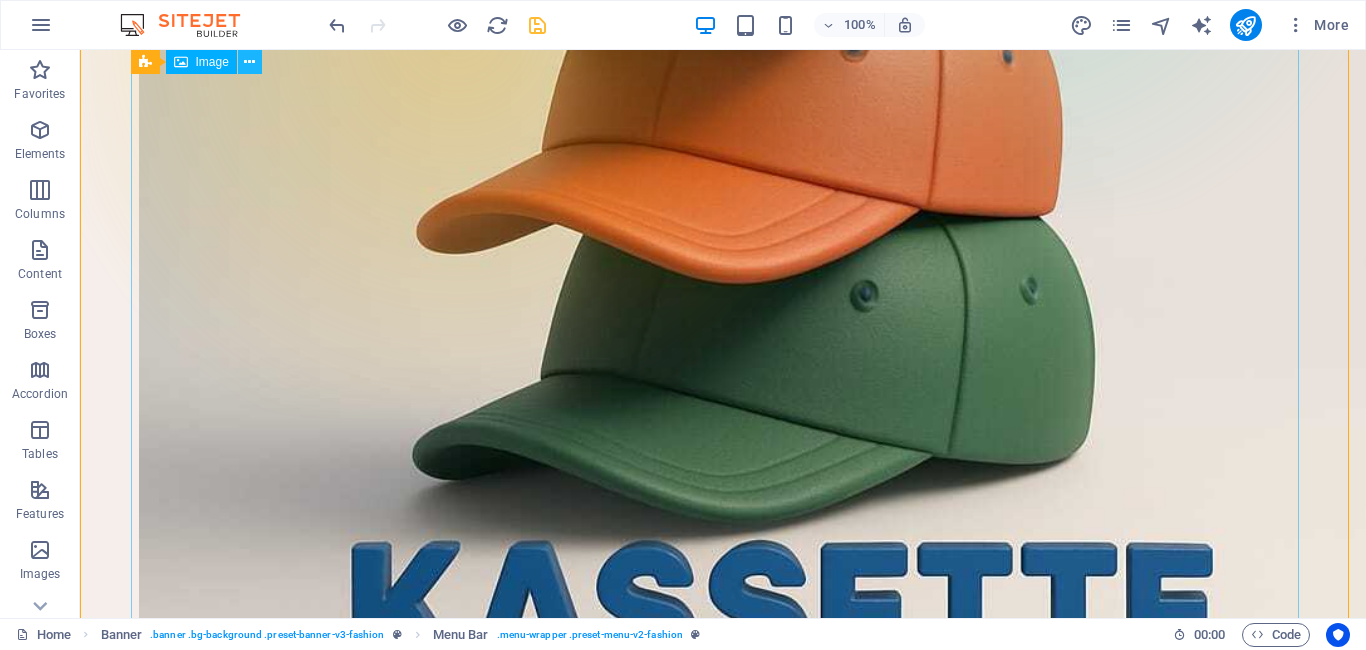 click at bounding box center (249, 62) 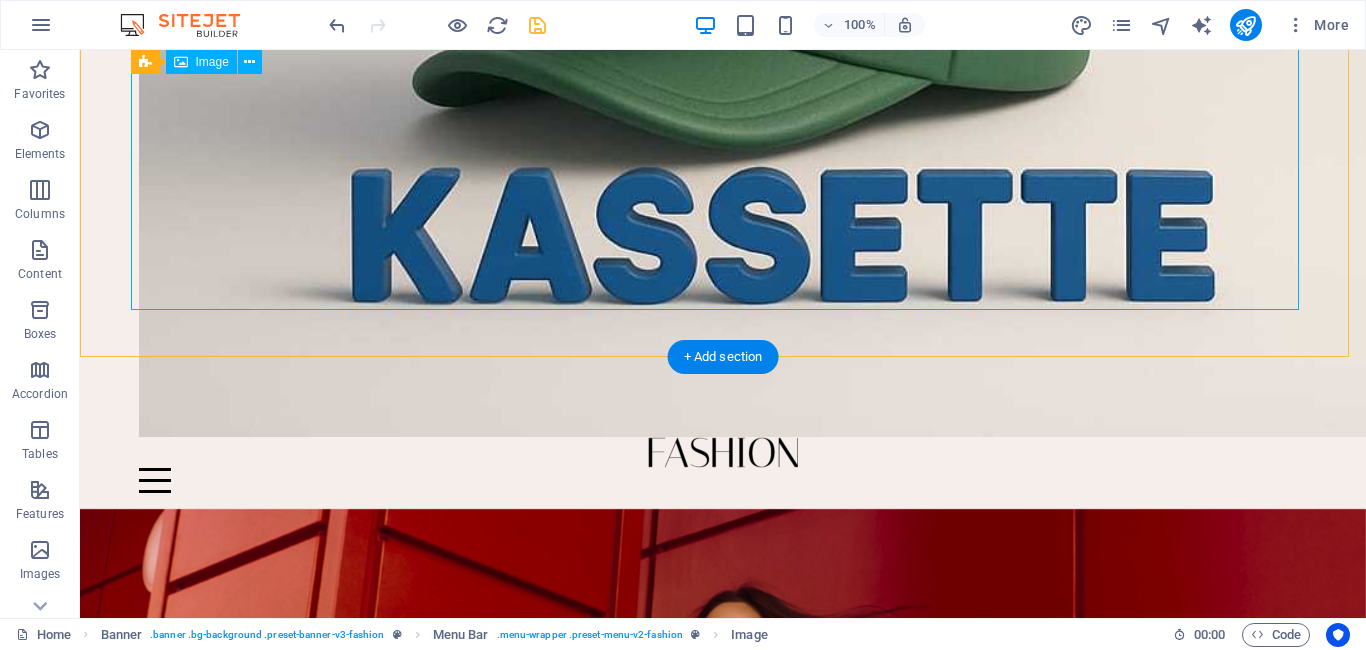 scroll, scrollTop: 1000, scrollLeft: 0, axis: vertical 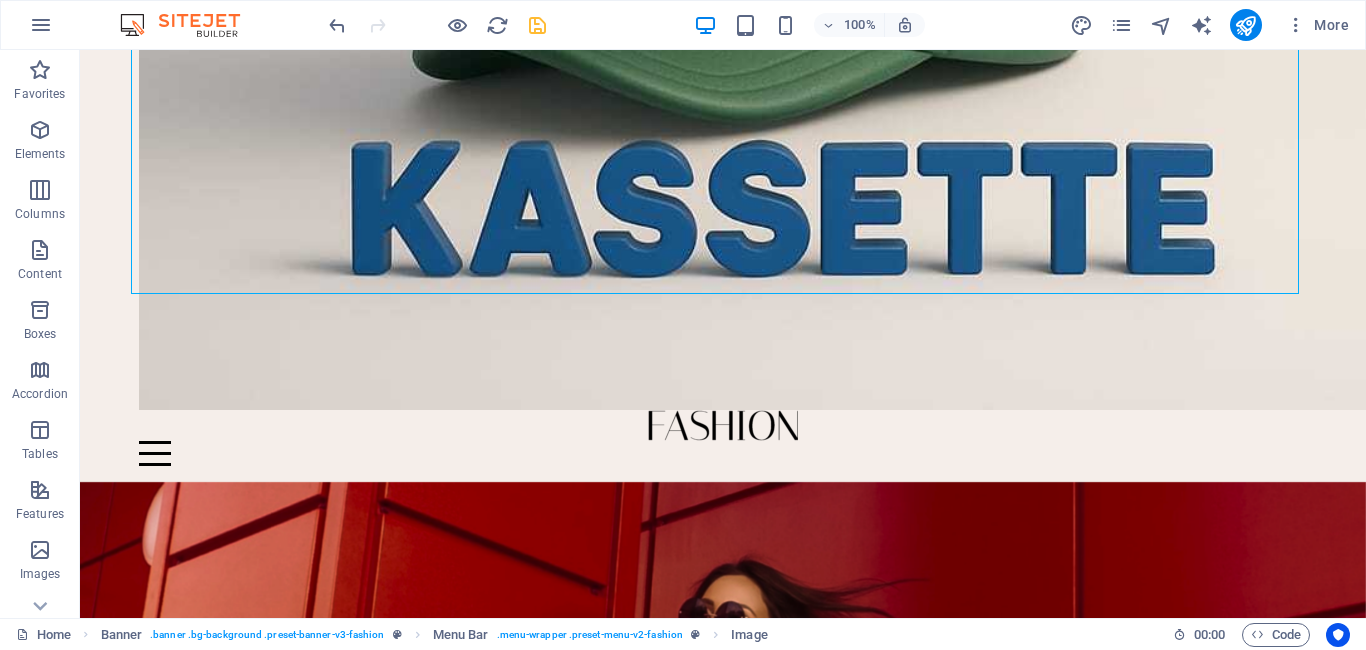 click at bounding box center [723, 932] 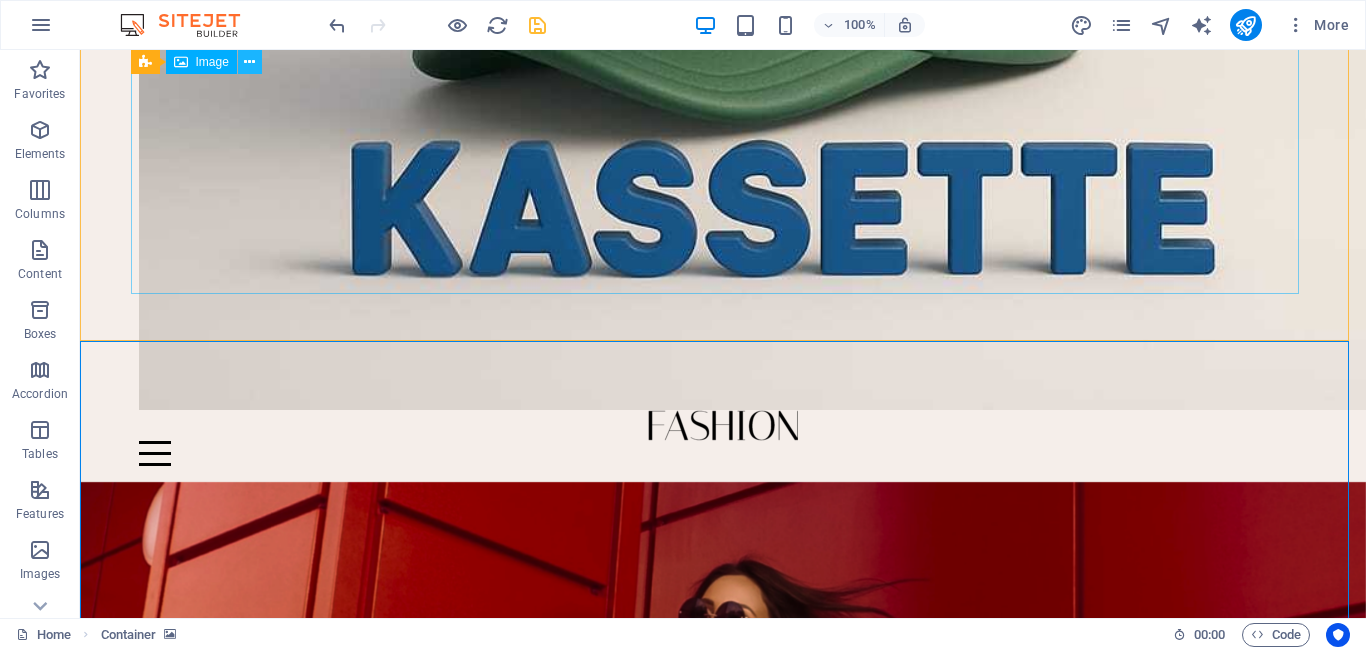click at bounding box center (249, 62) 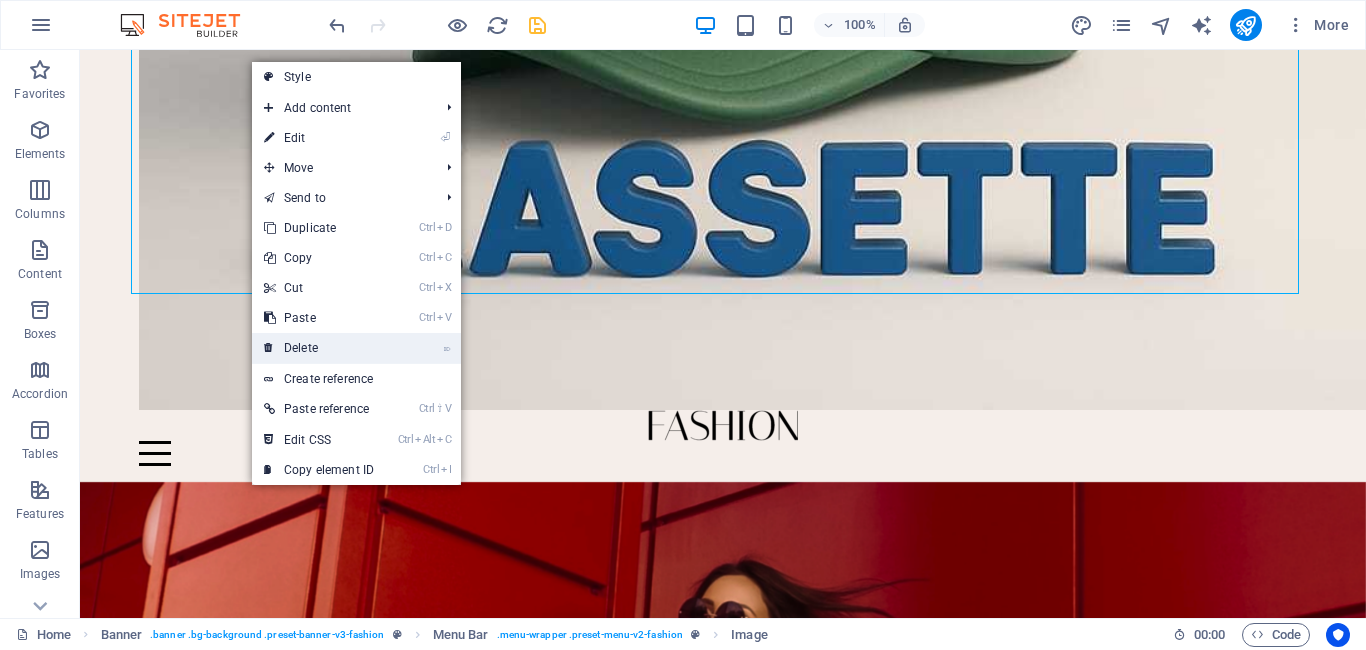 click on "⌦  Delete" at bounding box center (319, 348) 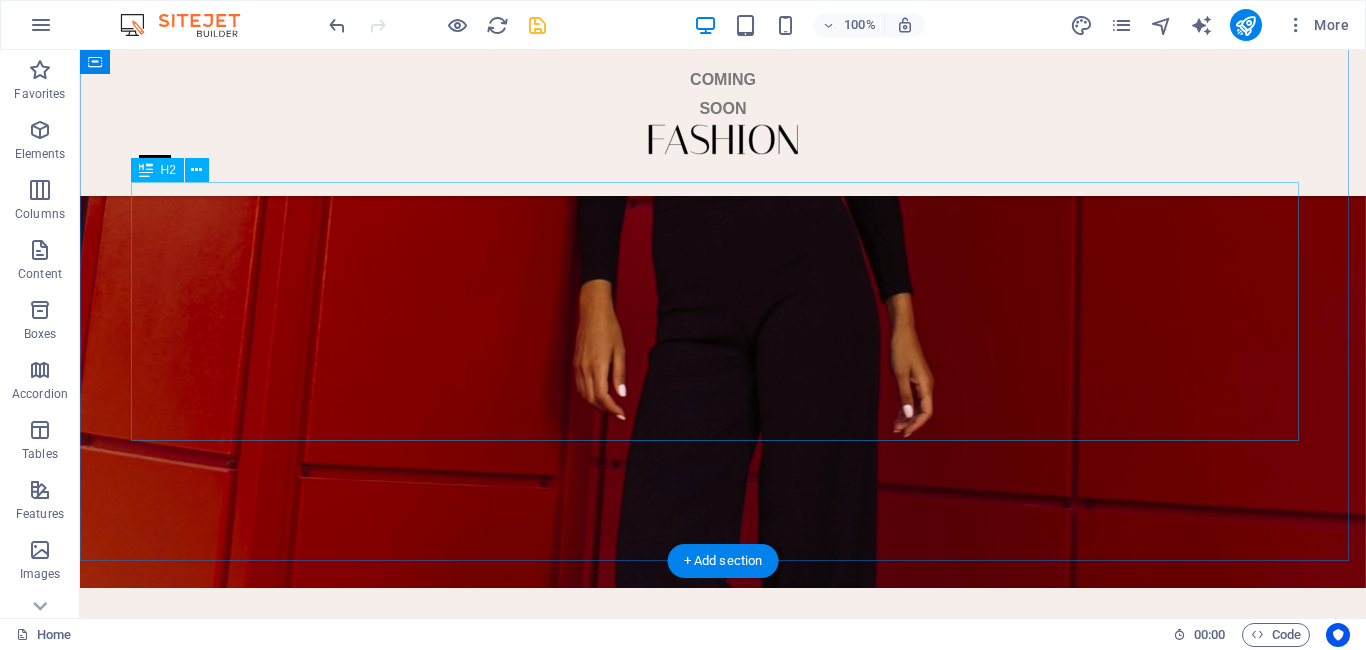 scroll, scrollTop: 900, scrollLeft: 0, axis: vertical 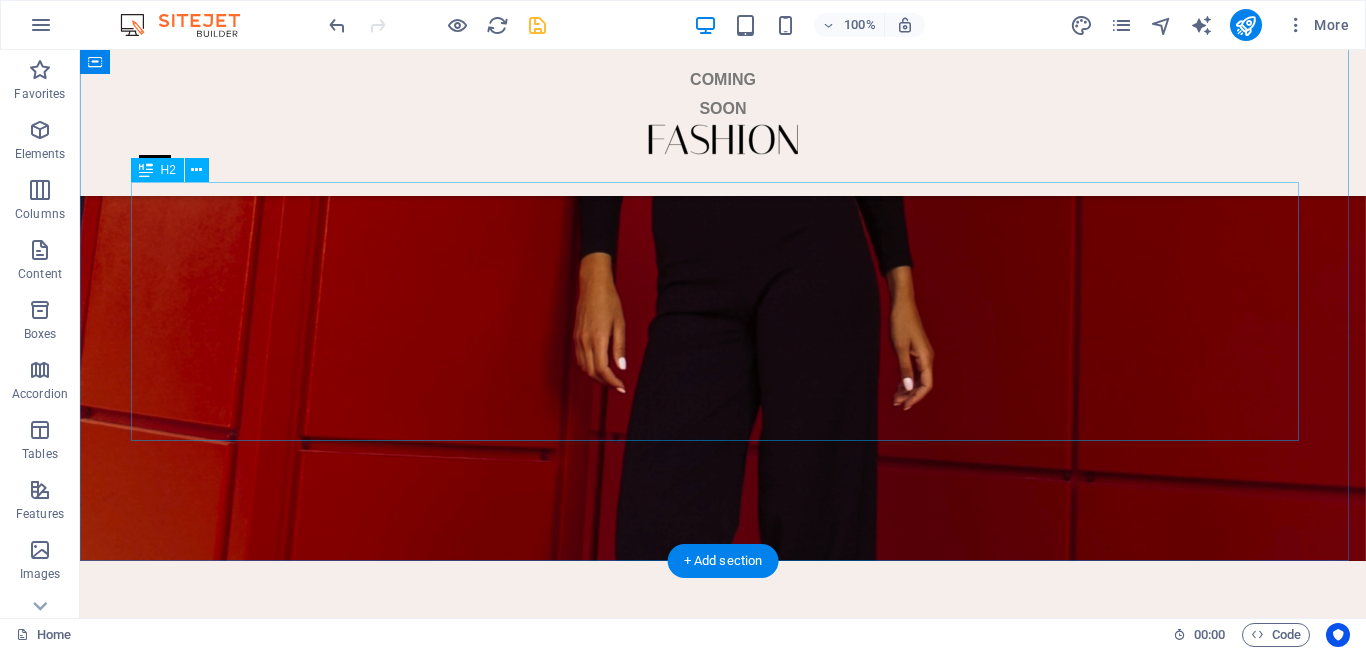 click on "New collection launches a collaboration between  two great designers" at bounding box center [723, 810] 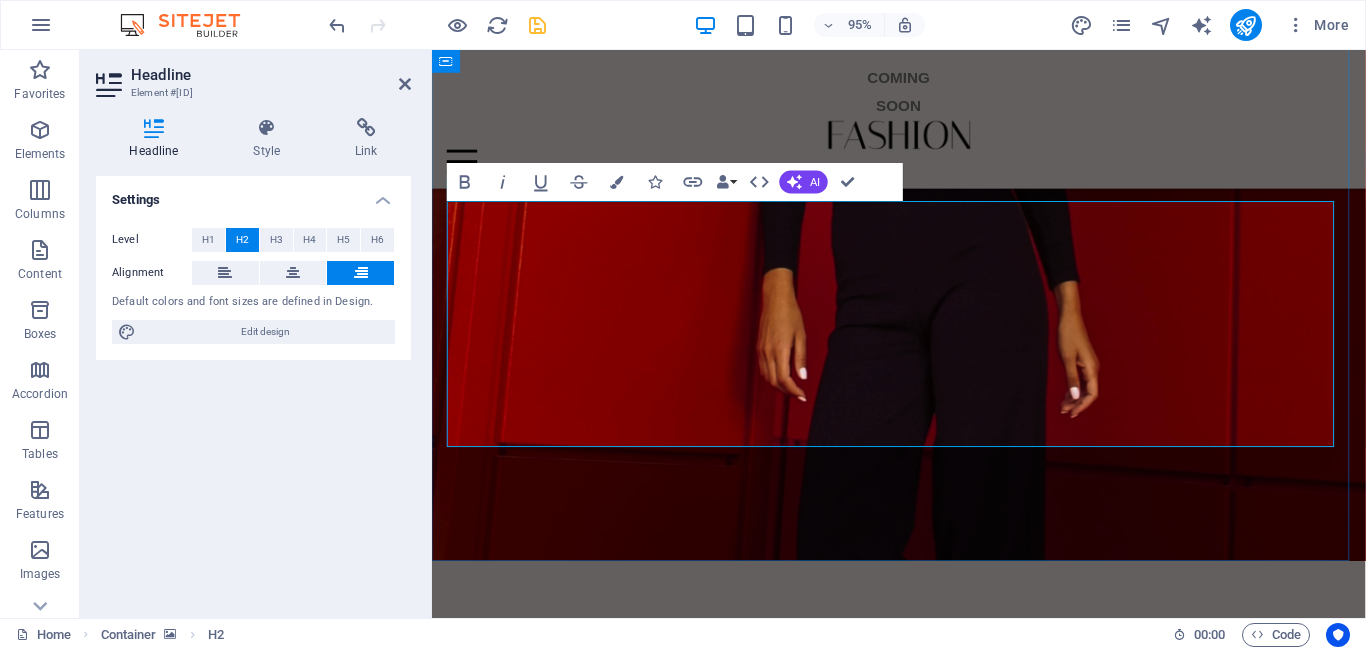click on "a collaboration between  two great designers" at bounding box center (1032, 880) 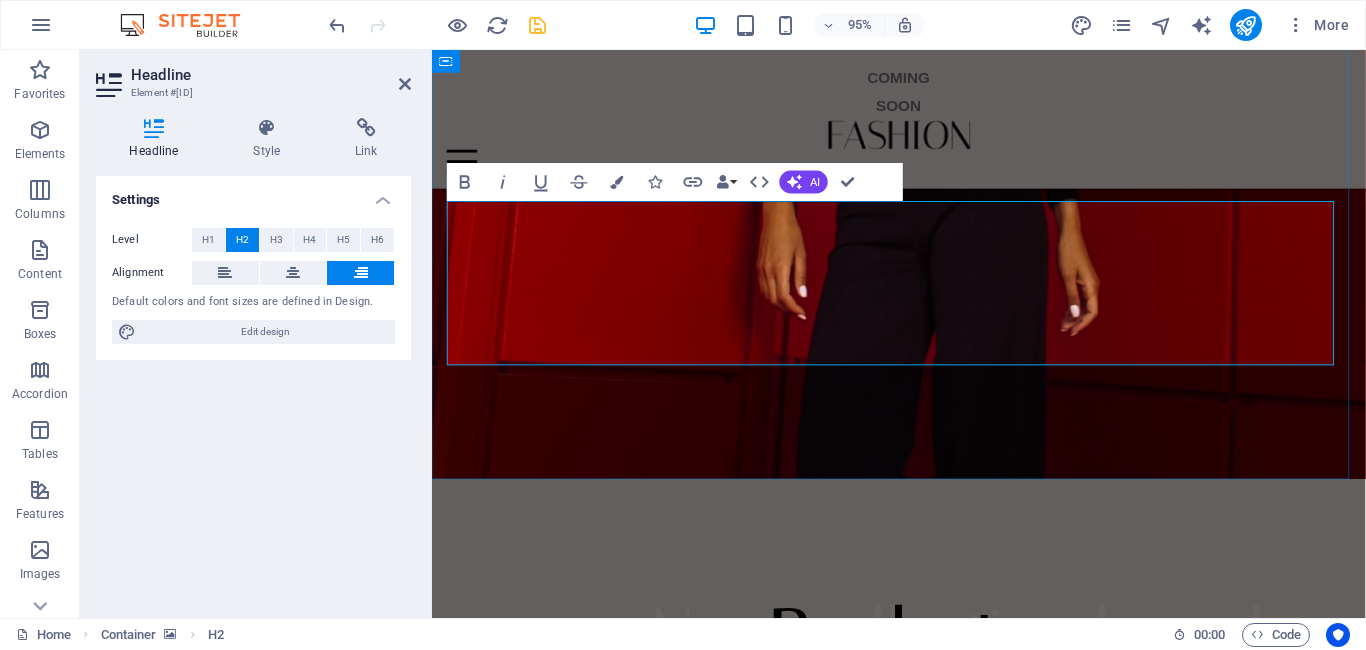 type 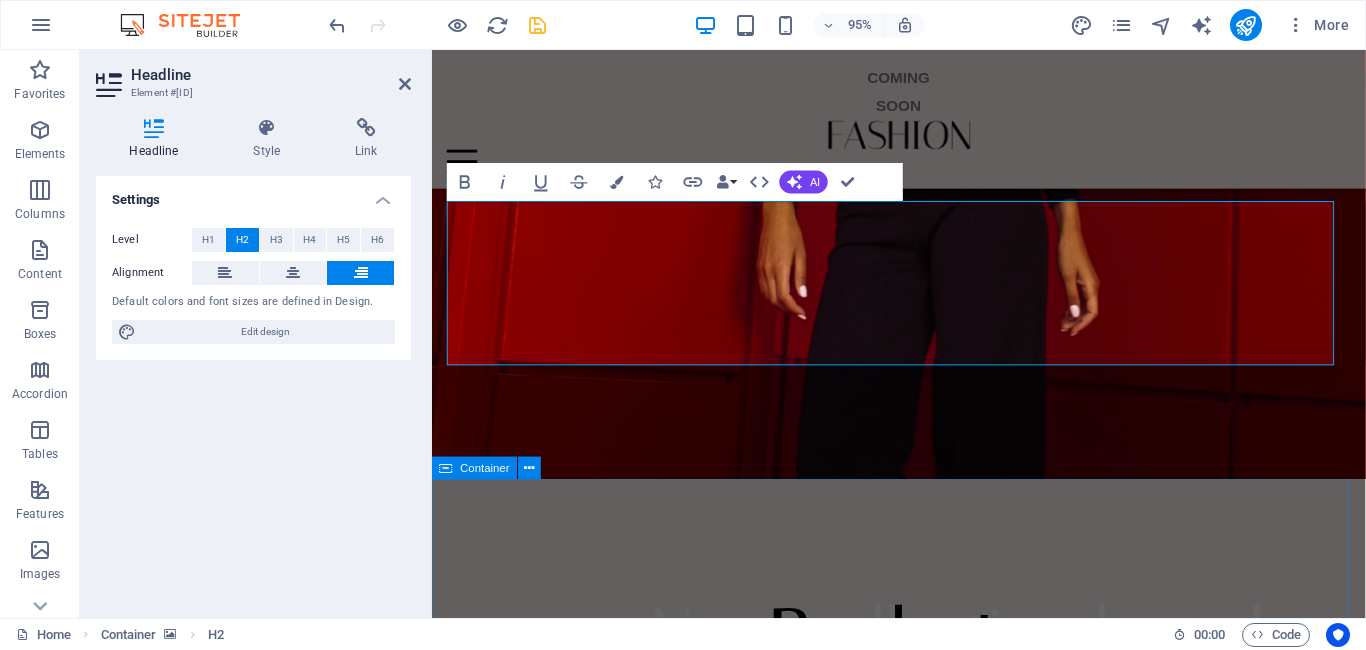 click on "Products FAUX SUEDE my Gold Earrings Lorem ipsum dolor sit amet, consectetur adipiscing elit. Condimentum diam orci pretium a pharetra, feugiat cursus. Dictumst risus, sem egestas odio cras adipiscing vulputate. Nisi, risus in suscipit non. $39.99 $20.99 Buy now FAUX SUEDE  Sunglasses Lorem ipsum dolor sit amet, consectetur adipiscing elit. Condimentum diam orci pretium a pharetra, feugiat cursus. Dictumst risus, sem egestas odio cras adipiscing vulputate. Nisi, risus in suscipit non. Drop content here or  Add elements  Paste clipboard Buy now FAUX SUEDE CROSSbody bag with handle Lorem ipsum dolor sit amet, consectetur adipiscing elit. Condimentum diam orci pretium a pharetra, feugiat cursus. Dictumst risus, sem egestas odio cras adipiscing vulputate. Nisi, risus in suscipit non. $49.99 $39.99 Buy now FAUX SUEDE my Gold Earrings $39.99 $20.99 Buy now FAUX SUEDE  Sunglasses Drop content here or  Add elements  Paste clipboard Buy now" at bounding box center (923, 982) 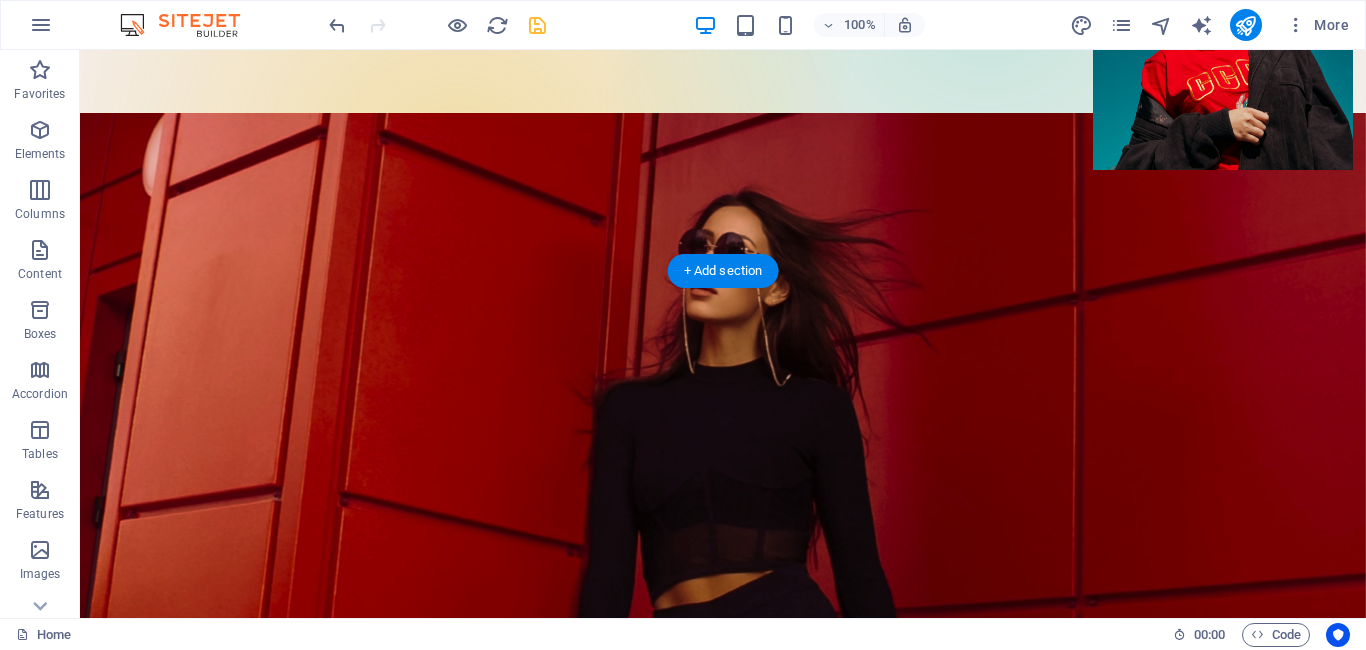 scroll, scrollTop: 486, scrollLeft: 0, axis: vertical 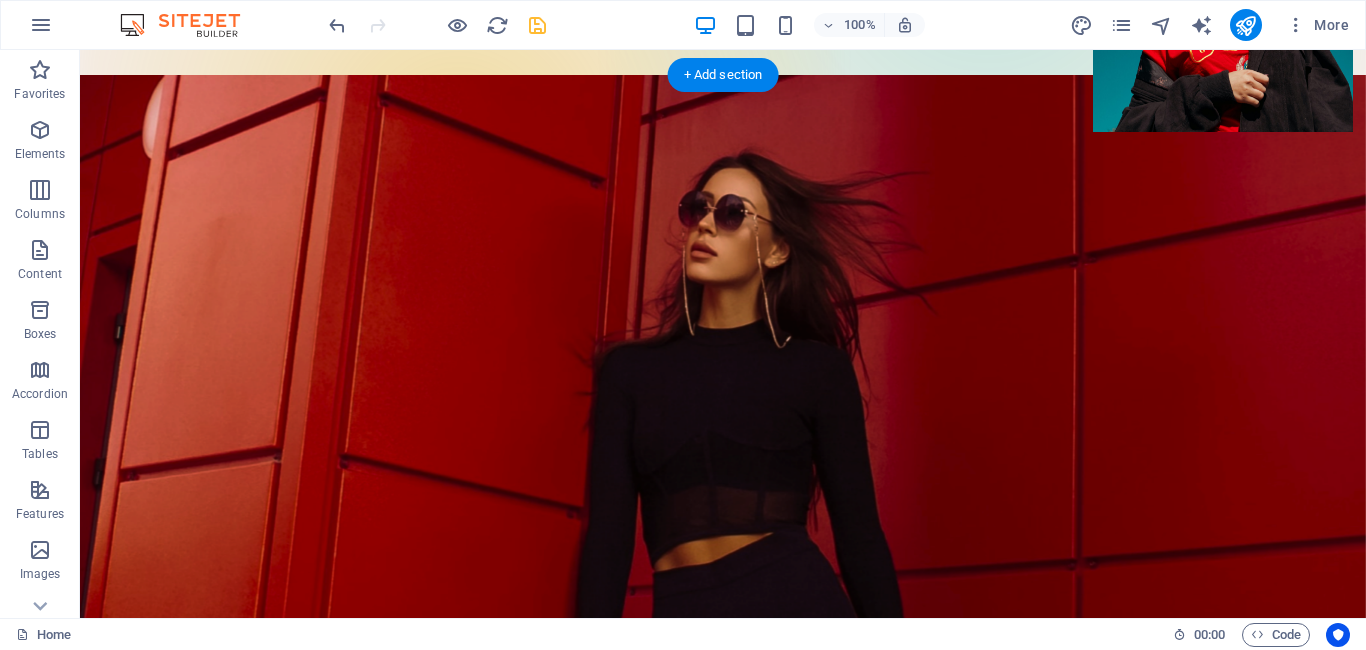 click at bounding box center (723, 525) 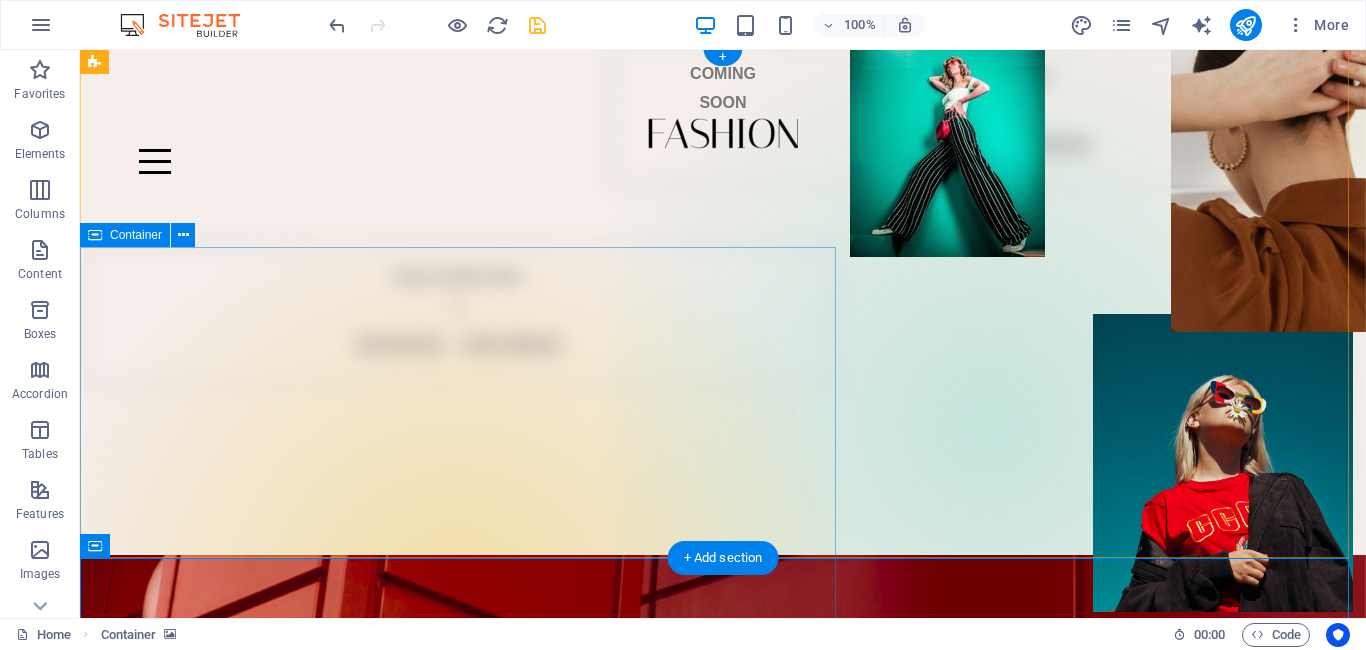 scroll, scrollTop: 0, scrollLeft: 0, axis: both 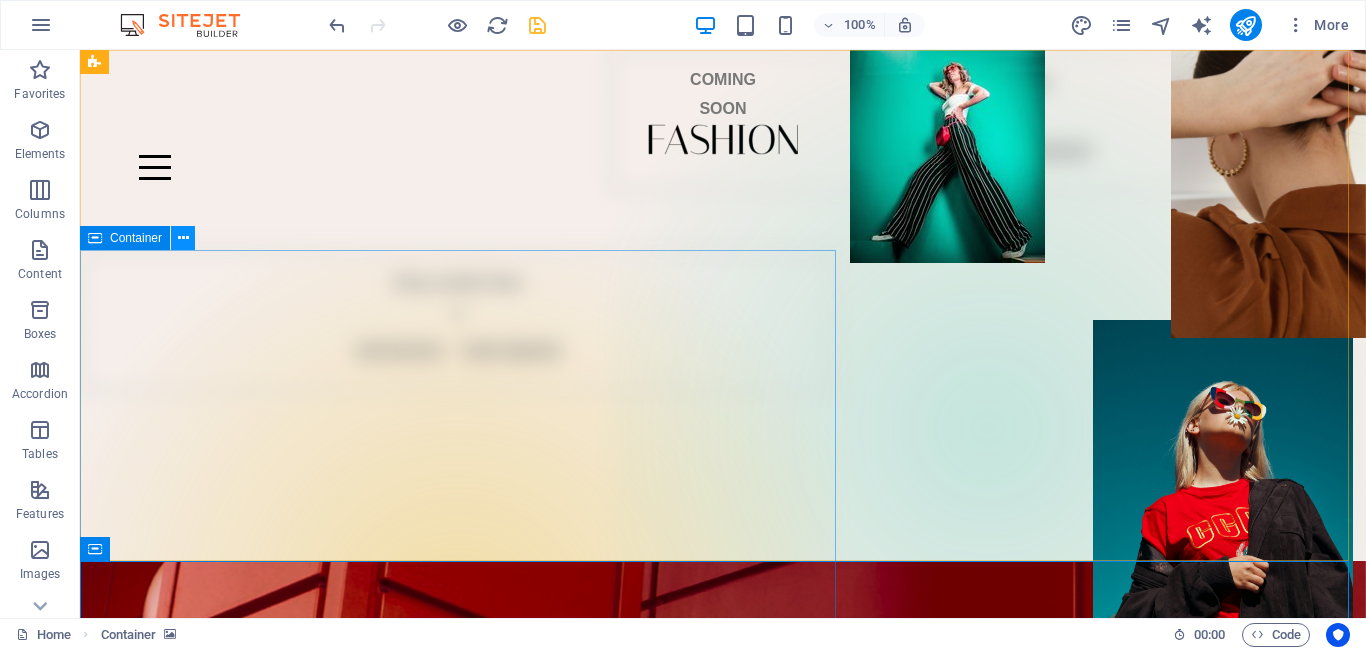 click at bounding box center (183, 238) 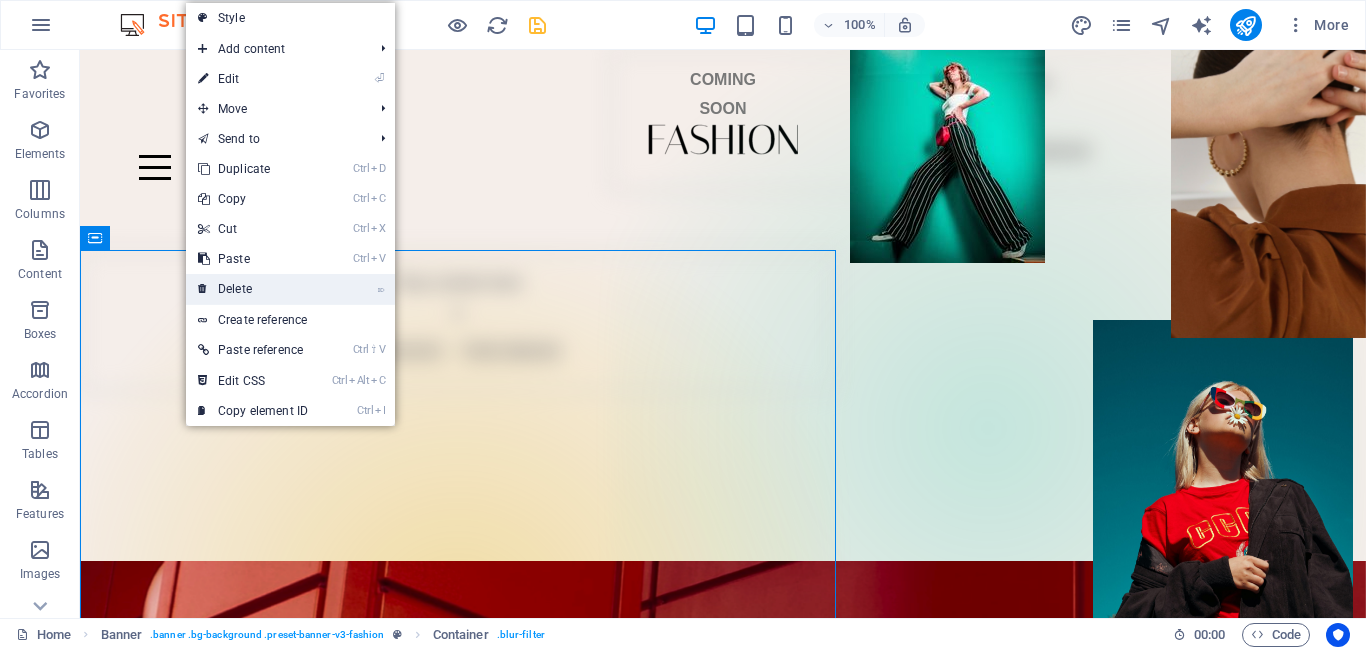 drag, startPoint x: 229, startPoint y: 283, endPoint x: 149, endPoint y: 232, distance: 94.873604 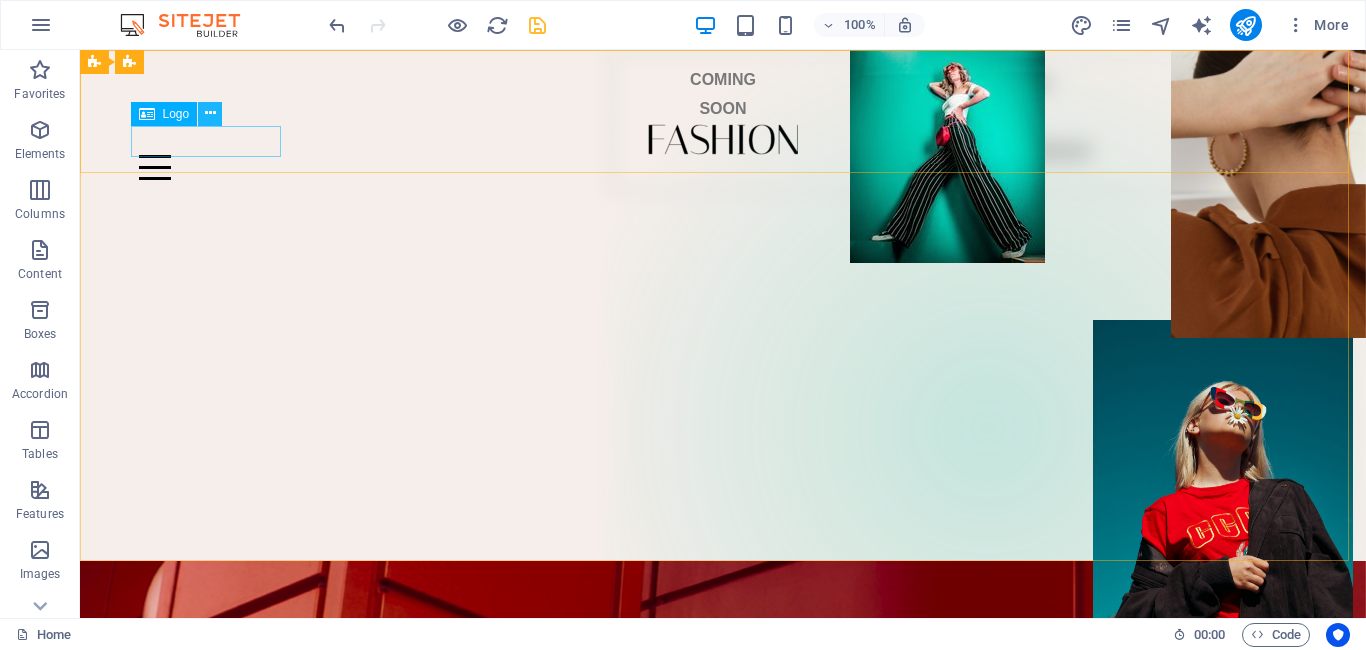 click at bounding box center (210, 113) 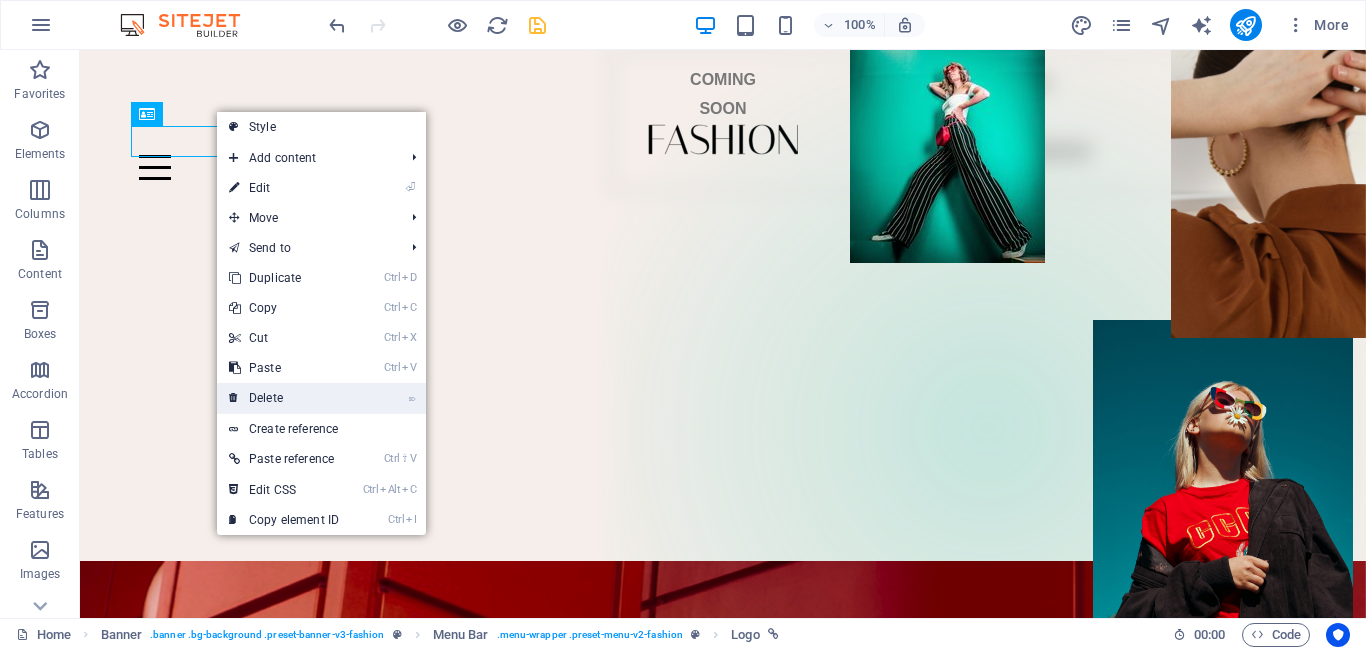click on "⌦  Delete" at bounding box center [284, 398] 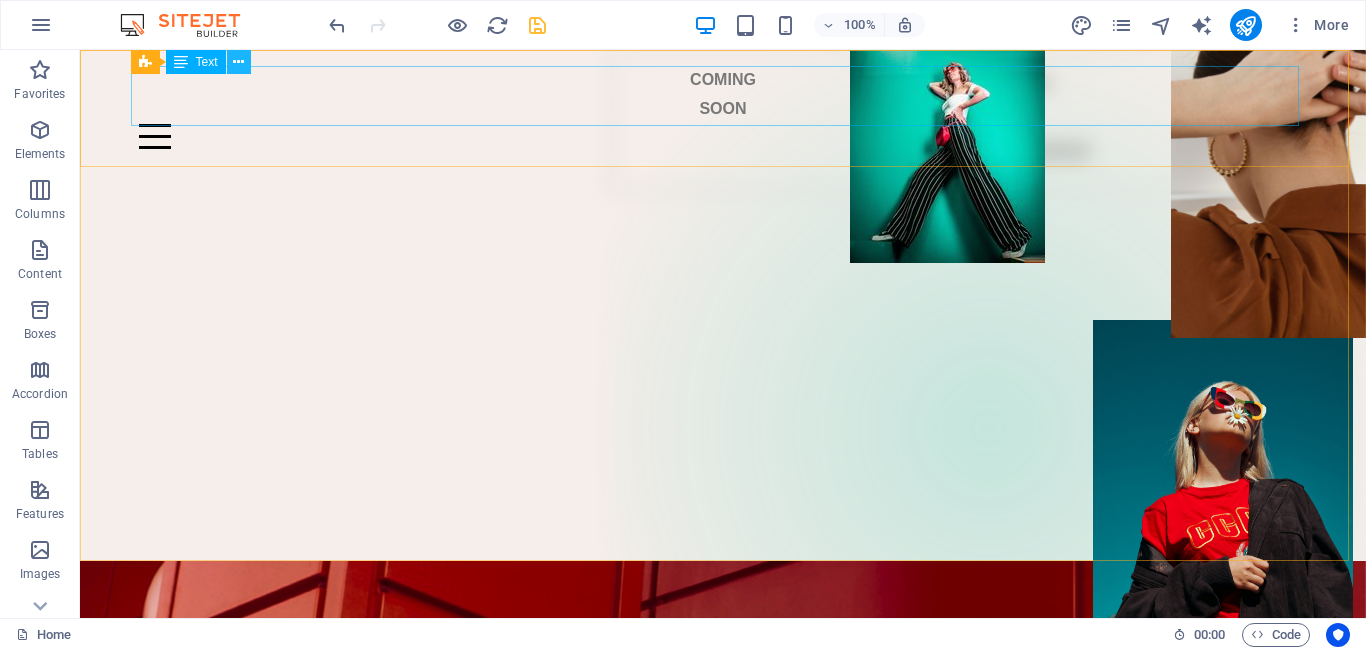 click at bounding box center (238, 62) 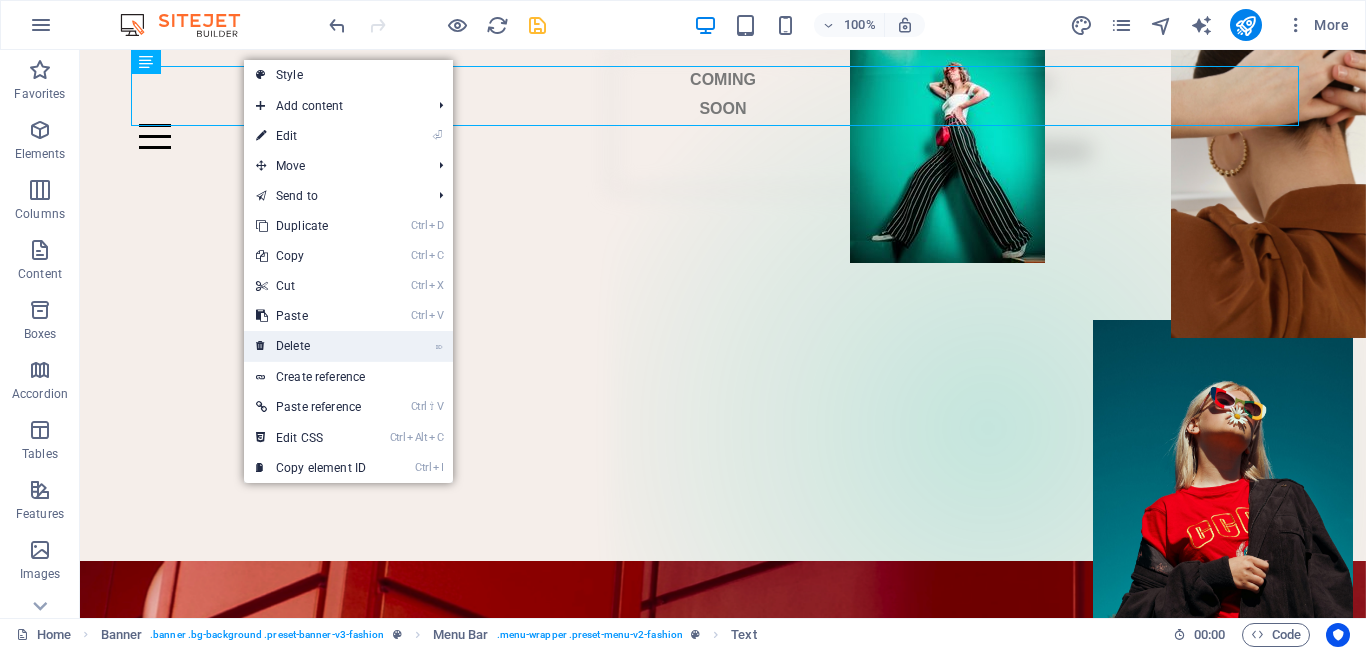 click on "⌦  Delete" at bounding box center (311, 346) 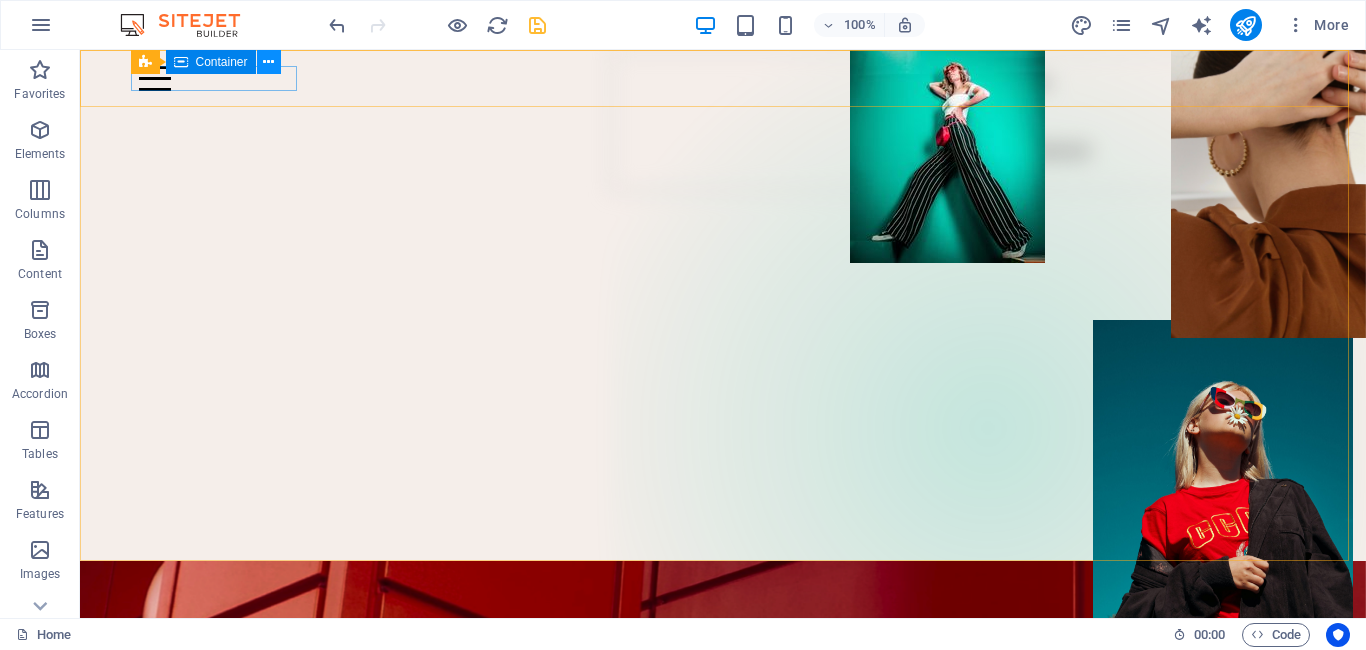 click at bounding box center (268, 62) 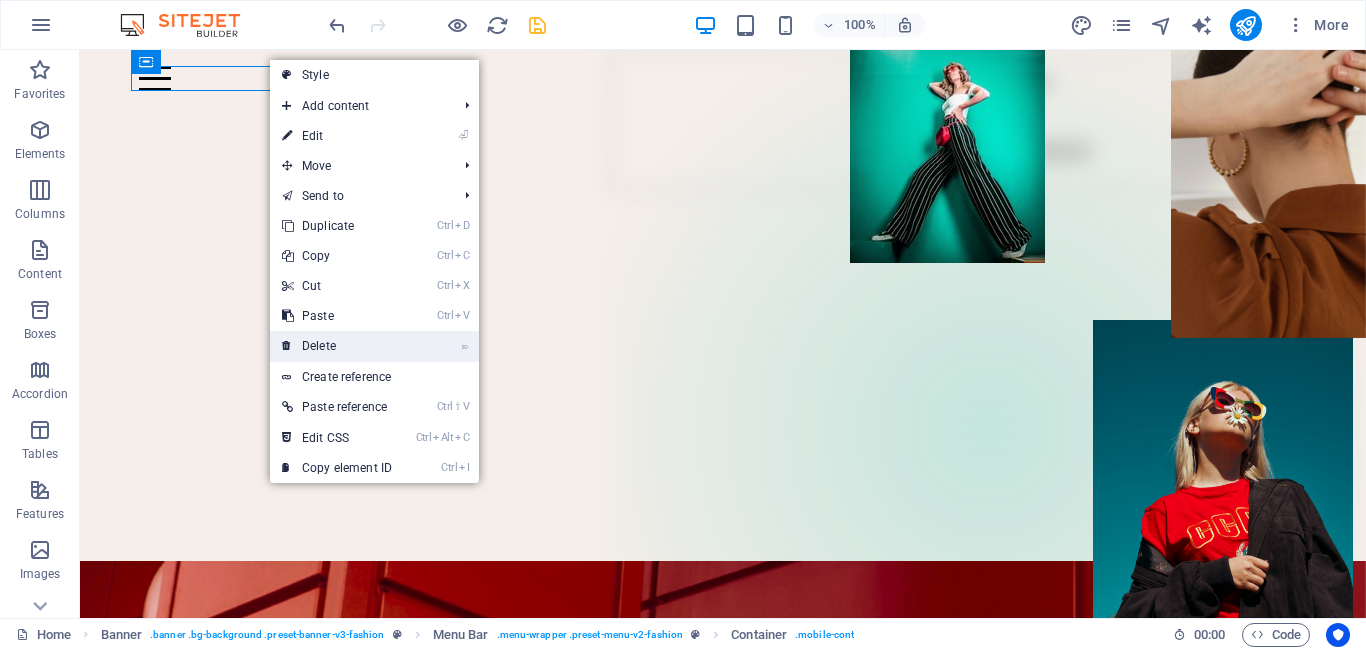 click on "⌦  Delete" at bounding box center (337, 346) 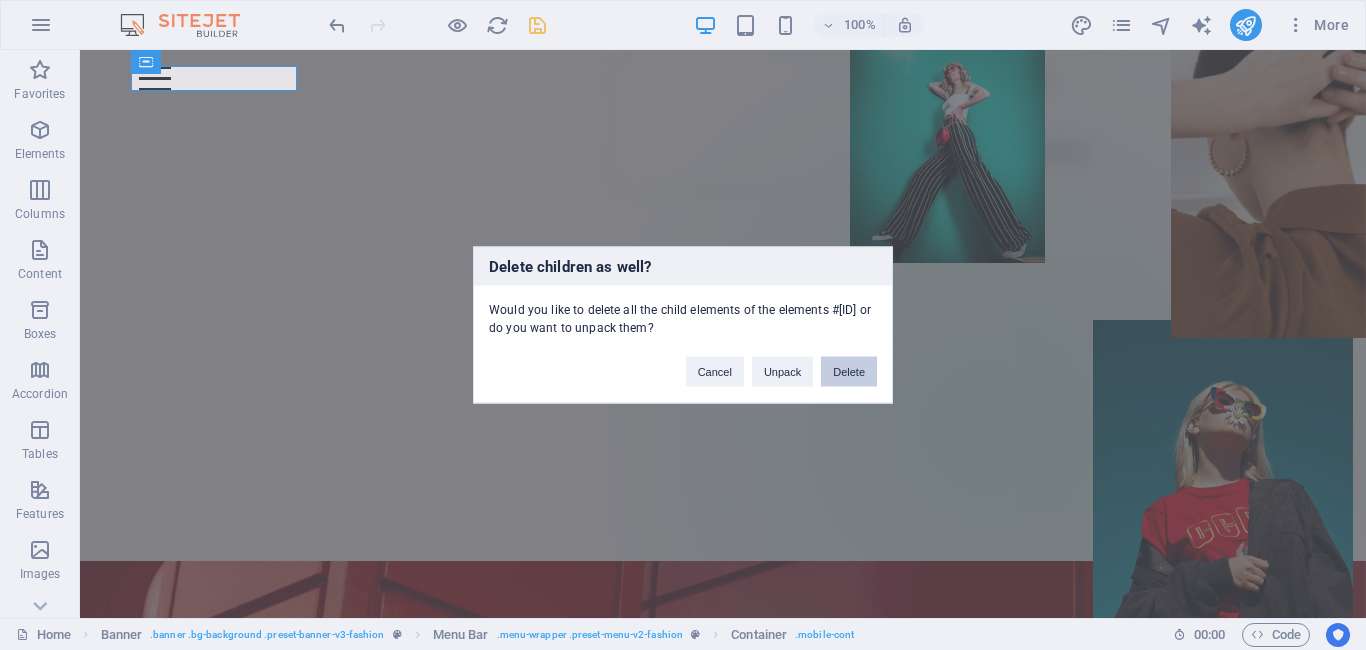 click on "Delete" at bounding box center [849, 372] 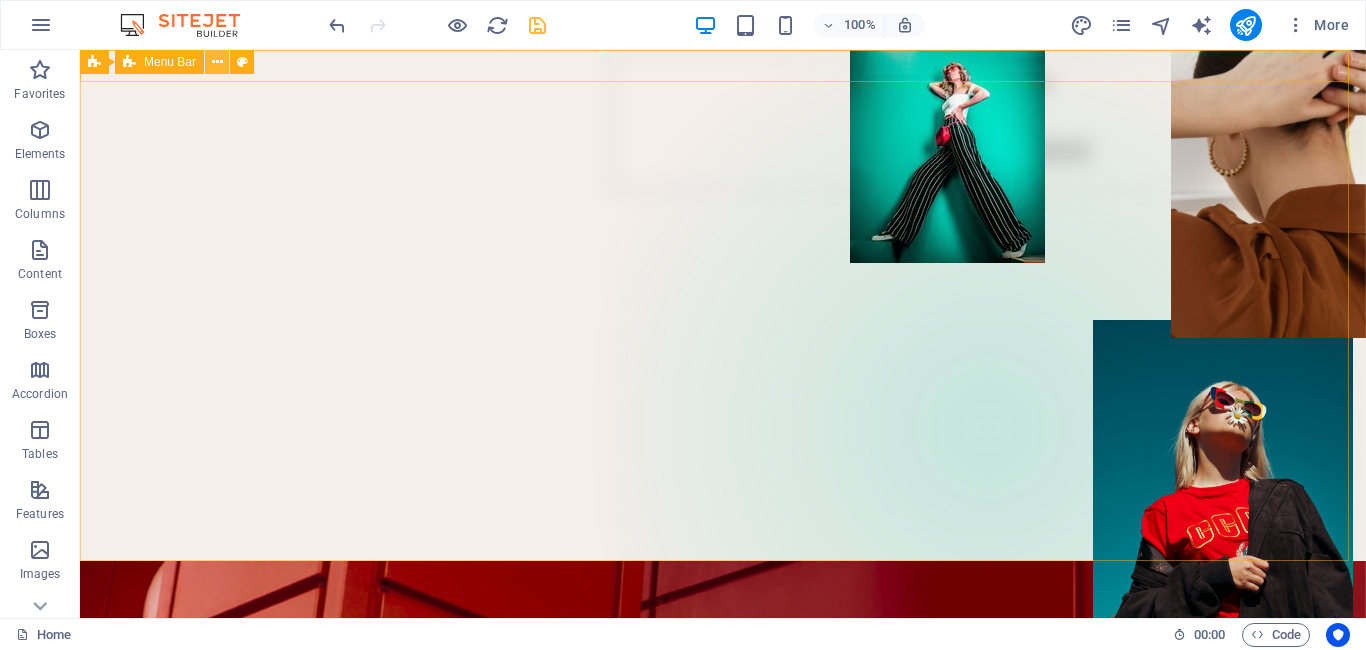 click at bounding box center (217, 62) 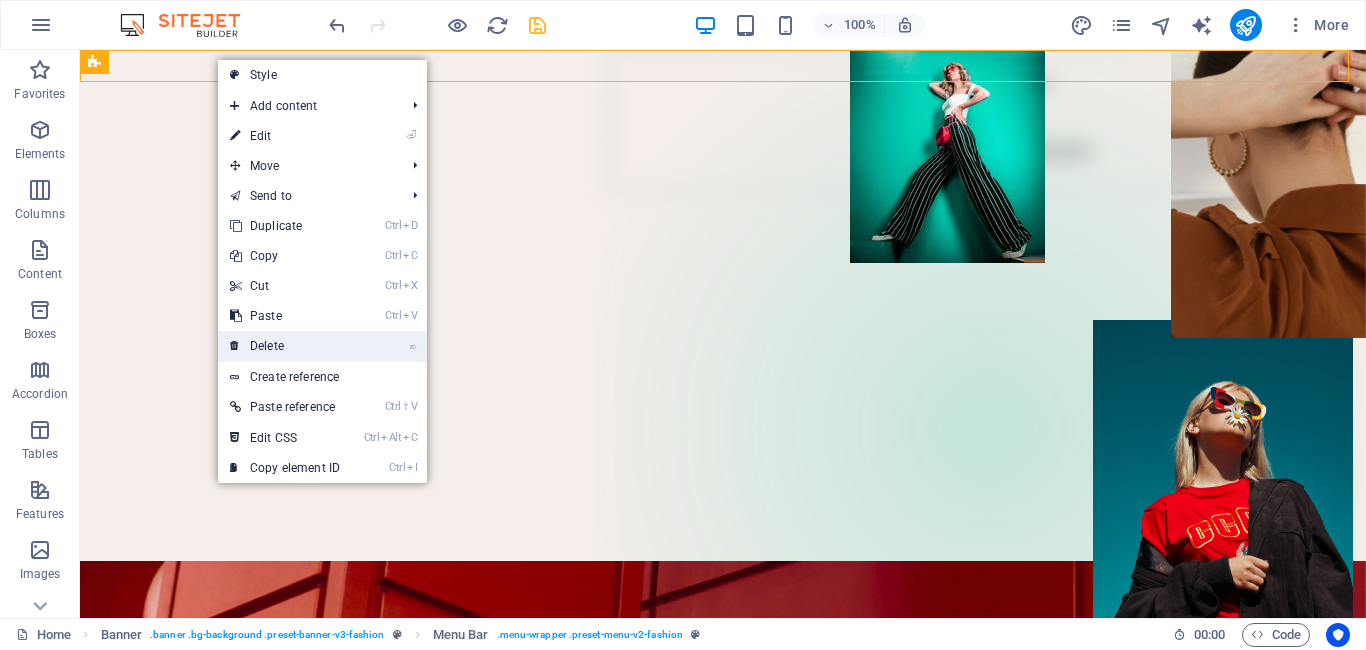 click on "⌦  Delete" at bounding box center (285, 346) 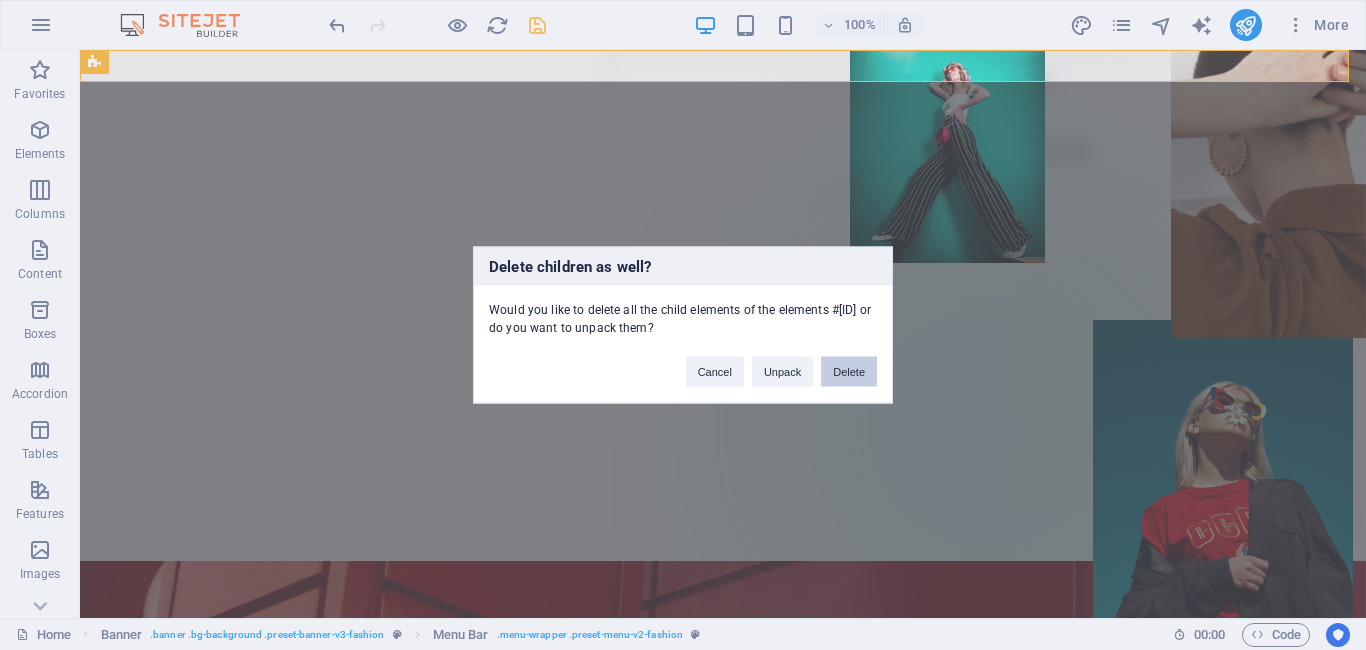 click on "Delete" at bounding box center (849, 372) 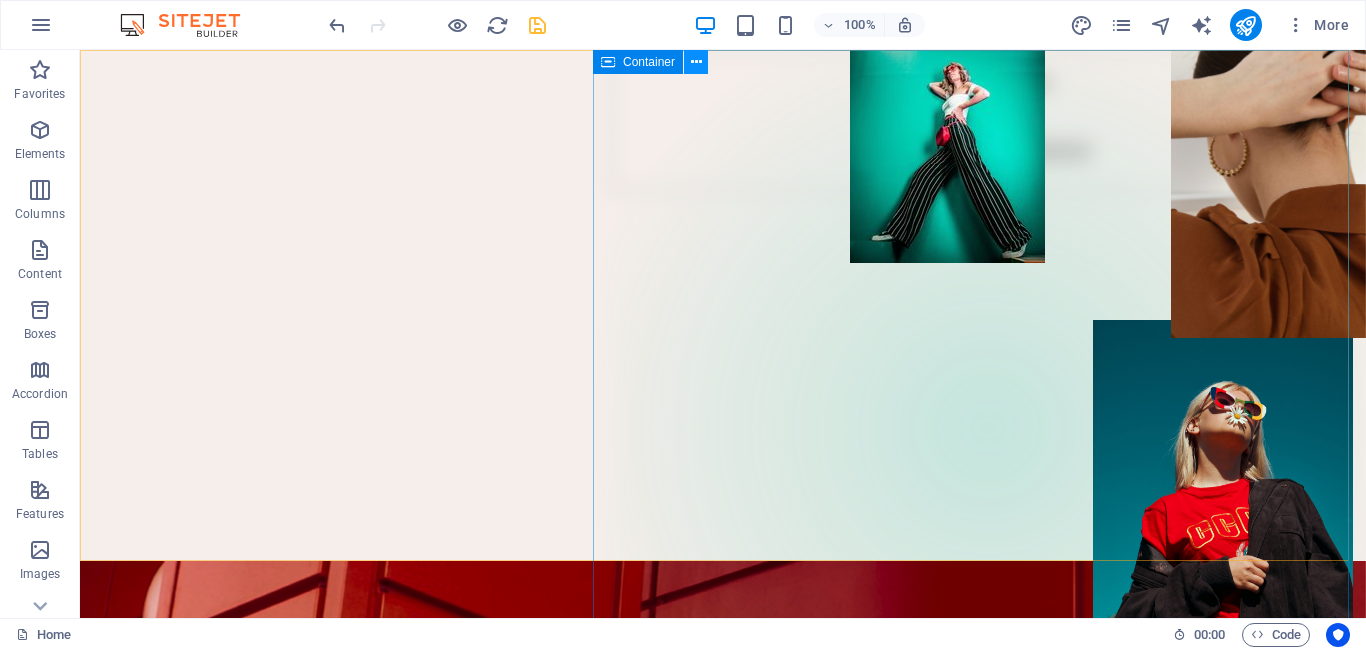 click at bounding box center [696, 62] 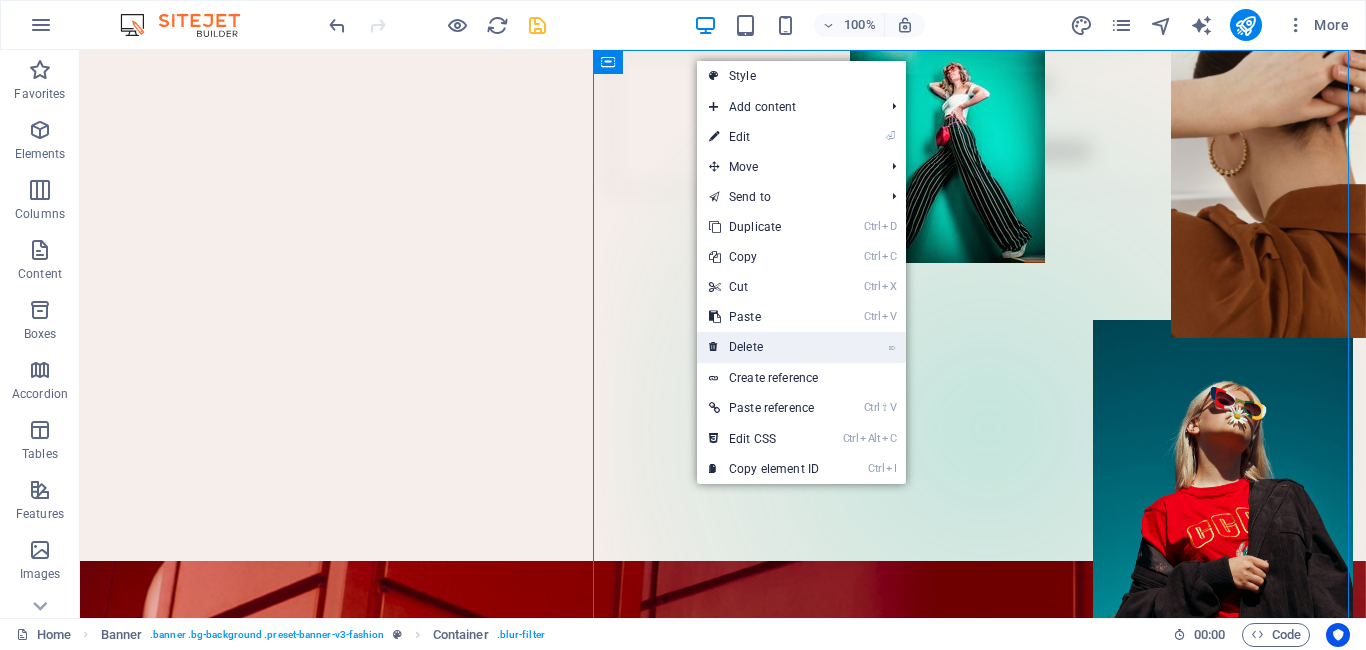 click on "⌦  Delete" at bounding box center [764, 347] 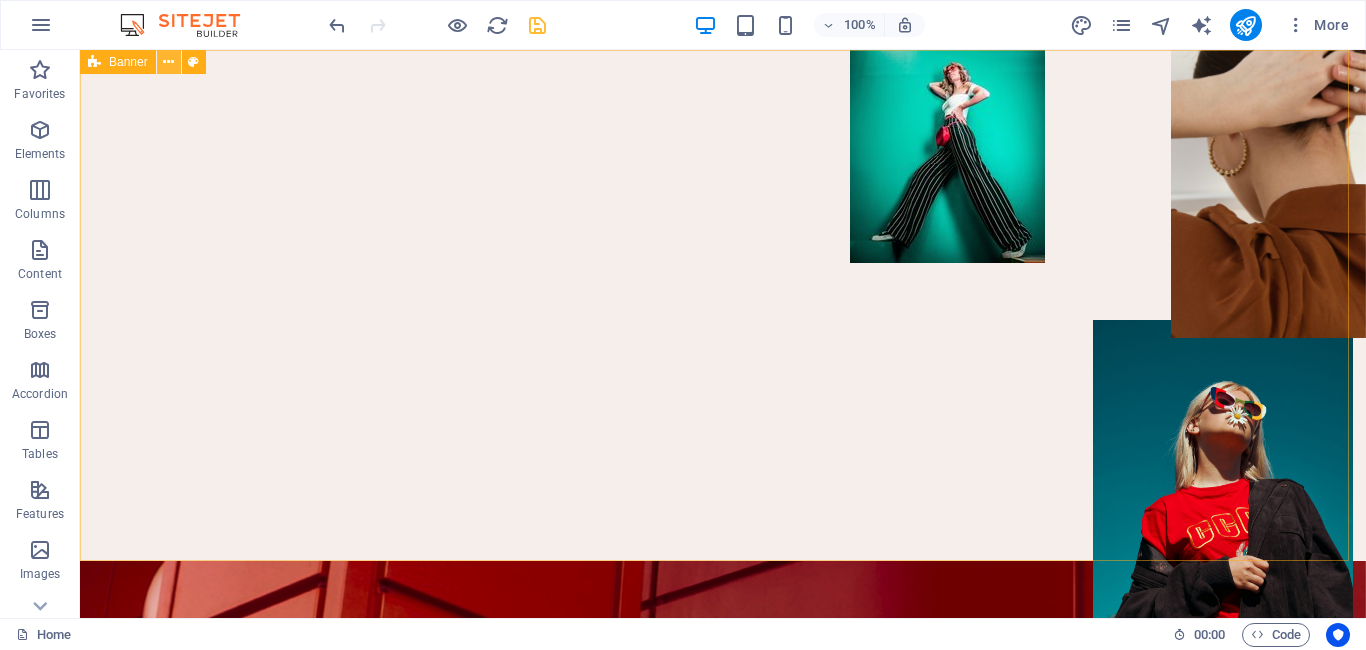 click at bounding box center [168, 62] 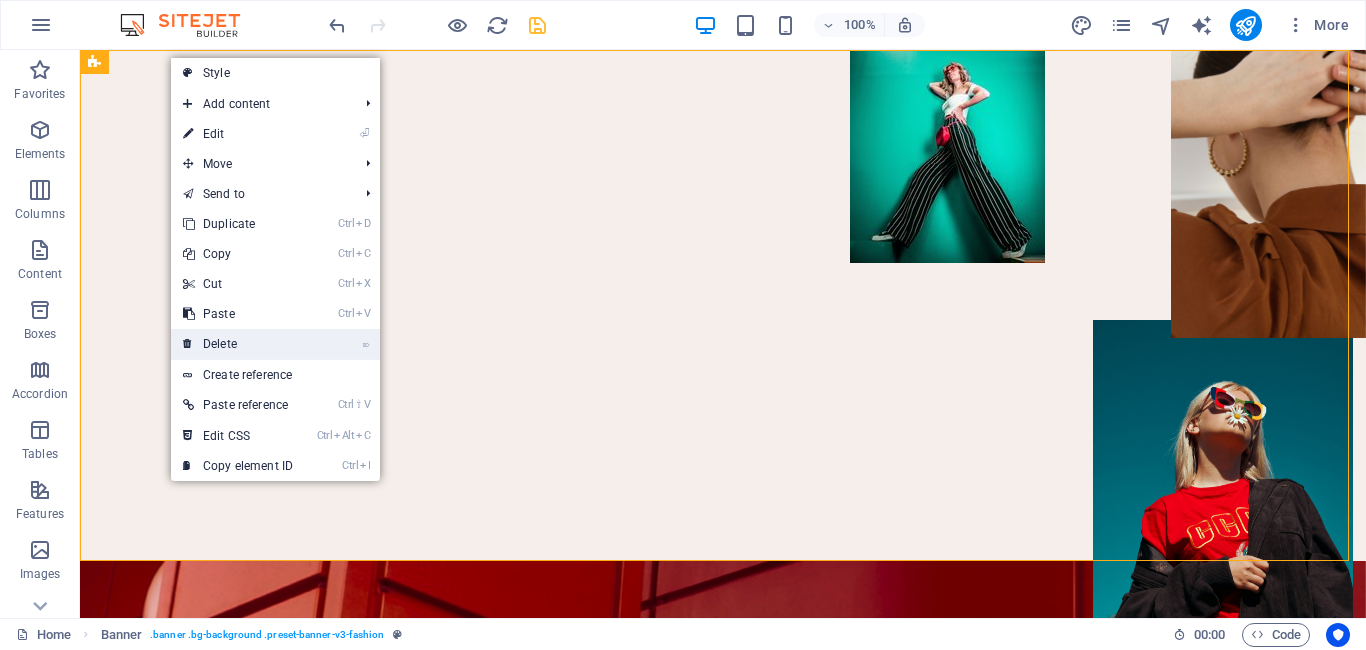 click on "⌦  Delete" at bounding box center [238, 344] 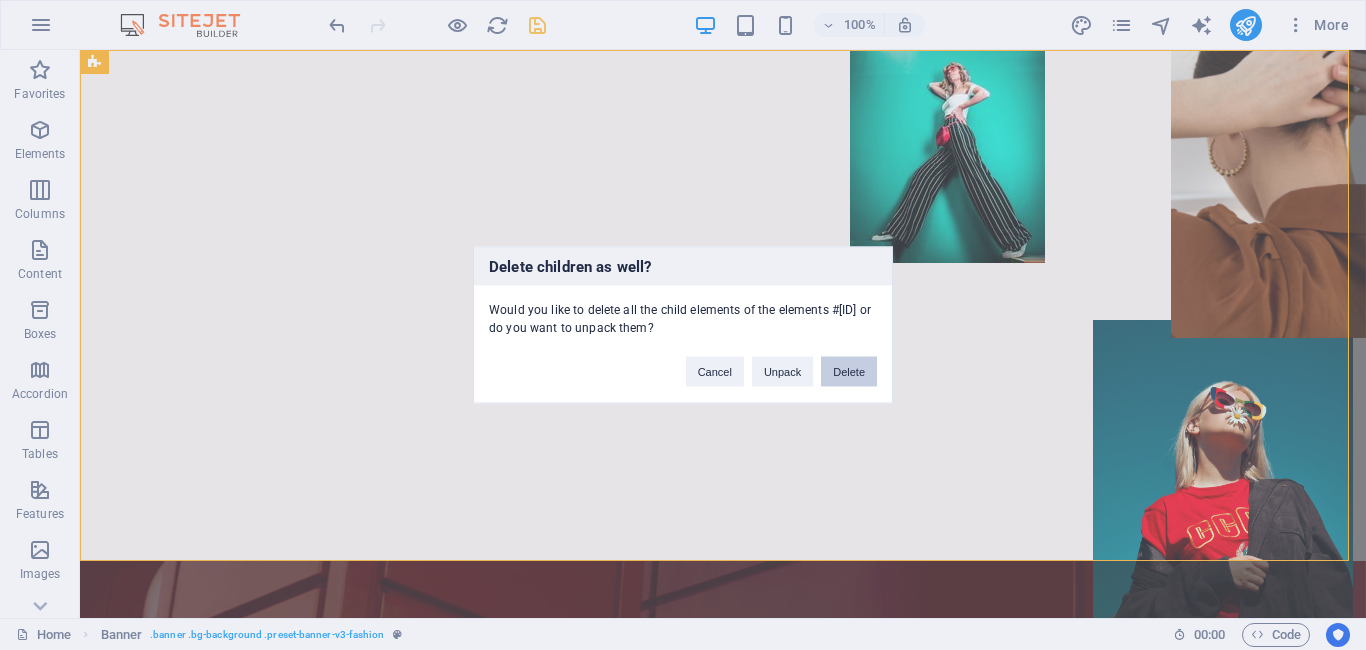 click on "Delete" at bounding box center [849, 372] 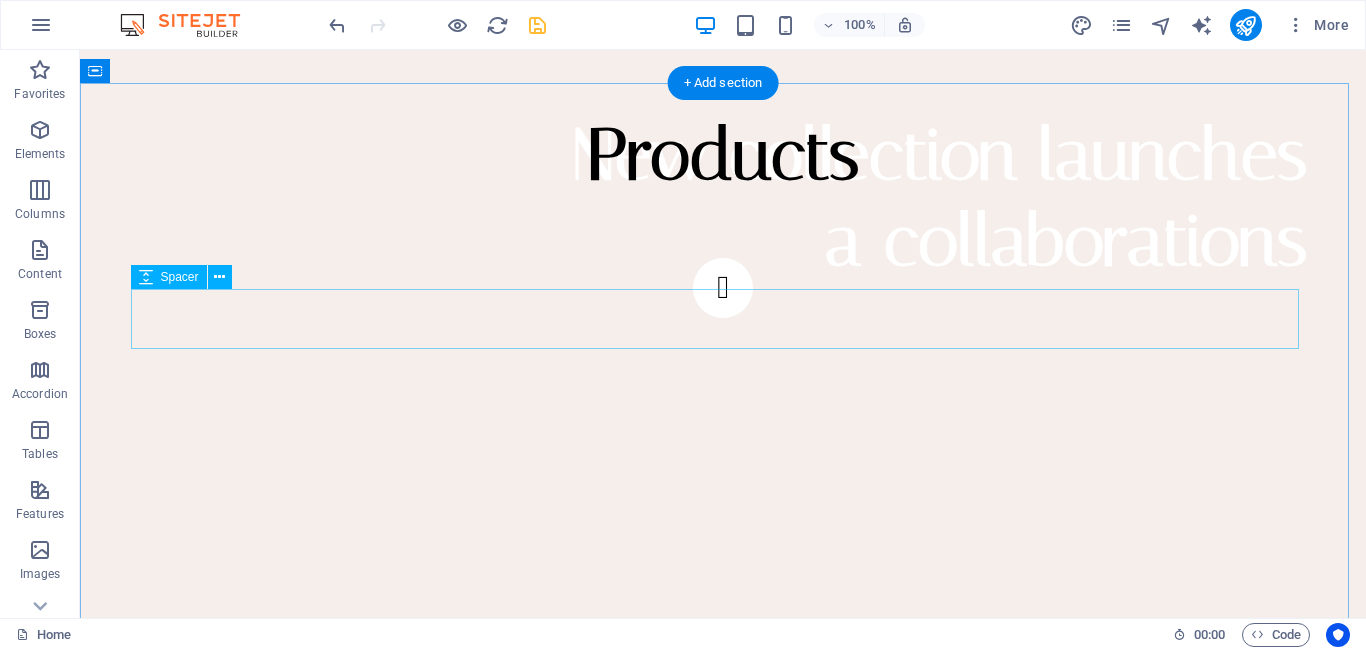 scroll, scrollTop: 804, scrollLeft: 0, axis: vertical 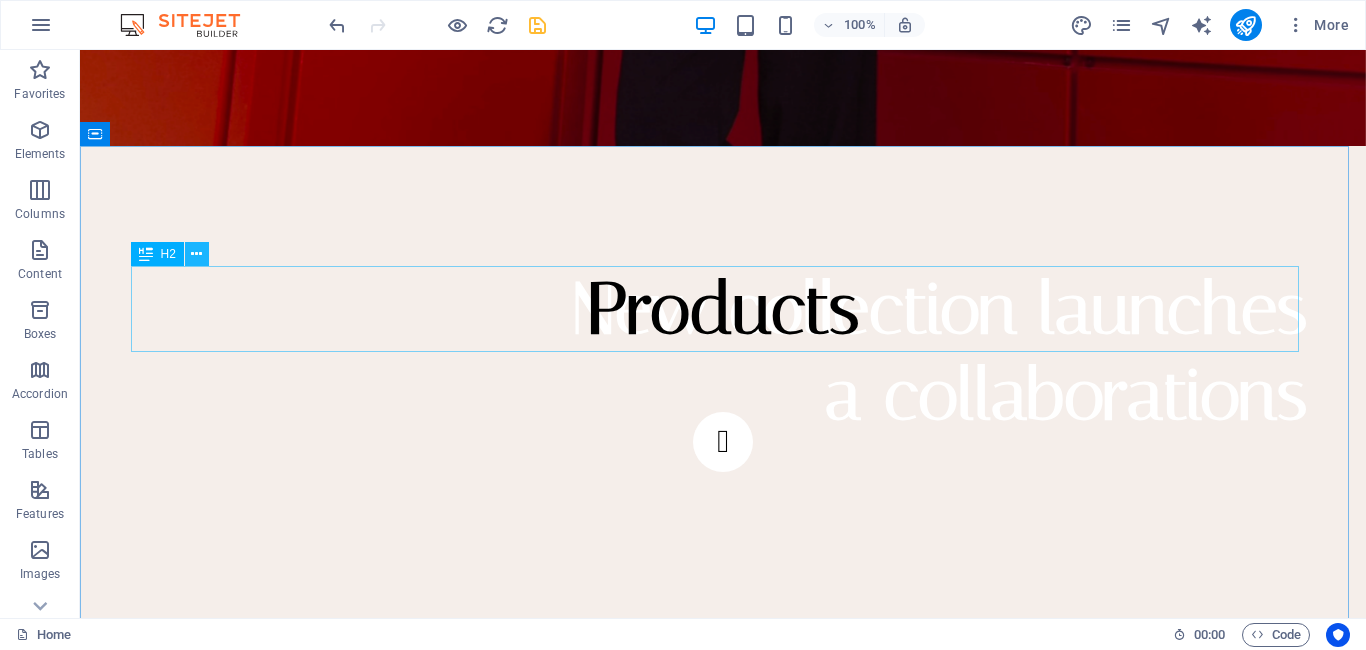click at bounding box center (196, 254) 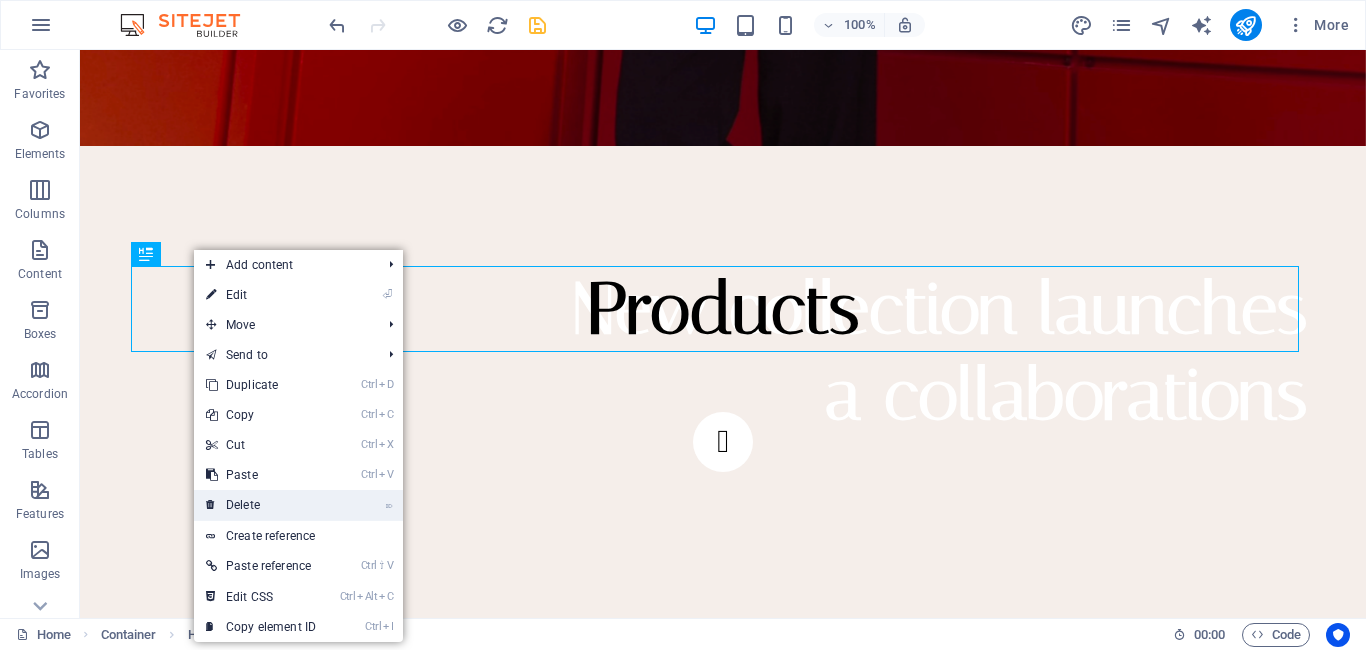 click on "⌦  Delete" at bounding box center [261, 505] 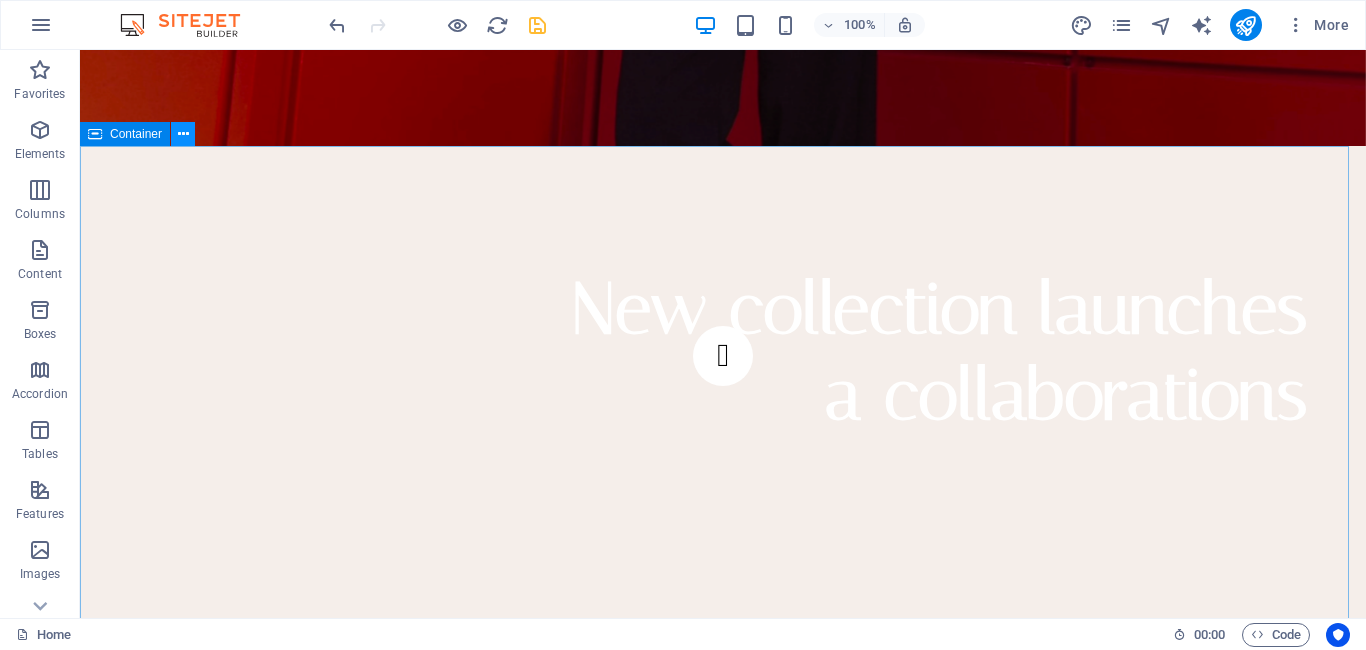 click at bounding box center [183, 134] 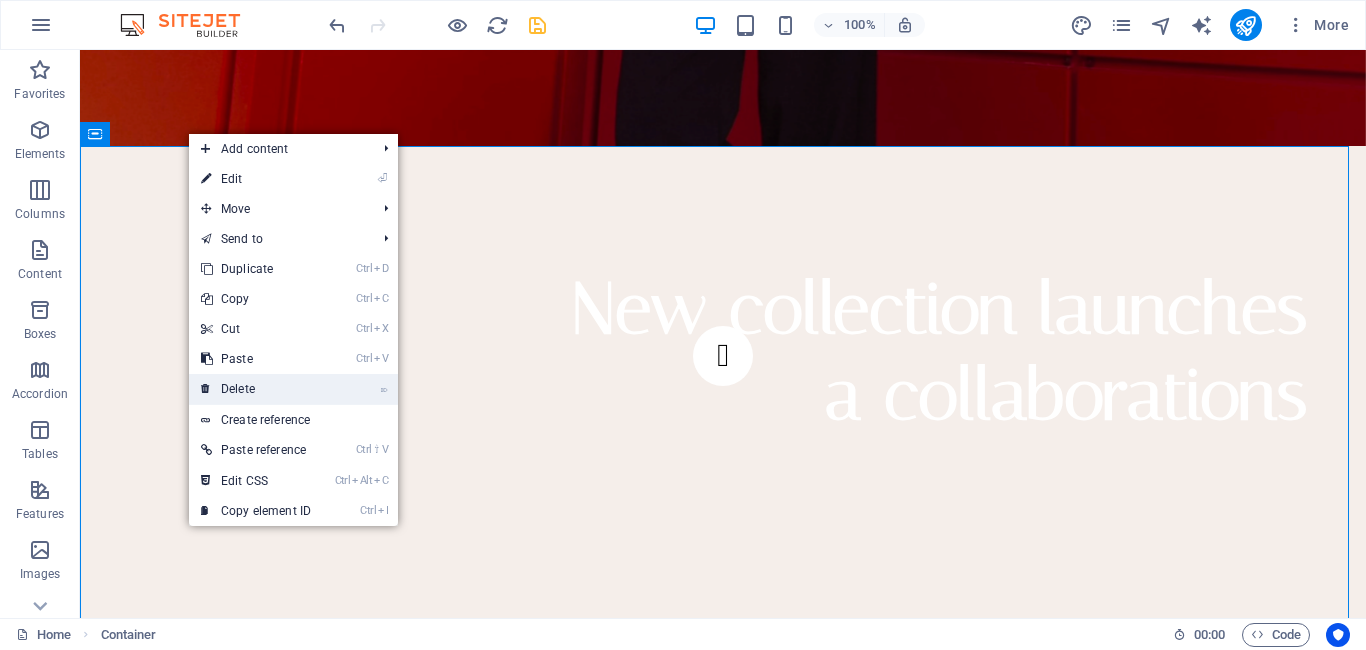 click on "⌦  Delete" at bounding box center [256, 389] 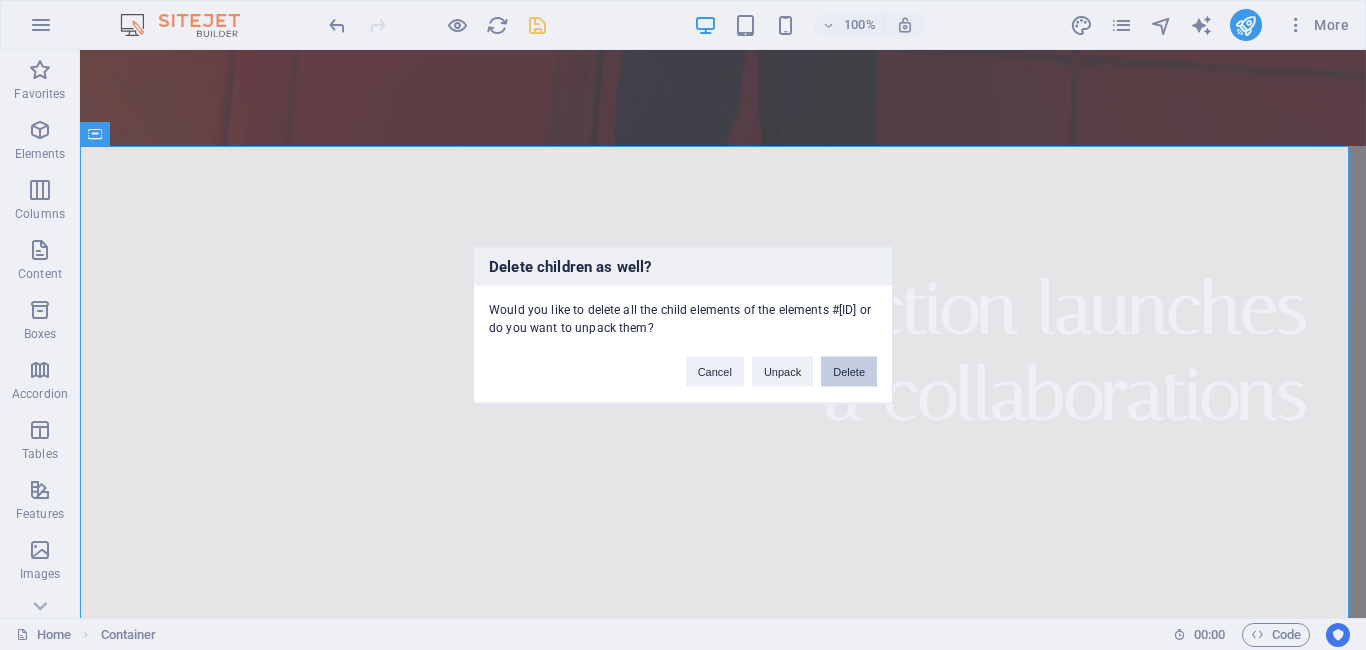 click on "Delete" at bounding box center [849, 372] 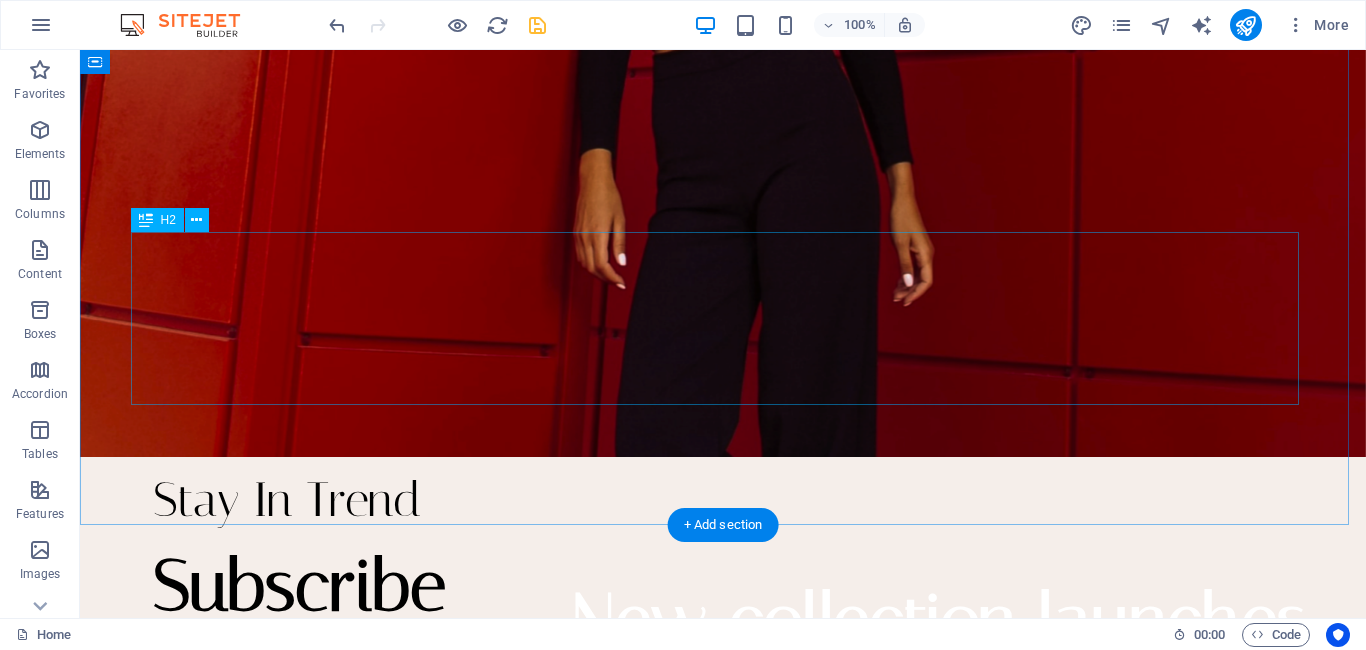 scroll, scrollTop: 504, scrollLeft: 0, axis: vertical 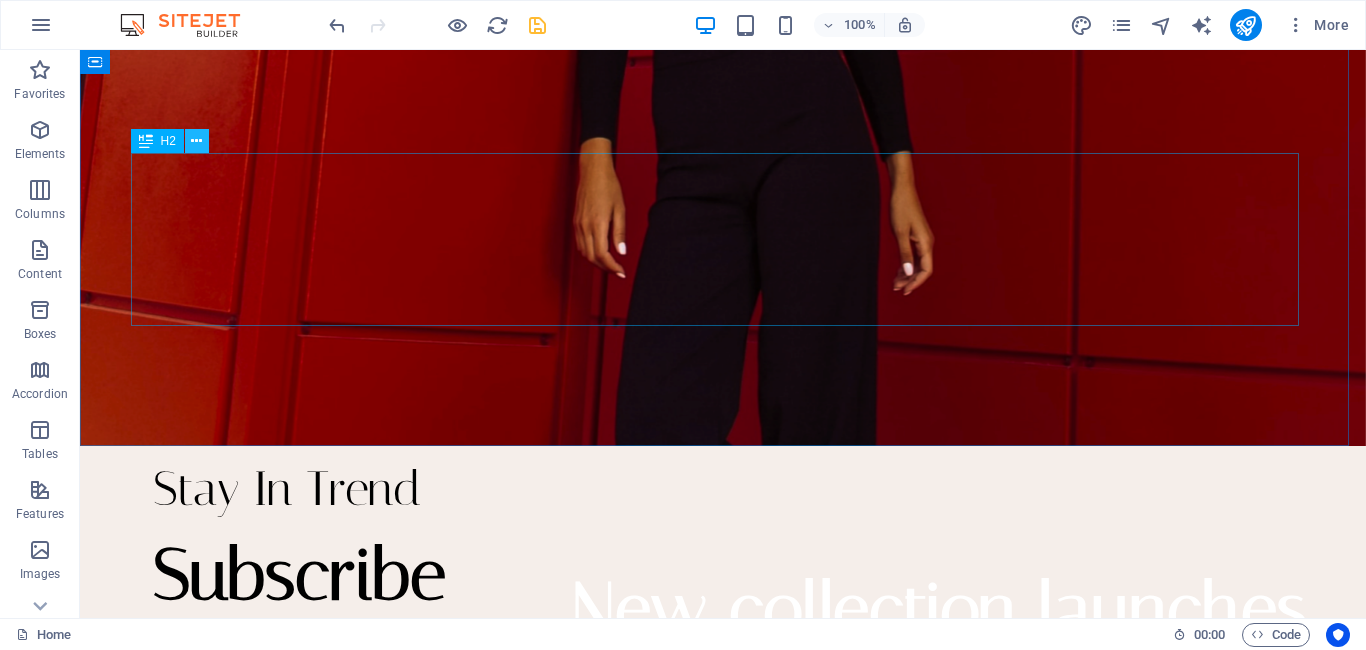 click at bounding box center (196, 141) 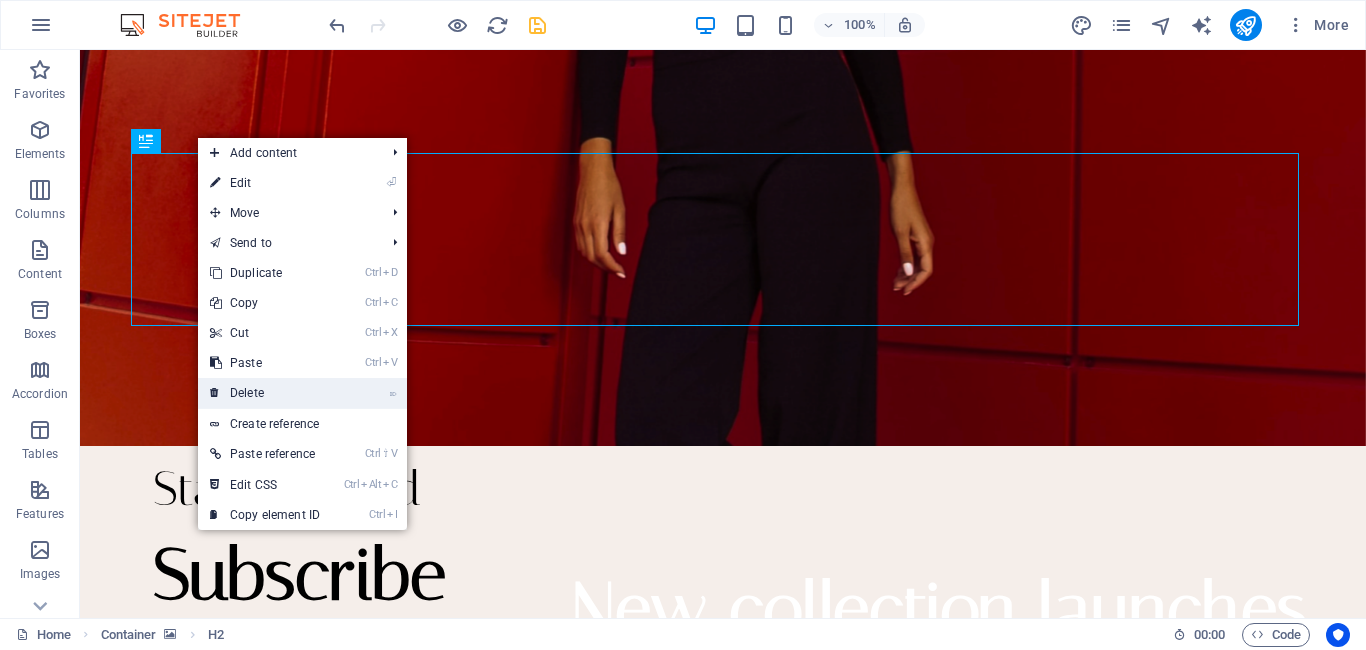 click on "⌦  Delete" at bounding box center (265, 393) 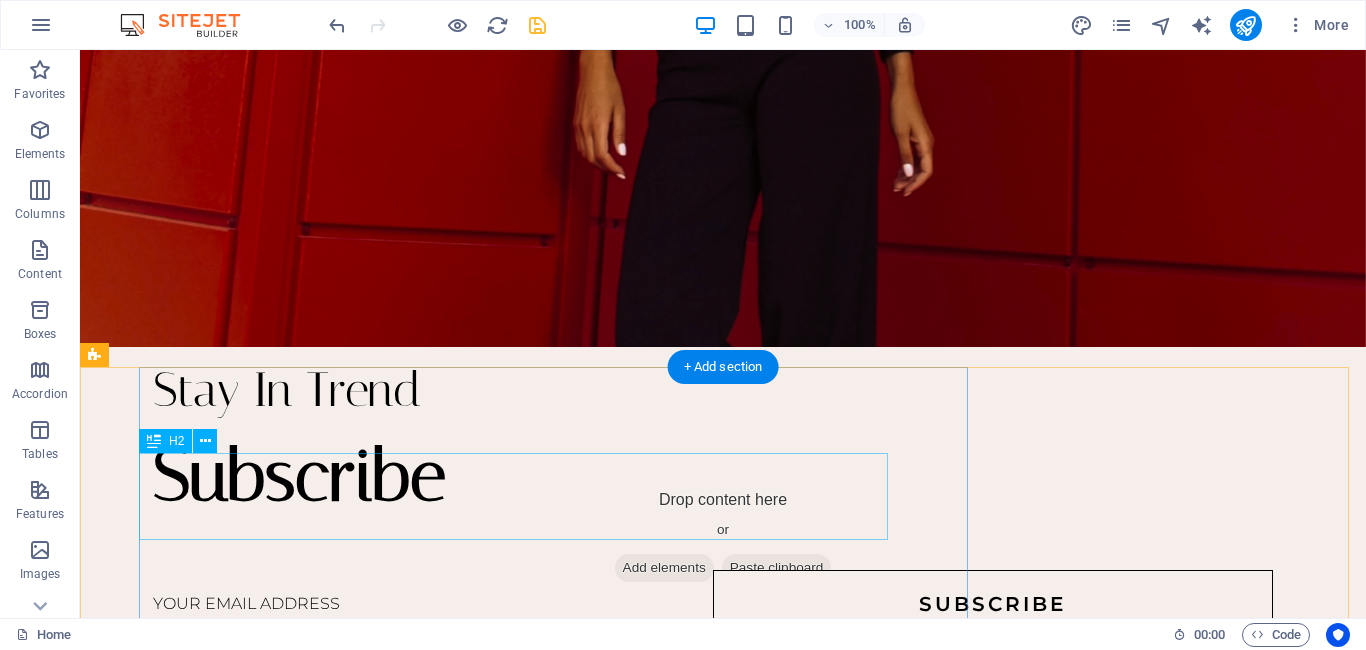 scroll, scrollTop: 604, scrollLeft: 0, axis: vertical 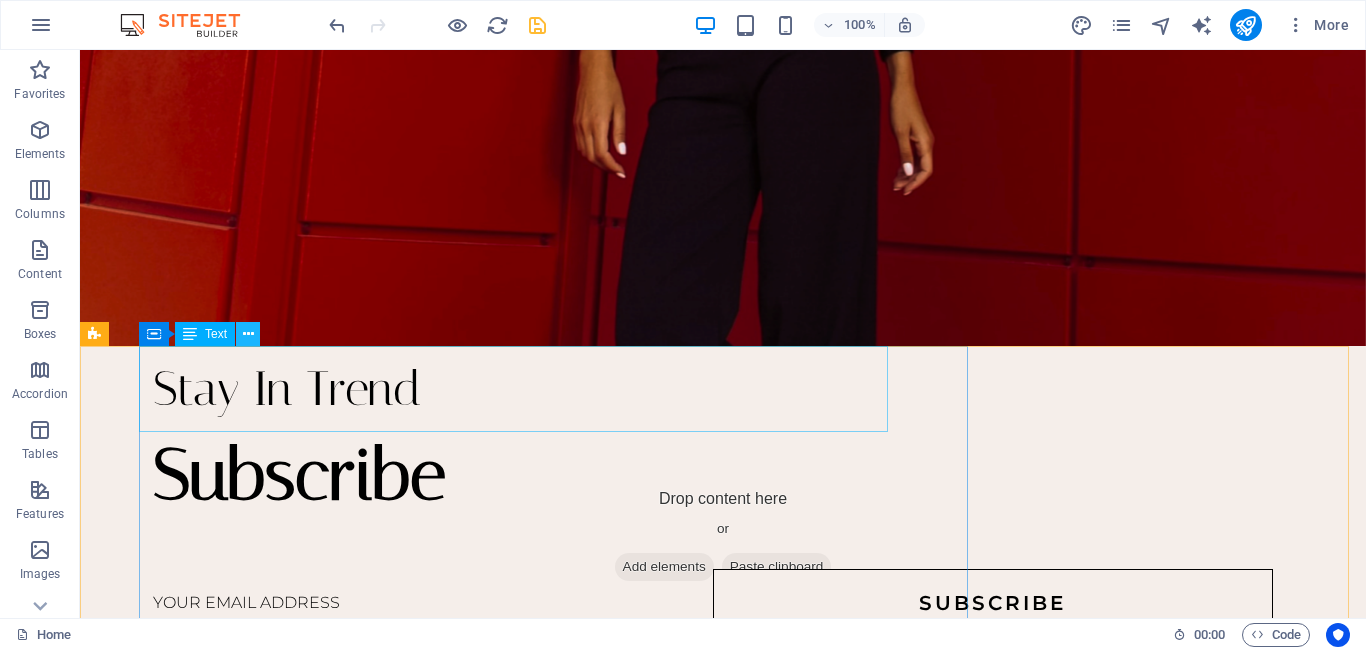 click at bounding box center (248, 334) 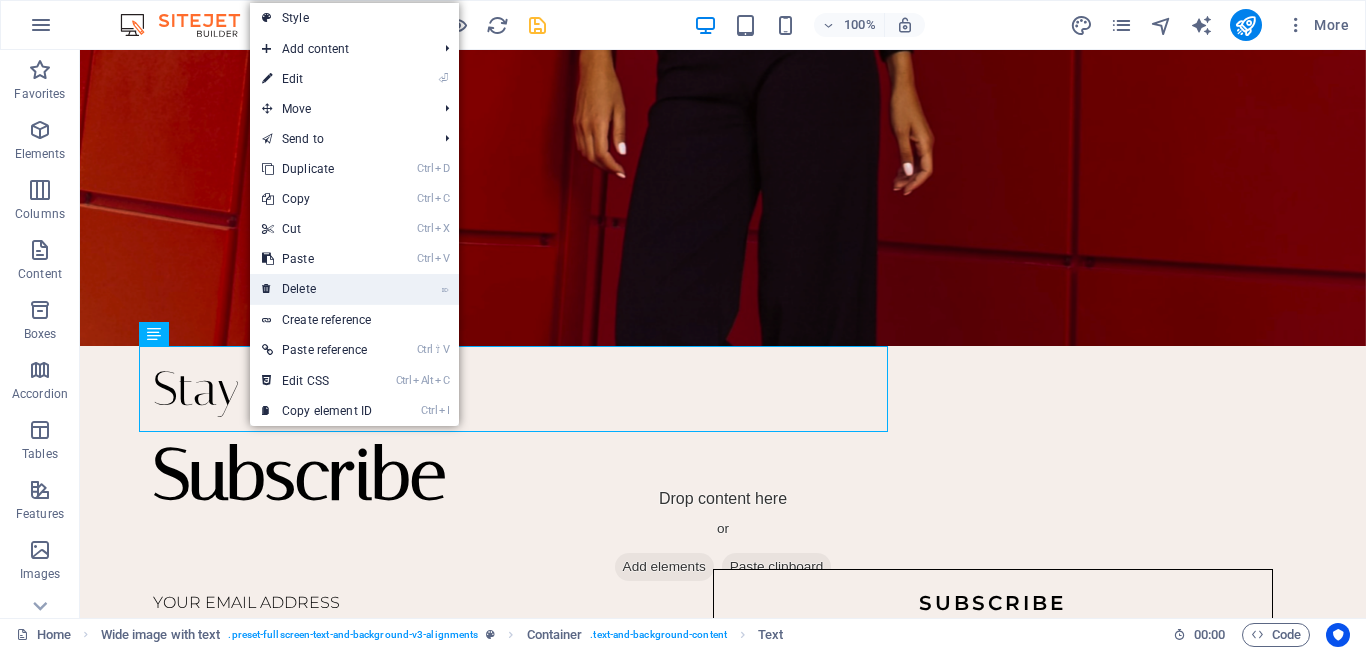 click on "⌦  Delete" at bounding box center [317, 289] 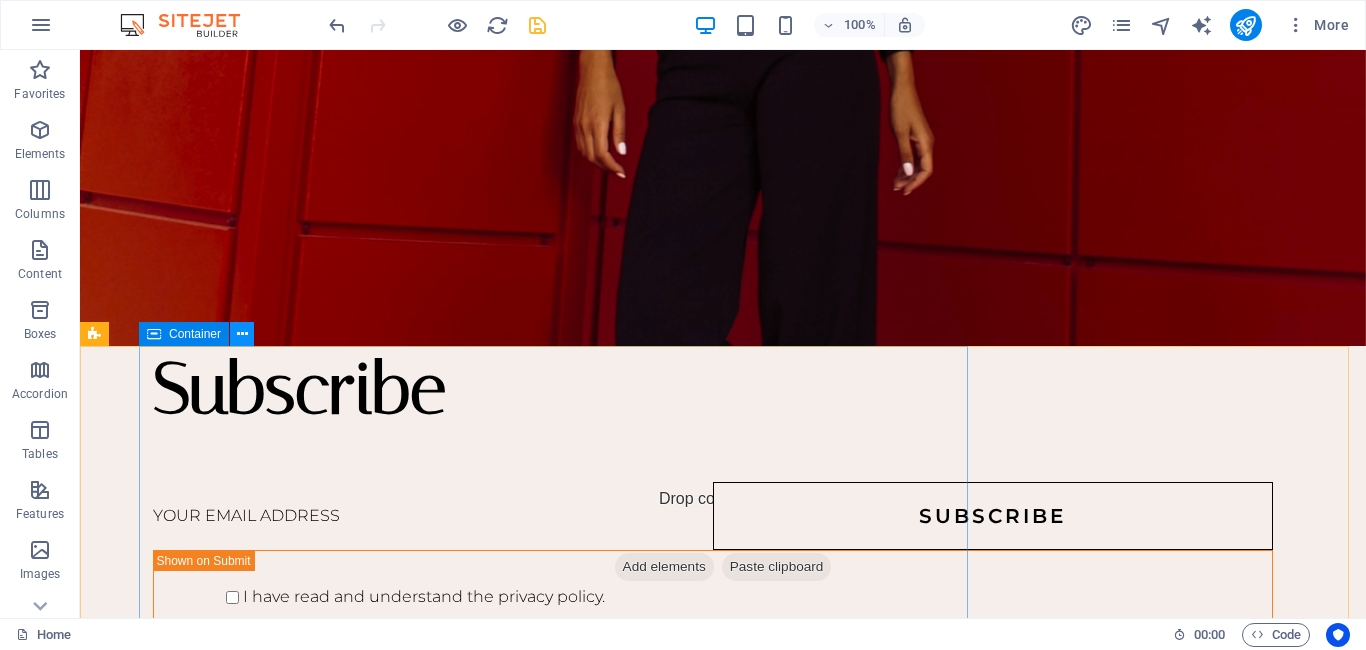 click at bounding box center [242, 334] 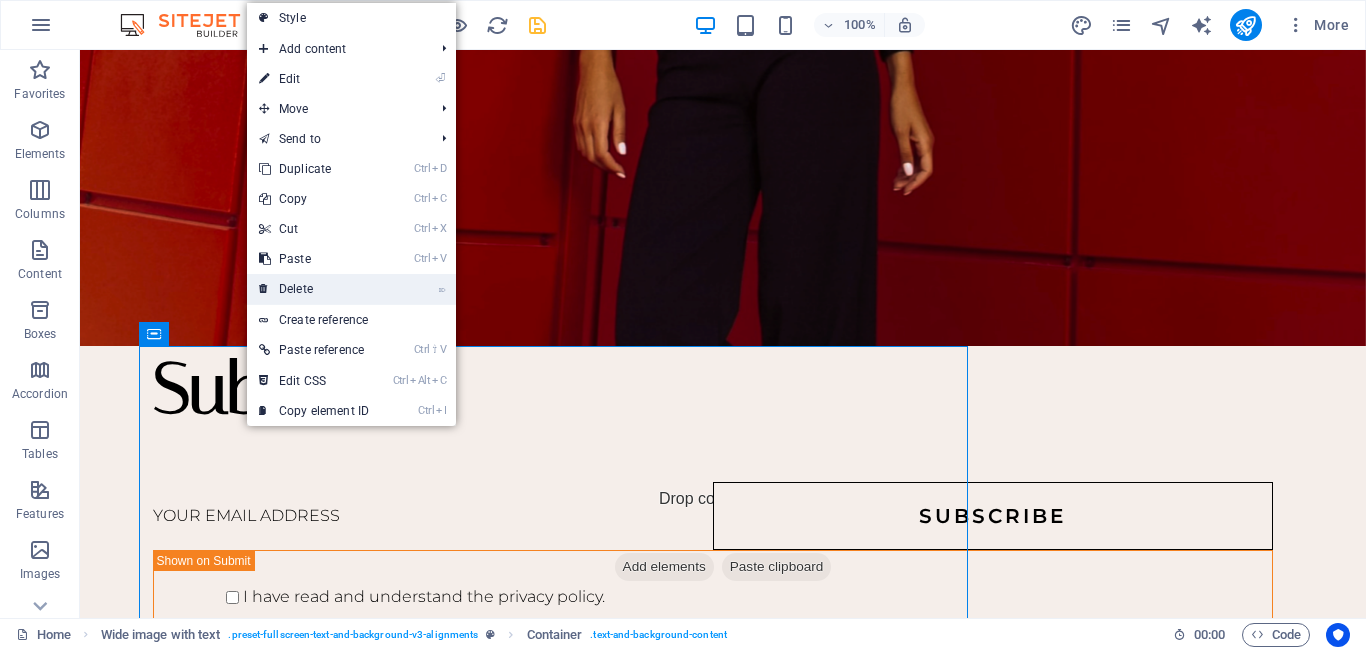 click on "⌦  Delete" at bounding box center (314, 289) 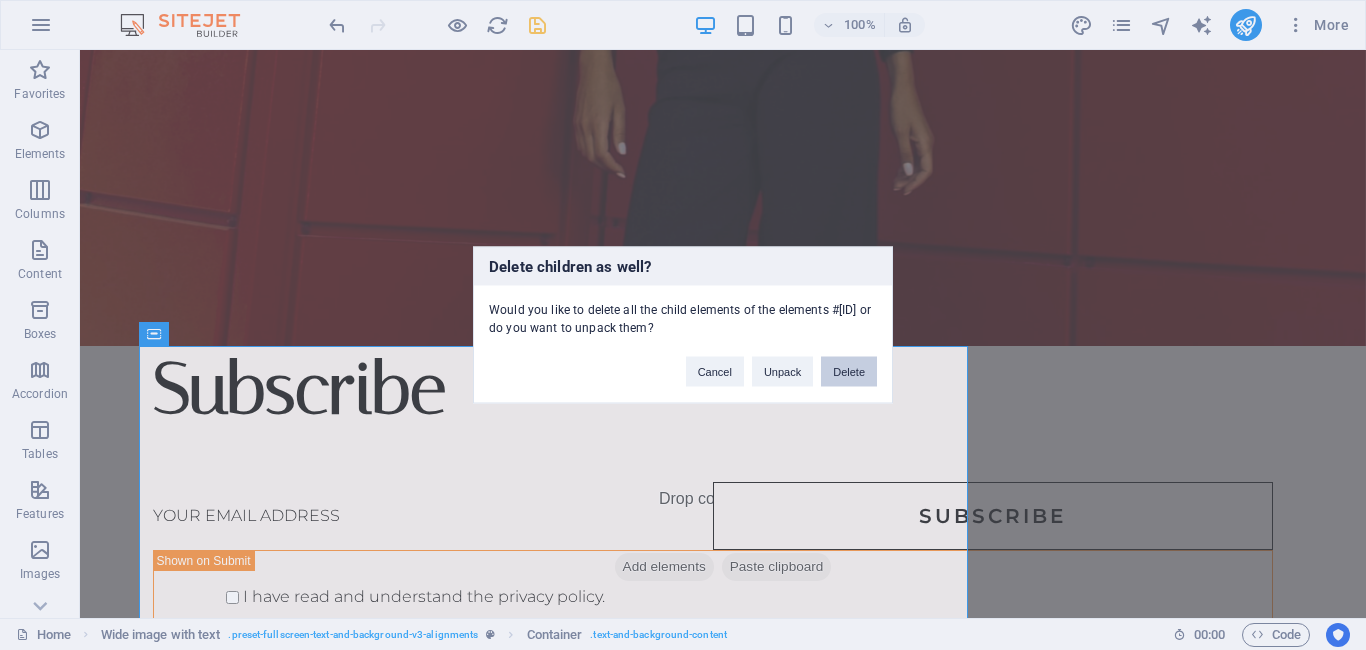 drag, startPoint x: 847, startPoint y: 363, endPoint x: 765, endPoint y: 313, distance: 96.04166 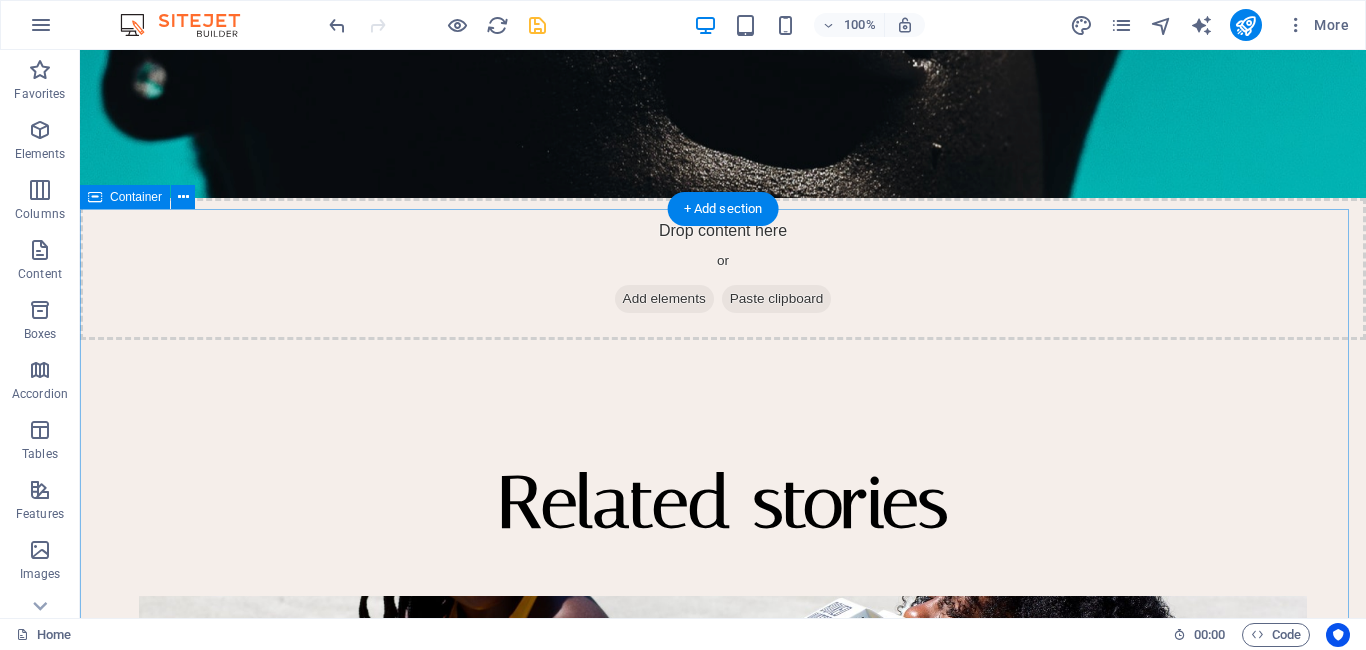 scroll, scrollTop: 1291, scrollLeft: 0, axis: vertical 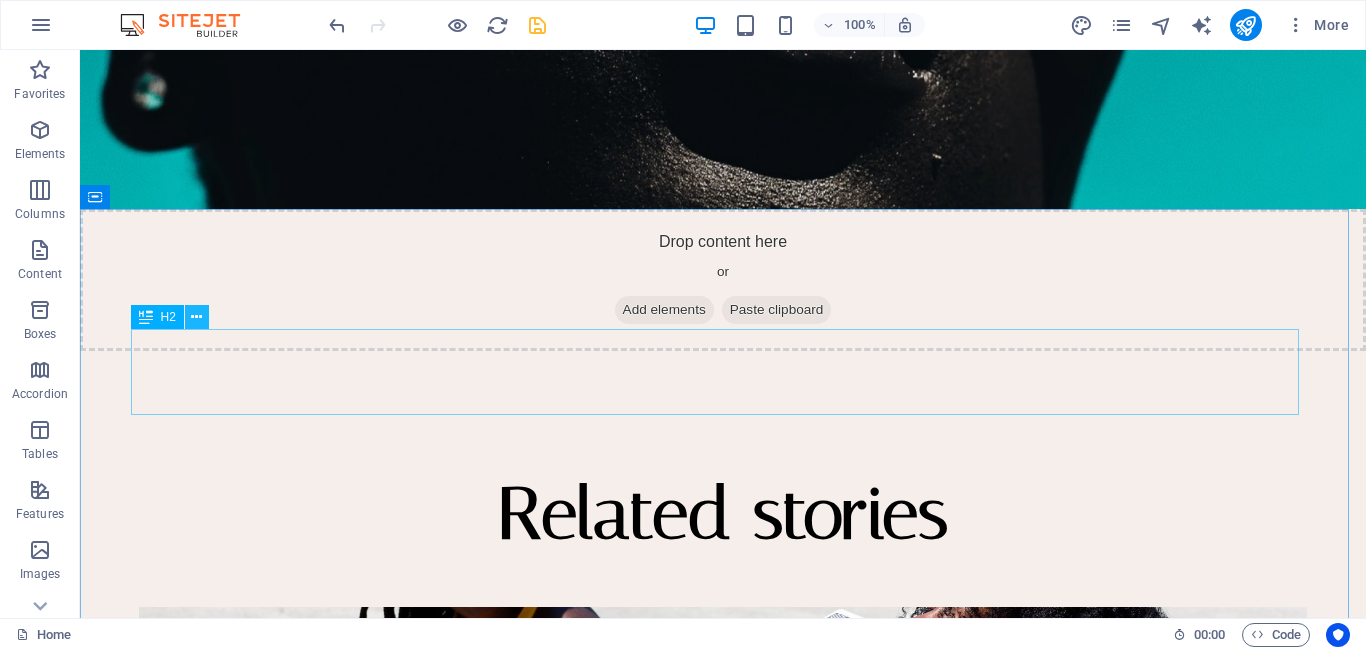 click at bounding box center [196, 317] 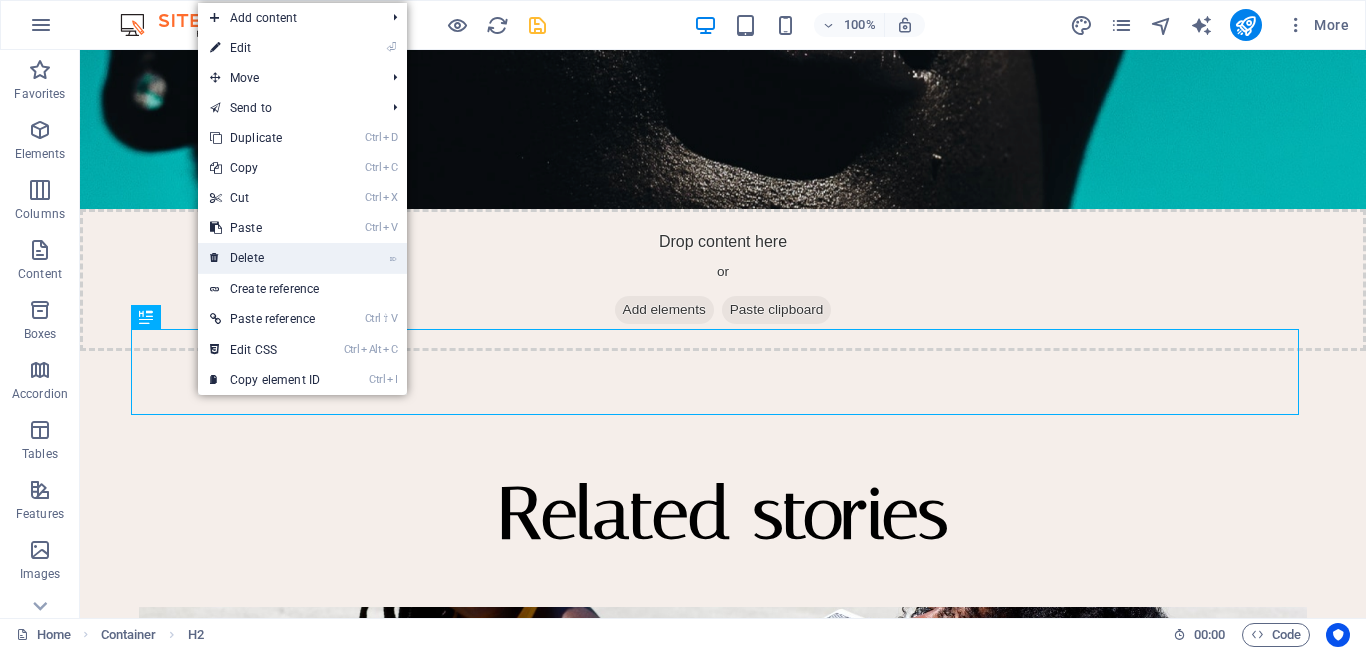 click on "⌦  Delete" at bounding box center [265, 258] 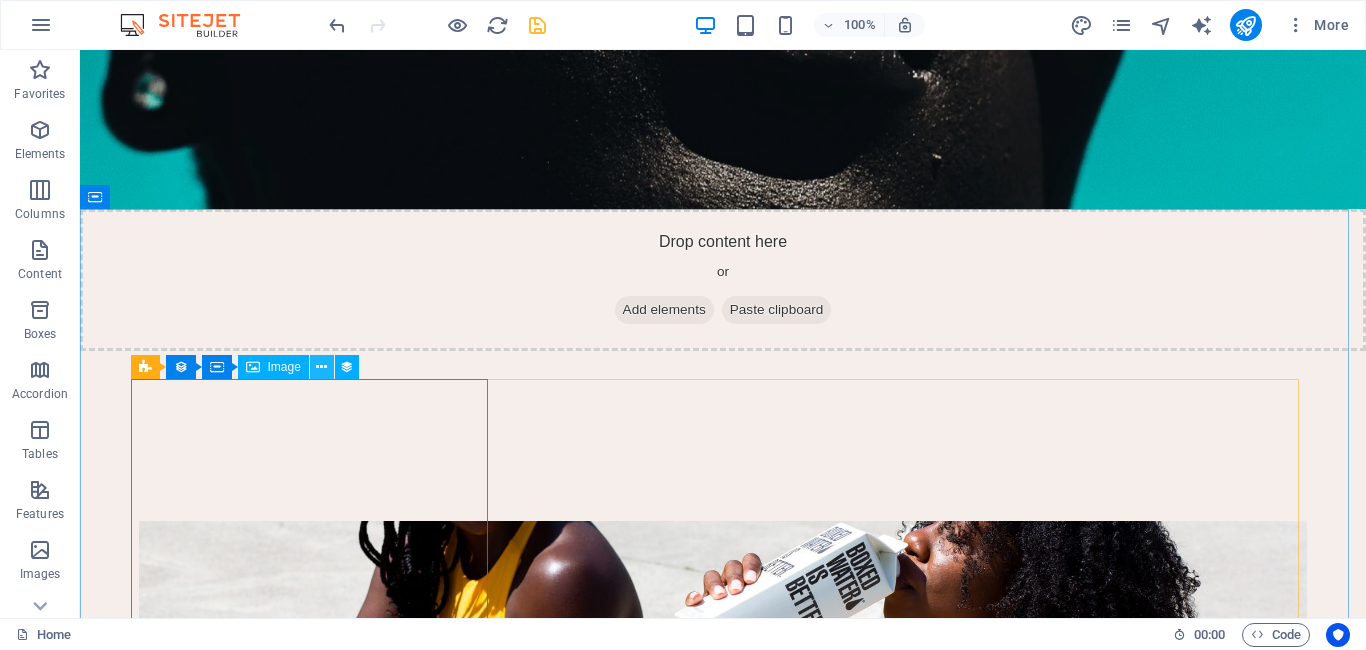 click at bounding box center (321, 367) 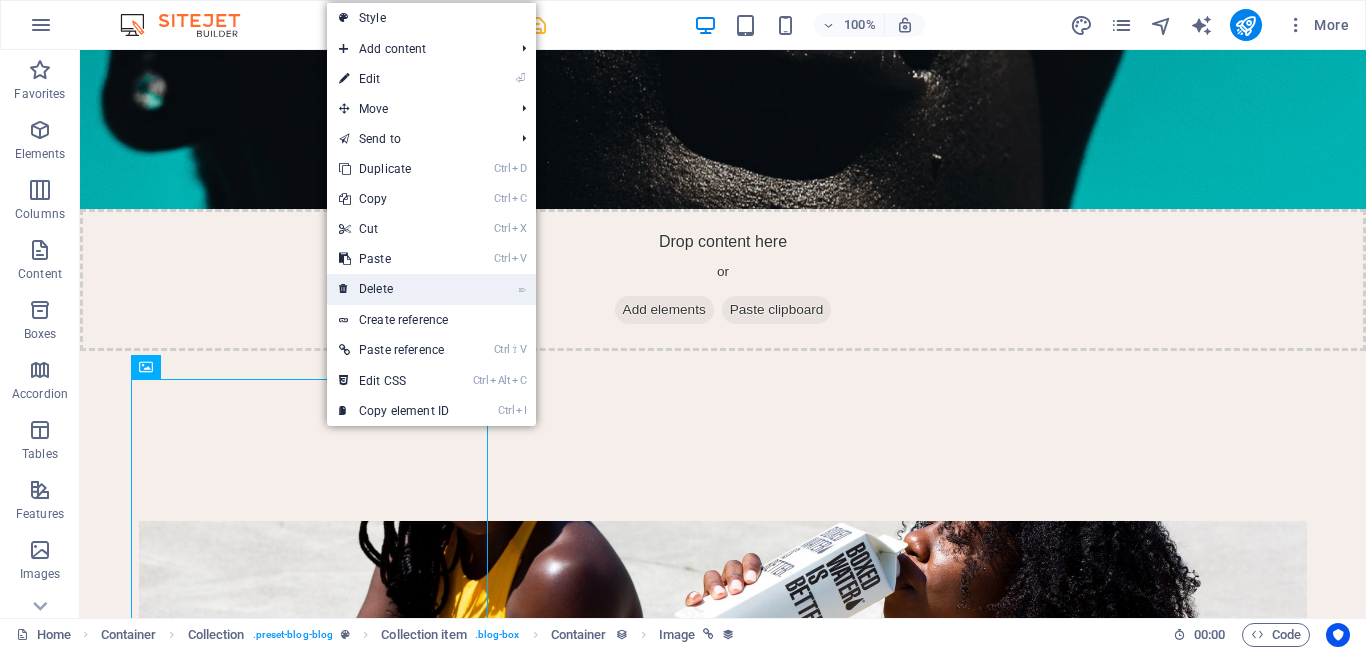 click on "⌦  Delete" at bounding box center [394, 289] 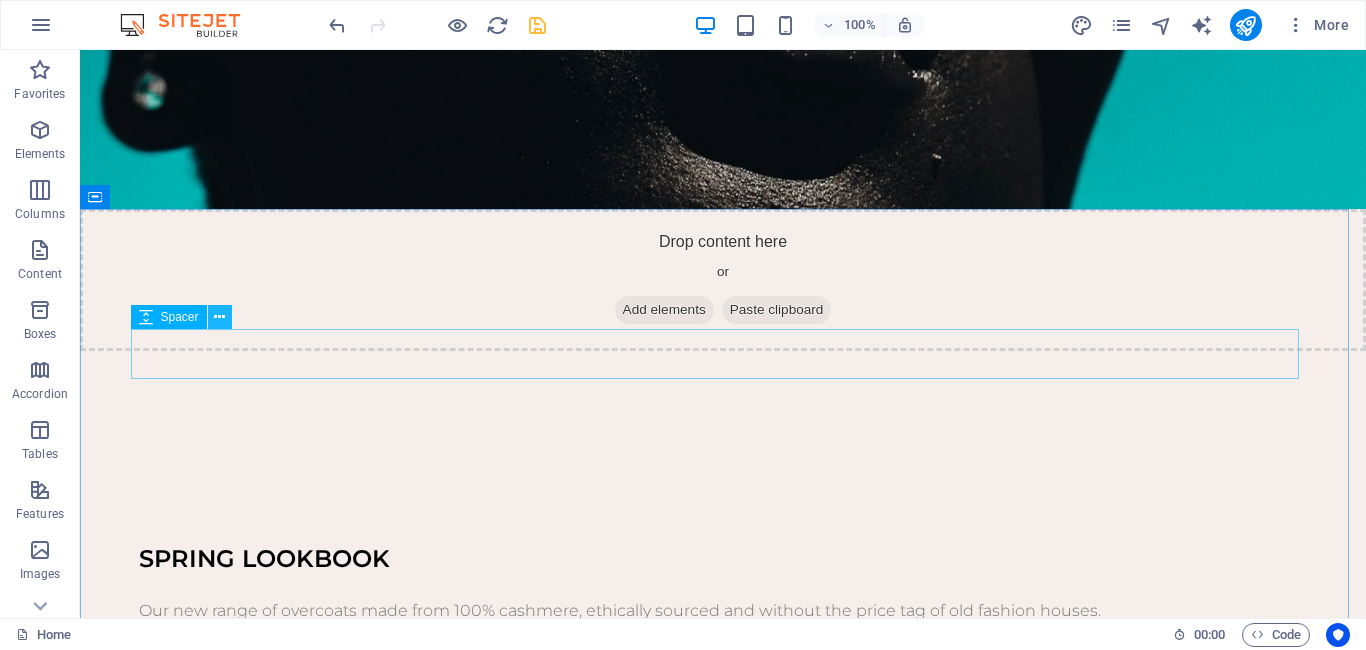 click at bounding box center [219, 317] 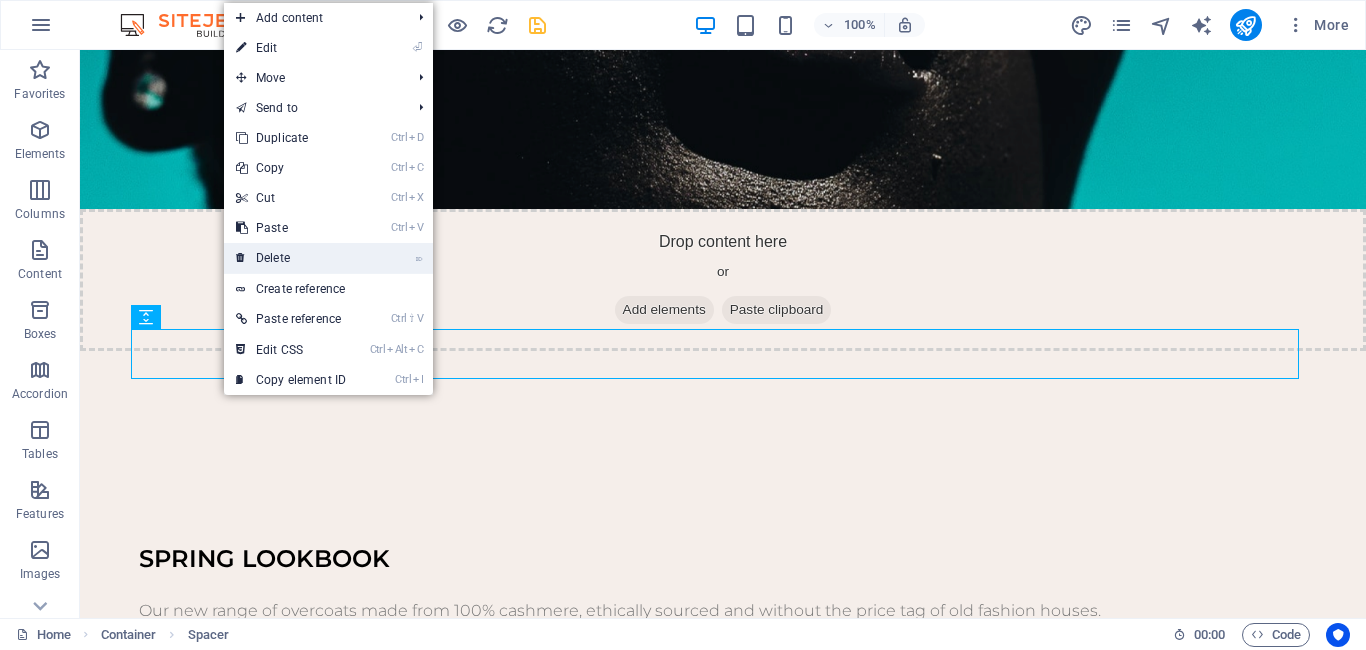 click on "⌦  Delete" at bounding box center [291, 258] 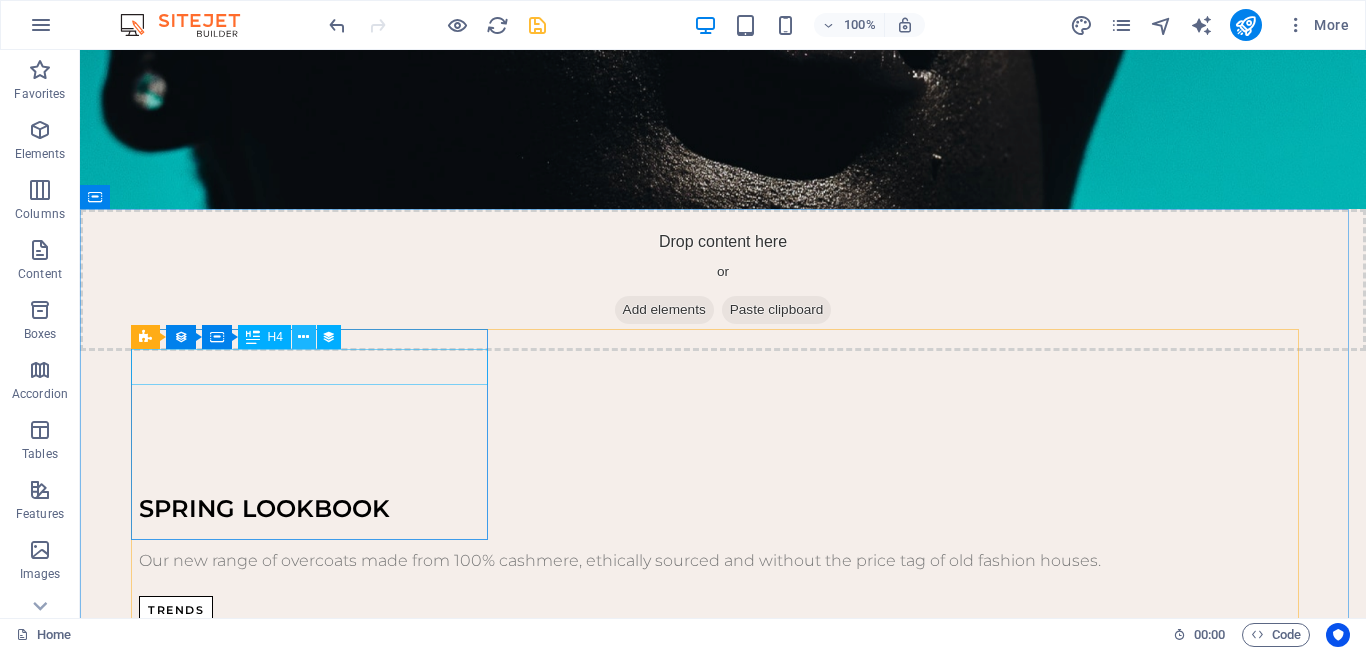 click at bounding box center (303, 337) 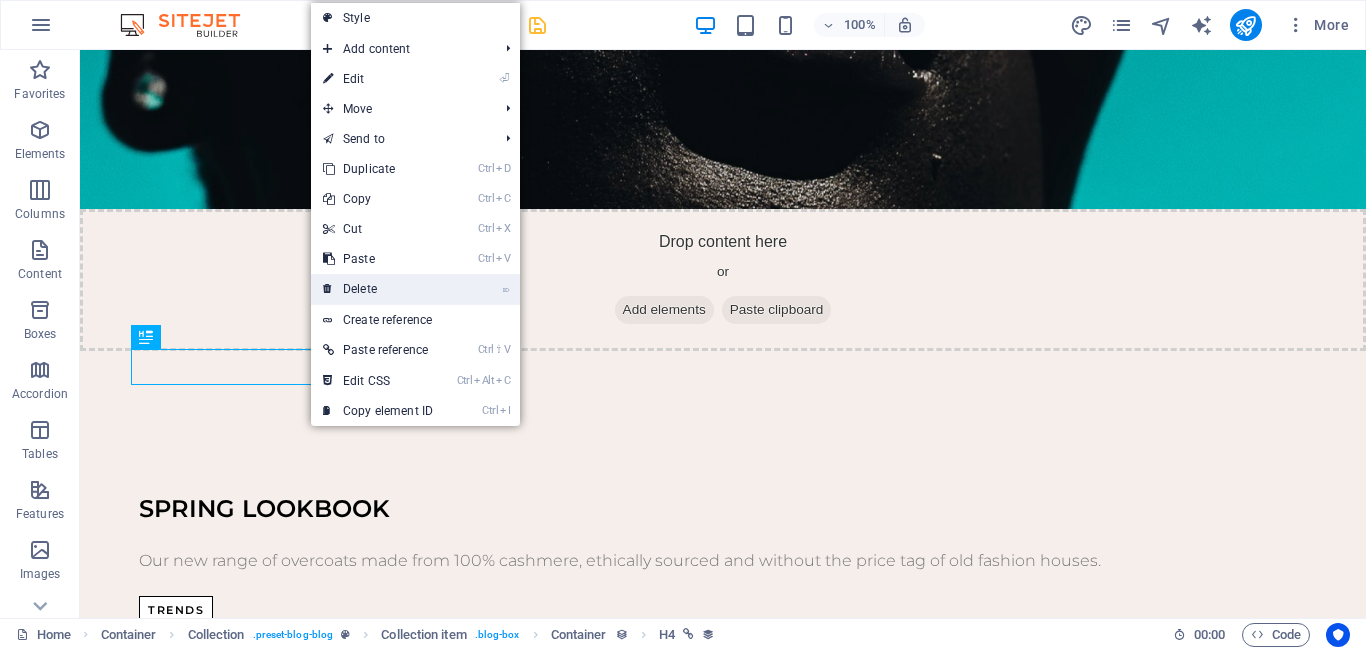 drag, startPoint x: 370, startPoint y: 286, endPoint x: 290, endPoint y: 234, distance: 95.41489 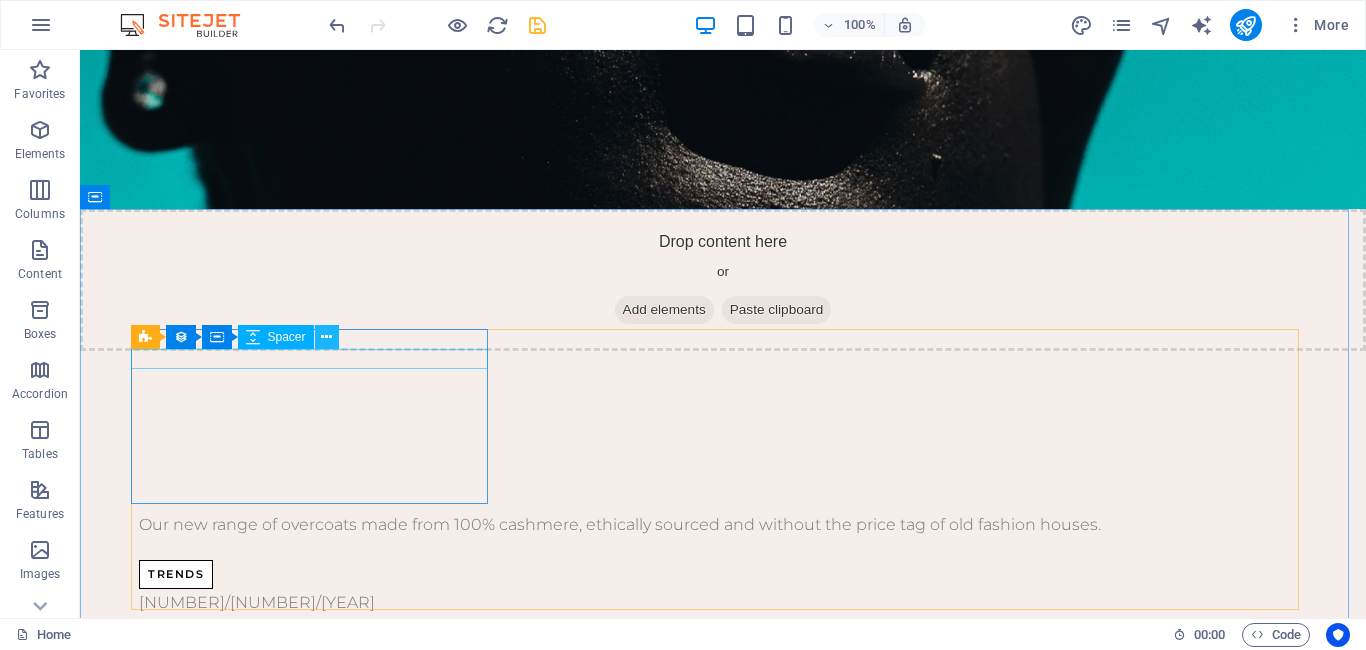 click at bounding box center (326, 337) 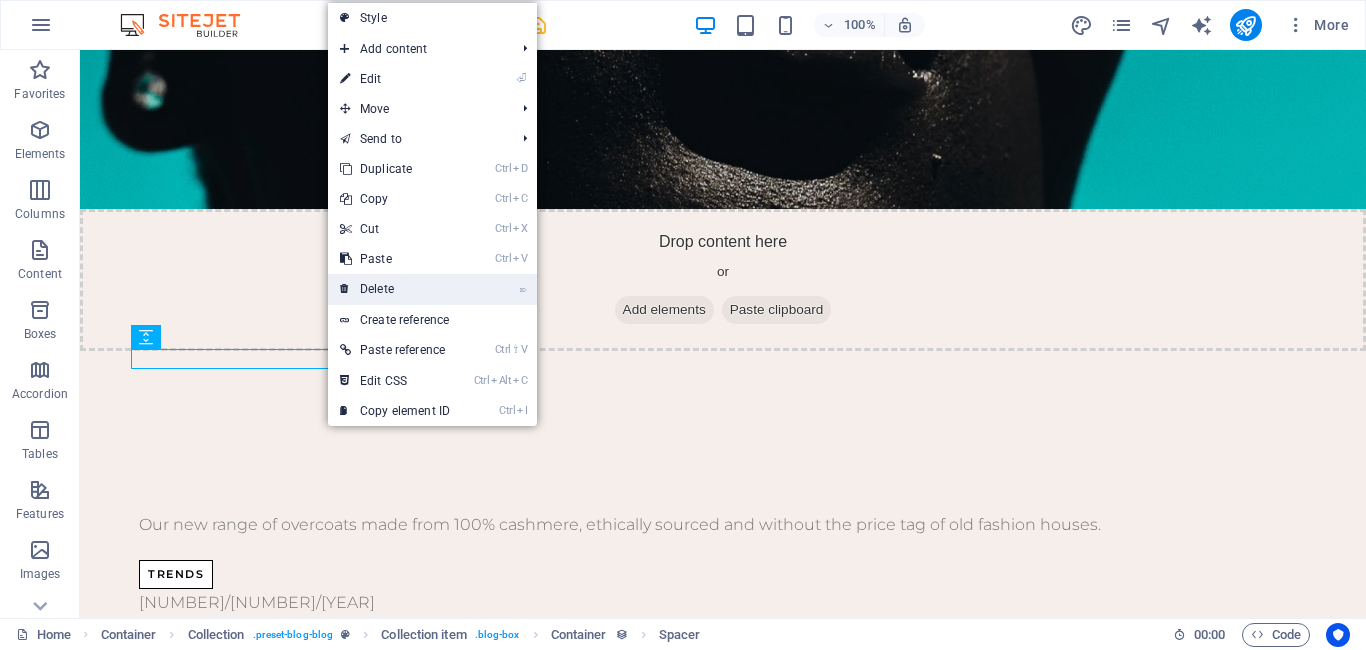 click on "⌦  Delete" at bounding box center (395, 289) 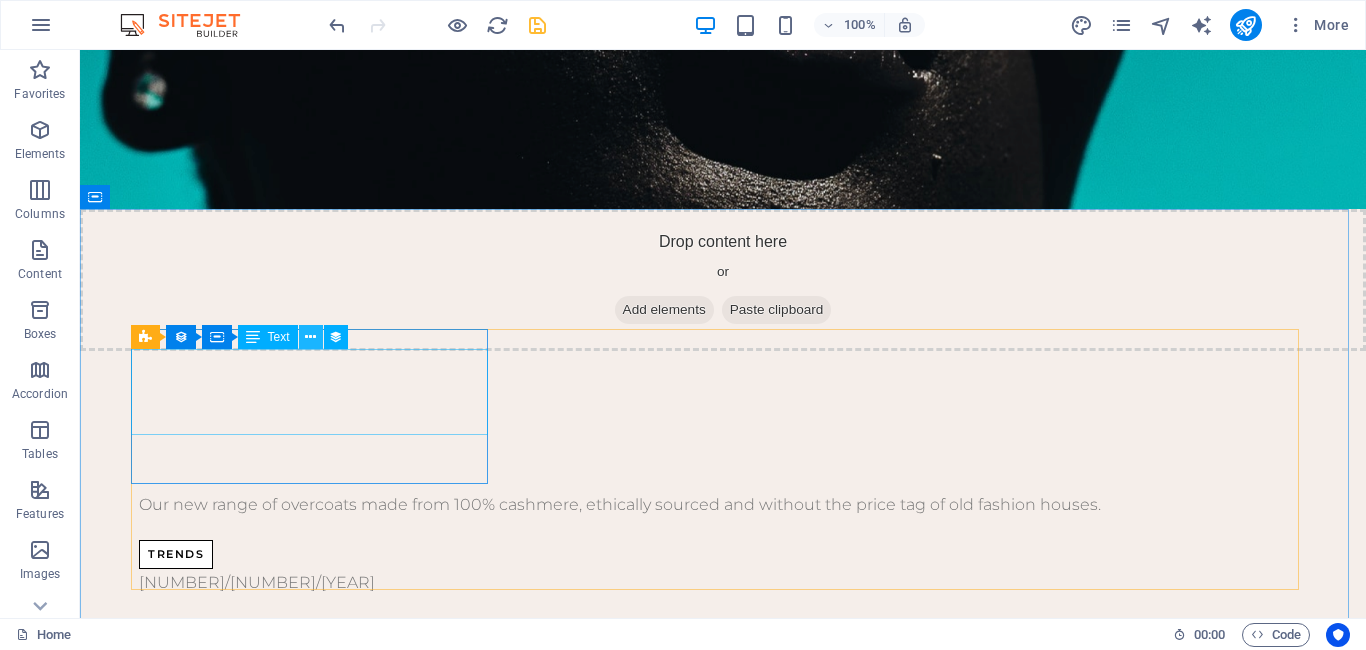 click at bounding box center [310, 337] 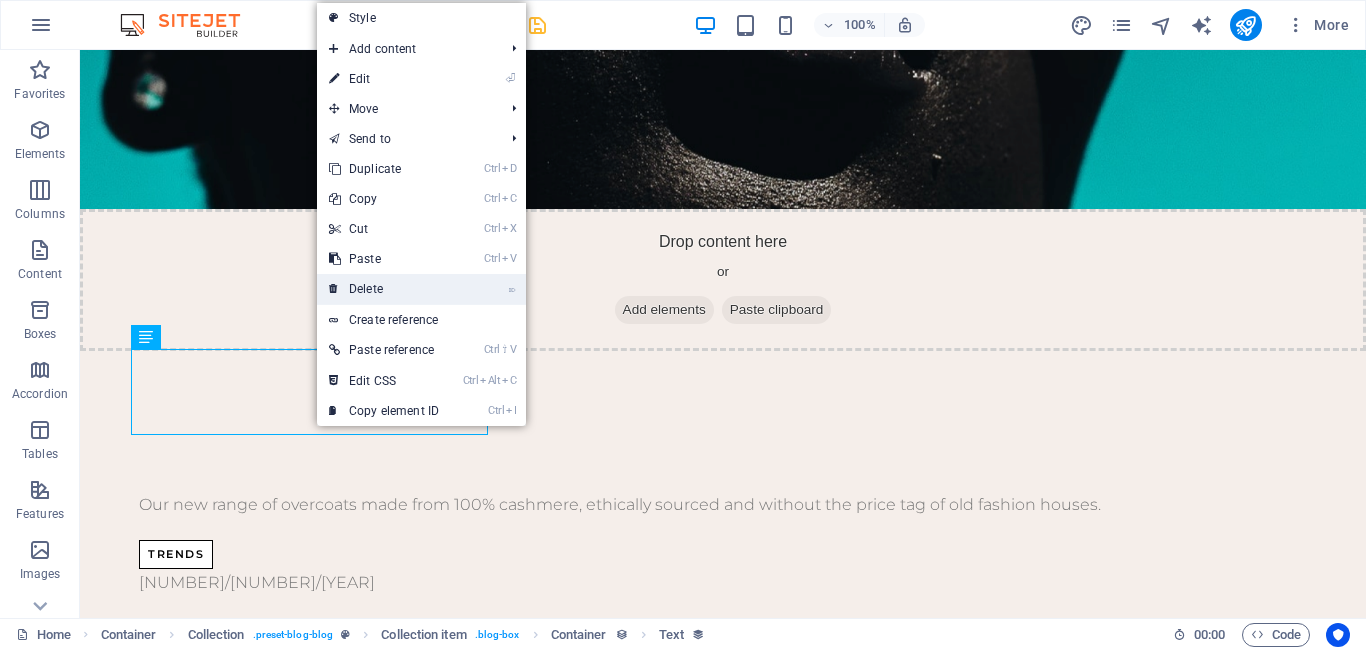 click on "⌦  Delete" at bounding box center [384, 289] 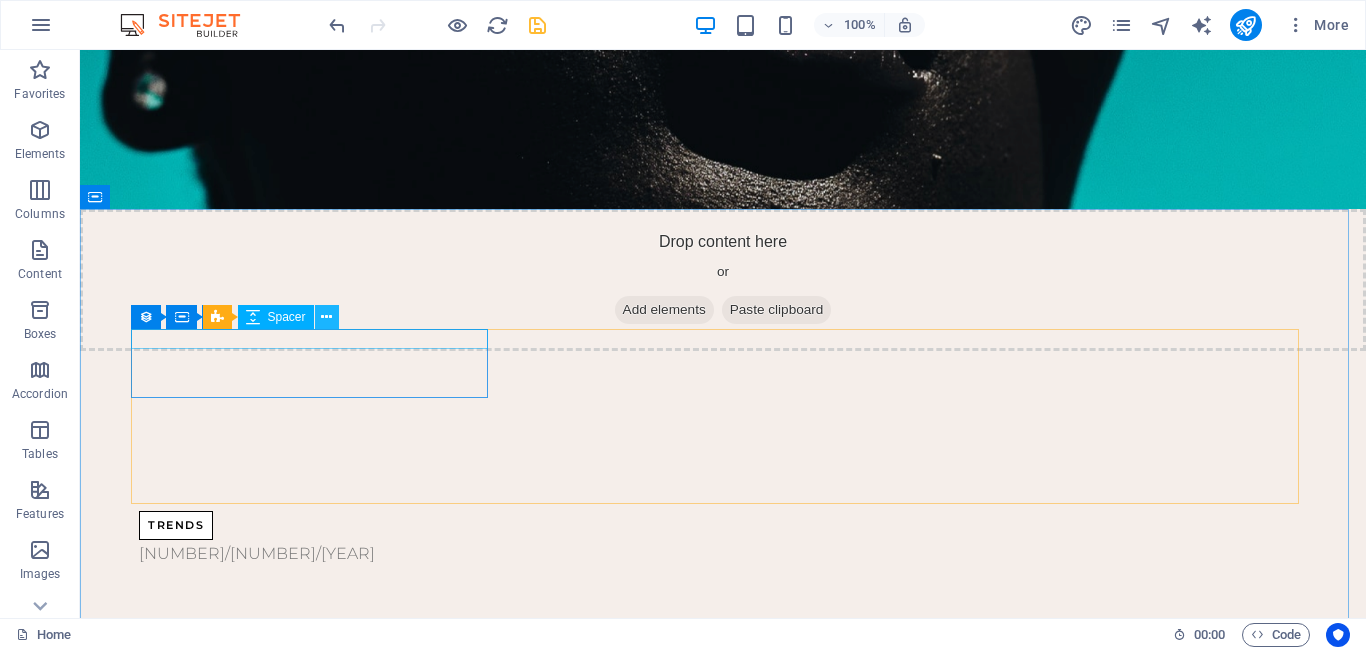 click at bounding box center [326, 317] 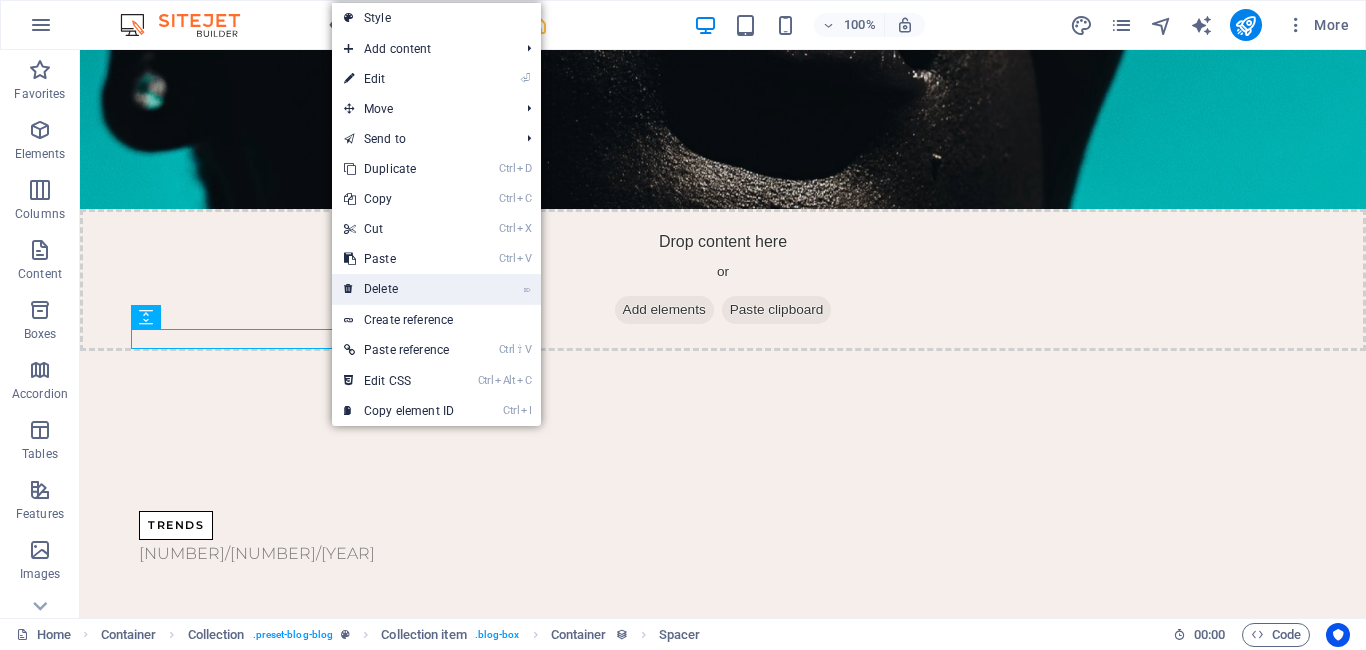 click on "⌦  Delete" at bounding box center [399, 289] 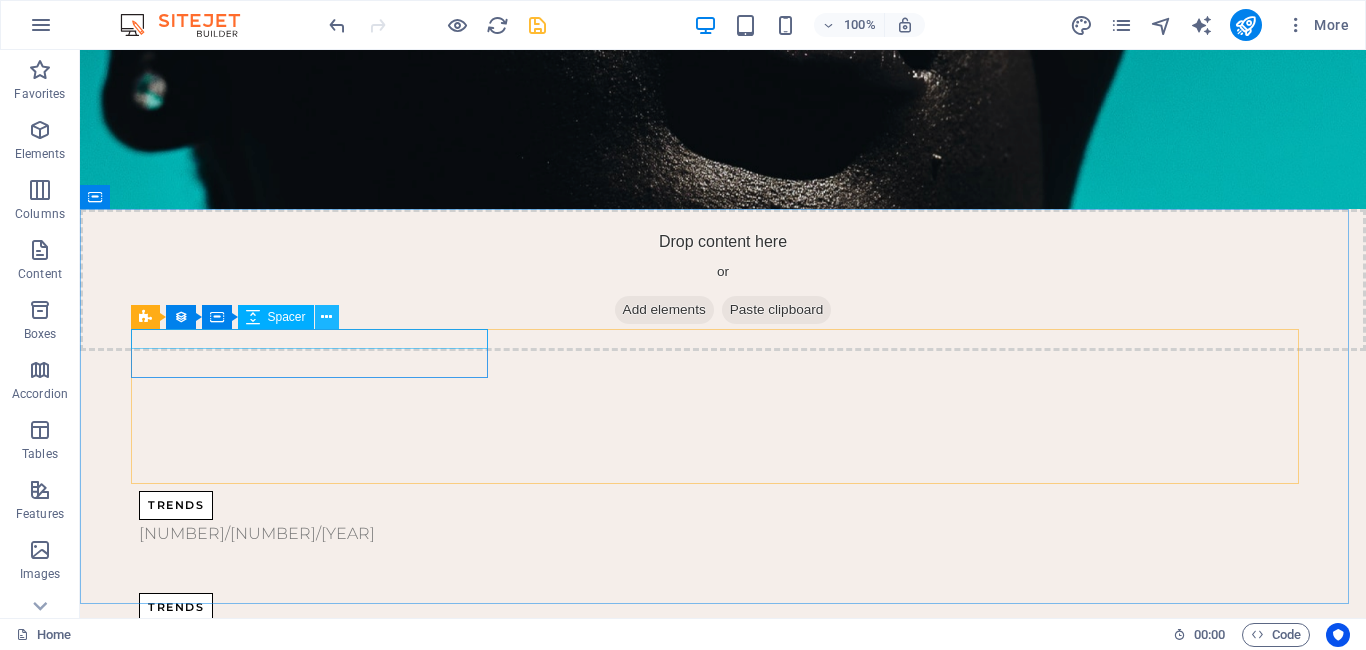 click at bounding box center [326, 317] 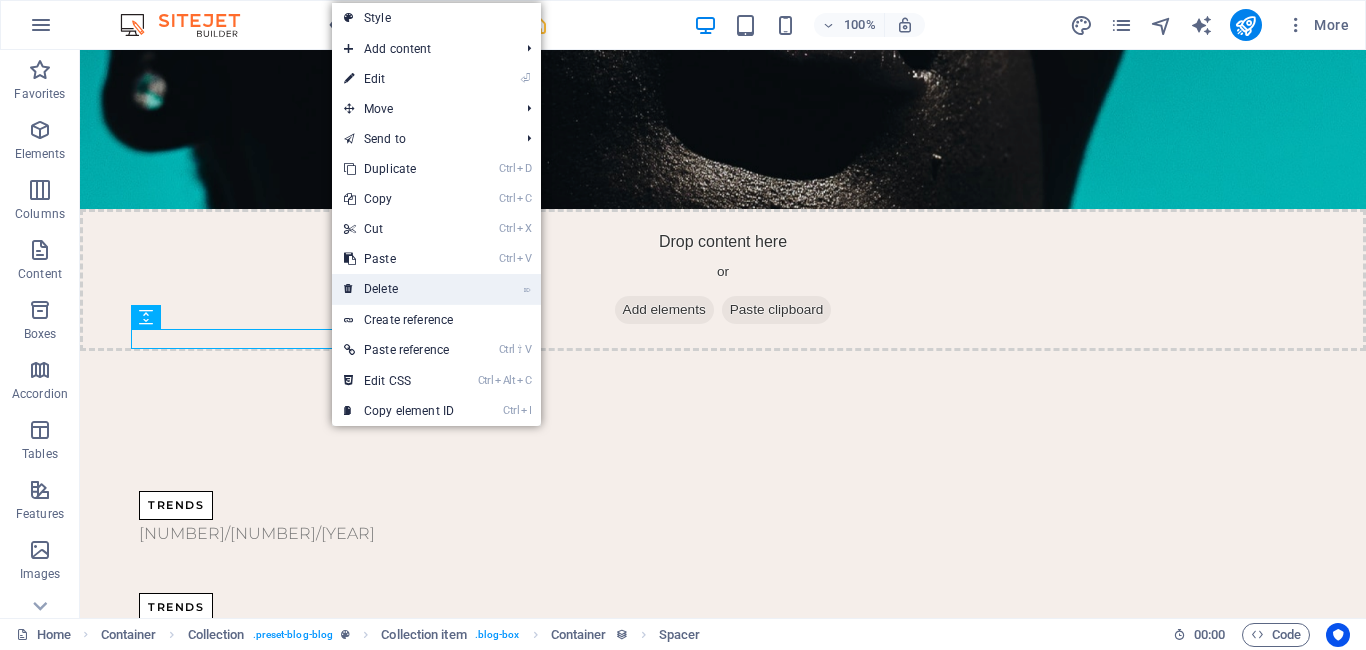 click on "⌦  Delete" at bounding box center (399, 289) 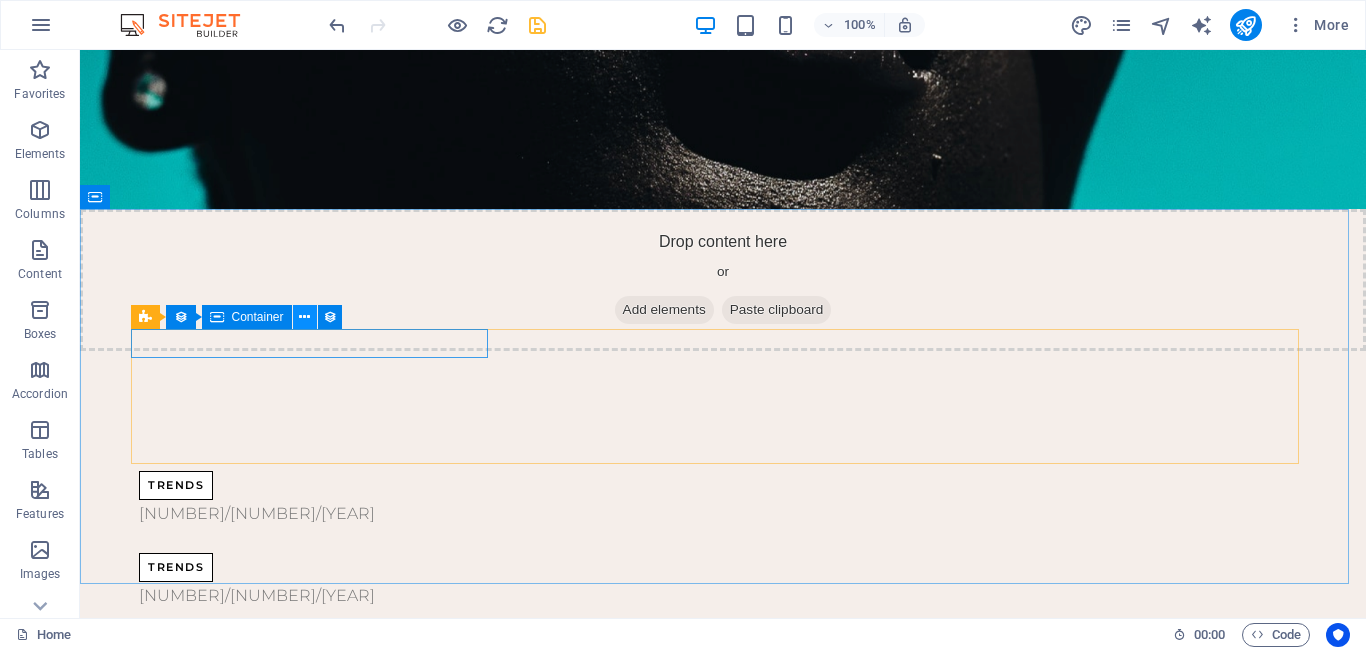 click at bounding box center [304, 317] 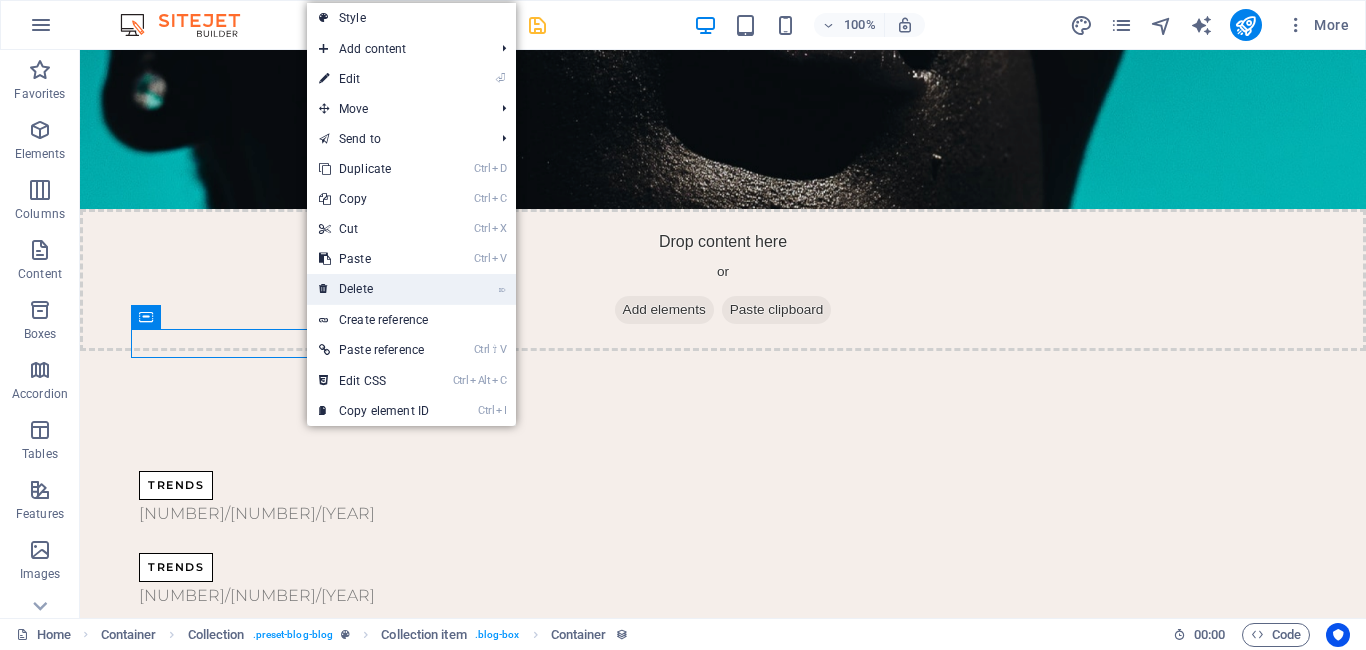click on "⌦  Delete" at bounding box center (374, 289) 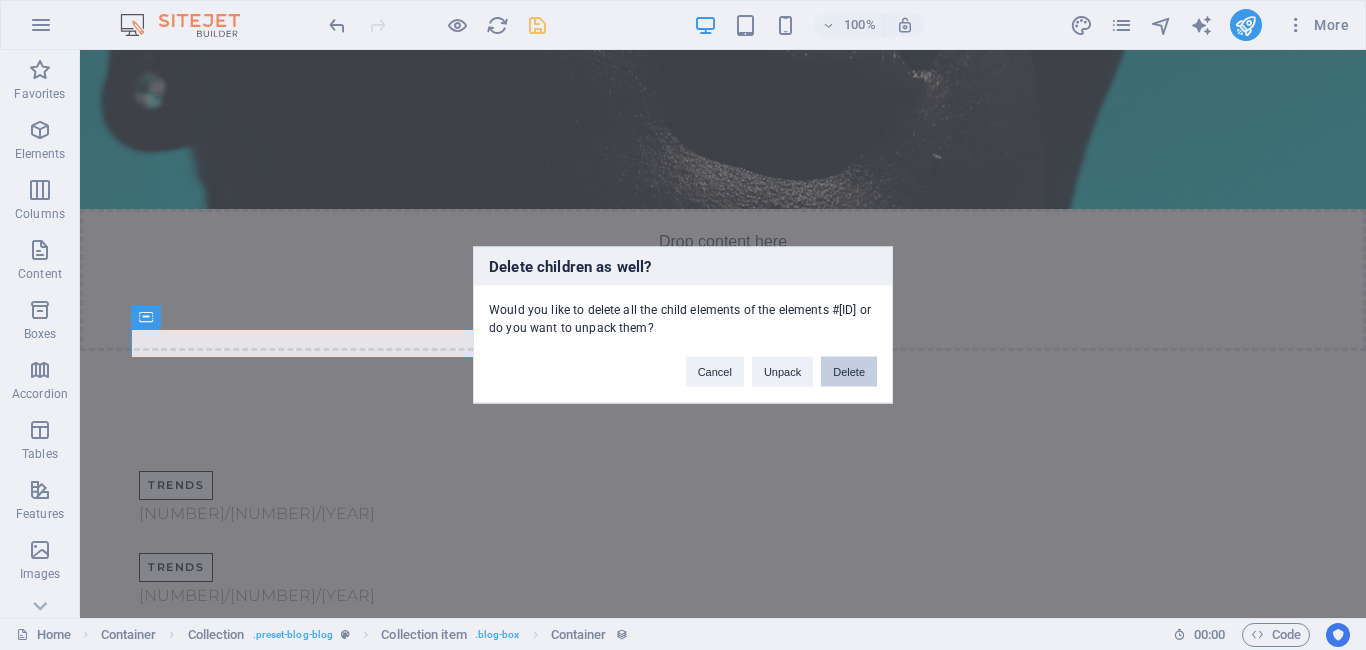 drag, startPoint x: 851, startPoint y: 366, endPoint x: 771, endPoint y: 316, distance: 94.33981 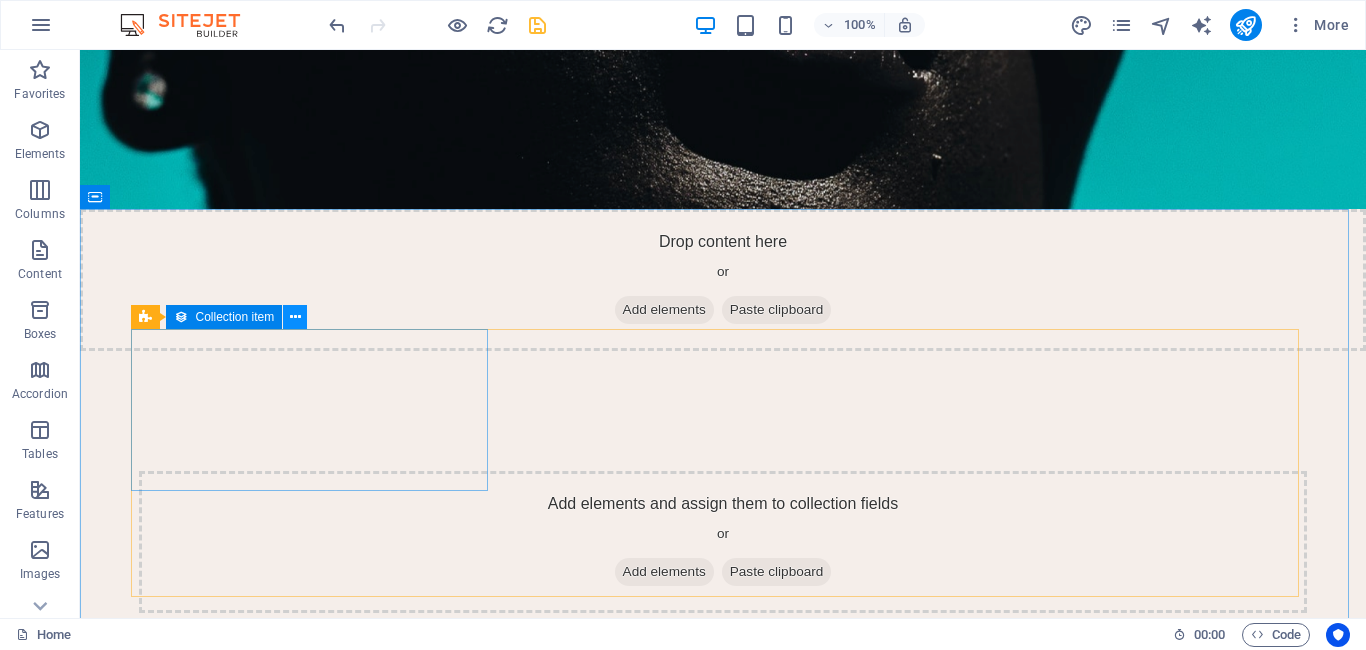 click at bounding box center (295, 317) 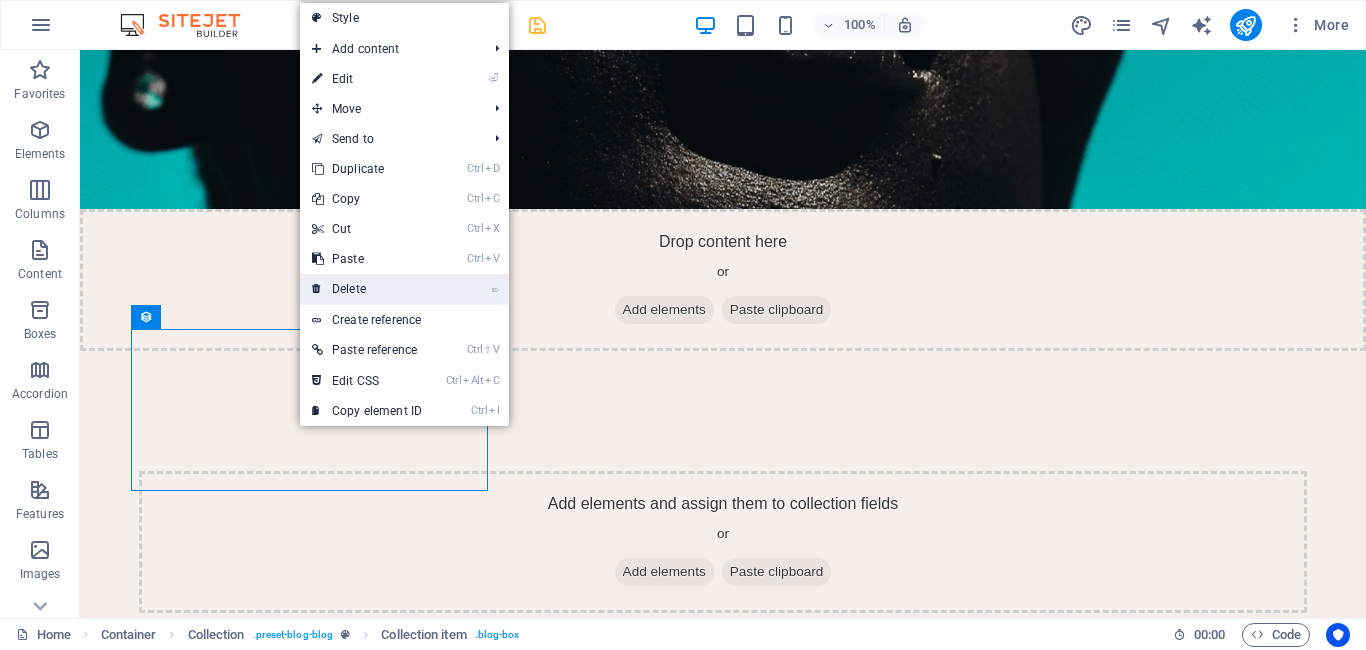 click on "⌦  Delete" at bounding box center (367, 289) 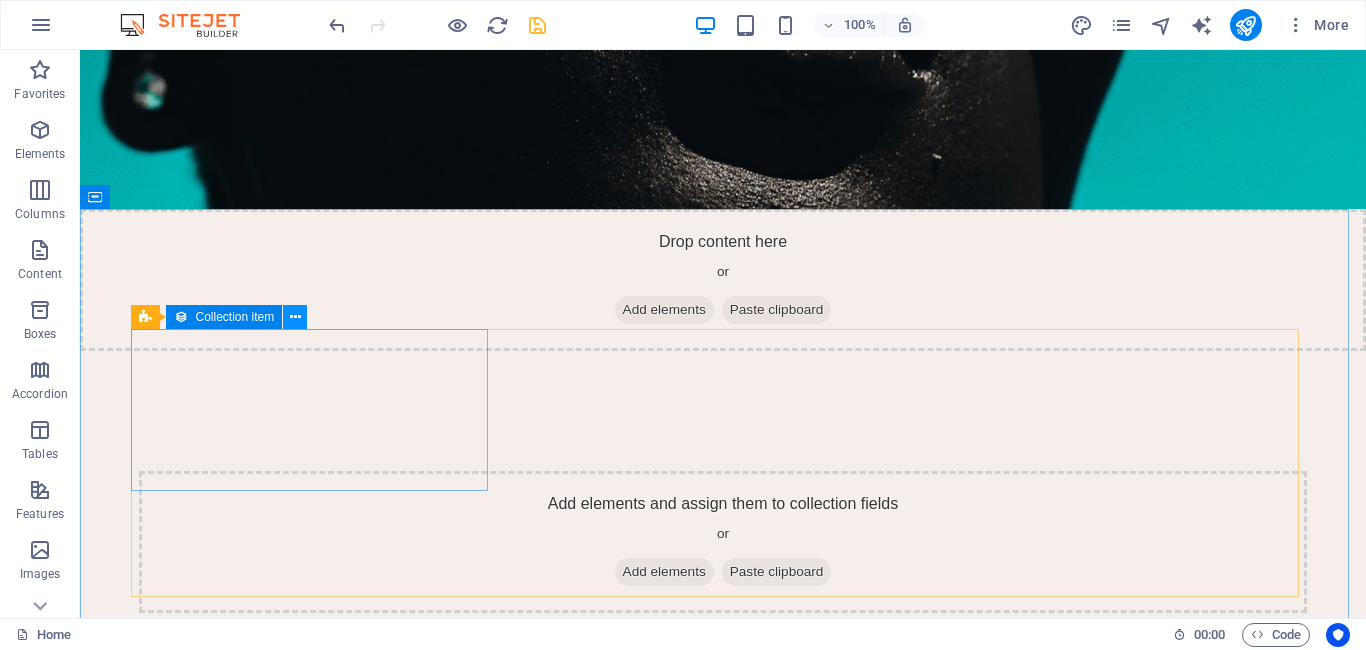 click at bounding box center (295, 317) 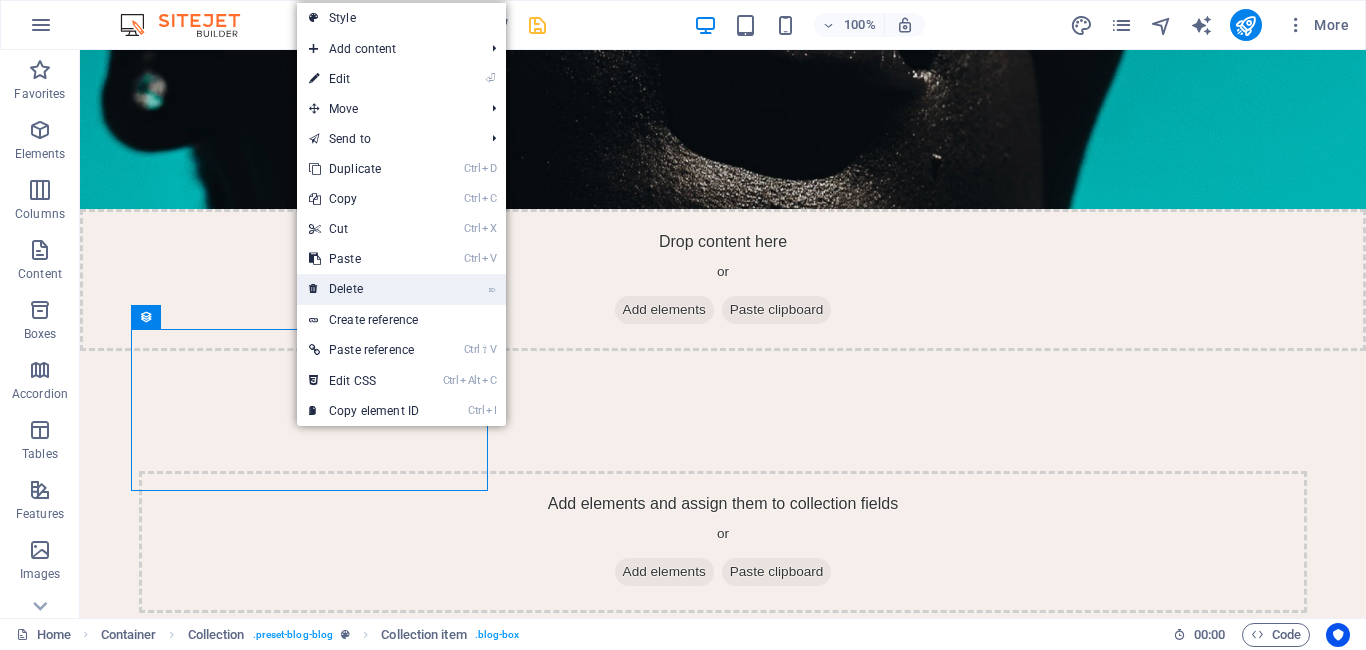 click on "⌦  Delete" at bounding box center (364, 289) 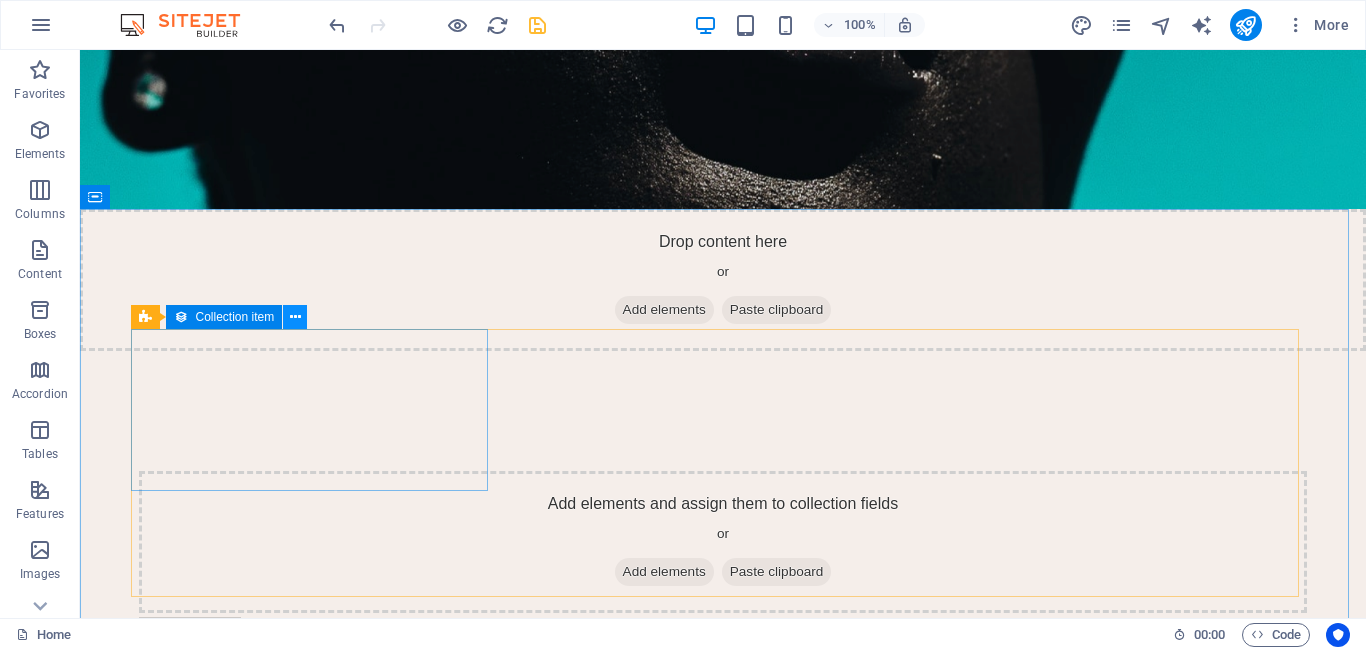 click at bounding box center [295, 317] 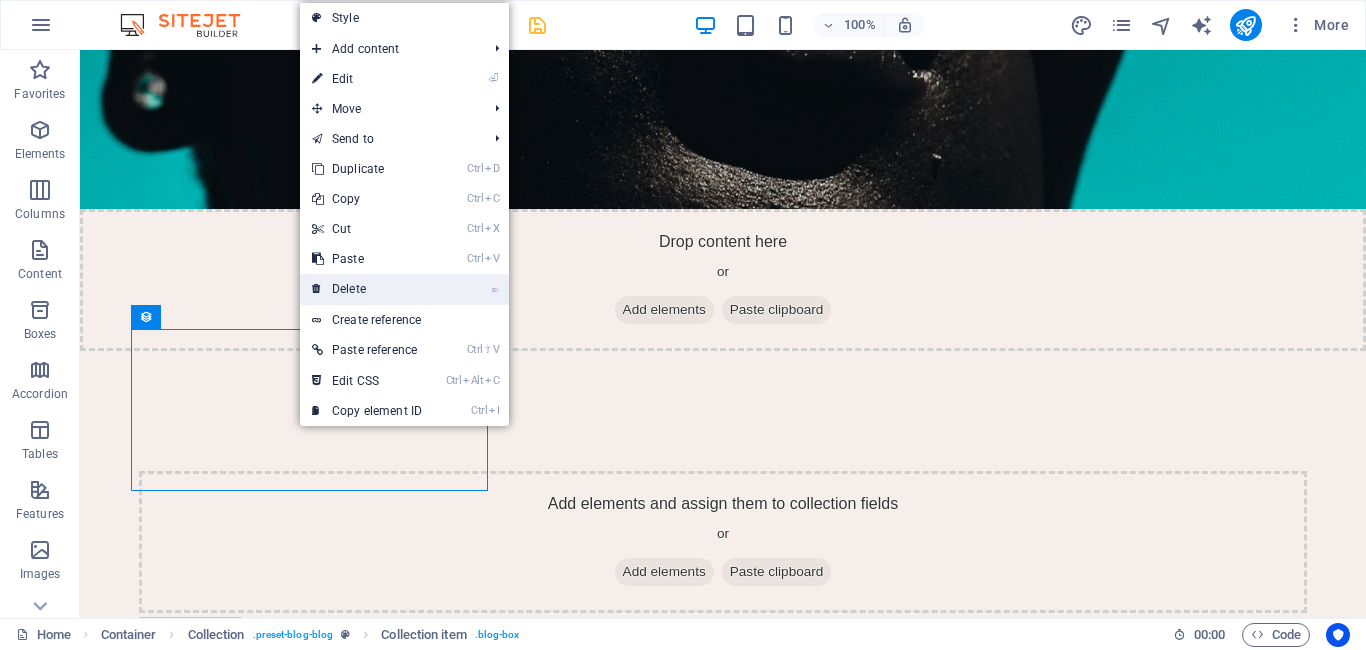 drag, startPoint x: 344, startPoint y: 287, endPoint x: 264, endPoint y: 237, distance: 94.33981 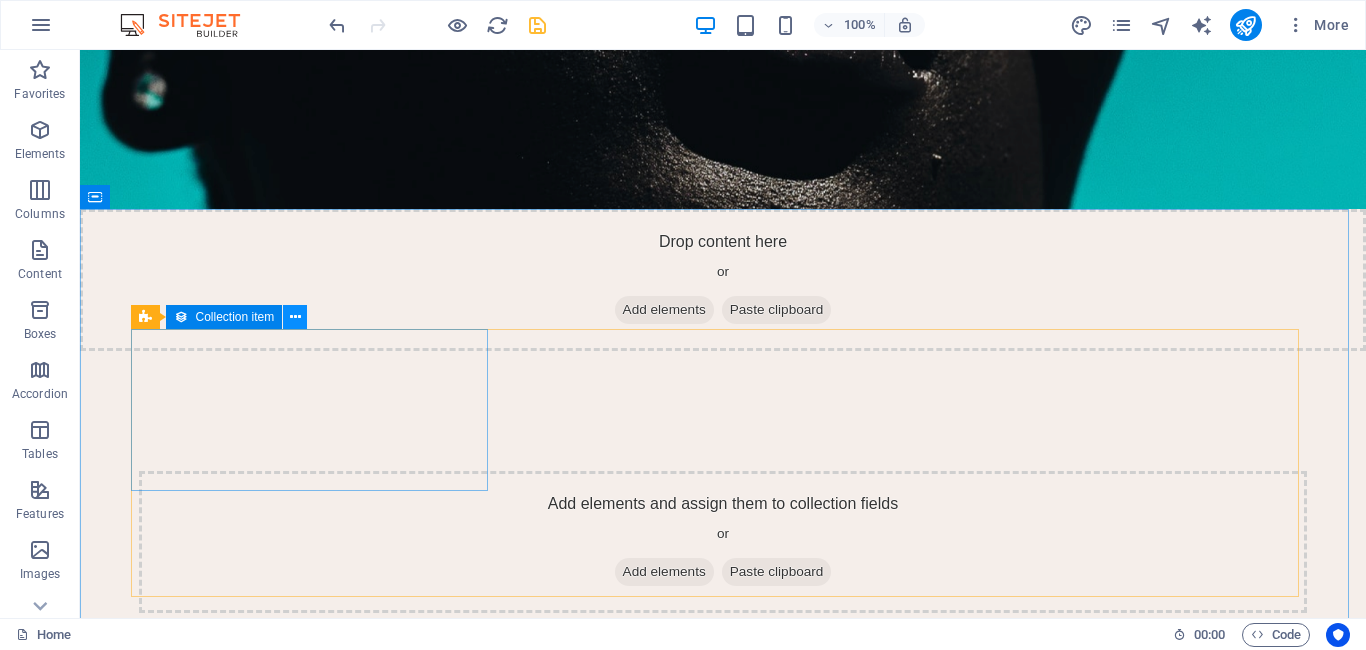 click at bounding box center [295, 317] 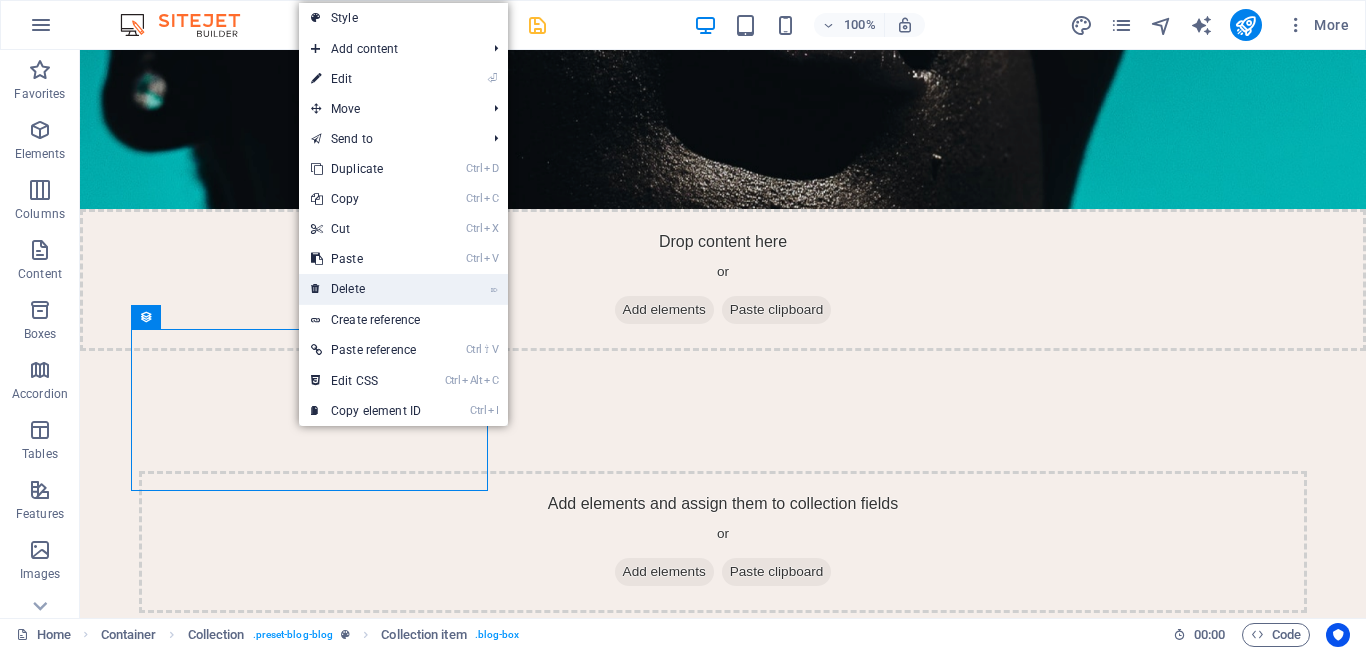 click on "⌦  Delete" at bounding box center [366, 289] 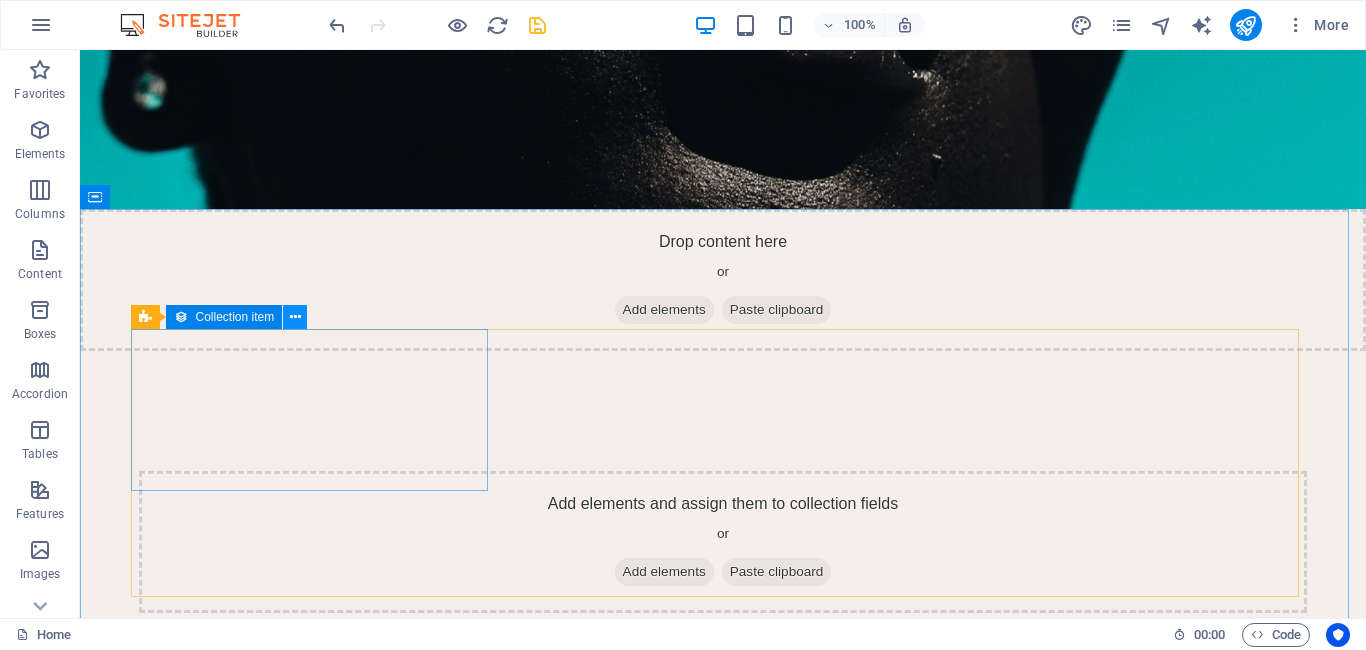click at bounding box center [295, 317] 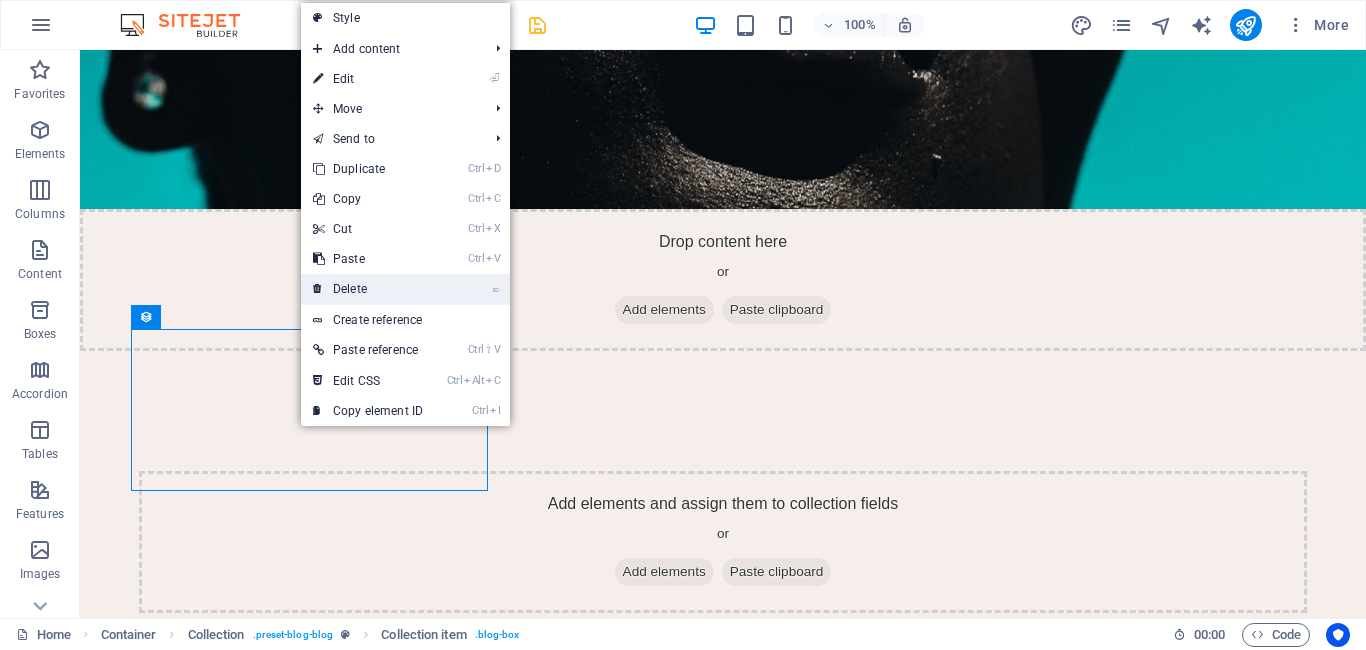 click on "⌦  Delete" at bounding box center (368, 289) 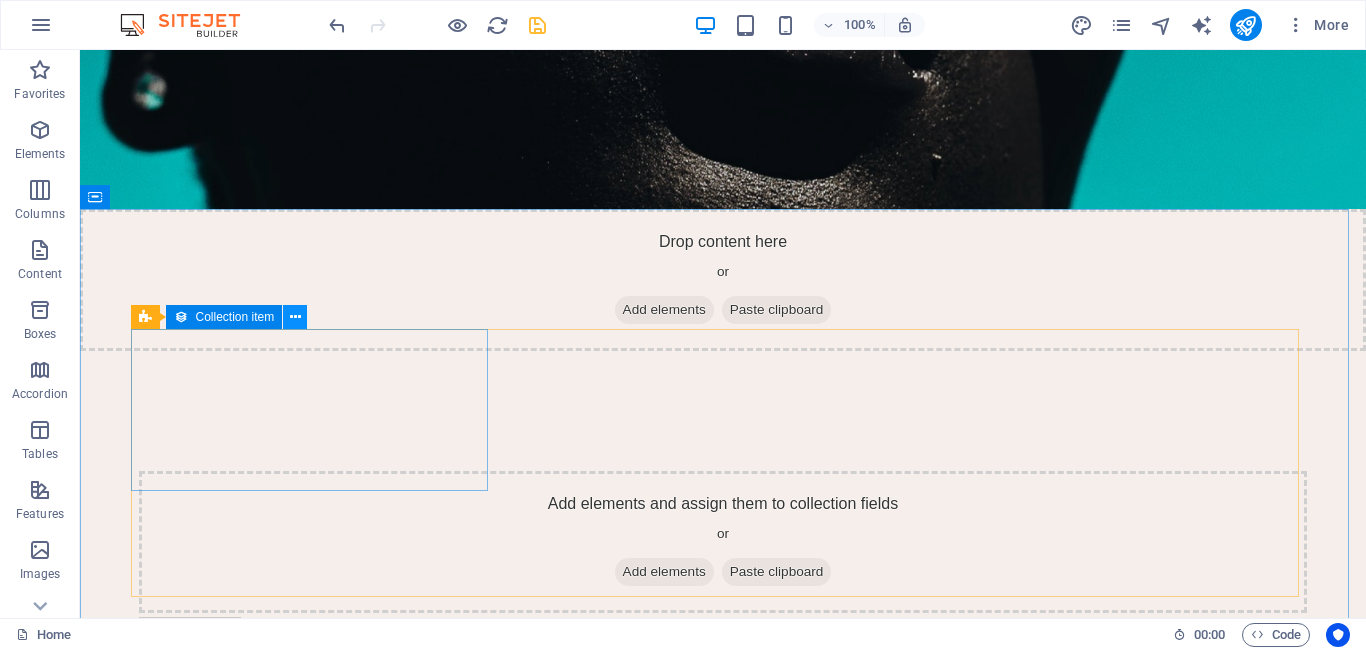 click at bounding box center [295, 317] 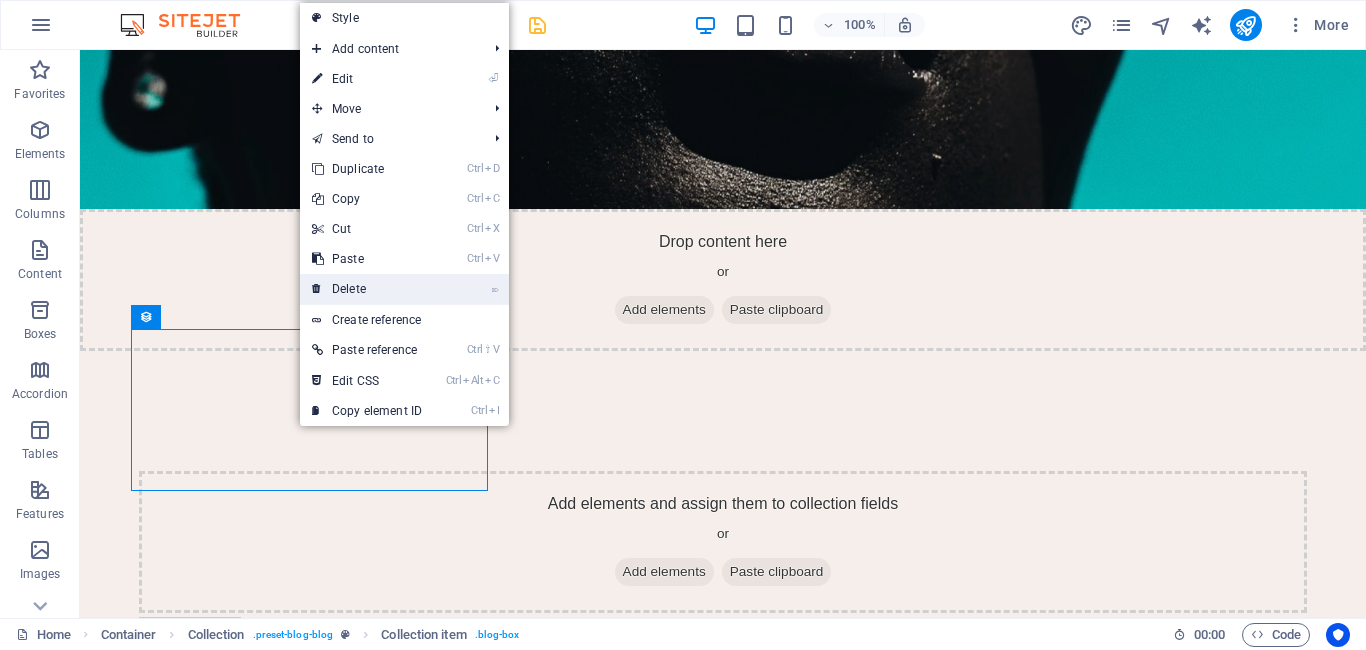 click on "⌦  Delete" at bounding box center [367, 289] 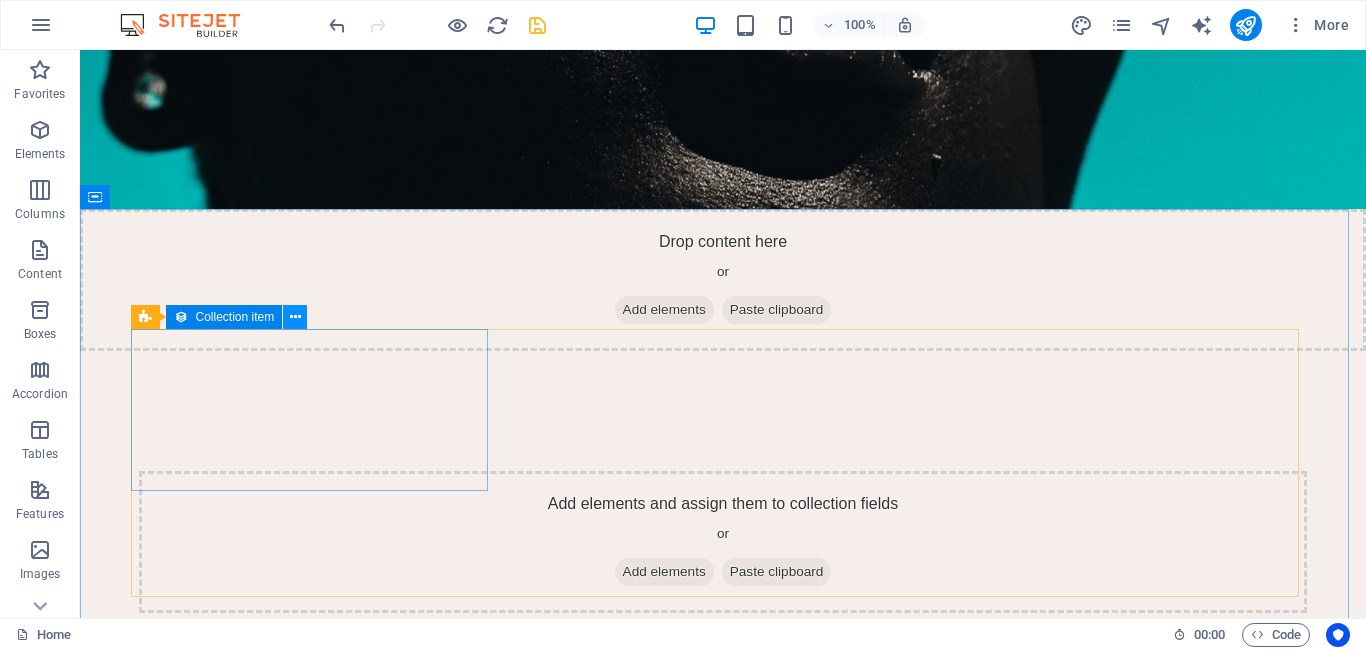 click at bounding box center (295, 317) 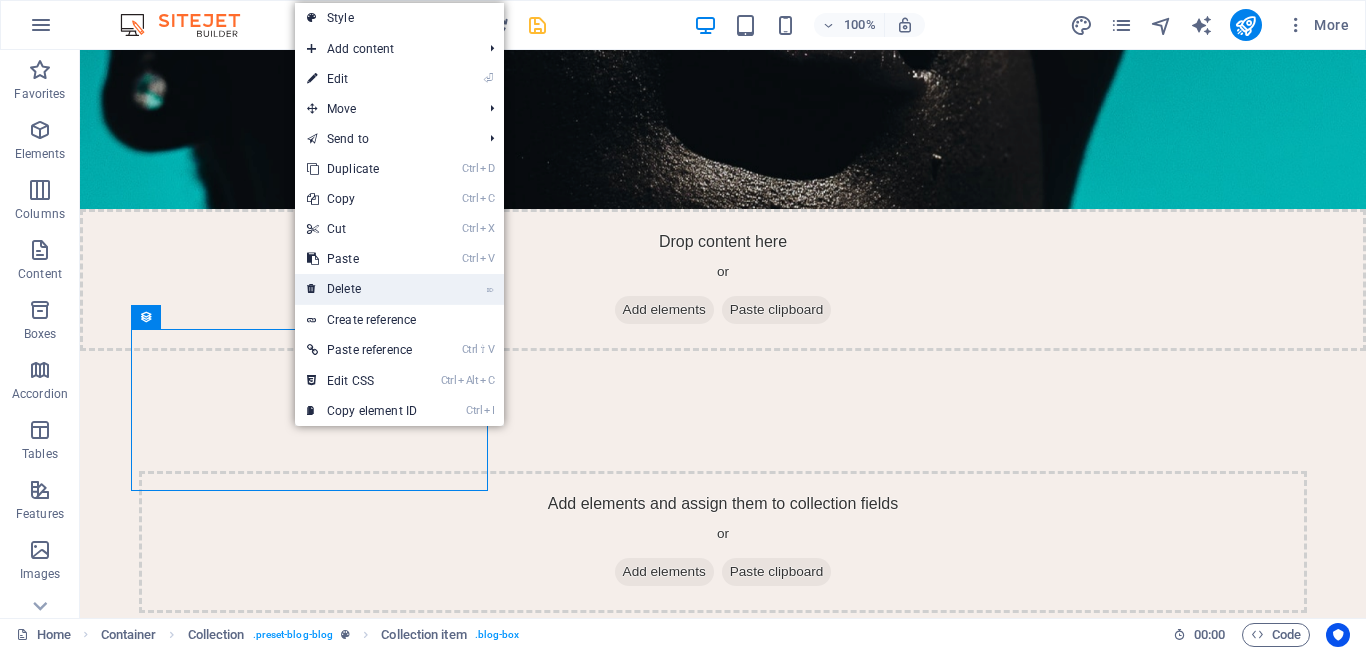 click on "⌦  Delete" at bounding box center [362, 289] 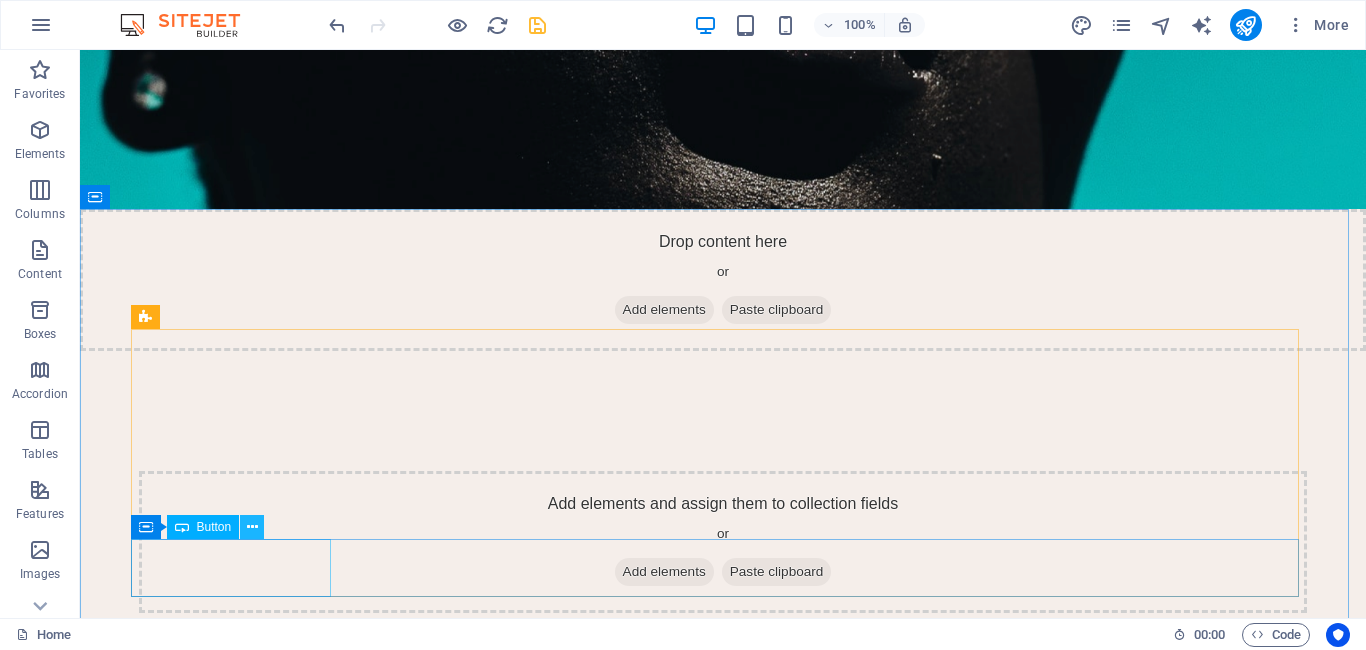 click at bounding box center [252, 527] 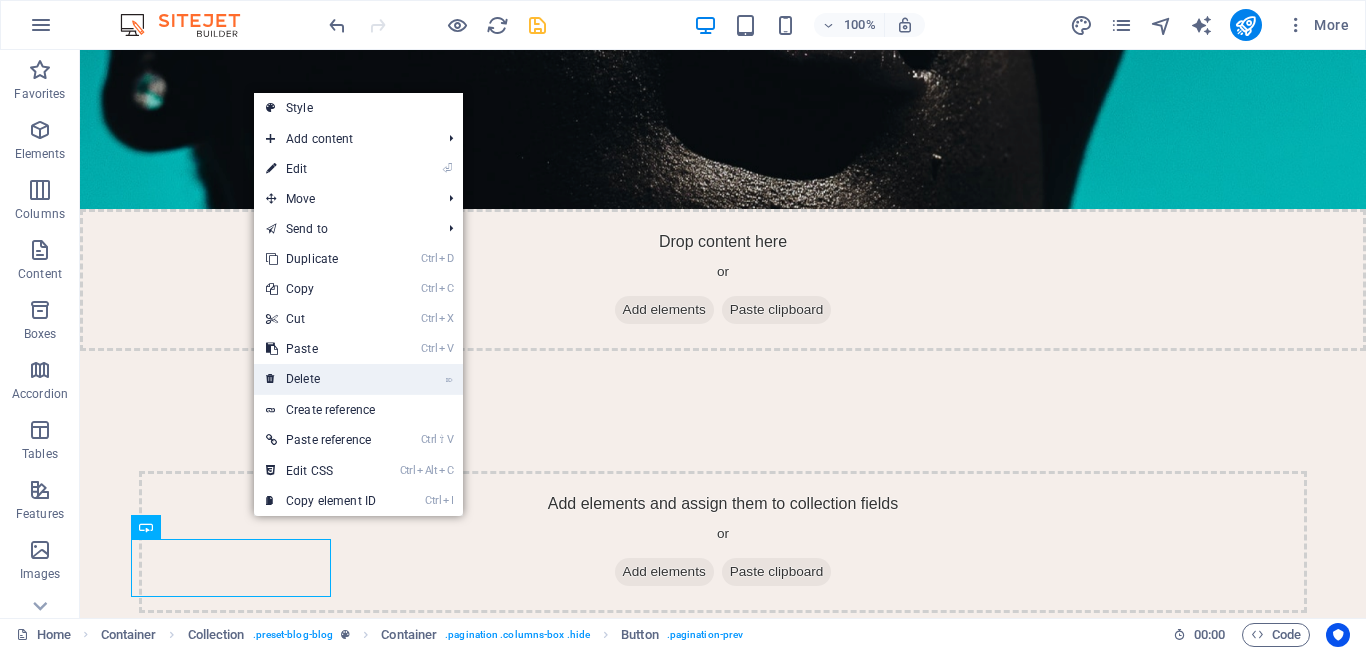 click on "⌦  Delete" at bounding box center (321, 379) 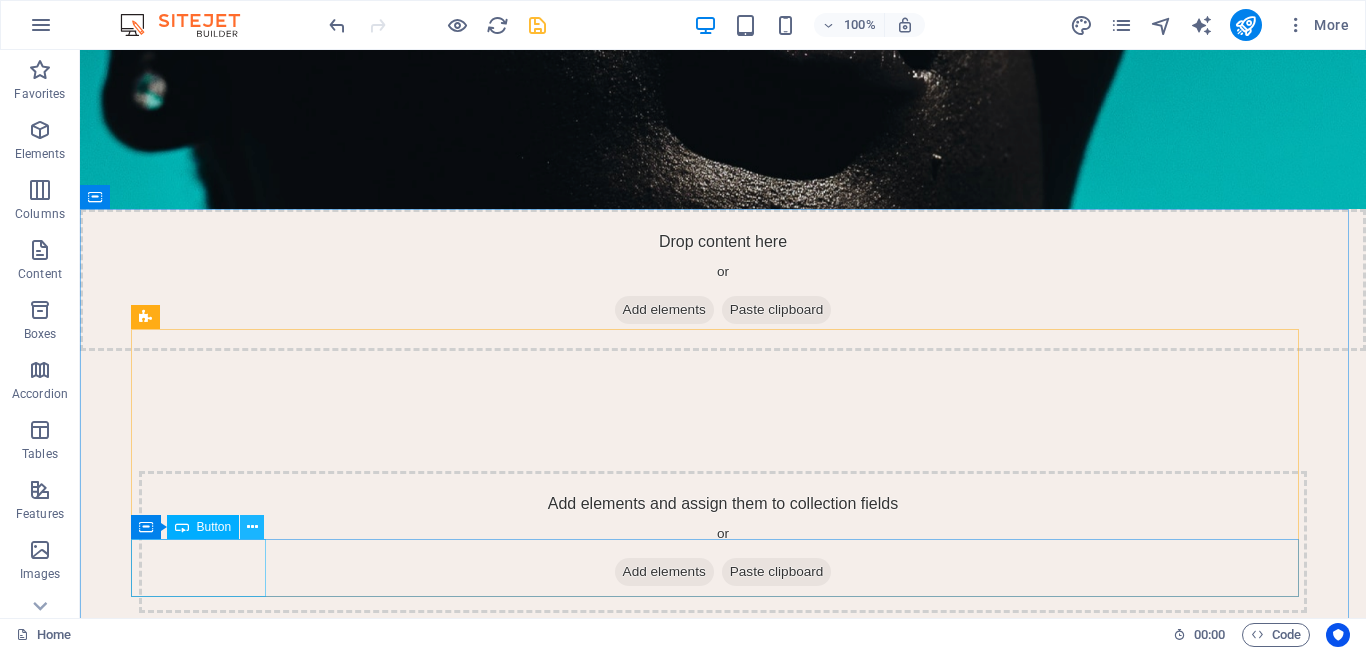 click at bounding box center (252, 527) 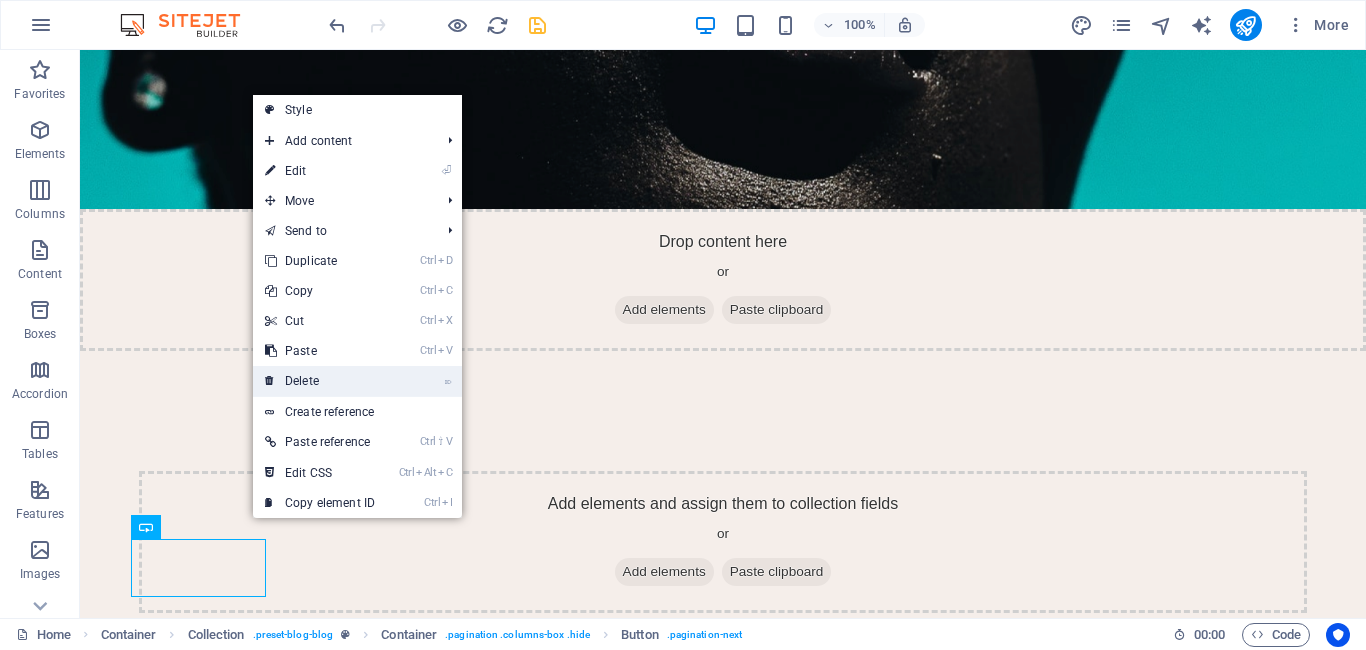 click on "⌦  Delete" at bounding box center [320, 381] 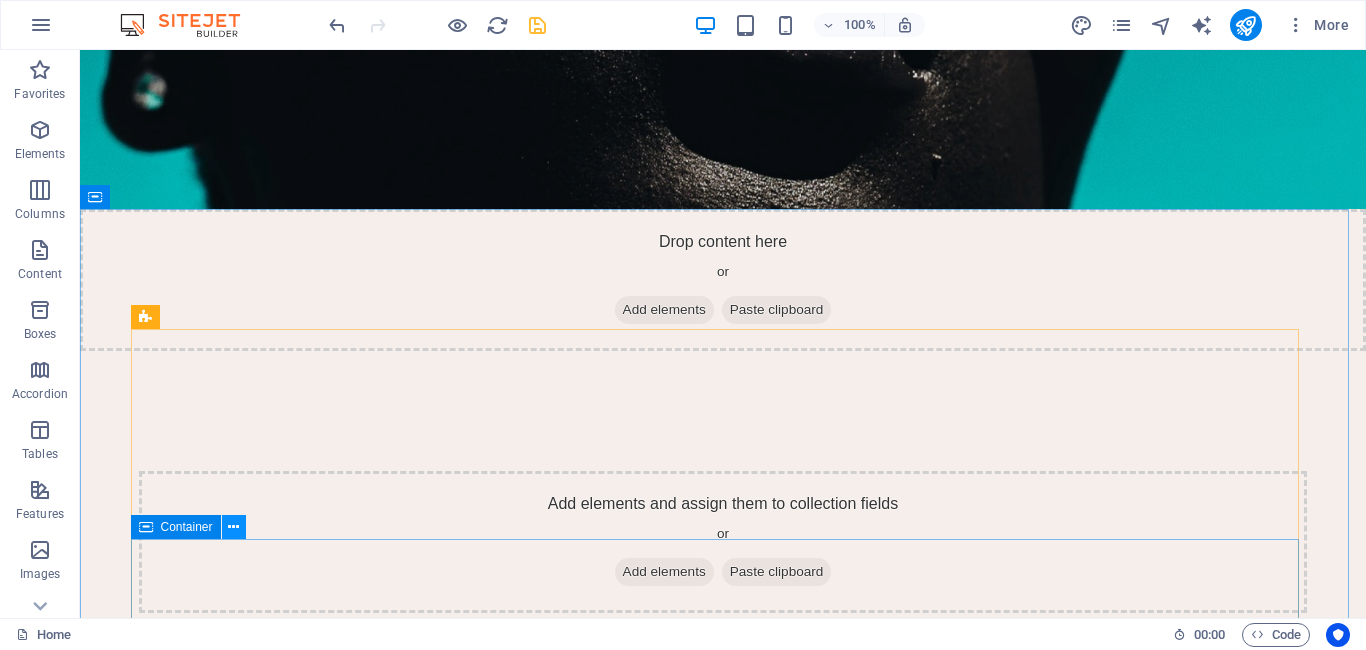 click at bounding box center (233, 527) 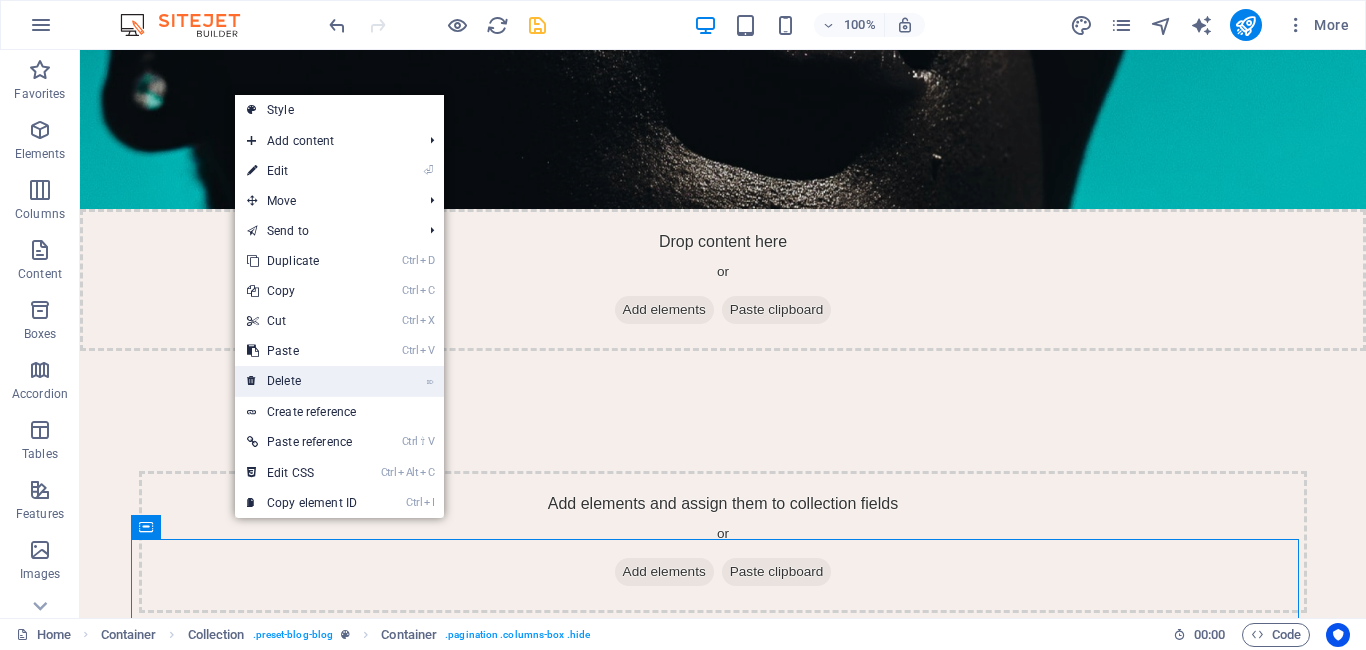 click on "⌦  Delete" at bounding box center [302, 381] 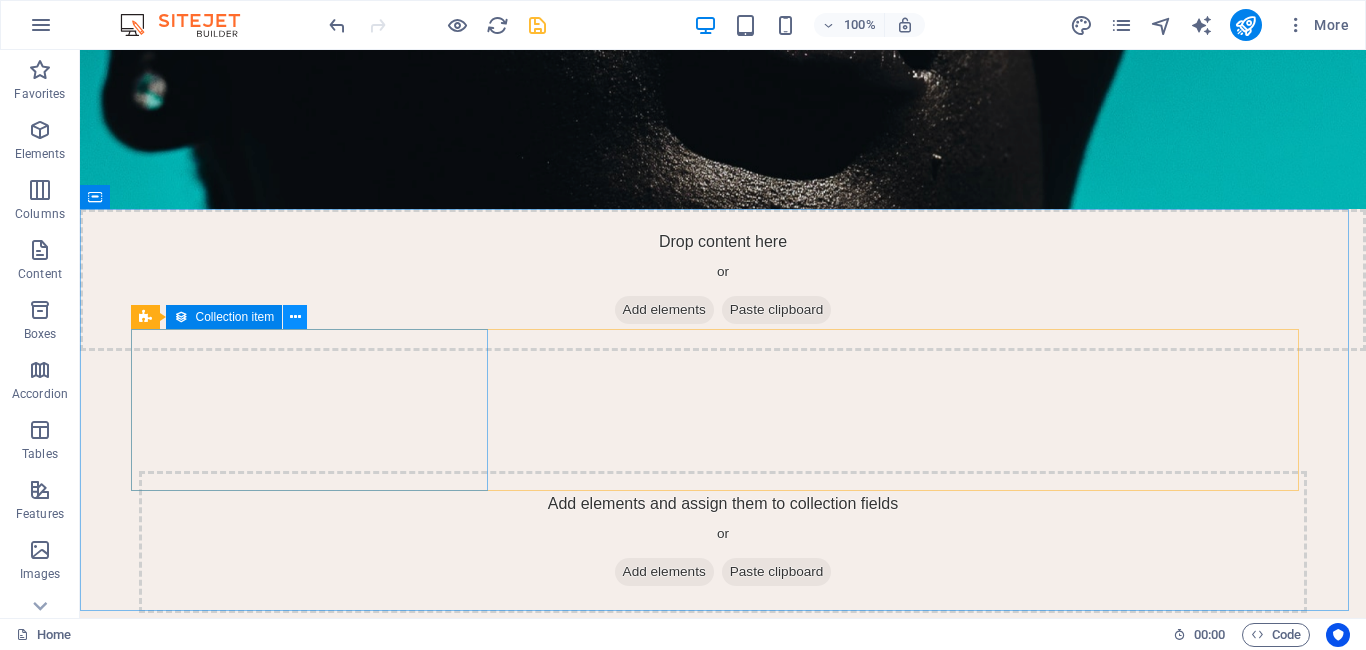 click at bounding box center (295, 317) 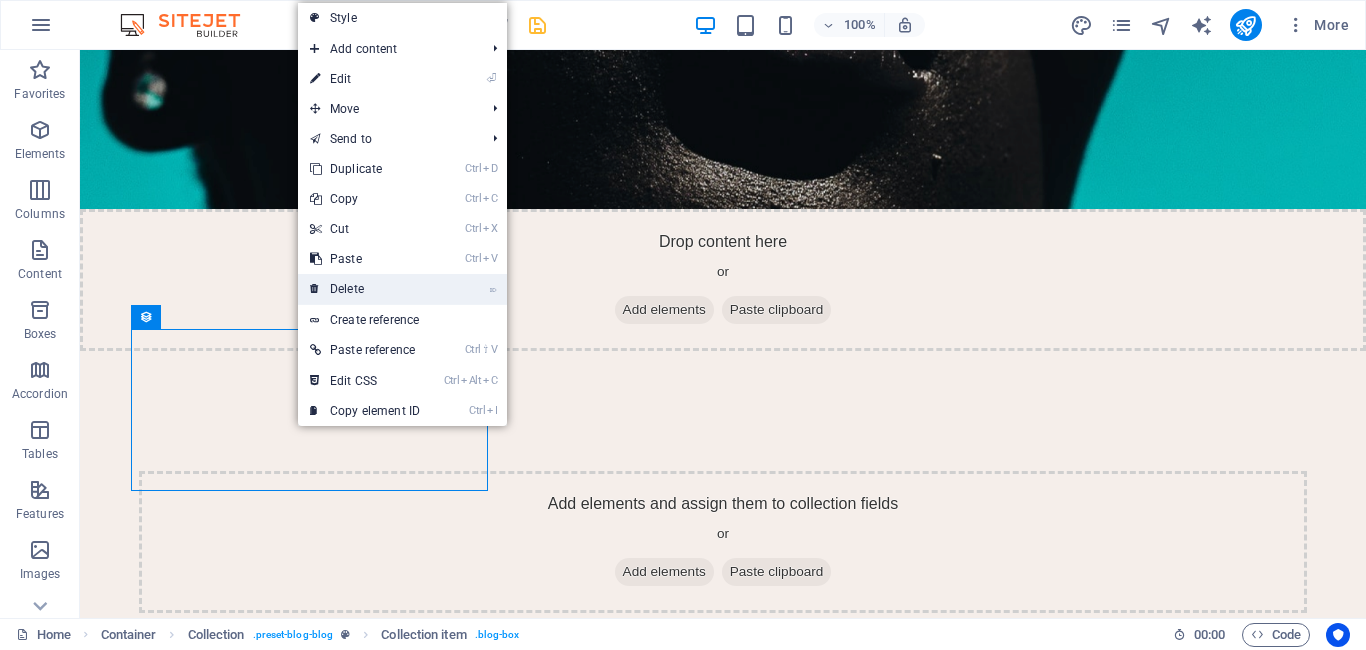 click on "⌦  Delete" at bounding box center [365, 289] 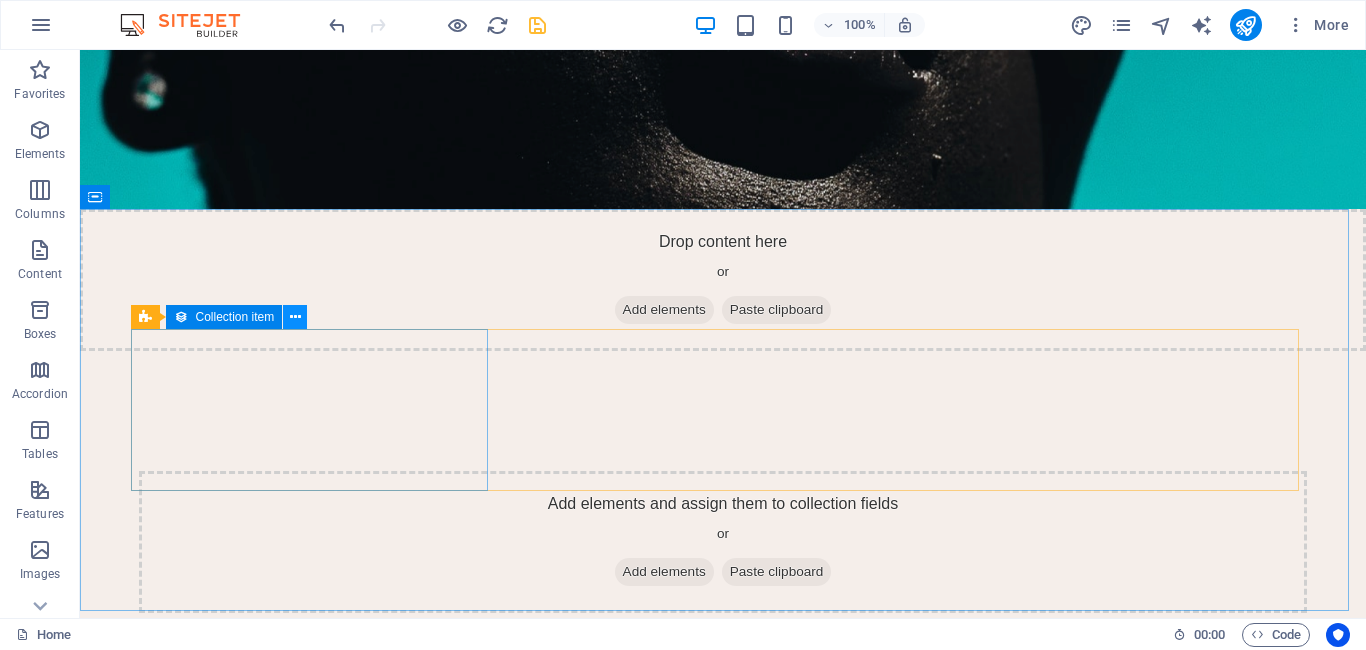 click at bounding box center (295, 317) 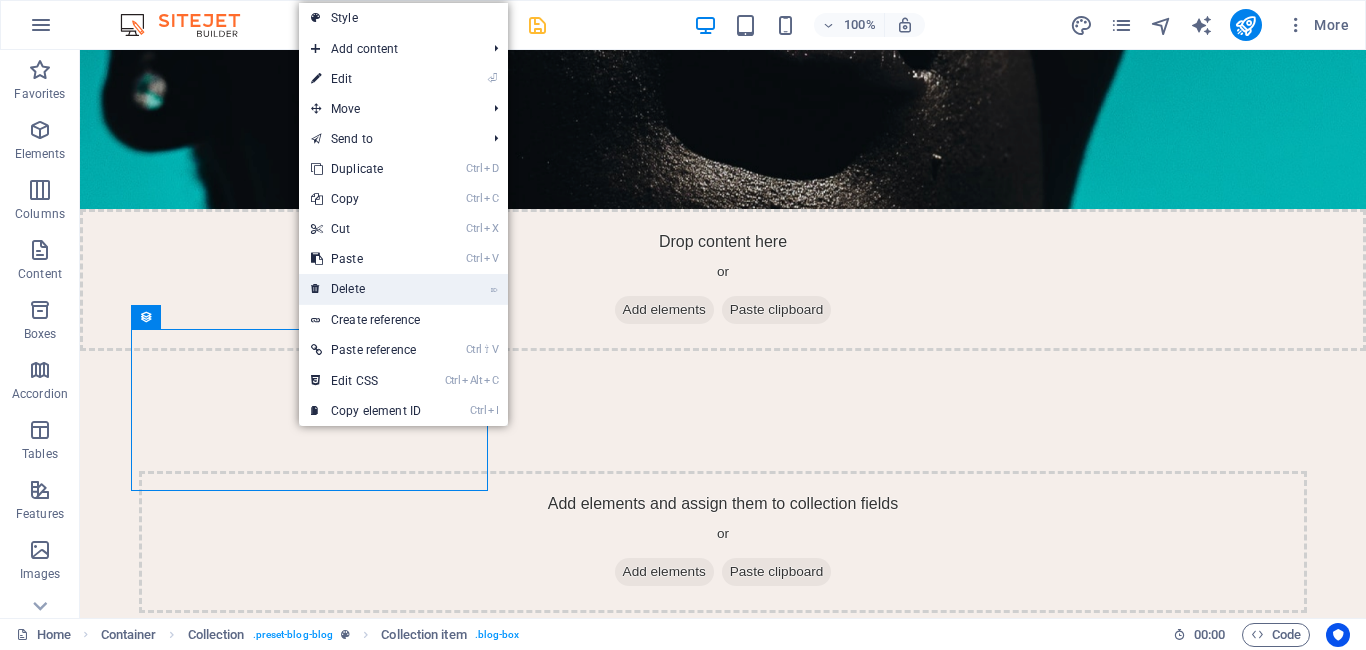 click on "⌦  Delete" at bounding box center [366, 289] 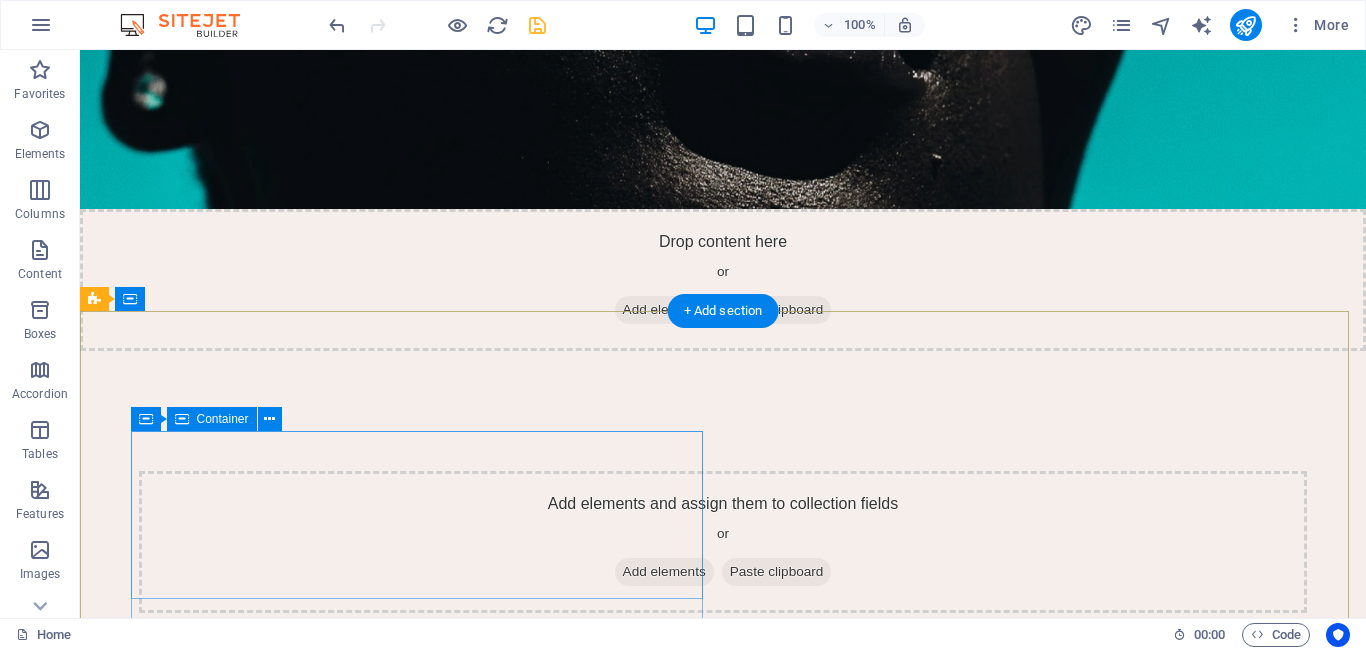 scroll, scrollTop: 1591, scrollLeft: 0, axis: vertical 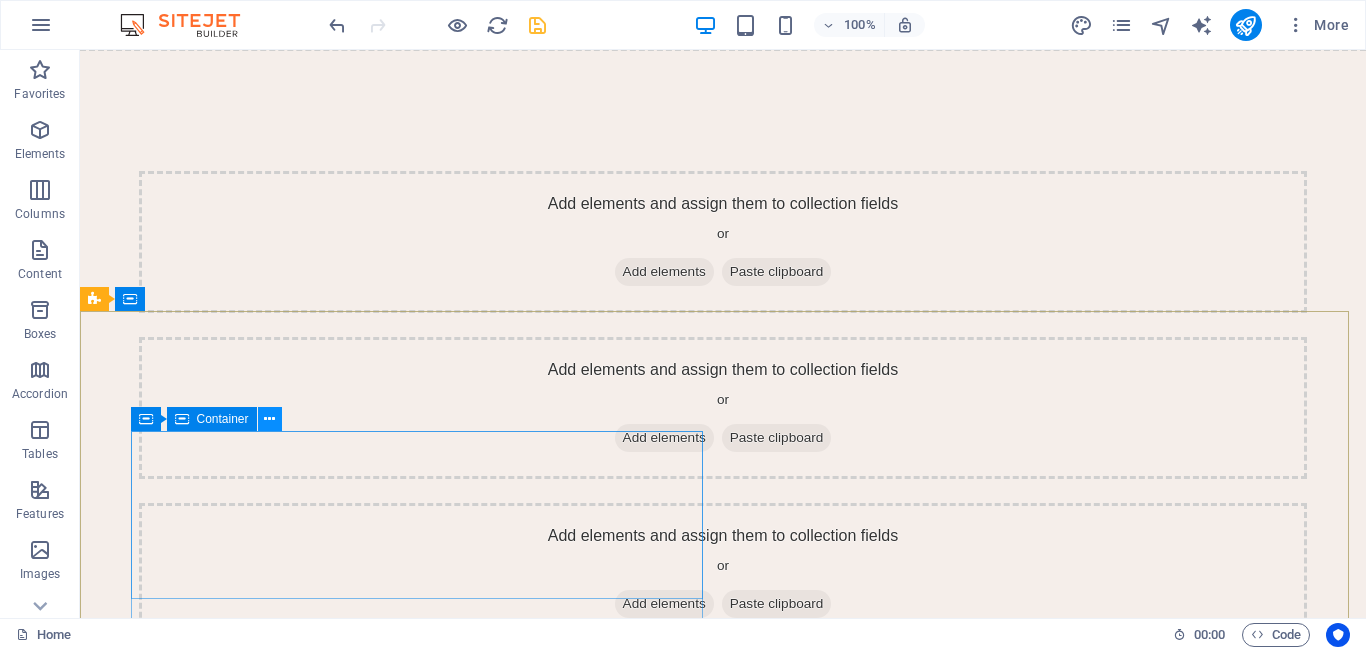 click at bounding box center (269, 419) 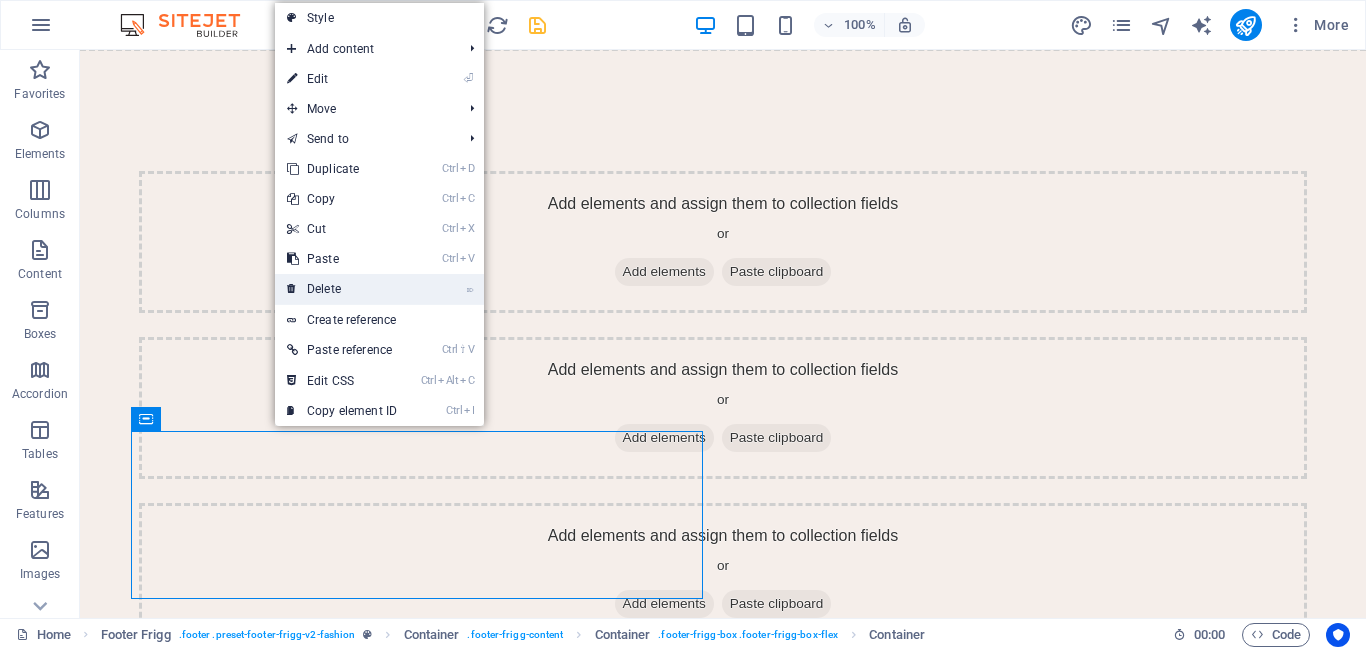 click on "⌦  Delete" at bounding box center (342, 289) 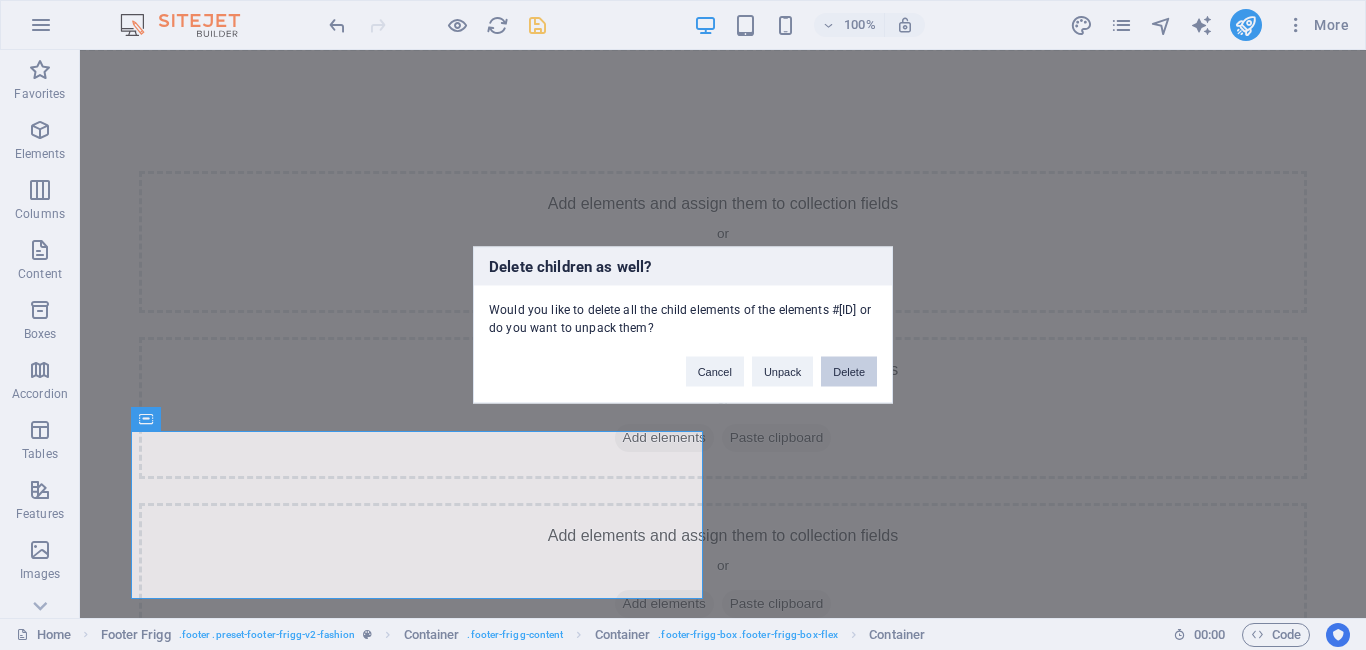 click on "Delete" at bounding box center [849, 372] 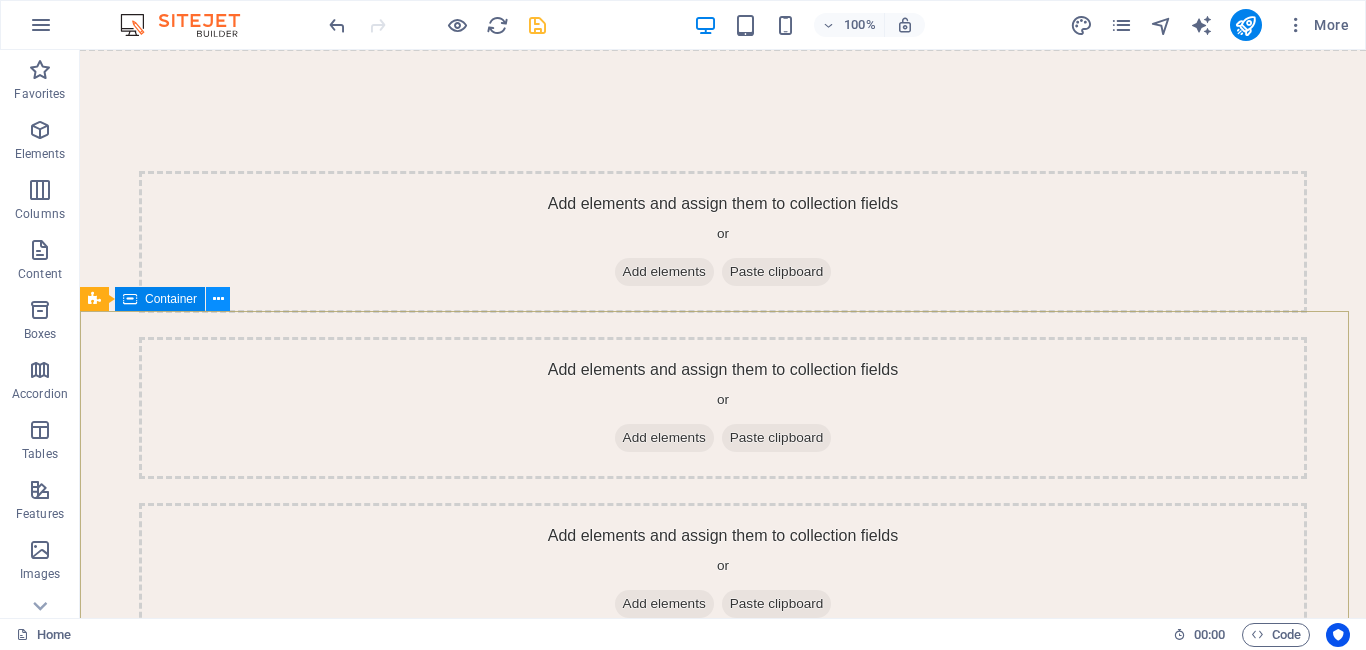 click at bounding box center [218, 299] 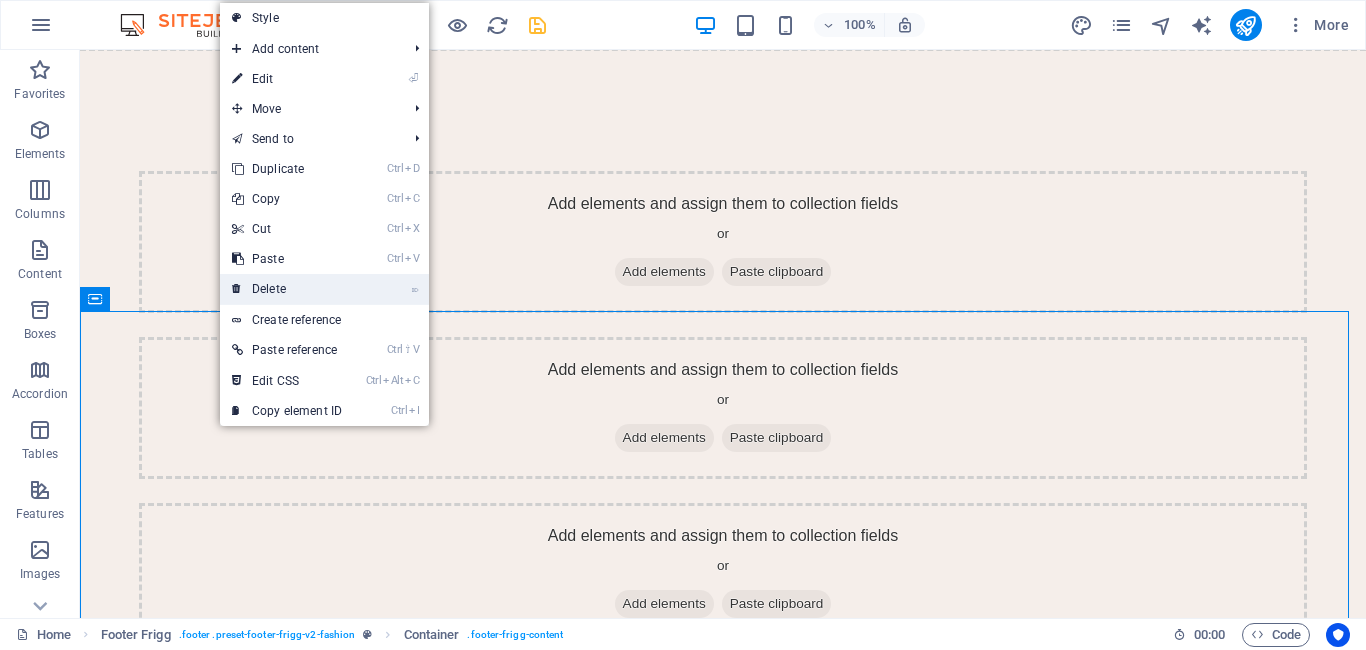 click on "⌦  Delete" at bounding box center (287, 289) 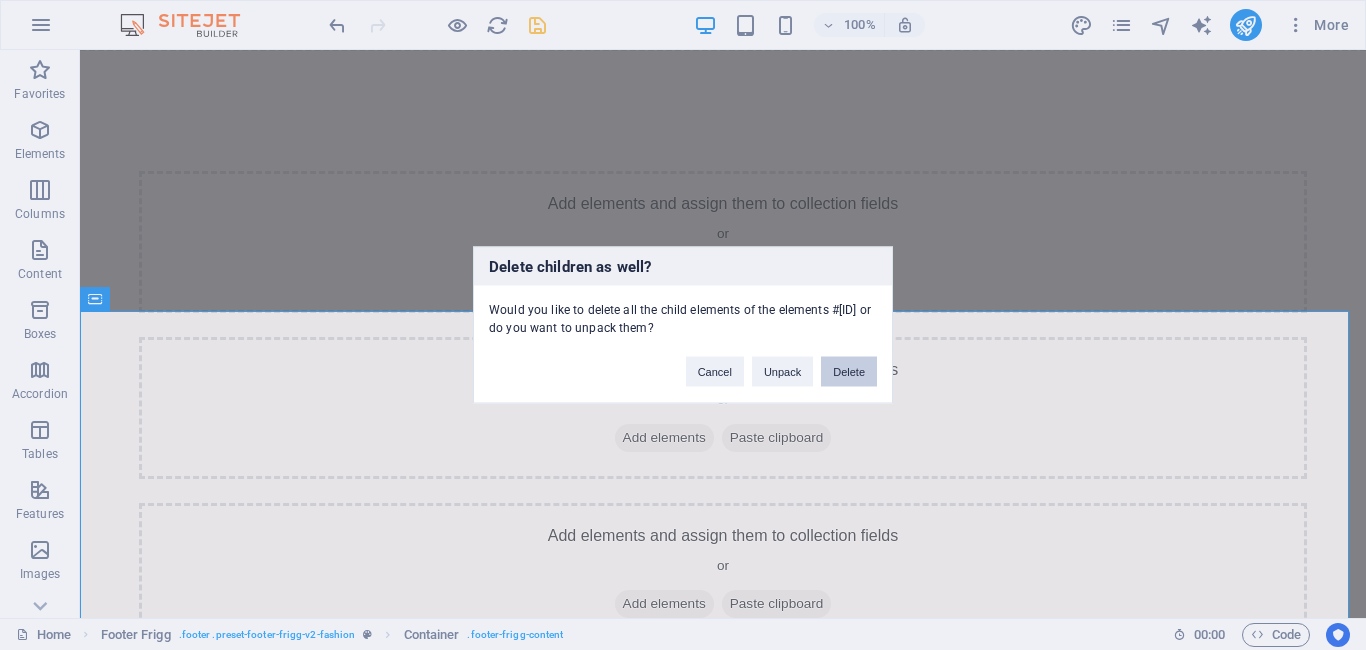 click on "Delete" at bounding box center [849, 372] 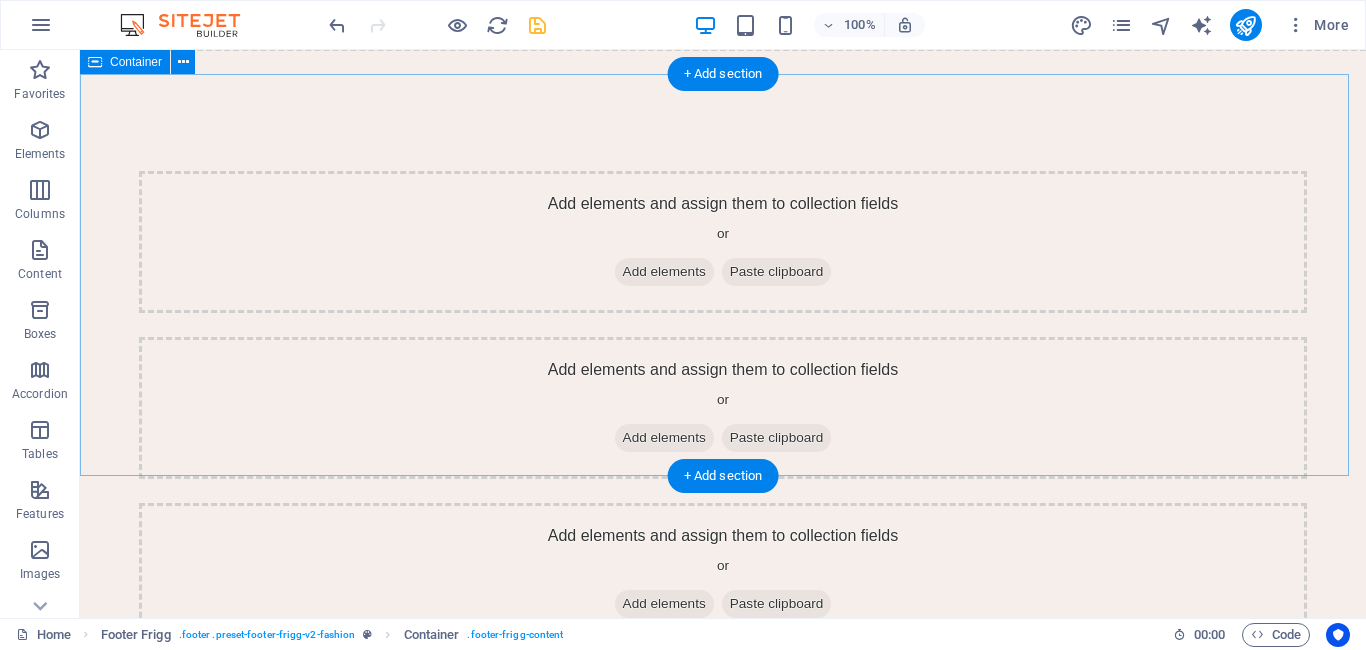 scroll, scrollTop: 1426, scrollLeft: 0, axis: vertical 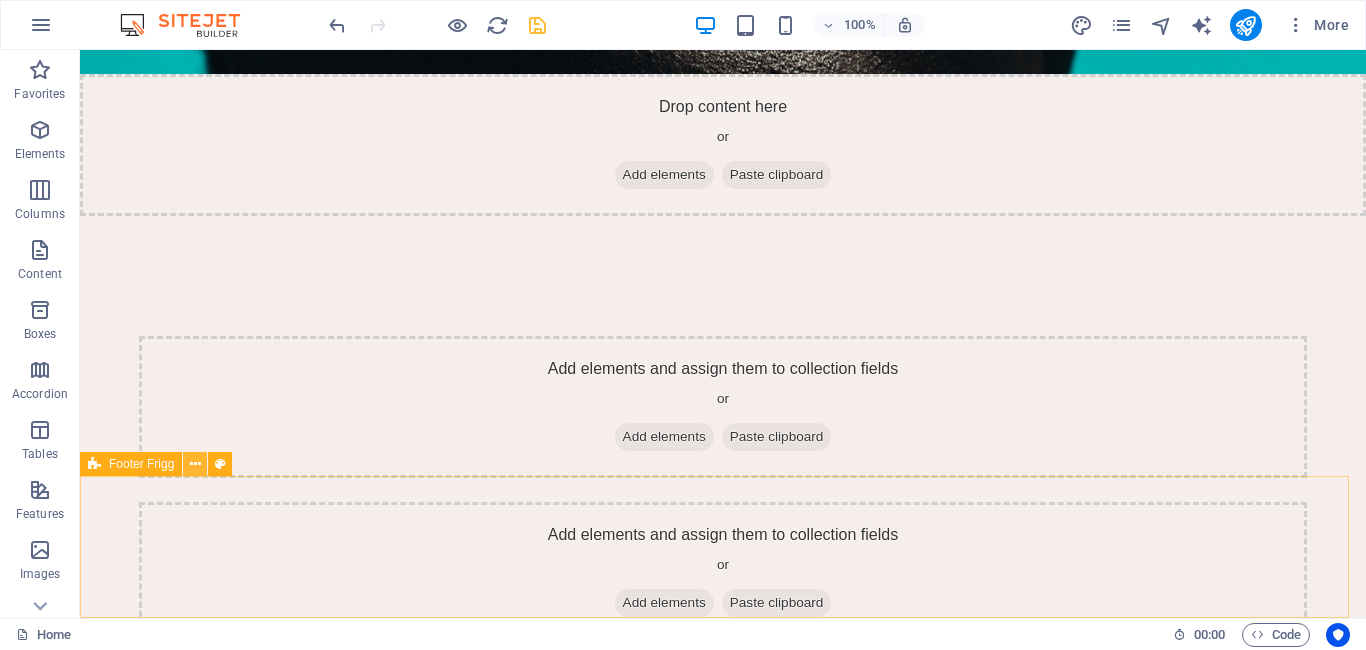 click at bounding box center [195, 464] 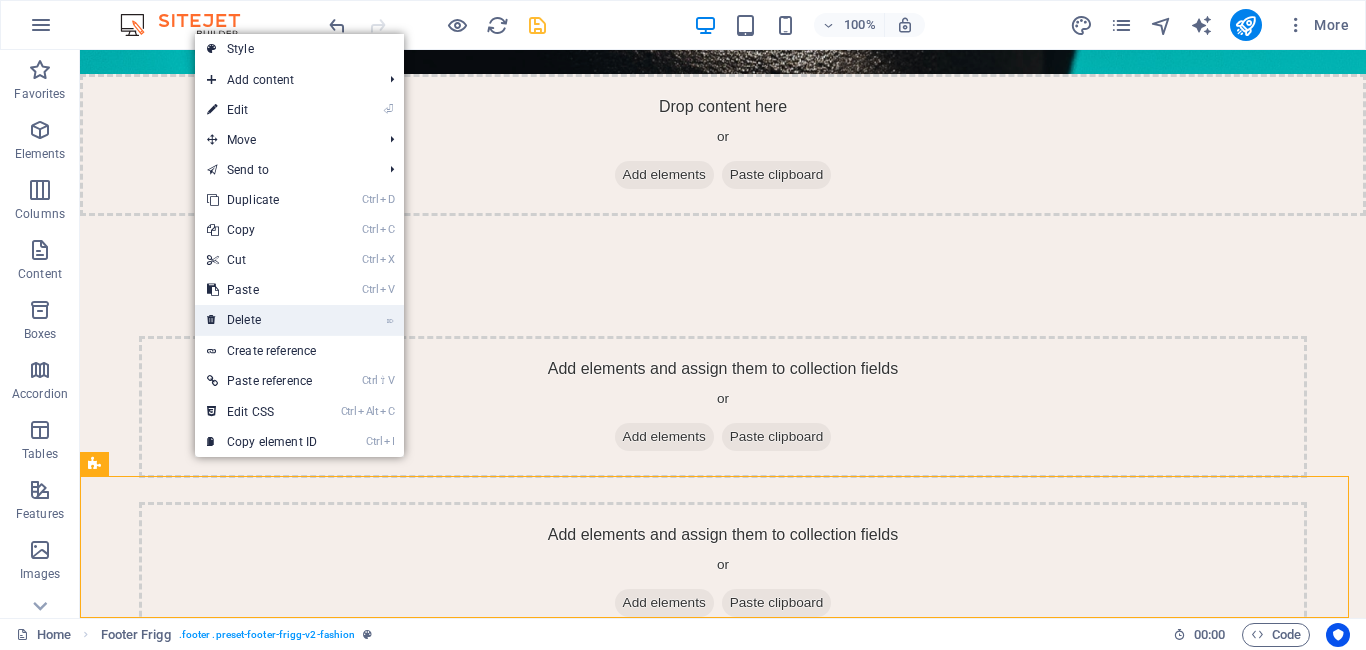 click on "⌦  Delete" at bounding box center [262, 320] 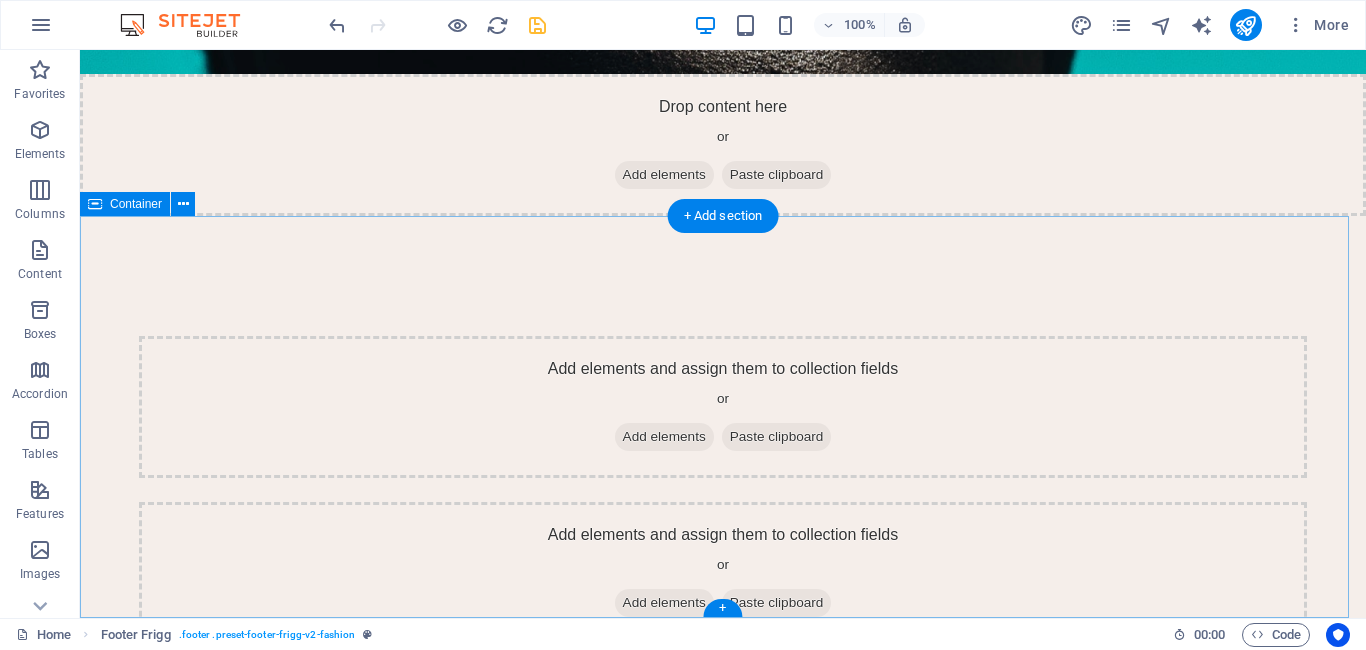 scroll, scrollTop: 1284, scrollLeft: 0, axis: vertical 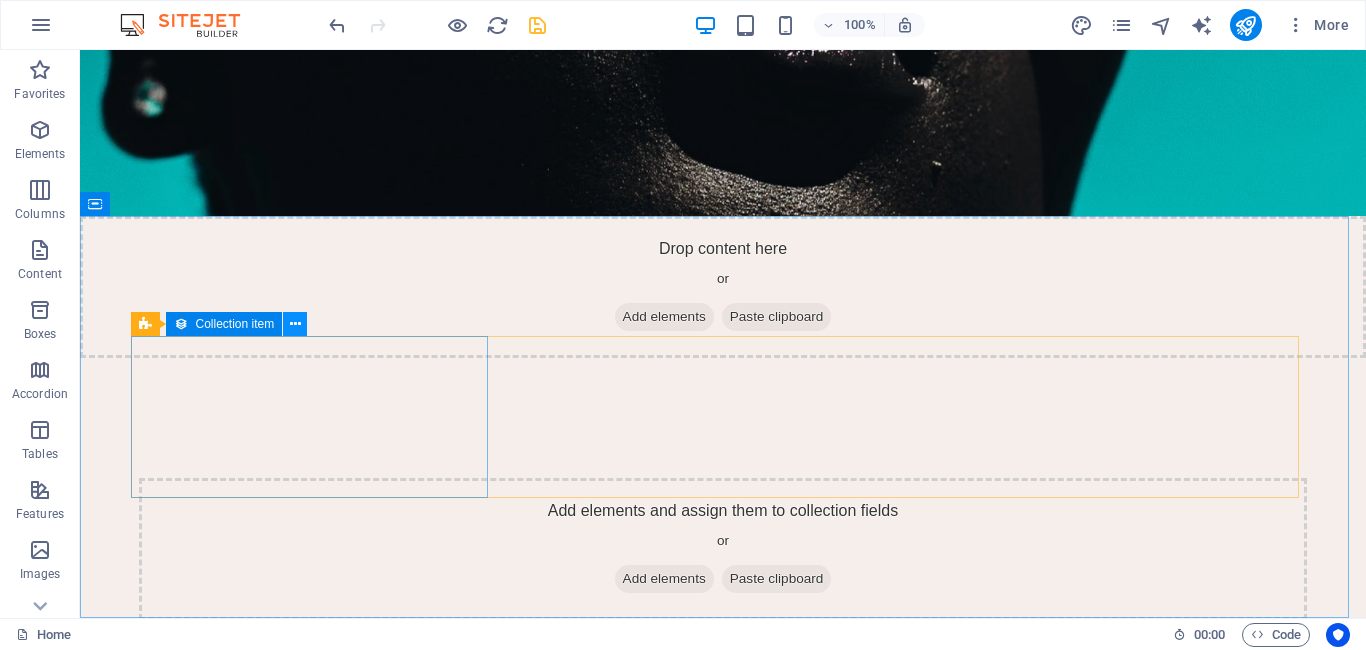 click at bounding box center (295, 324) 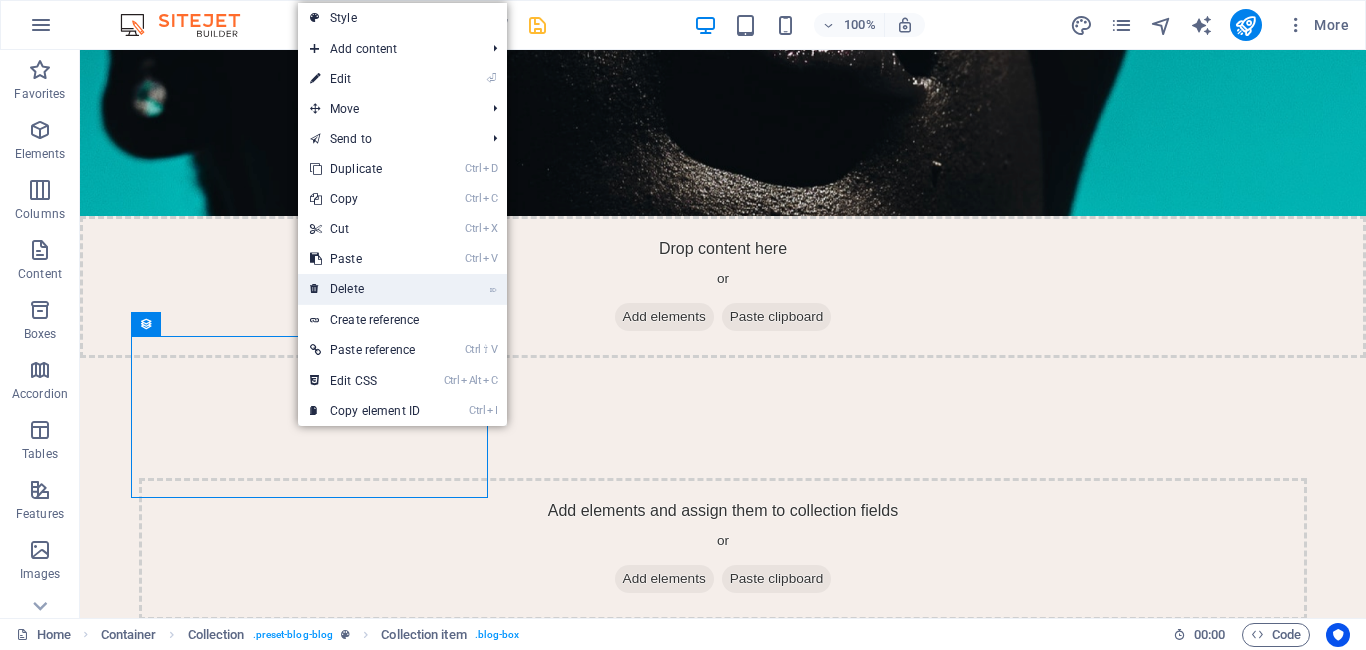 click on "⌦  Delete" at bounding box center [365, 289] 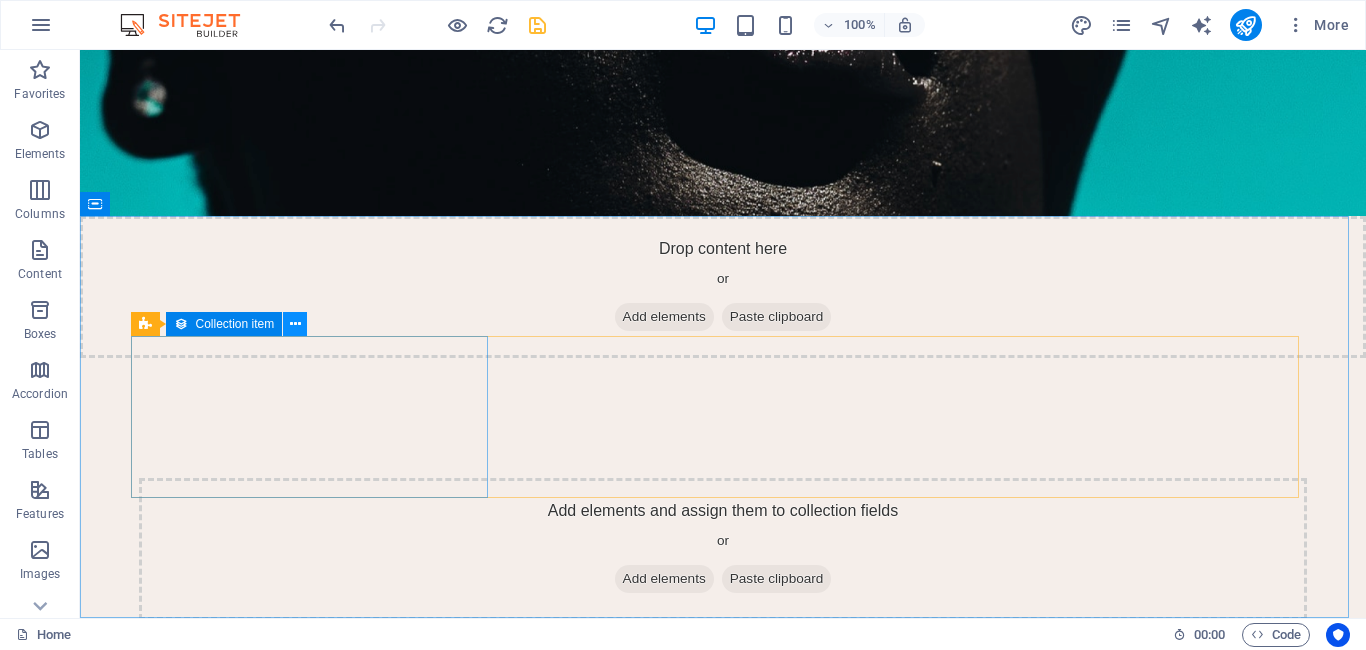 click at bounding box center (295, 324) 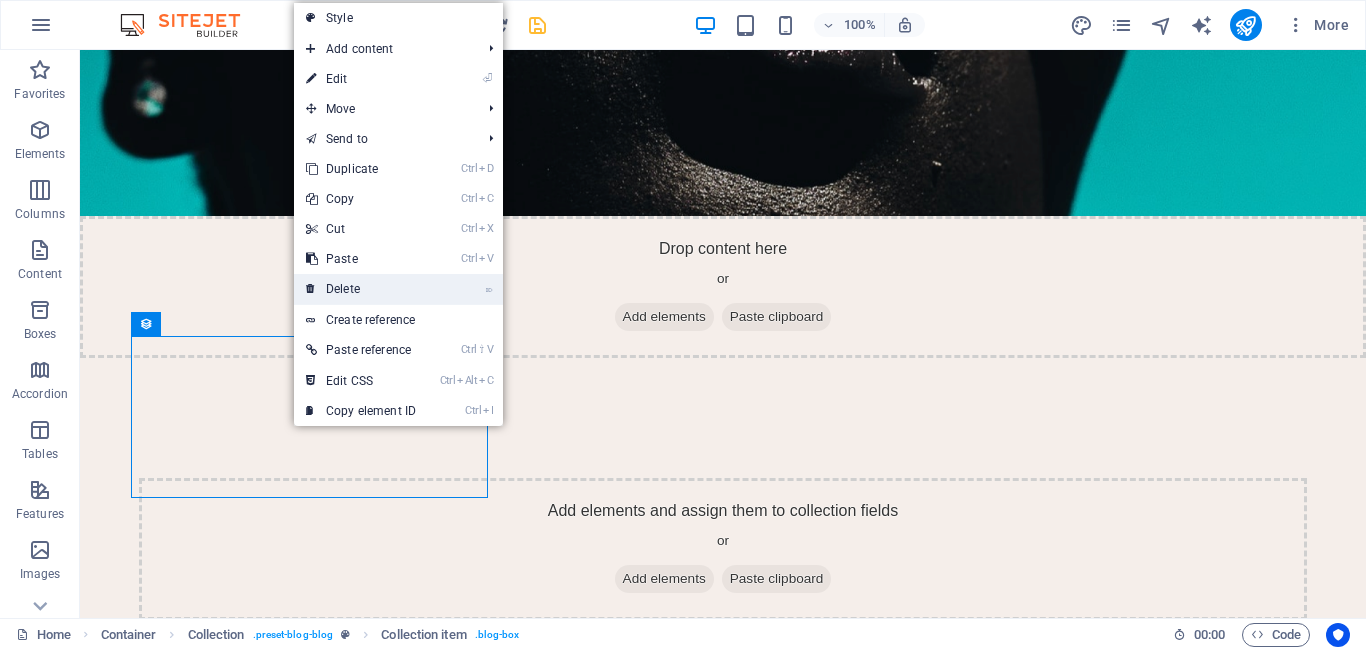 click on "⌦  Delete" at bounding box center (361, 289) 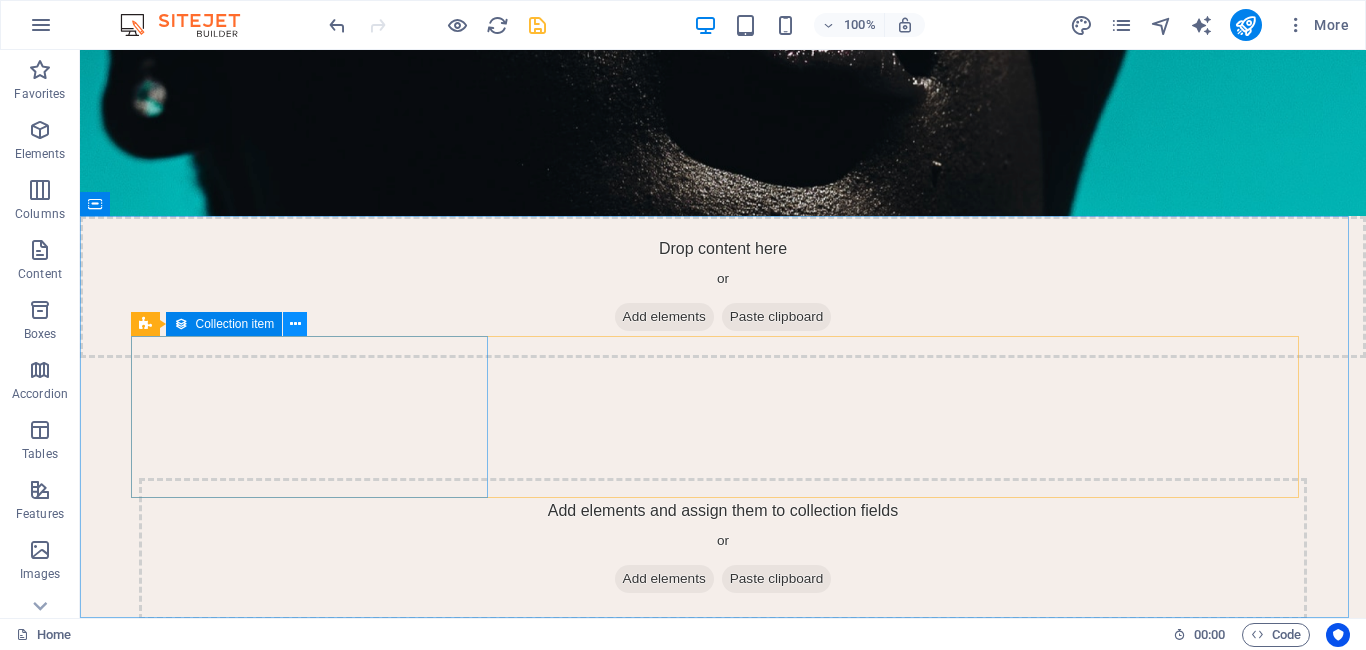 click at bounding box center [295, 324] 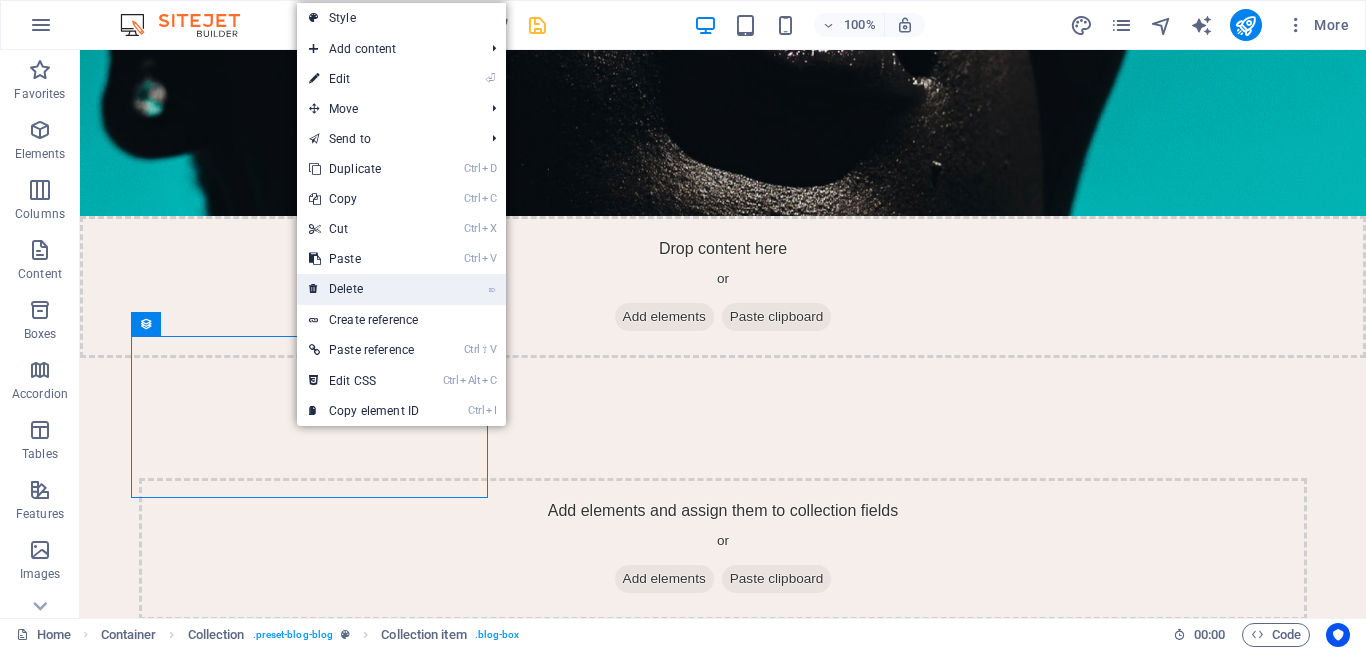 click on "⌦  Delete" at bounding box center [364, 289] 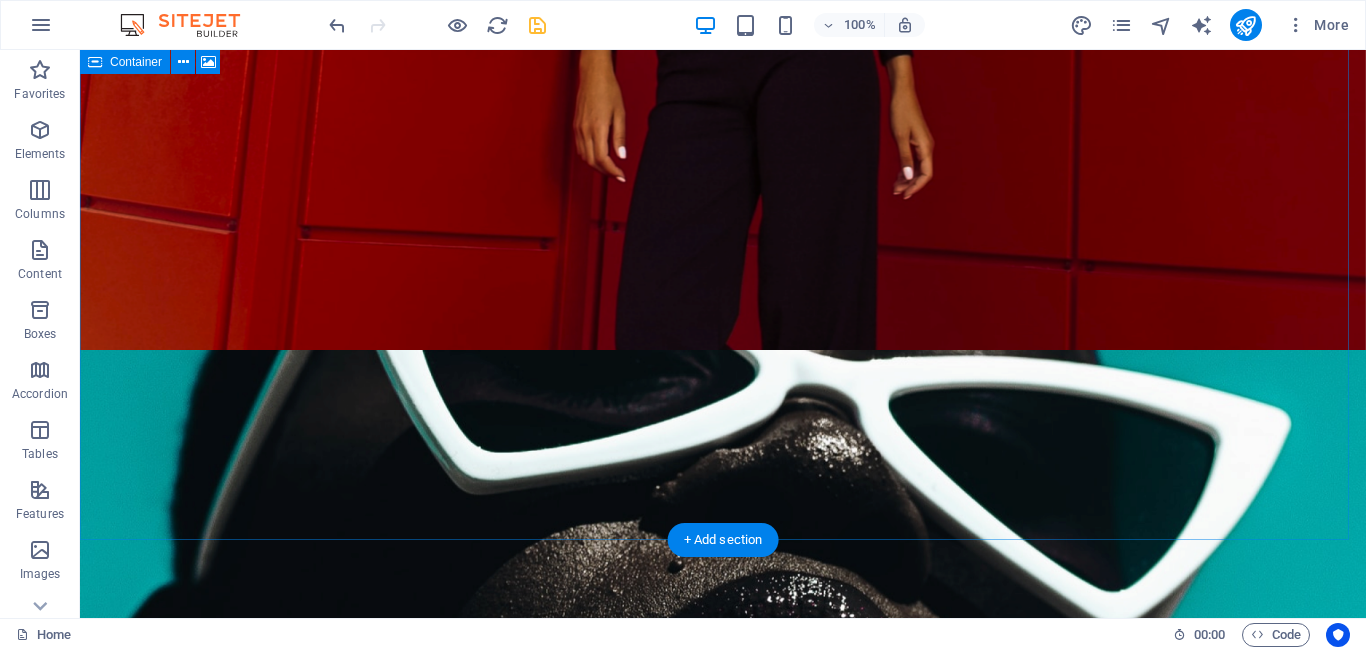 scroll, scrollTop: 400, scrollLeft: 0, axis: vertical 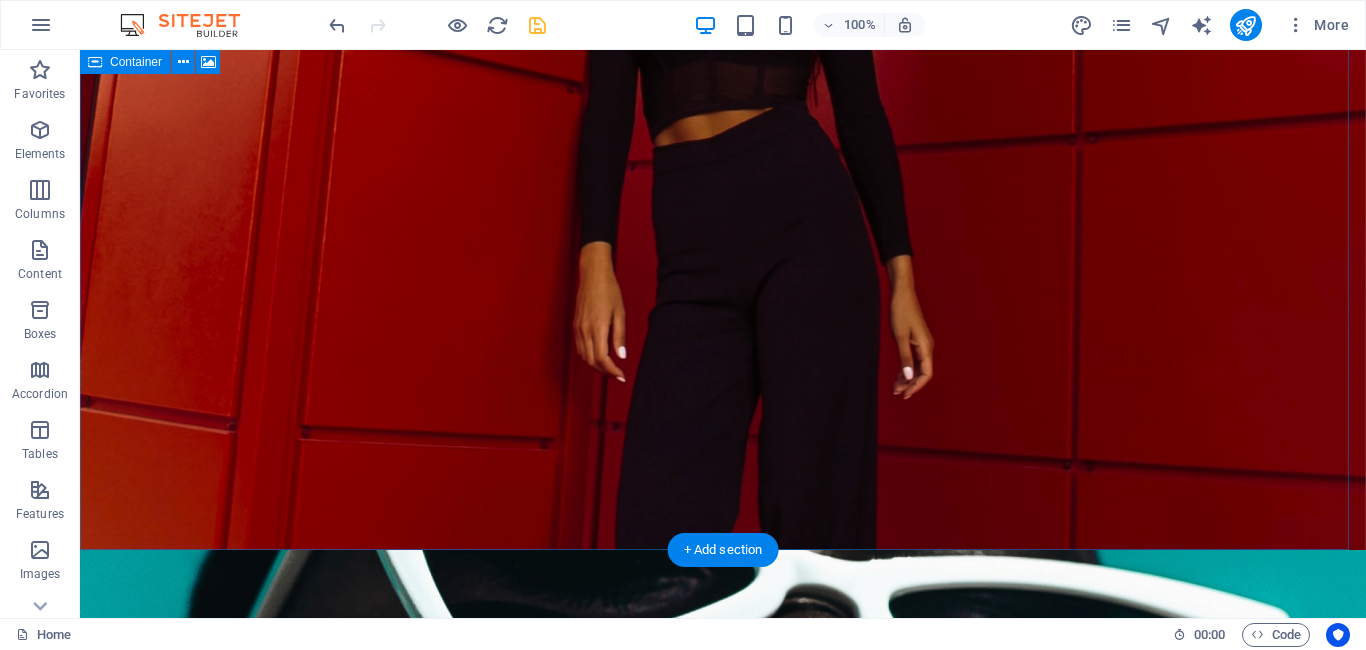 click on "Drop content here or  Add elements  Paste clipboard" at bounding box center [723, 741] 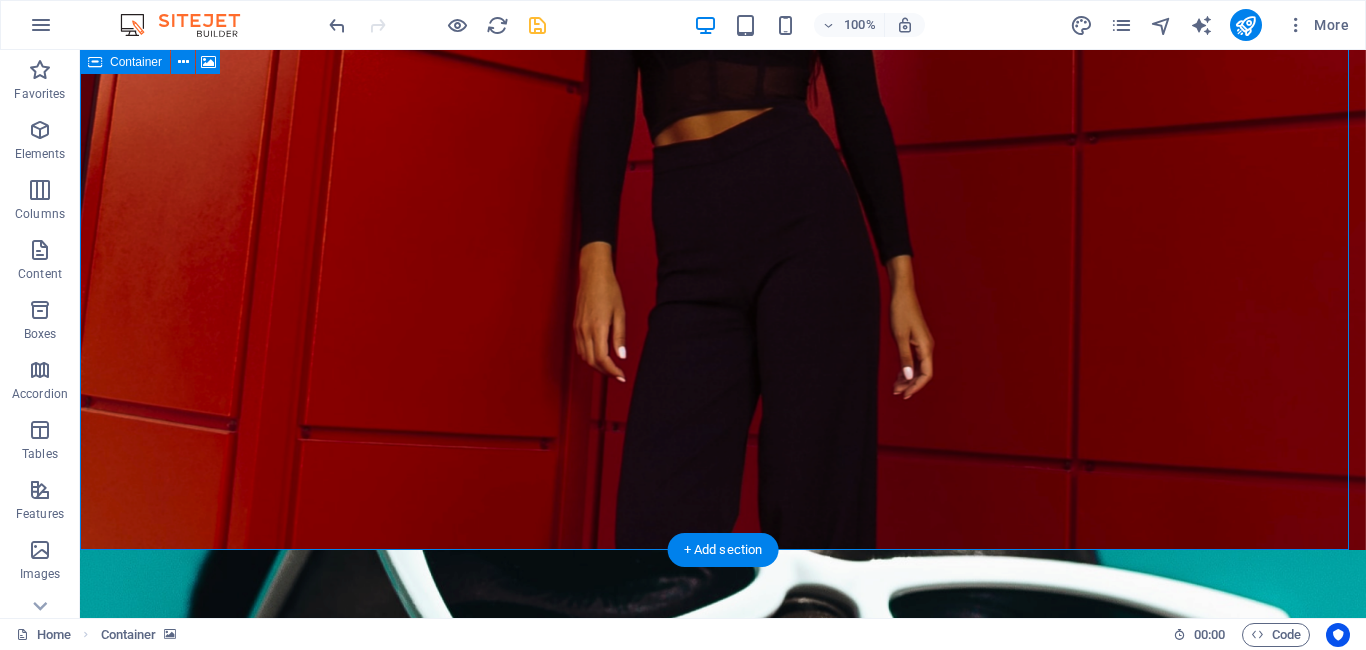 click on "Add elements" at bounding box center [664, 771] 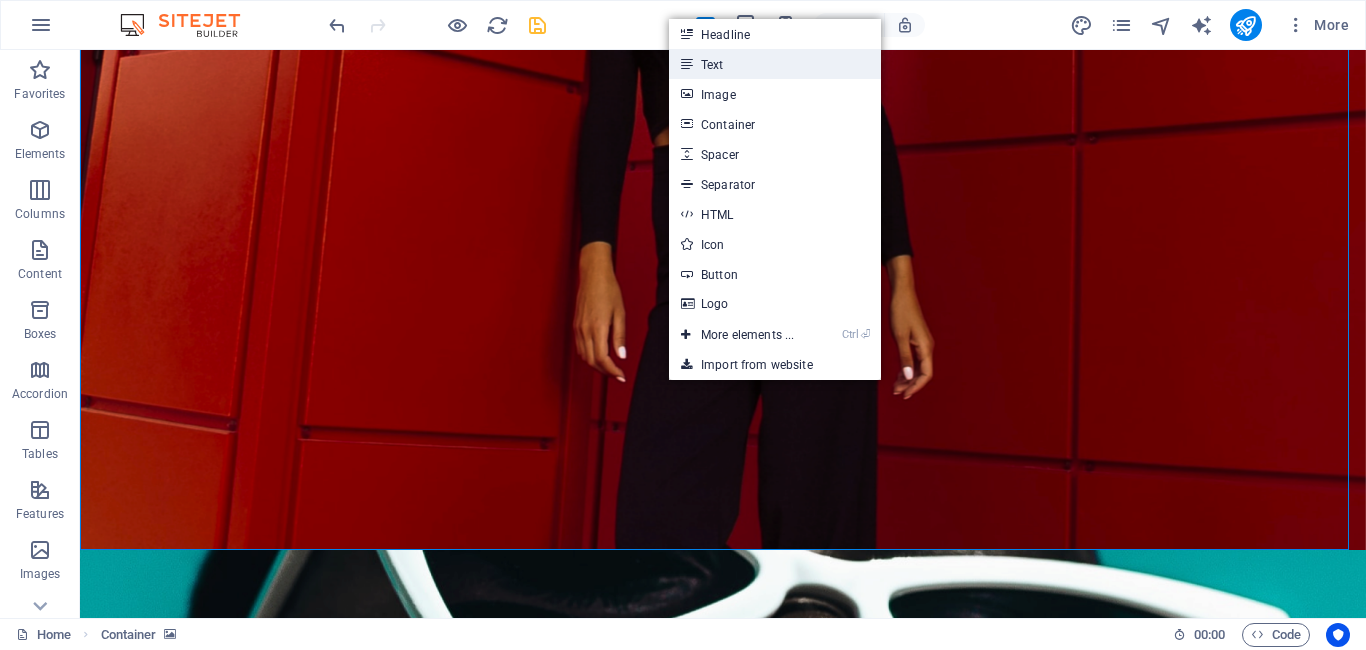 click on "Text" at bounding box center [775, 64] 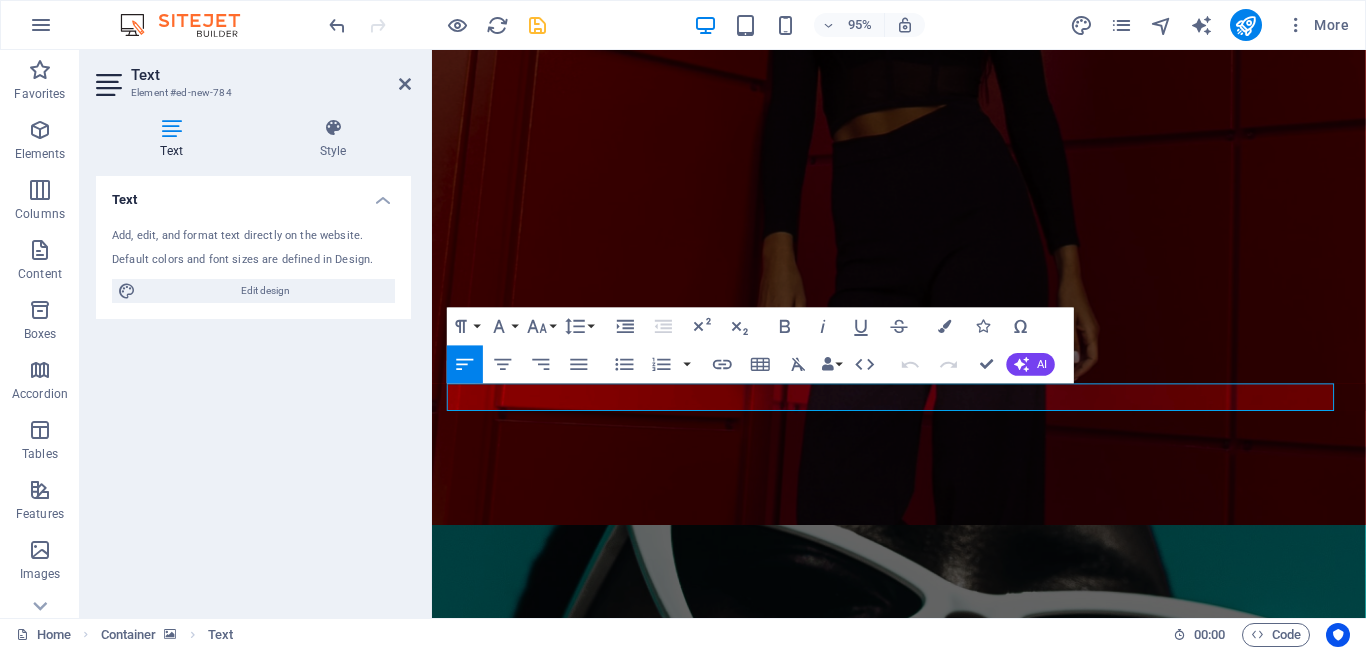 type 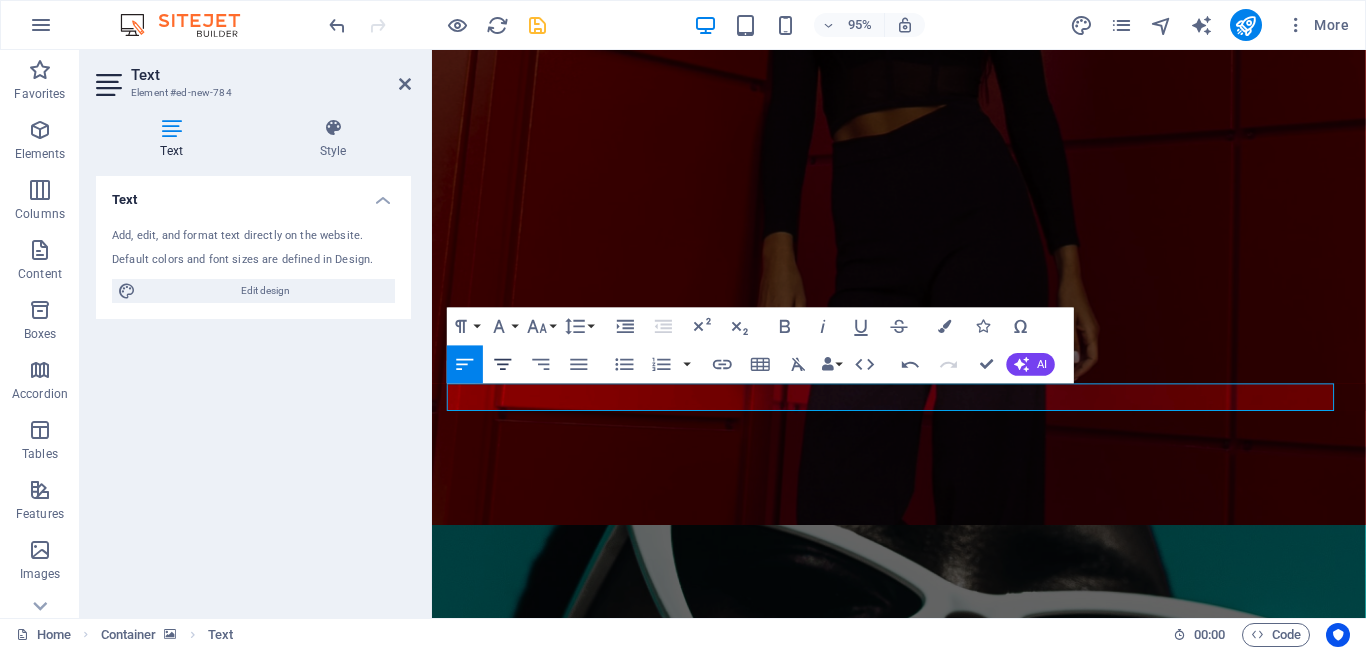 click 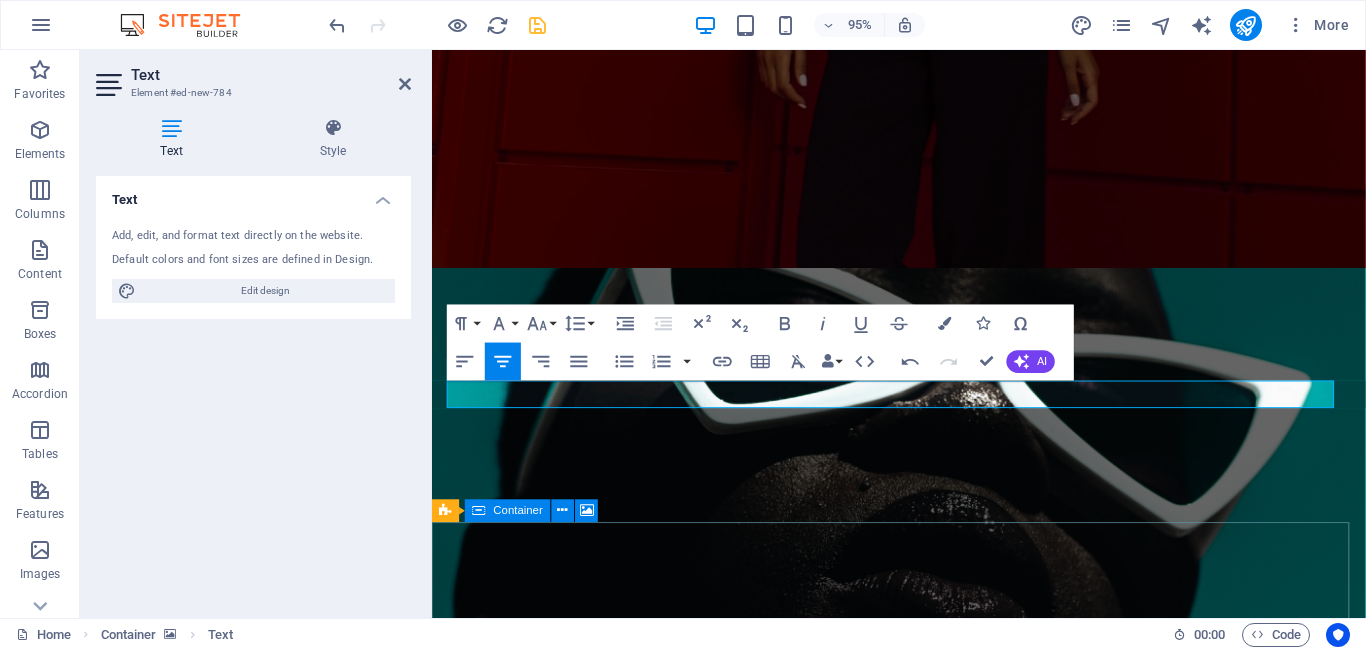 scroll, scrollTop: 400, scrollLeft: 0, axis: vertical 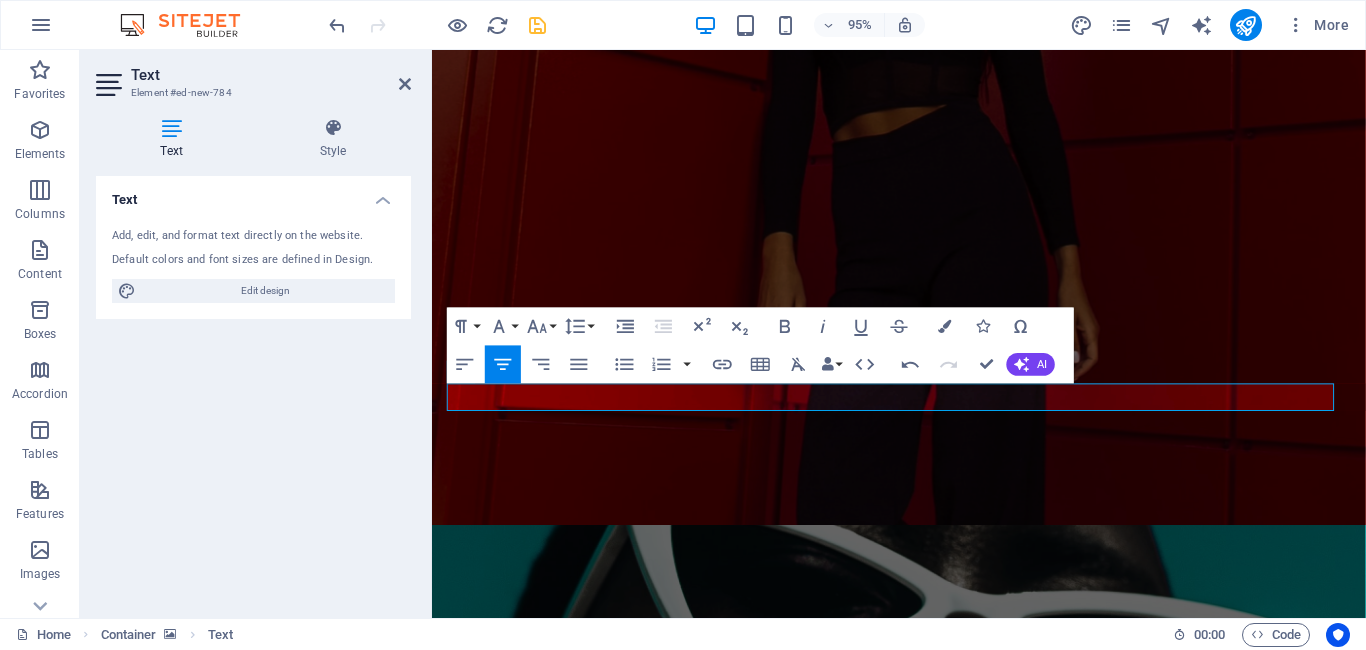 click at bounding box center (923, 100) 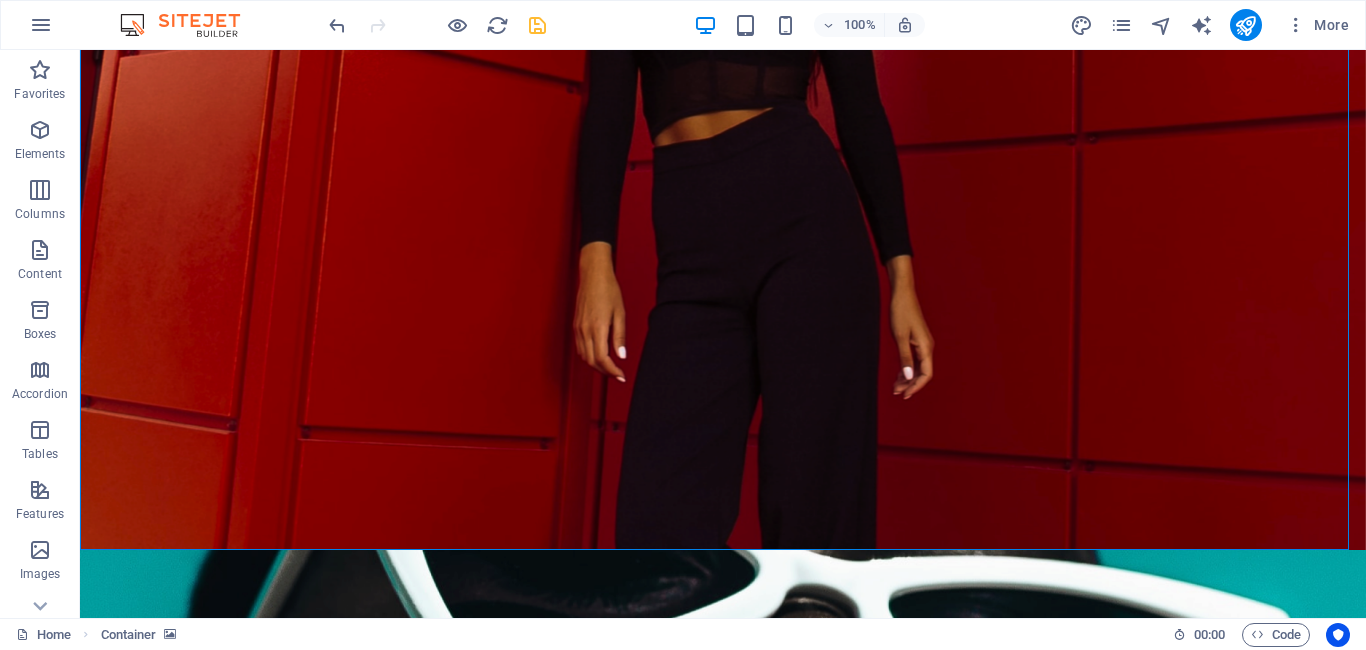 click at bounding box center [723, 100] 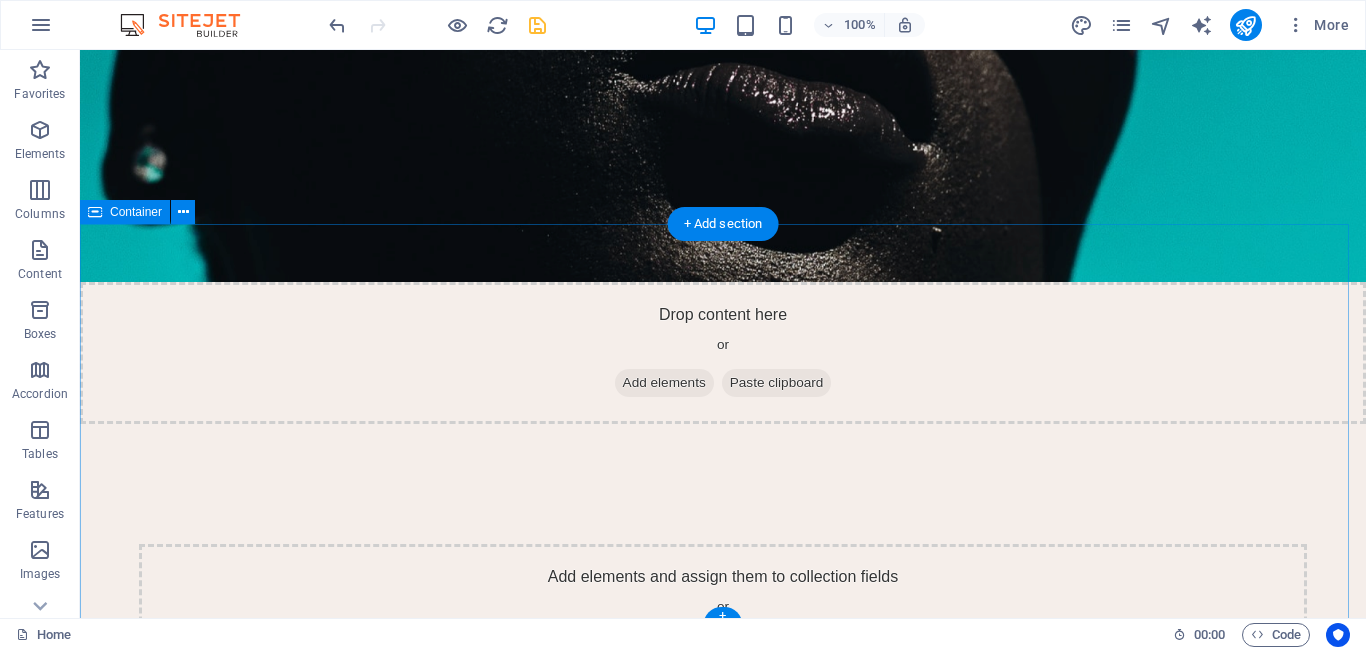 scroll, scrollTop: 1284, scrollLeft: 0, axis: vertical 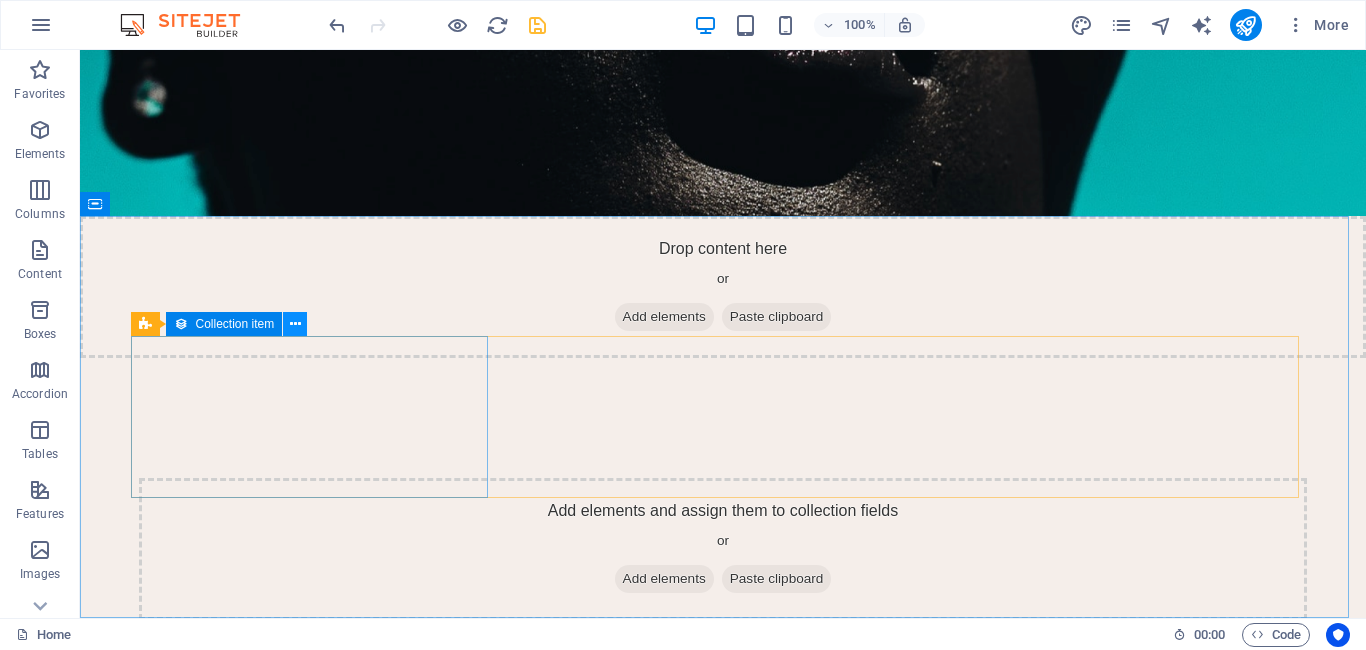 click at bounding box center [295, 324] 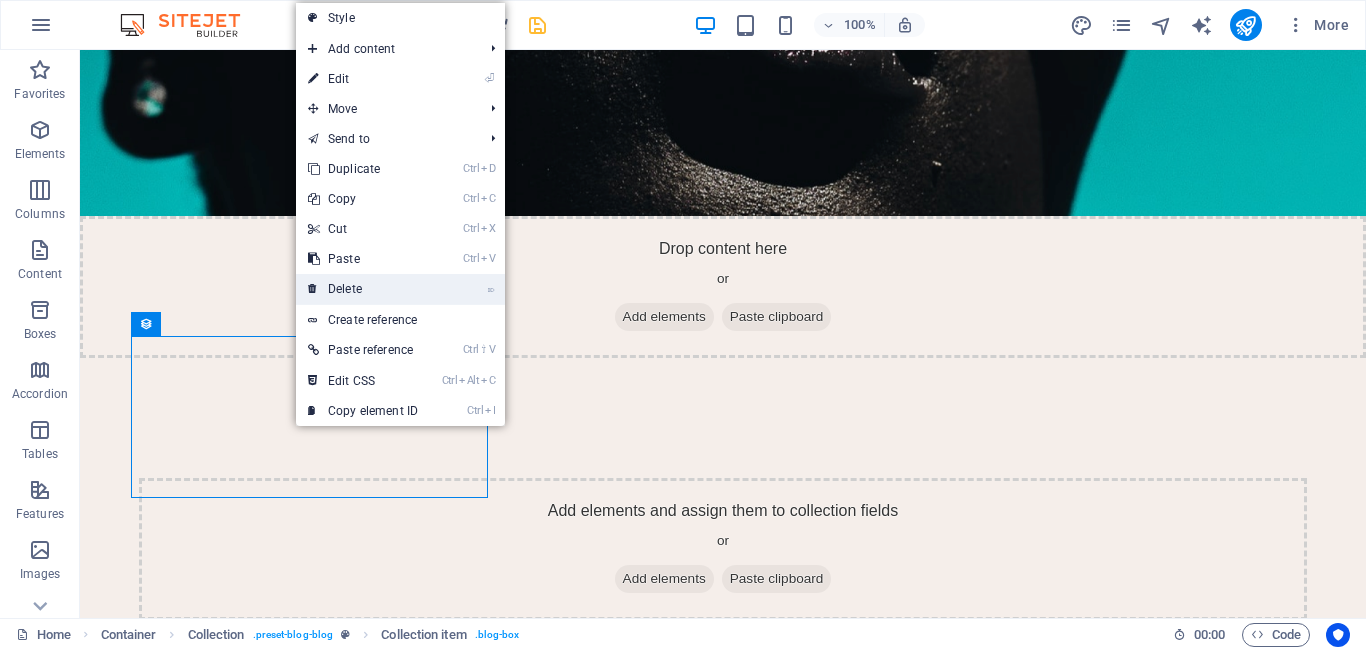 click on "⌦  Delete" at bounding box center [363, 289] 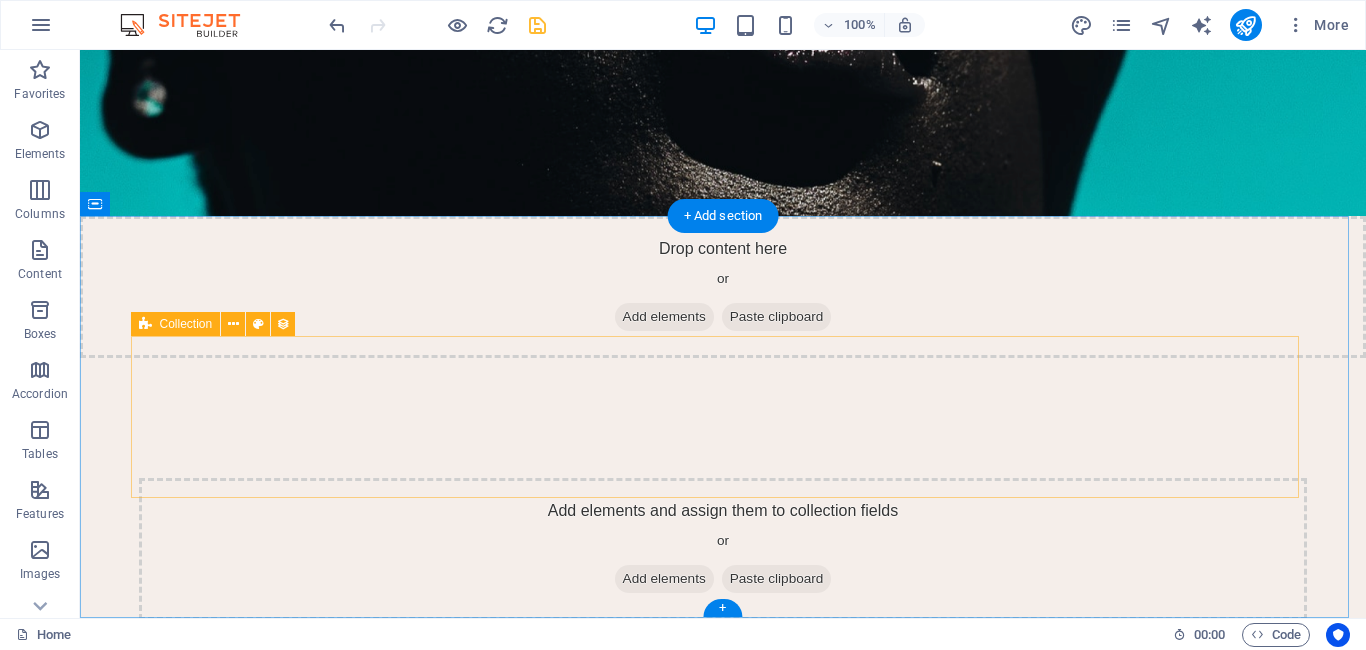 click on "Add elements and assign them to collection fields or  Add elements  Paste clipboard Add elements and assign them to collection fields or  Add elements  Paste clipboard" at bounding box center [723, 632] 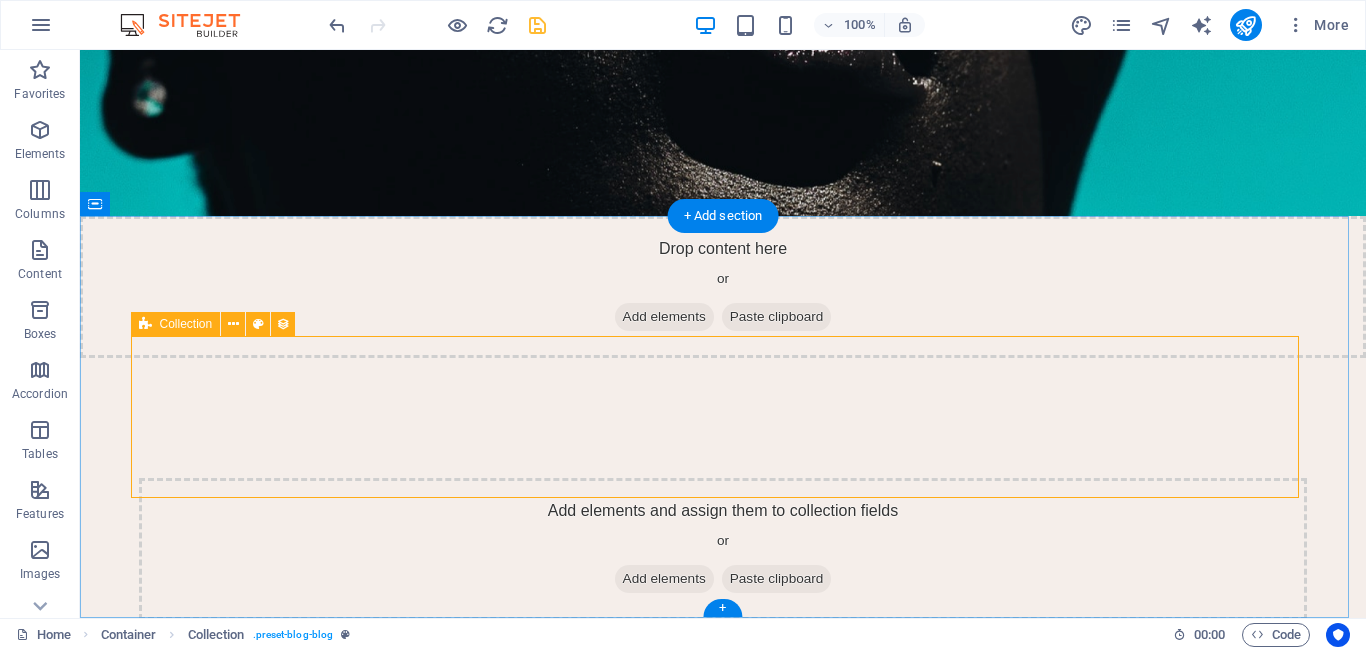 click on "Add elements and assign them to collection fields or  Add elements  Paste clipboard Add elements and assign them to collection fields or  Add elements  Paste clipboard" at bounding box center [723, 632] 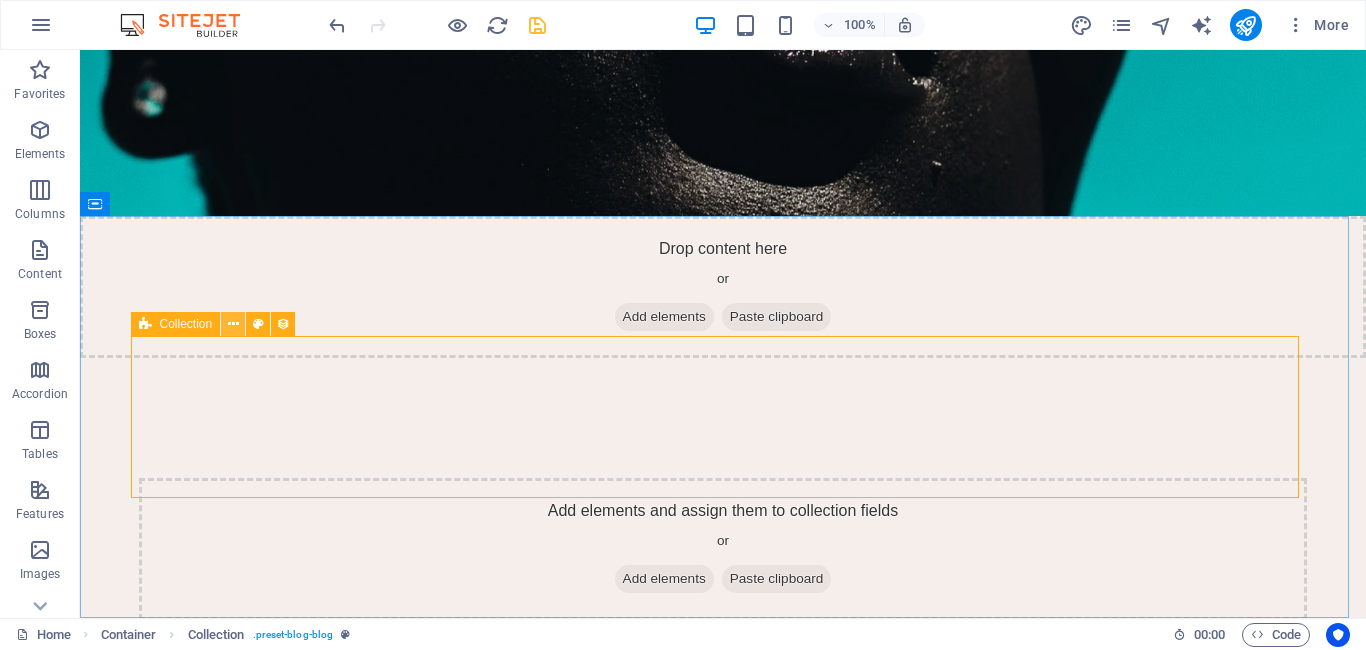 click at bounding box center [233, 324] 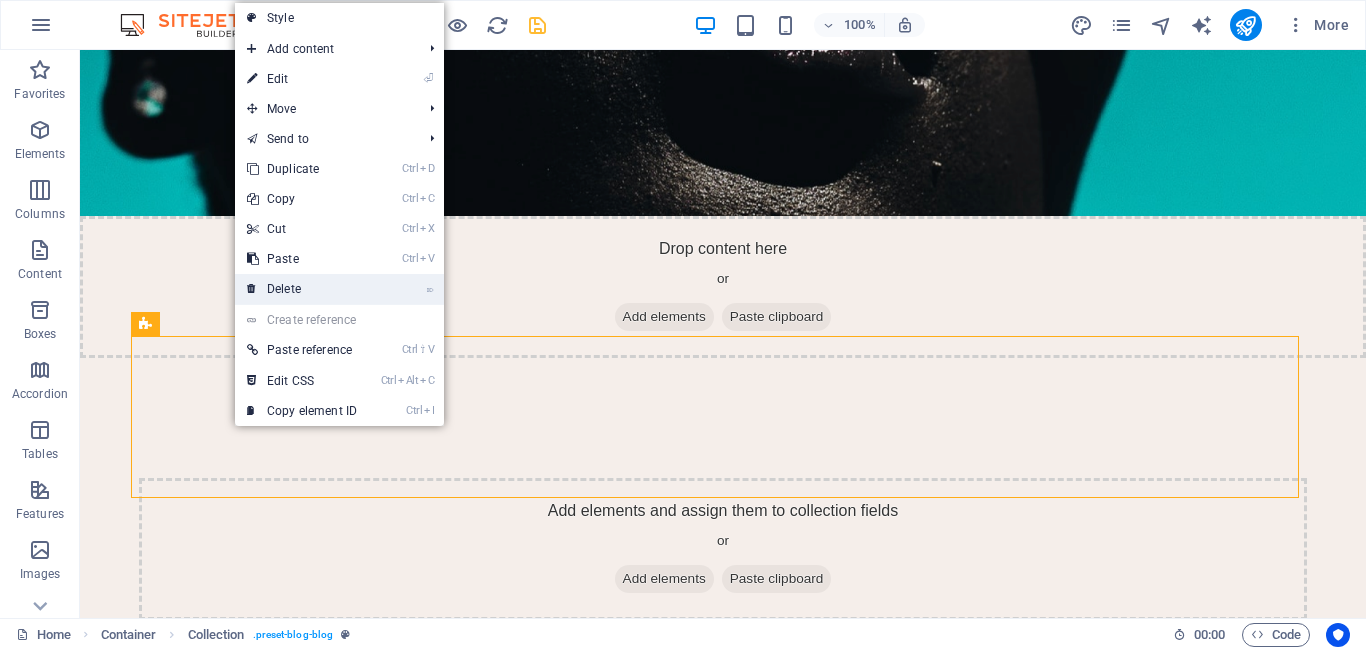 click on "⌦  Delete" at bounding box center (302, 289) 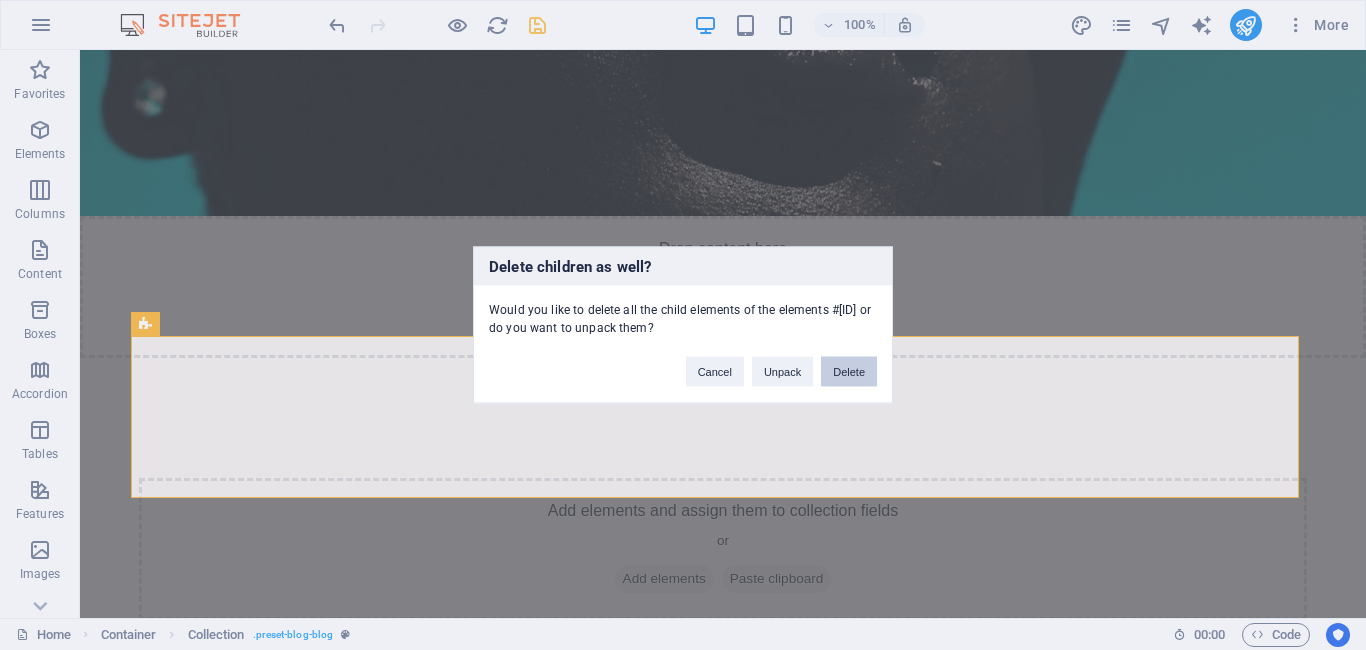 click on "Delete" at bounding box center [849, 372] 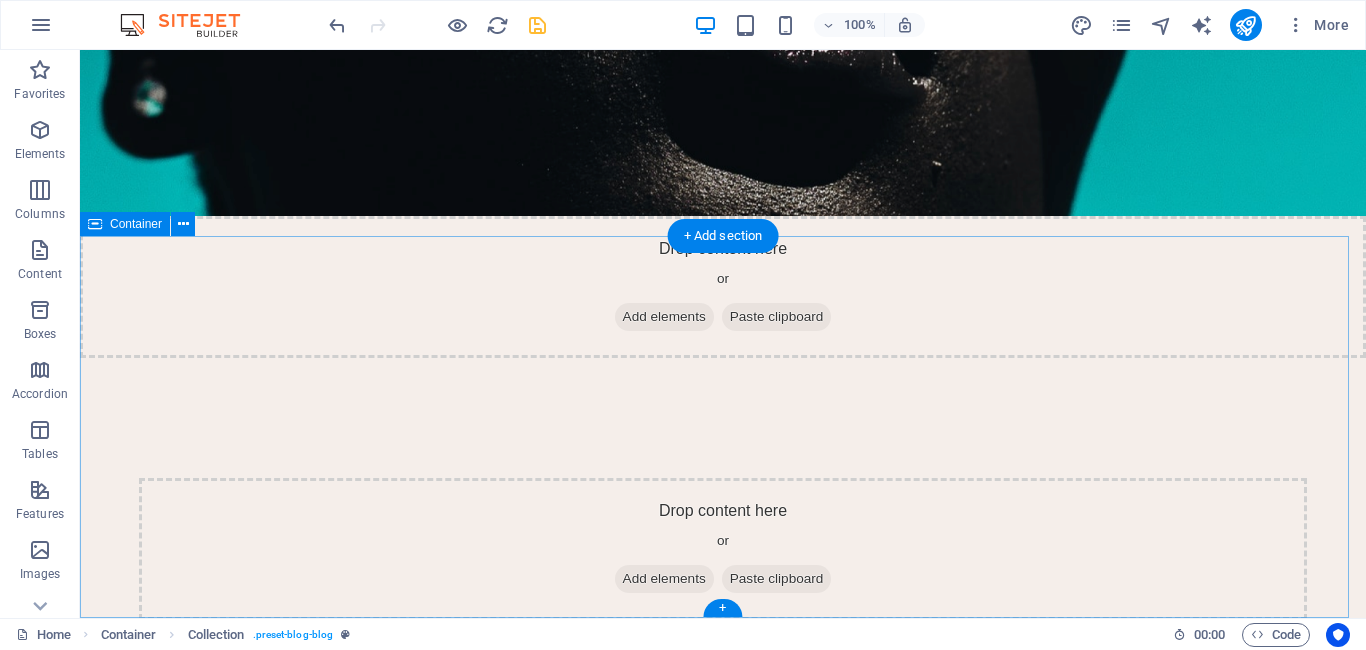 scroll, scrollTop: 1264, scrollLeft: 0, axis: vertical 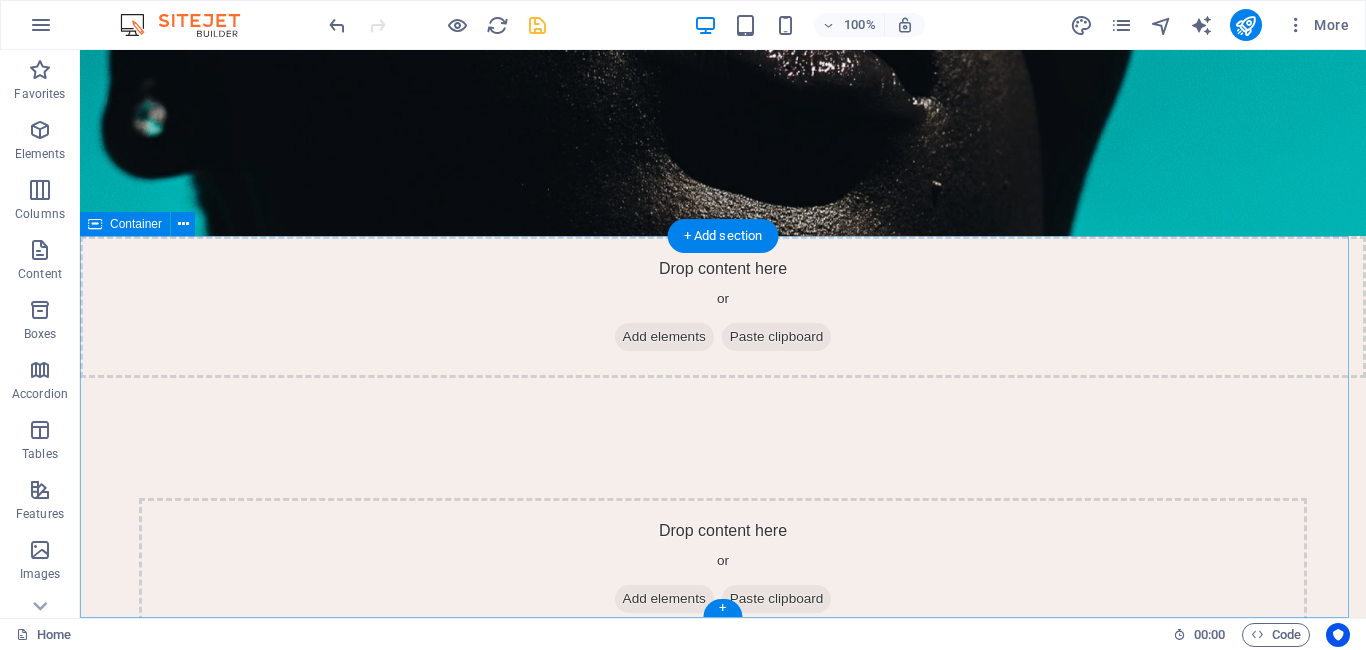 click on "Drop content here or  Add elements  Paste clipboard" at bounding box center [723, 569] 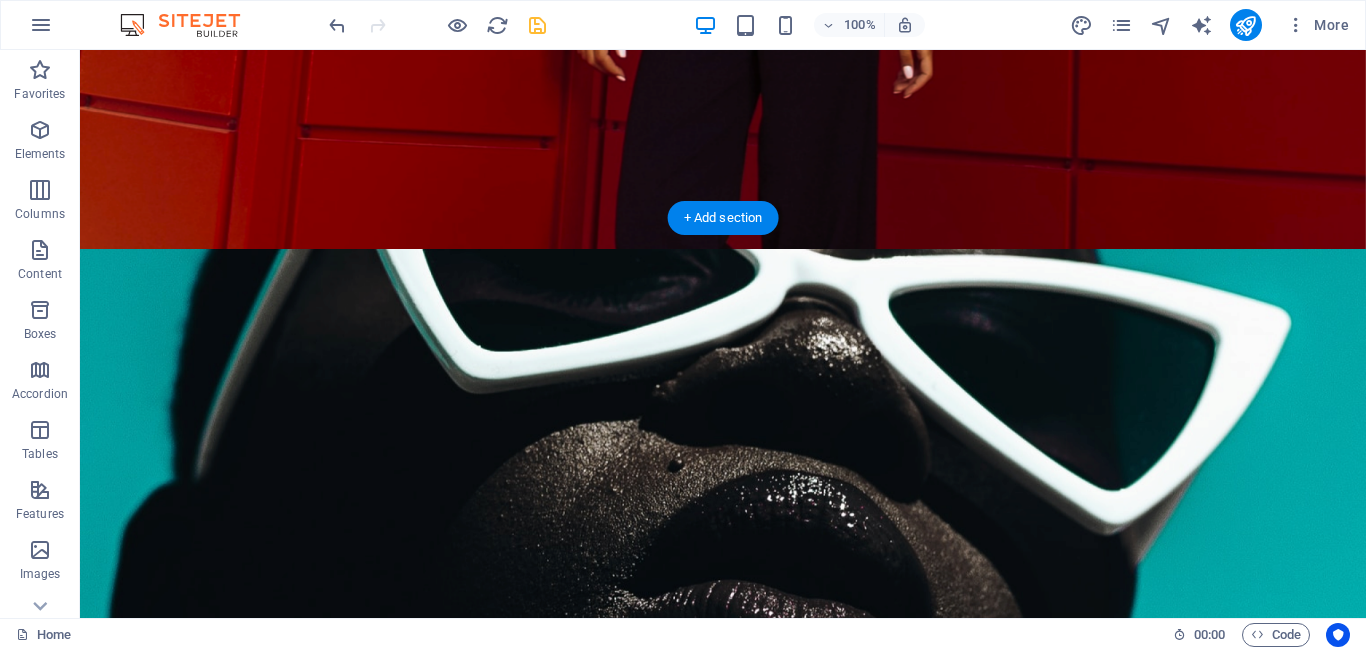 scroll, scrollTop: 764, scrollLeft: 0, axis: vertical 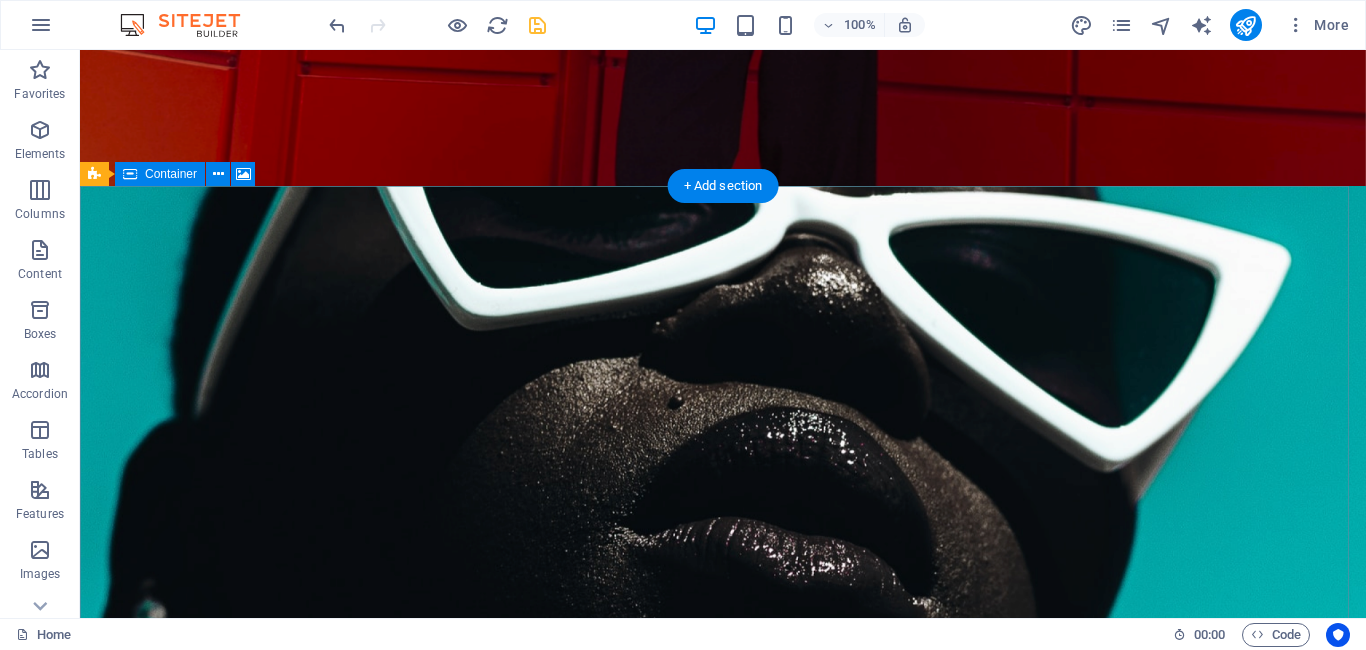 click on "Paste clipboard" at bounding box center (777, 837) 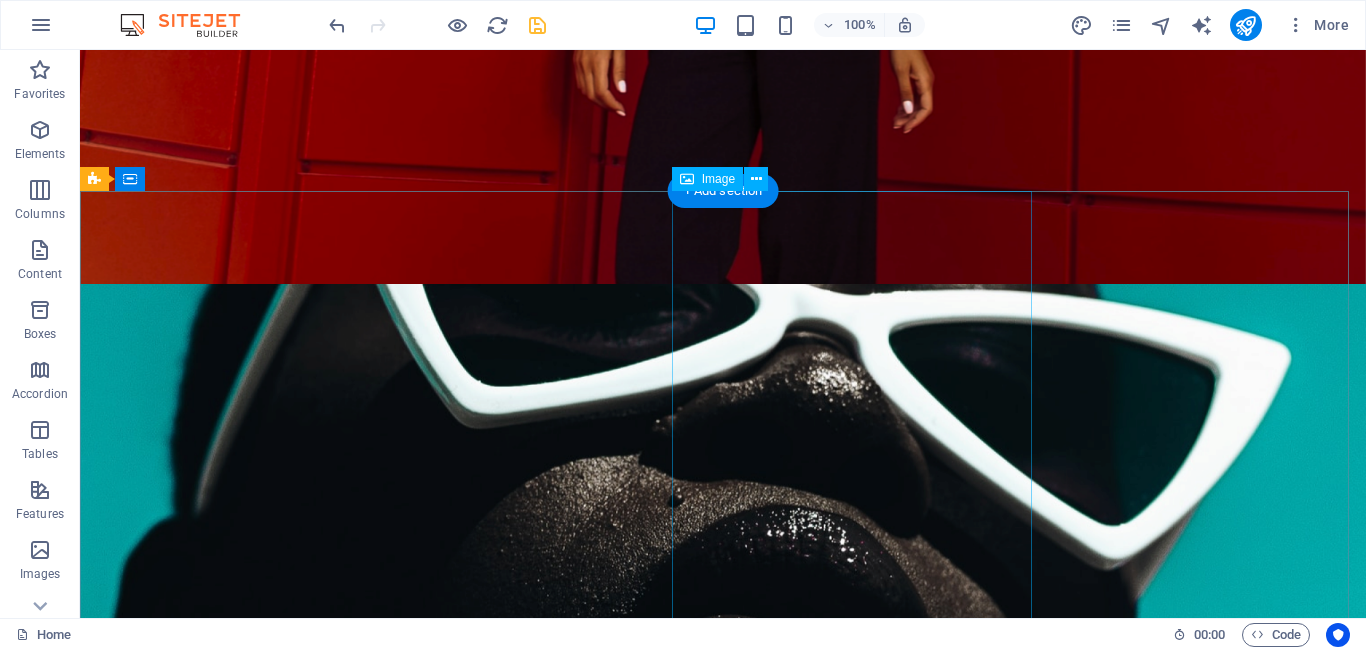 scroll, scrollTop: 764, scrollLeft: 0, axis: vertical 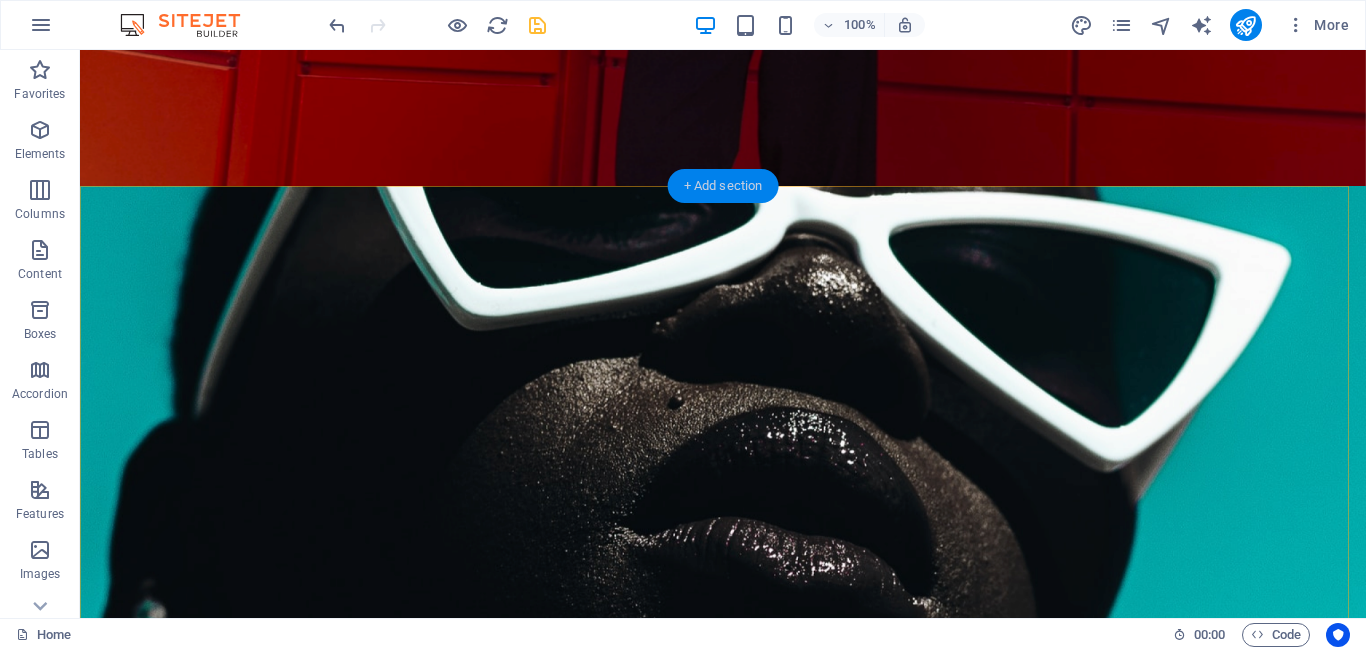 click on "+ Add section" at bounding box center (723, 186) 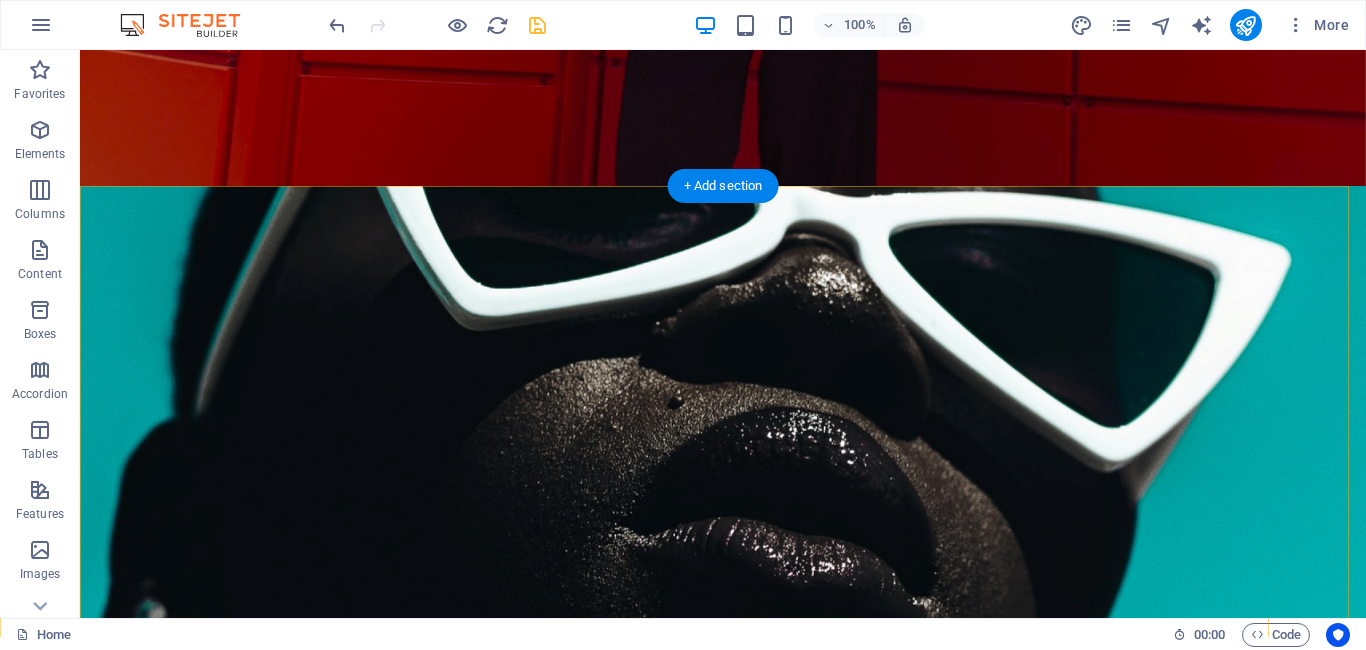 click at bounding box center (723, 461) 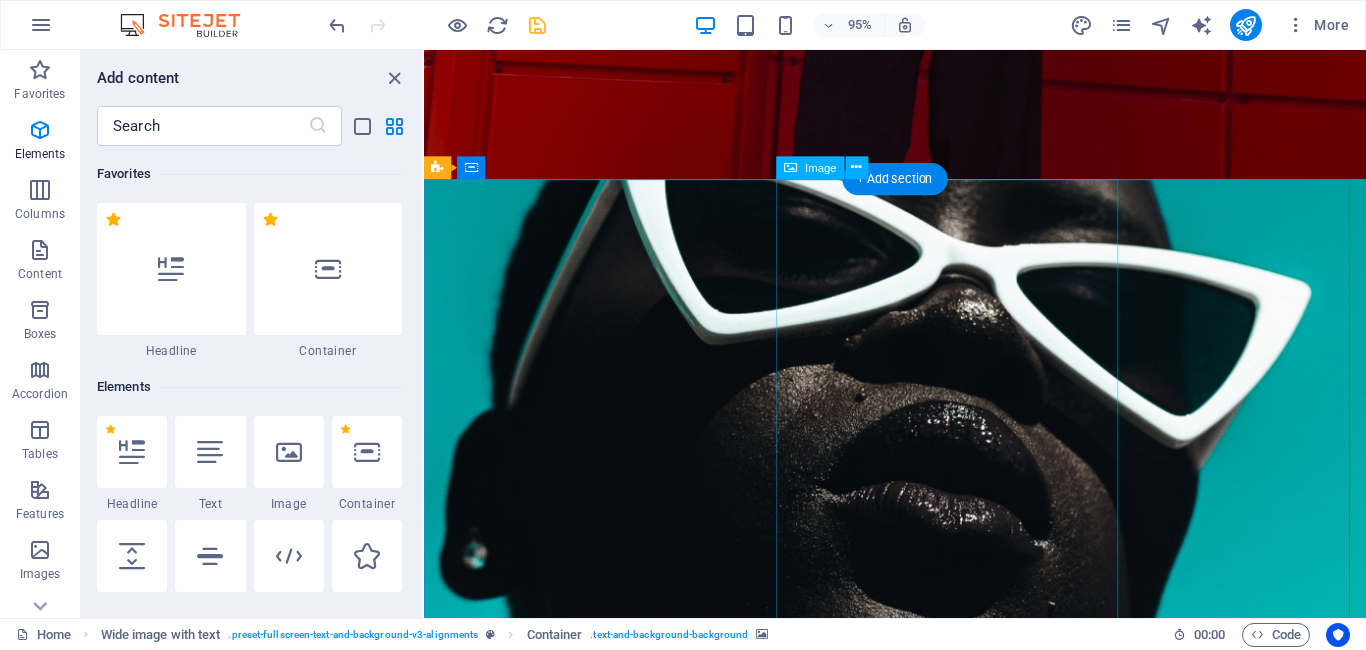 scroll, scrollTop: 3499, scrollLeft: 0, axis: vertical 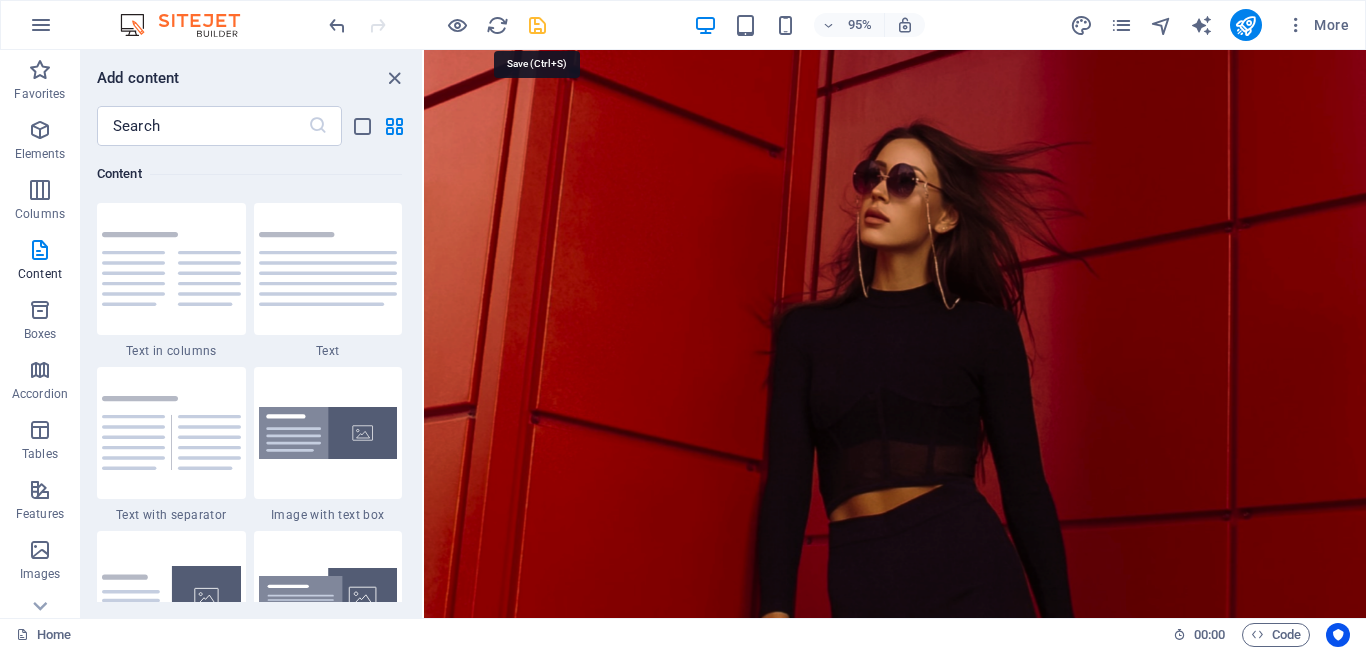 click at bounding box center [537, 25] 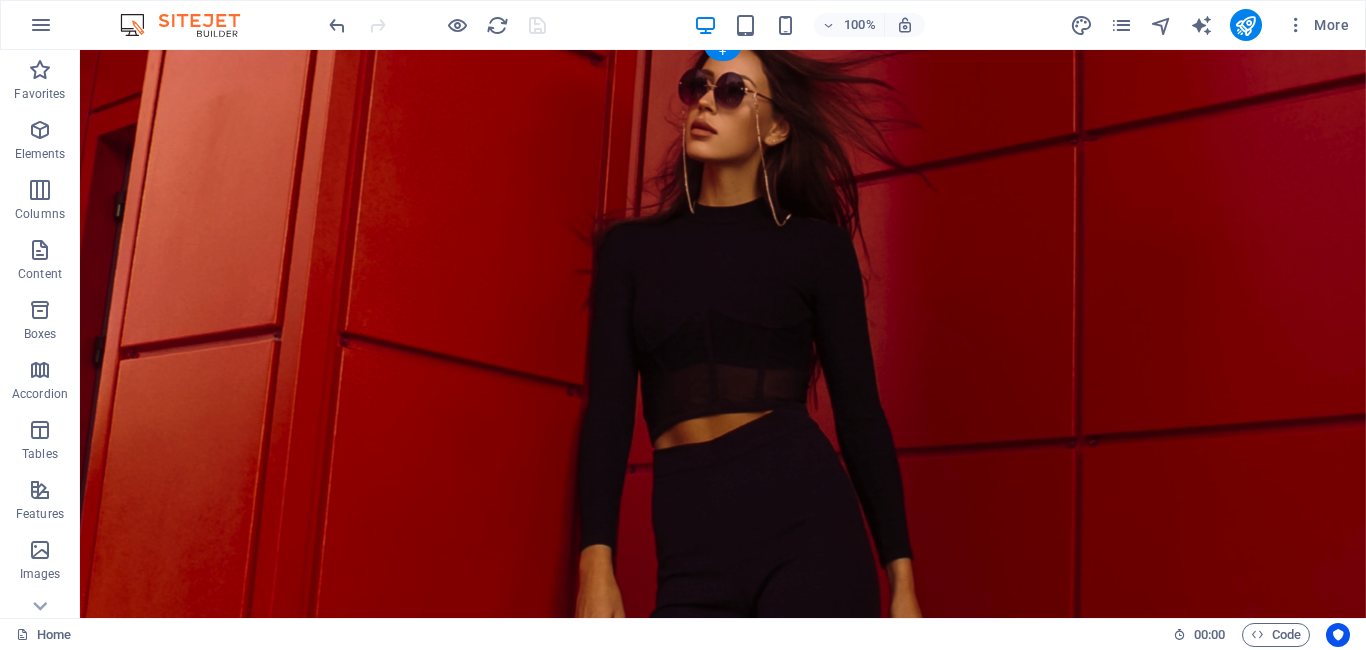 scroll, scrollTop: 0, scrollLeft: 0, axis: both 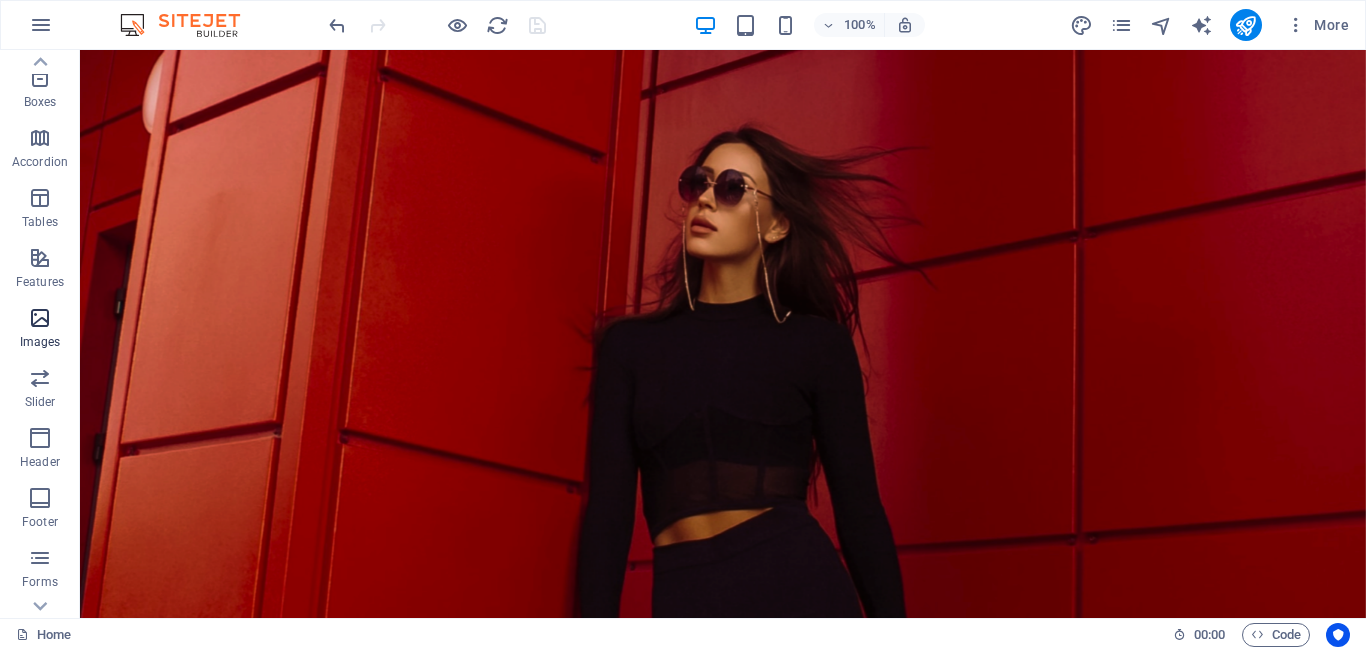 click at bounding box center (40, 318) 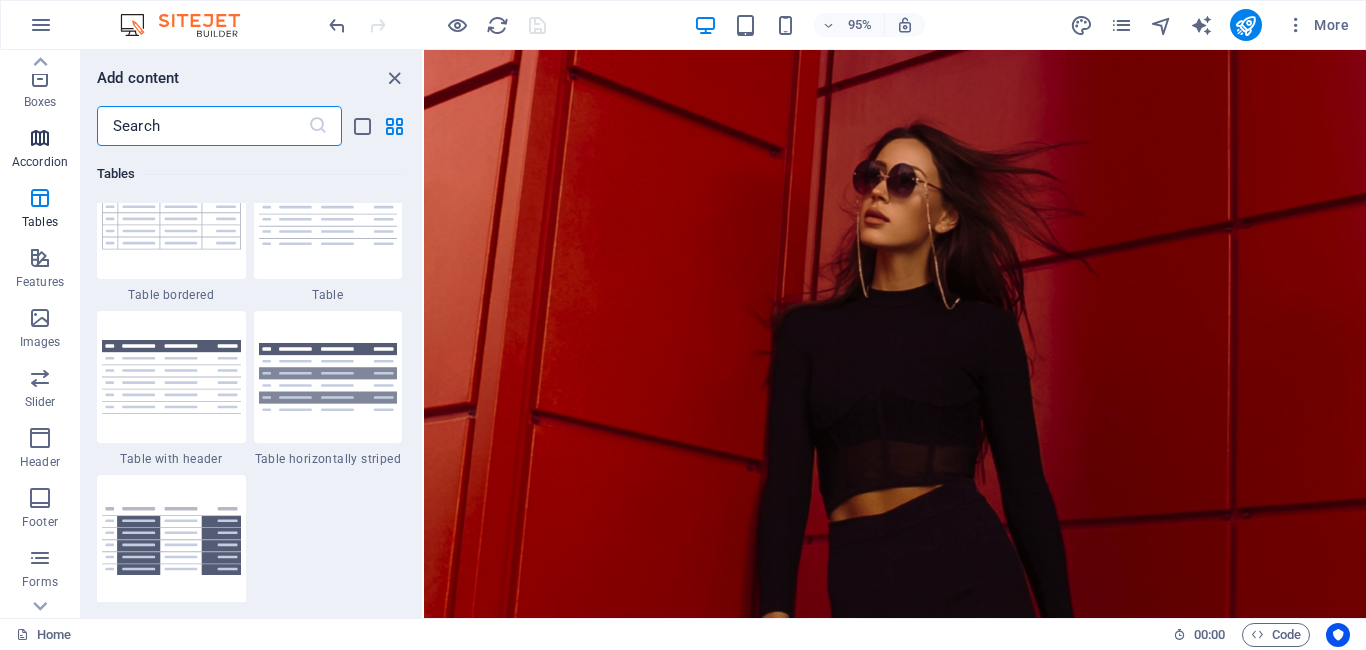 scroll, scrollTop: 7240, scrollLeft: 0, axis: vertical 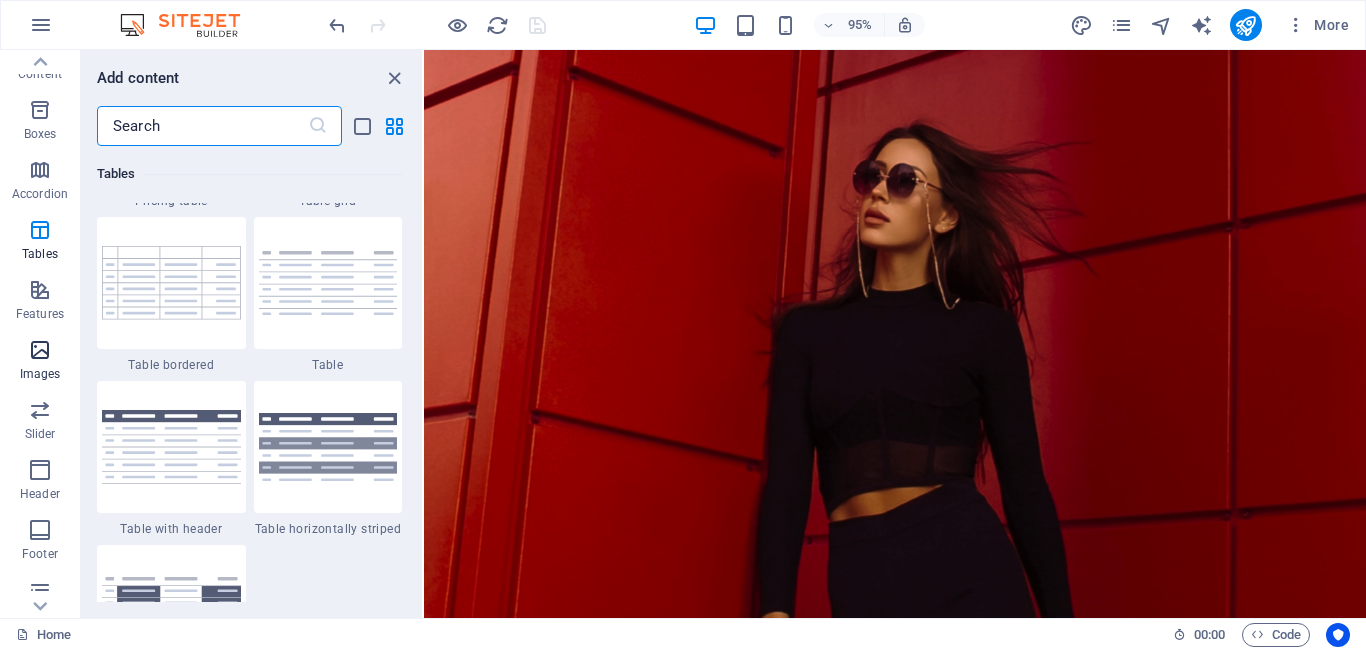 click at bounding box center [40, 350] 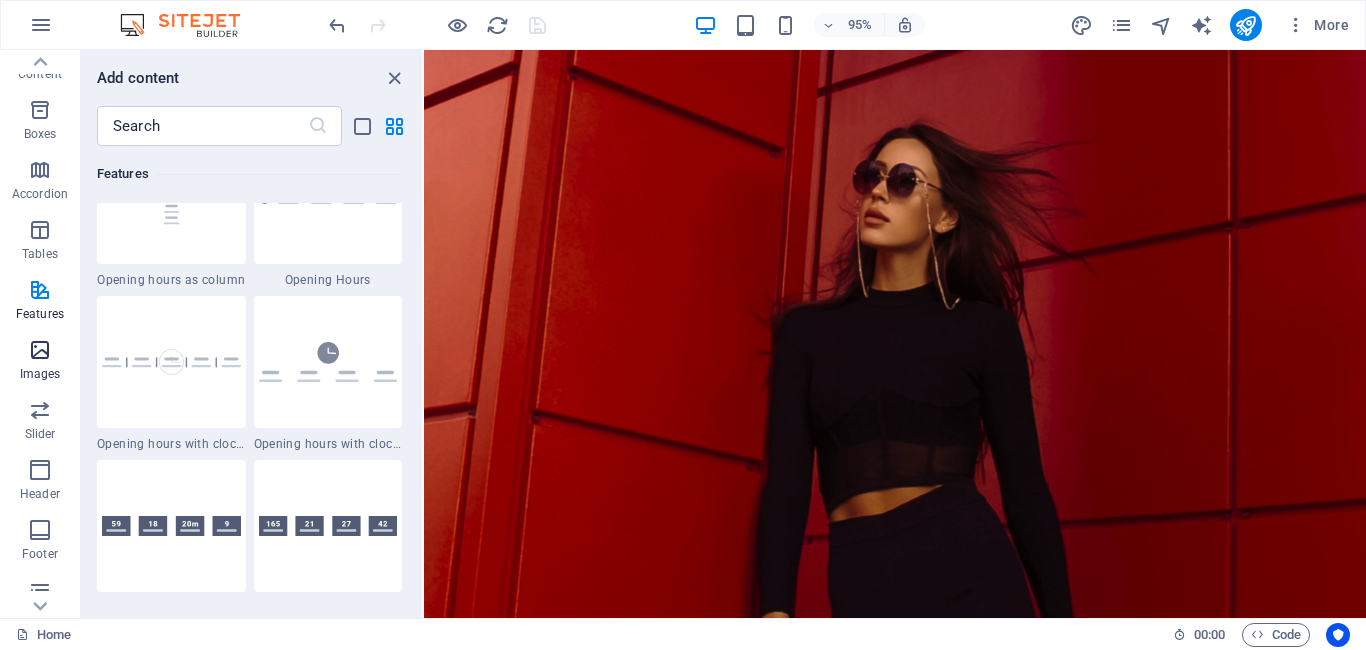 scroll, scrollTop: 10140, scrollLeft: 0, axis: vertical 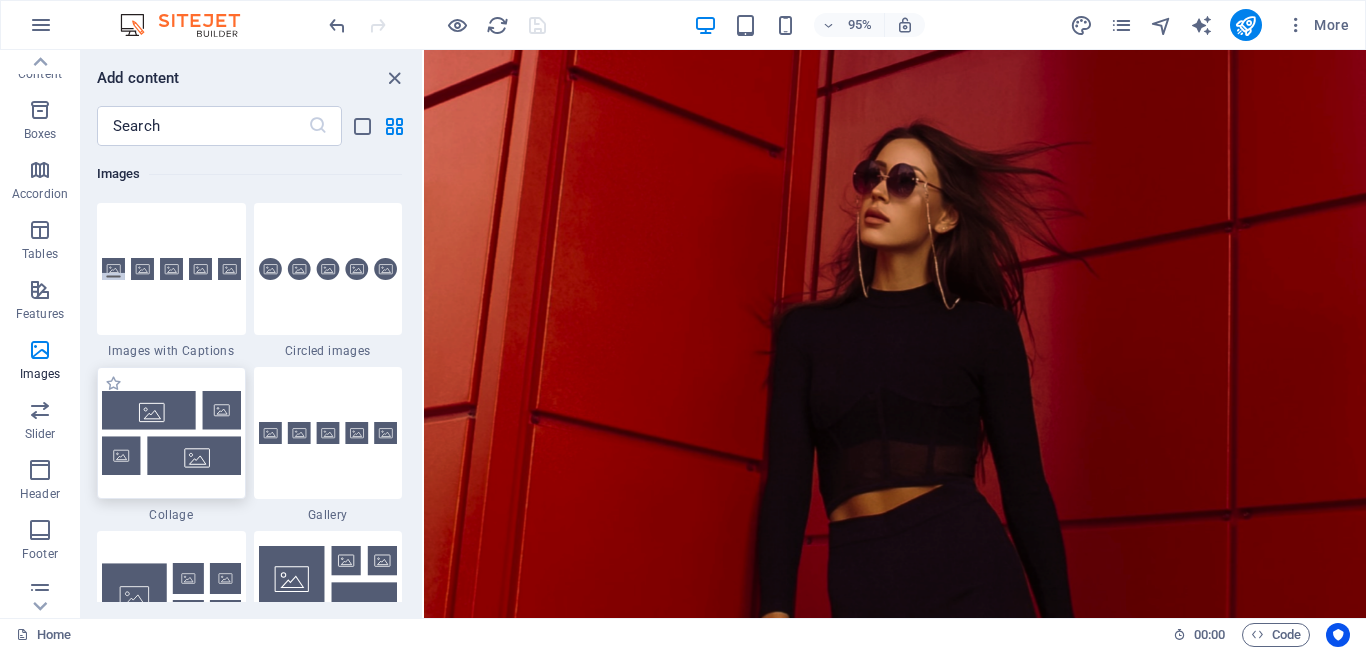click at bounding box center [171, 432] 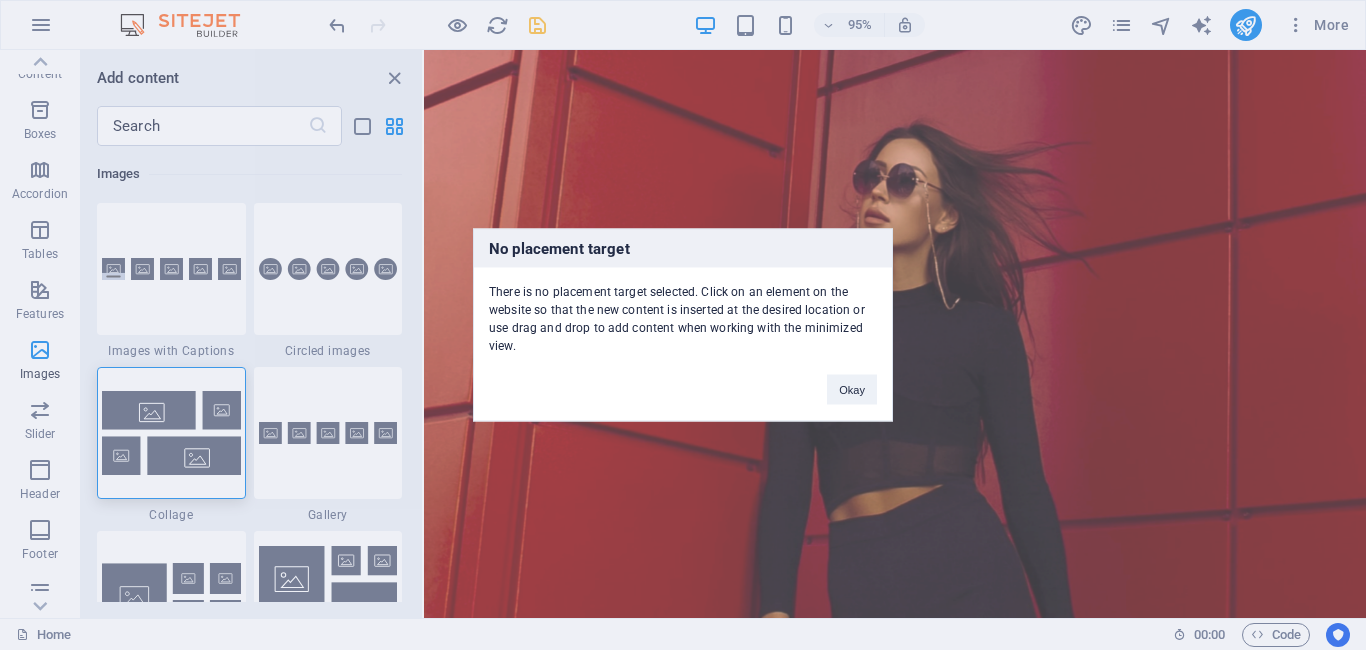 click on "No placement target There is no placement target selected. Click on an element on the website so that the new content is inserted at the desired location or use drag and drop to add content when working with the minimized view. Okay" at bounding box center [683, 325] 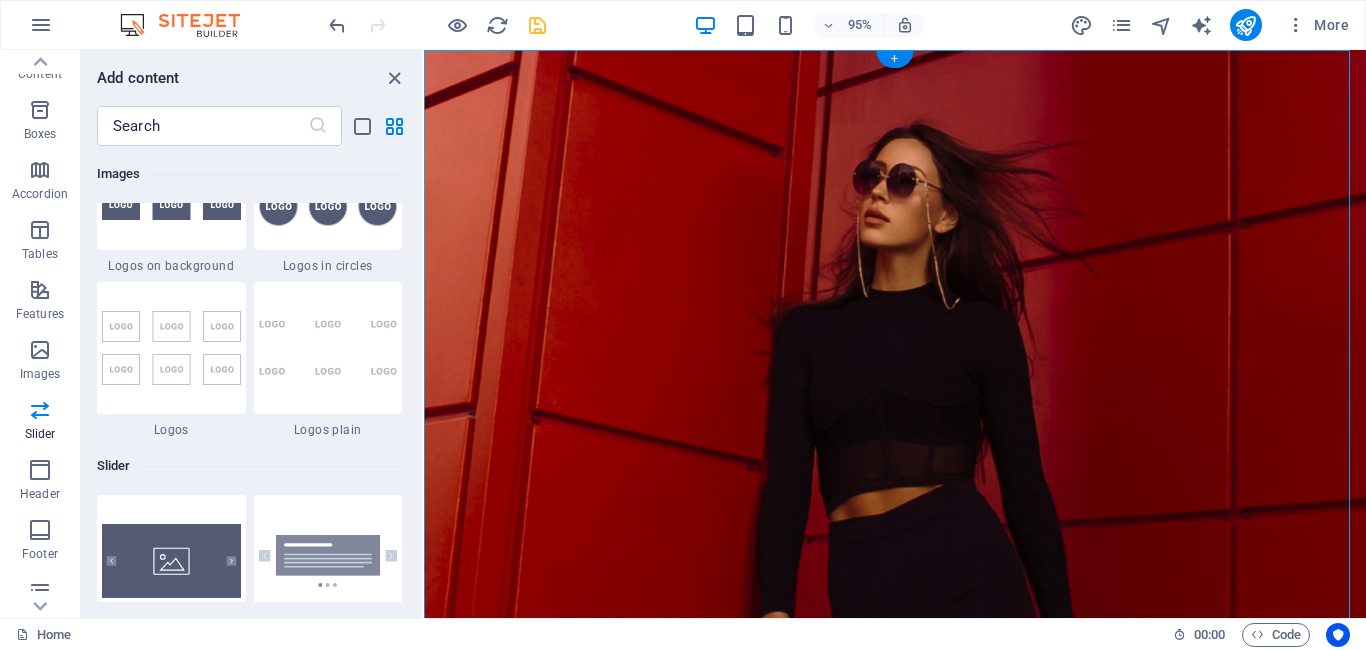 scroll, scrollTop: 11041, scrollLeft: 0, axis: vertical 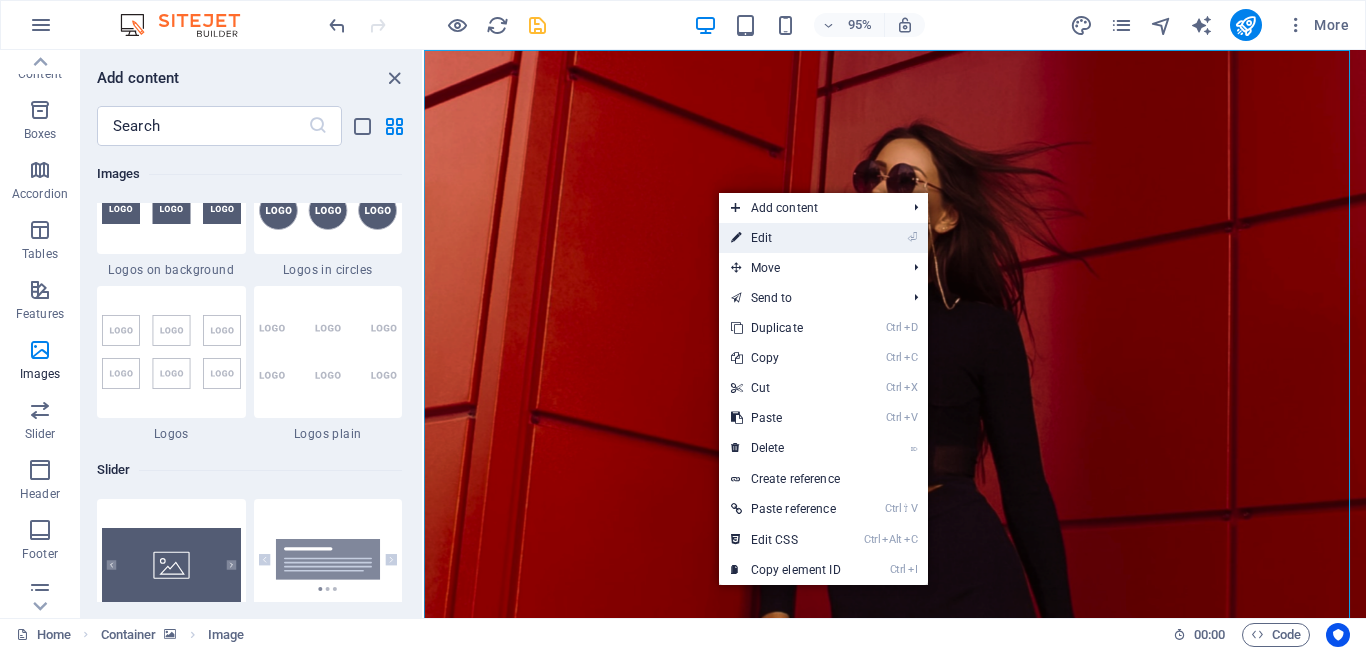 click on "⏎  Edit" at bounding box center [786, 238] 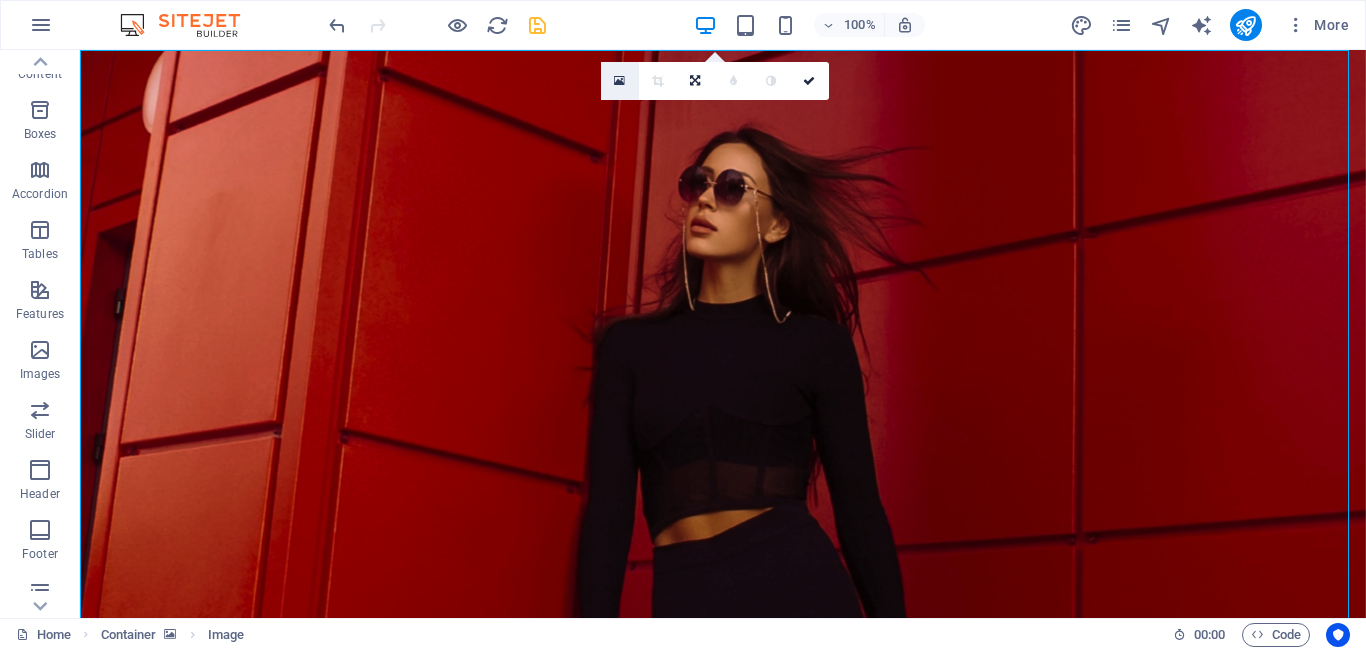 click at bounding box center (619, 81) 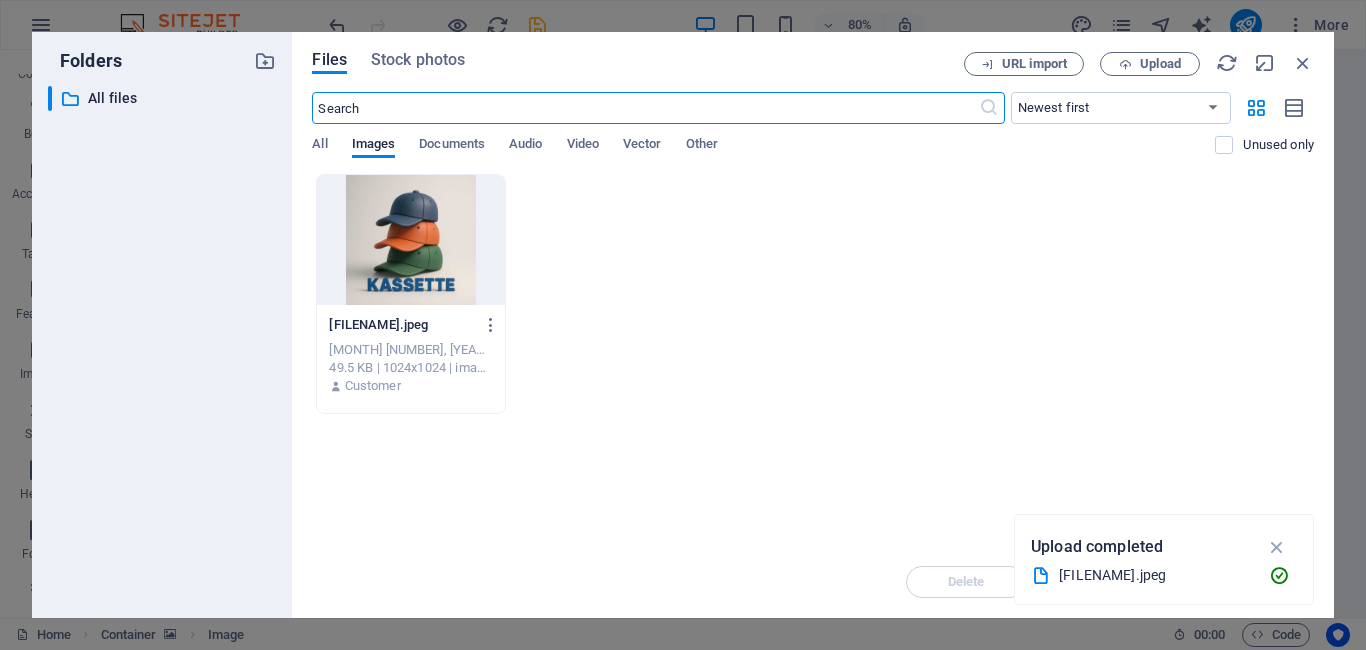 click at bounding box center [410, 240] 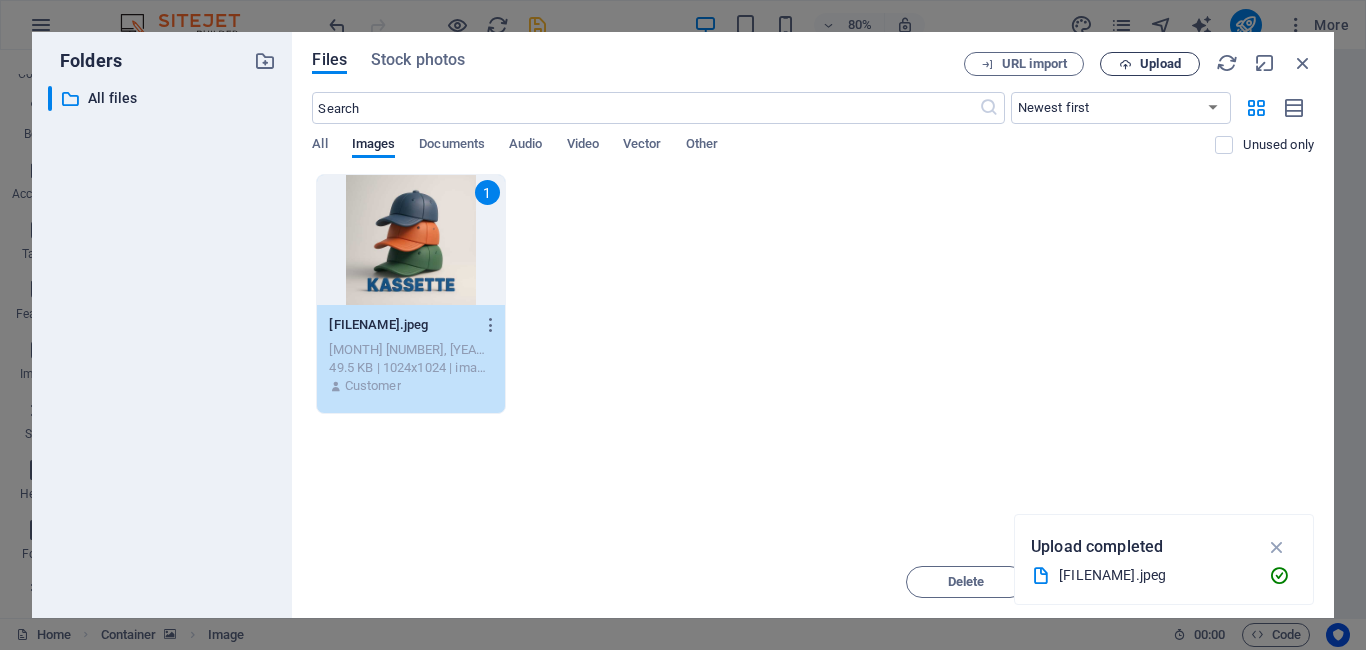 click on "Upload" at bounding box center [1160, 64] 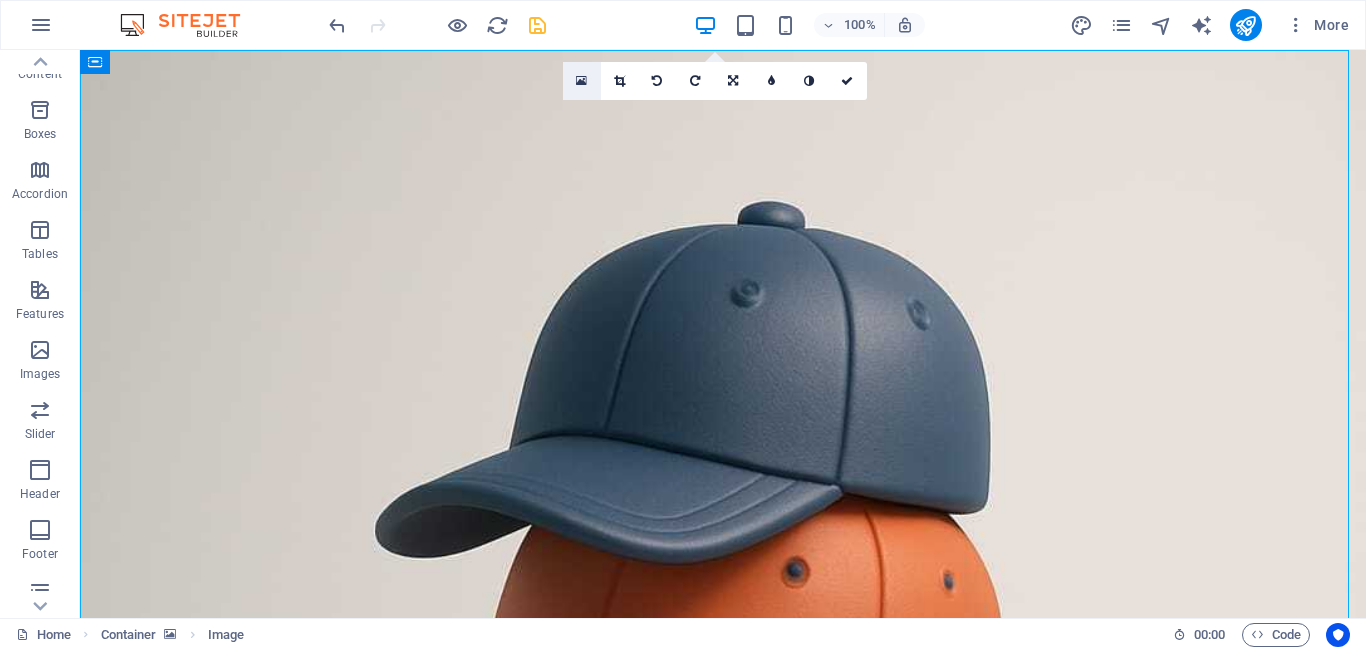 click at bounding box center [581, 81] 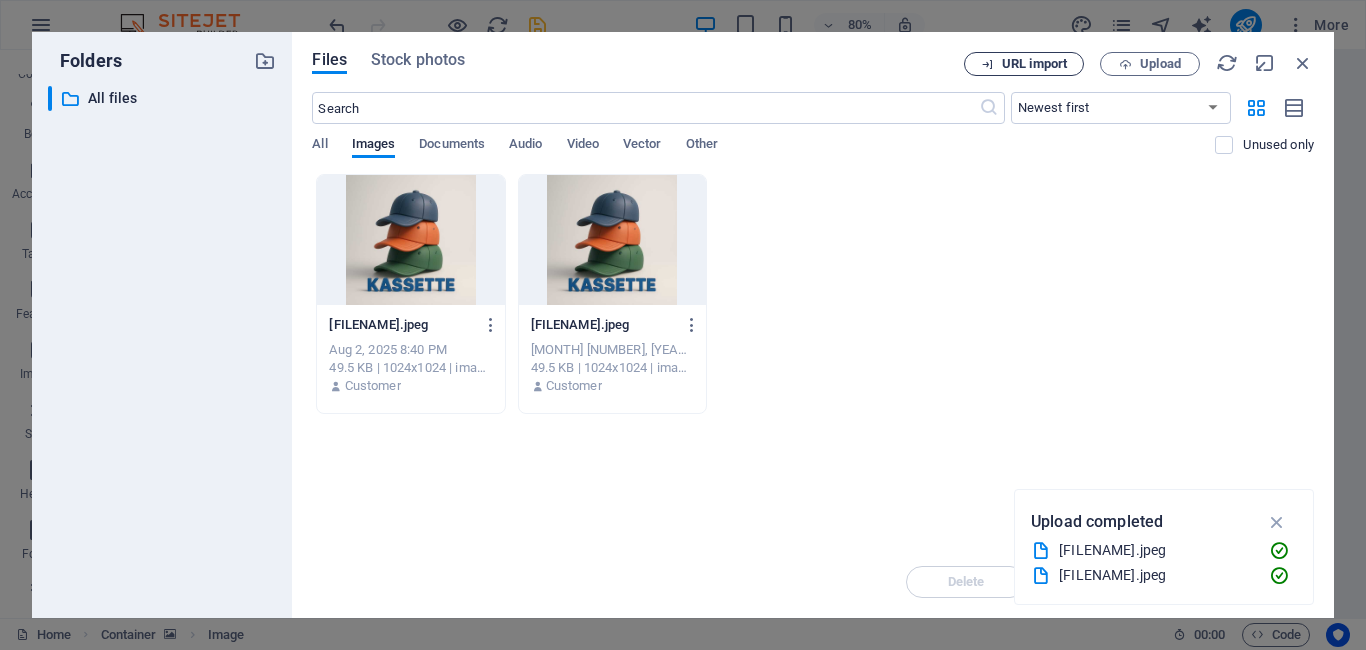 click on "URL import" at bounding box center [1024, 64] 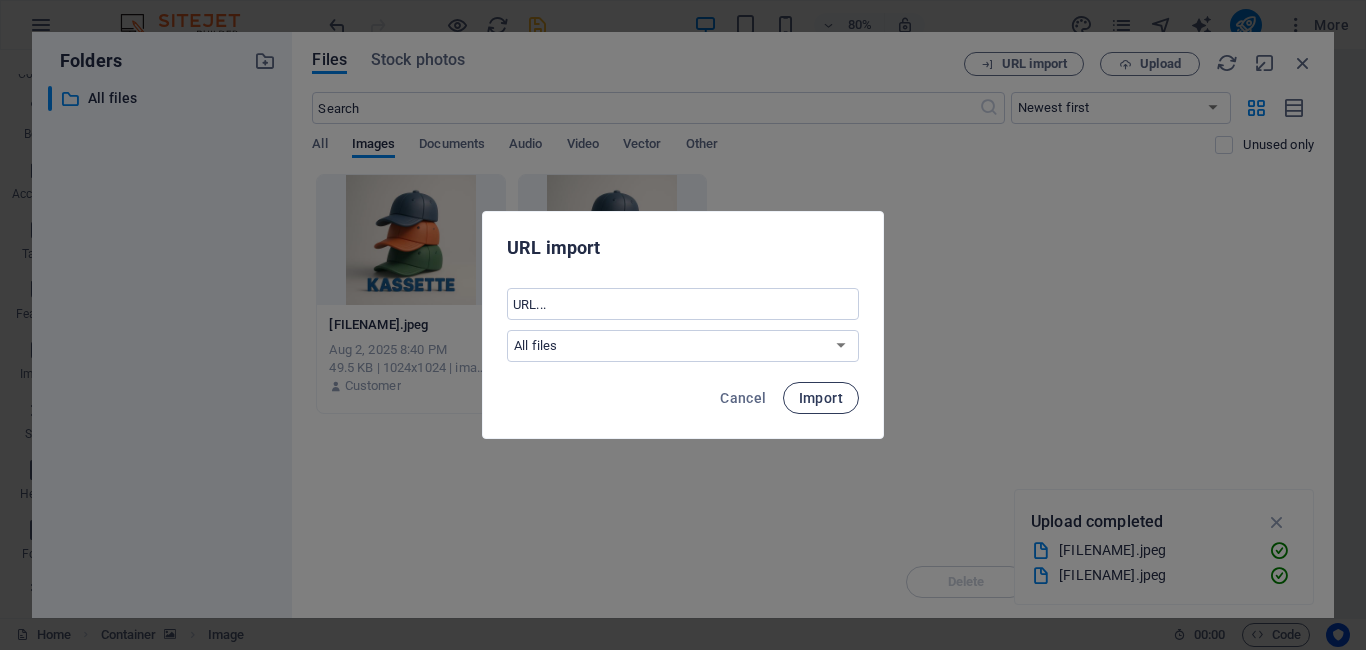 click on "Import" at bounding box center [821, 398] 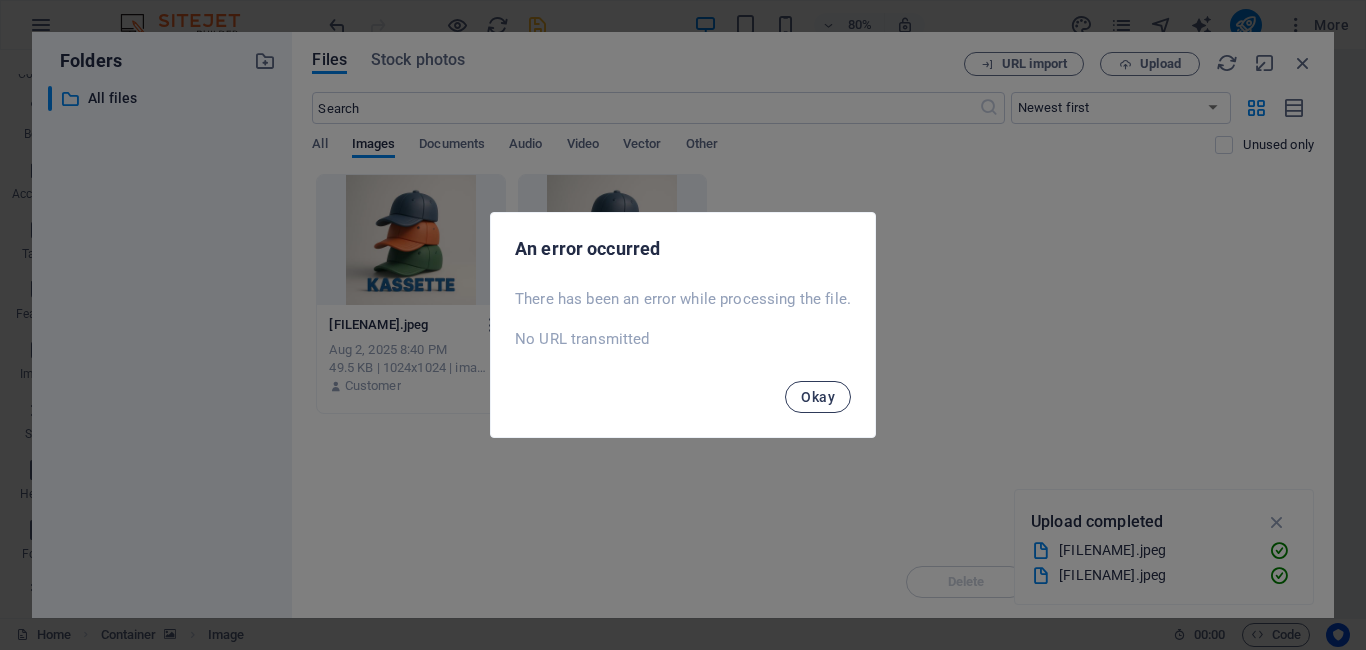 click on "Okay" at bounding box center [818, 397] 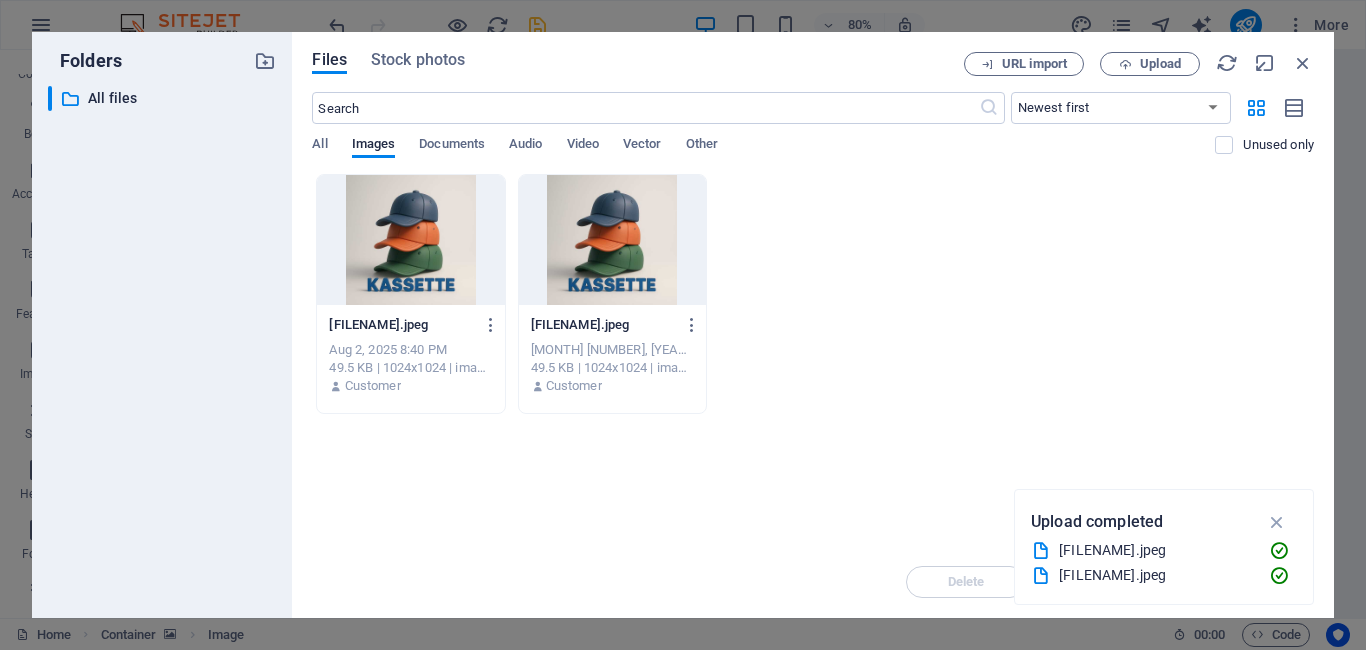 click at bounding box center [612, 240] 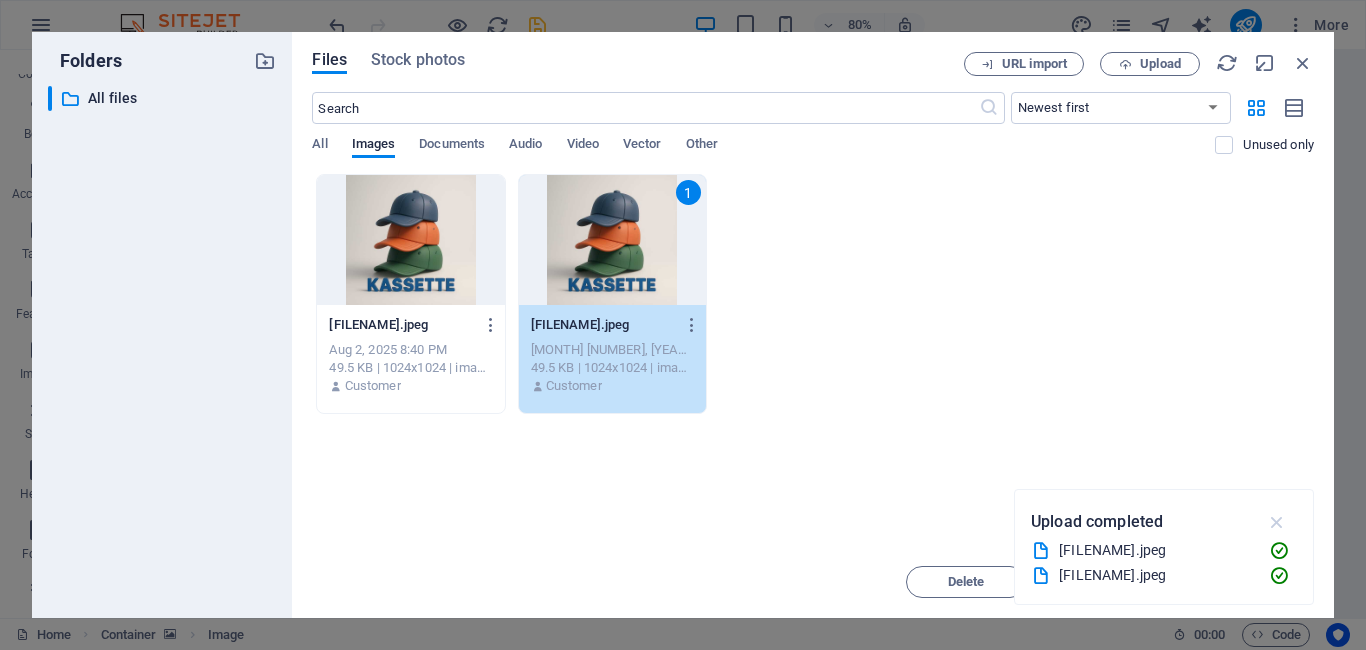 click at bounding box center [1277, 522] 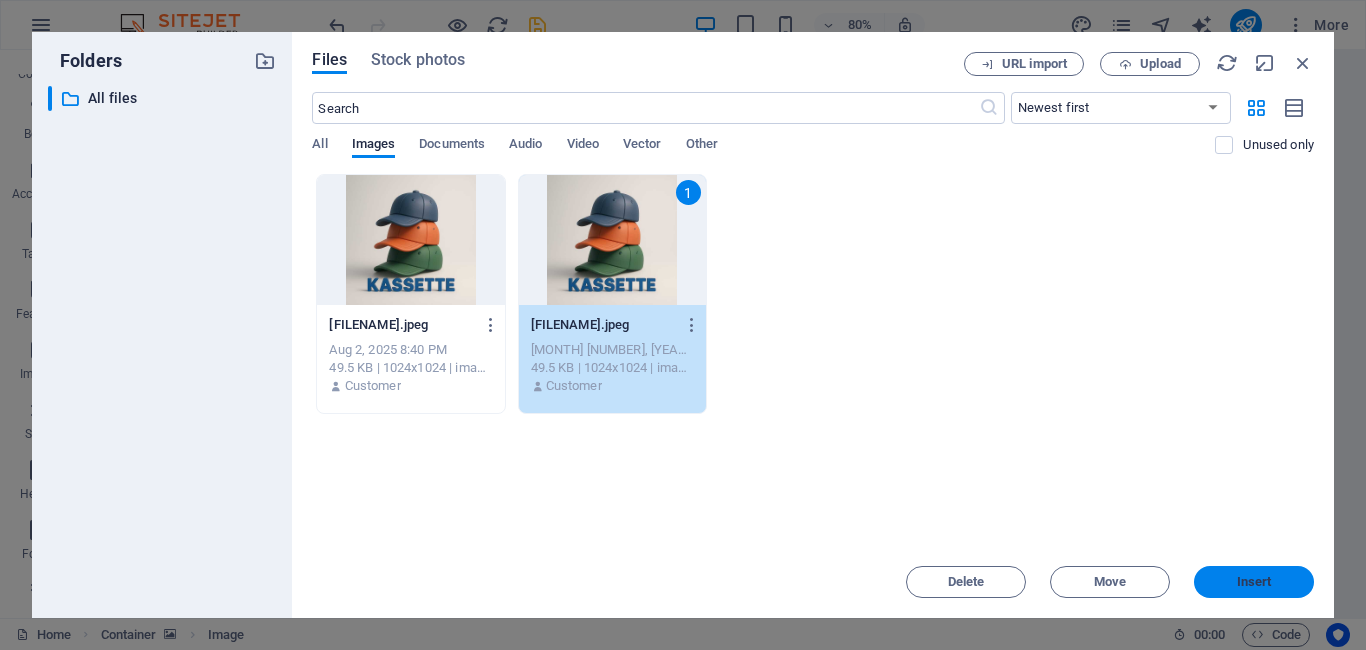 click on "Insert" at bounding box center (1254, 582) 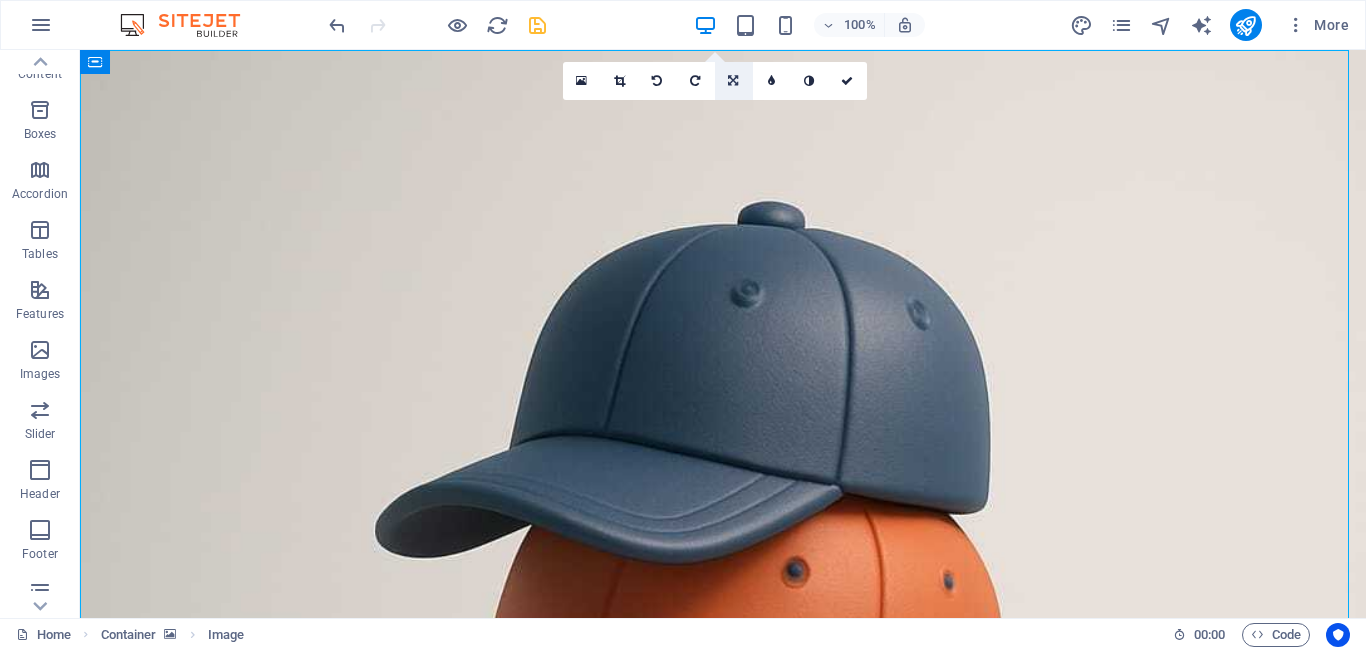 click at bounding box center (734, 81) 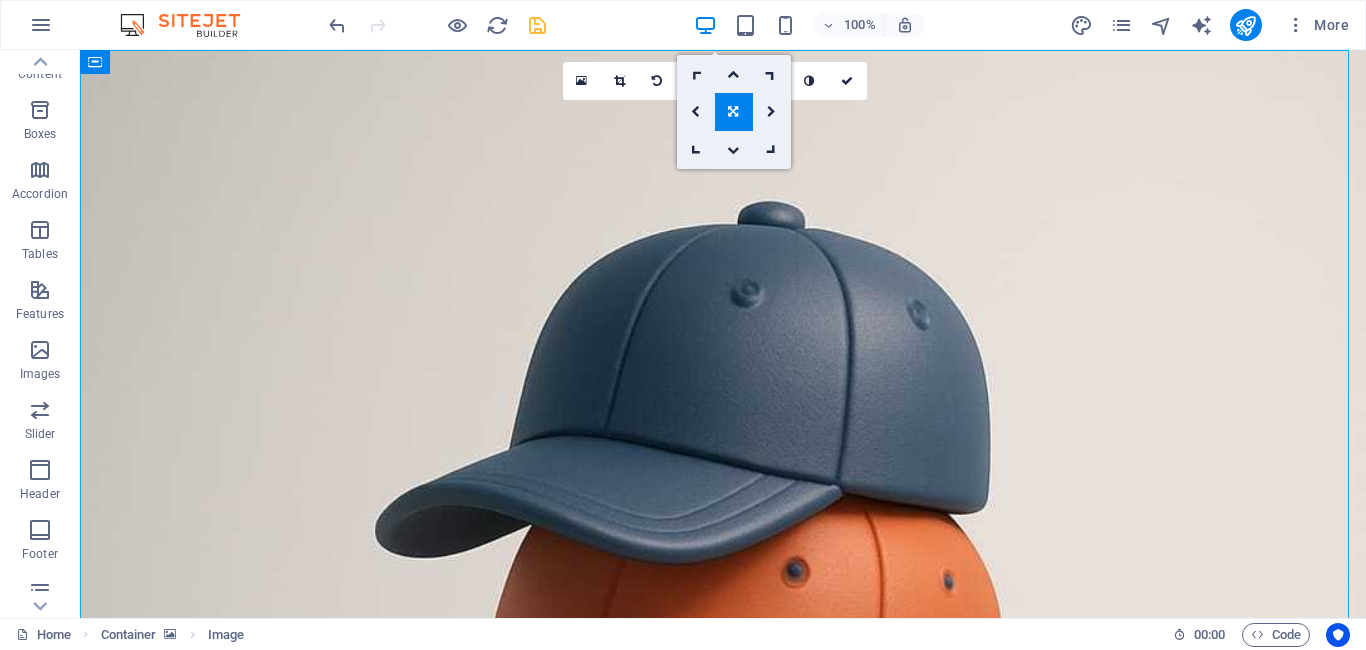 click at bounding box center (733, 112) 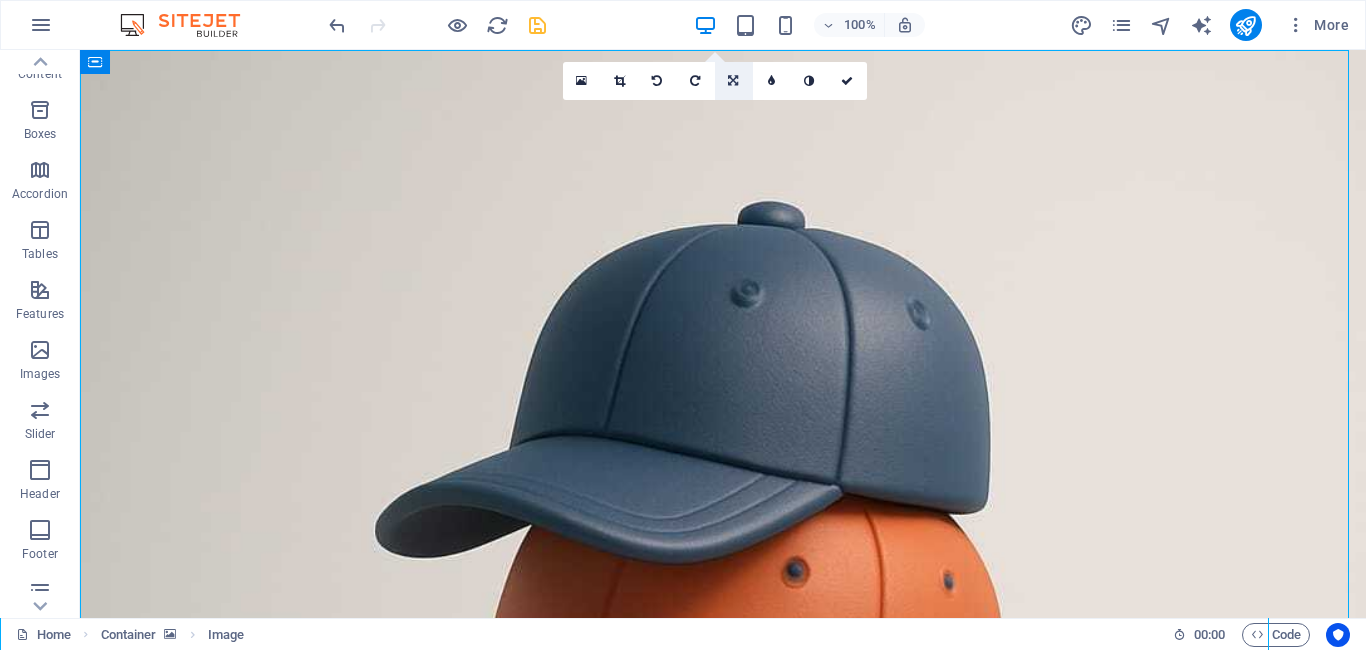 click at bounding box center [733, 81] 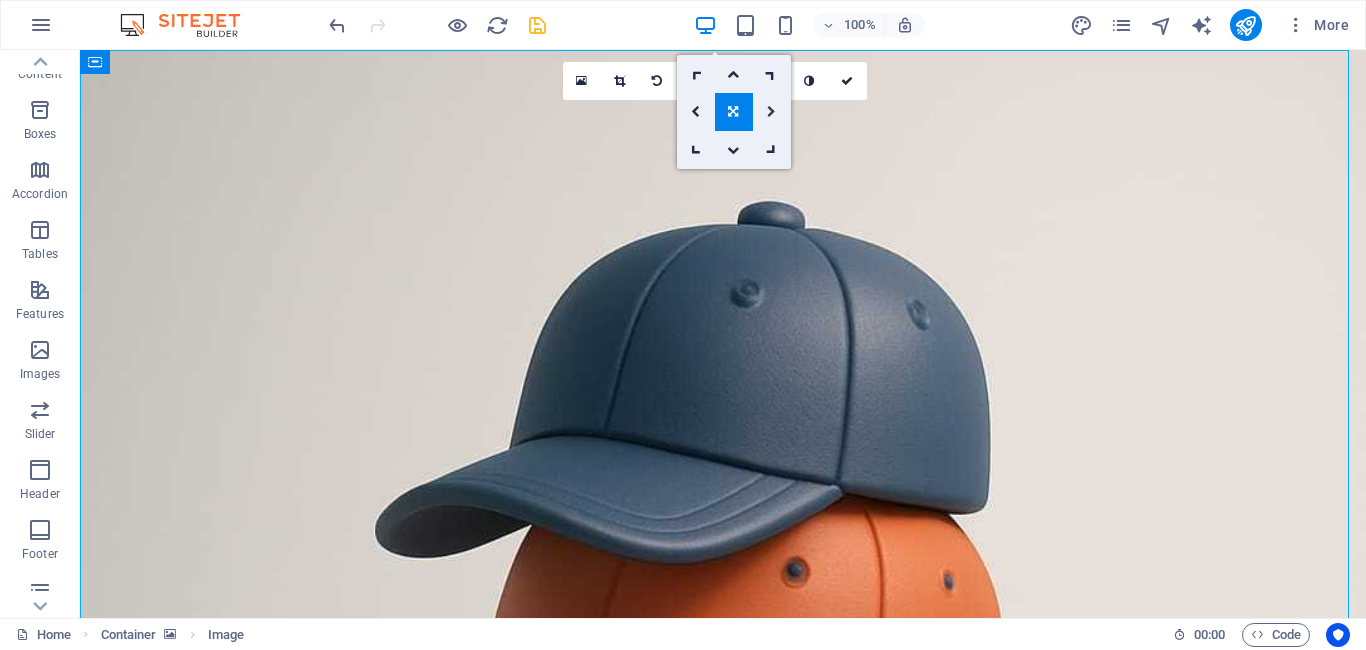 click at bounding box center (771, 112) 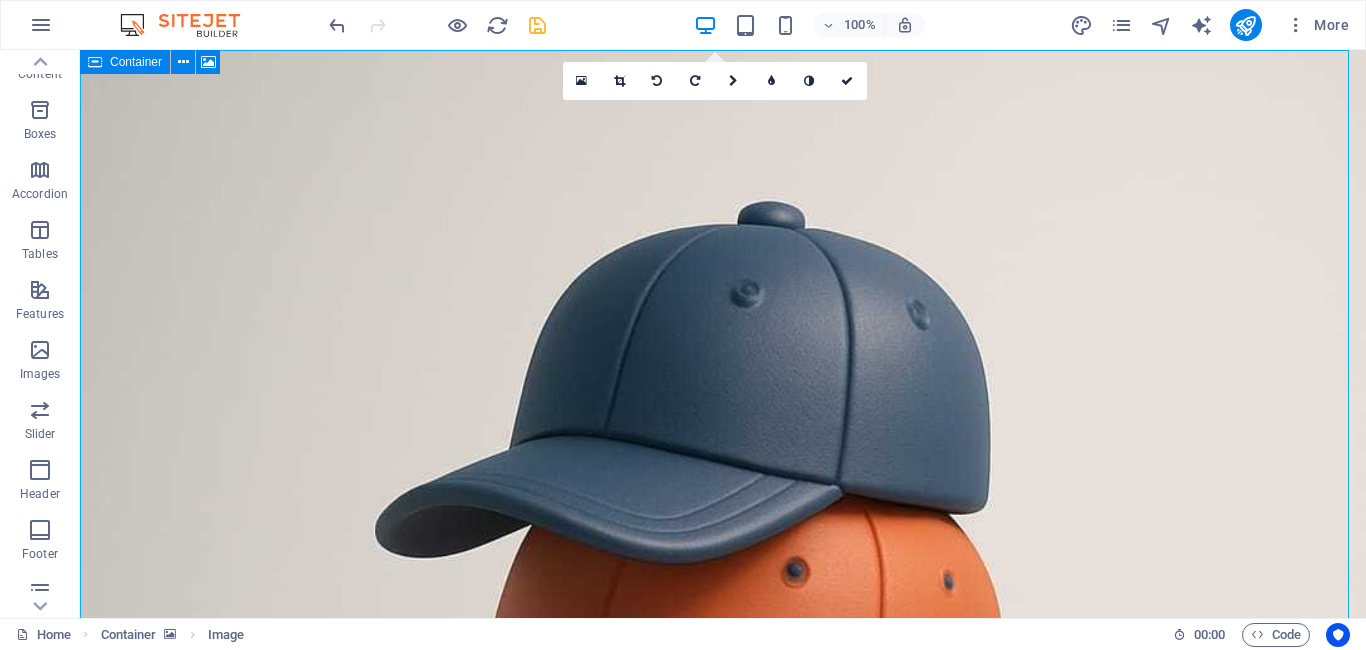 click at bounding box center (723, 500) 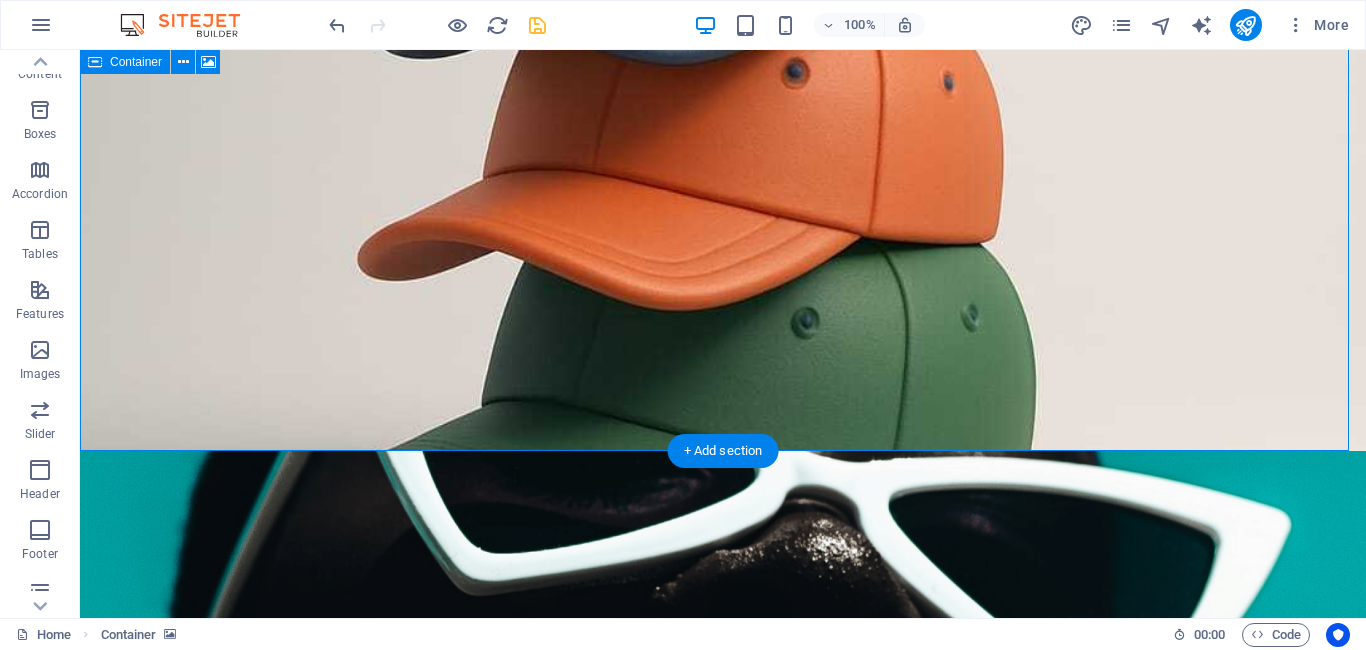 scroll, scrollTop: 500, scrollLeft: 0, axis: vertical 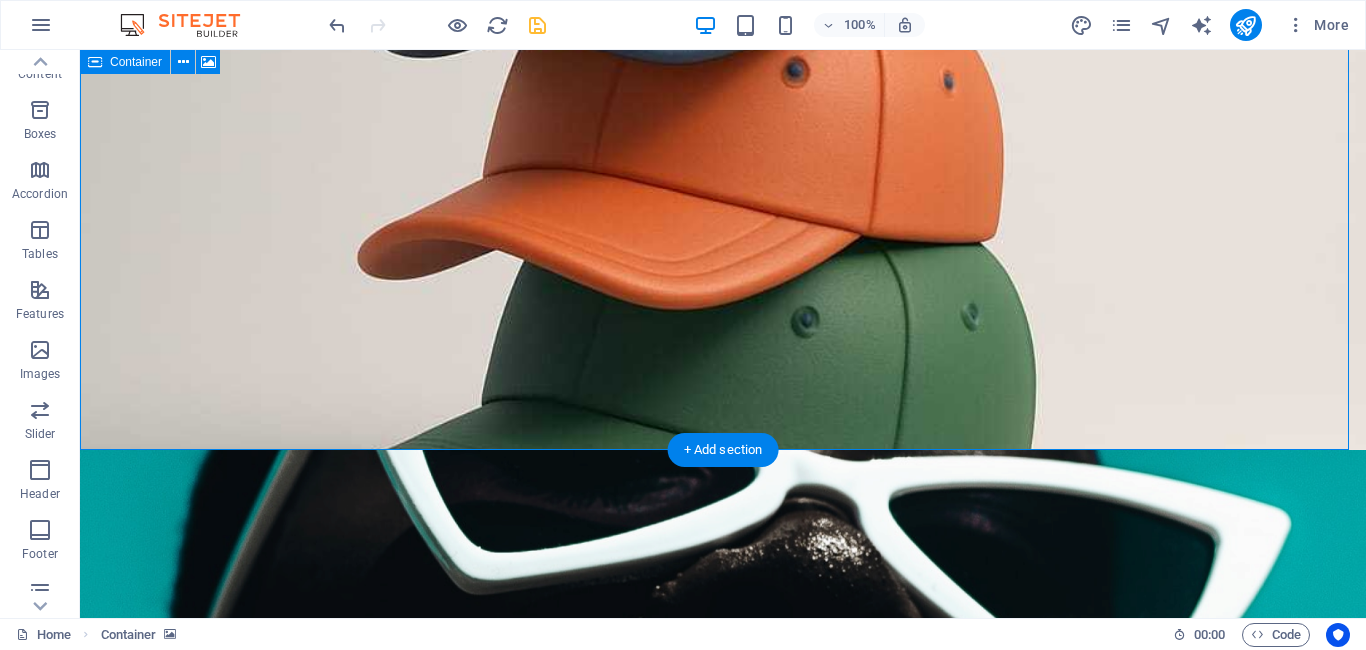 click at bounding box center (723, 0) 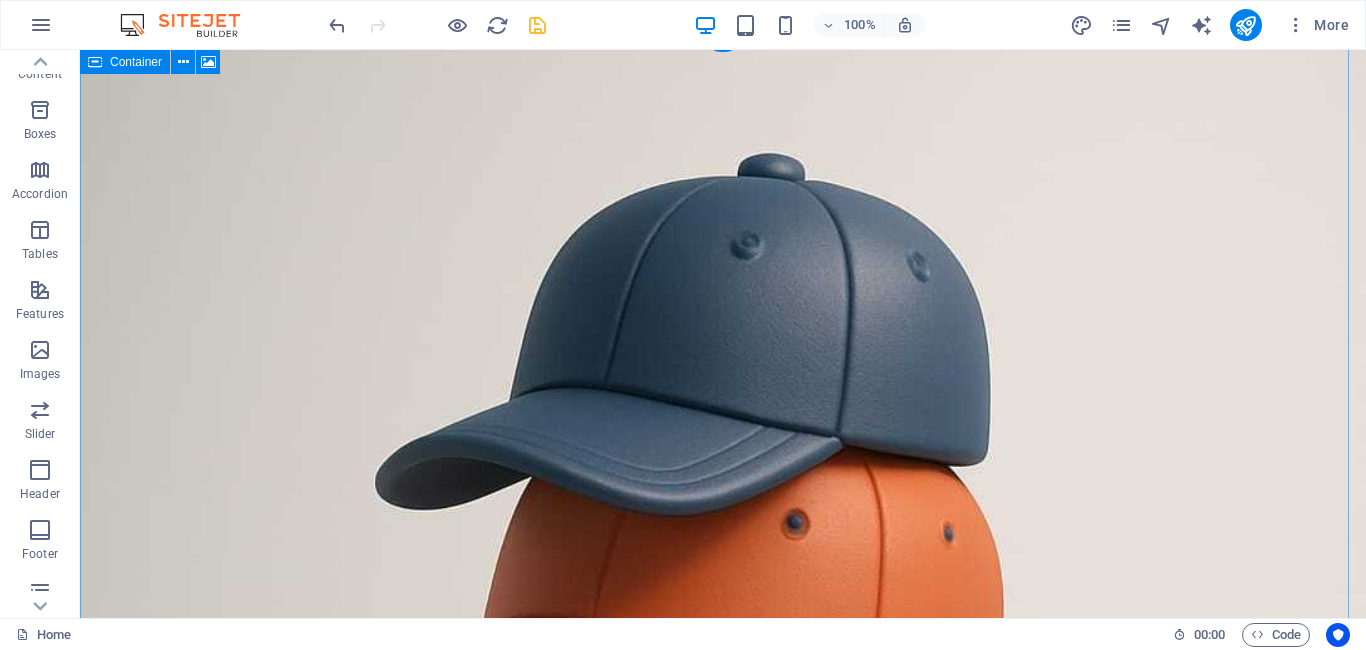 scroll, scrollTop: 0, scrollLeft: 0, axis: both 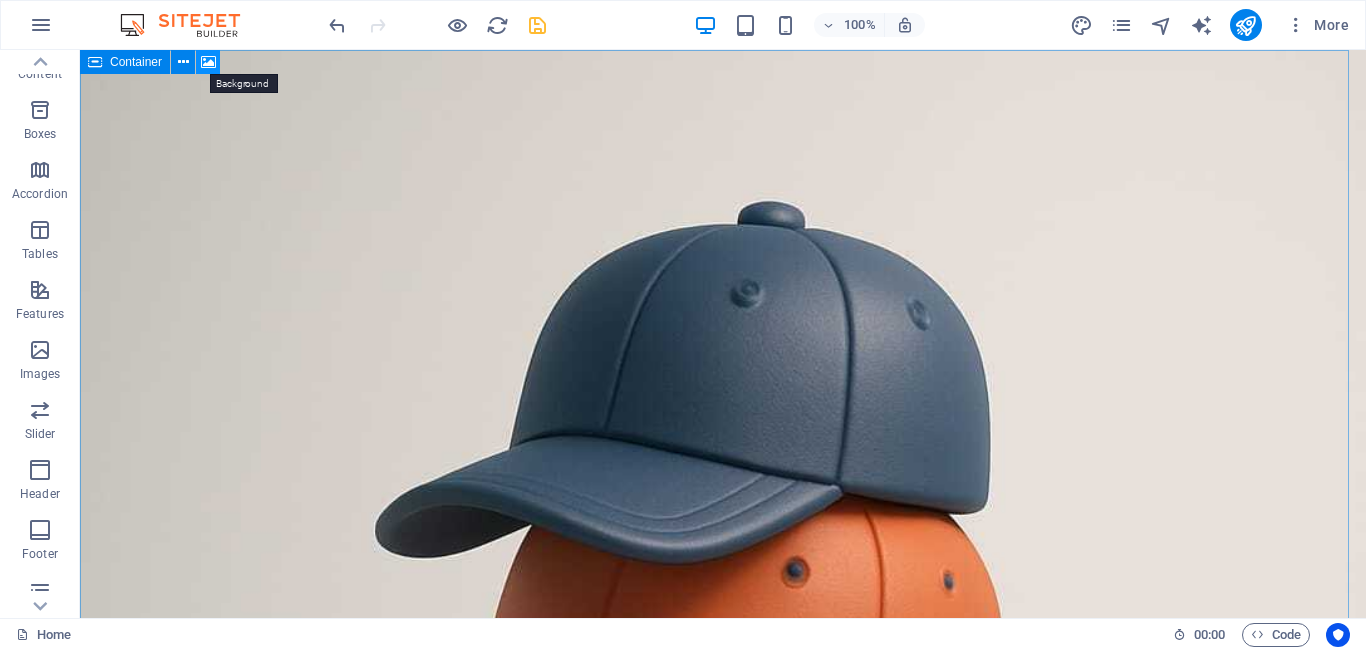 click at bounding box center [208, 62] 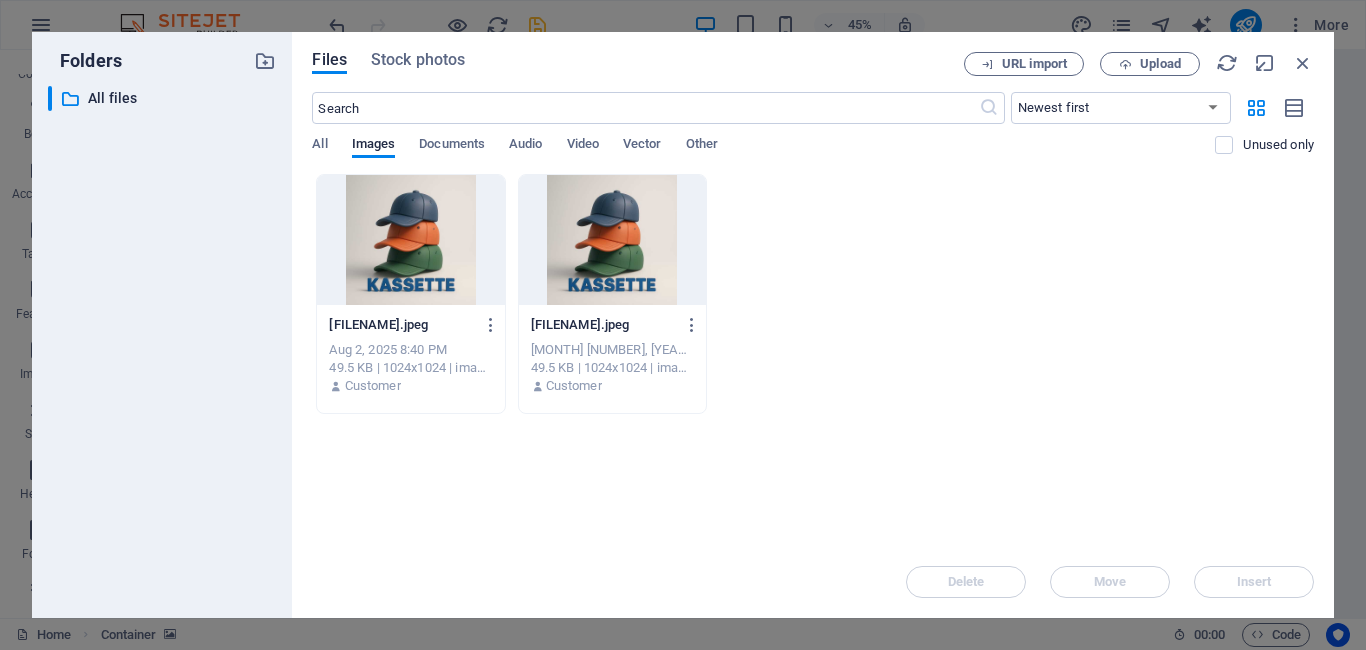 click at bounding box center [410, 240] 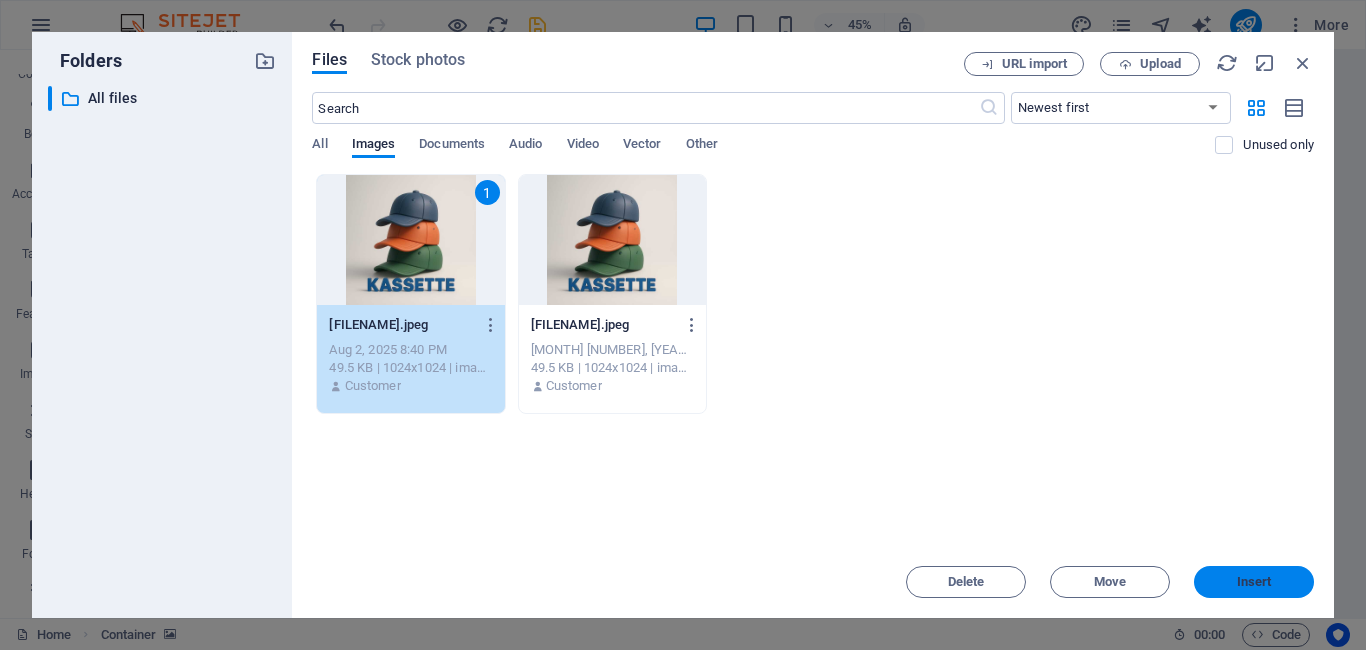 click on "Insert" at bounding box center (1254, 582) 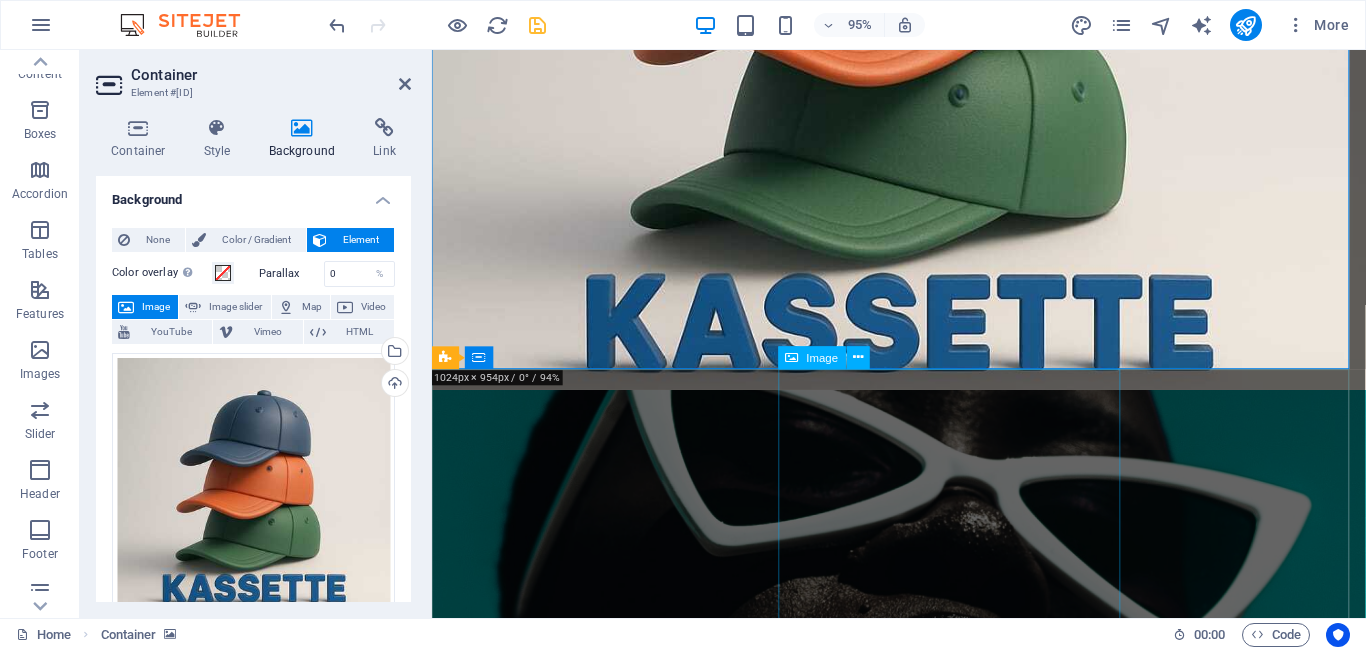 scroll, scrollTop: 501, scrollLeft: 0, axis: vertical 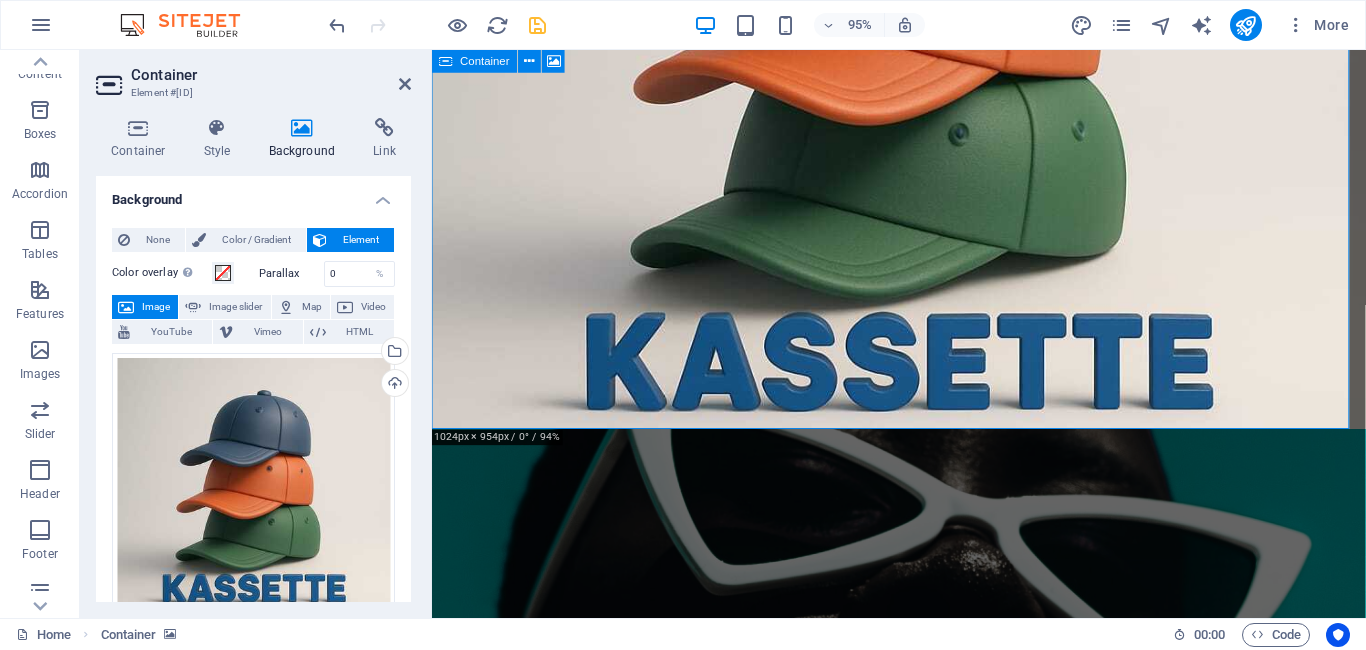 click at bounding box center (923, -1) 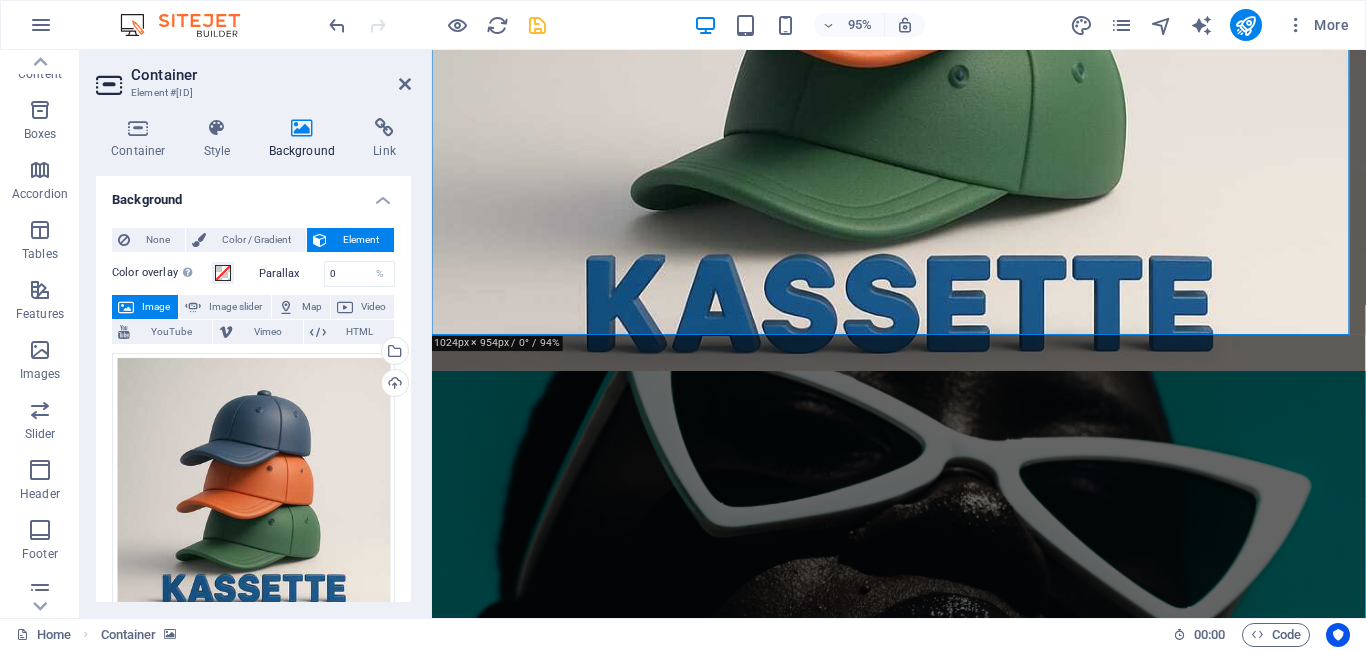 scroll, scrollTop: 600, scrollLeft: 0, axis: vertical 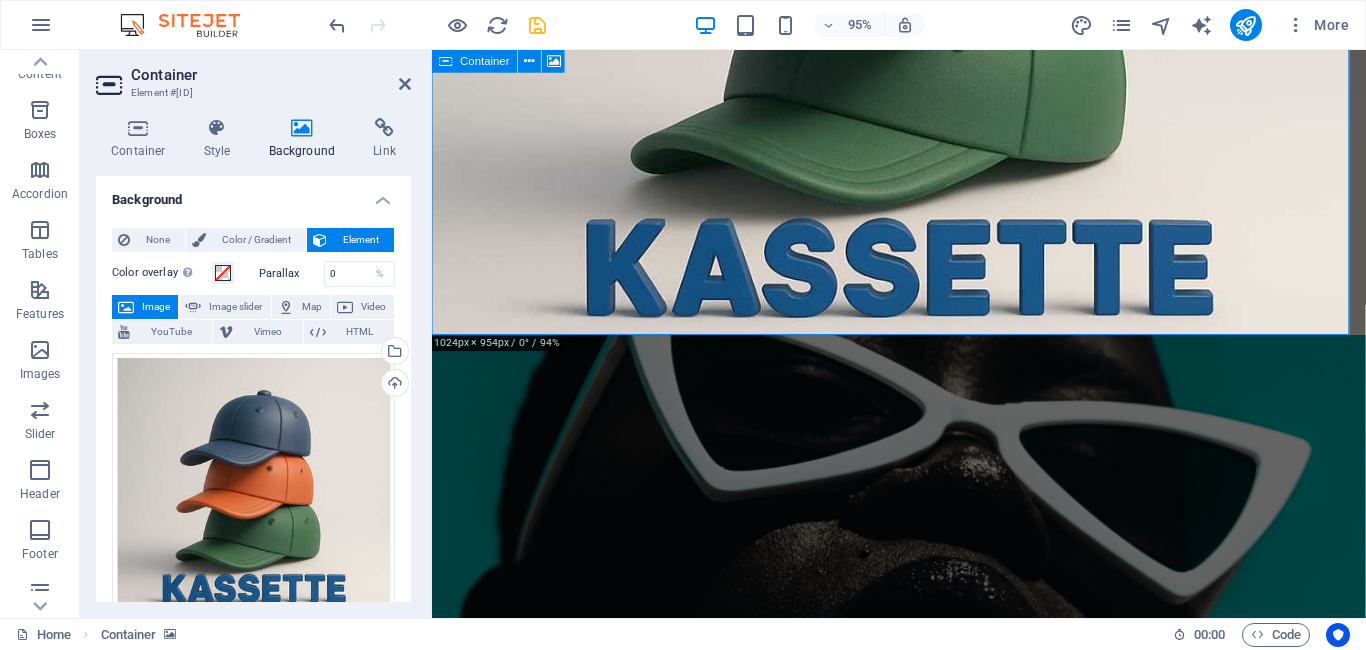 click at bounding box center [923, -100] 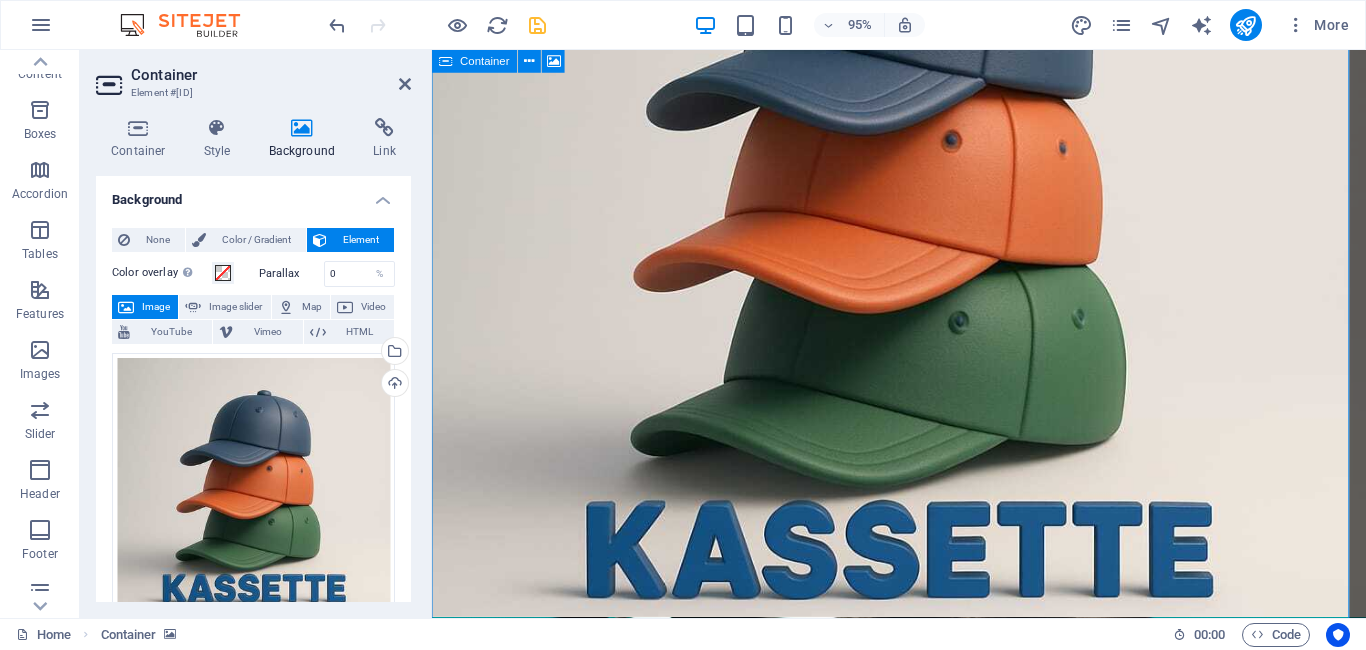 scroll, scrollTop: 300, scrollLeft: 0, axis: vertical 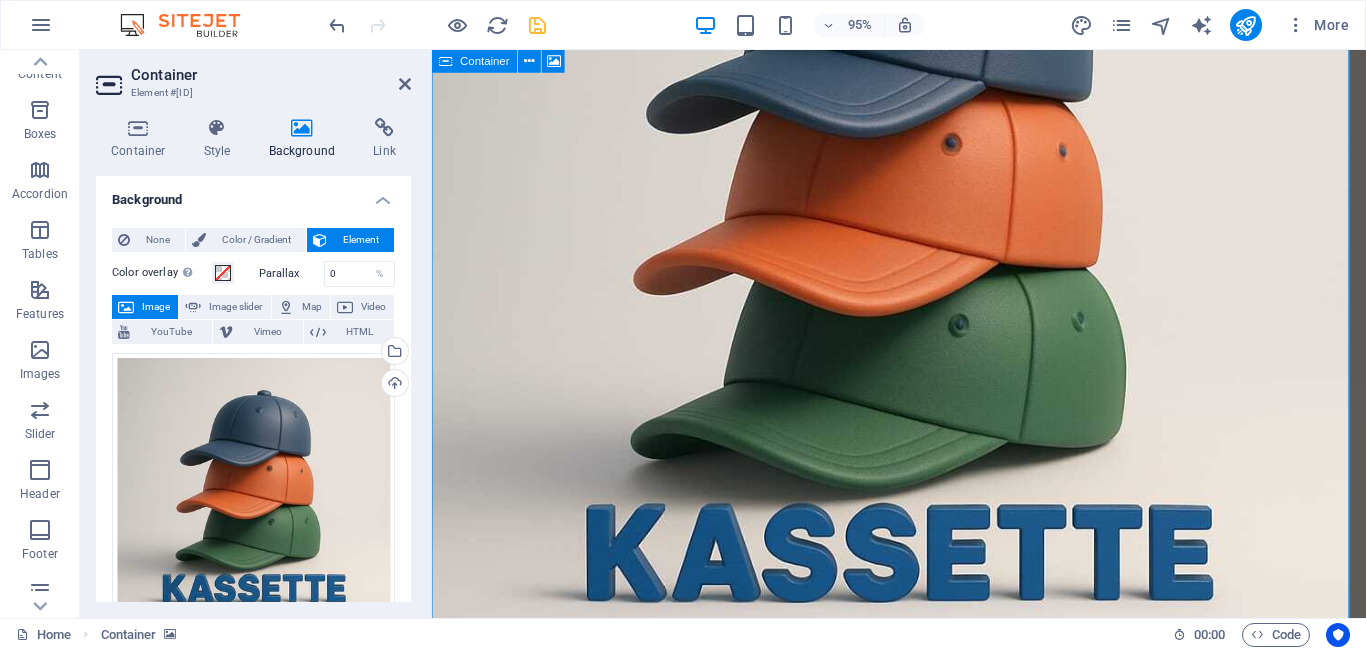 click at bounding box center [923, 200] 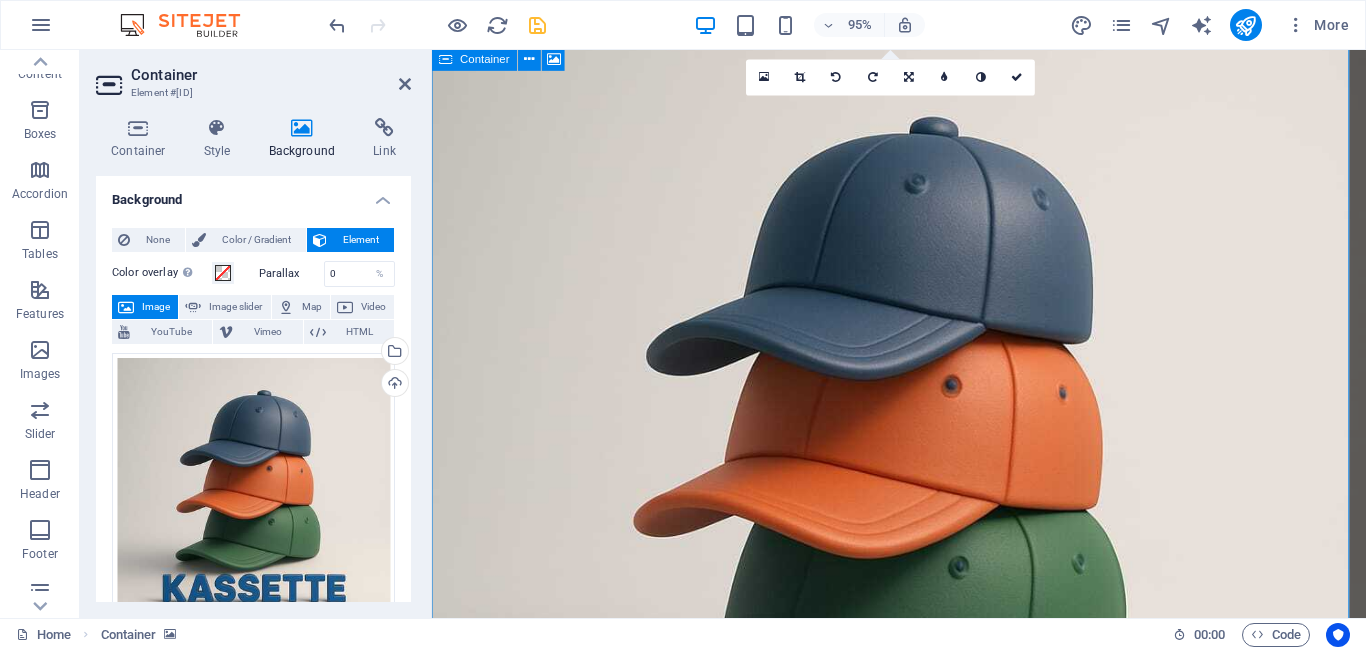 scroll, scrollTop: 0, scrollLeft: 0, axis: both 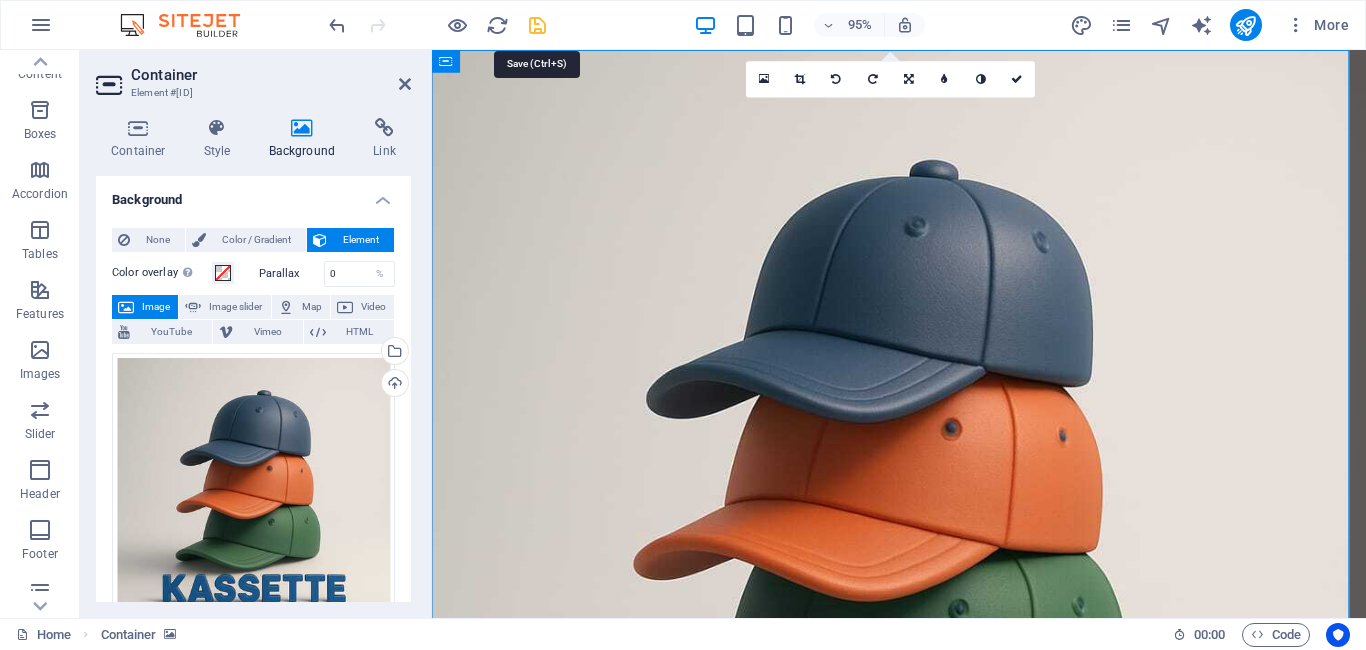 click at bounding box center [537, 25] 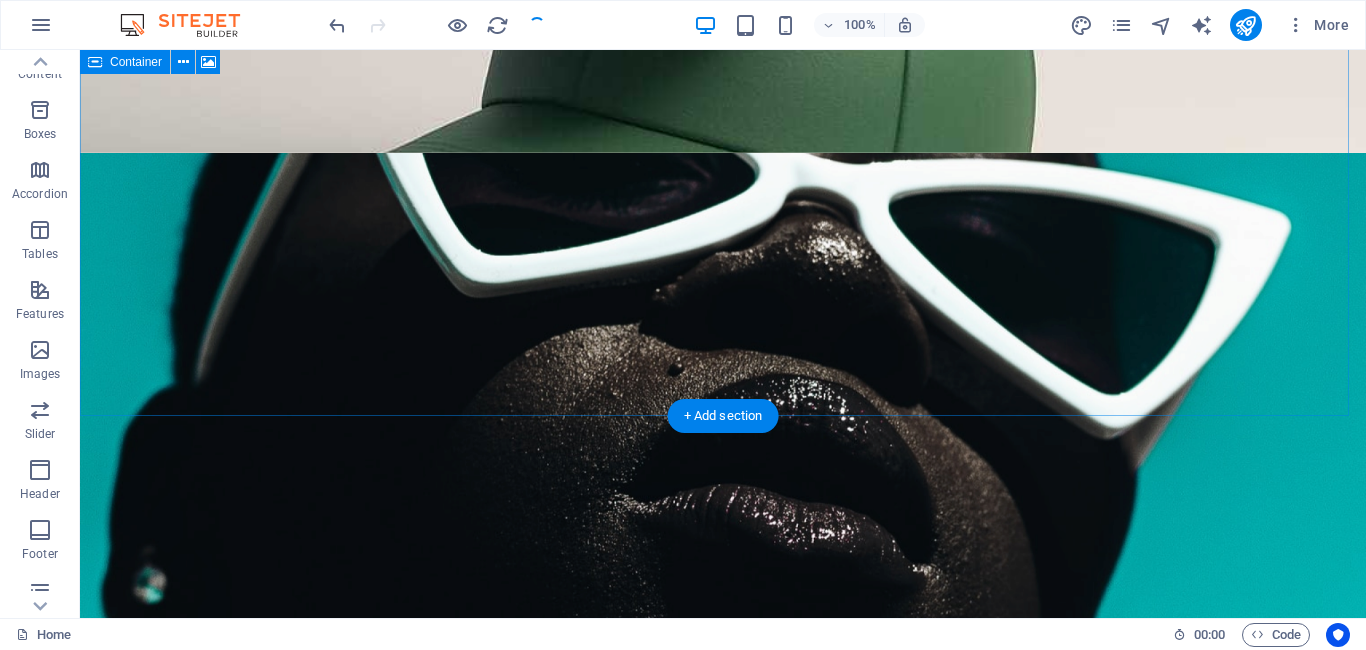 scroll, scrollTop: 500, scrollLeft: 0, axis: vertical 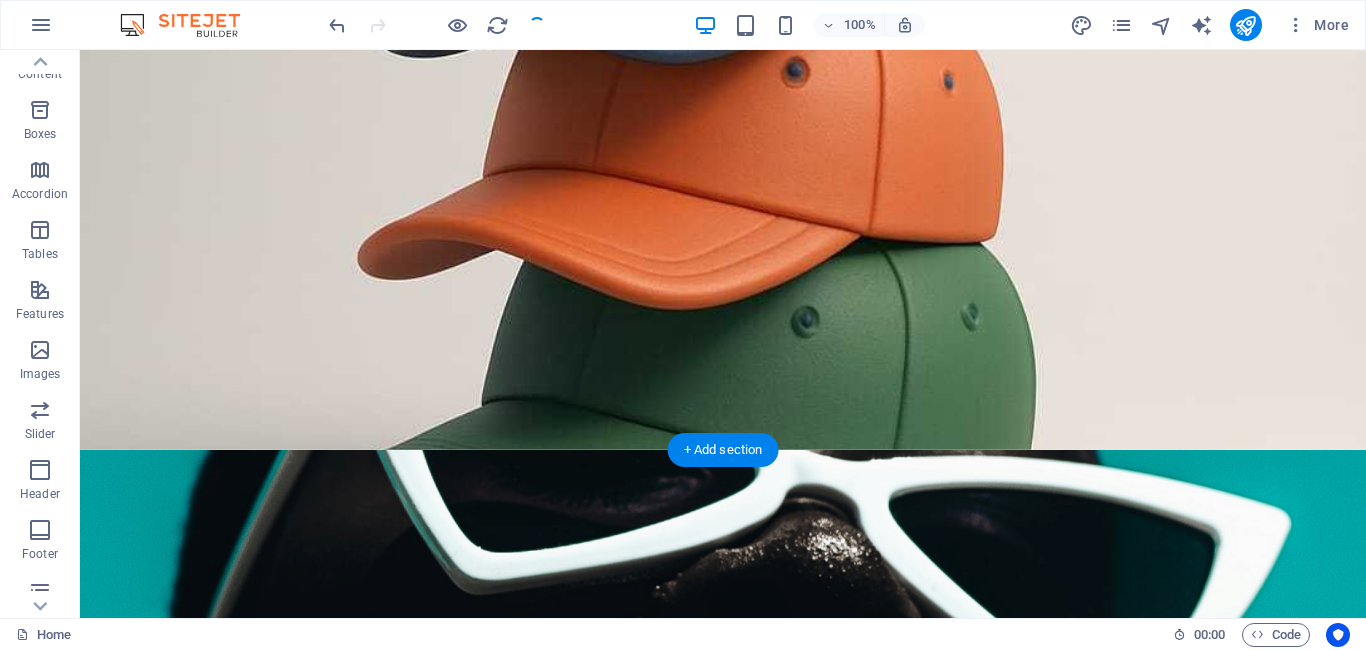 click at bounding box center [723, 725] 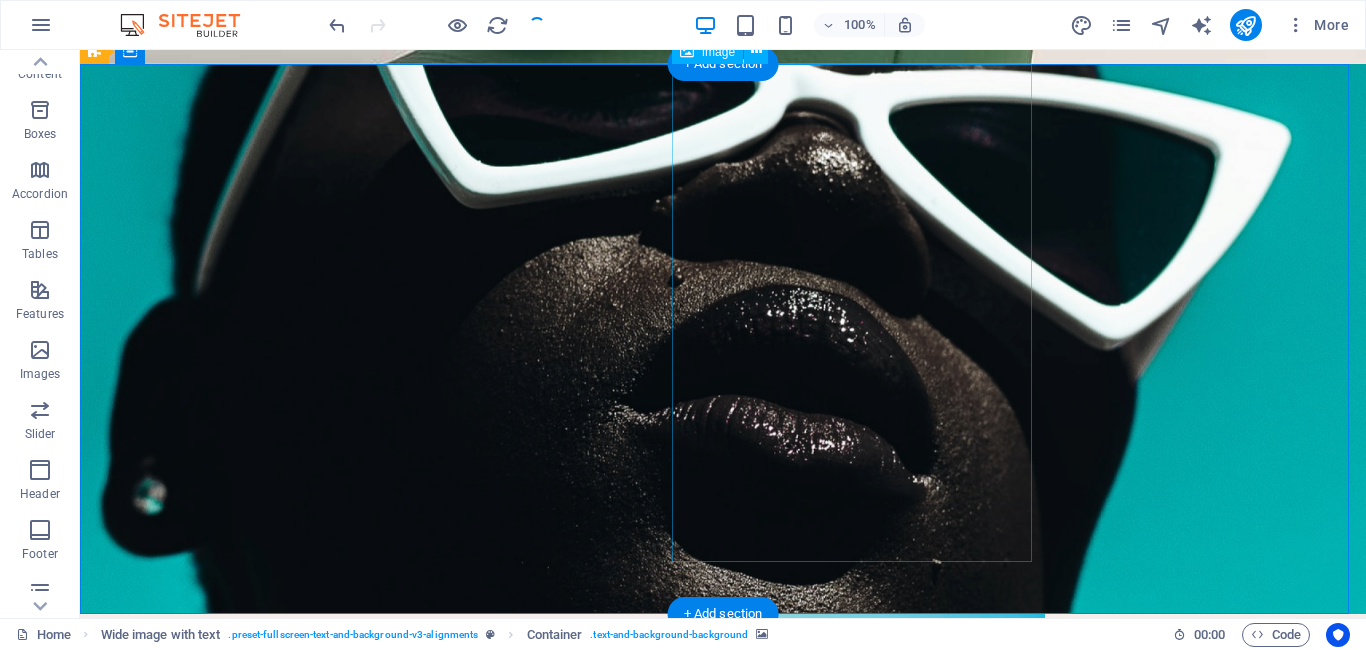 scroll, scrollTop: 1000, scrollLeft: 0, axis: vertical 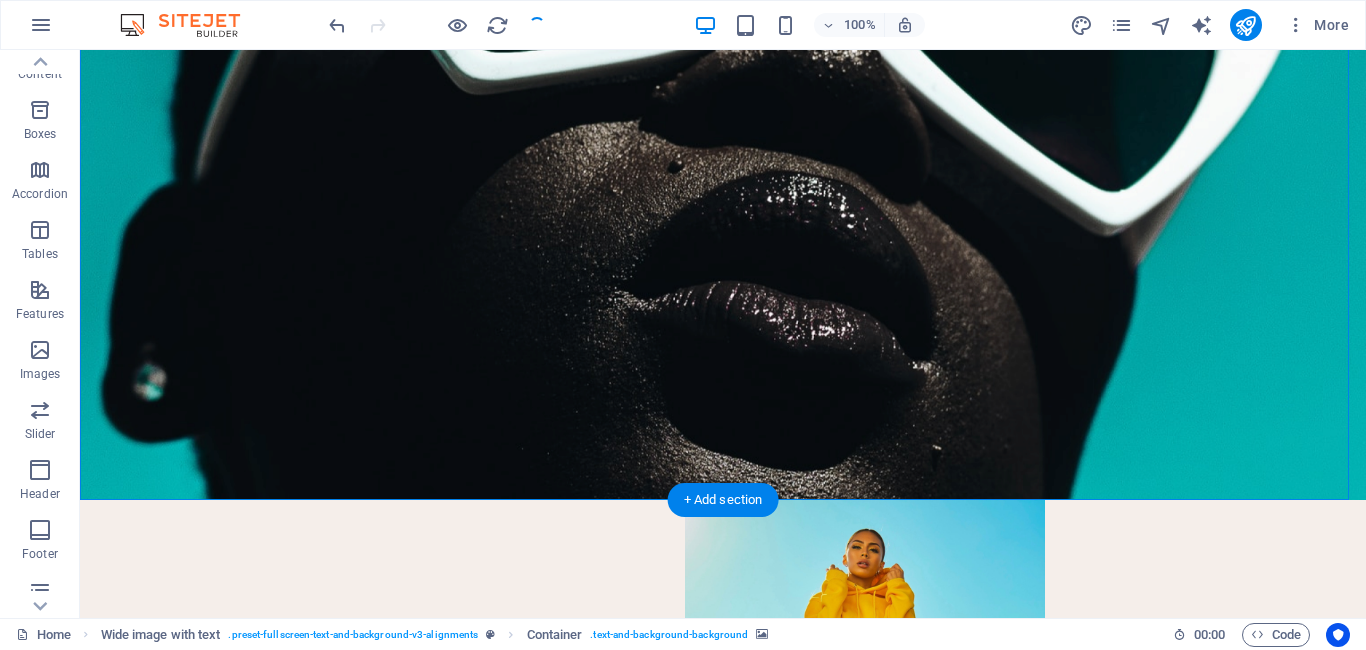 click at bounding box center [723, 225] 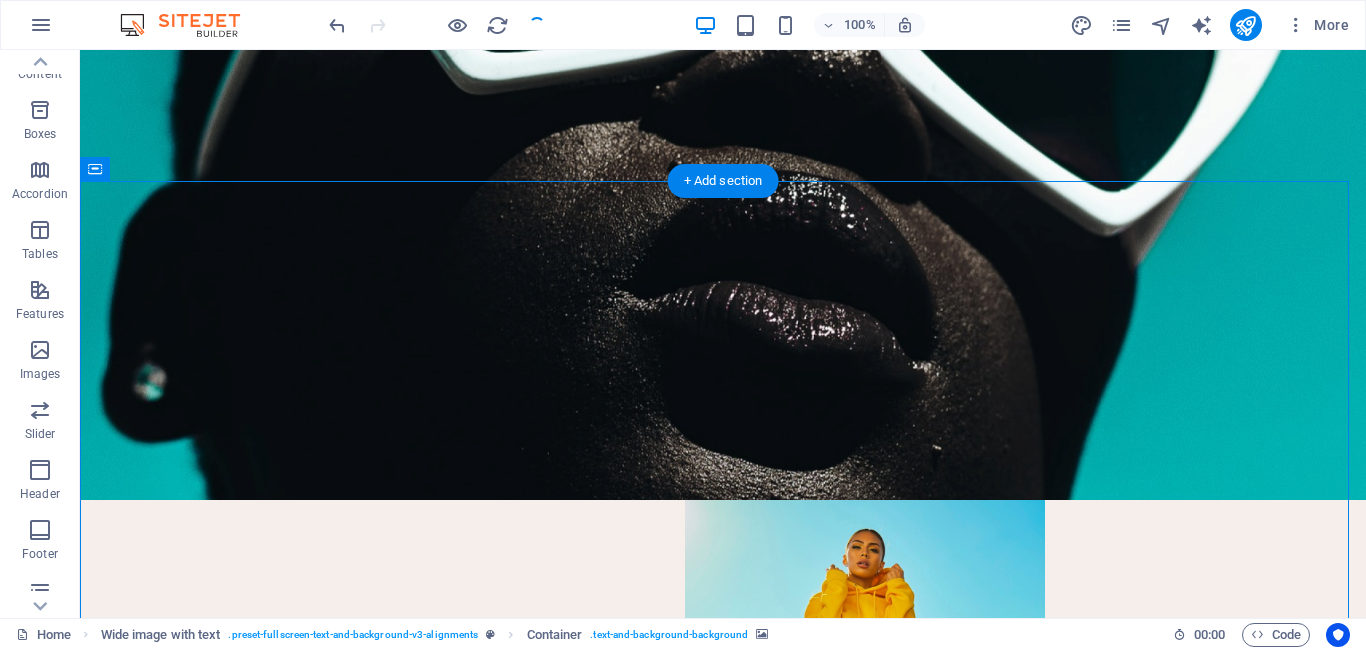 scroll, scrollTop: 600, scrollLeft: 0, axis: vertical 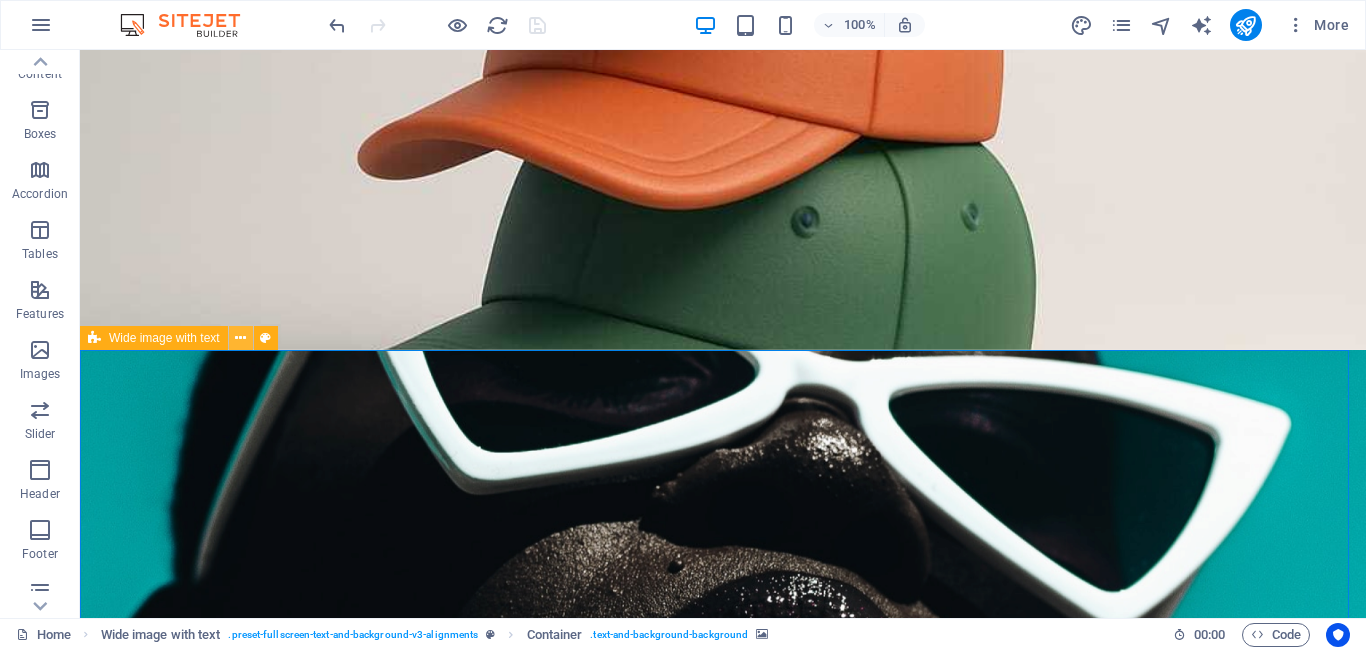 click at bounding box center [240, 338] 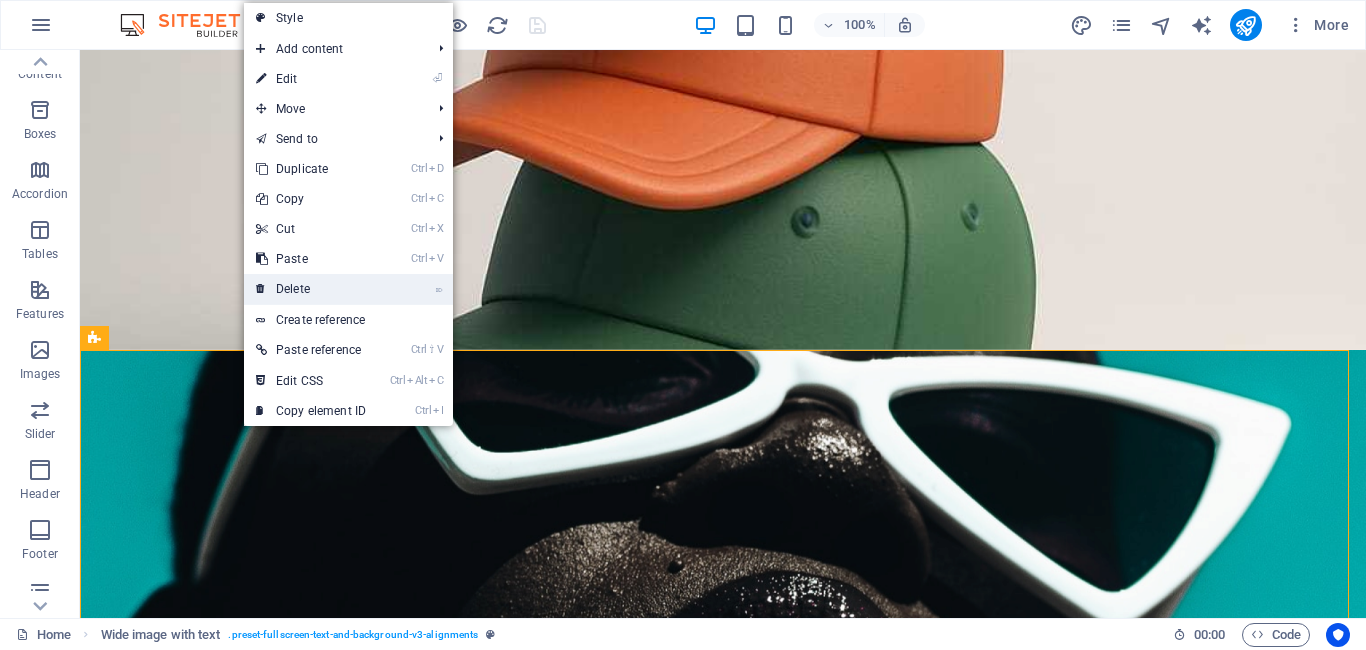 click on "⌦  Delete" at bounding box center (311, 289) 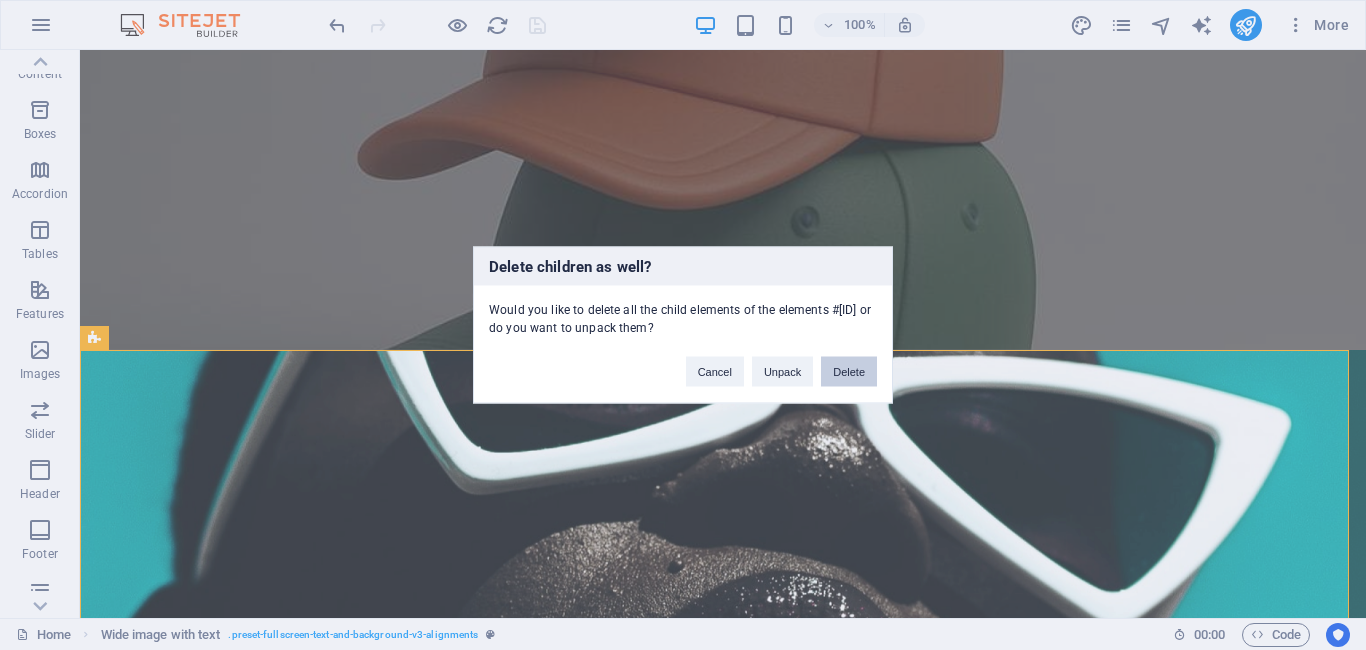 click on "Delete" at bounding box center [849, 372] 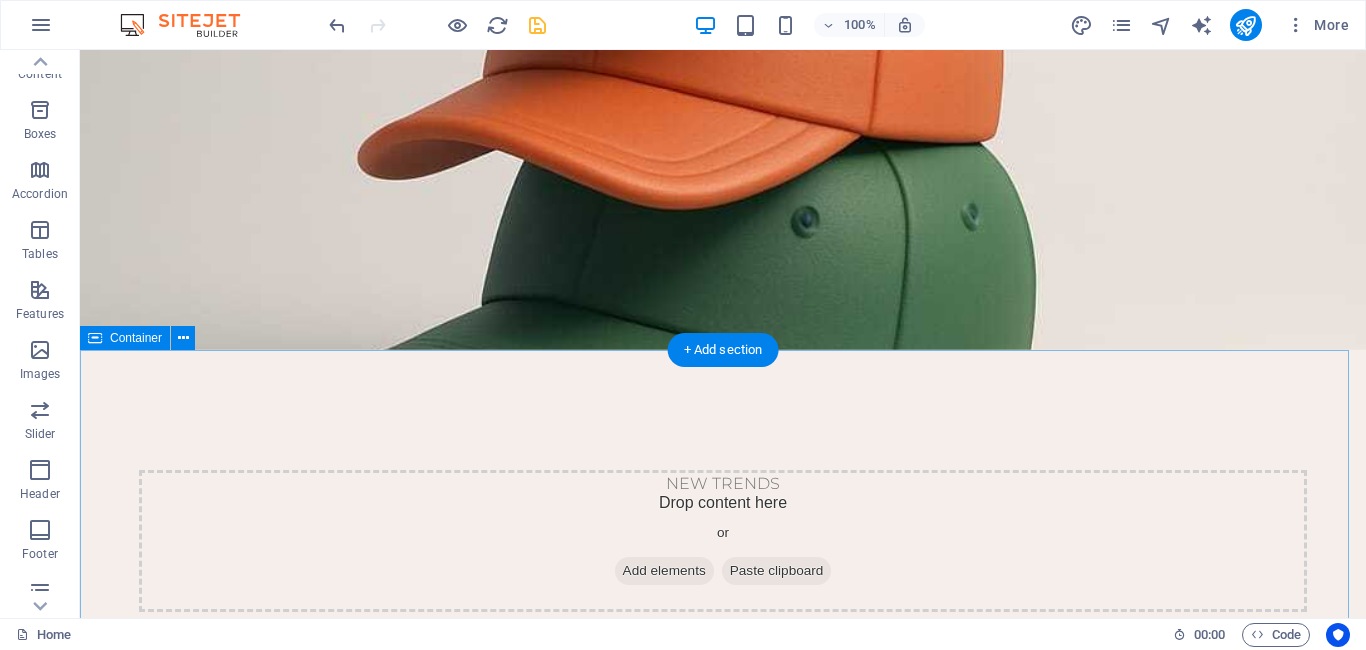 click on "Drop content here or  Add elements  Paste clipboard" at bounding box center [723, 541] 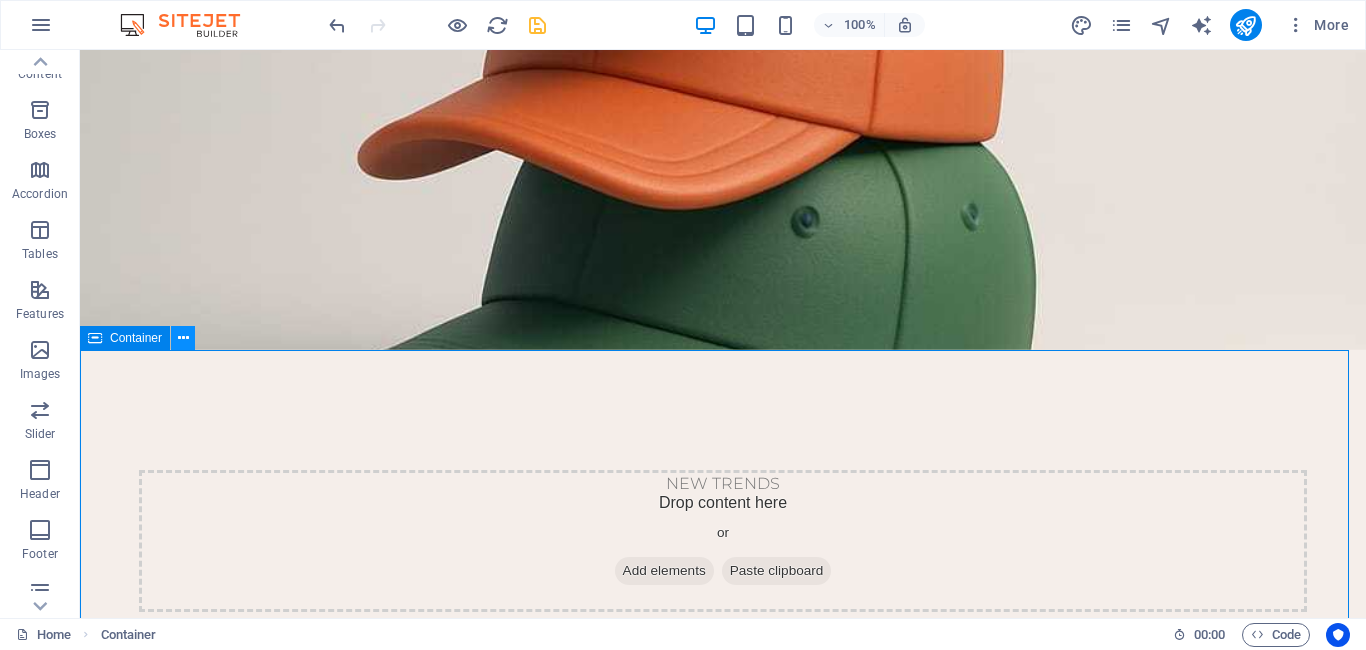 click at bounding box center [183, 338] 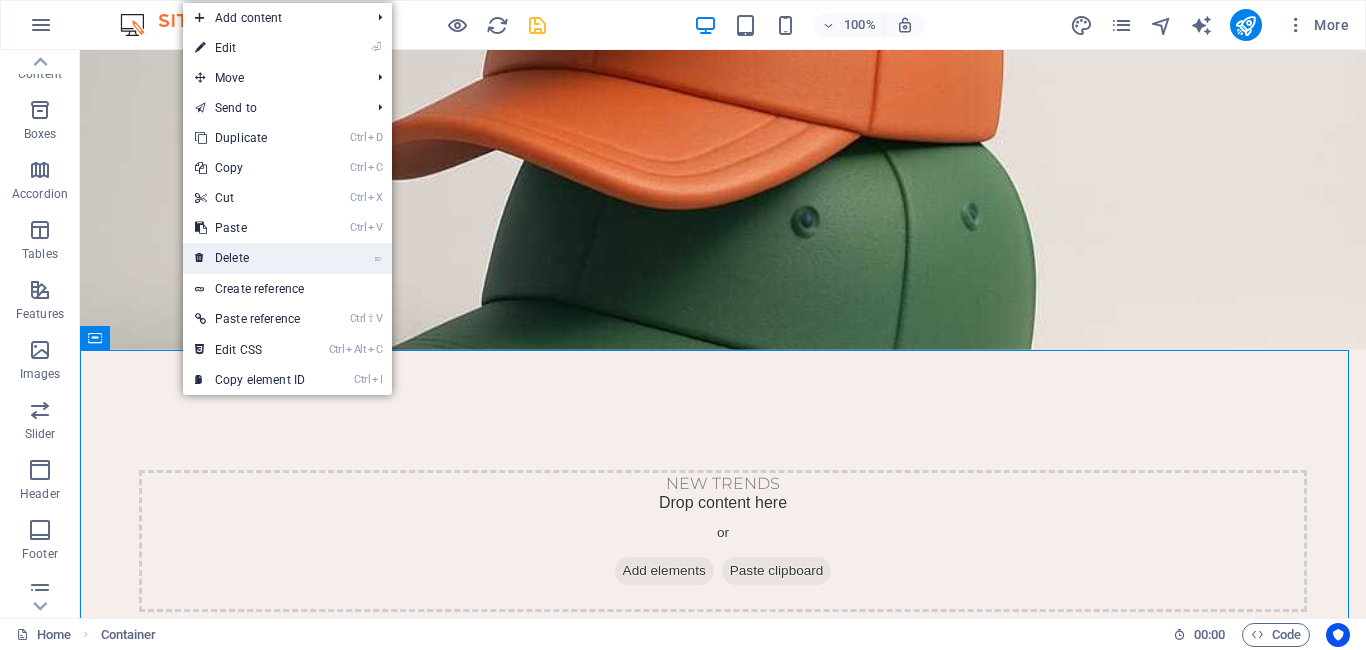 click on "⌦  Delete" at bounding box center [250, 258] 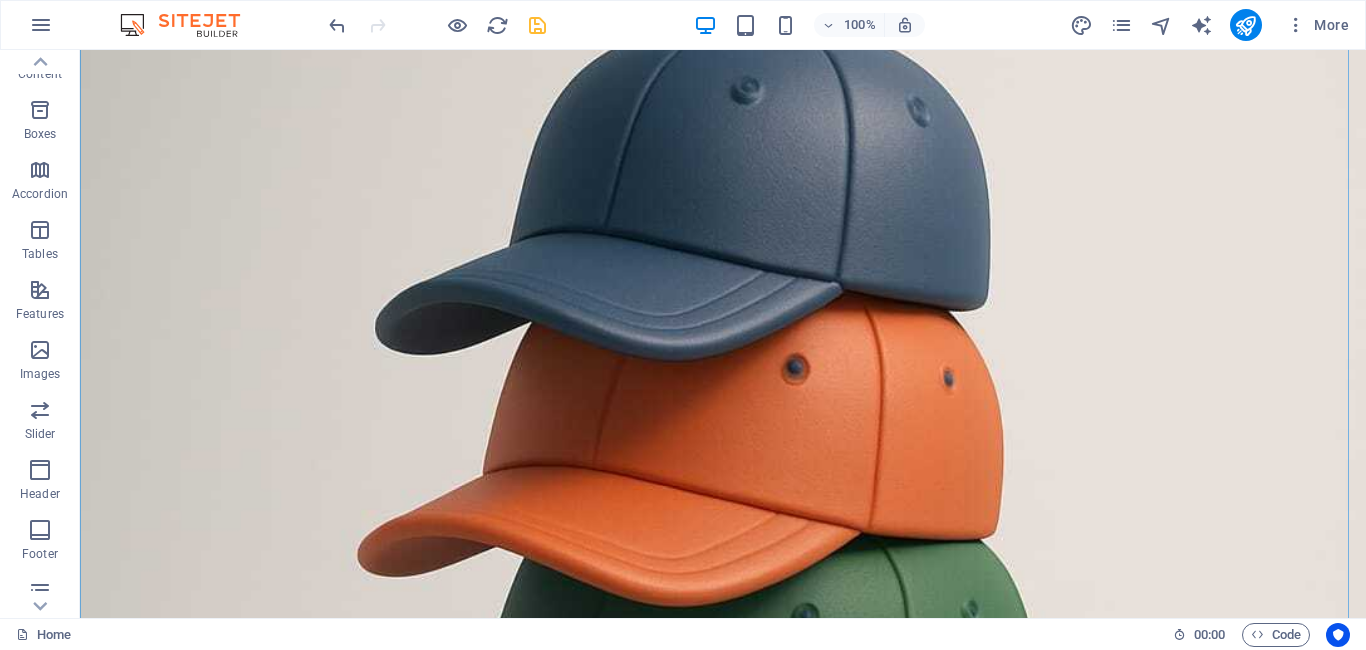 scroll, scrollTop: 332, scrollLeft: 0, axis: vertical 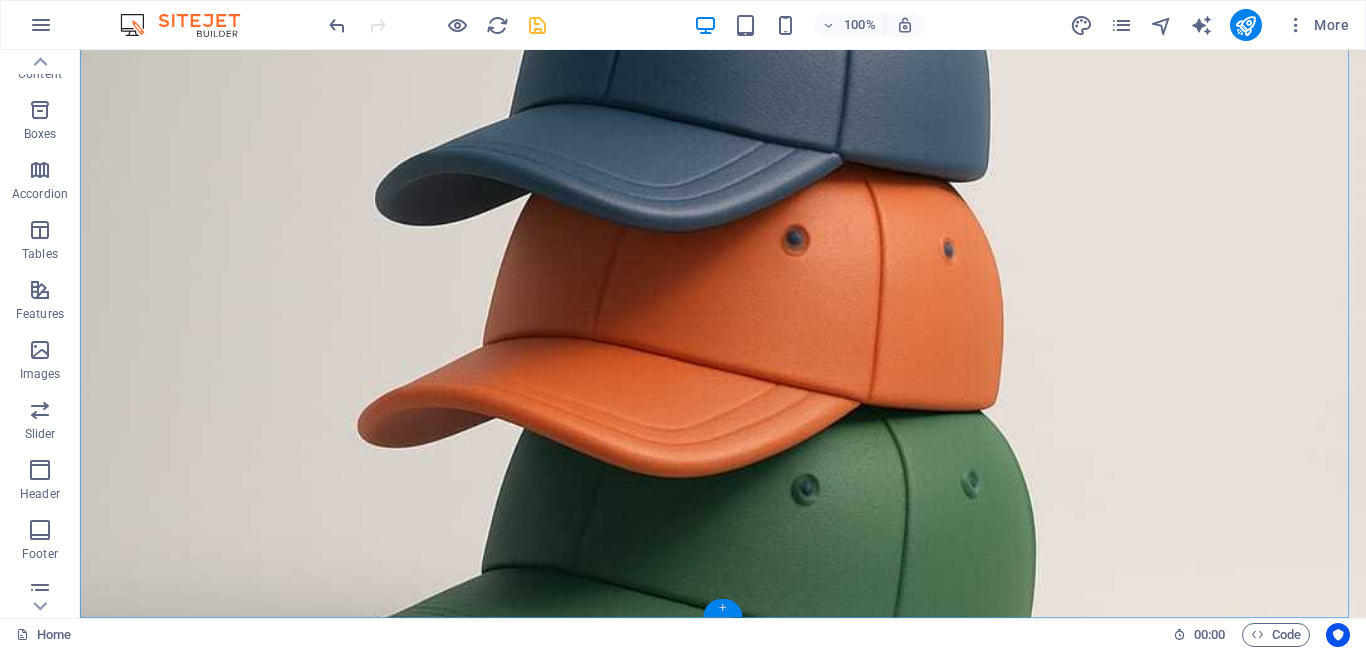 click on "+" at bounding box center [722, 608] 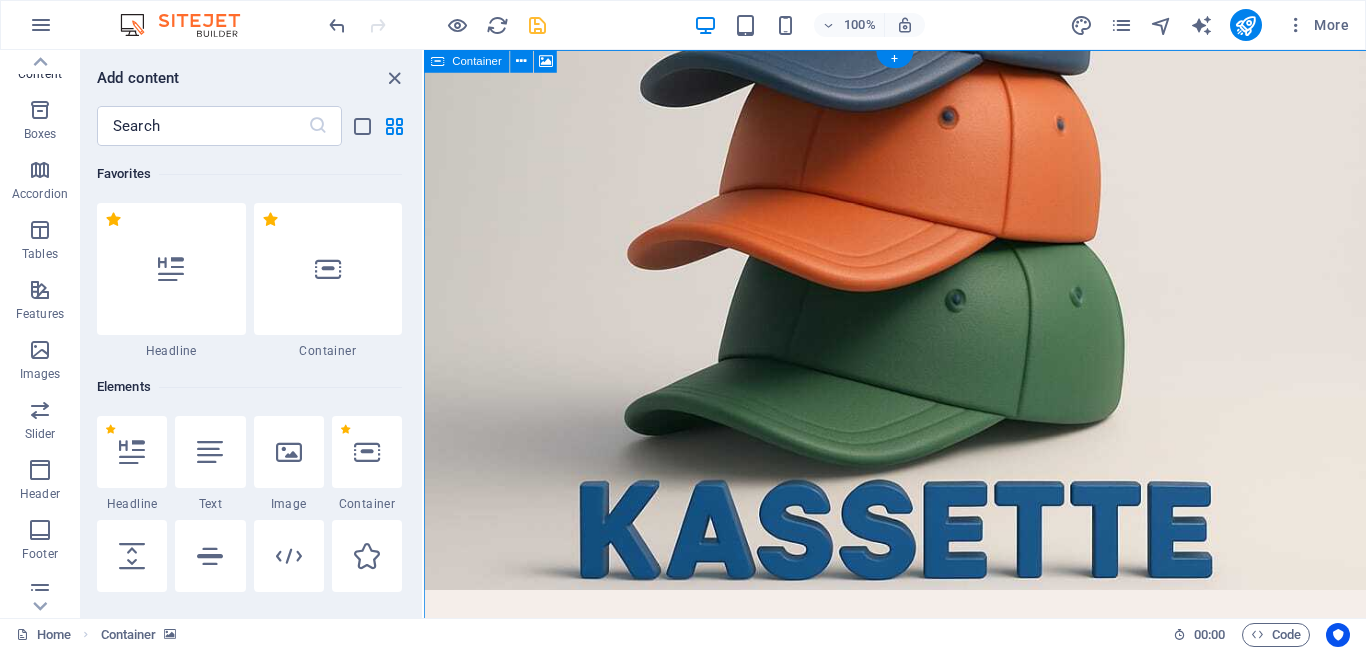 click at bounding box center [920, 168] 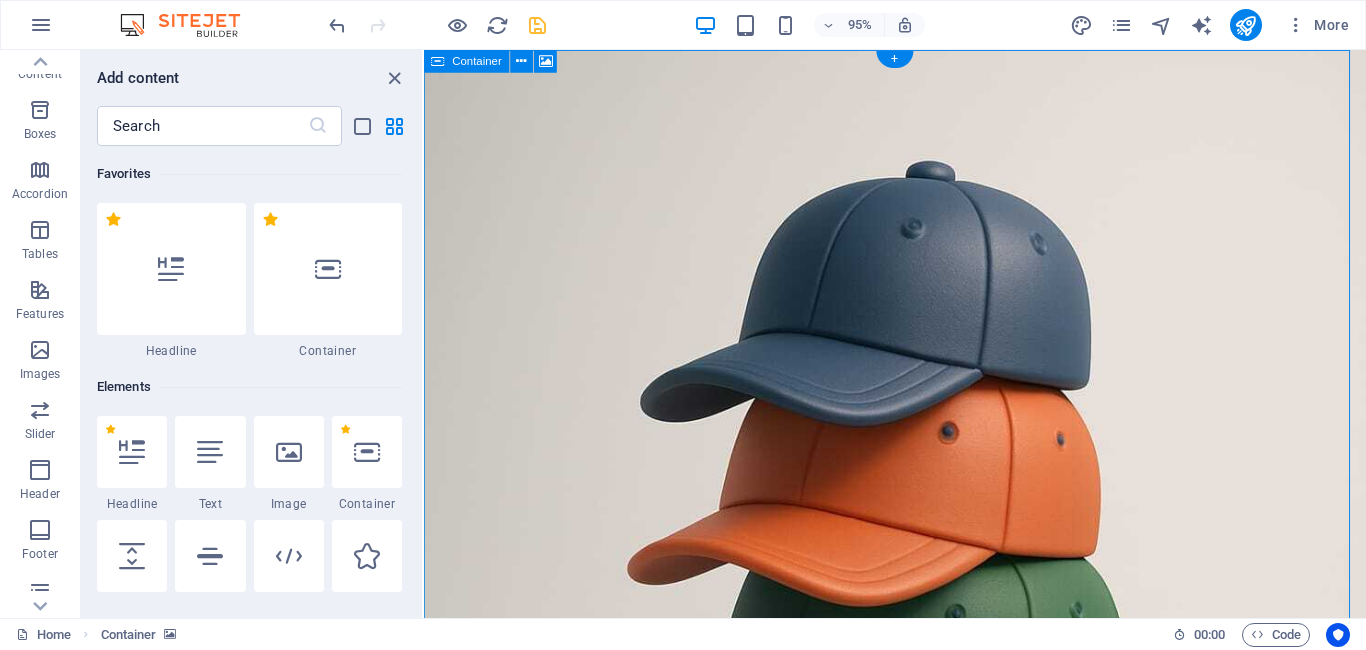 scroll, scrollTop: 3499, scrollLeft: 0, axis: vertical 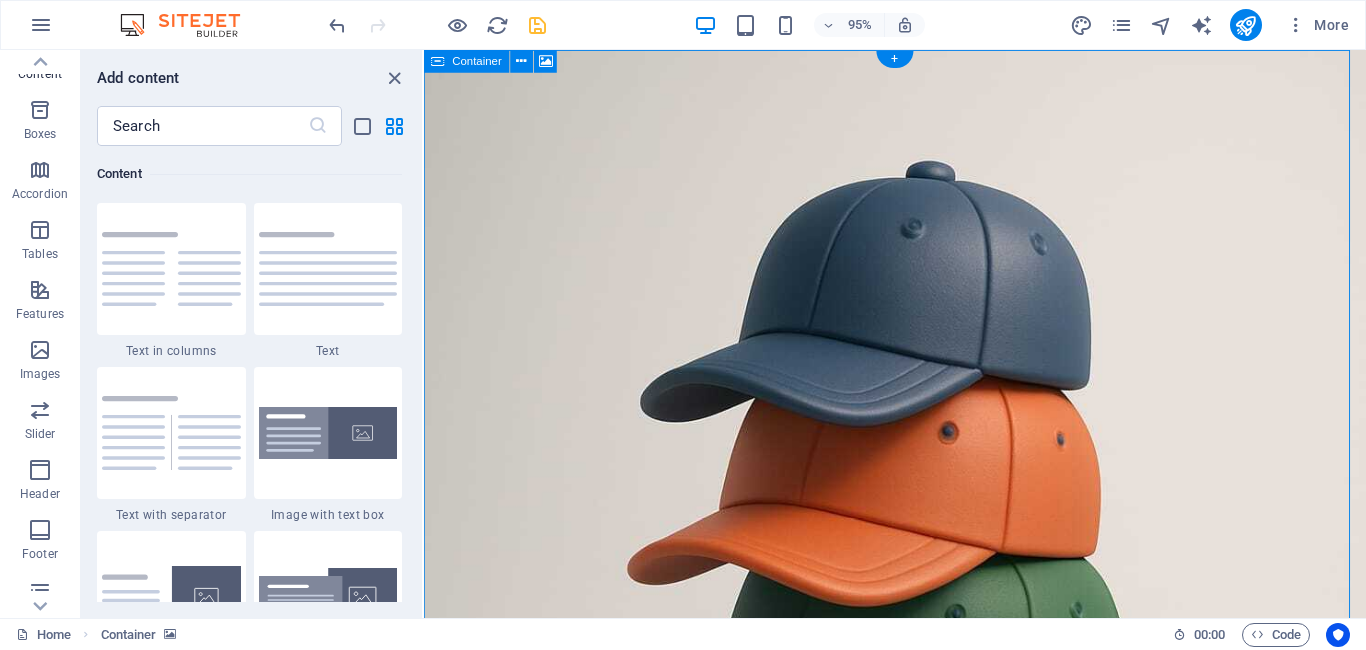 click at bounding box center (920, 500) 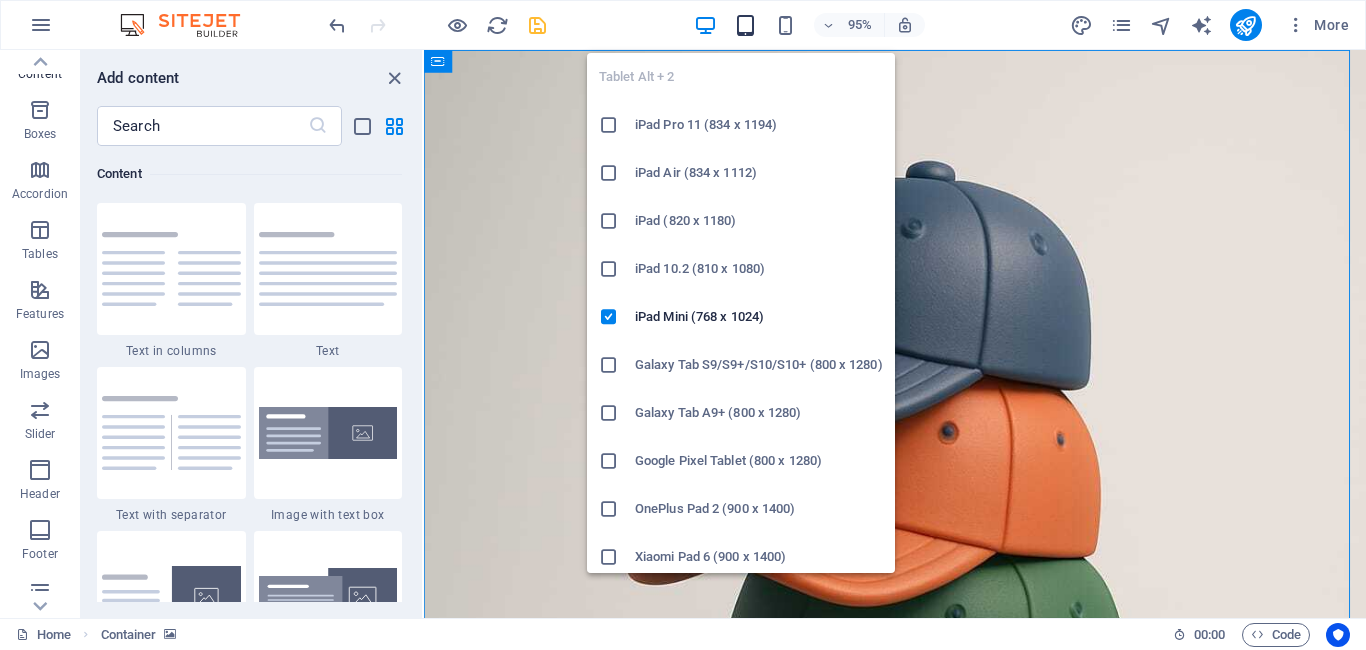 click at bounding box center [745, 25] 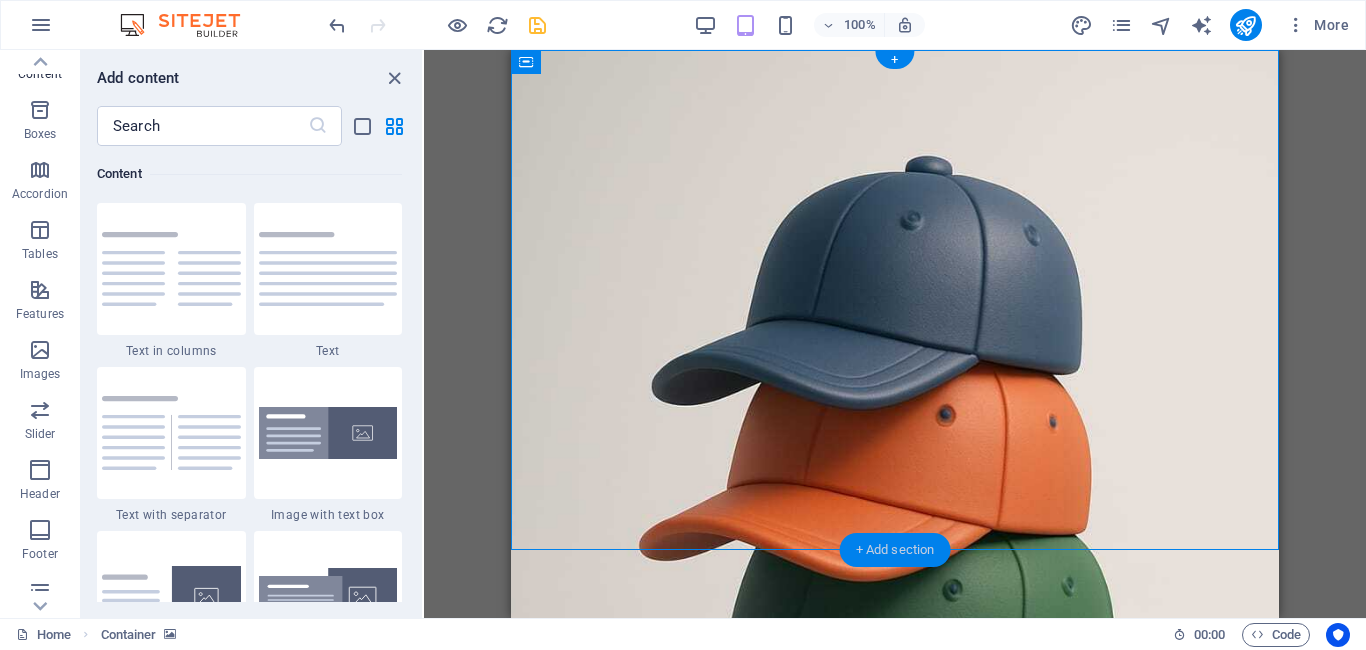 click on "+ Add section" at bounding box center (895, 550) 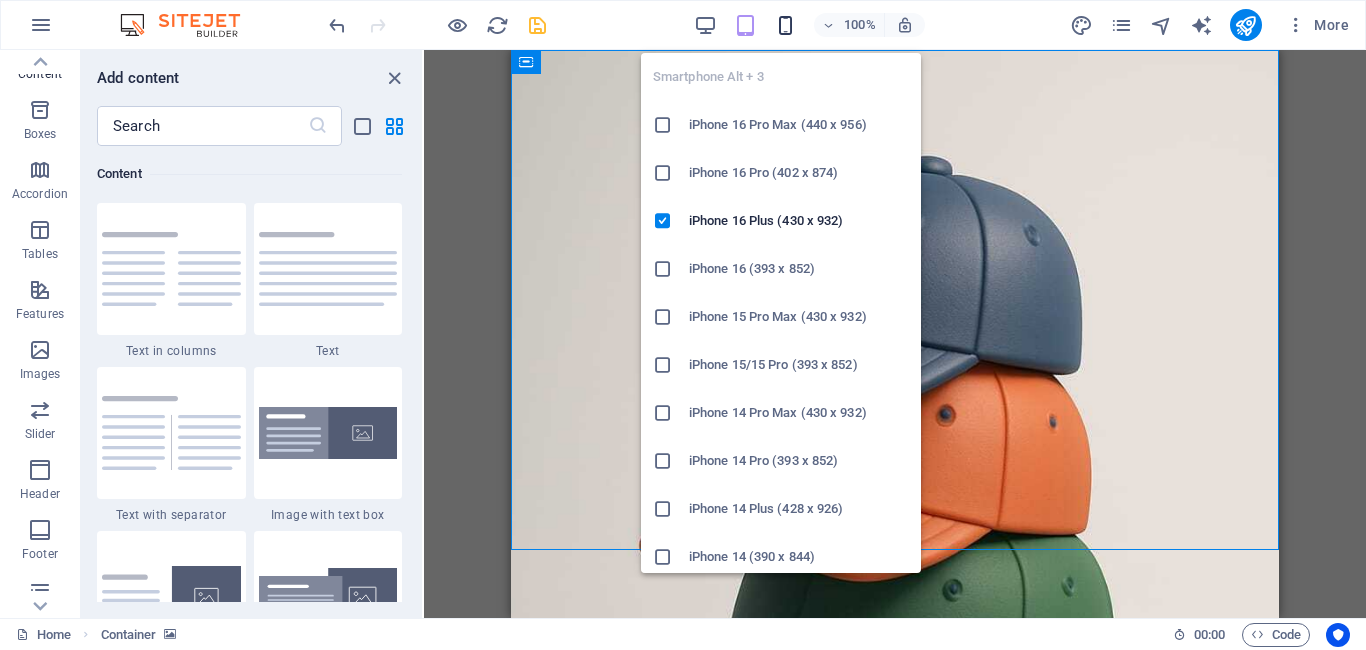 click at bounding box center (785, 25) 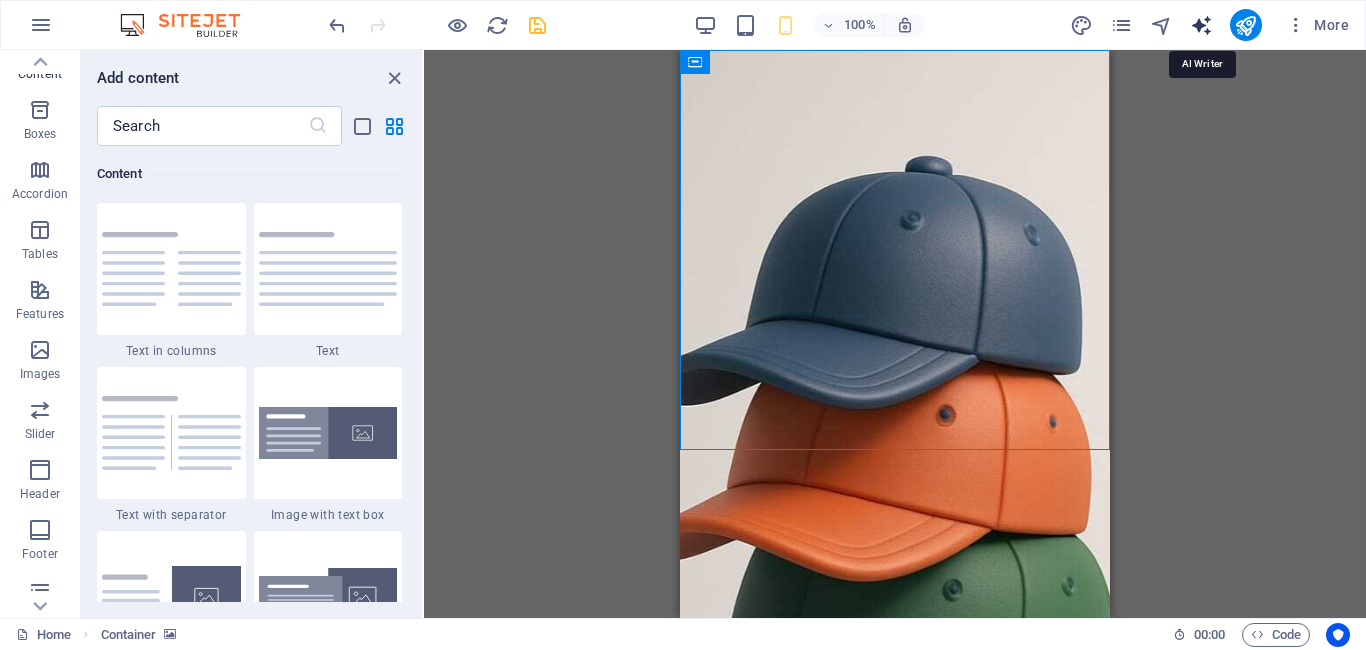 click at bounding box center (1201, 25) 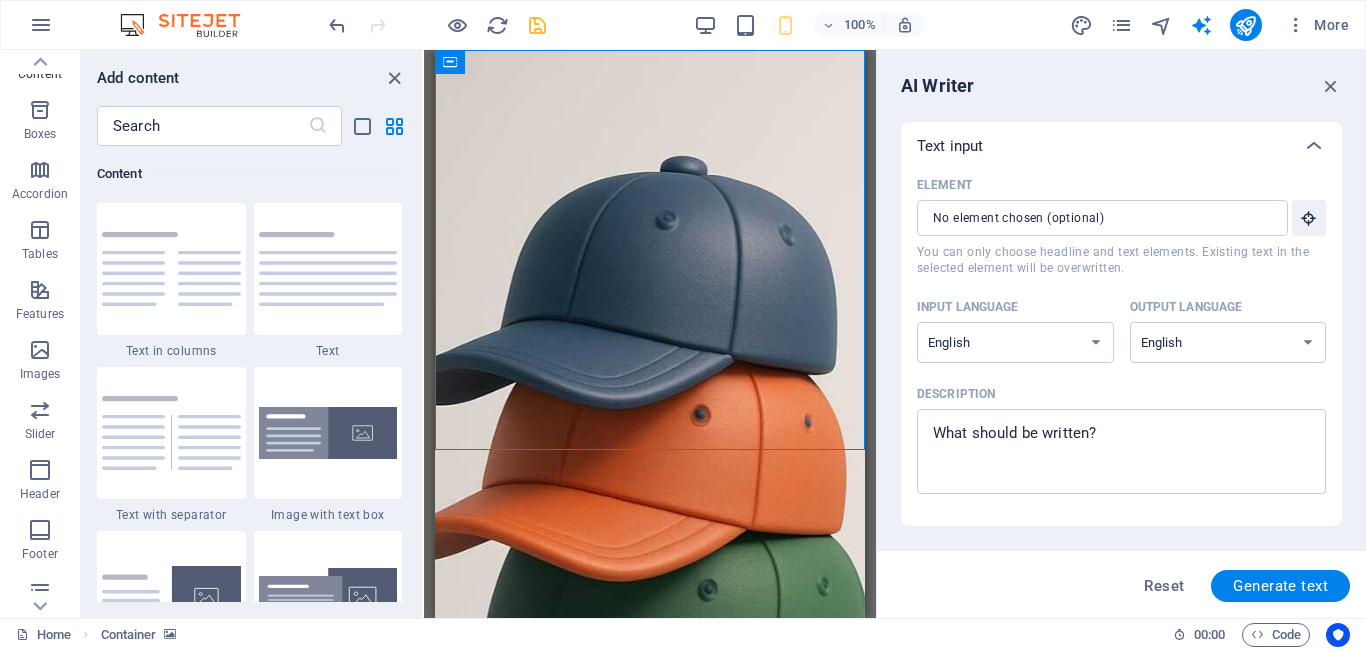 scroll, scrollTop: 0, scrollLeft: 0, axis: both 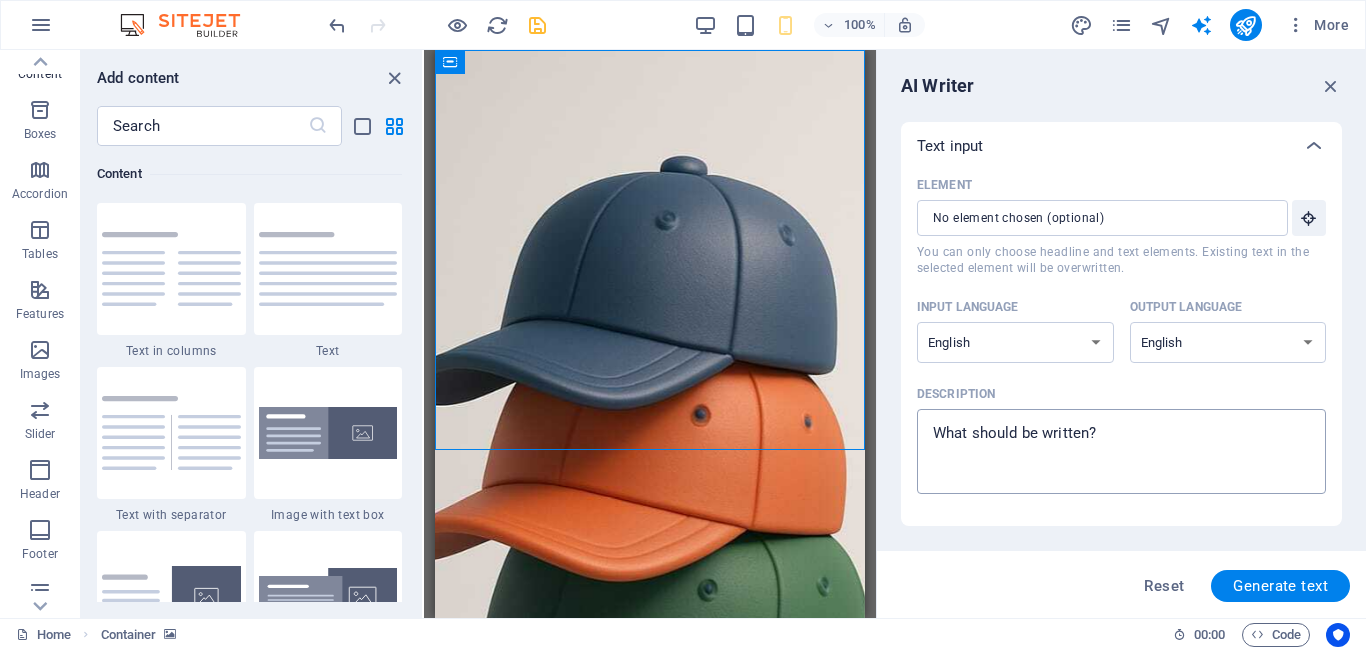 type on "x" 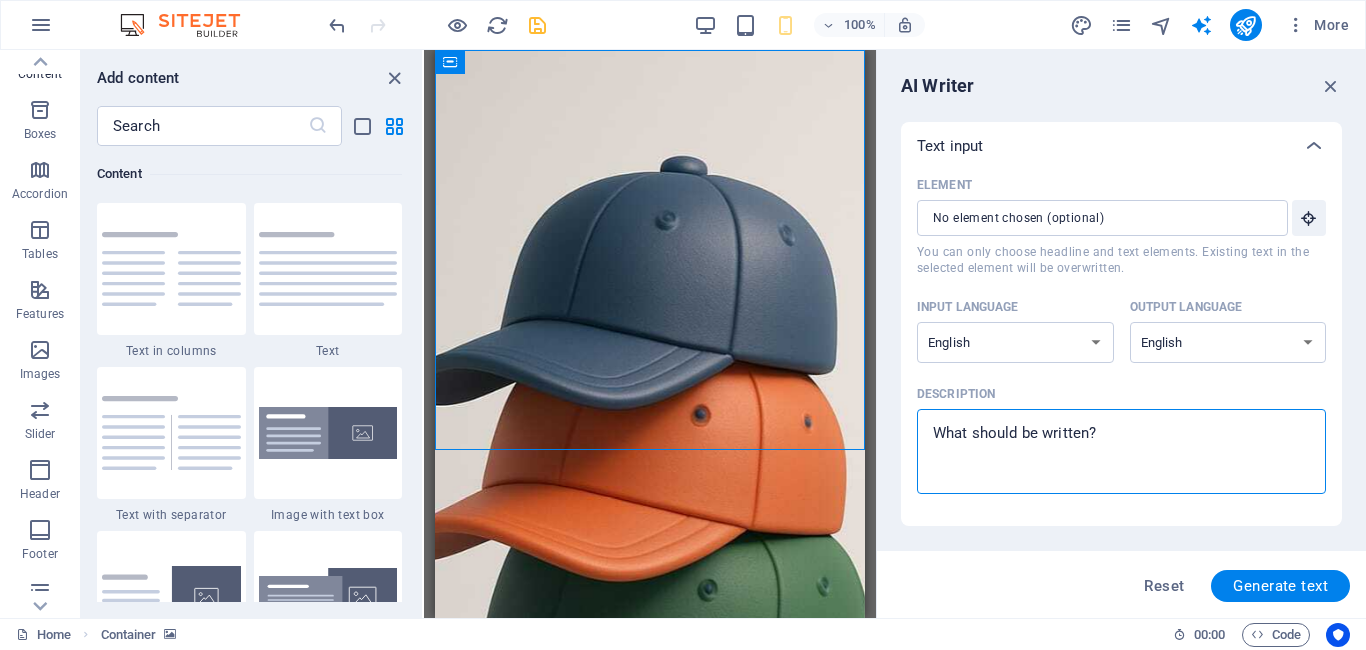 drag, startPoint x: 1115, startPoint y: 432, endPoint x: 1039, endPoint y: 438, distance: 76.23647 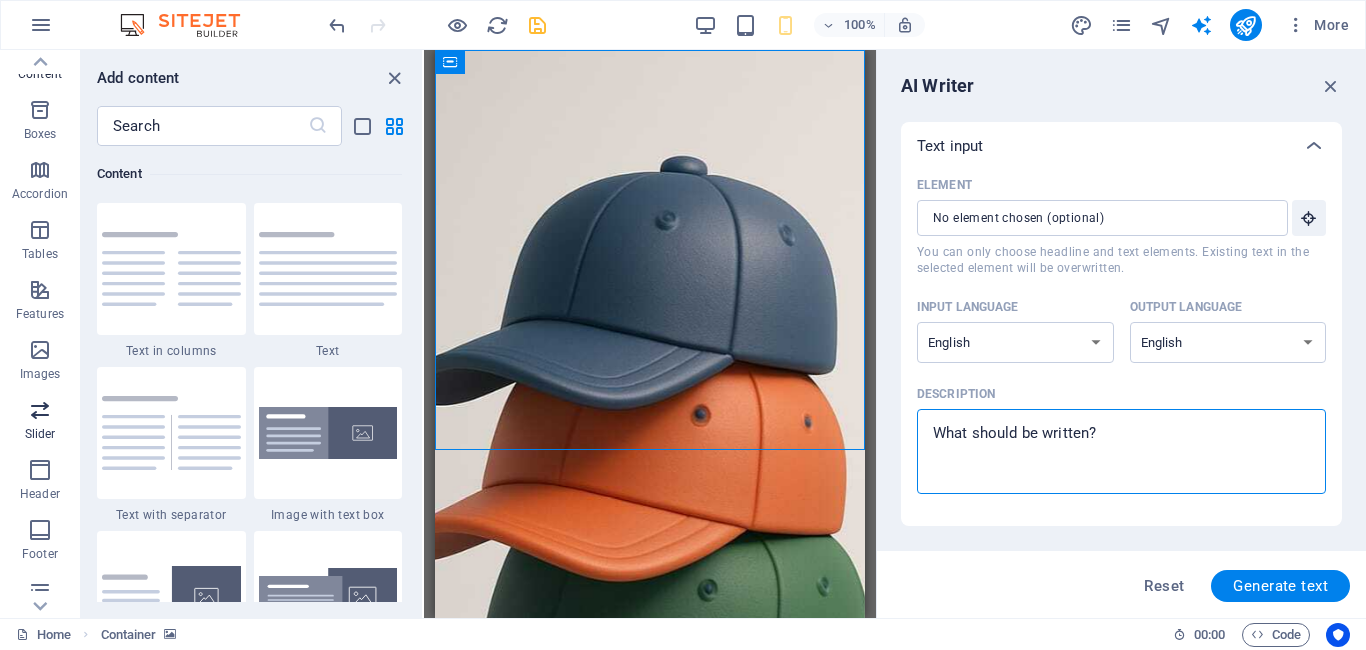 type on "C" 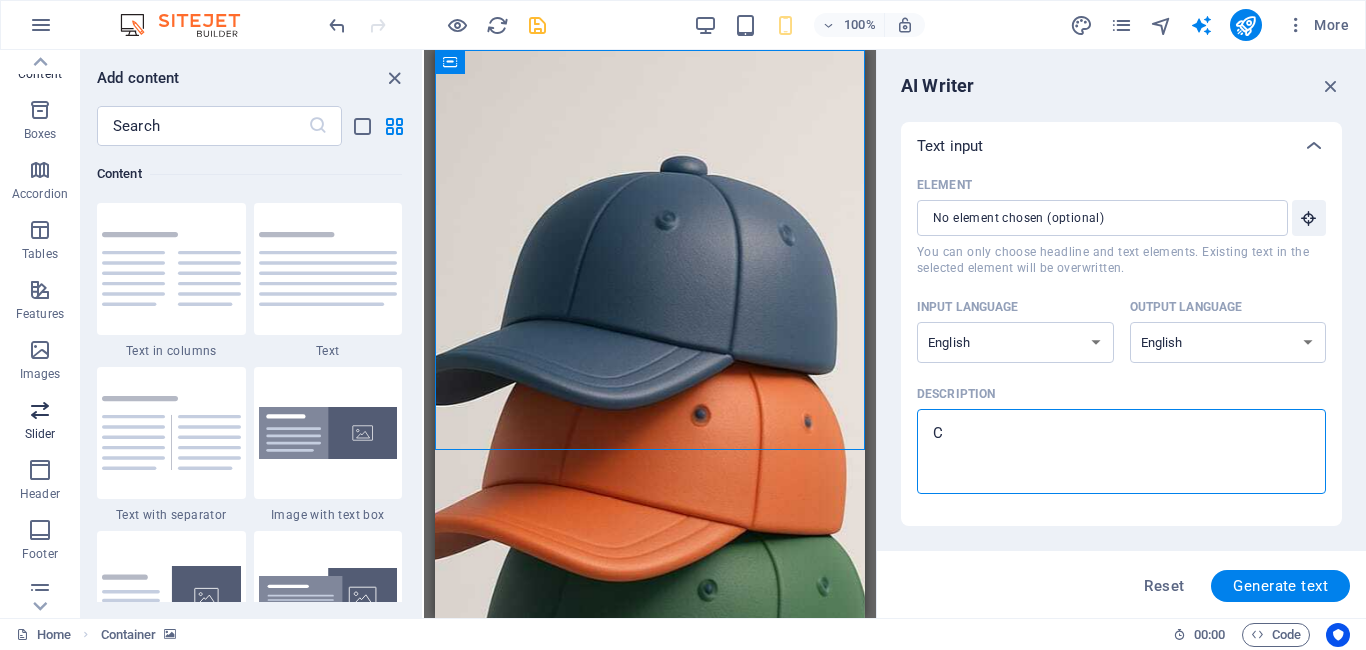 type on "CO" 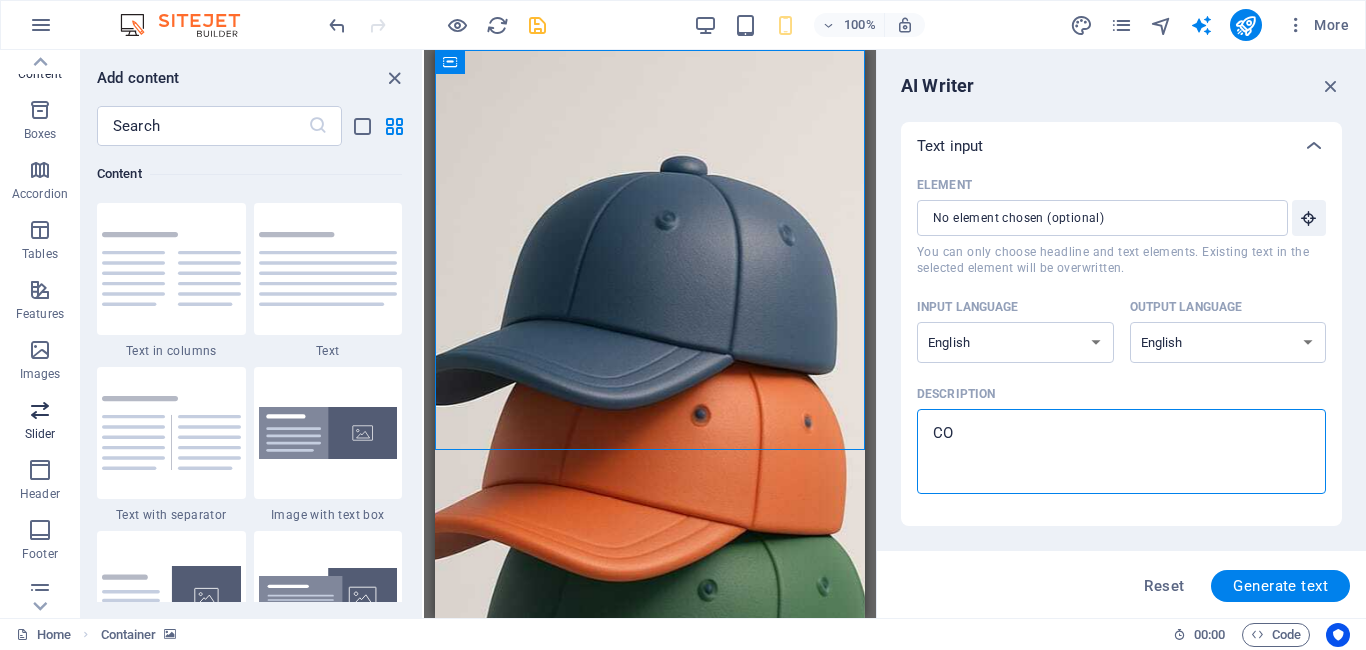 type on "COM" 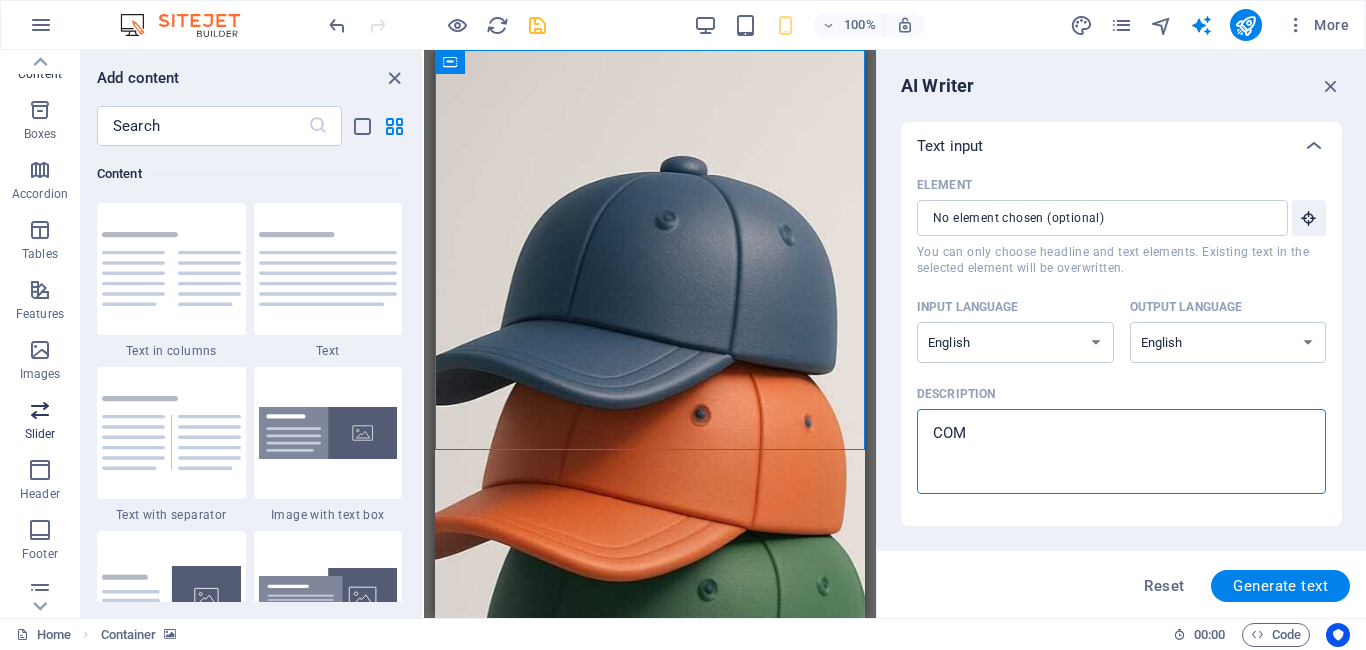 type on "COMI" 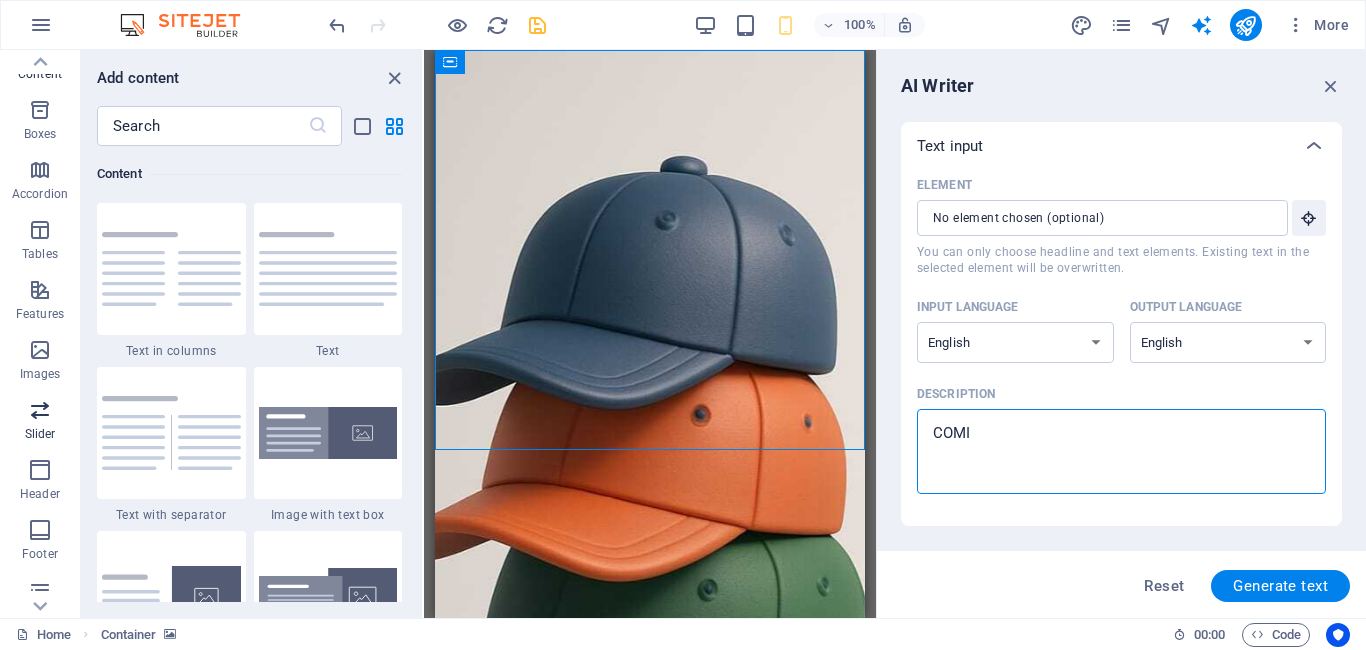 type on "COMIN" 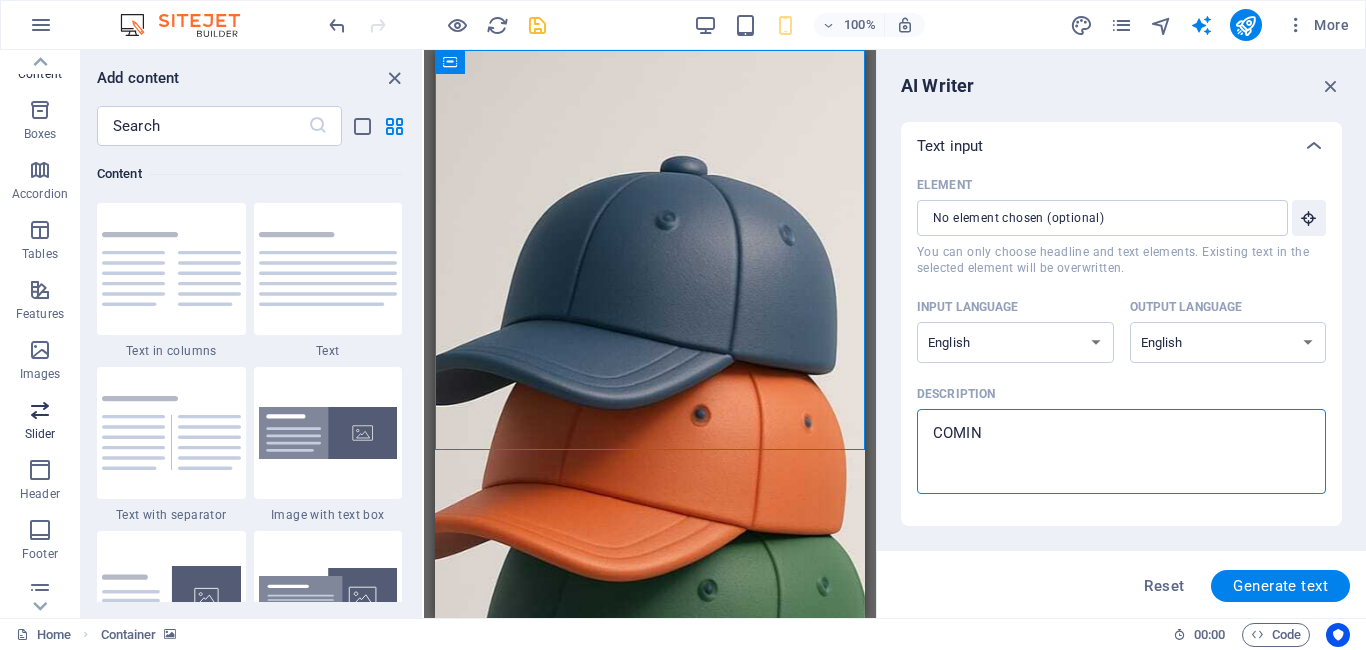 type on "COMING" 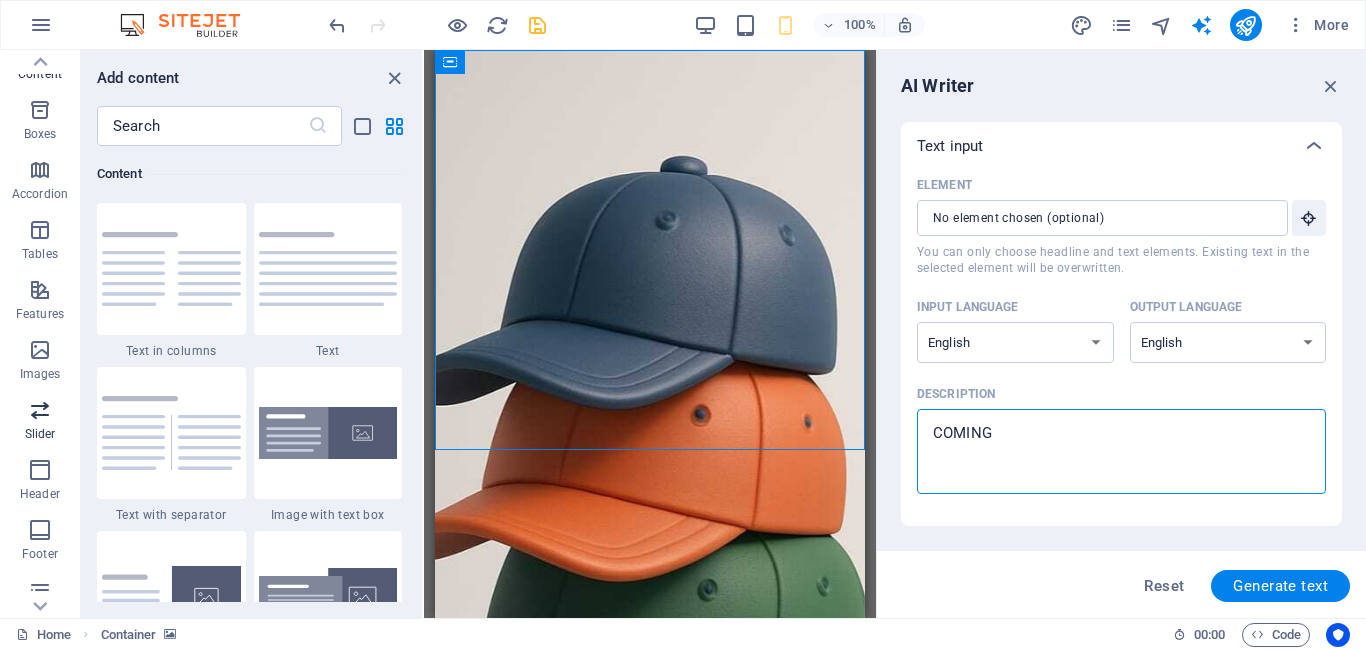 type on "COMING" 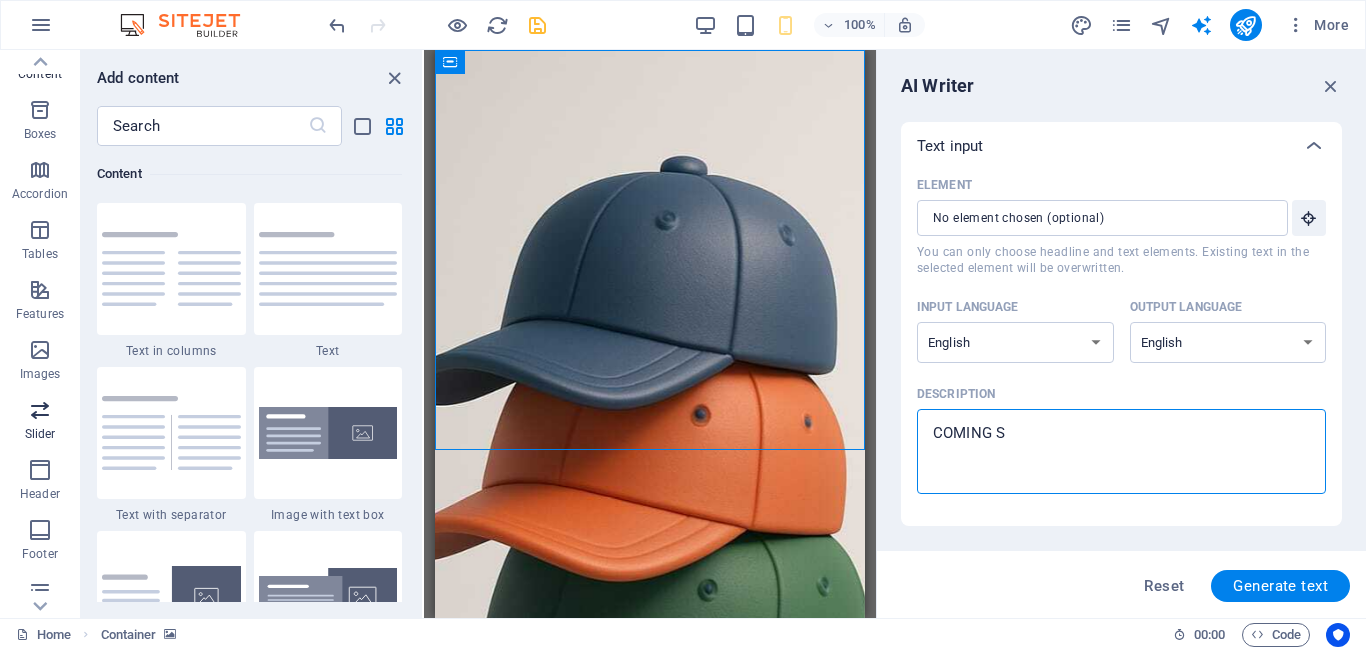 type on "COMING SO" 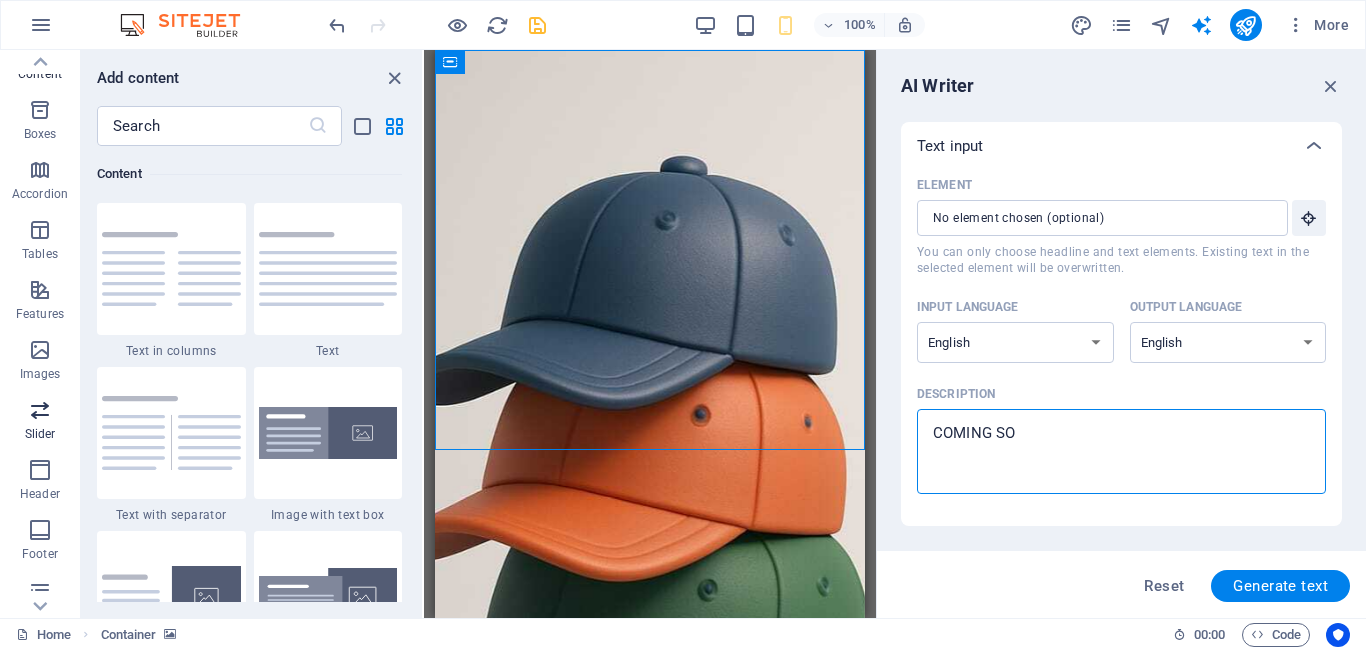 type on "x" 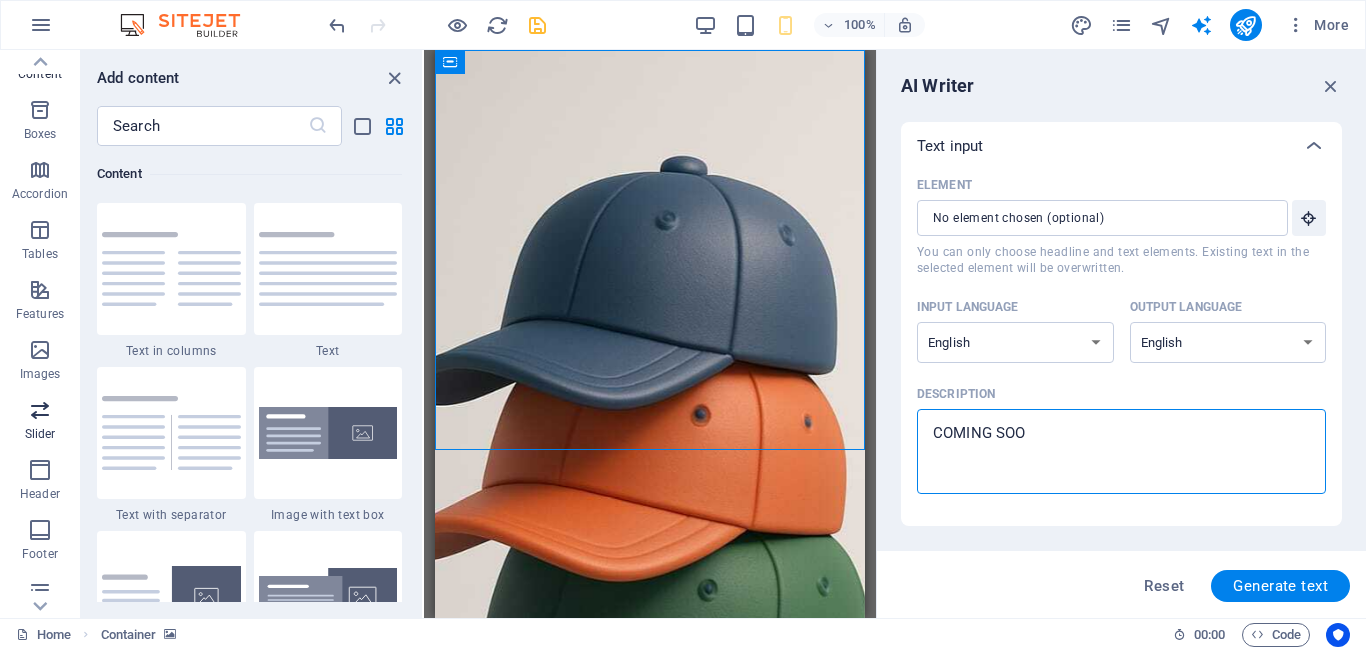 type on "COMING SOON" 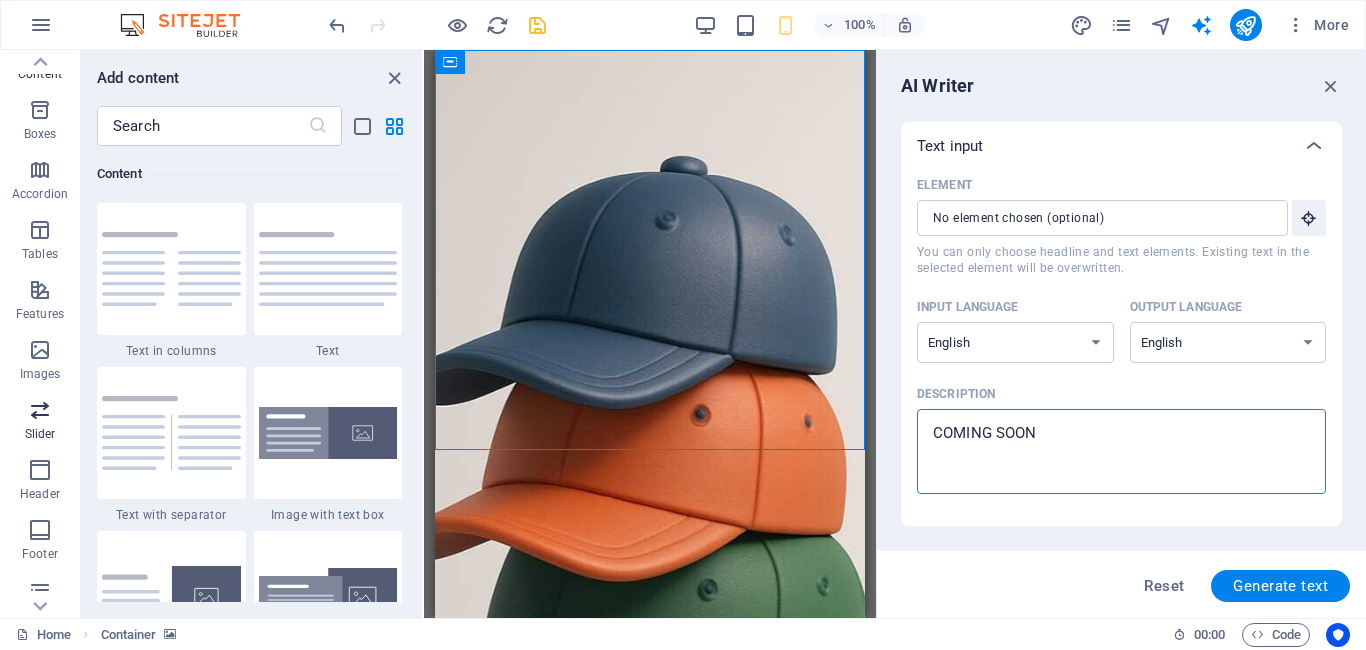 type on "COMING SOON" 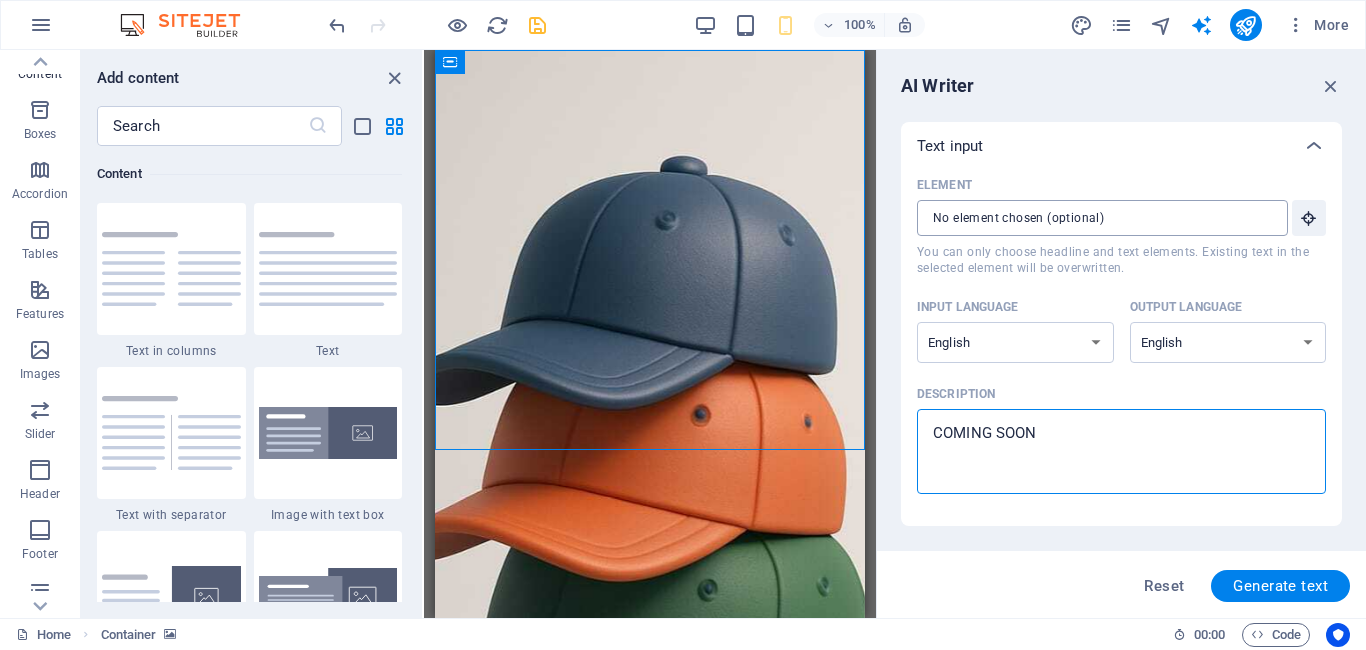 type on "COMING SOON" 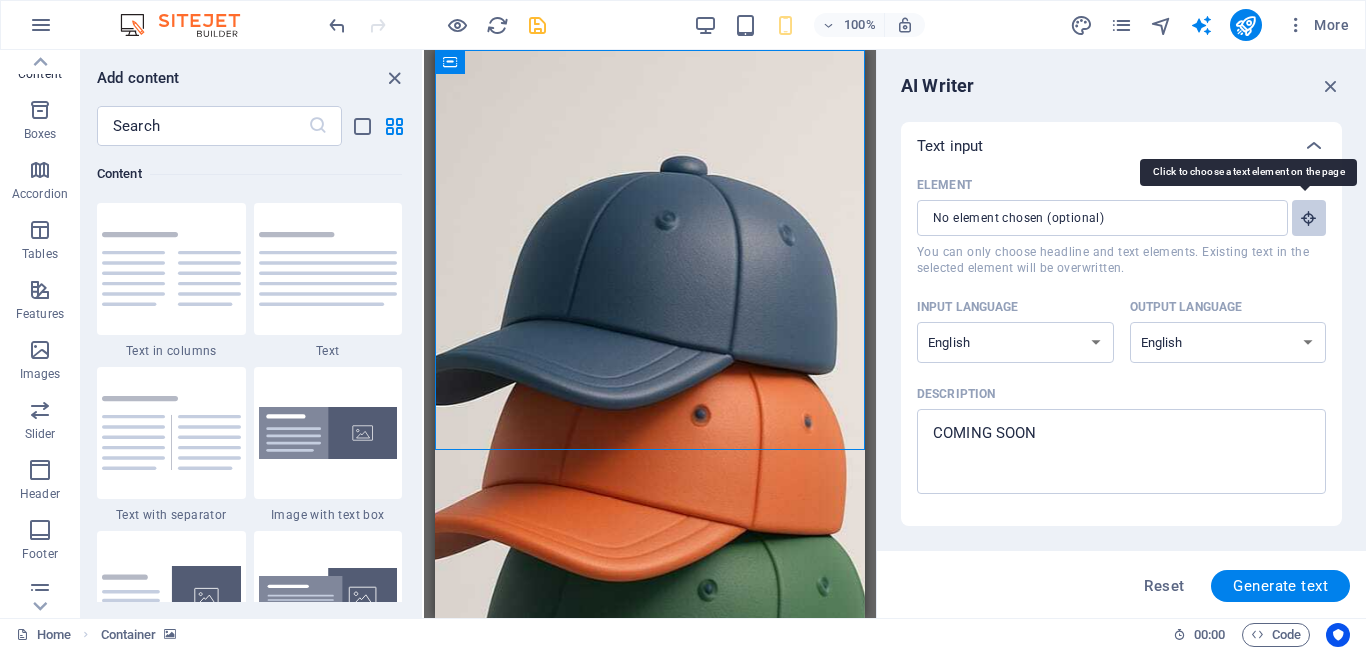 click at bounding box center [1309, 218] 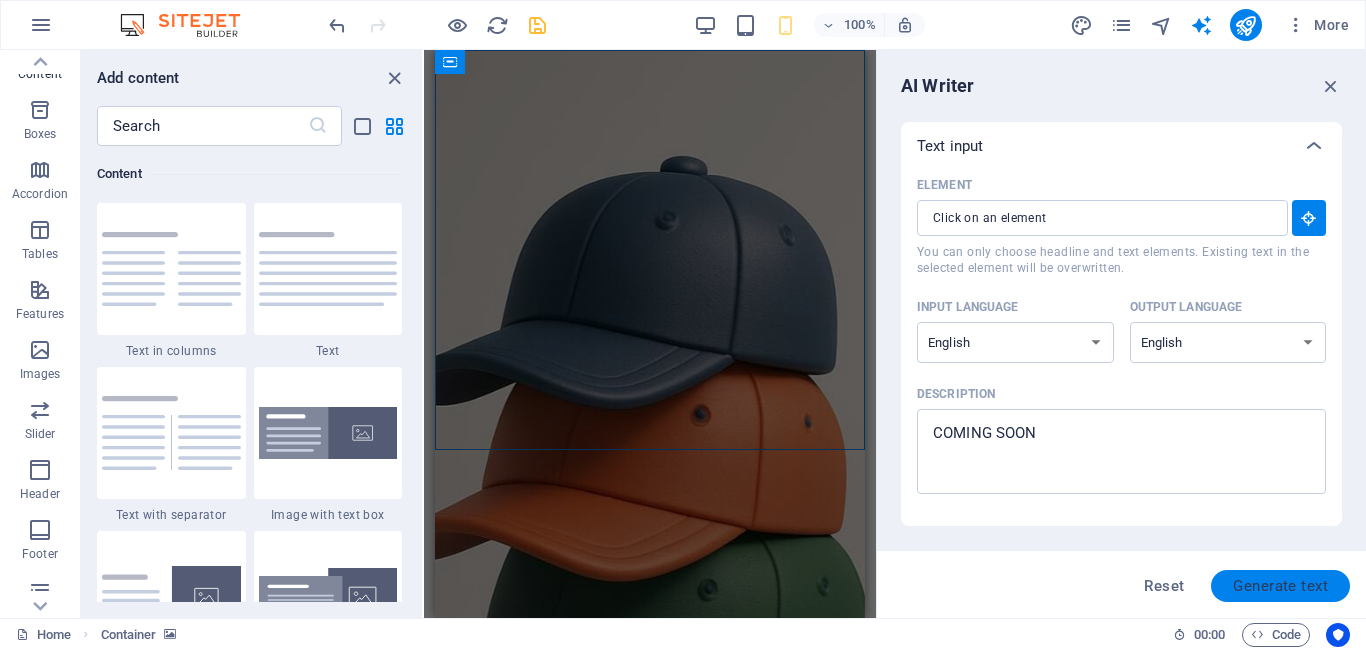 click on "Generate text" at bounding box center (1280, 586) 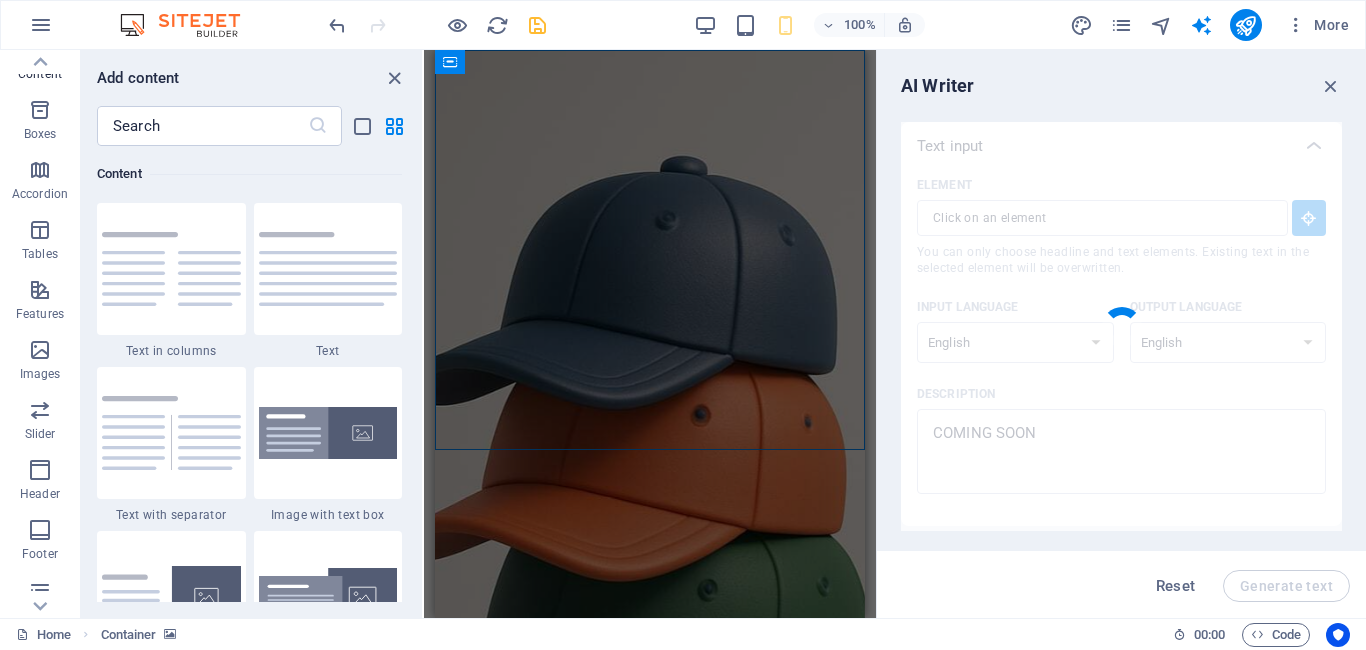 type on "x" 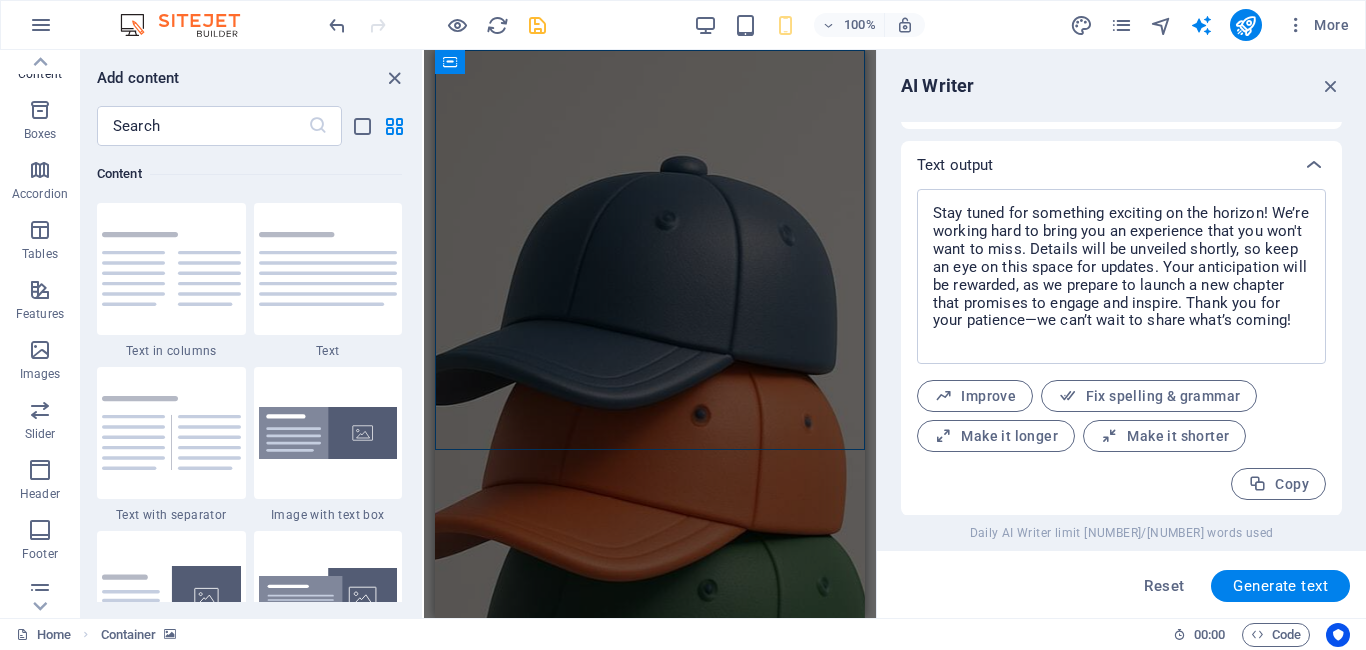 scroll, scrollTop: 735, scrollLeft: 0, axis: vertical 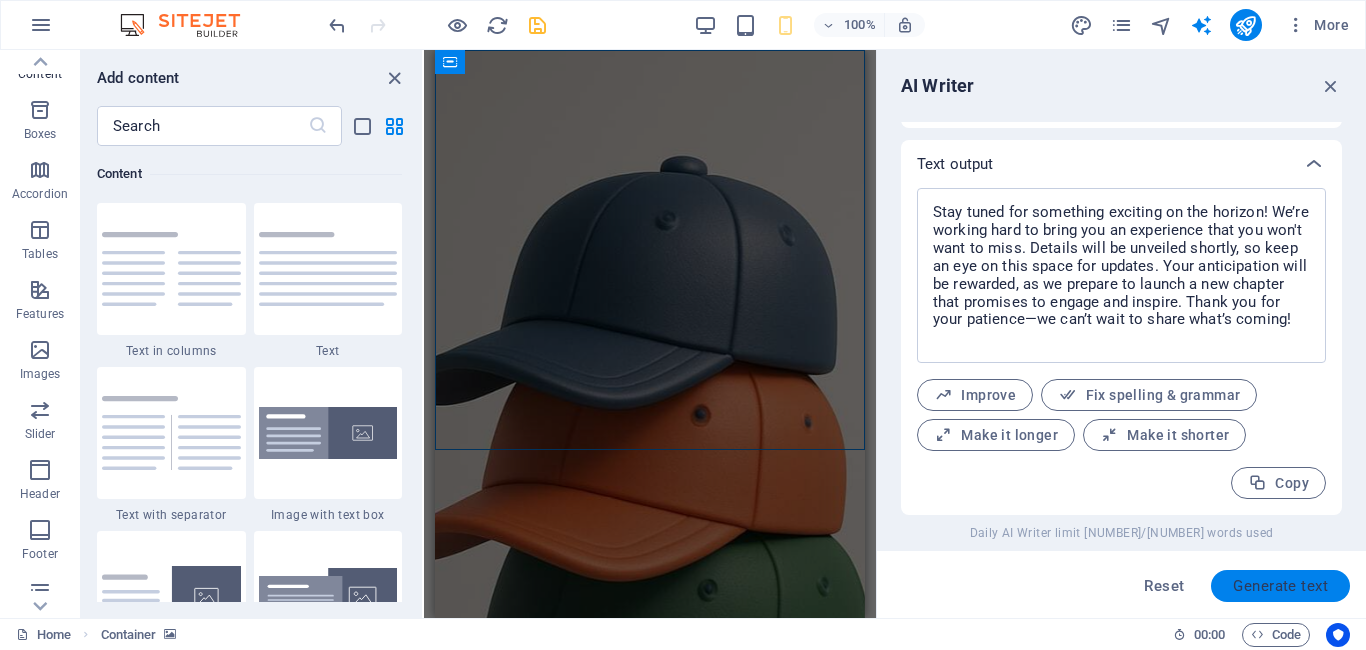 click on "Generate text" at bounding box center [1280, 586] 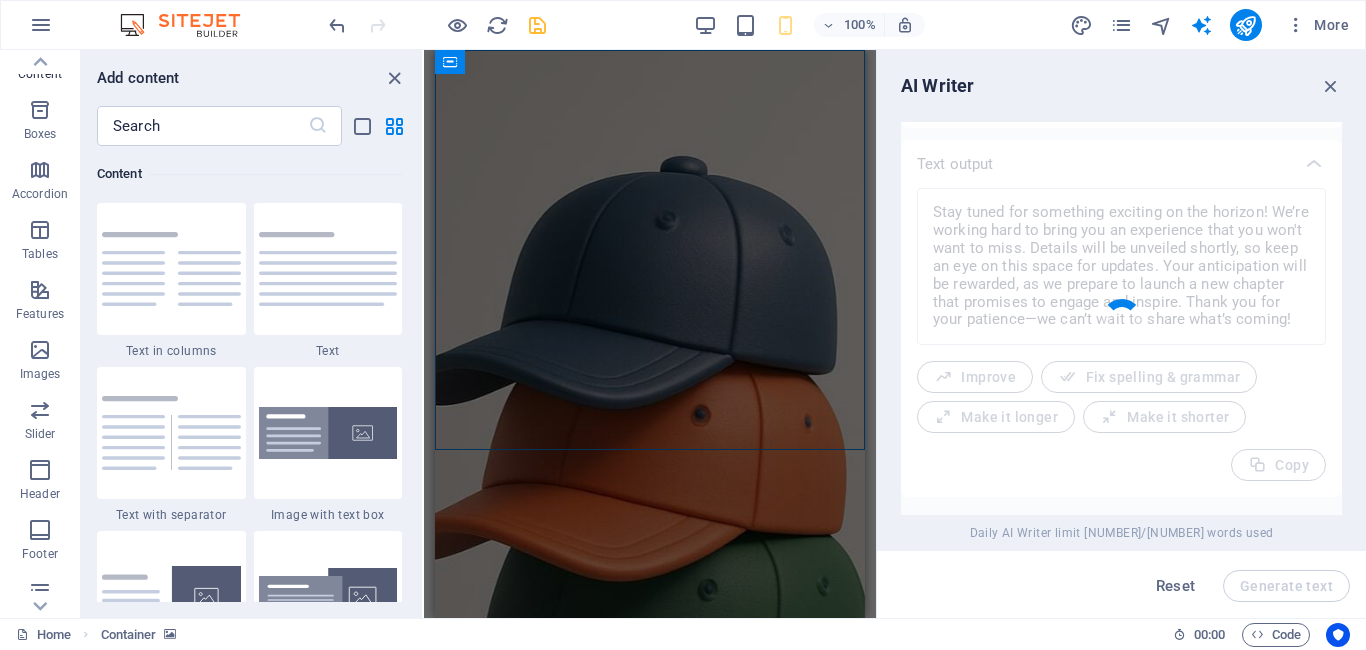 type on "x" 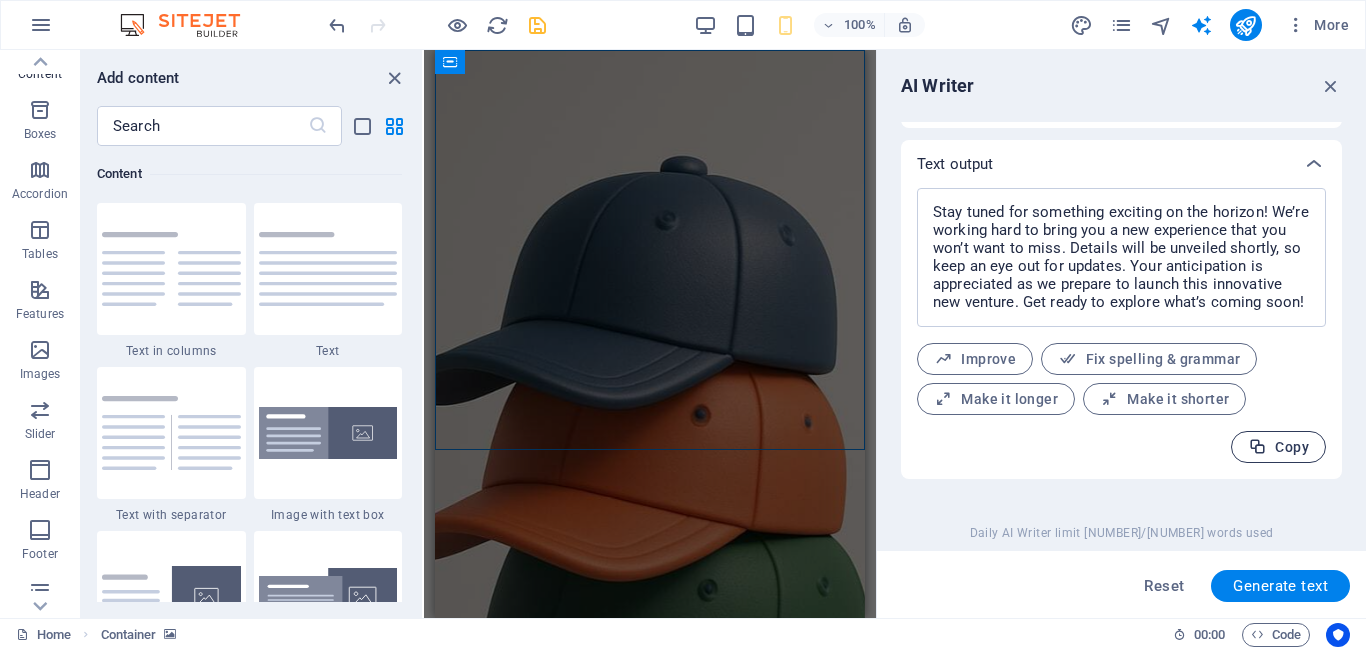 click on "Copy" at bounding box center [1278, 447] 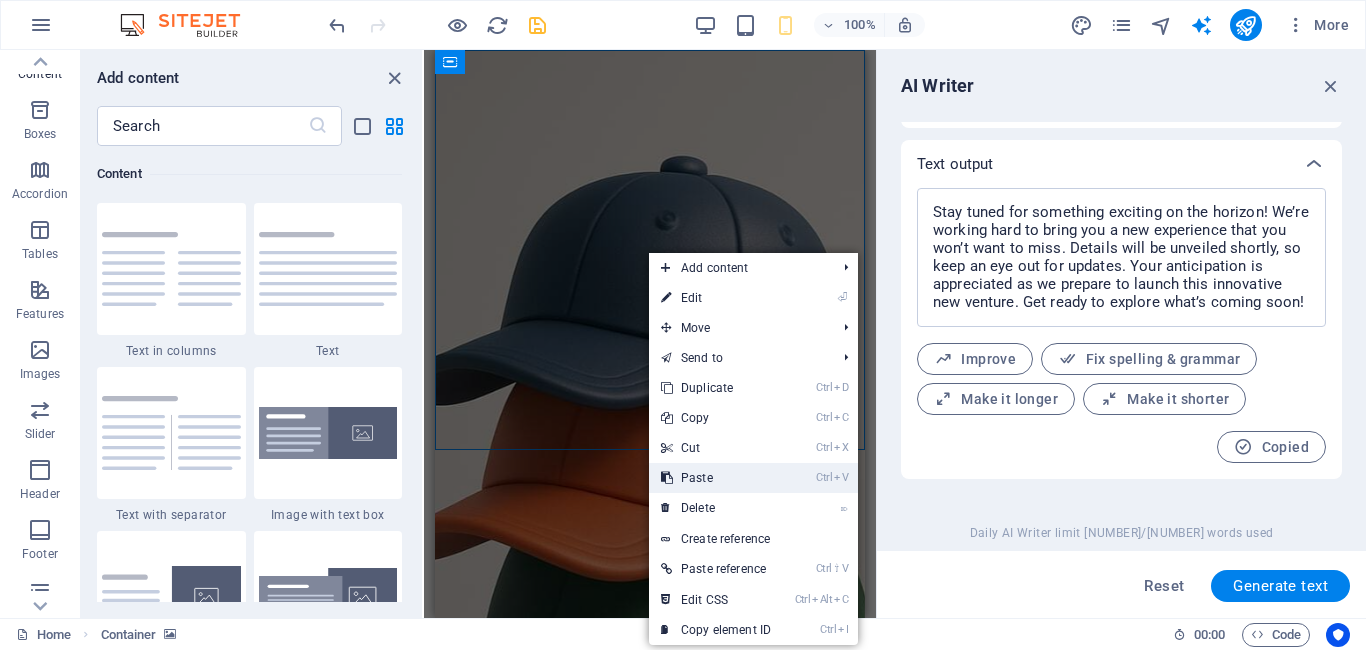 click on "Ctrl V  Paste" at bounding box center [716, 478] 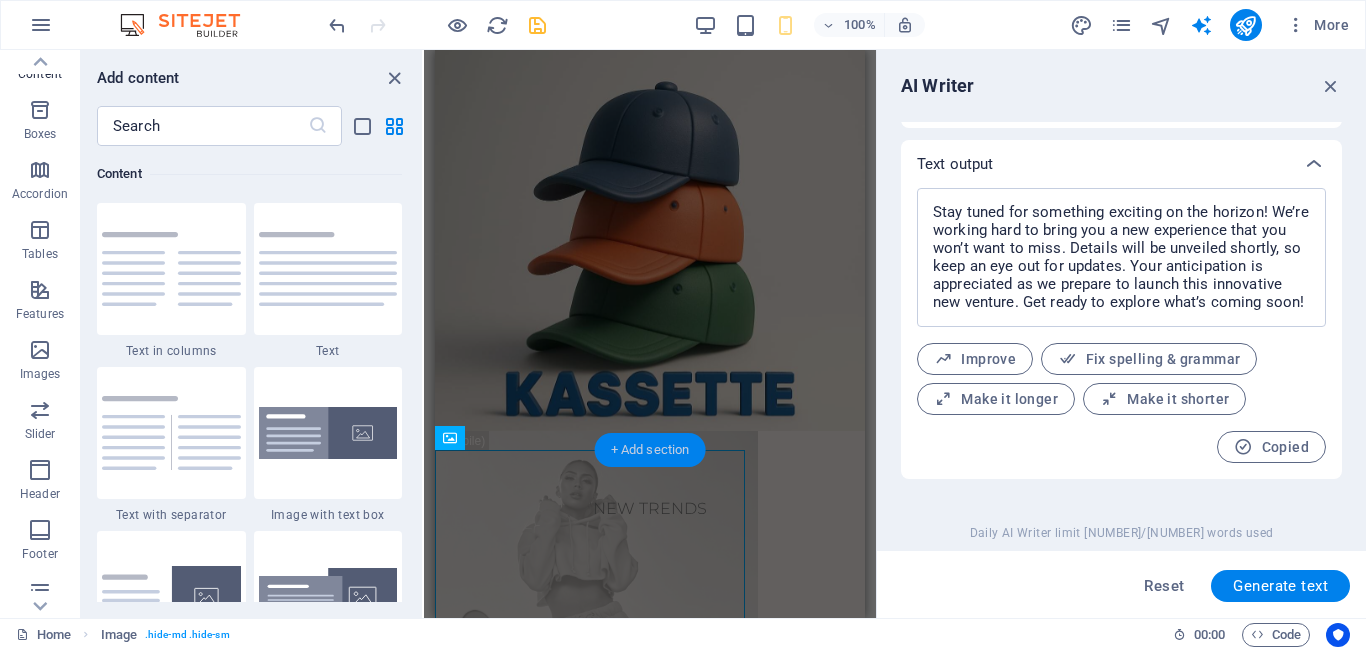 scroll, scrollTop: 0, scrollLeft: 0, axis: both 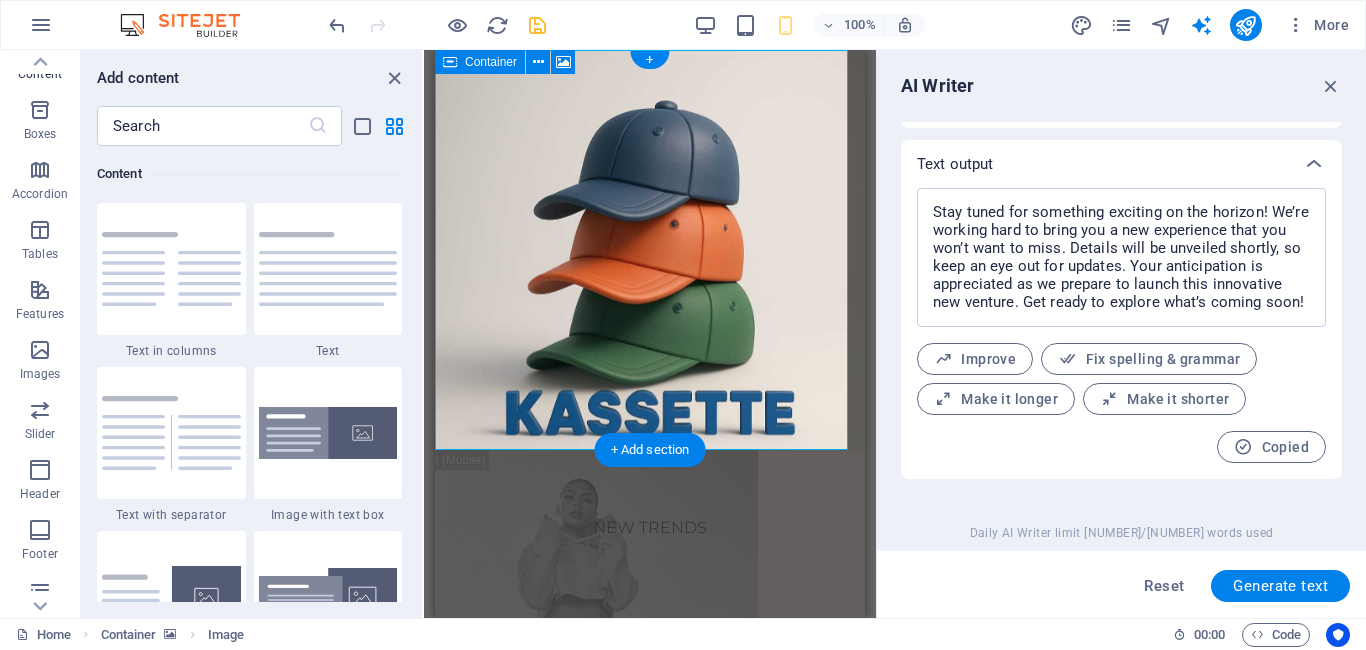 drag, startPoint x: 508, startPoint y: 122, endPoint x: 725, endPoint y: 324, distance: 296.46753 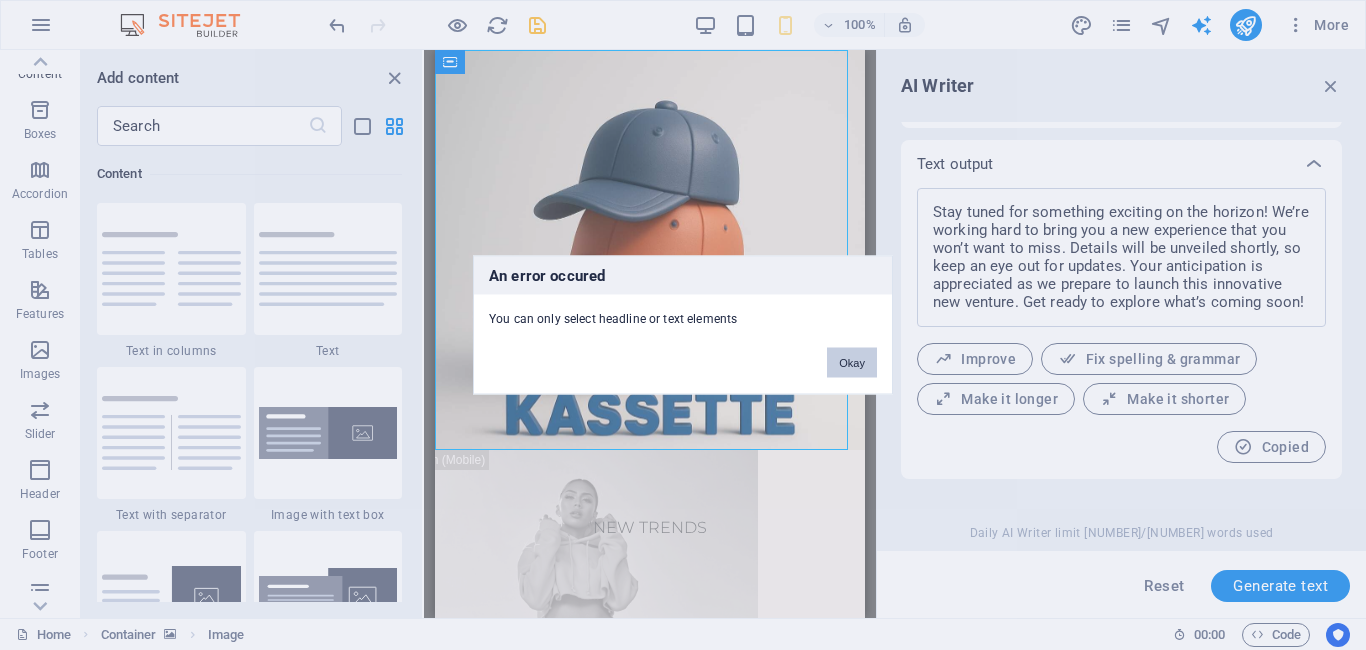 click on "Okay" at bounding box center (852, 363) 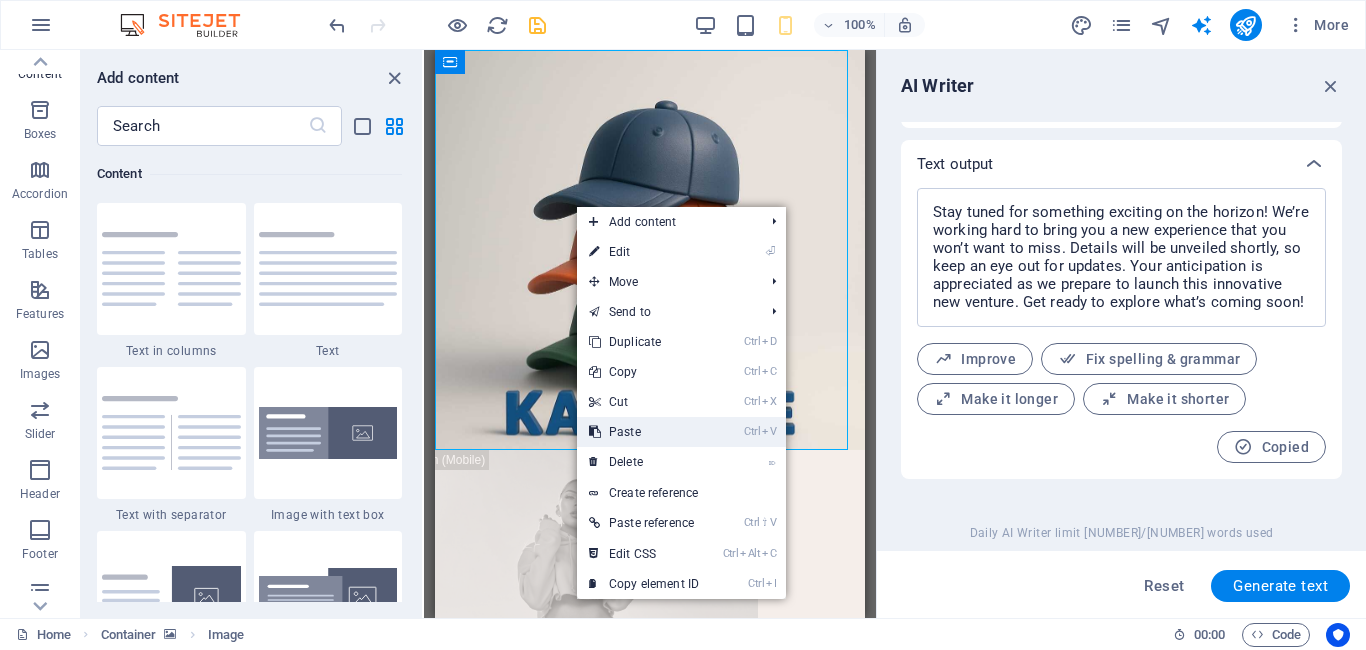 click on "Ctrl V  Paste" at bounding box center (644, 432) 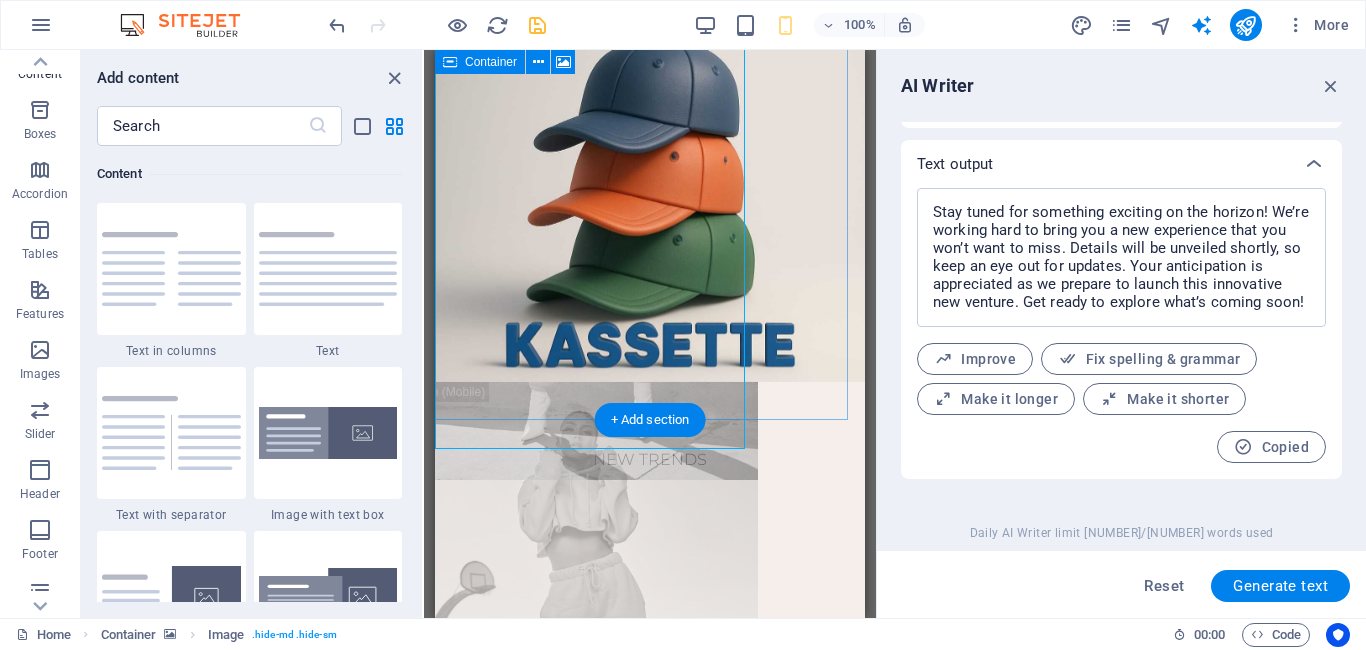 scroll, scrollTop: 0, scrollLeft: 0, axis: both 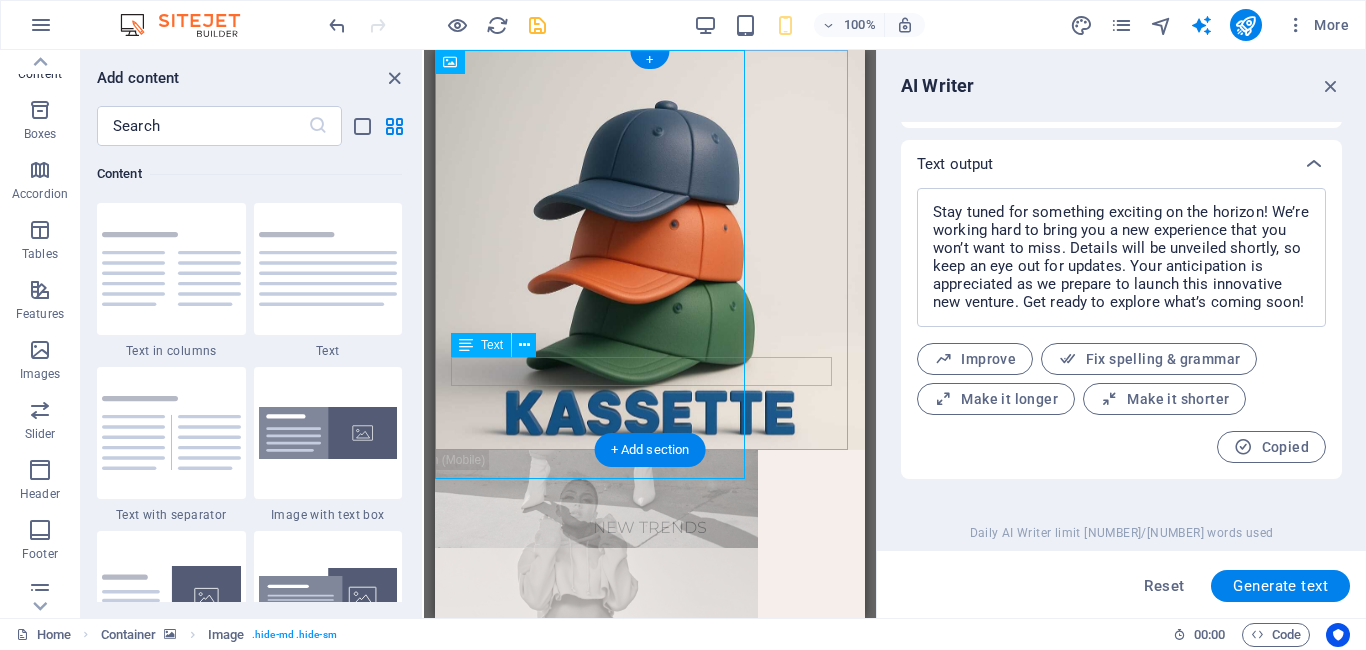 click on "NEW TRENDS" at bounding box center (650, 528) 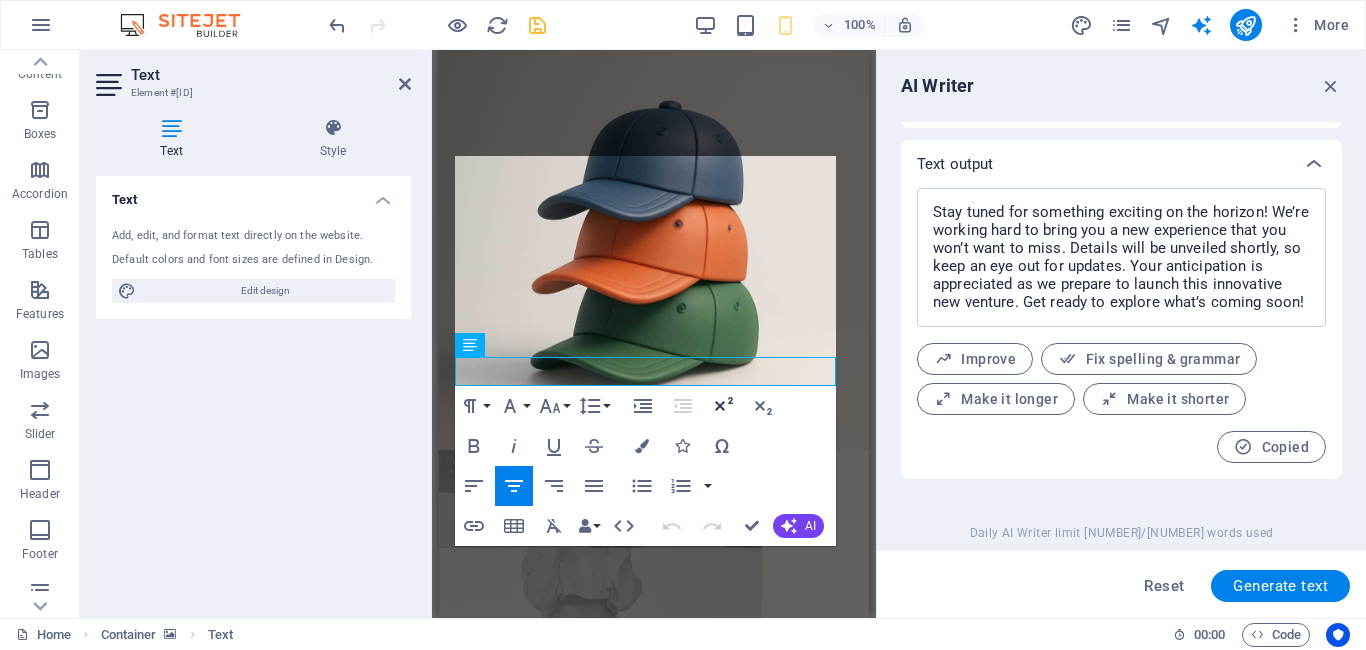 scroll, scrollTop: 5386, scrollLeft: 3, axis: both 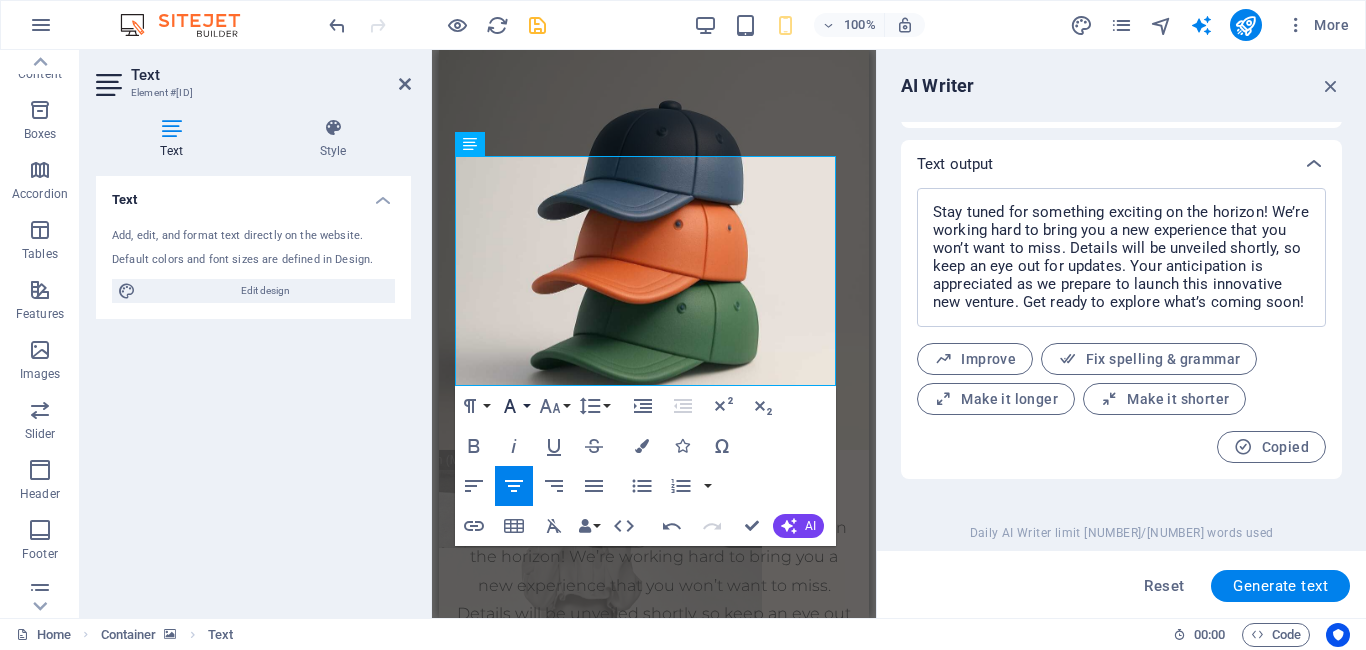 click on "Font Family" at bounding box center (514, 406) 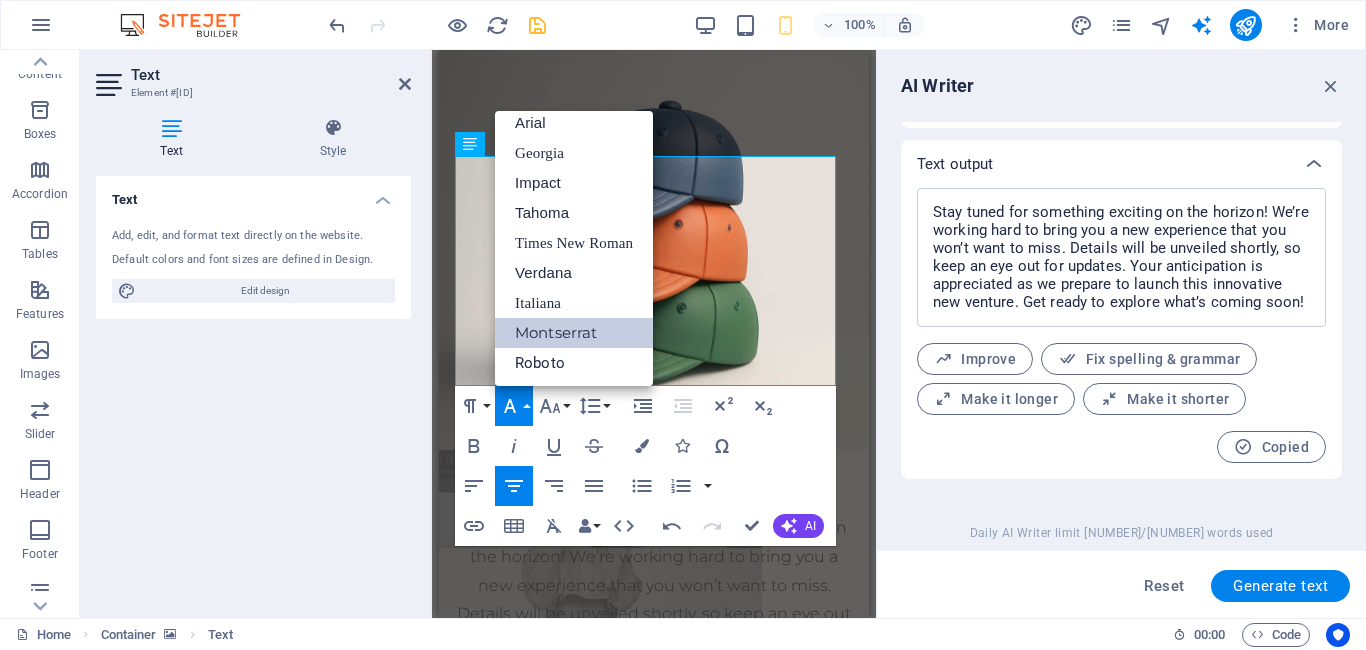 scroll, scrollTop: 11, scrollLeft: 0, axis: vertical 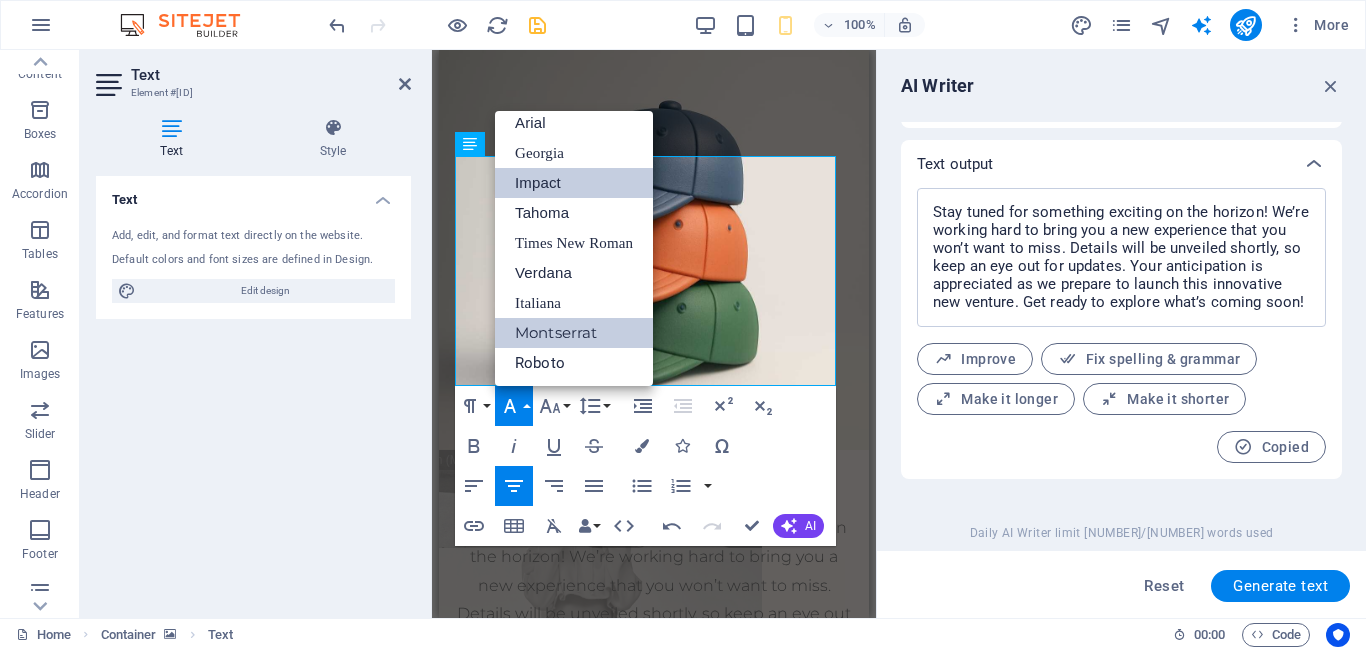 click on "Impact" at bounding box center [574, 183] 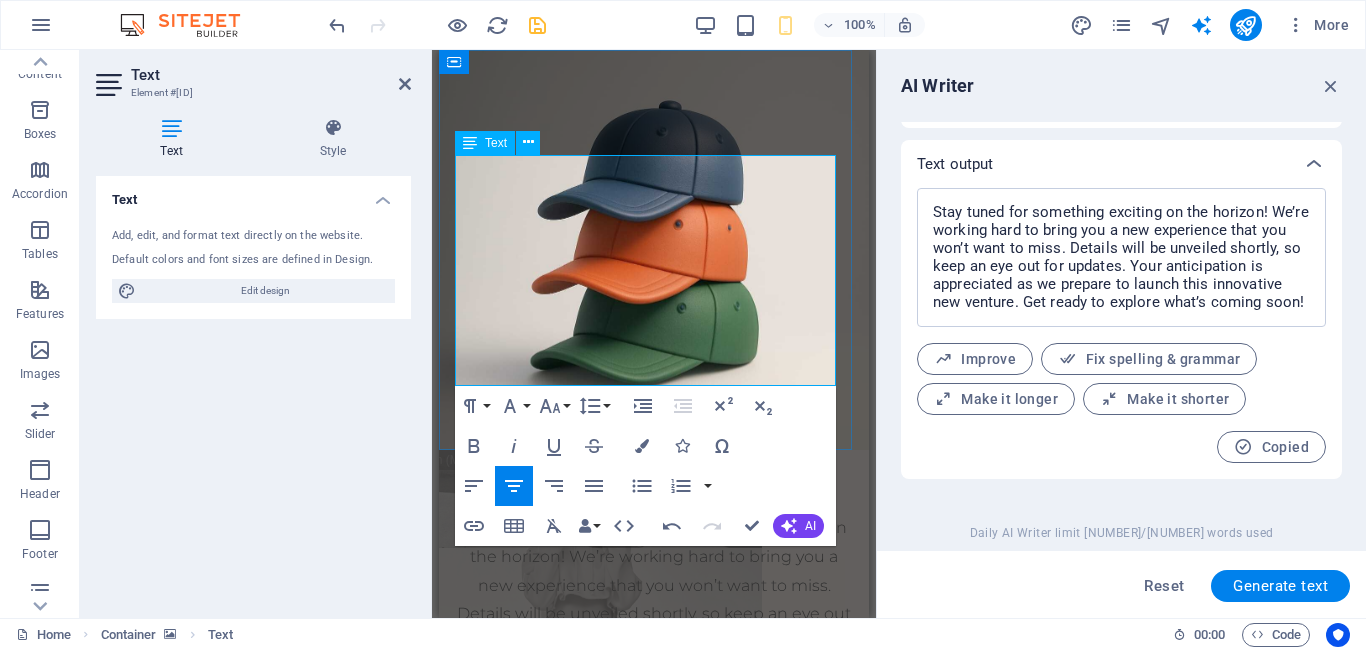 click on "NEW TRENStay tuned for something exciting on the horizon! We’re working hard to bring you a new experience that you won’t want to miss. Details will be unveiled shortly, so keep an eye out for updates. Your anticipation is appreciated as we prepare to launch this innovative new venture. Get ready to explore what’s coming soon! ​ DS" at bounding box center (654, 615) 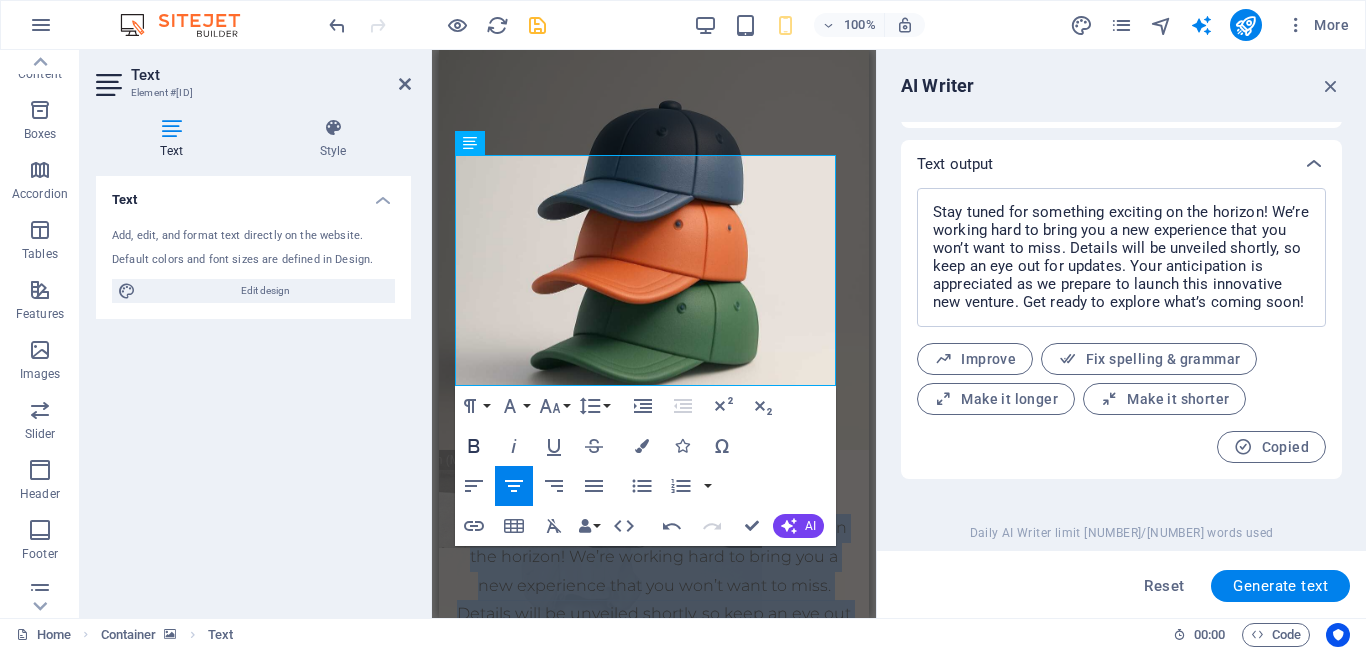click 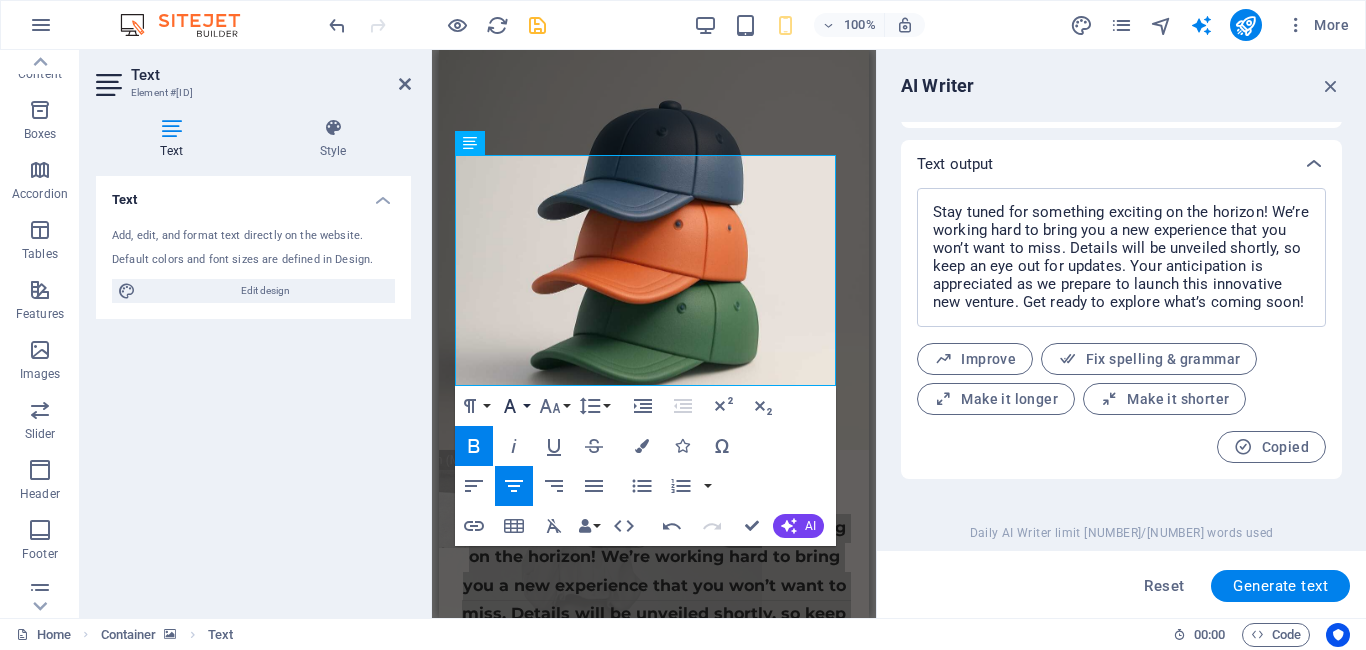 click on "Font Family" at bounding box center (514, 406) 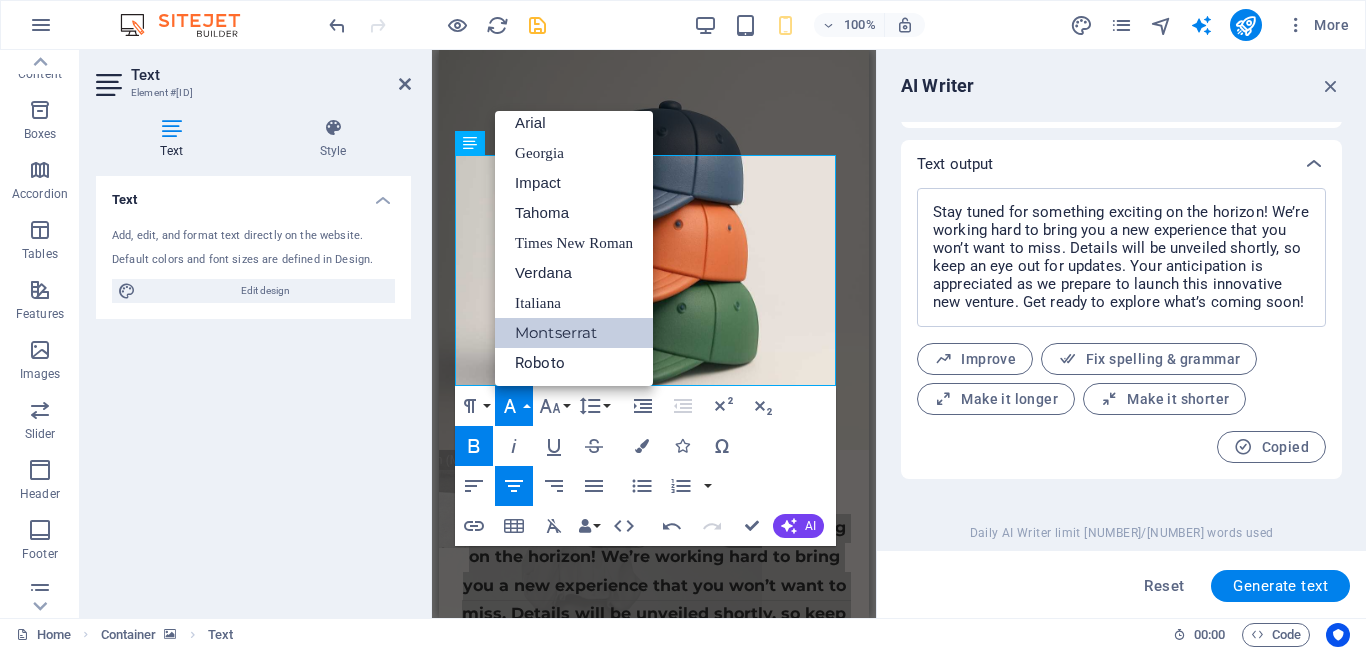 scroll, scrollTop: 11, scrollLeft: 0, axis: vertical 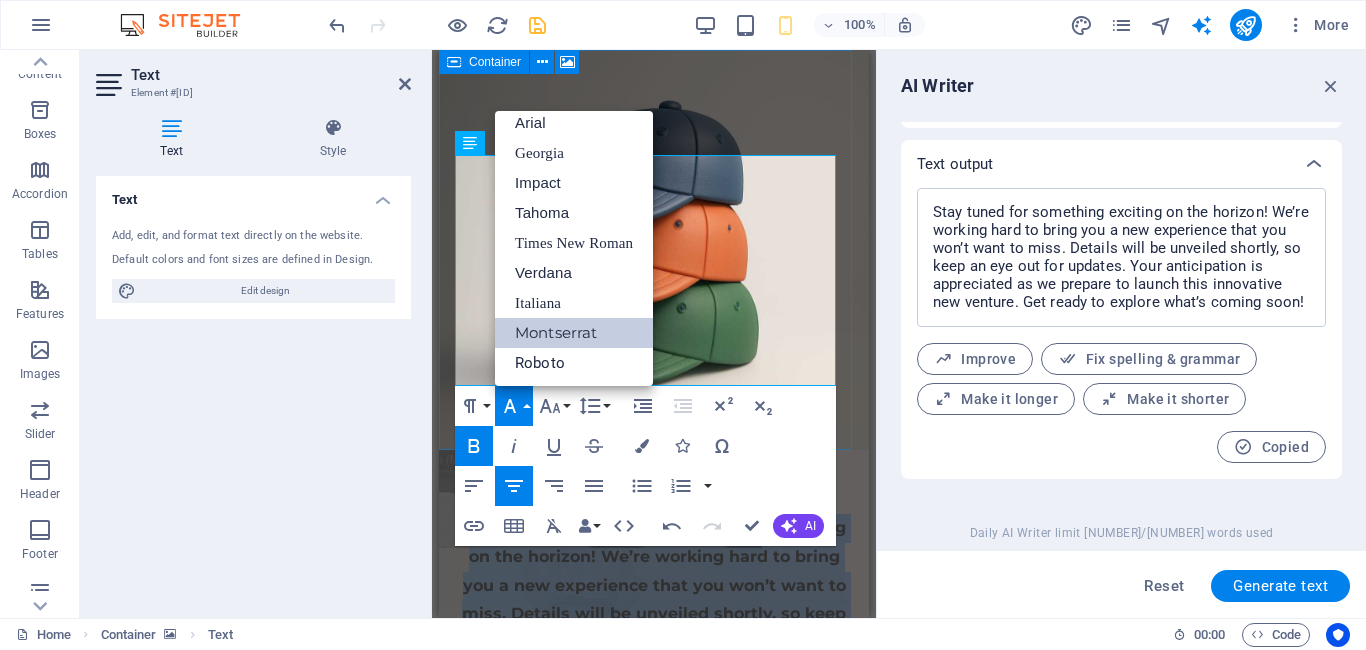 click at bounding box center (654, 250) 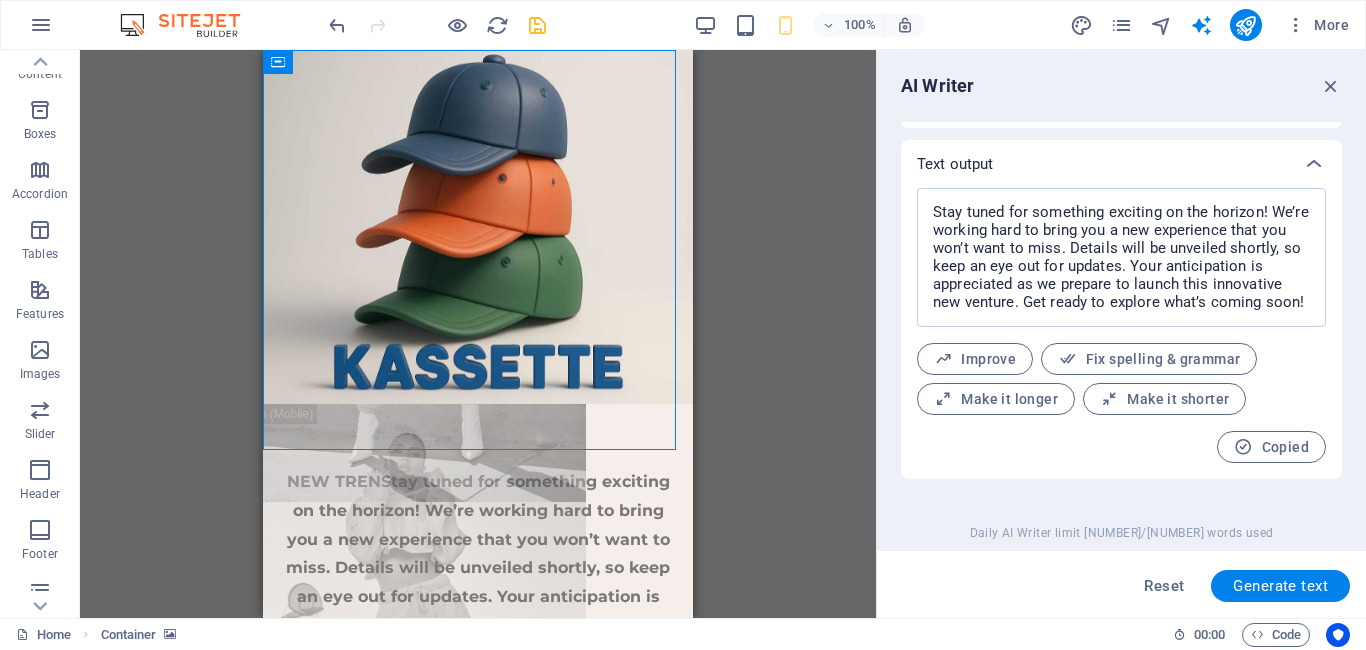 scroll, scrollTop: 0, scrollLeft: 0, axis: both 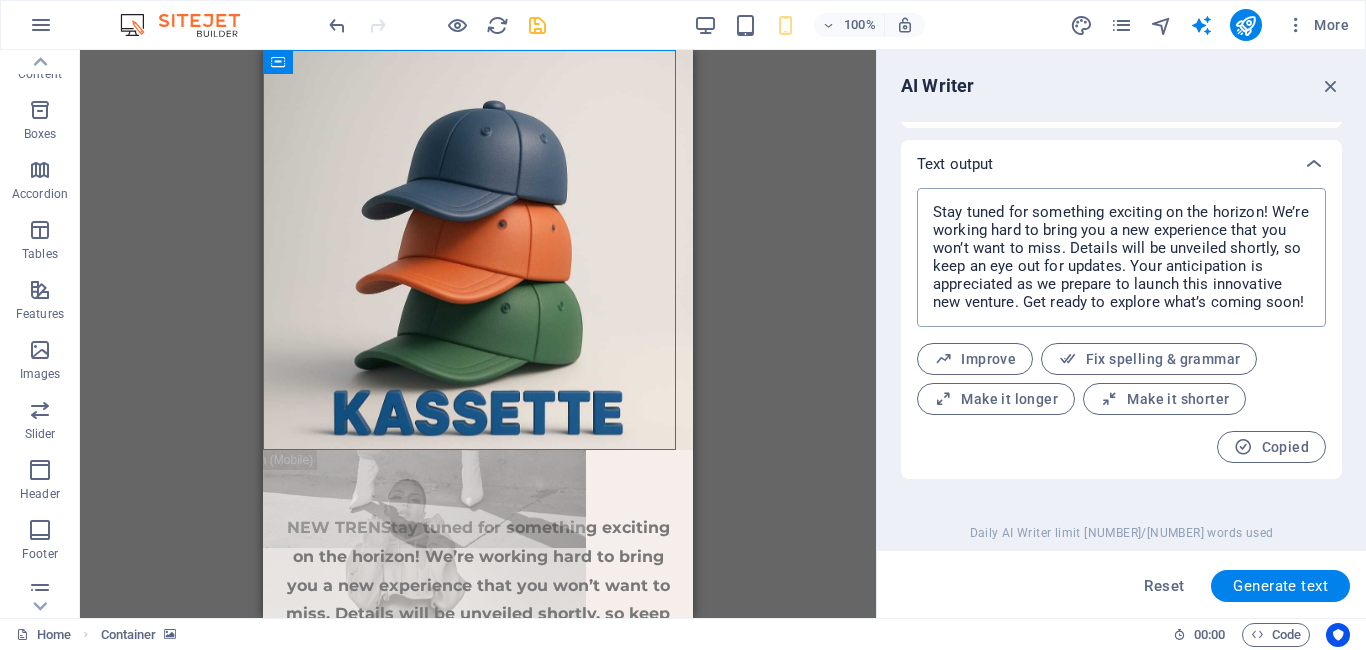 click on "Stay tuned for something exciting on the horizon! We’re working hard to bring you a new experience that you won’t want to miss. Details will be unveiled shortly, so keep an eye out for updates. Your anticipation is appreciated as we prepare to launch this innovative new venture. Get ready to explore what’s coming soon!" at bounding box center [1121, 257] 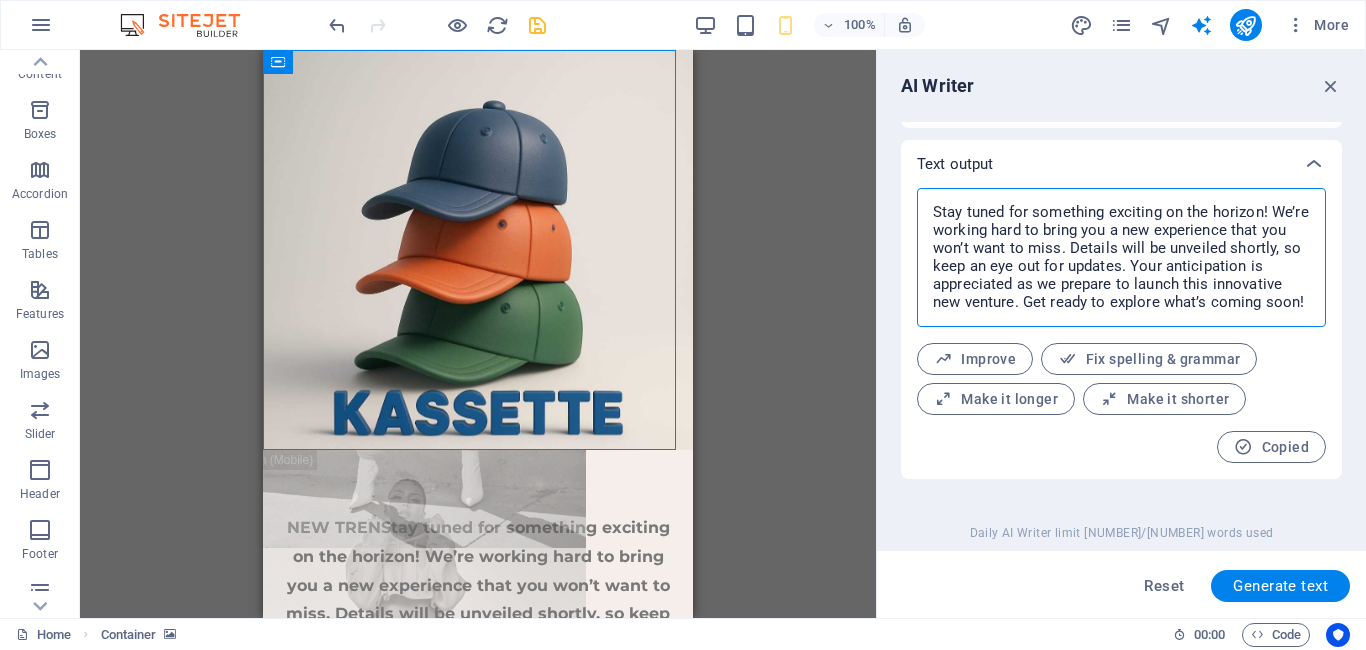 click on "Stay tuned for something exciting on the horizon! We’re working hard to bring you a new experience that you won’t want to miss. Details will be unveiled shortly, so keep an eye out for updates. Your anticipation is appreciated as we prepare to launch this innovative new venture. Get ready to explore what’s coming soon!" at bounding box center [1121, 257] 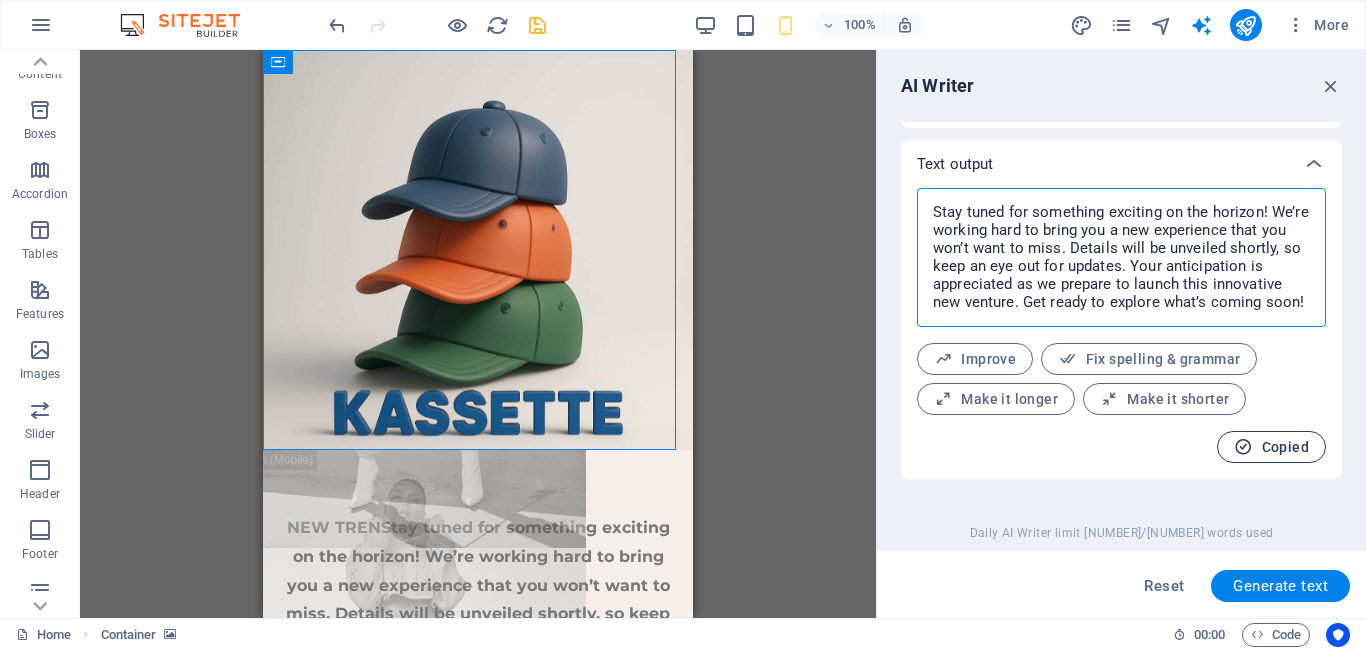 click on "Copied" at bounding box center [1271, 447] 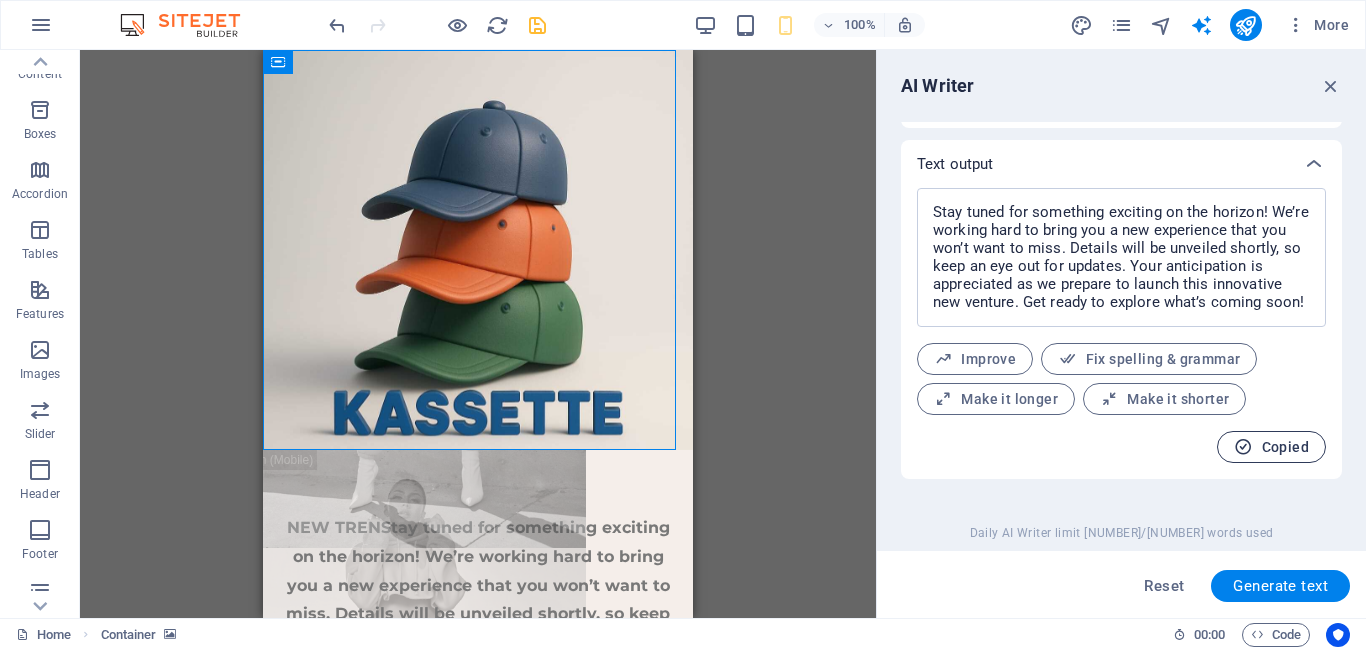 click on "Copied" at bounding box center (1271, 447) 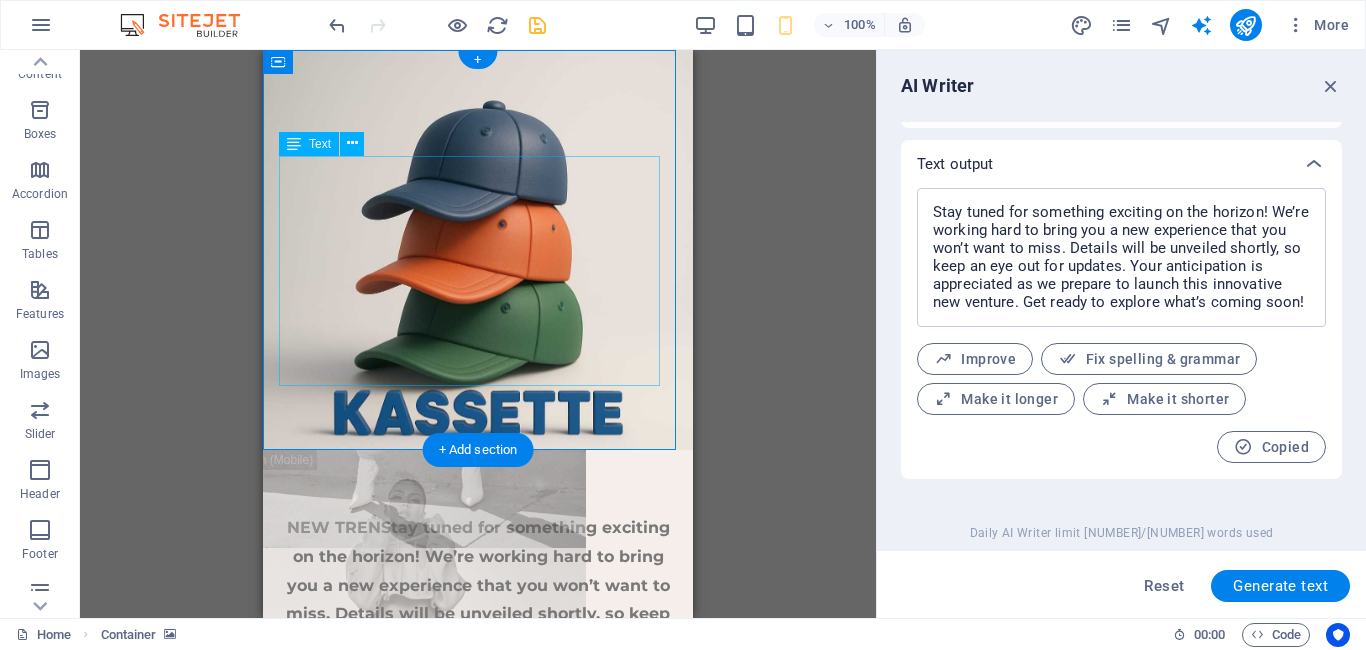 click on "NEW TRENStay tuned for something exciting on the horizon! We’re working hard to bring you a new experience that you won’t want to miss. Details will be unveiled shortly, so keep an eye out for updates. Your anticipation is appreciated as we prepare to launch this innovative new venture. Get ready to explore what’s coming soon! DS" at bounding box center [478, 629] 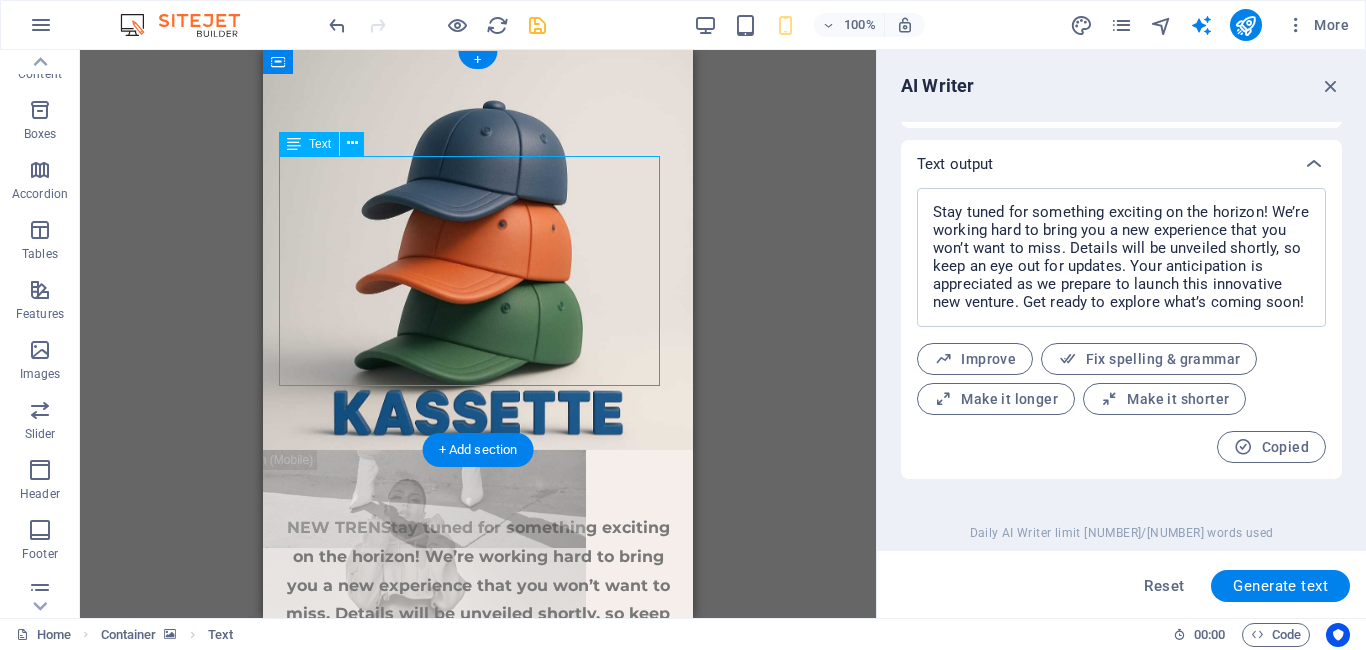 click on "NEW TRENStay tuned for something exciting on the horizon! We’re working hard to bring you a new experience that you won’t want to miss. Details will be unveiled shortly, so keep an eye out for updates. Your anticipation is appreciated as we prepare to launch this innovative new venture. Get ready to explore what’s coming soon! DS" at bounding box center (478, 629) 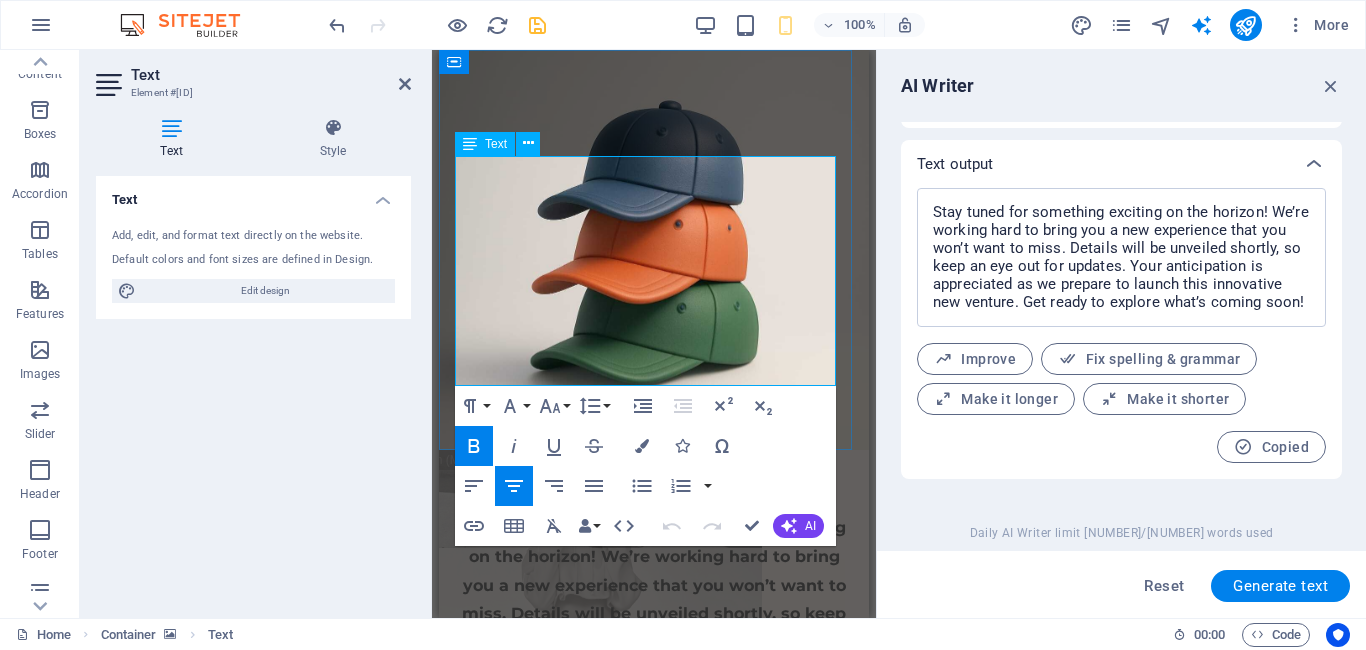 click on "NEW TRENStay tuned for something exciting on the horizon! We’re working hard to bring you a new experience that you won’t want to miss. Details will be unveiled shortly, so keep an eye out for updates. Your anticipation is appreciated as we prepare to launch this innovative new venture. Get ready to explore what’s coming soon!" at bounding box center (654, 628) 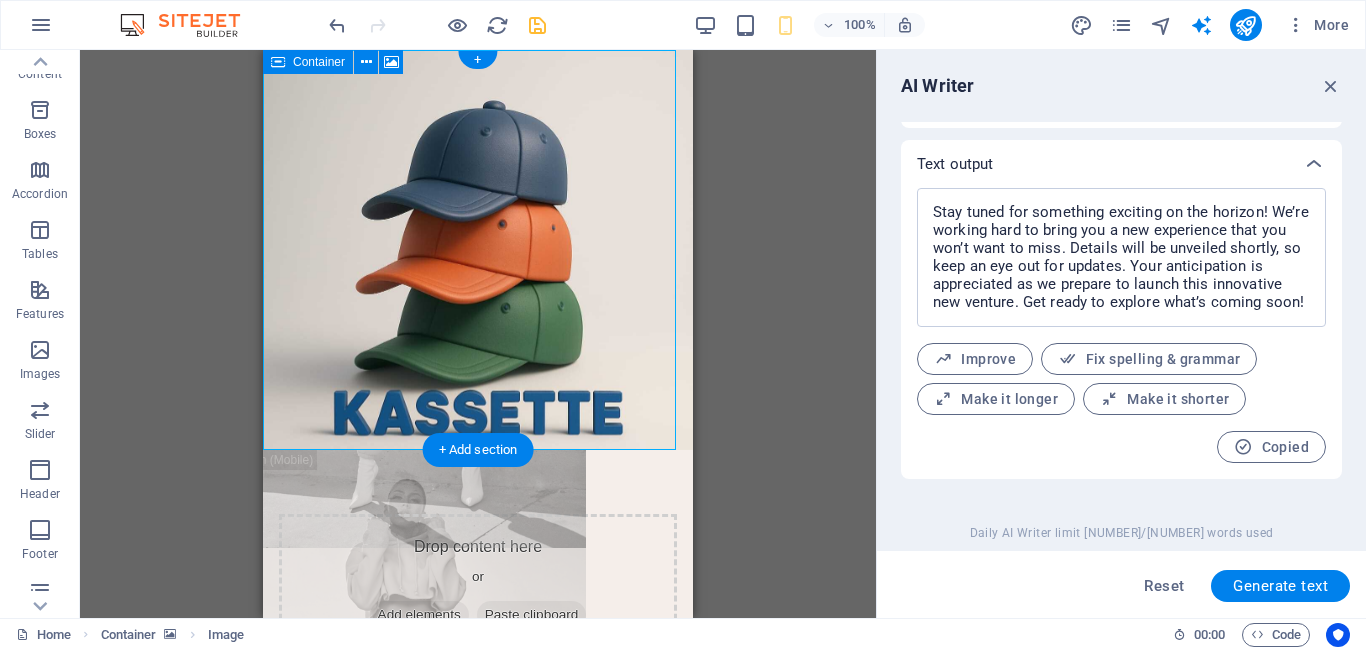 click on "Drop content here or  Add elements  Paste clipboard" at bounding box center (478, 585) 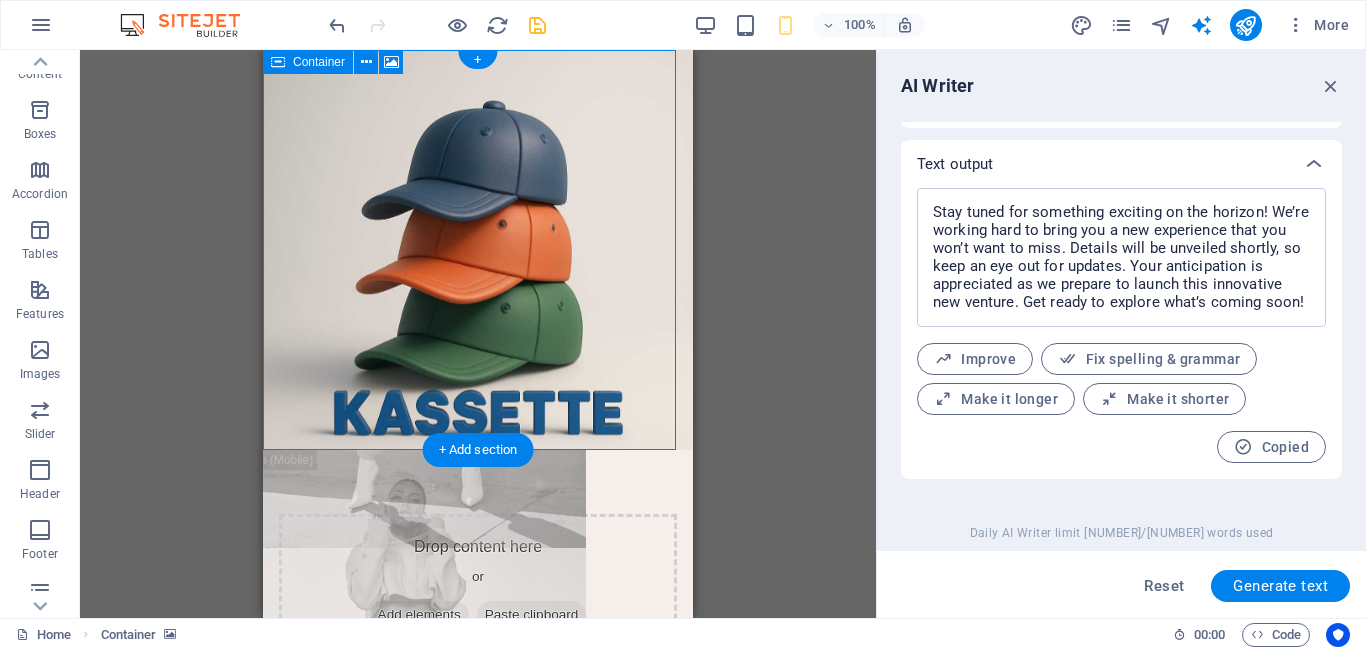 click on "Drop content here or  Add elements  Paste clipboard" at bounding box center (478, 585) 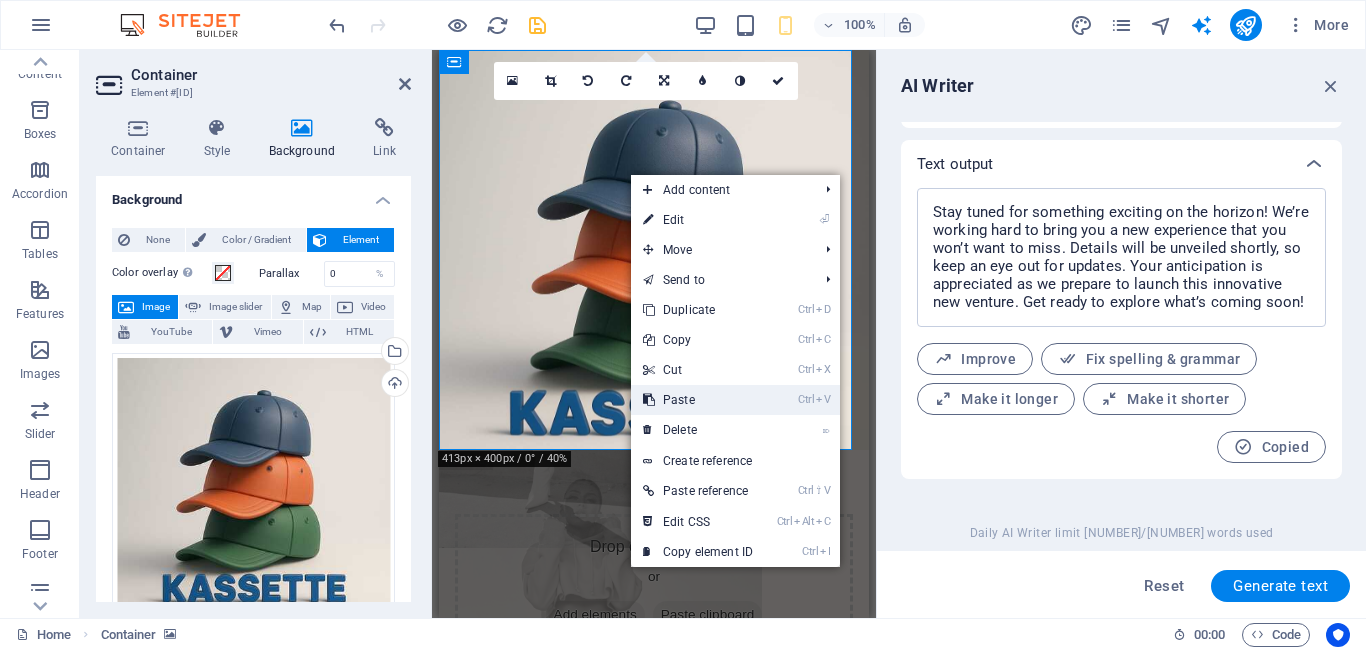click on "Ctrl V  Paste" at bounding box center (698, 400) 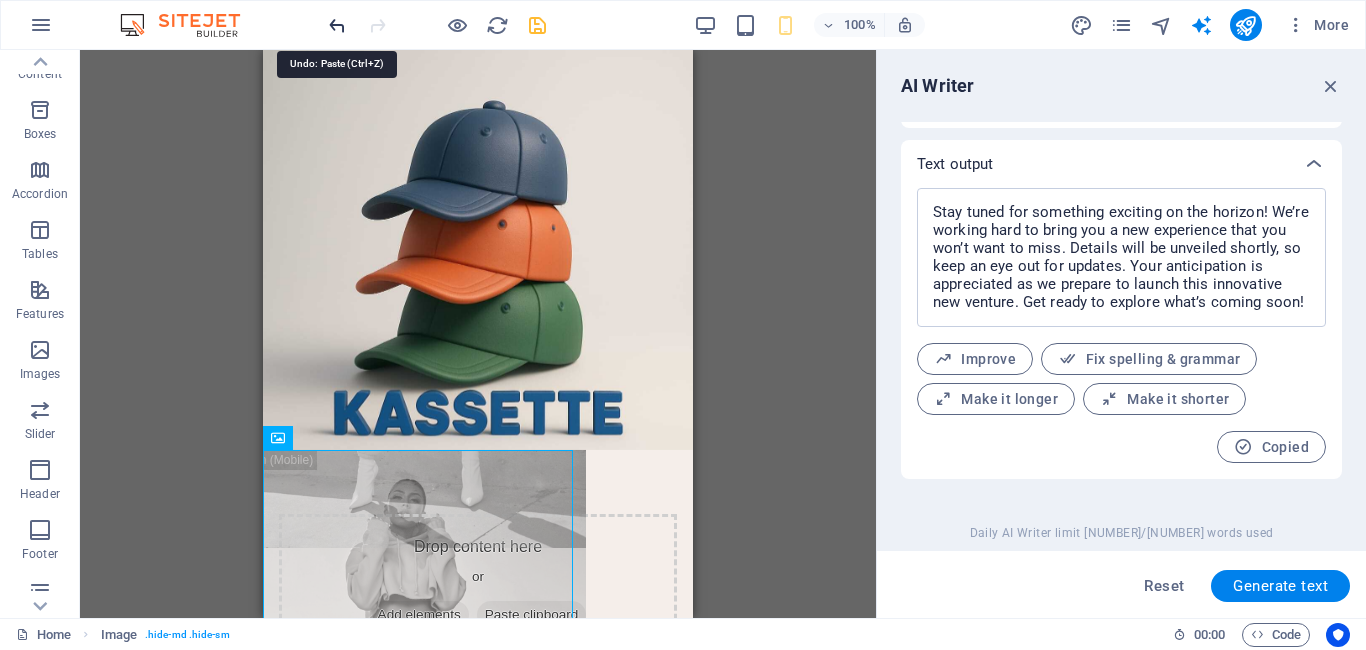 click at bounding box center [337, 25] 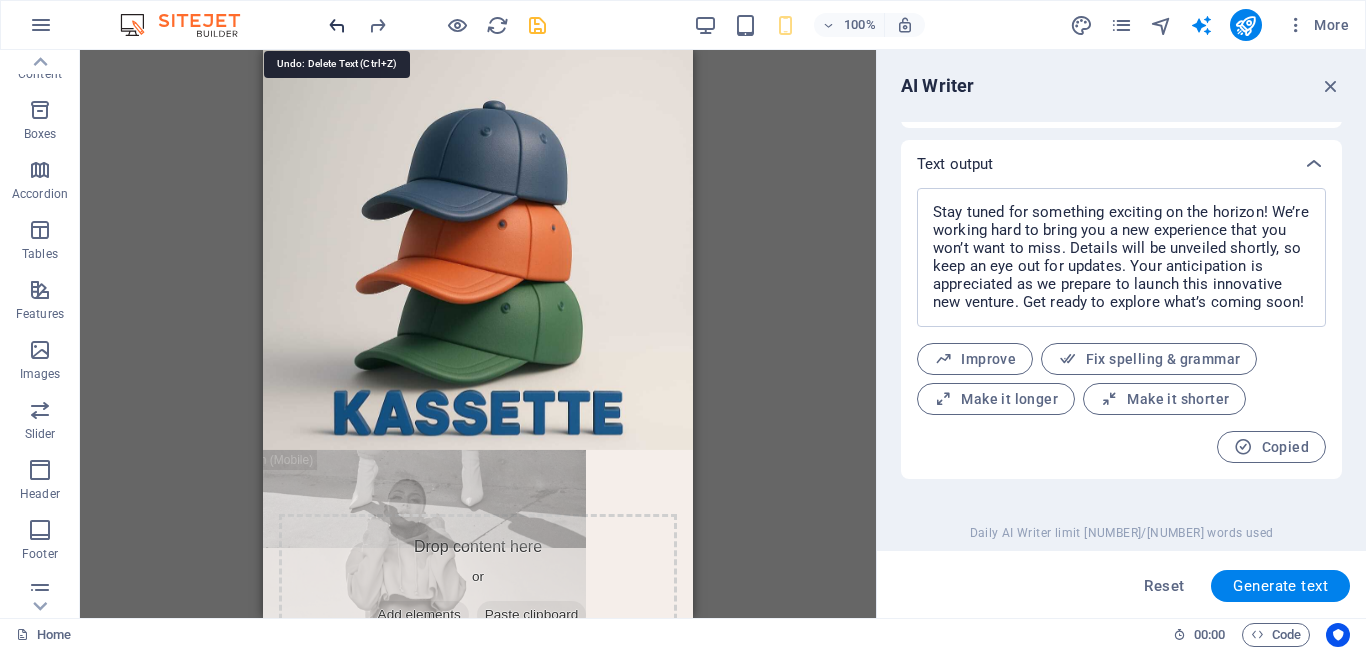 click at bounding box center [337, 25] 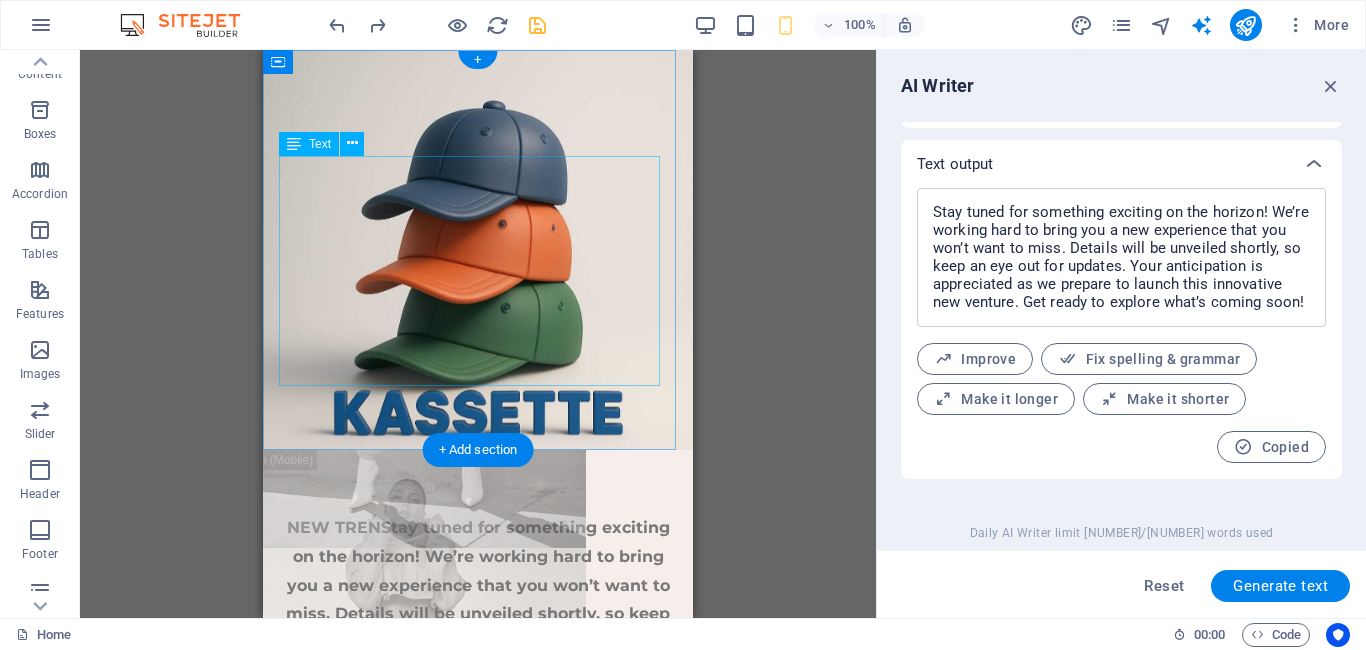 click on "NEW TRENStay tuned for something exciting on the horizon! We’re working hard to bring you a new experience that you won’t want to miss. Details will be unveiled shortly, so keep an eye out for updates. Your anticipation is appreciated as we prepare to launch this innovative new venture. Get ready to explore what’s coming soon! DS" at bounding box center [478, 629] 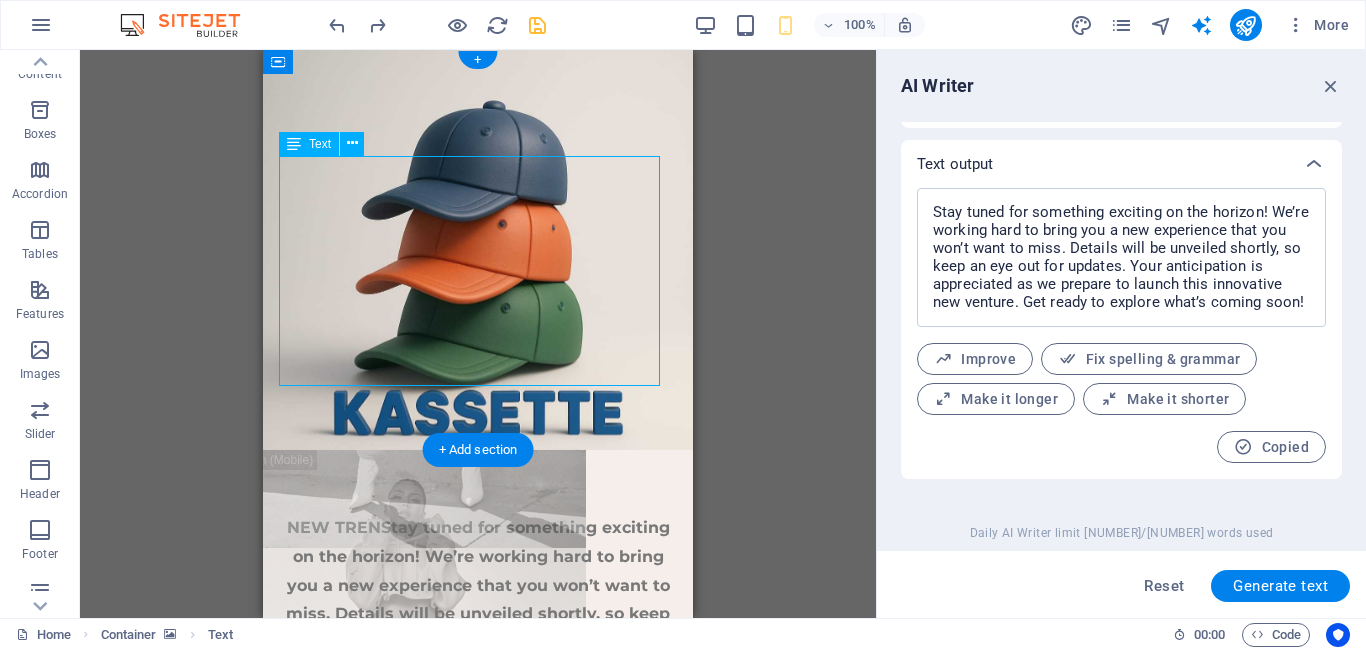 click on "NEW TRENStay tuned for something exciting on the horizon! We’re working hard to bring you a new experience that you won’t want to miss. Details will be unveiled shortly, so keep an eye out for updates. Your anticipation is appreciated as we prepare to launch this innovative new venture. Get ready to explore what’s coming soon! DS" at bounding box center [478, 629] 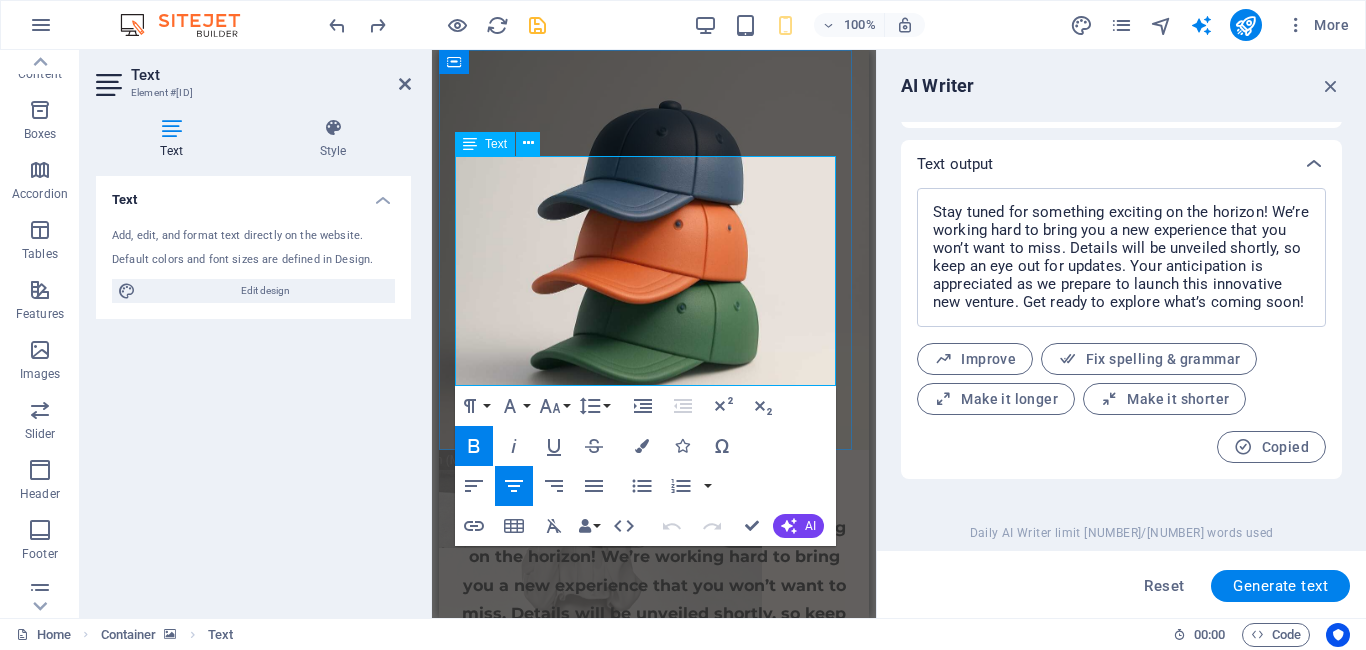 click on "NEW TRENStay tuned for something exciting on the horizon! We’re working hard to bring you a new experience that you won’t want to miss. Details will be unveiled shortly, so keep an eye out for updates. Your anticipation is appreciated as we prepare to launch this innovative new venture. Get ready to explore what’s coming soon! DS" at bounding box center (654, 629) 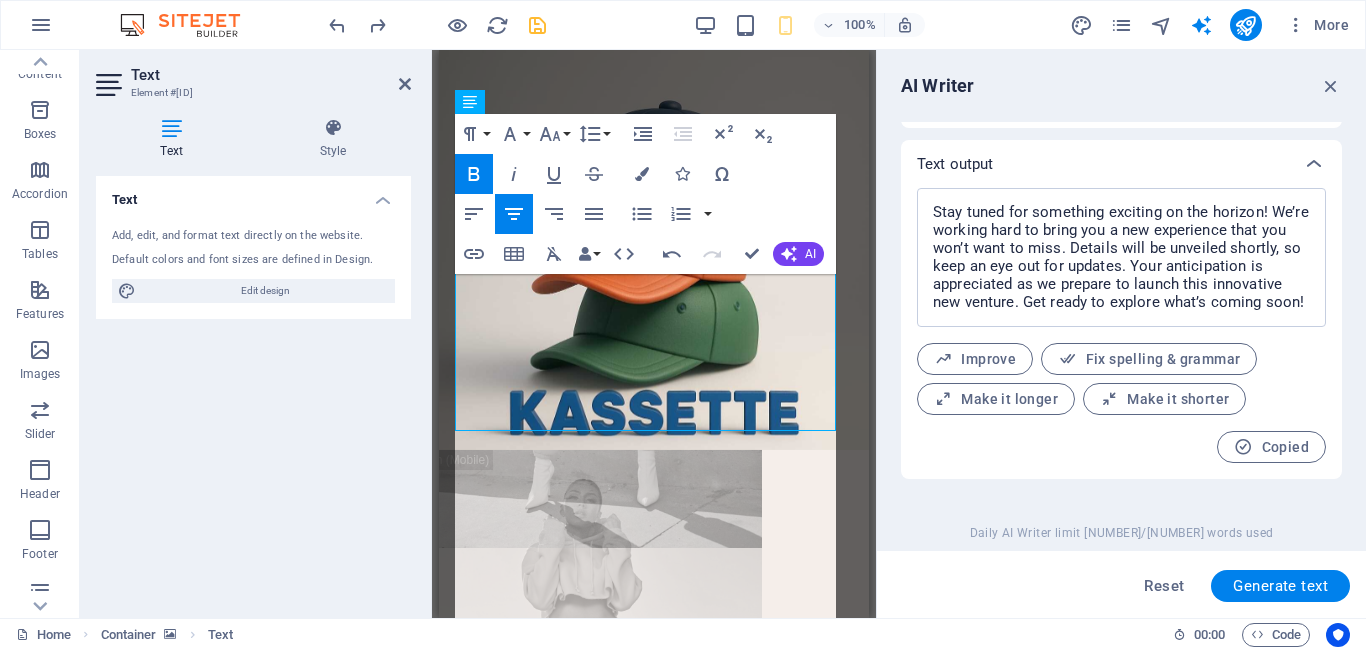 scroll, scrollTop: 5386, scrollLeft: 3, axis: both 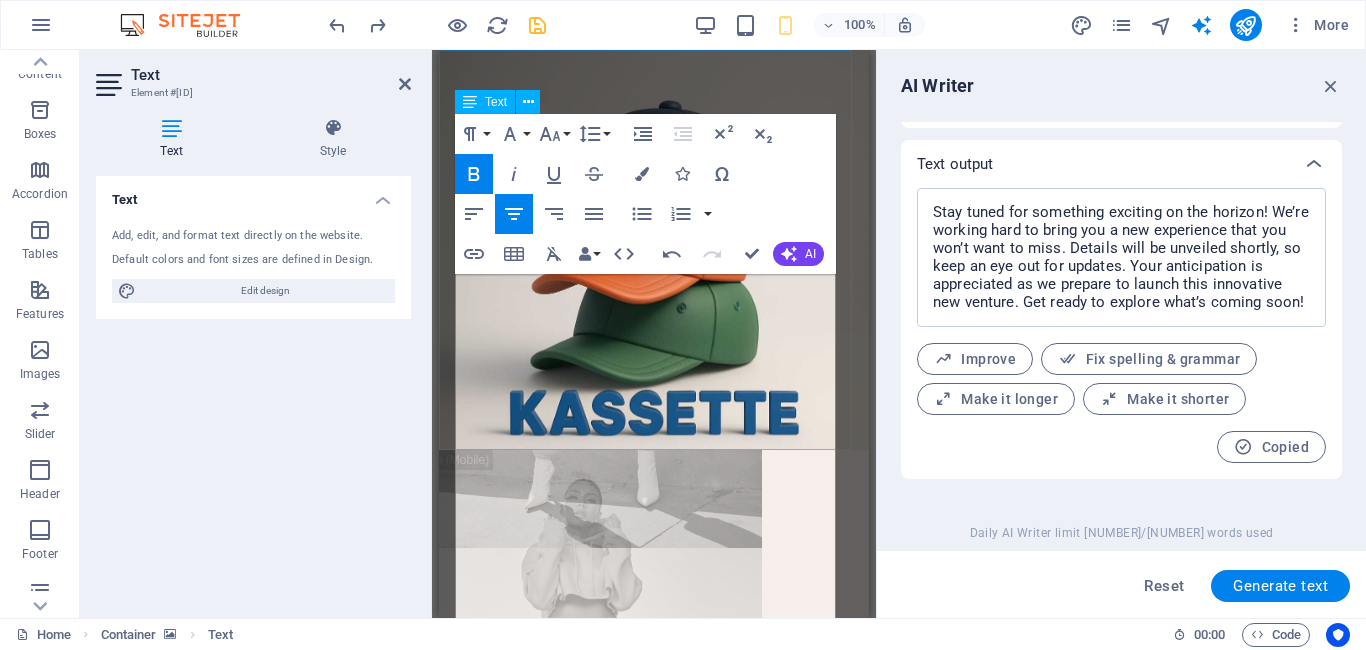 click on "NEW TRENStay tuned for something exciting on the horizon! We’re working hard to bring you a new experience that you won’t want to miss. Details will be unveiled shortly, so keep an eye out for updates. Your anticipation is appreciated as we prepare to launch this innovative new venture. Get ready to explore what’s coming soon! DS" at bounding box center (654, 789) 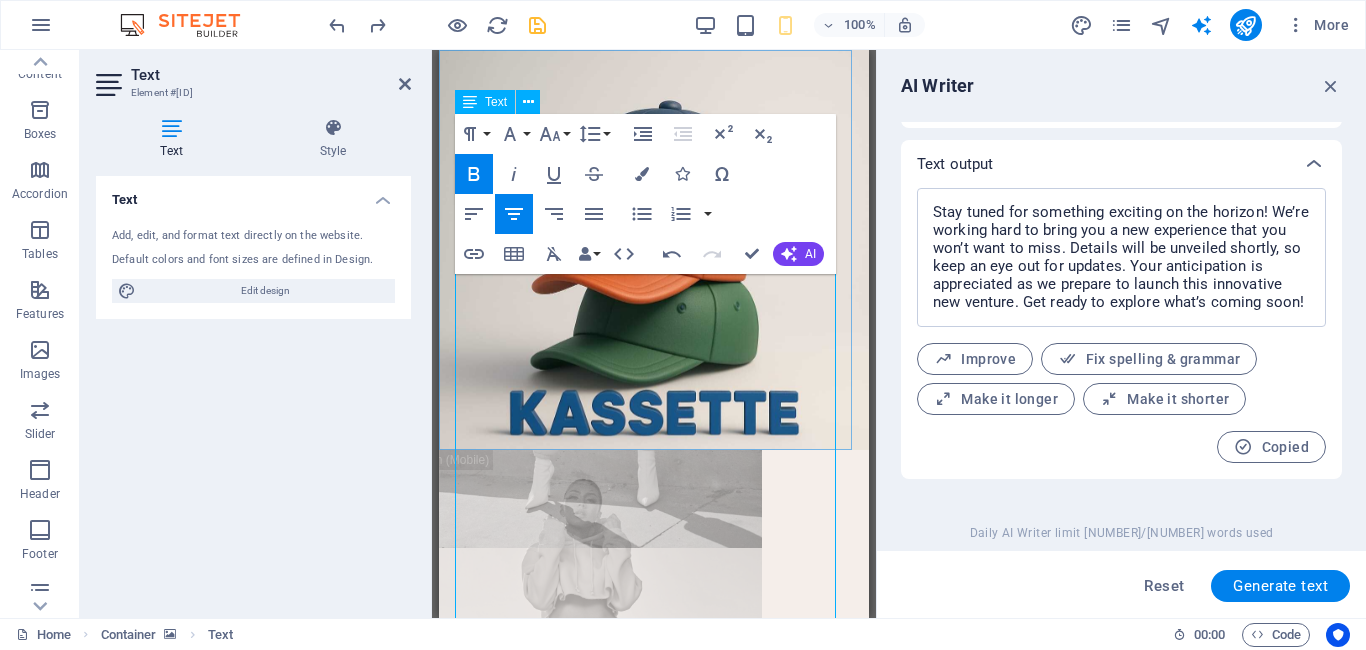 click on "NEW TRENStay tuned for something exciting on the horizon! We’re working hard to bring you a new experience that you won’t want to miss. Details will be unveiled shortly, so keep an eye out for updates. Your anticipation is appreciated as we prepare to launch this innovative new venture. Get ready to explore what’s coming soon! DS" at bounding box center (654, 789) 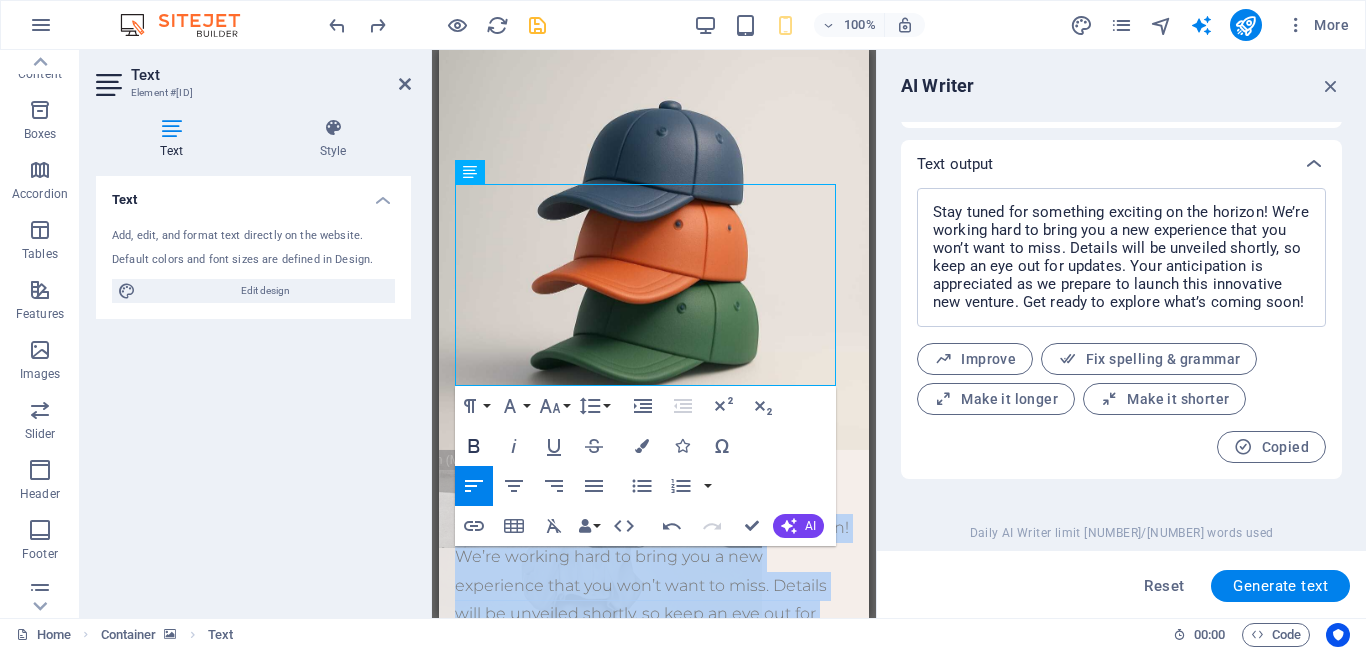 click 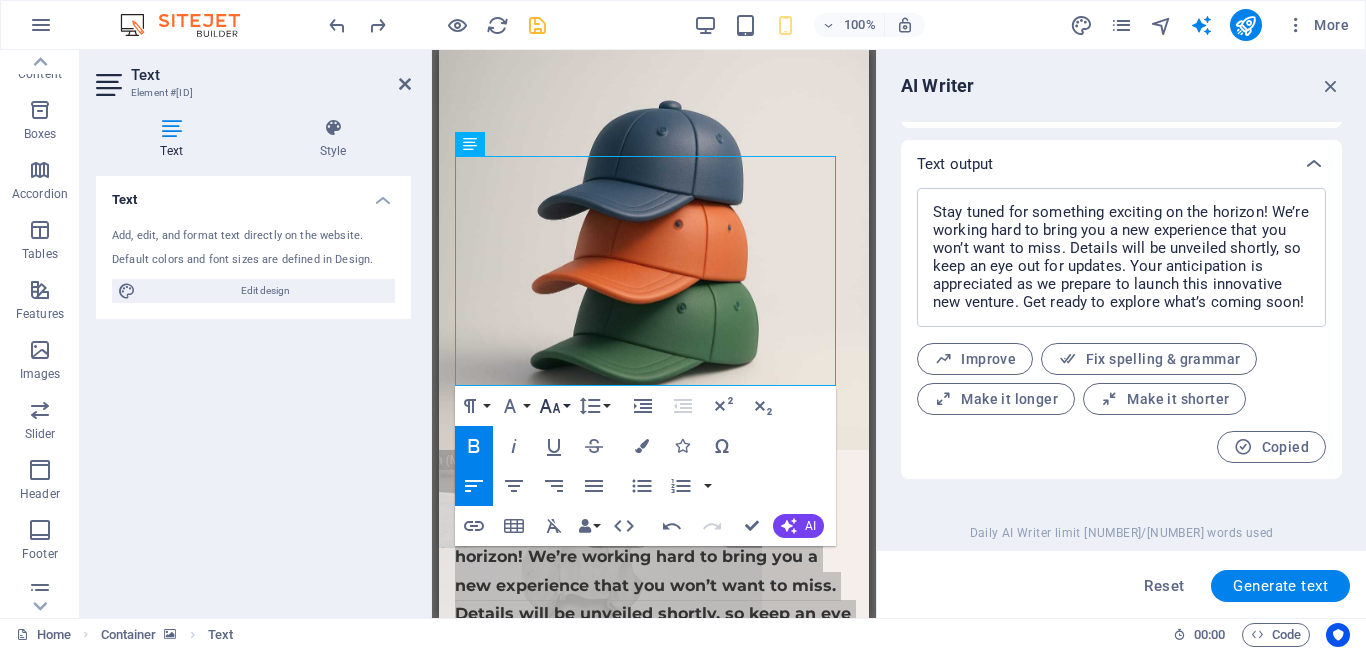click on "Font Size" at bounding box center [554, 406] 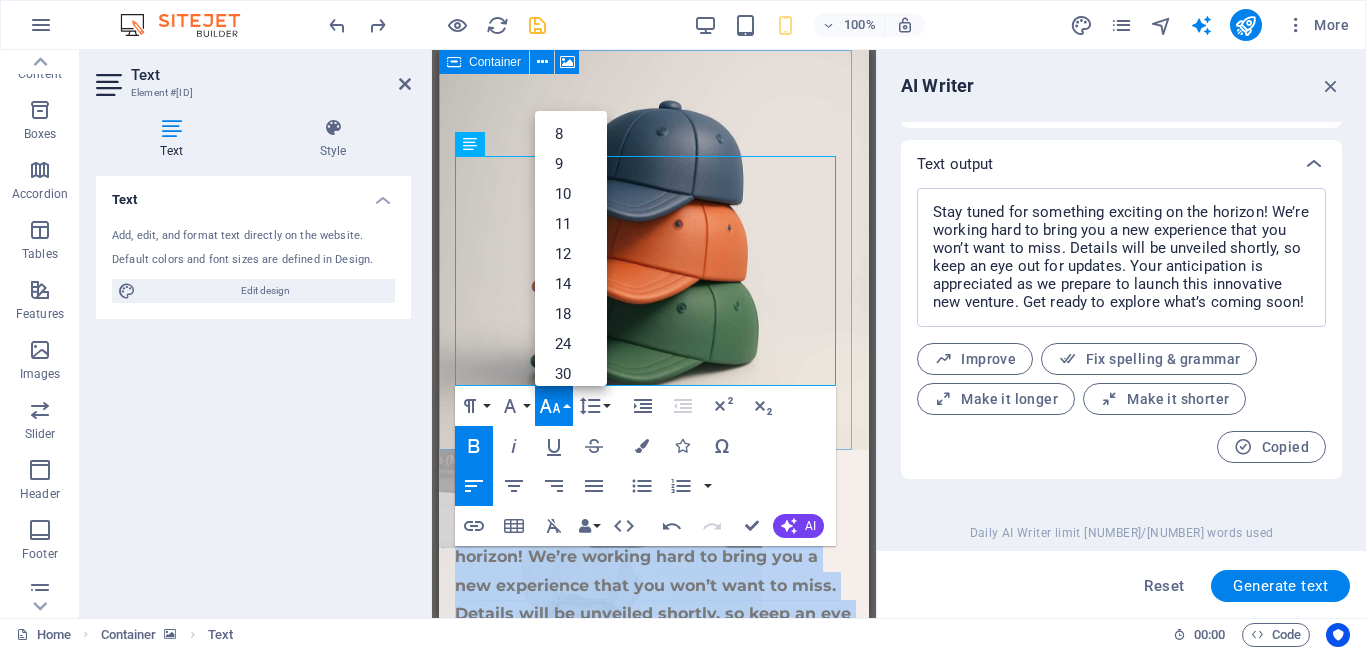 click at bounding box center [654, 250] 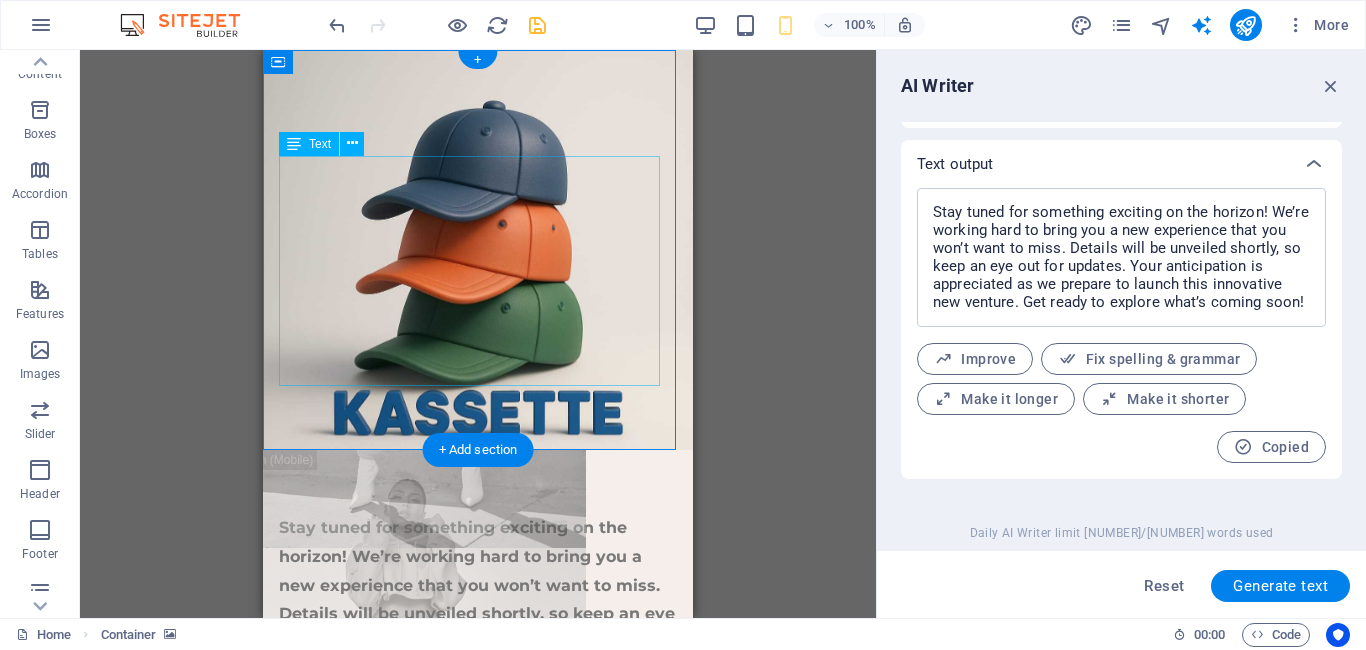 click on "Stay tuned for something exciting on the horizon! We’re working hard to bring you a new experience that you won’t want to miss. Details will be unveiled shortly, so keep an eye out for updates. Your anticipation is appreciated as we prepare to launch this innovative new venture. Get ready to explore what’s coming soon!" at bounding box center (478, 629) 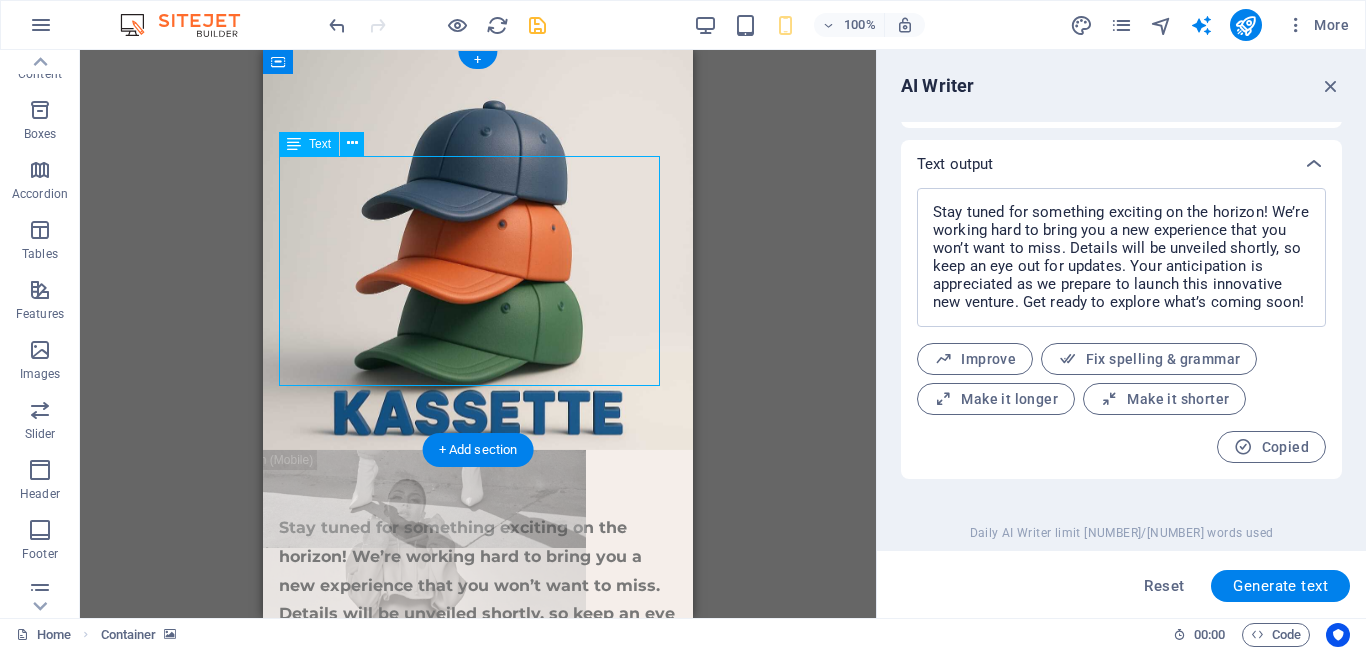 drag, startPoint x: 459, startPoint y: 215, endPoint x: 284, endPoint y: 215, distance: 175 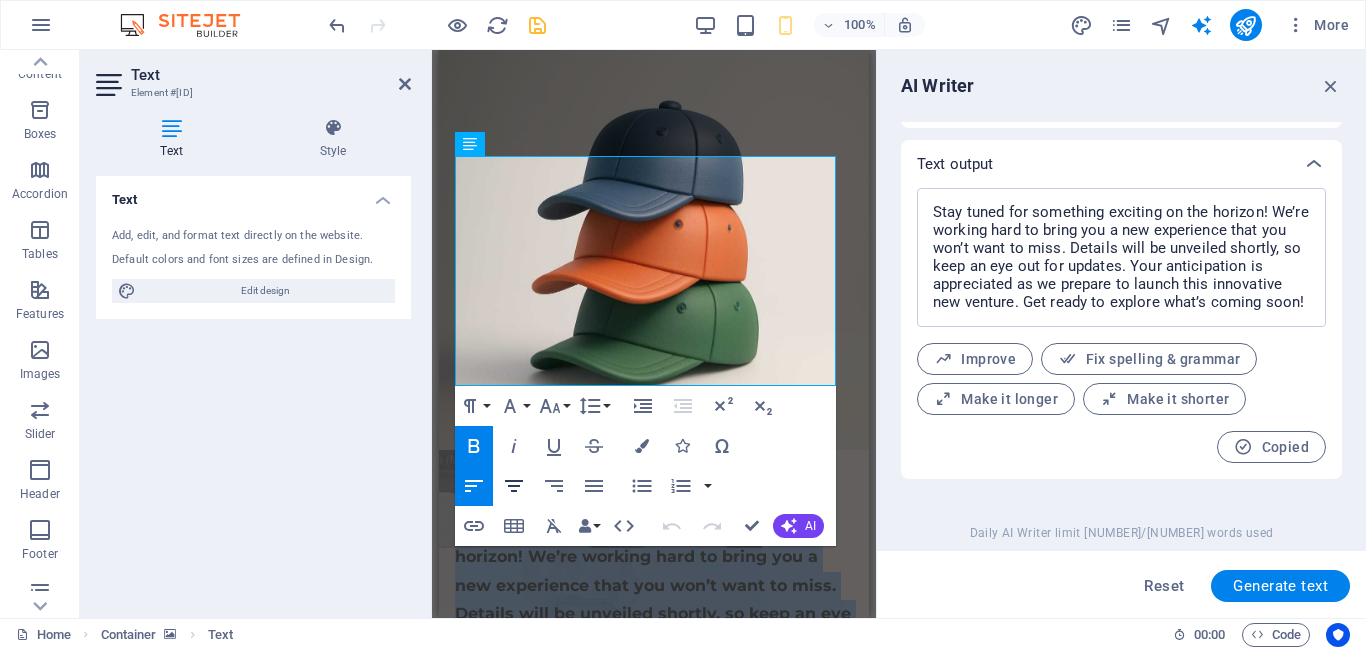 click 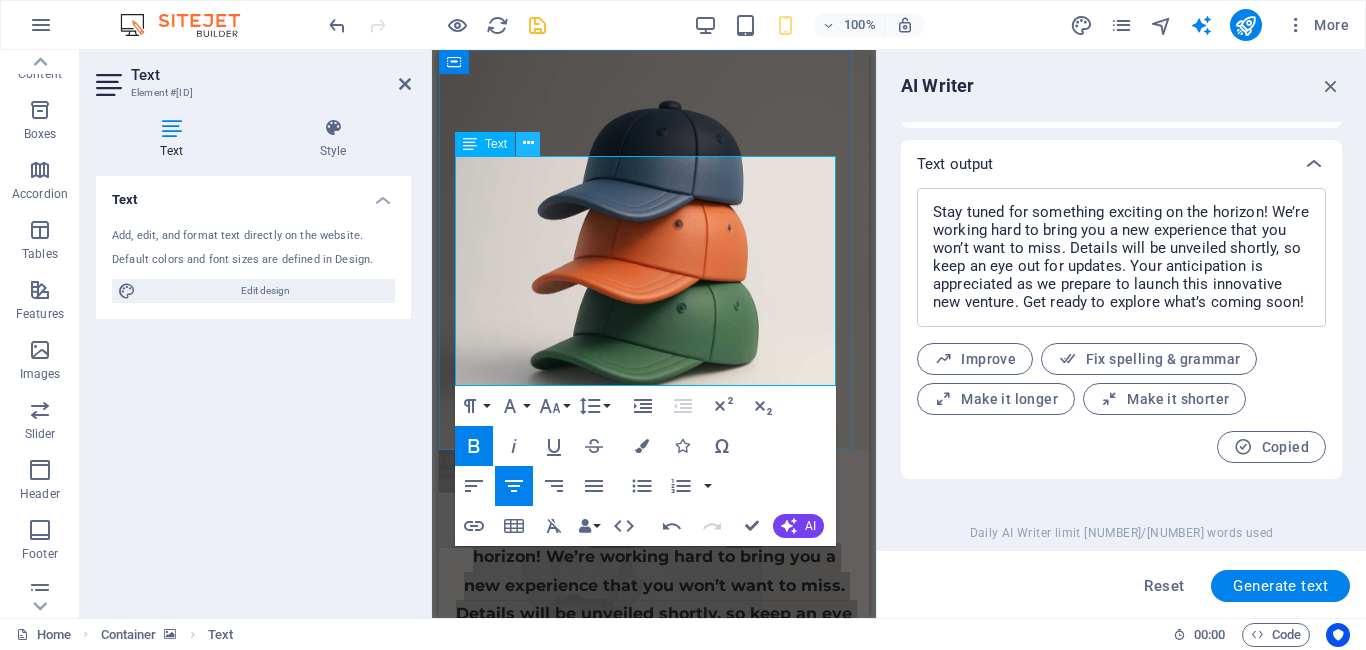 click at bounding box center (528, 143) 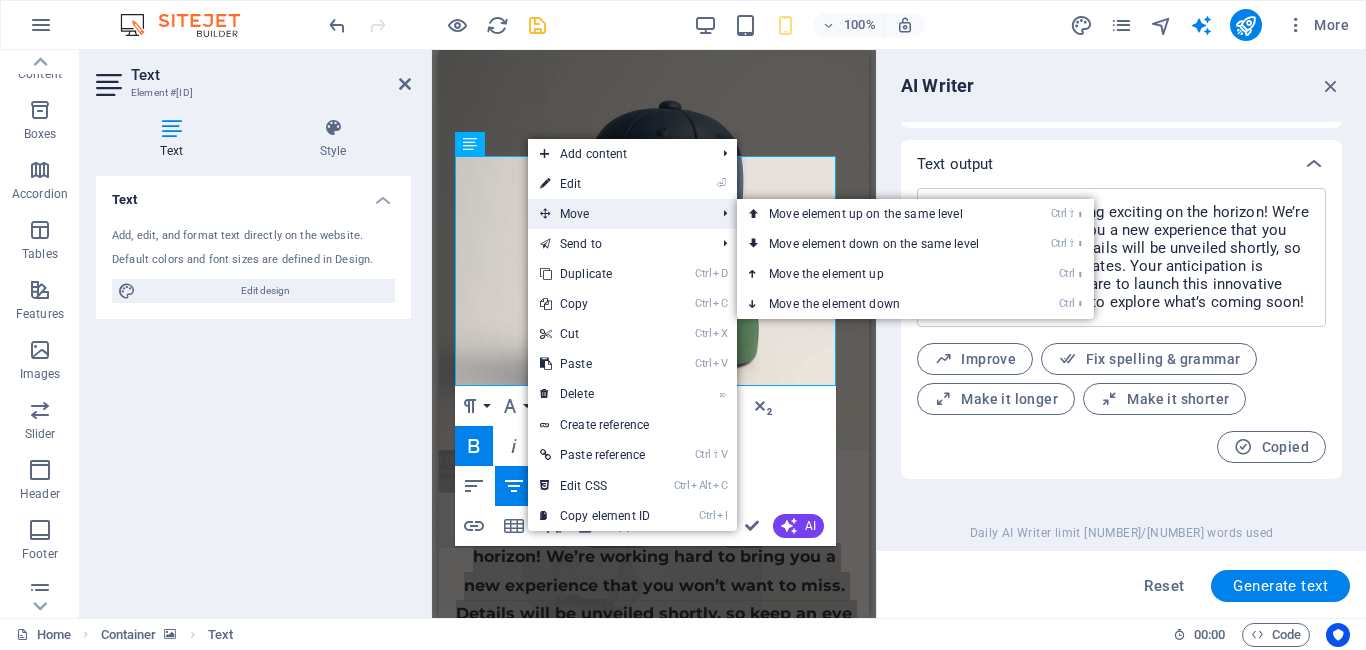 click on "Move" at bounding box center (617, 214) 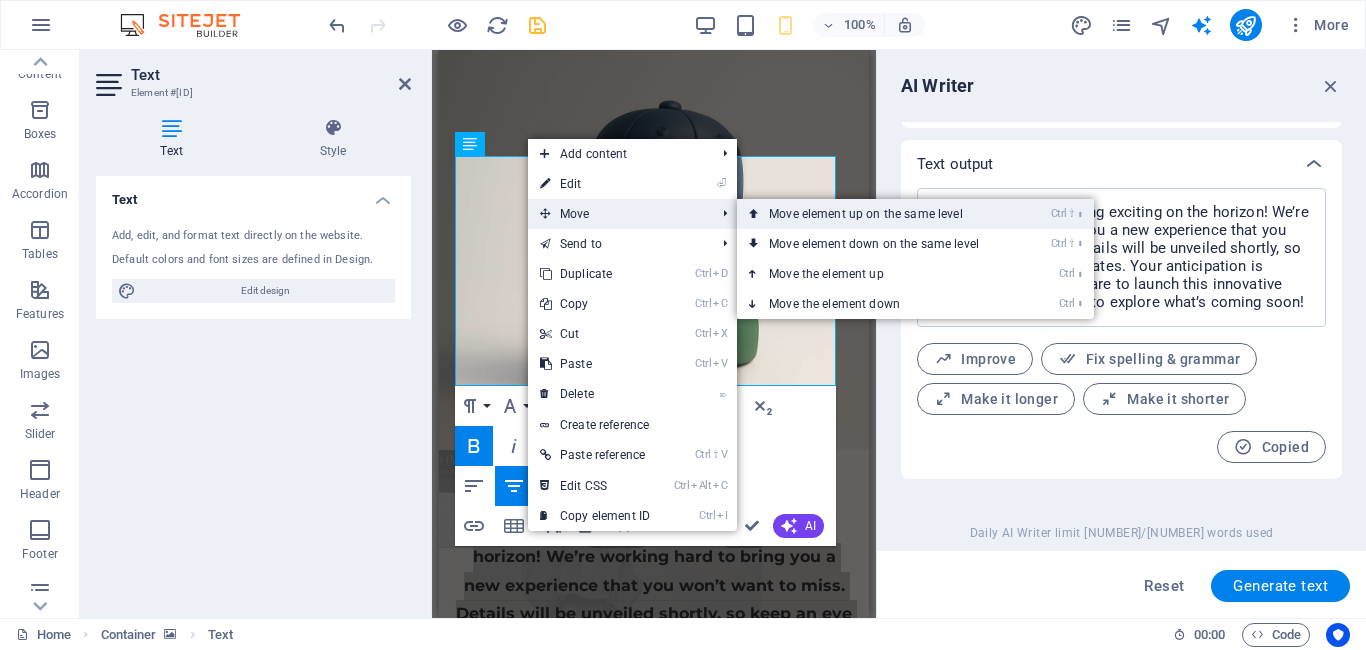 click on "Ctrl ⇧ ⬆  Move element up on the same level" at bounding box center [878, 214] 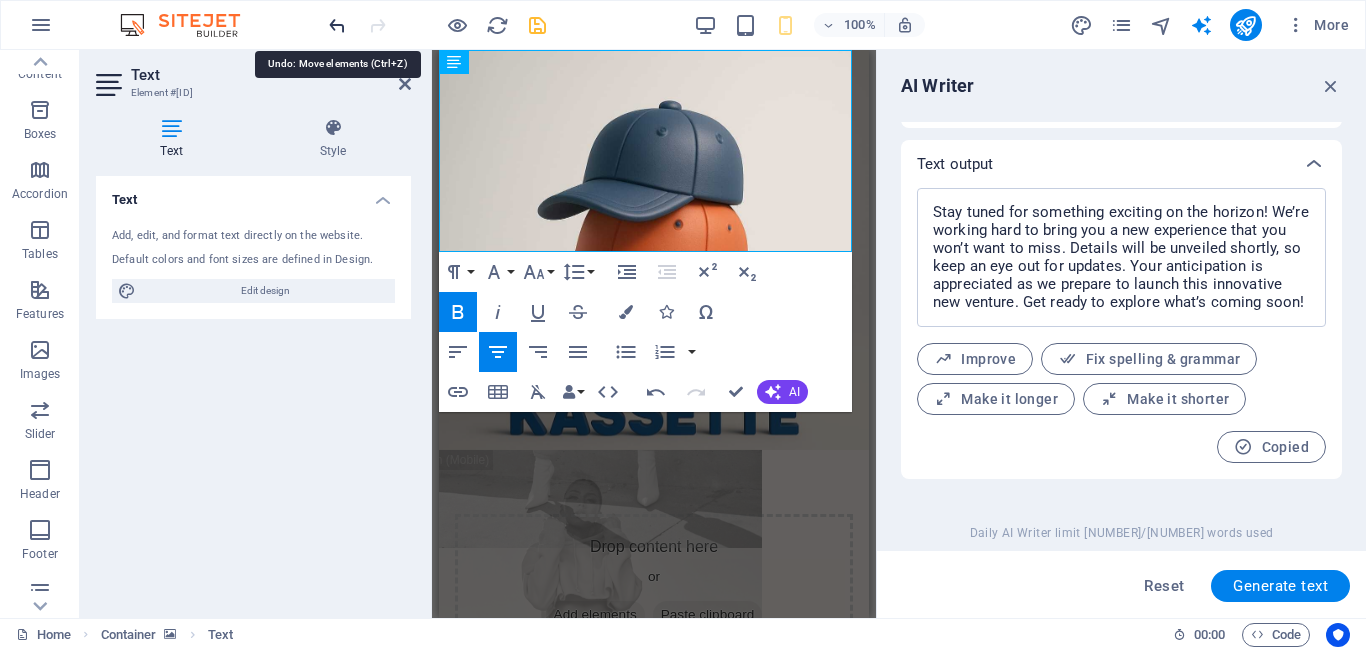 click at bounding box center (337, 25) 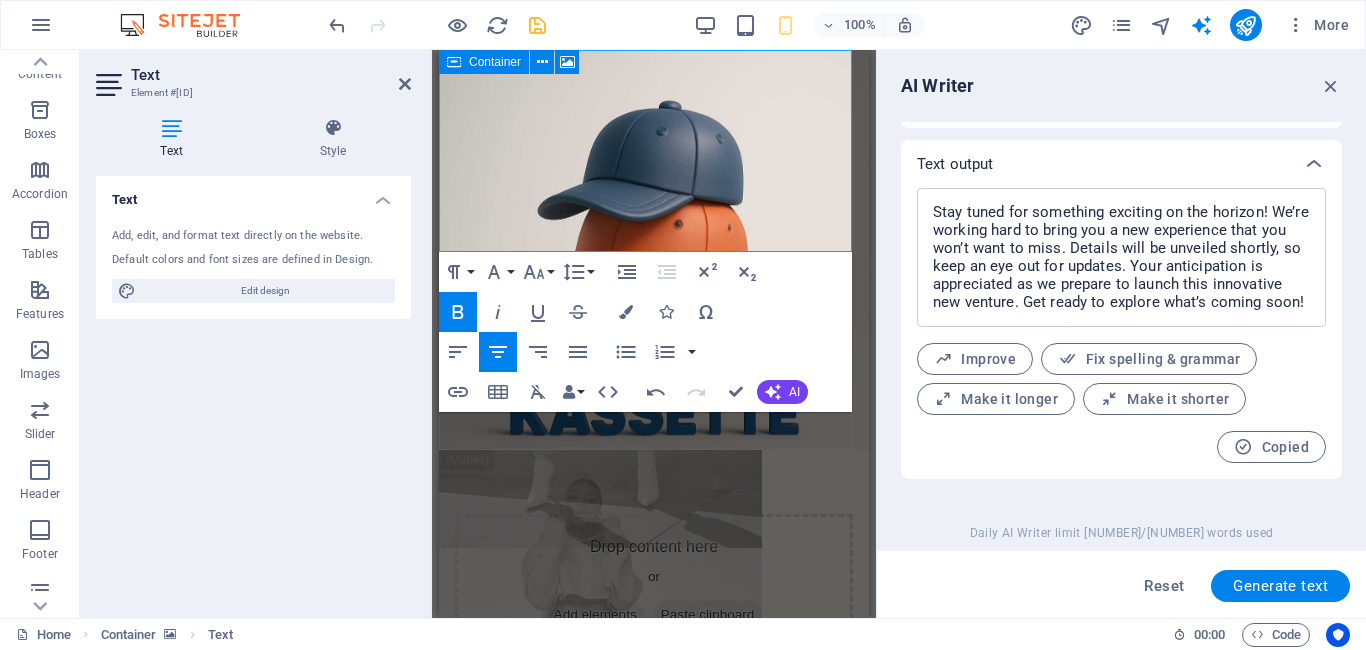 click at bounding box center [654, 250] 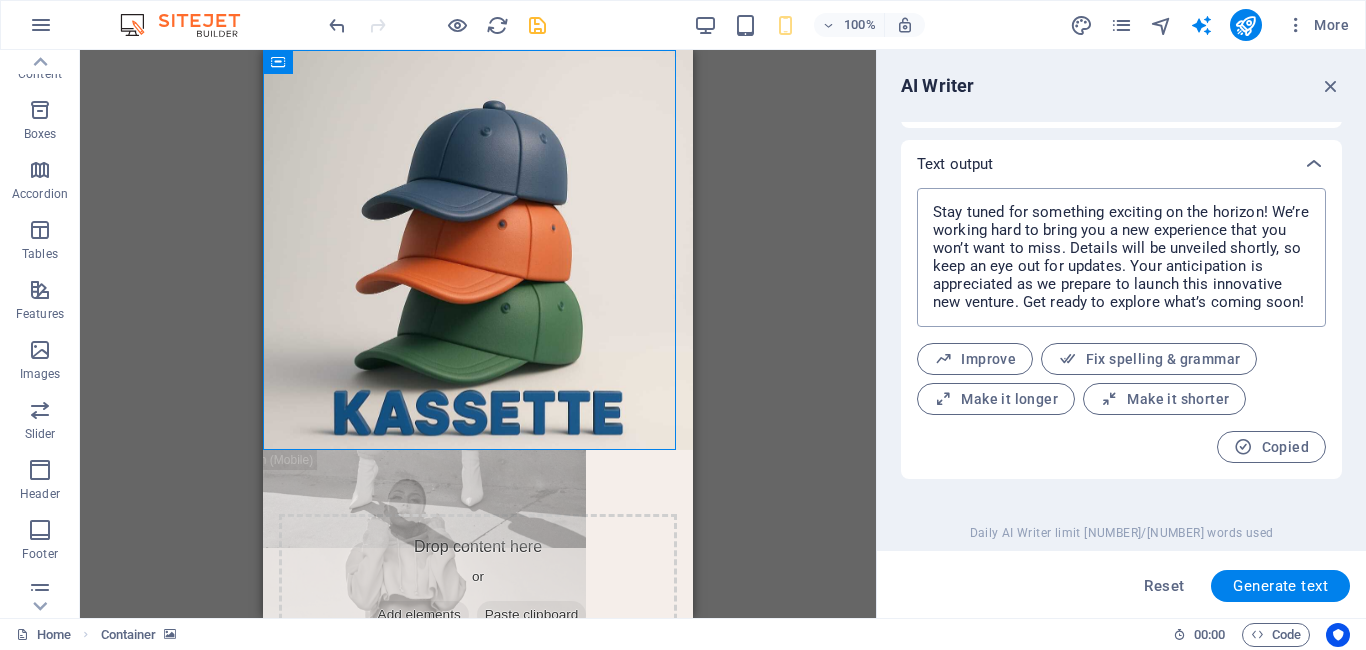 click on "Stay tuned for something exciting on the horizon! We’re working hard to bring you a new experience that you won’t want to miss. Details will be unveiled shortly, so keep an eye out for updates. Your anticipation is appreciated as we prepare to launch this innovative new venture. Get ready to explore what’s coming soon!" at bounding box center (1121, 257) 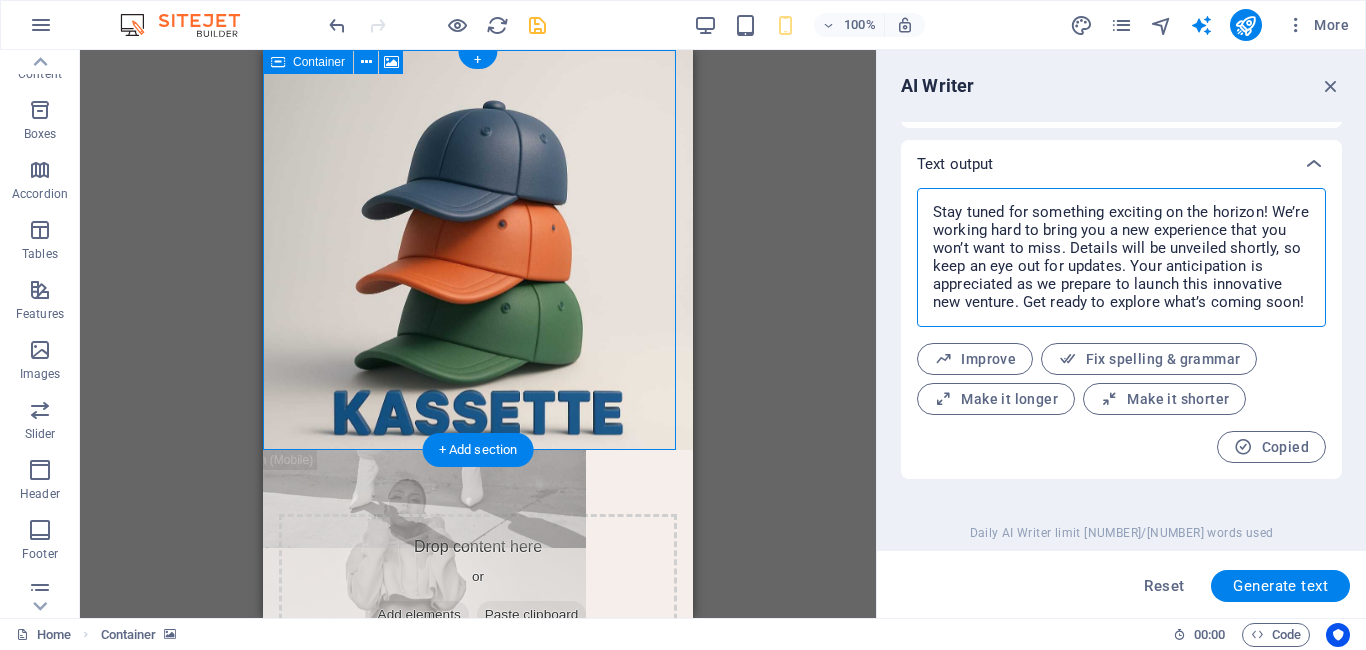 type on "x" 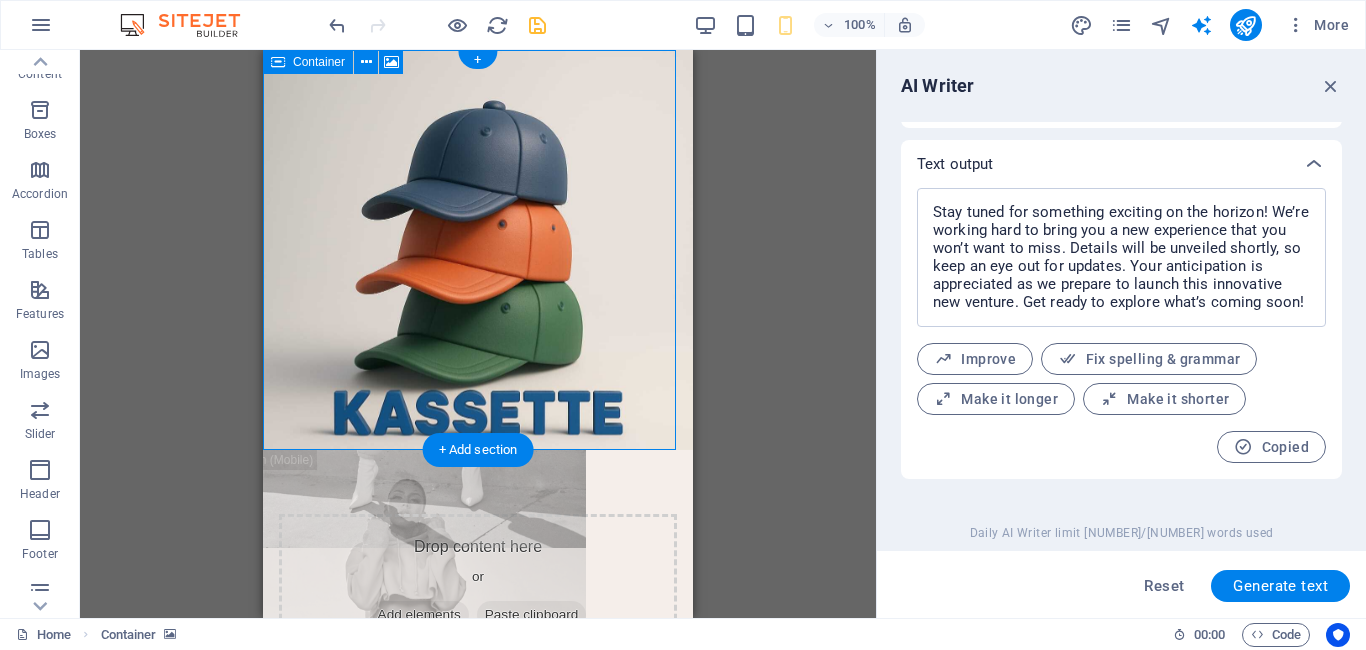 click on "Add elements" at bounding box center [419, 615] 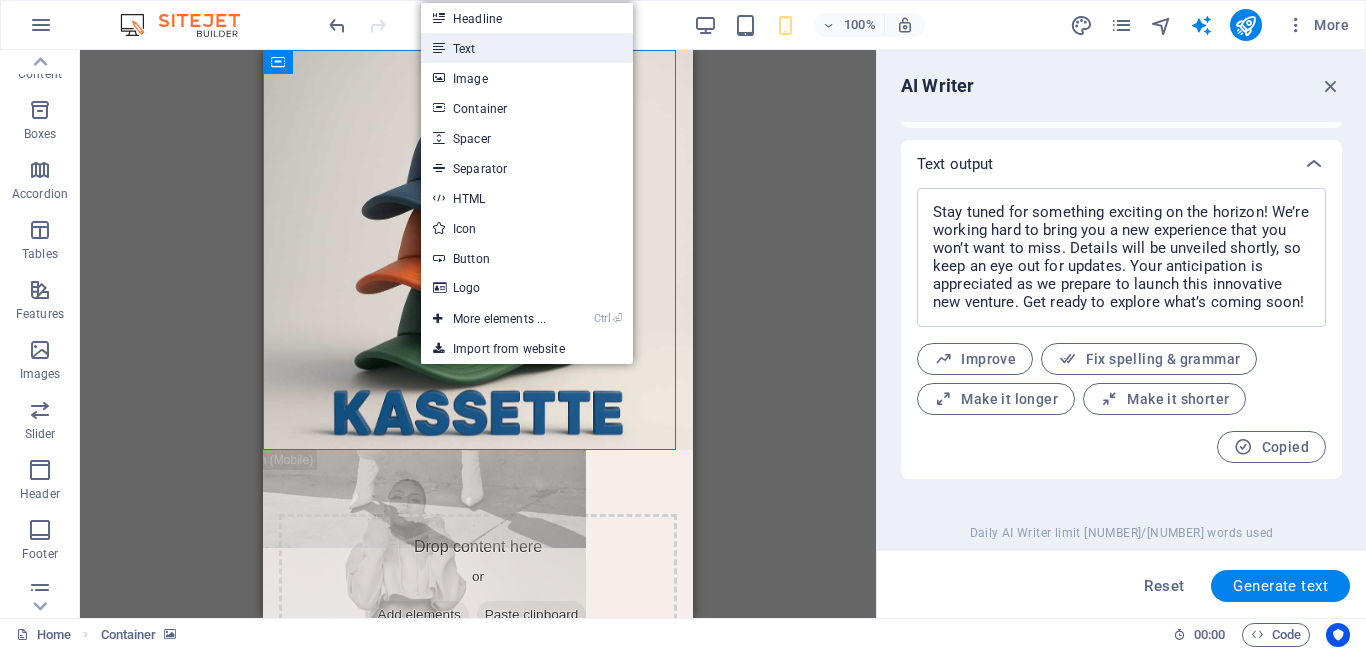 click on "Text" at bounding box center (527, 48) 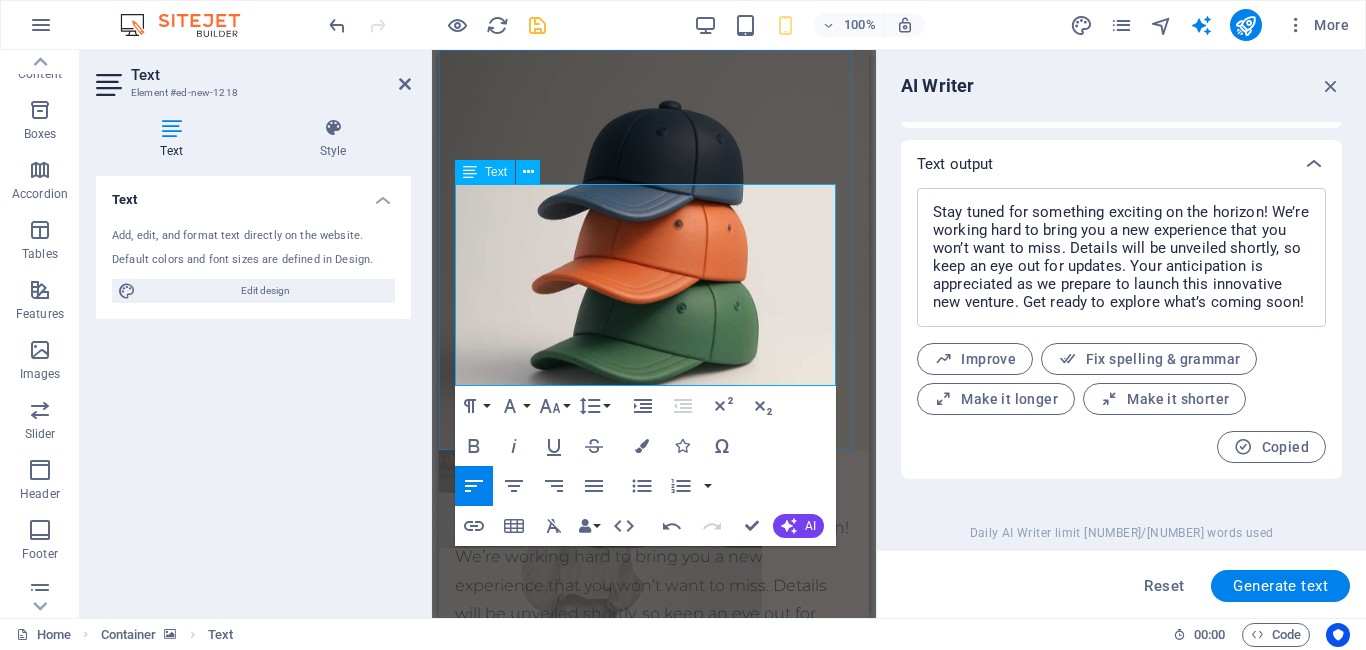 scroll, scrollTop: 5386, scrollLeft: 3, axis: both 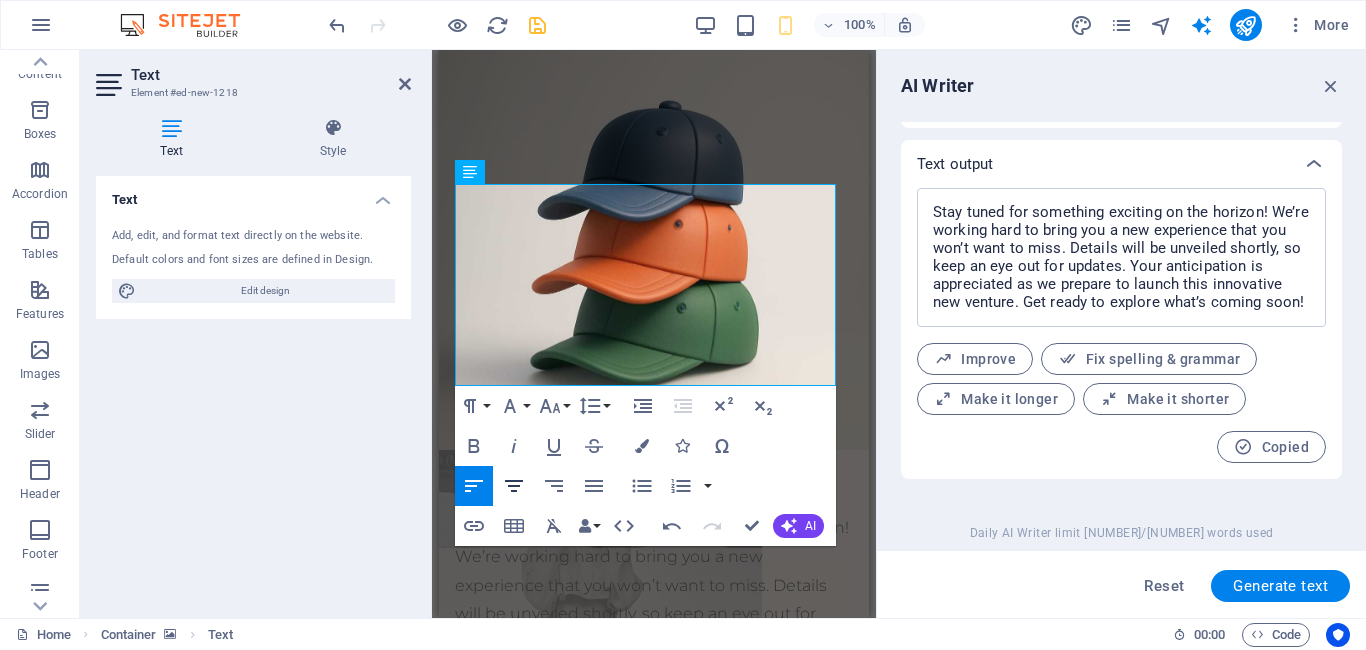 click 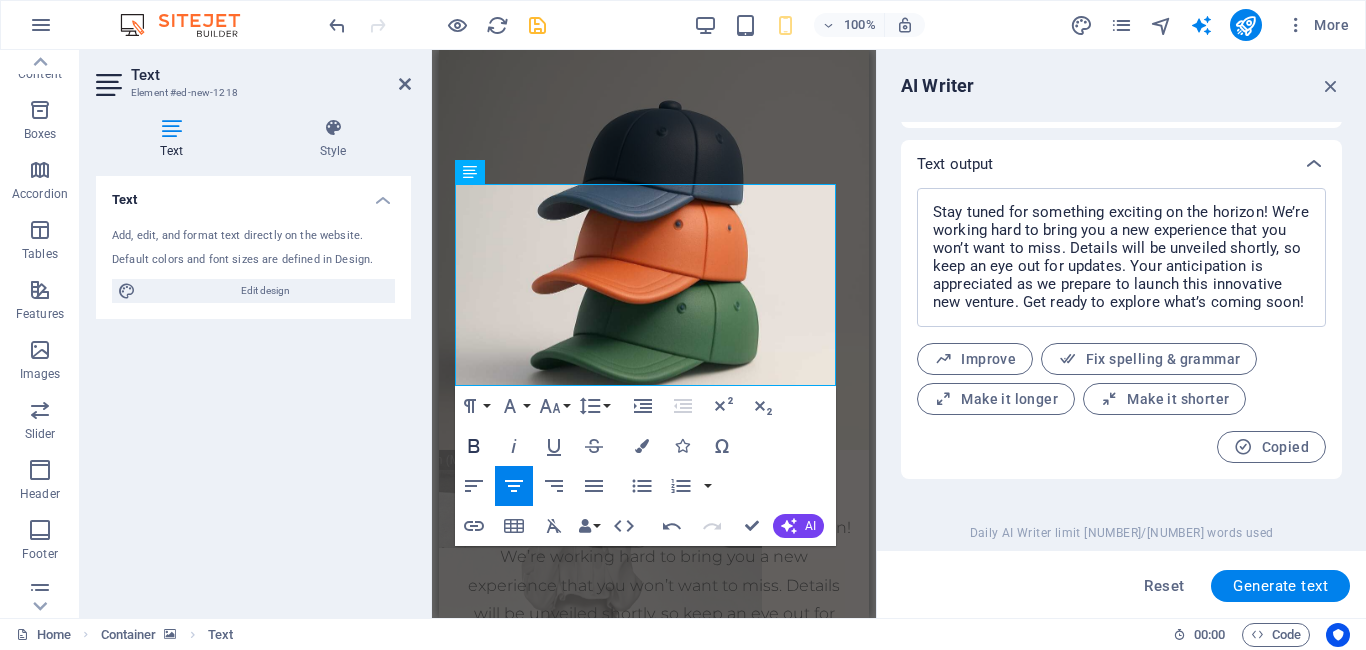 click 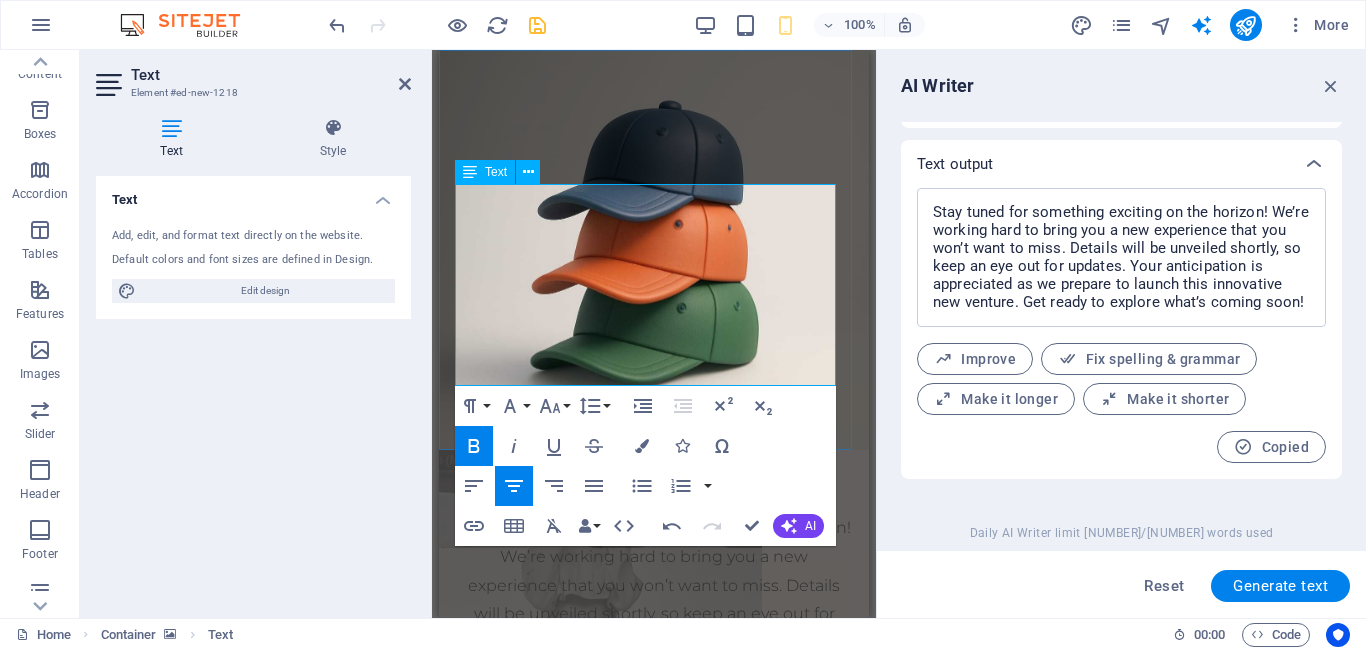 click on "Stay tuned for something exciting on the horizon! We’re working hard to bring you a new experience that you won’t want to miss. Details will be unveiled shortly, so keep an eye out for updates. Your anticipation is appreciated as we prepare to launch this innovative new venture. Get ready to explore what’s coming soon! ​" at bounding box center (654, 615) 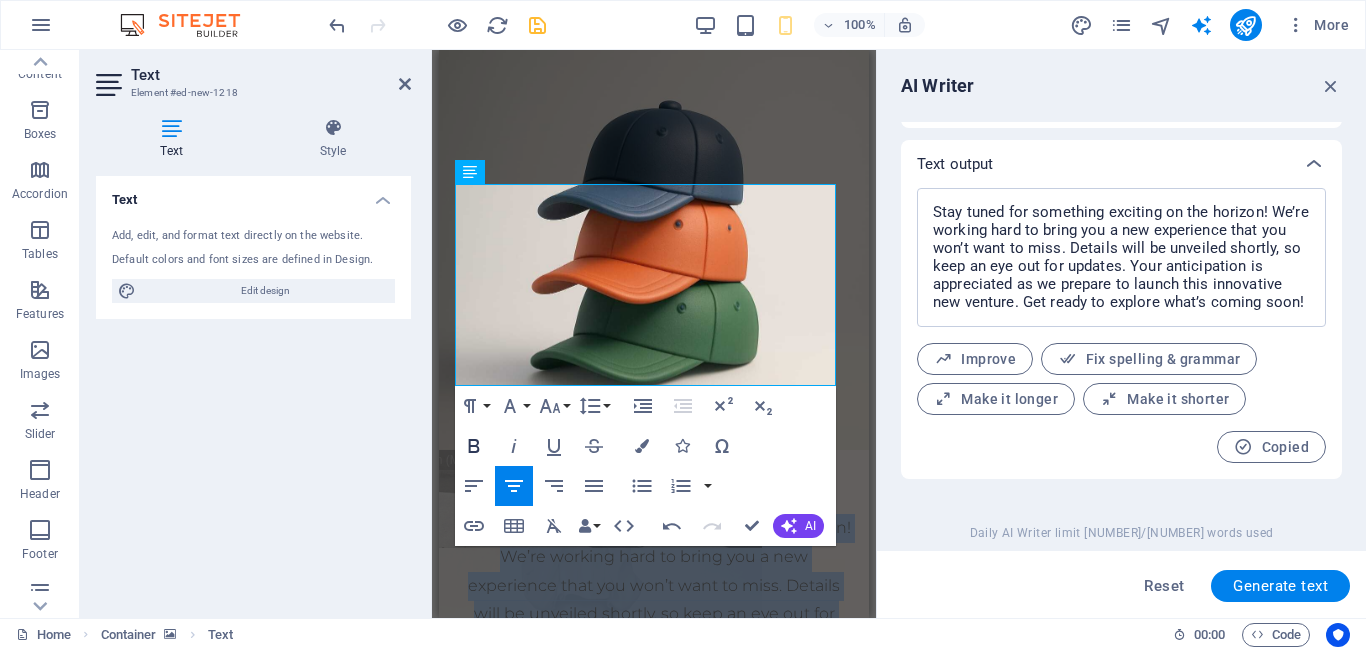 click 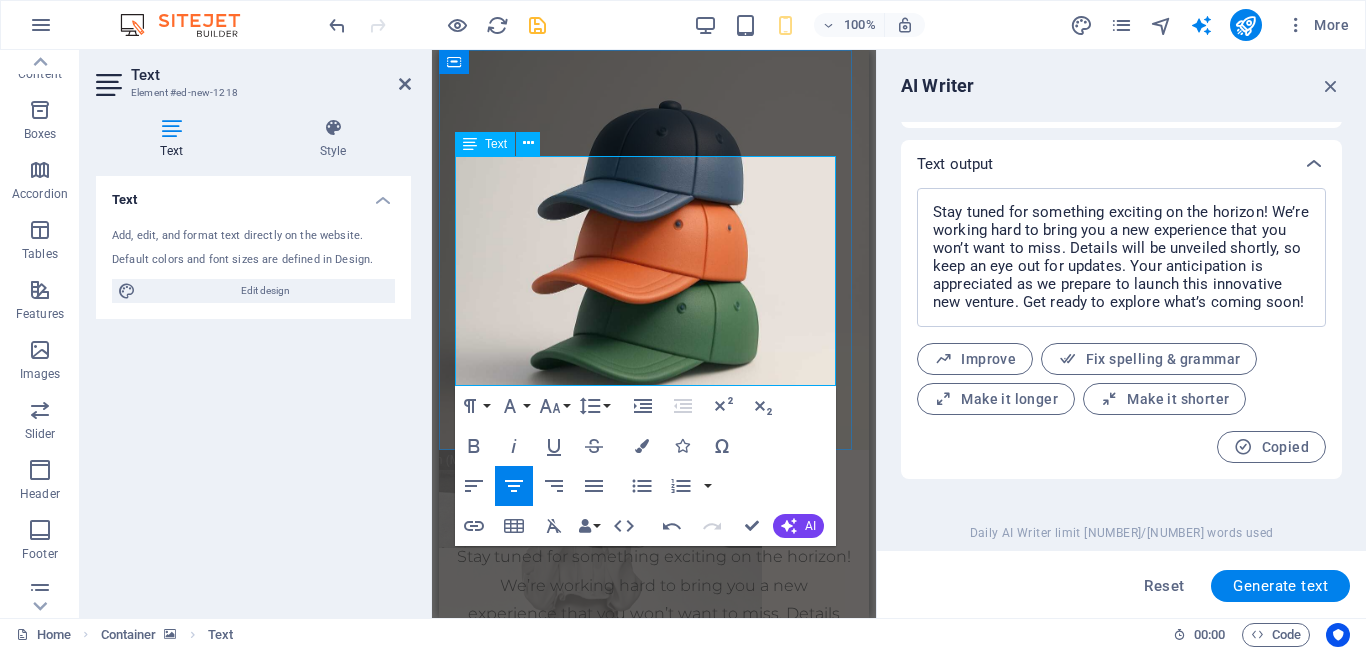 click on "Stay tuned for something exciting on the horizon! We’re working hard to bring you a new experience that you won’t want to miss. Details will be unveiled shortly, so keep an eye out for updates. Your anticipation is appreciated as we prepare to launch this innovative new venture. Get ready to explore what’s coming soon!" at bounding box center [654, 644] 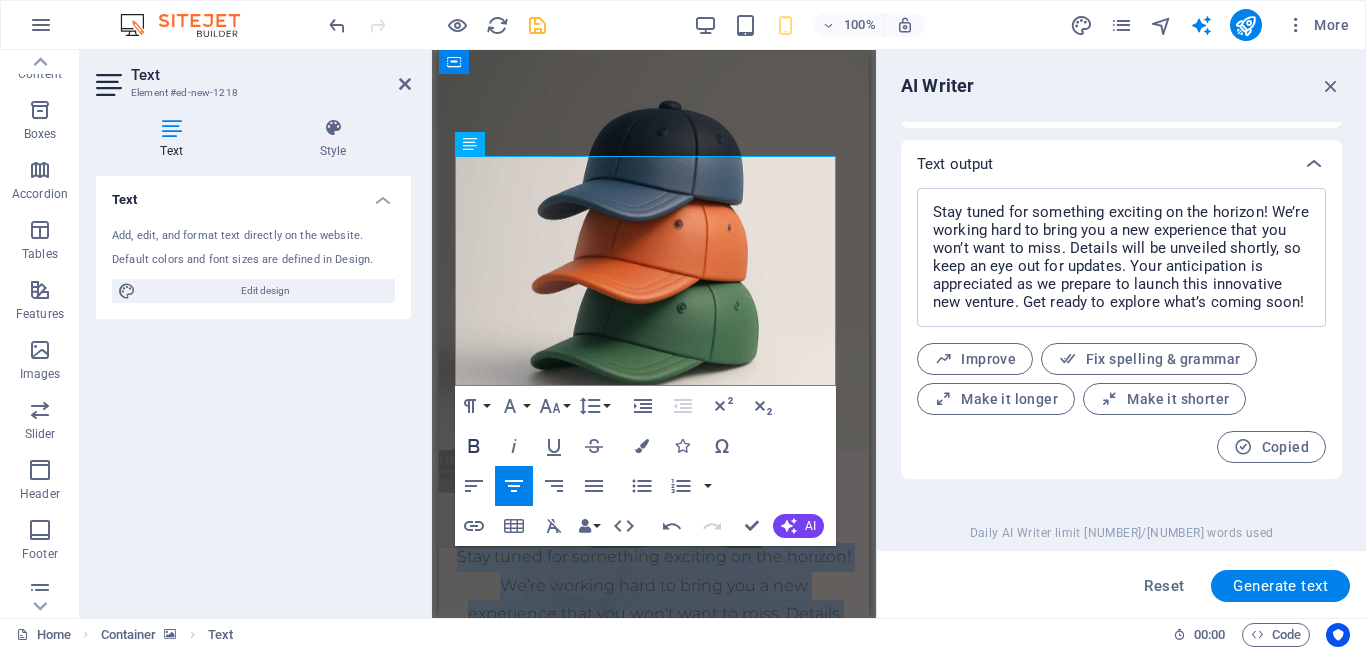 click 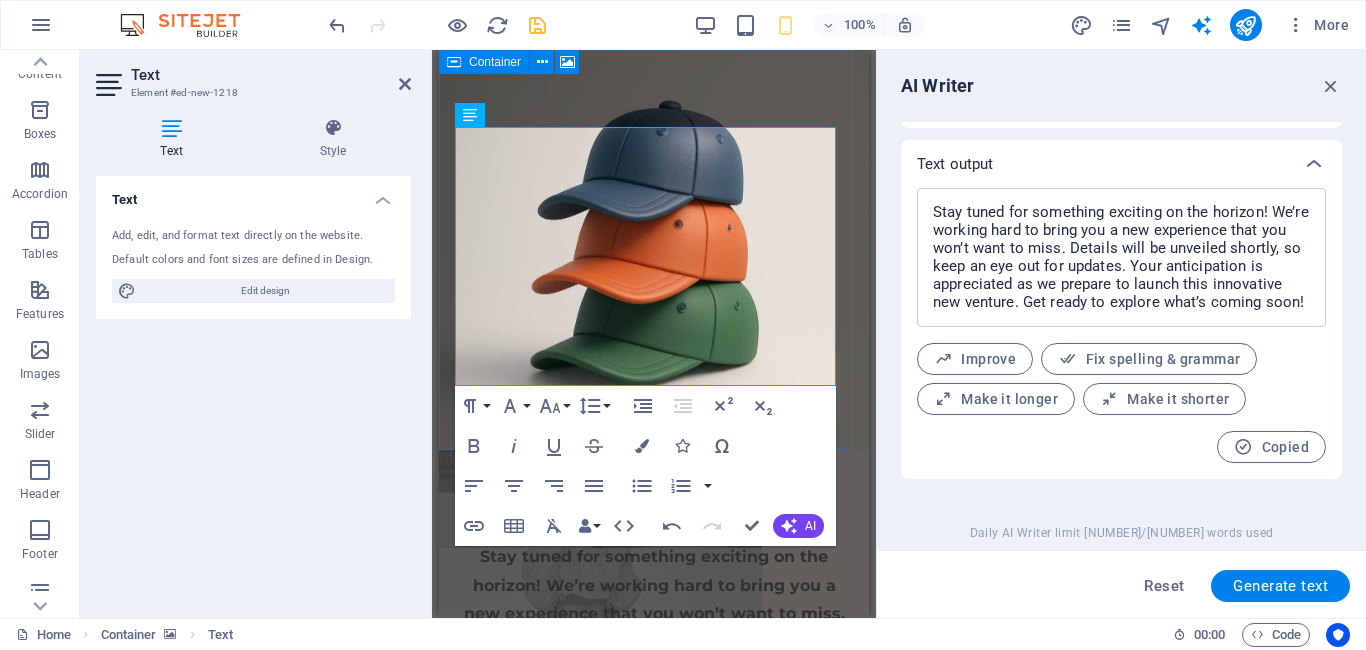 click at bounding box center [654, 250] 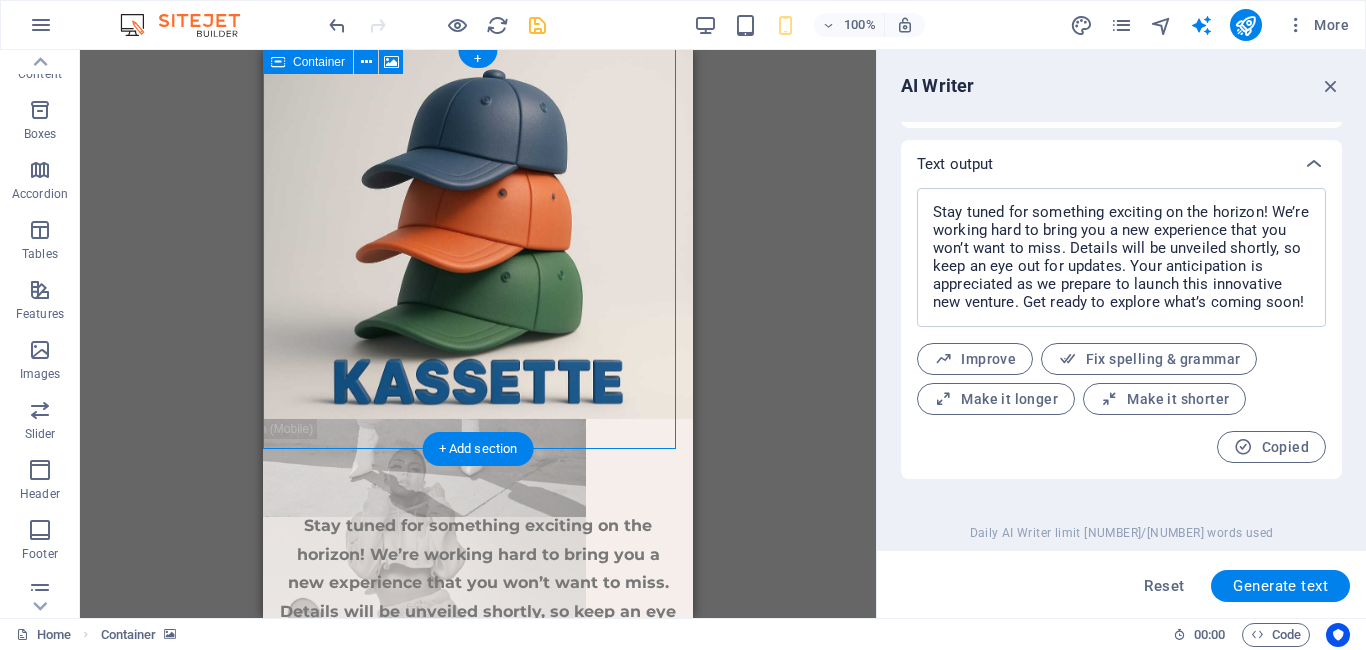 scroll, scrollTop: 0, scrollLeft: 0, axis: both 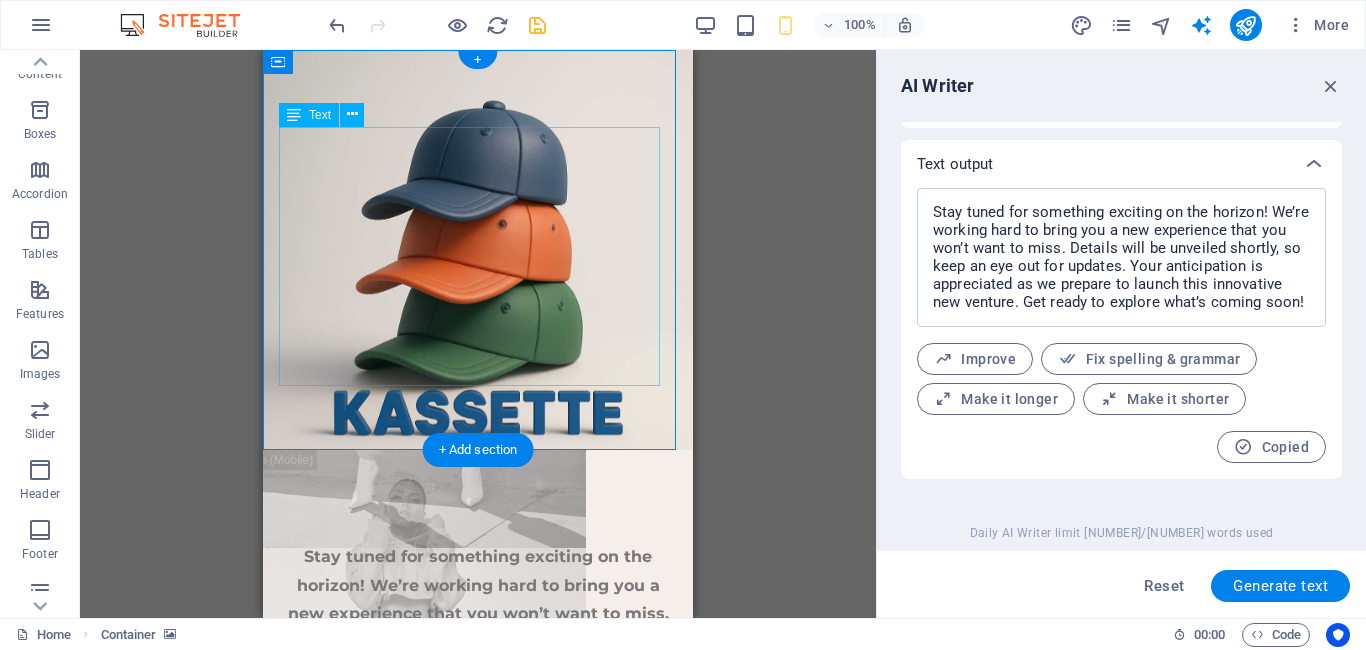 click on "Stay tuned for something exciting on the horizon! We’re working hard to bring you a new experience that you won’t want to miss. Details will be unveiled shortly, so keep an eye out for updates. Your anticipation is appreciated as we prepare to launch this innovative new venture. Get ready to explore what’s coming soon!" at bounding box center [478, 643] 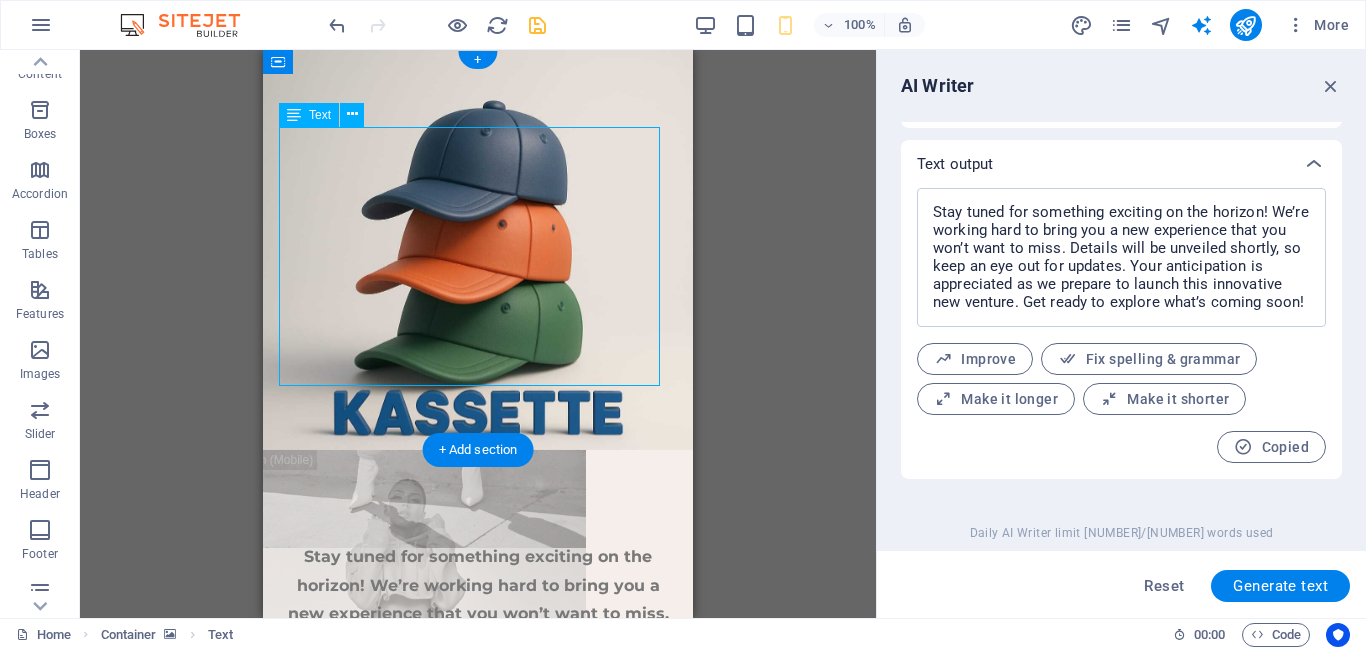click on "Stay tuned for something exciting on the horizon! We’re working hard to bring you a new experience that you won’t want to miss. Details will be unveiled shortly, so keep an eye out for updates. Your anticipation is appreciated as we prepare to launch this innovative new venture. Get ready to explore what’s coming soon!" at bounding box center [478, 643] 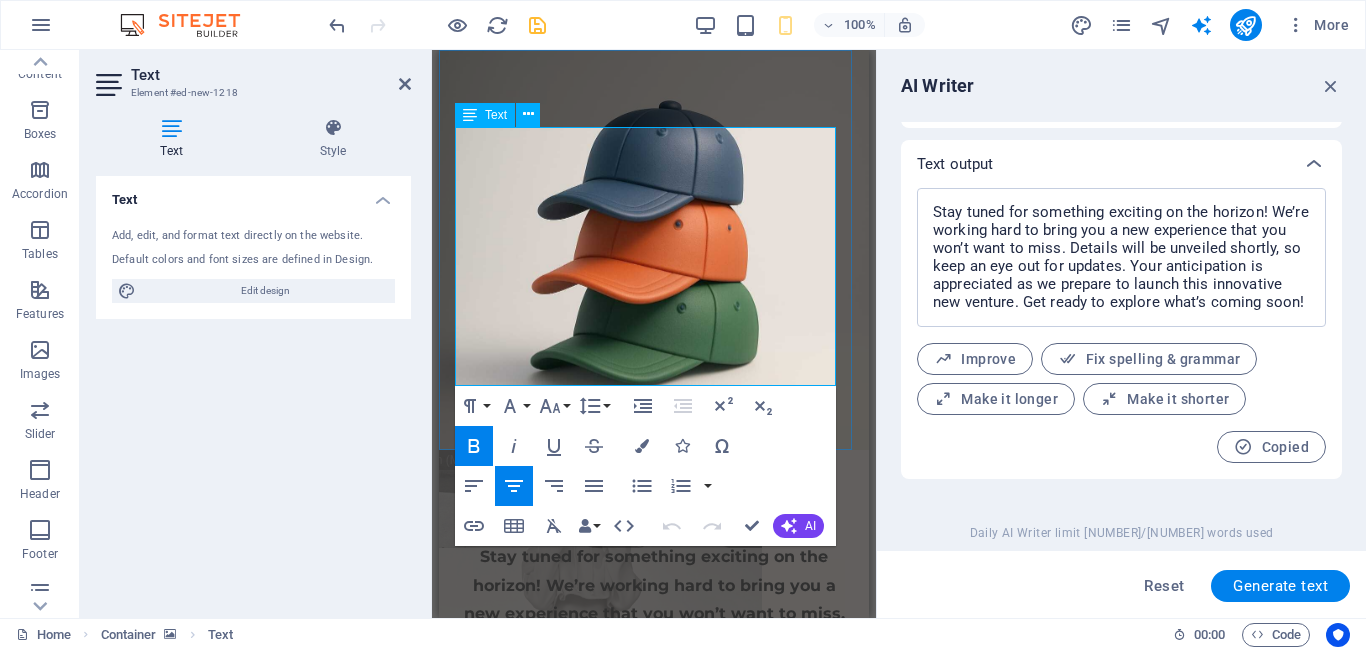click on "Stay tuned for something exciting on the horizon! We’re working hard to bring you a new experience that you won’t want to miss. Details will be unveiled shortly, so keep an eye out for updates. Your anticipation is appreciated as we prepare to launch this innovative new venture. Get ready to explore what’s coming soon!" at bounding box center (654, 657) 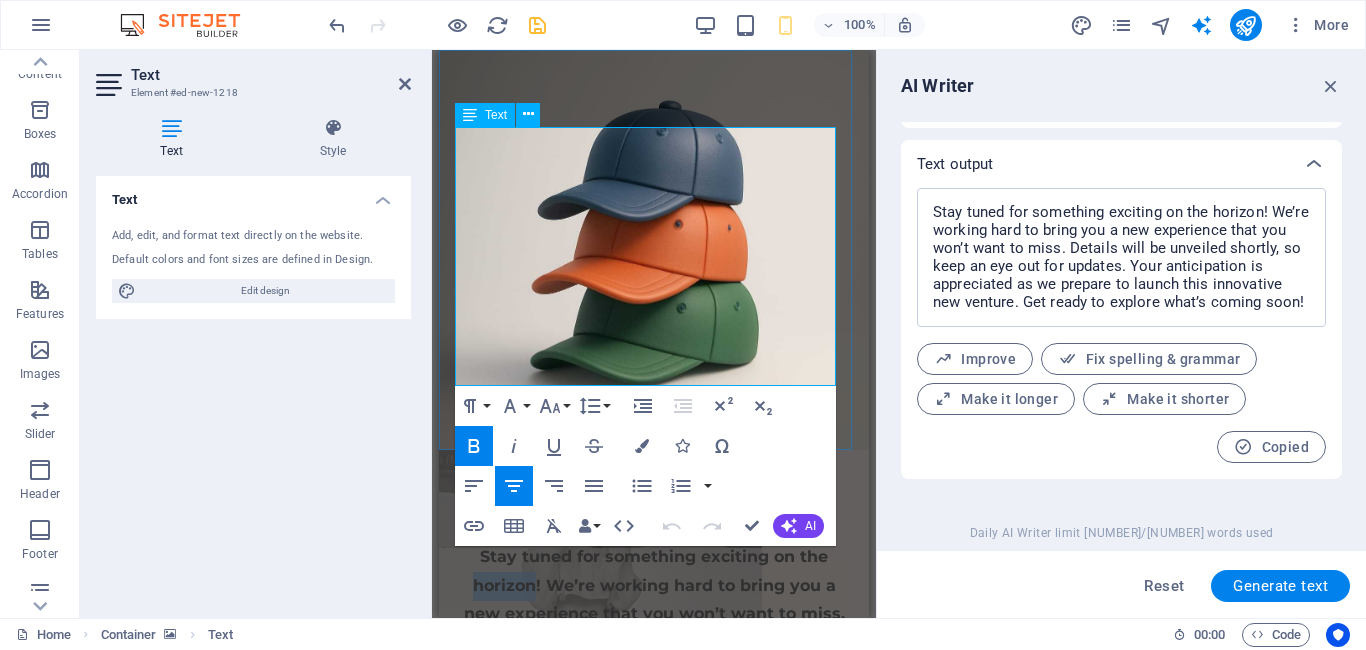 click on "Stay tuned for something exciting on the horizon! We’re working hard to bring you a new experience that you won’t want to miss. Details will be unveiled shortly, so keep an eye out for updates. Your anticipation is appreciated as we prepare to launch this innovative new venture. Get ready to explore what’s coming soon!" at bounding box center [654, 657] 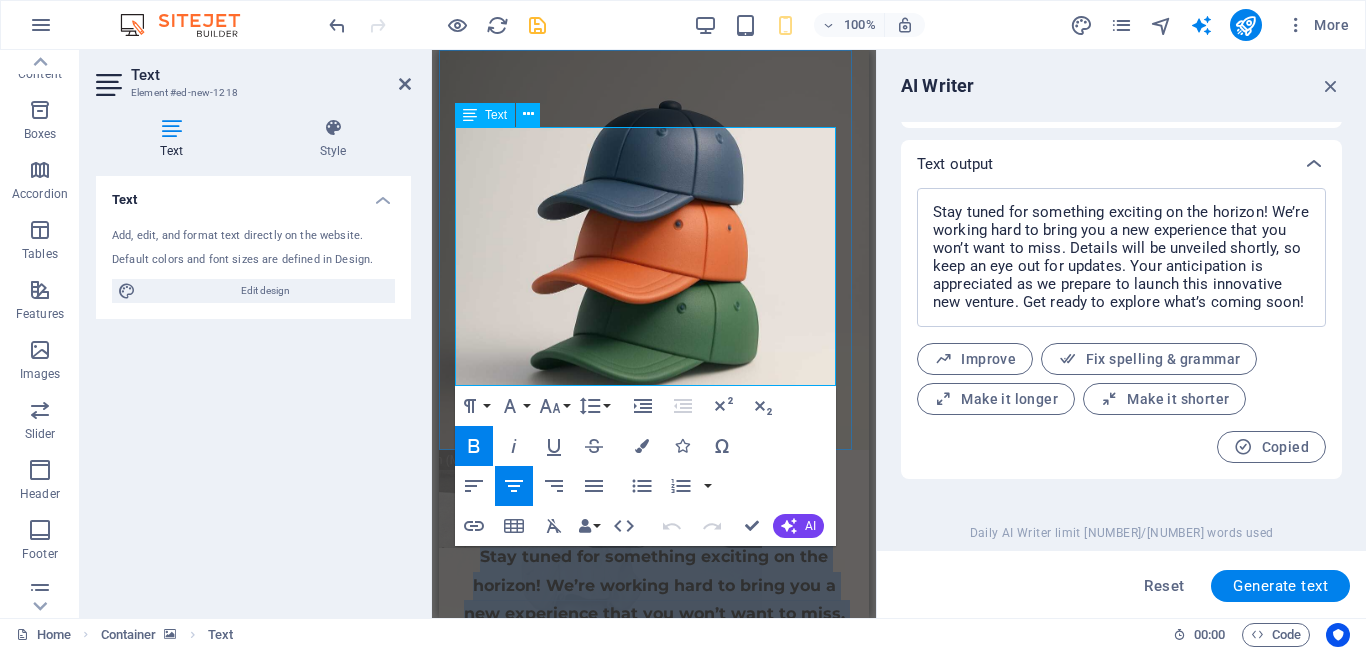 drag, startPoint x: 687, startPoint y: 243, endPoint x: 558, endPoint y: 170, distance: 148.22281 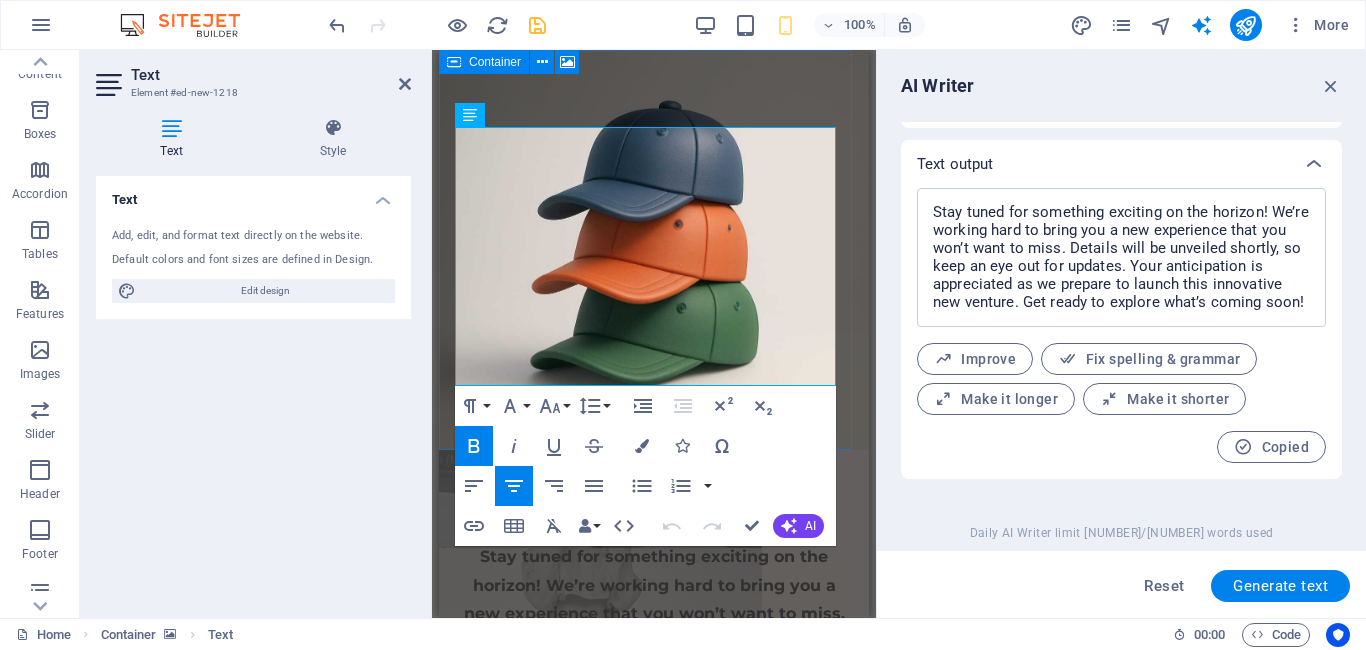click at bounding box center [654, 250] 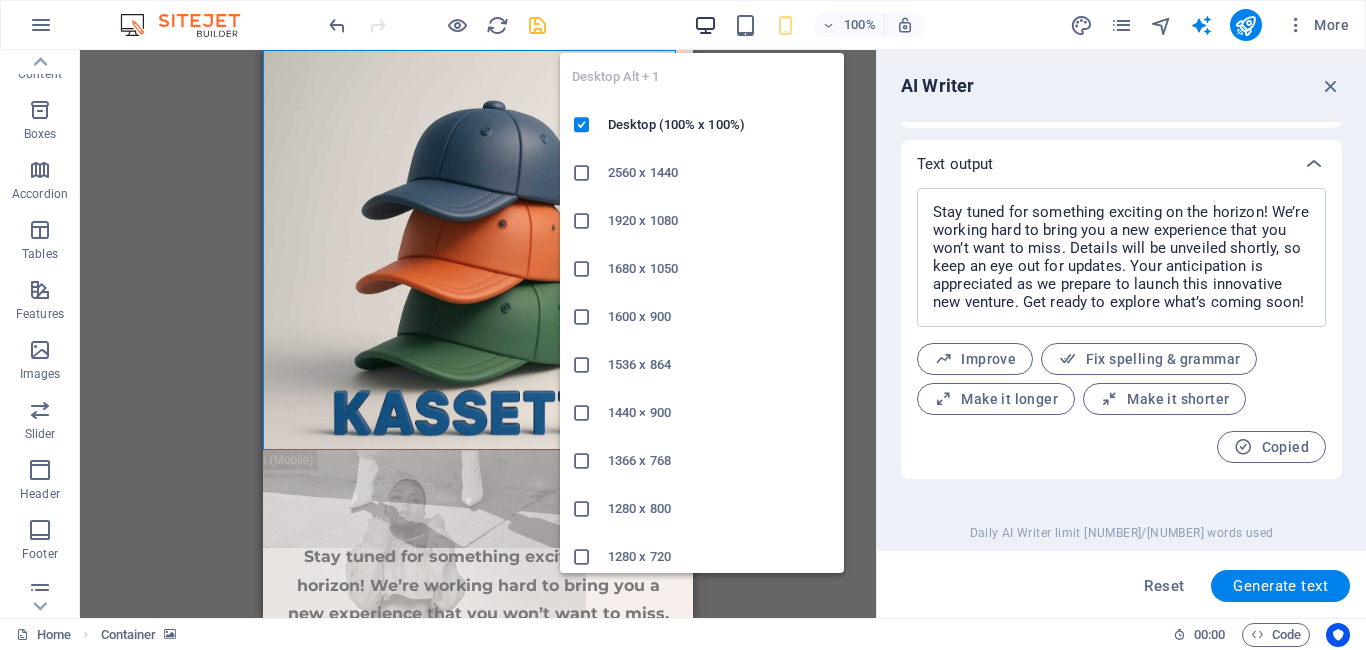 click at bounding box center [705, 25] 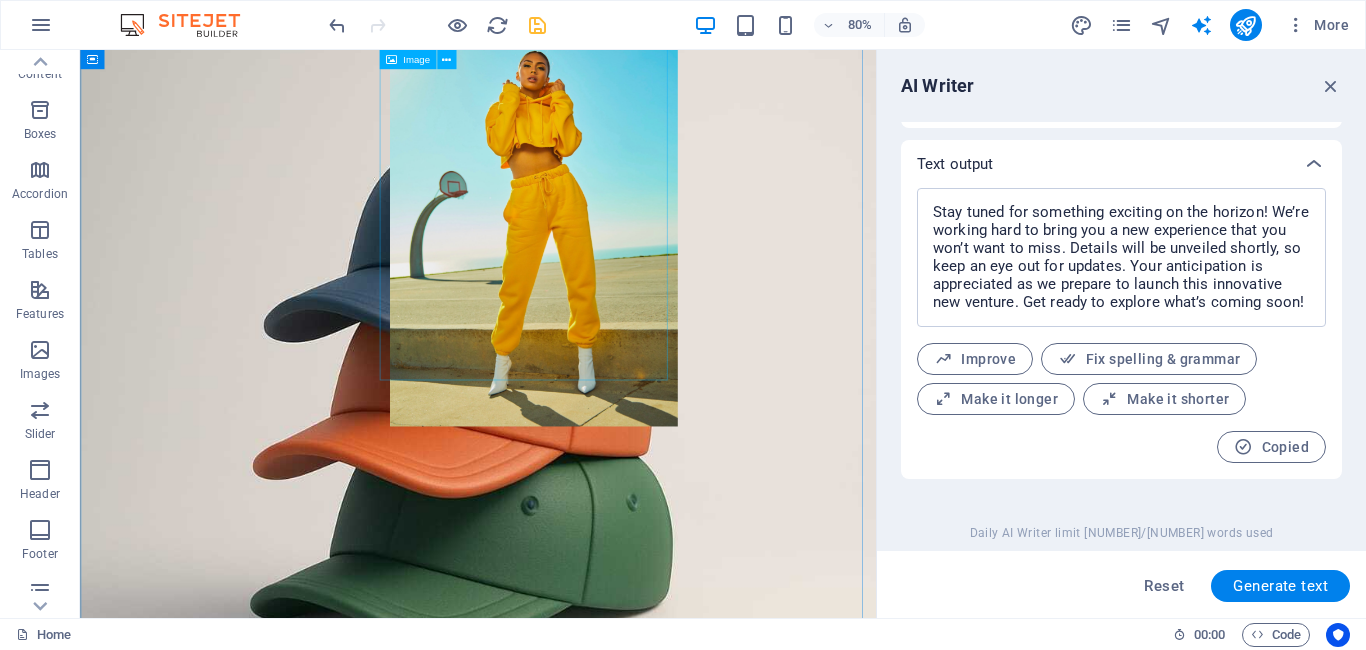 scroll, scrollTop: 0, scrollLeft: 0, axis: both 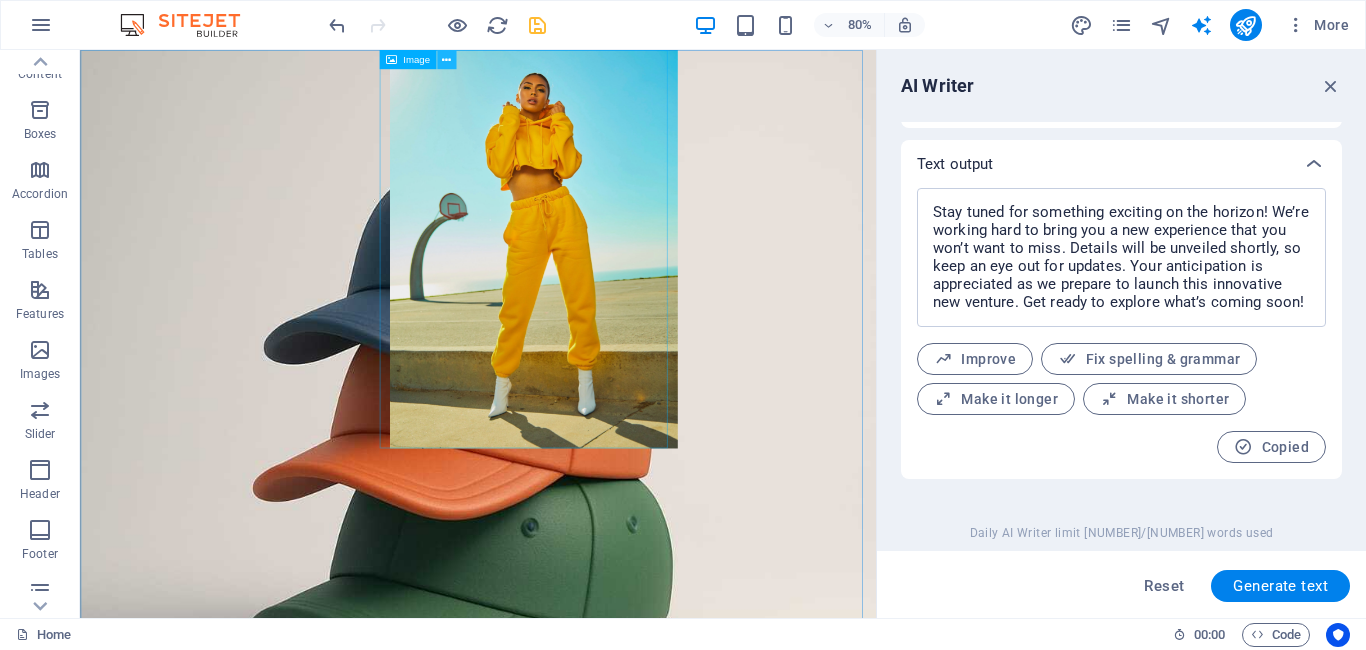 click at bounding box center [446, 59] 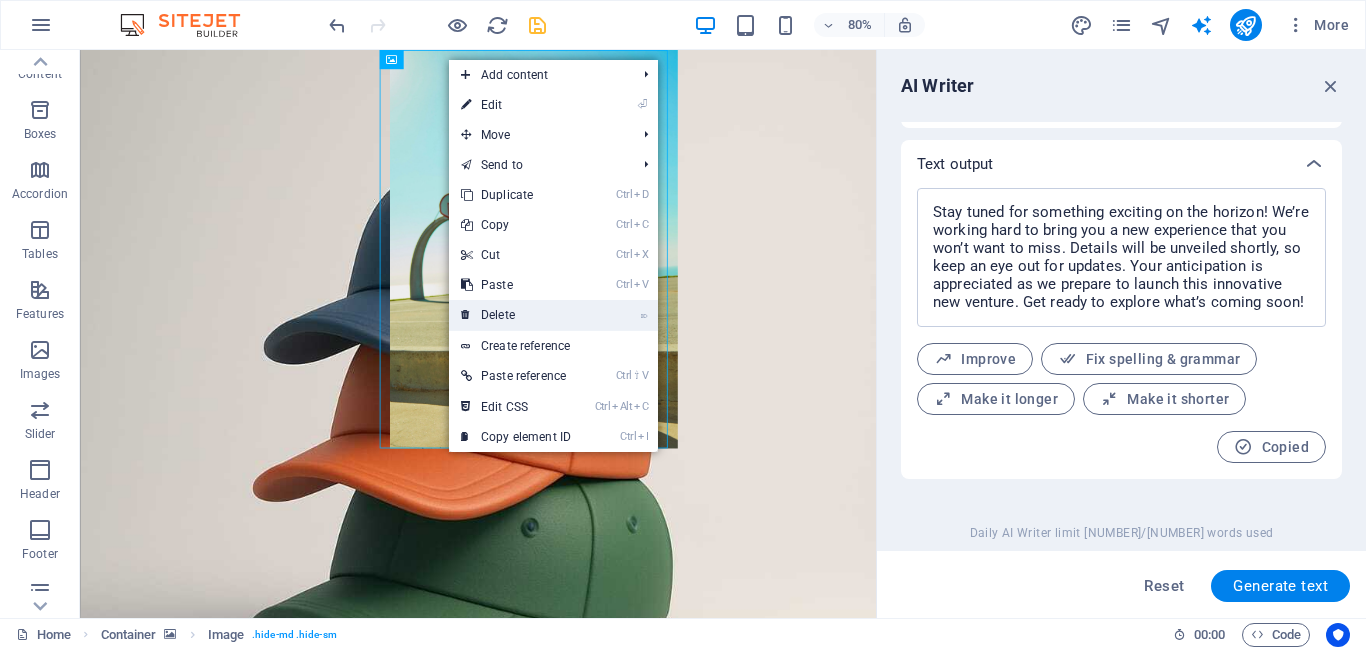 click on "⌦  Delete" at bounding box center [516, 315] 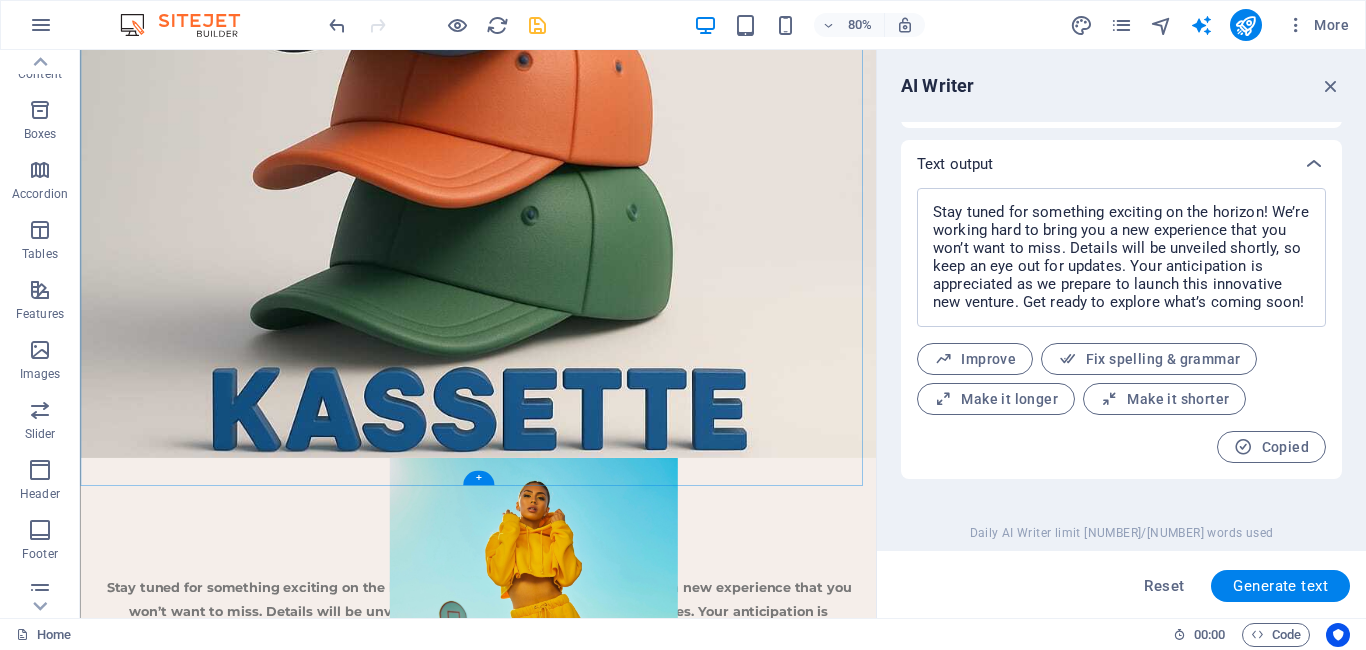 scroll, scrollTop: 400, scrollLeft: 0, axis: vertical 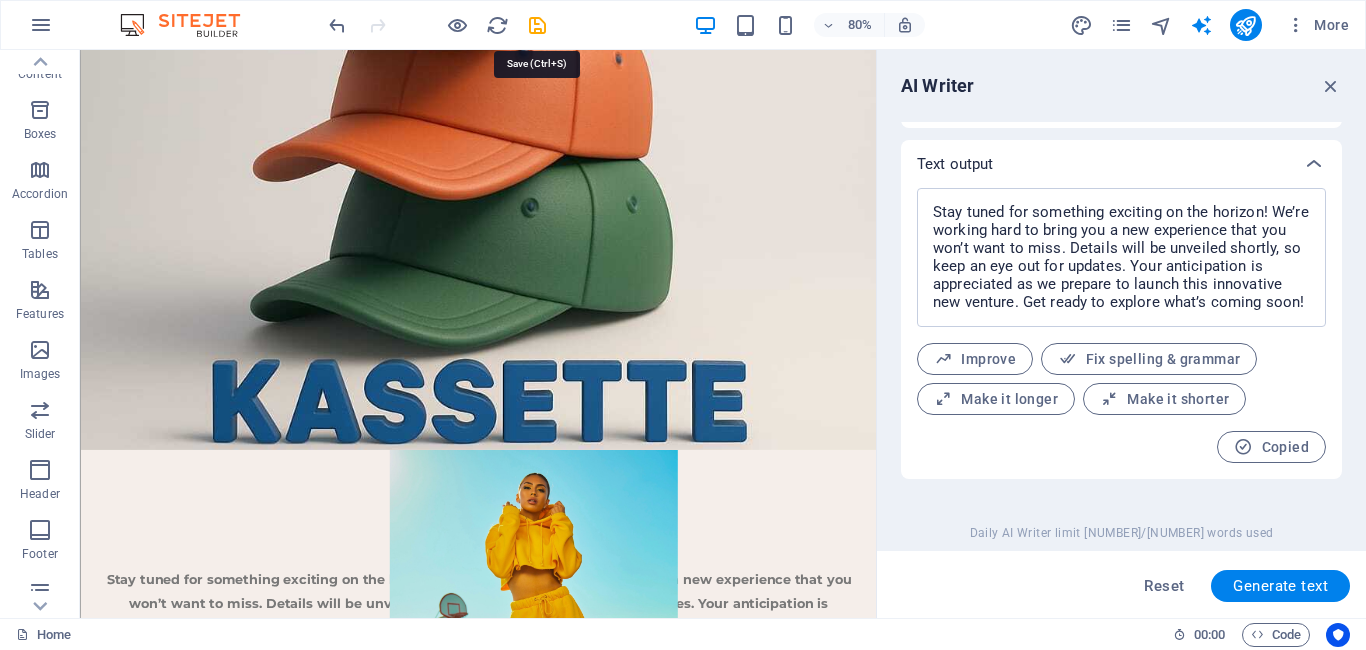 click at bounding box center [537, 25] 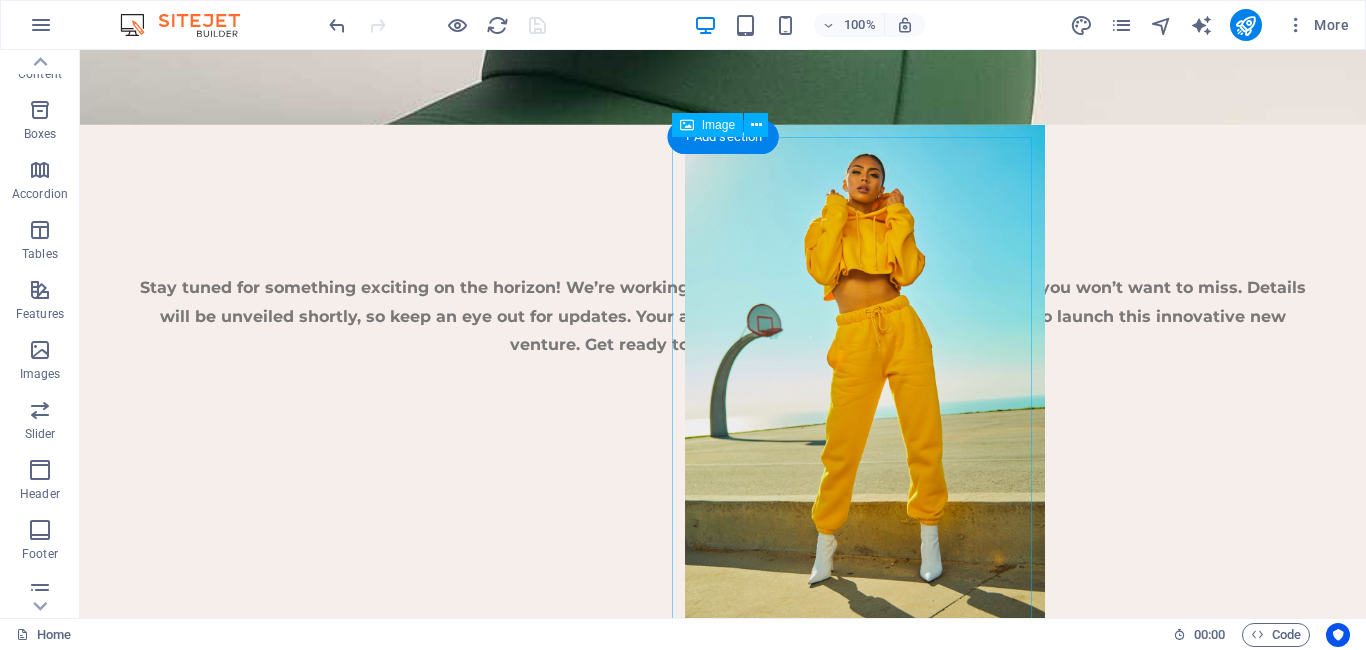 scroll, scrollTop: 830, scrollLeft: 0, axis: vertical 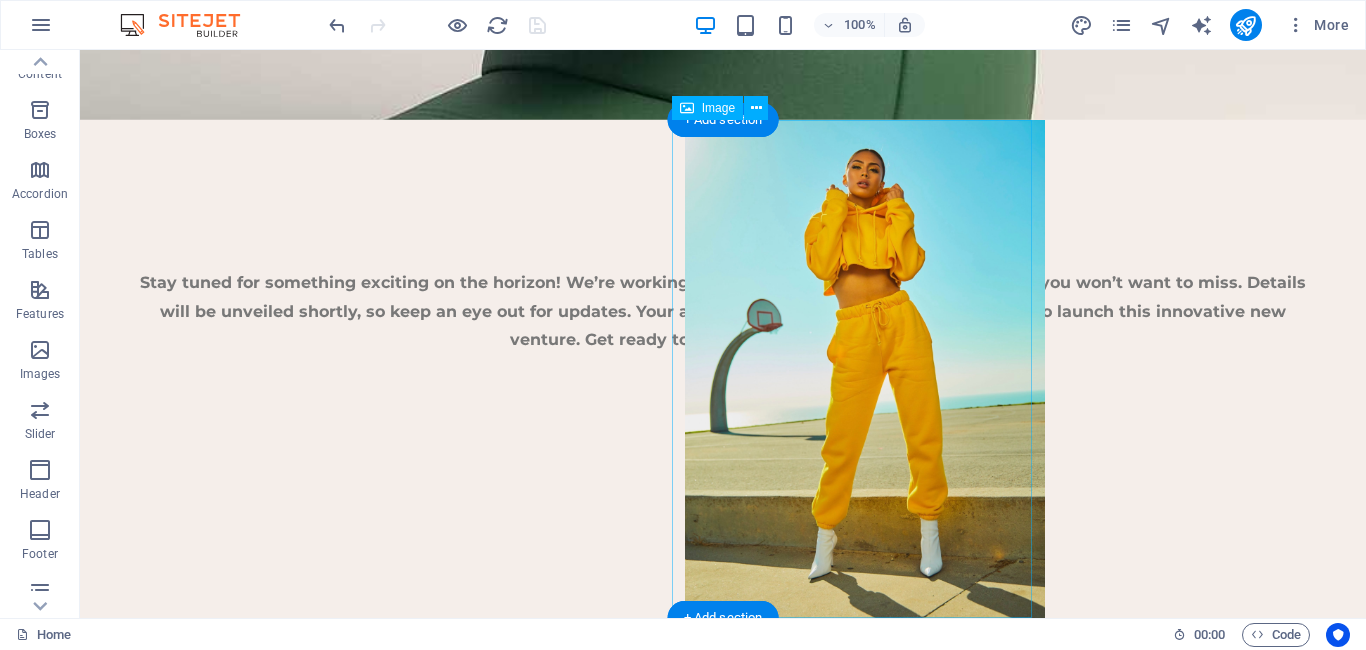click at bounding box center (865, 369) 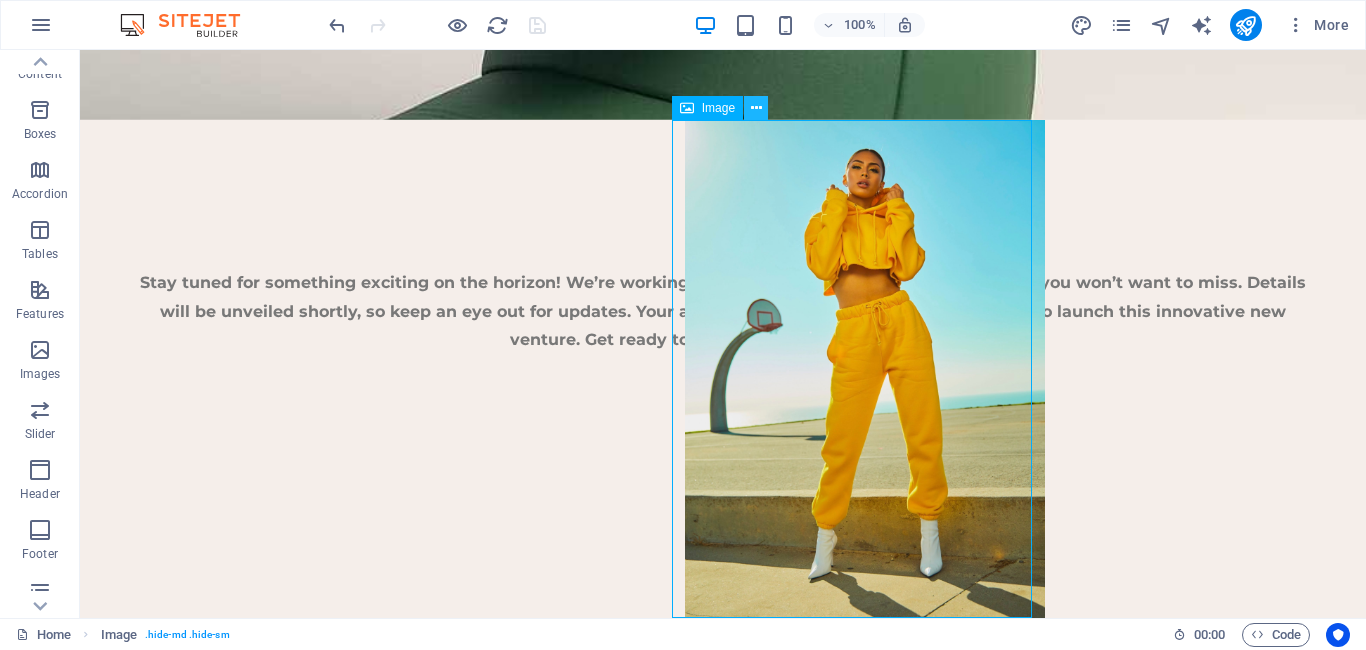 click at bounding box center [756, 108] 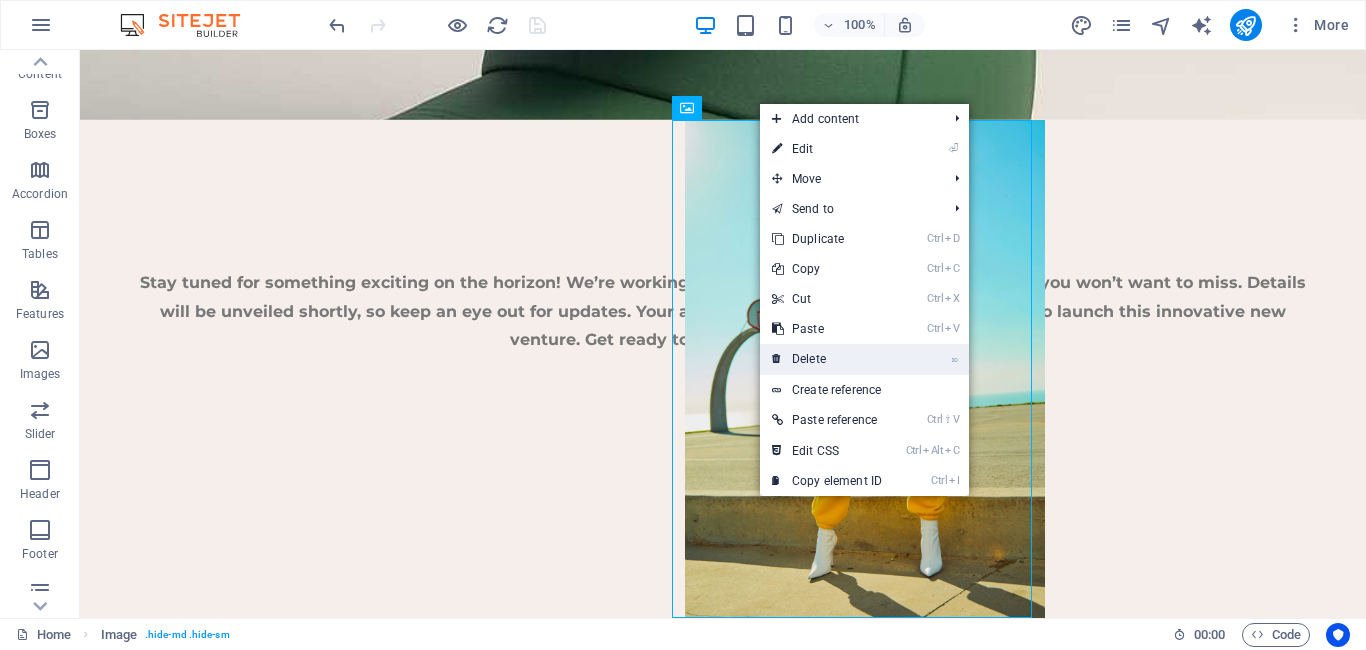 click on "⌦  Delete" at bounding box center (827, 359) 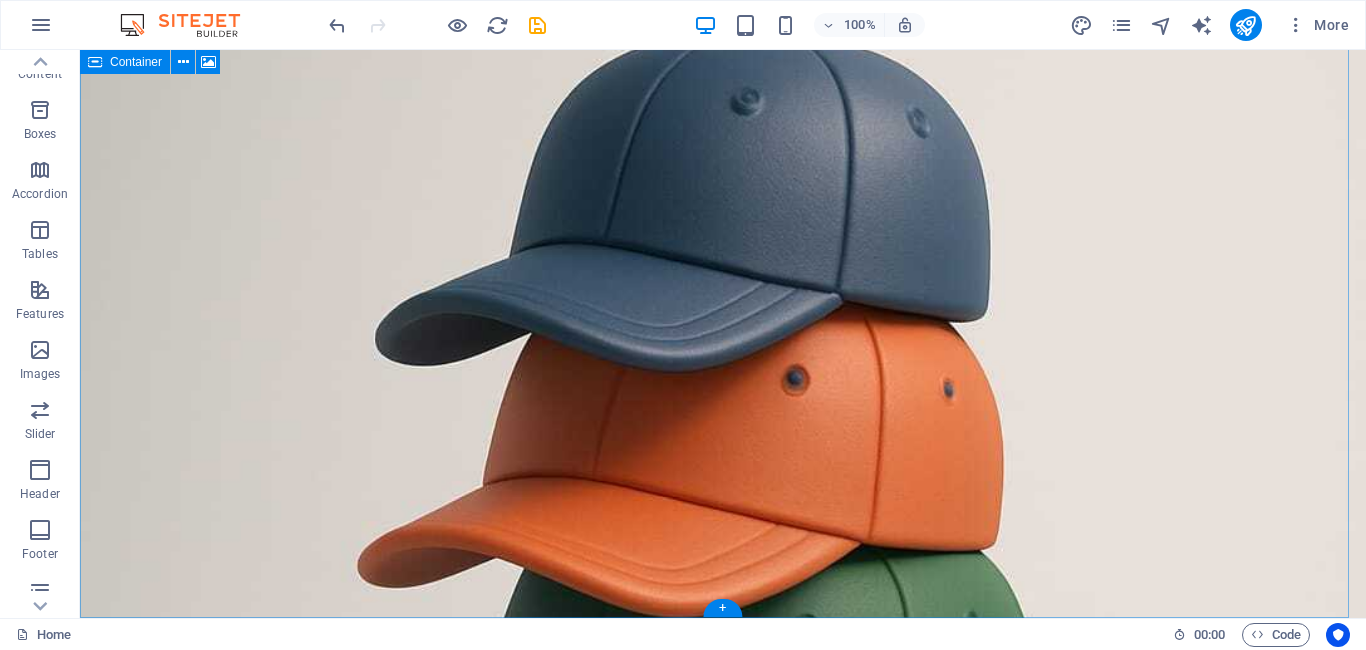 scroll, scrollTop: 0, scrollLeft: 0, axis: both 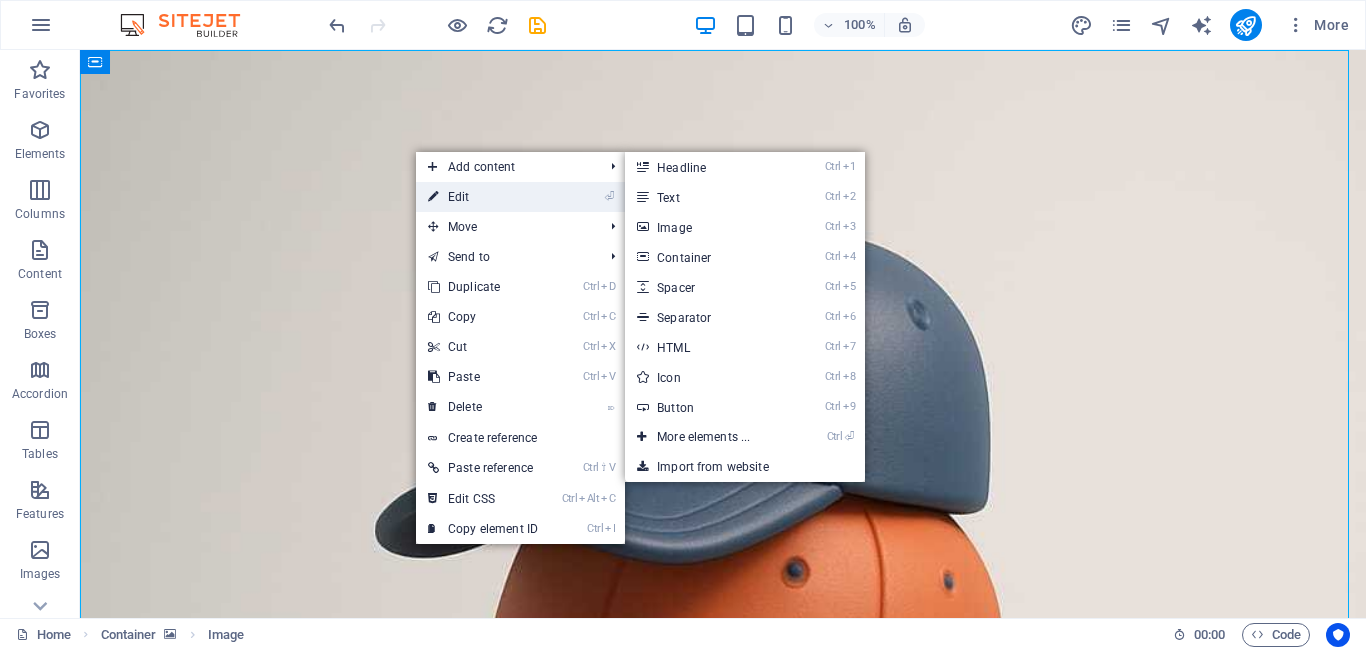 click on "⏎  Edit" at bounding box center (483, 197) 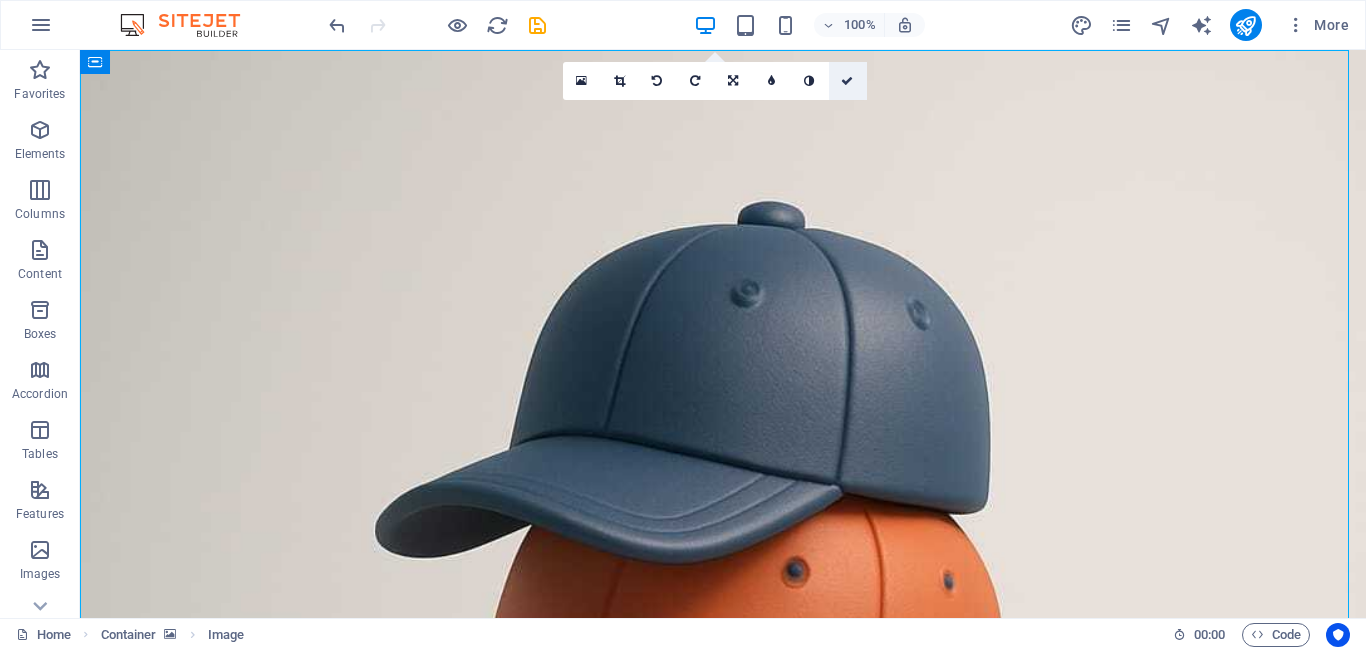 click at bounding box center [581, 81] 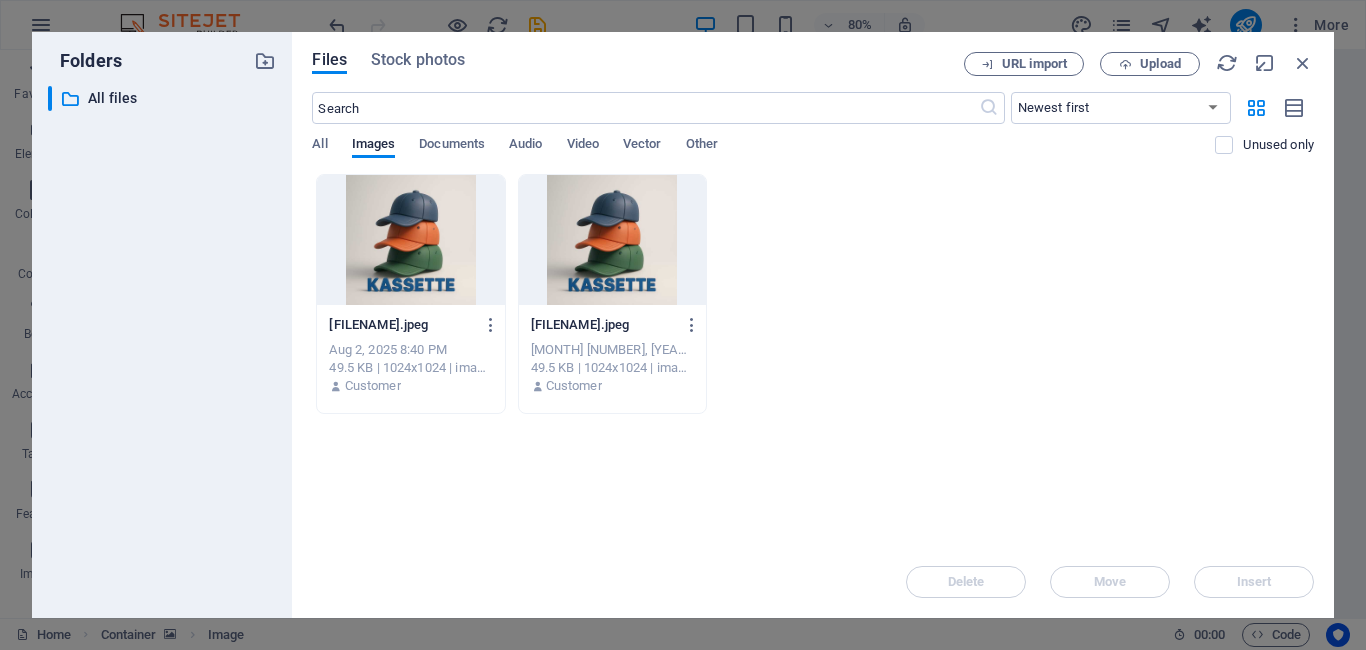 click at bounding box center (410, 240) 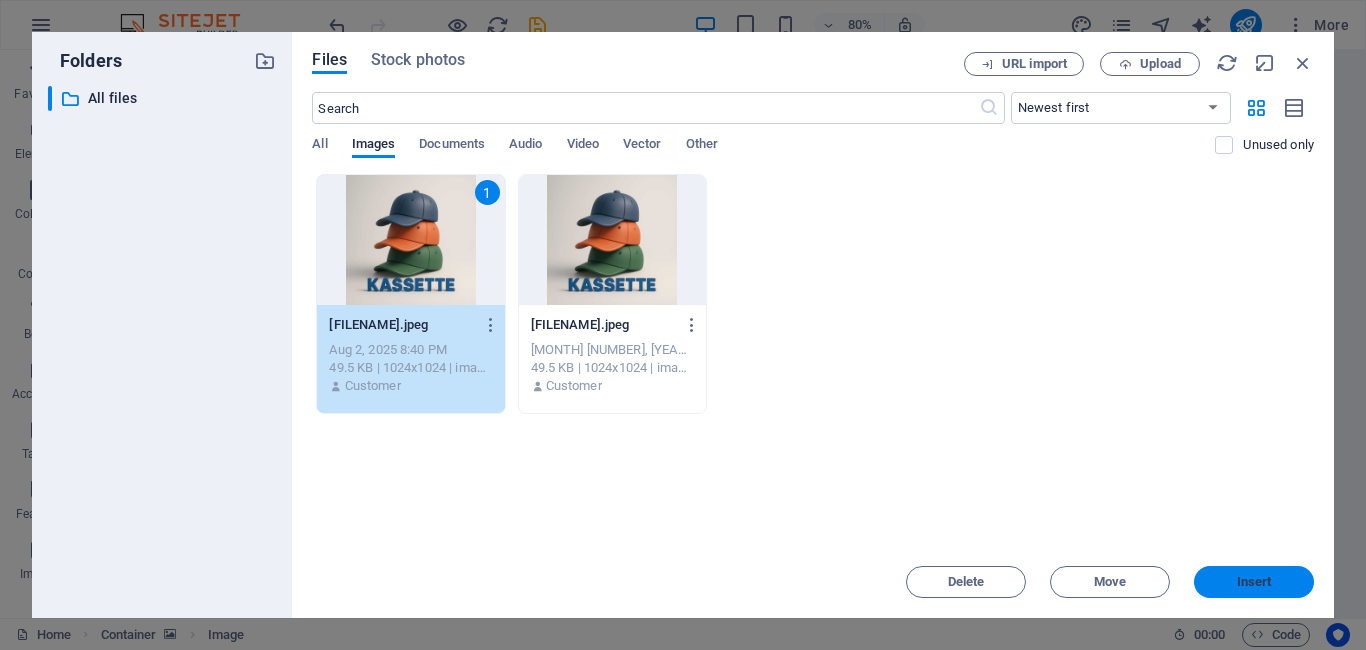 click on "Insert" at bounding box center [1254, 582] 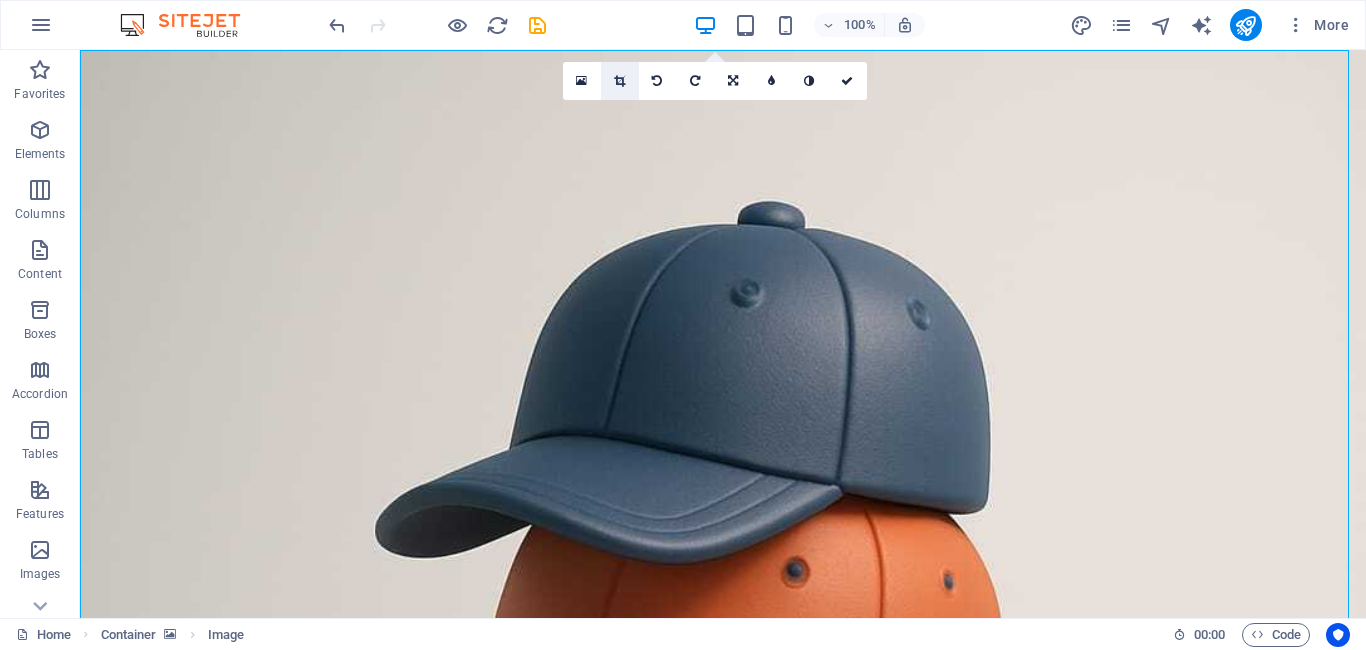click at bounding box center [619, 81] 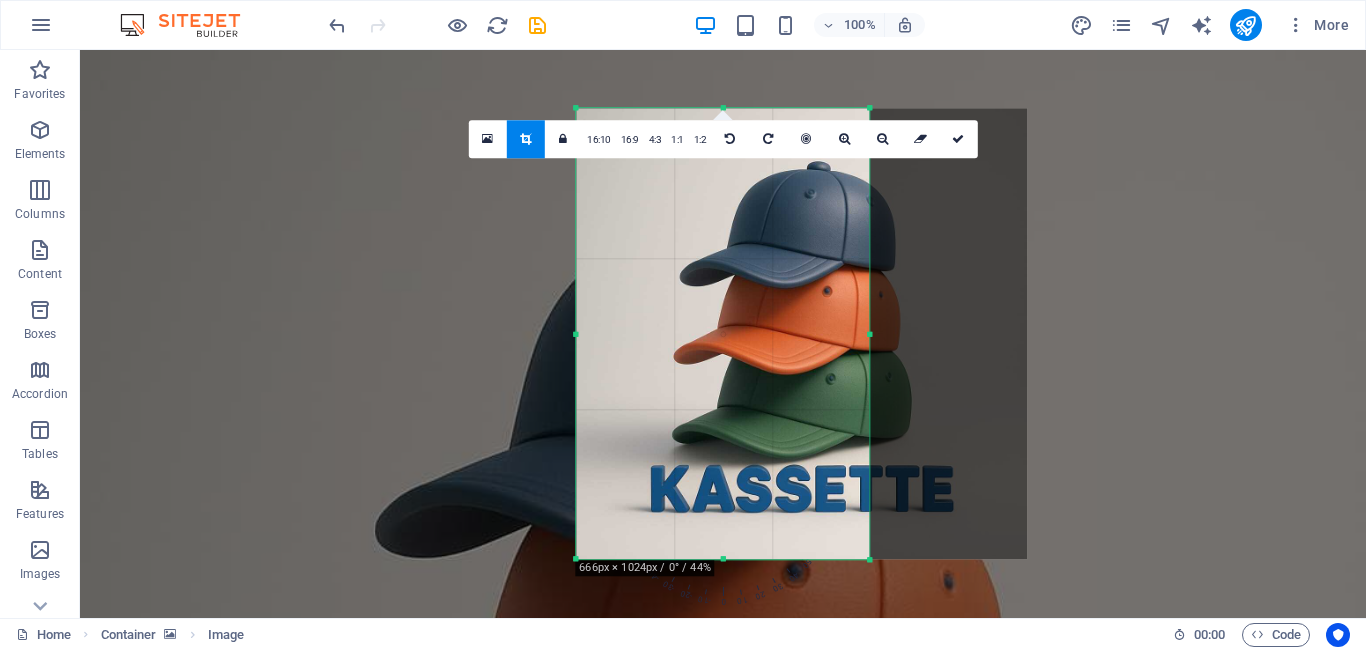 drag, startPoint x: 952, startPoint y: 561, endPoint x: 791, endPoint y: 438, distance: 202.608 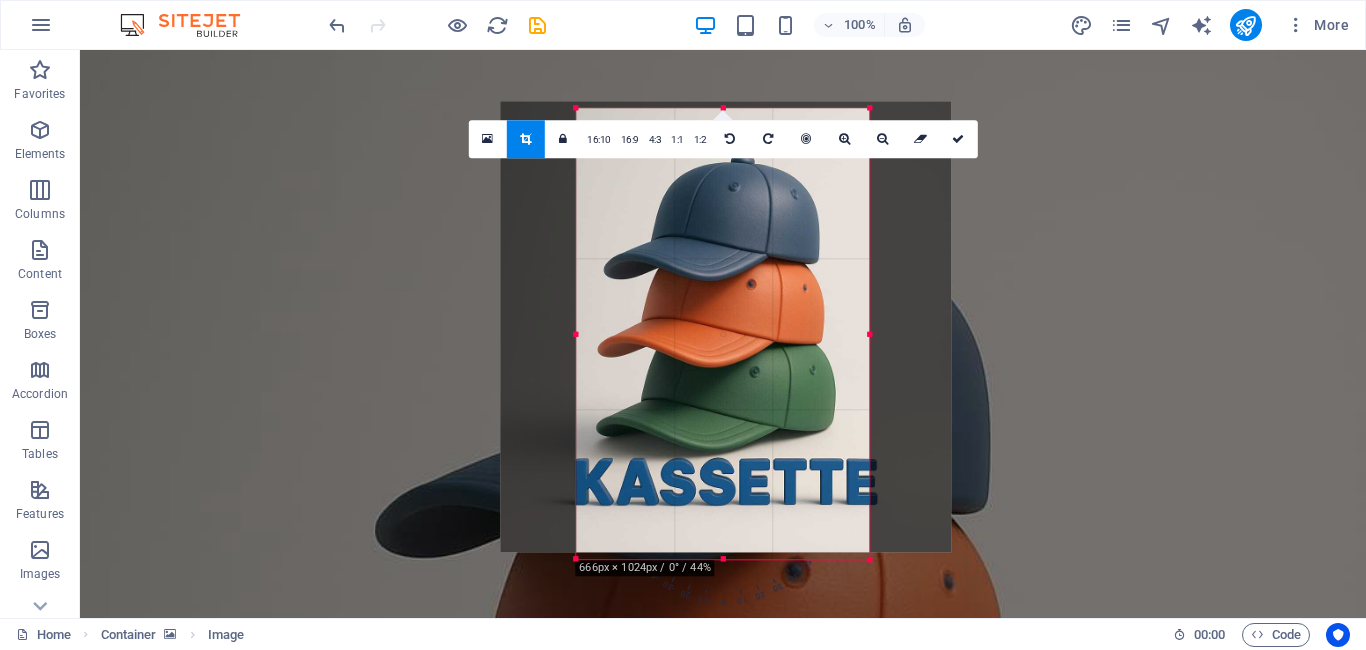 drag, startPoint x: 714, startPoint y: 354, endPoint x: 638, endPoint y: 347, distance: 76.321686 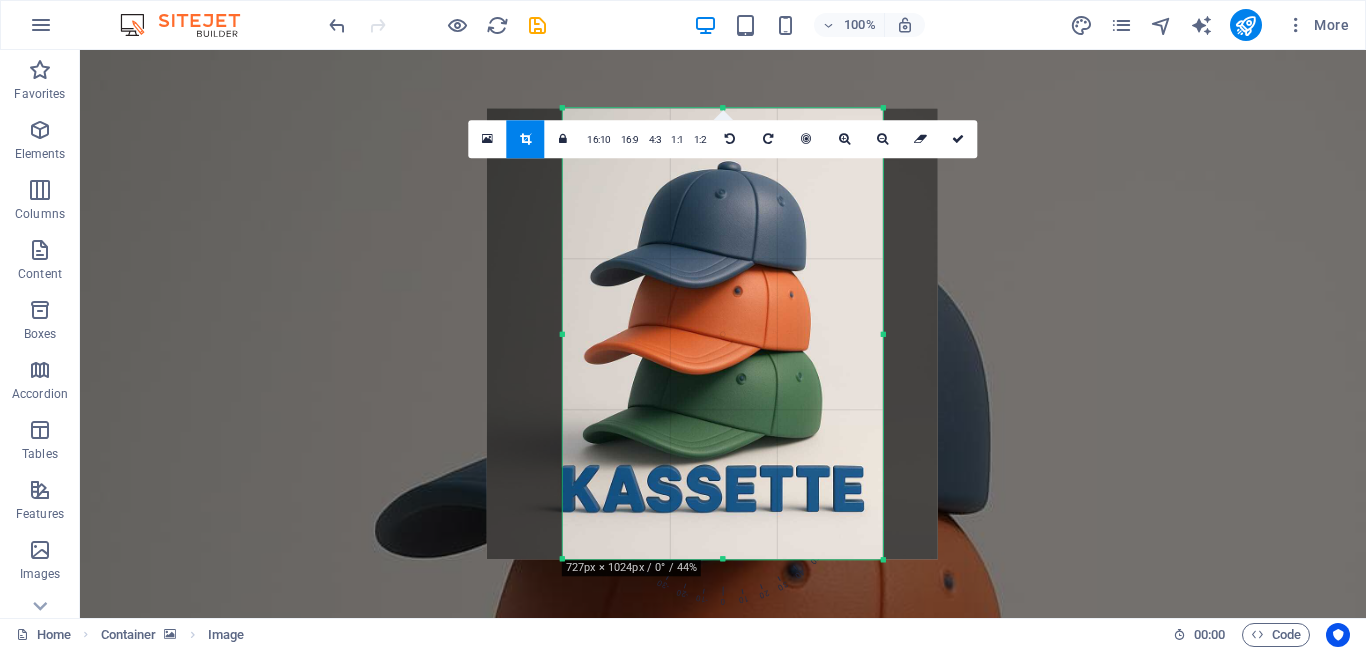drag, startPoint x: 867, startPoint y: 337, endPoint x: 894, endPoint y: 341, distance: 27.294687 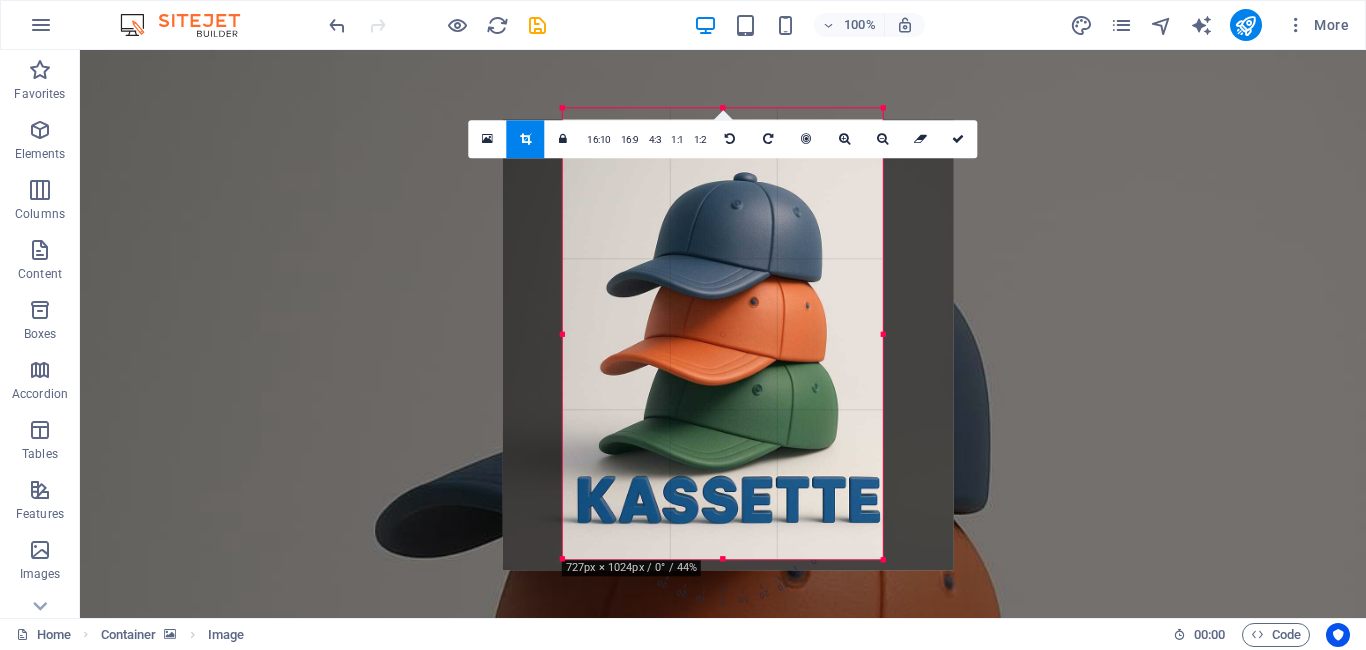 click at bounding box center [728, 344] 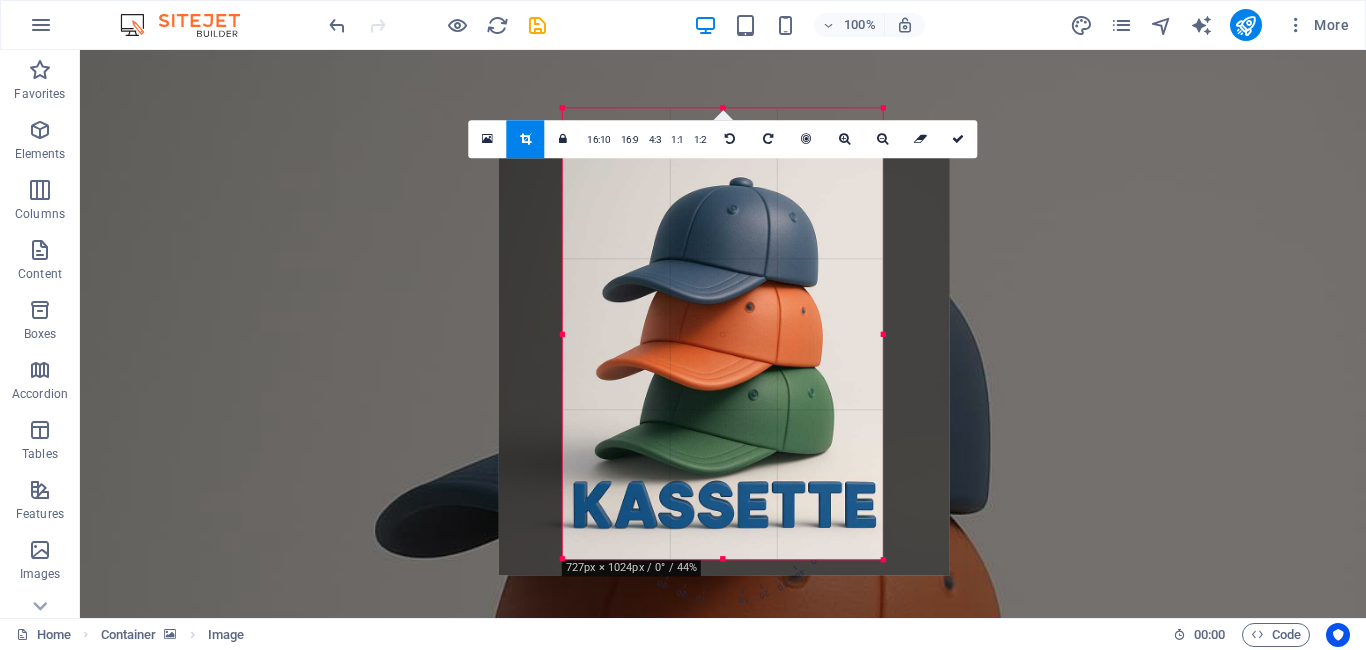 drag, startPoint x: 679, startPoint y: 206, endPoint x: 675, endPoint y: 222, distance: 16.492422 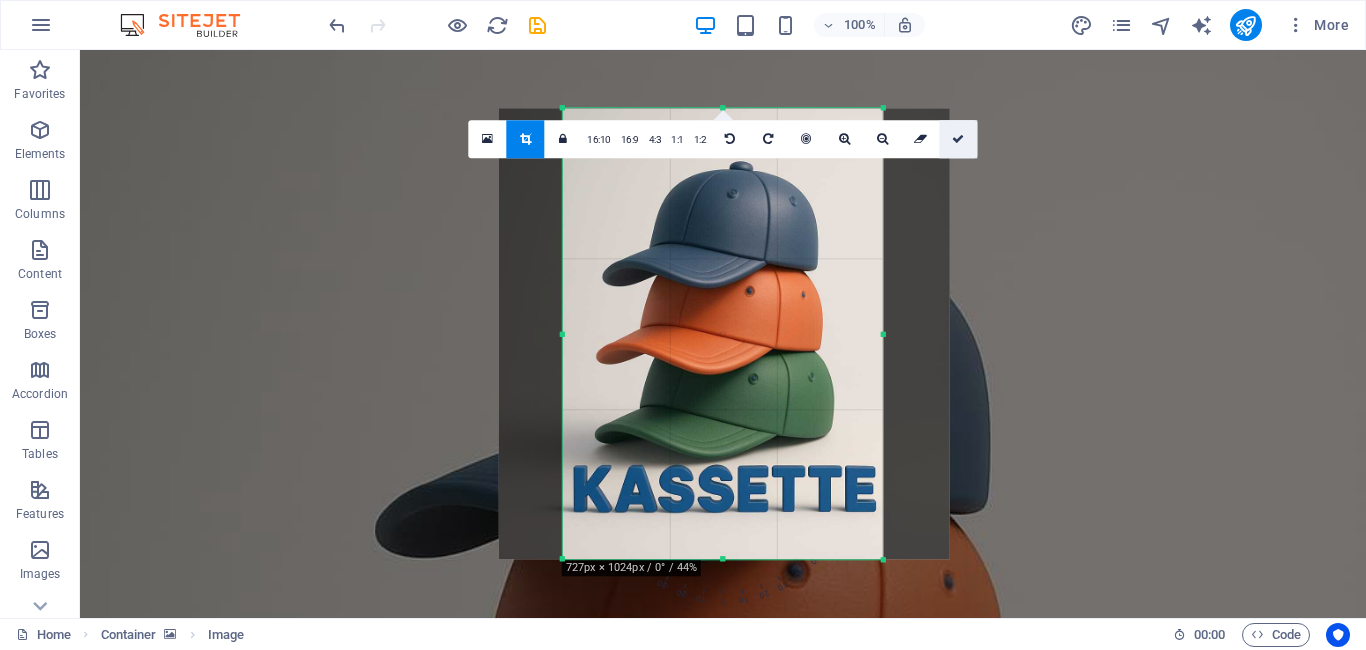 click at bounding box center [958, 139] 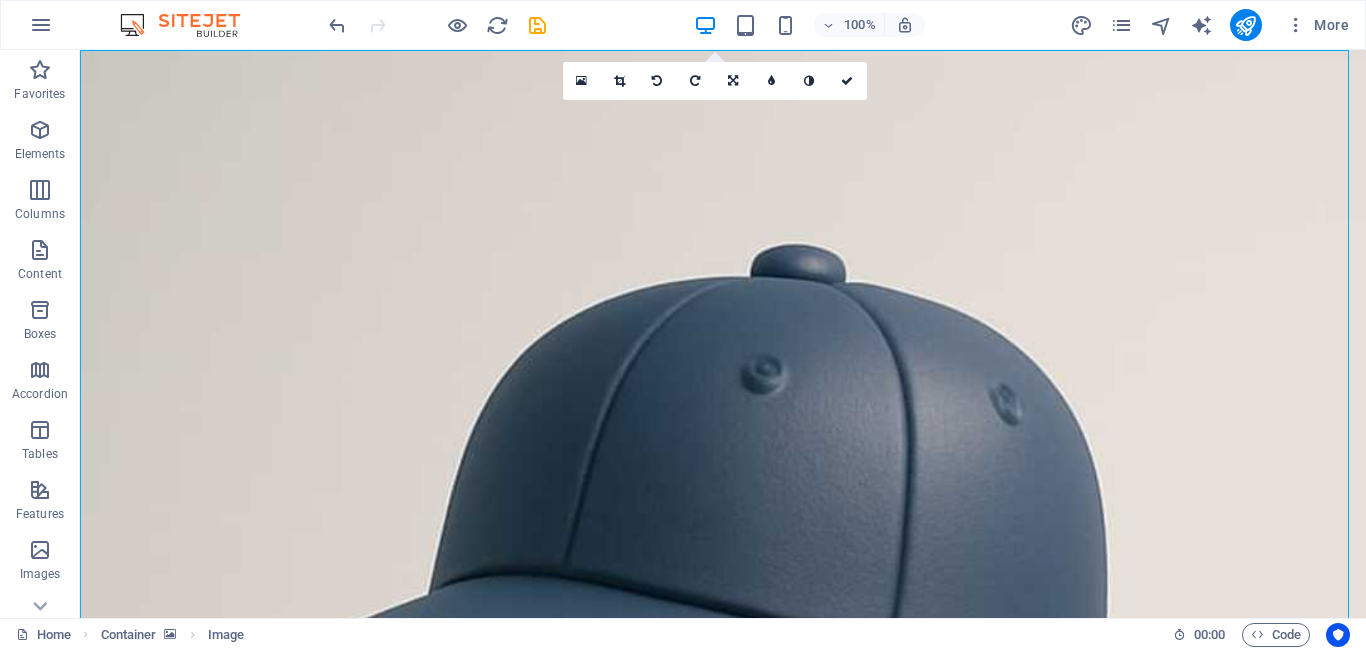 scroll, scrollTop: 0, scrollLeft: 0, axis: both 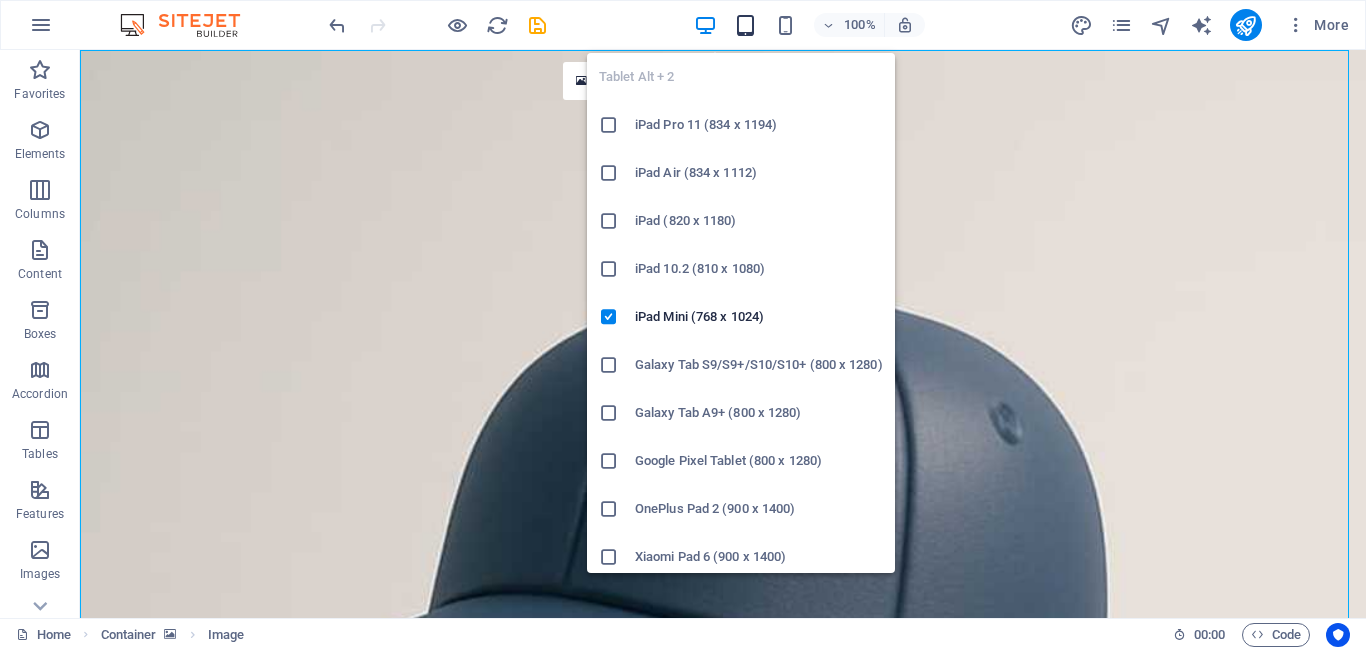 click at bounding box center [745, 25] 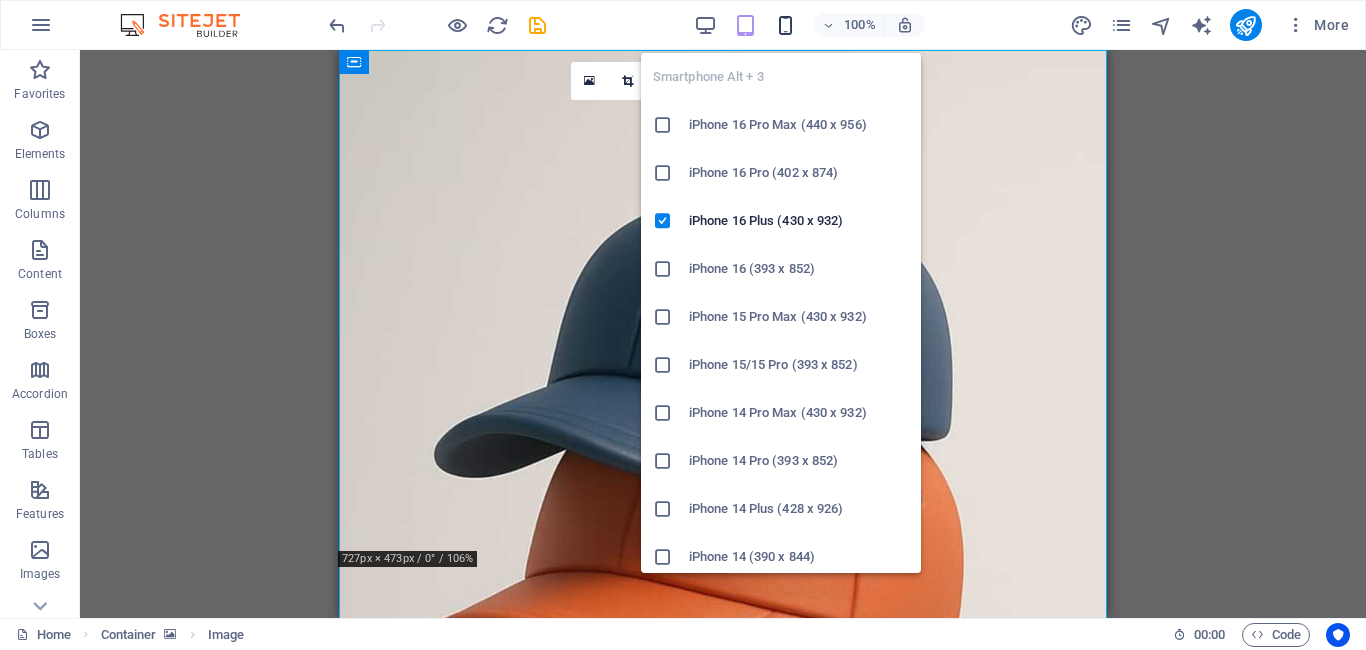 click at bounding box center (785, 25) 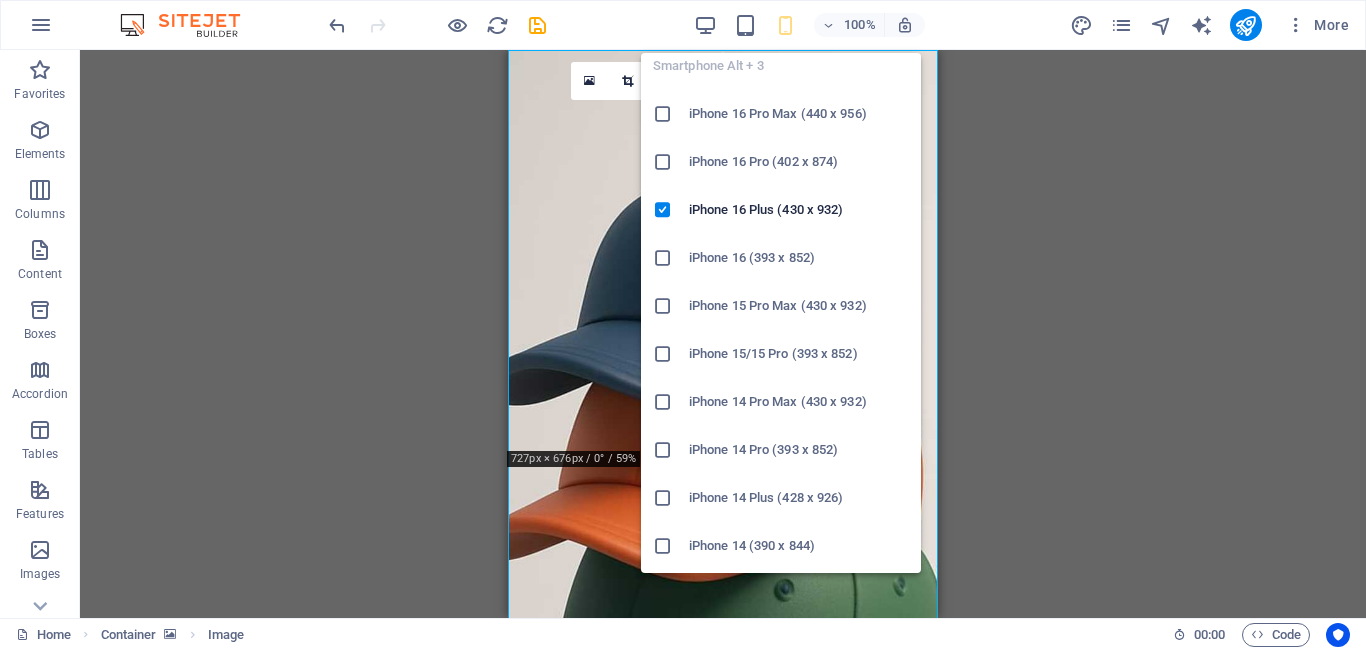scroll, scrollTop: 0, scrollLeft: 0, axis: both 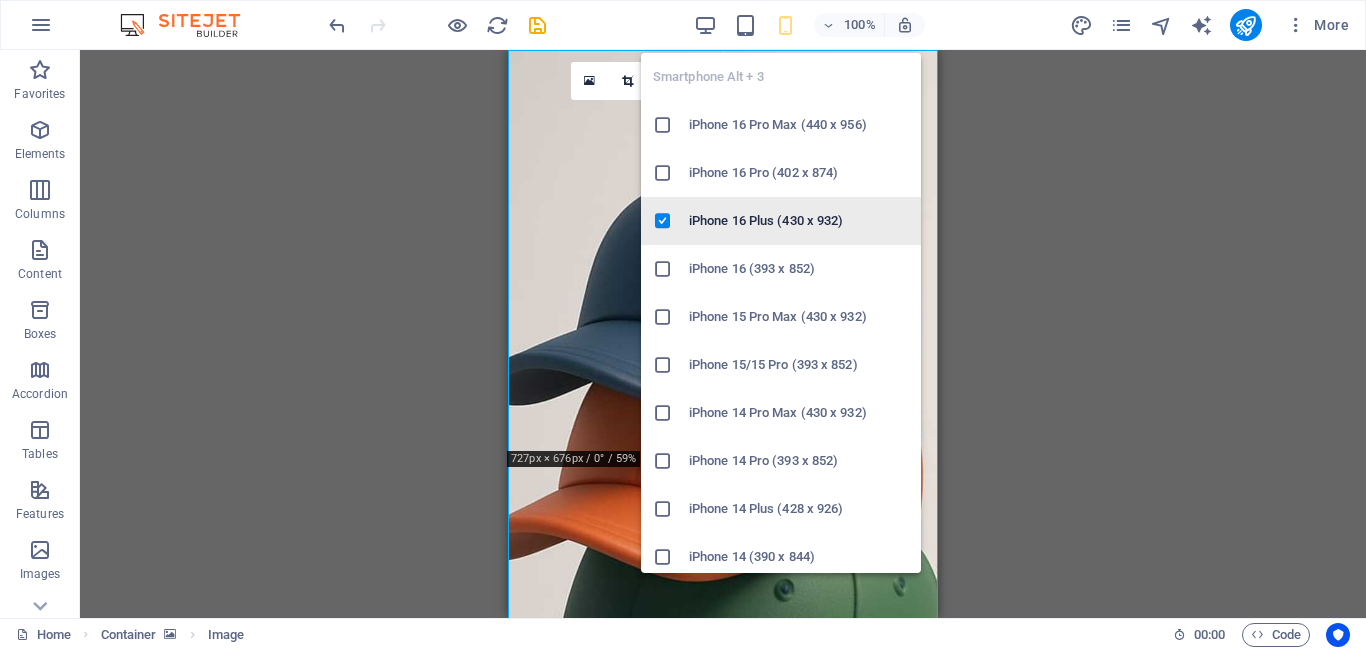 click at bounding box center (663, 221) 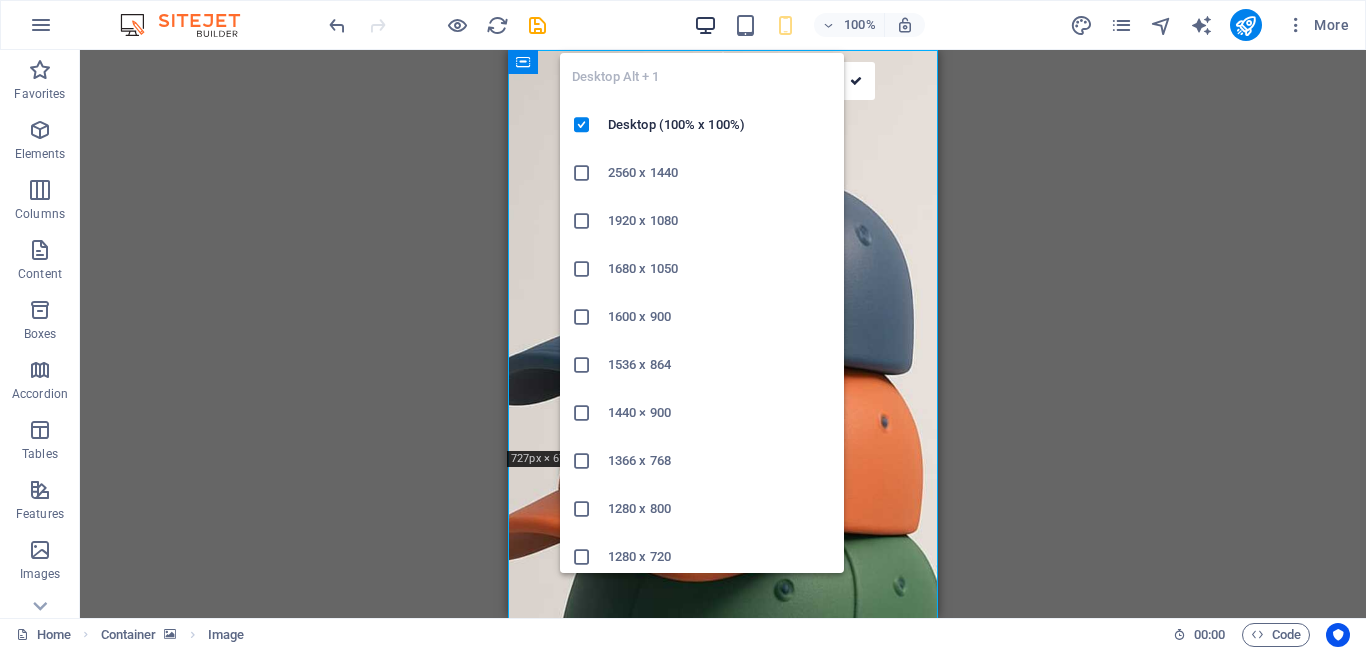 click at bounding box center (705, 25) 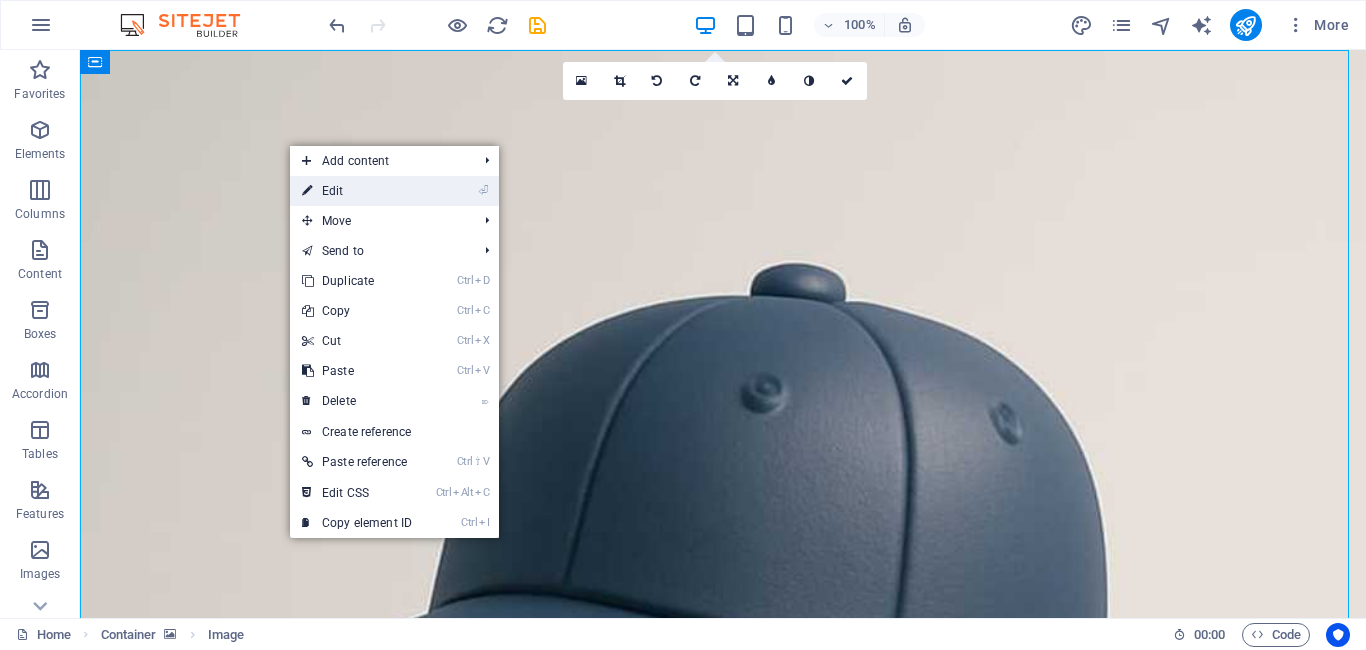 click on "⏎  Edit" at bounding box center [357, 191] 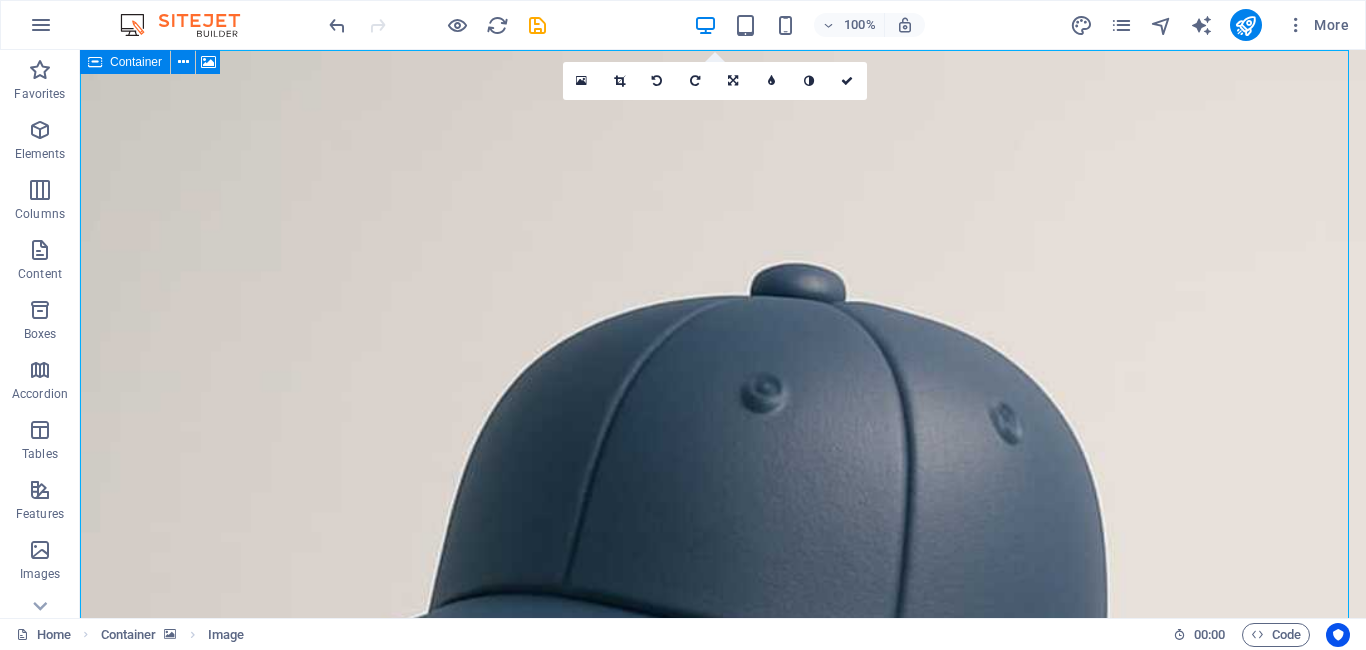 click at bounding box center [723, 500] 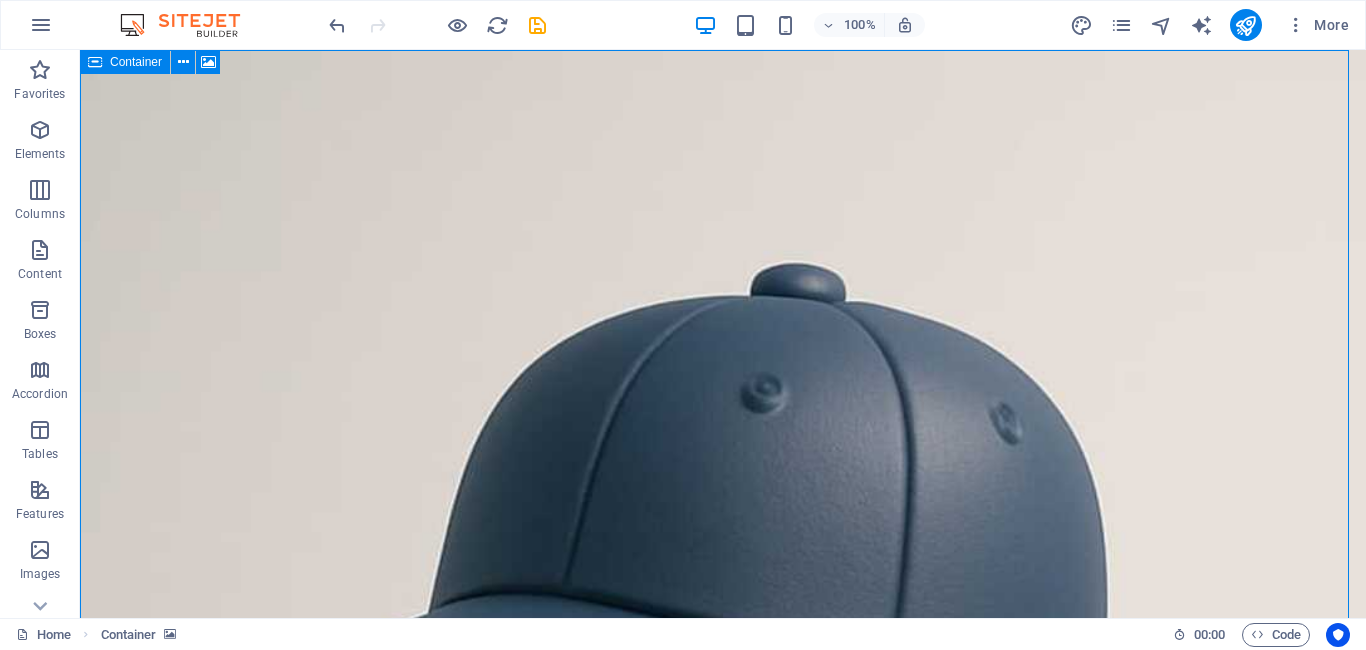 click at bounding box center (723, 500) 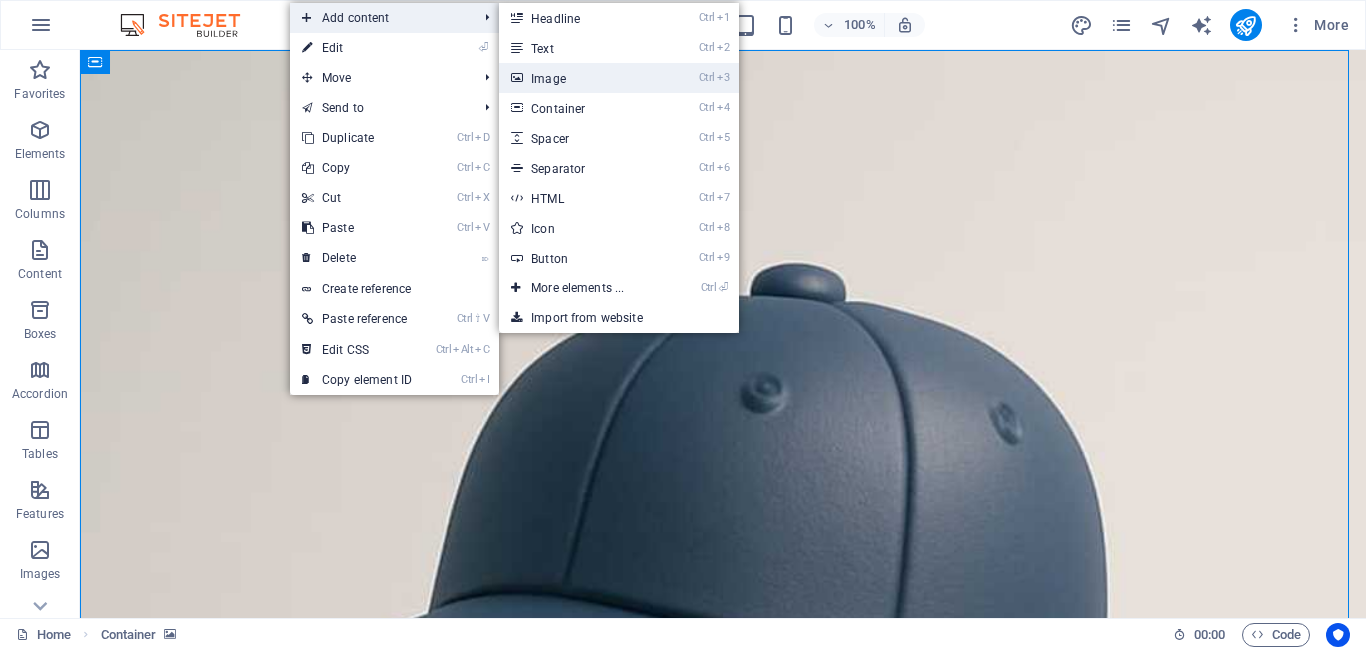 click on "Ctrl 3  Image" at bounding box center [581, 78] 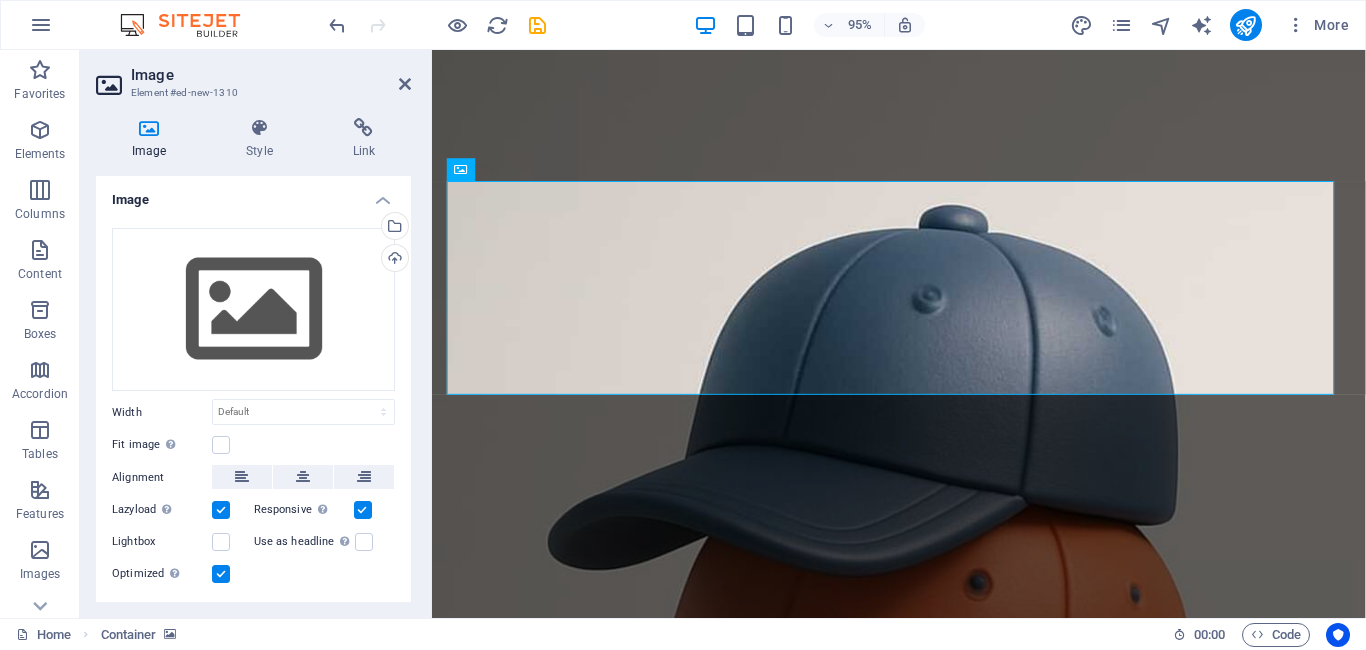 scroll, scrollTop: 302, scrollLeft: 0, axis: vertical 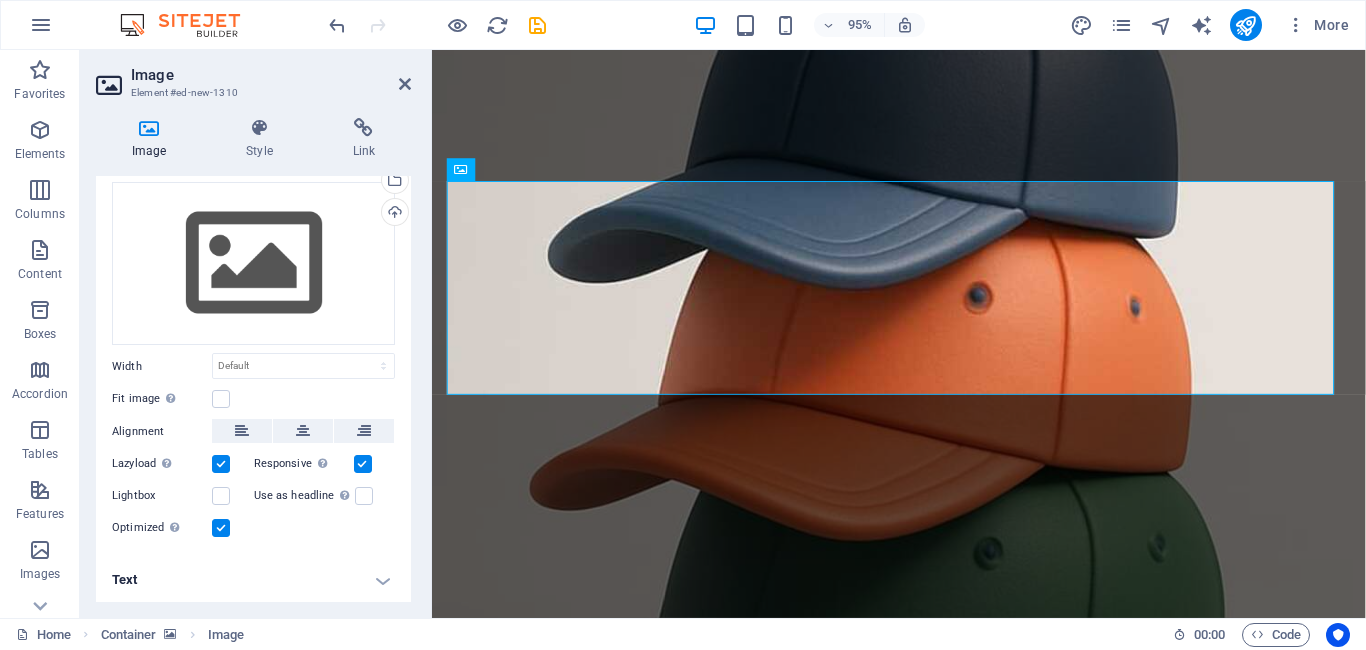 click at bounding box center [221, 464] 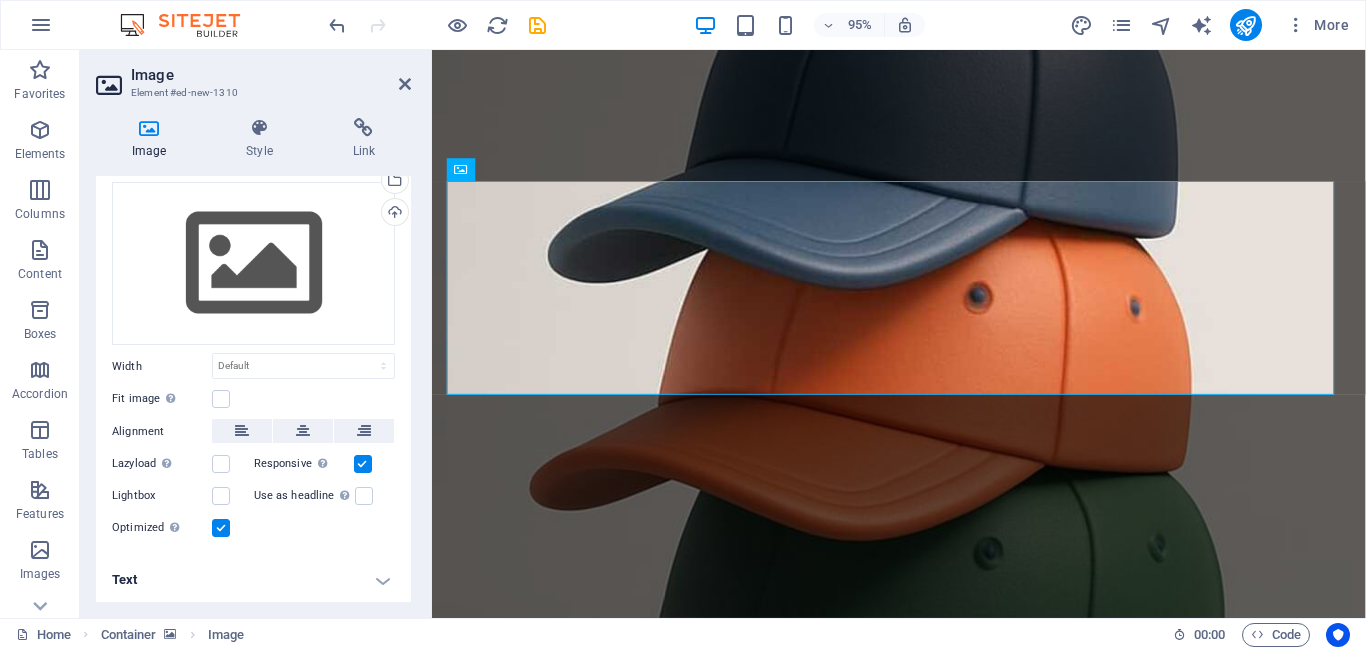 click at bounding box center [363, 464] 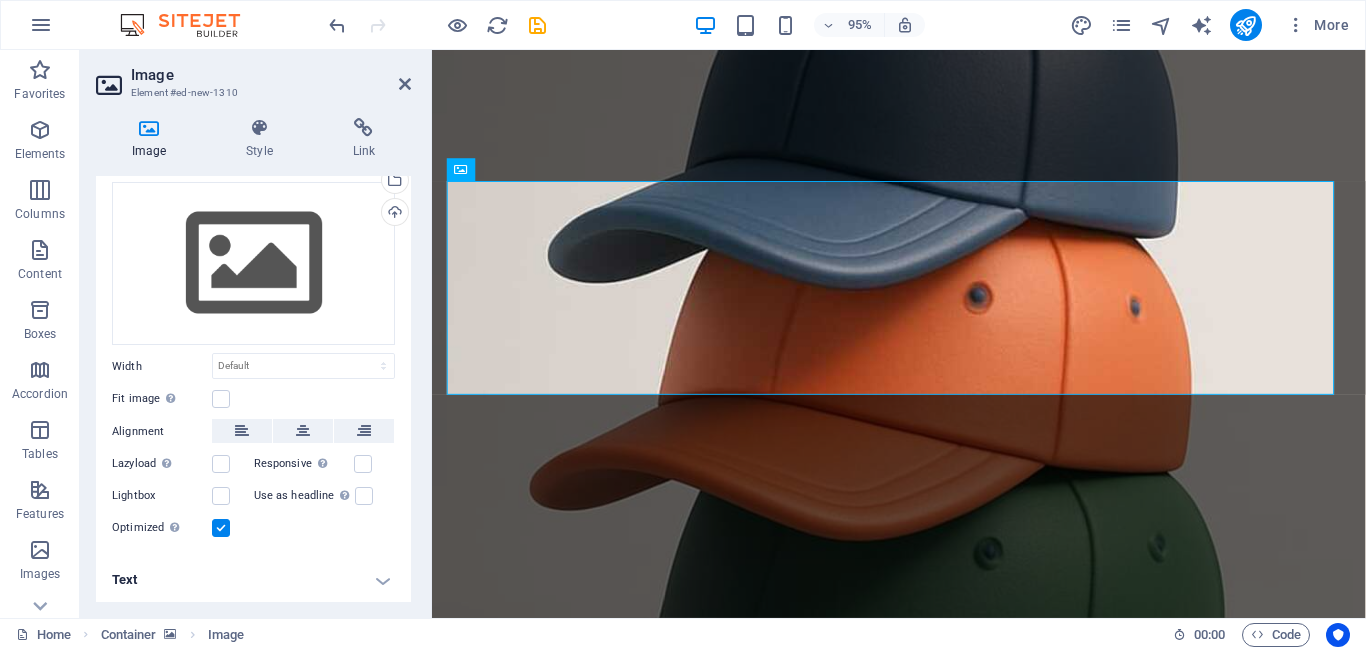 click at bounding box center [221, 528] 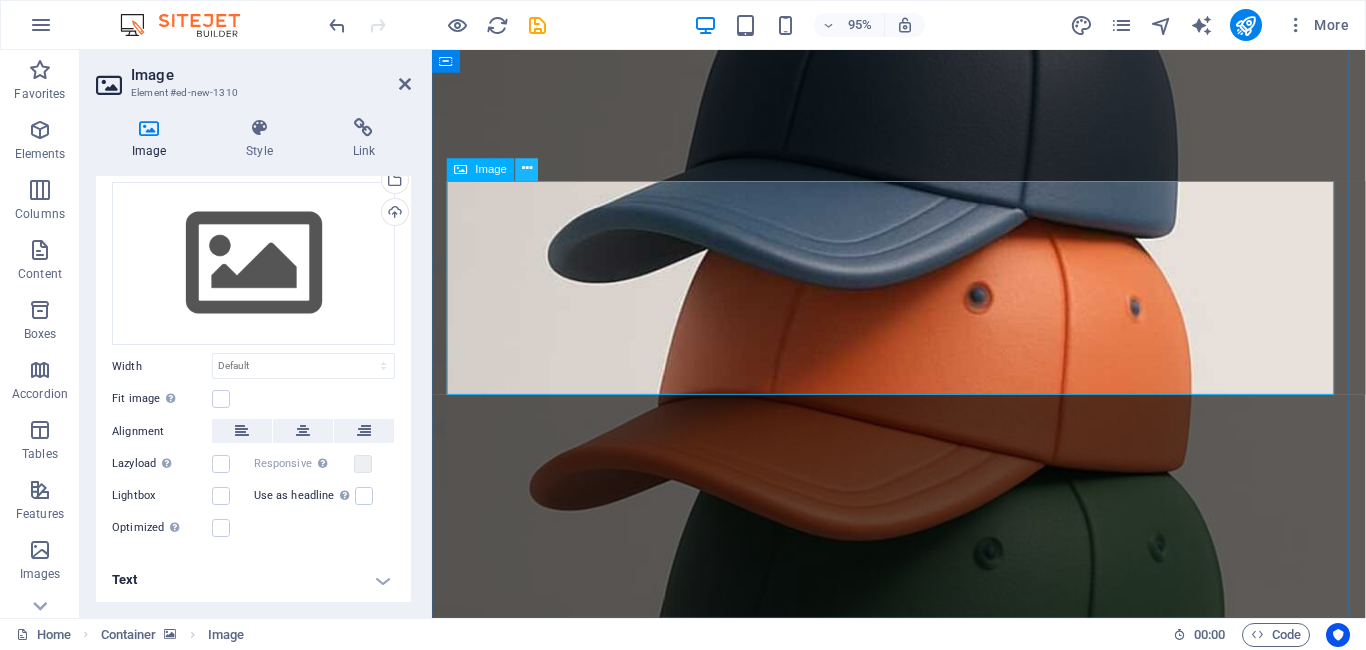 click at bounding box center (527, 170) 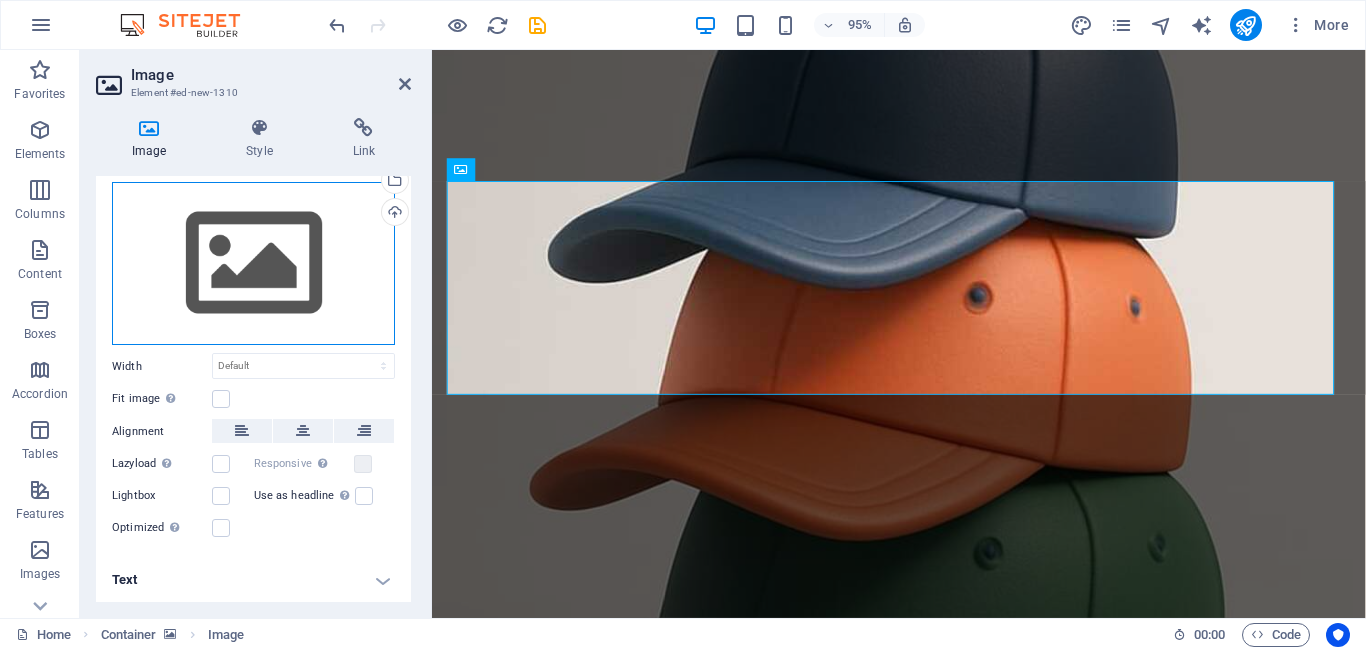 click on "Drag files here, click to choose files or select files from Files or our free stock photos & videos" at bounding box center (253, 264) 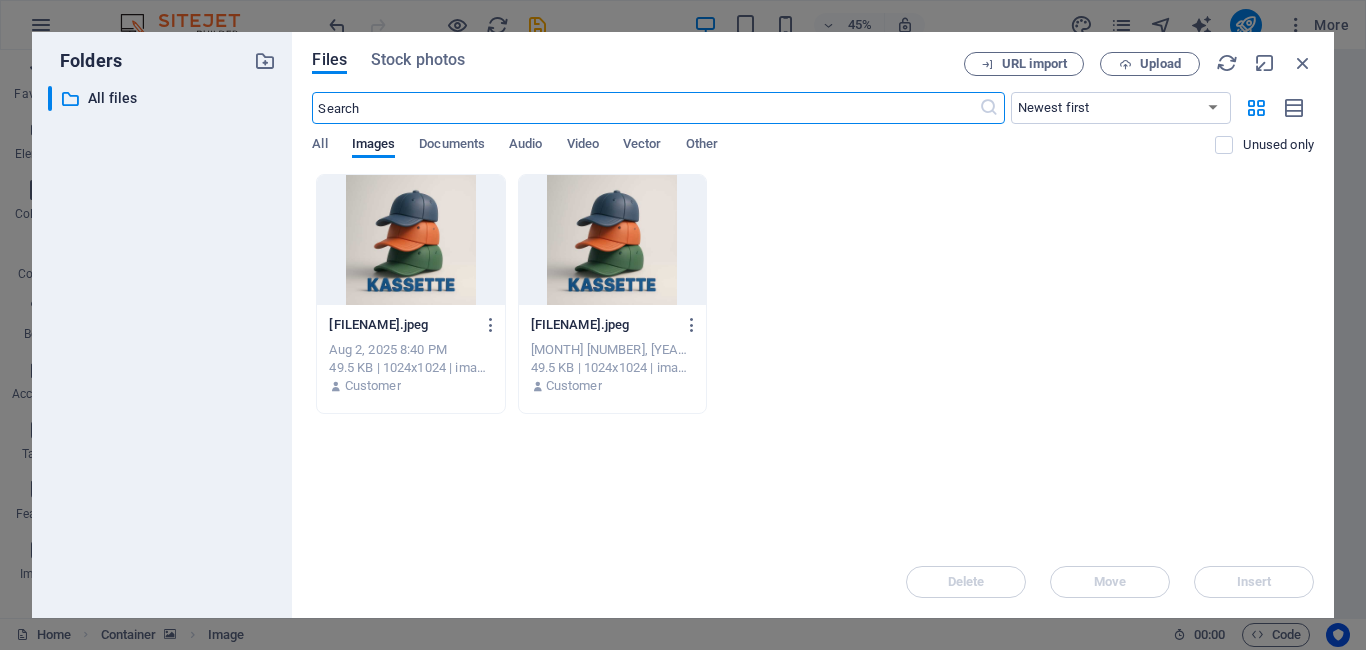 scroll, scrollTop: 0, scrollLeft: 0, axis: both 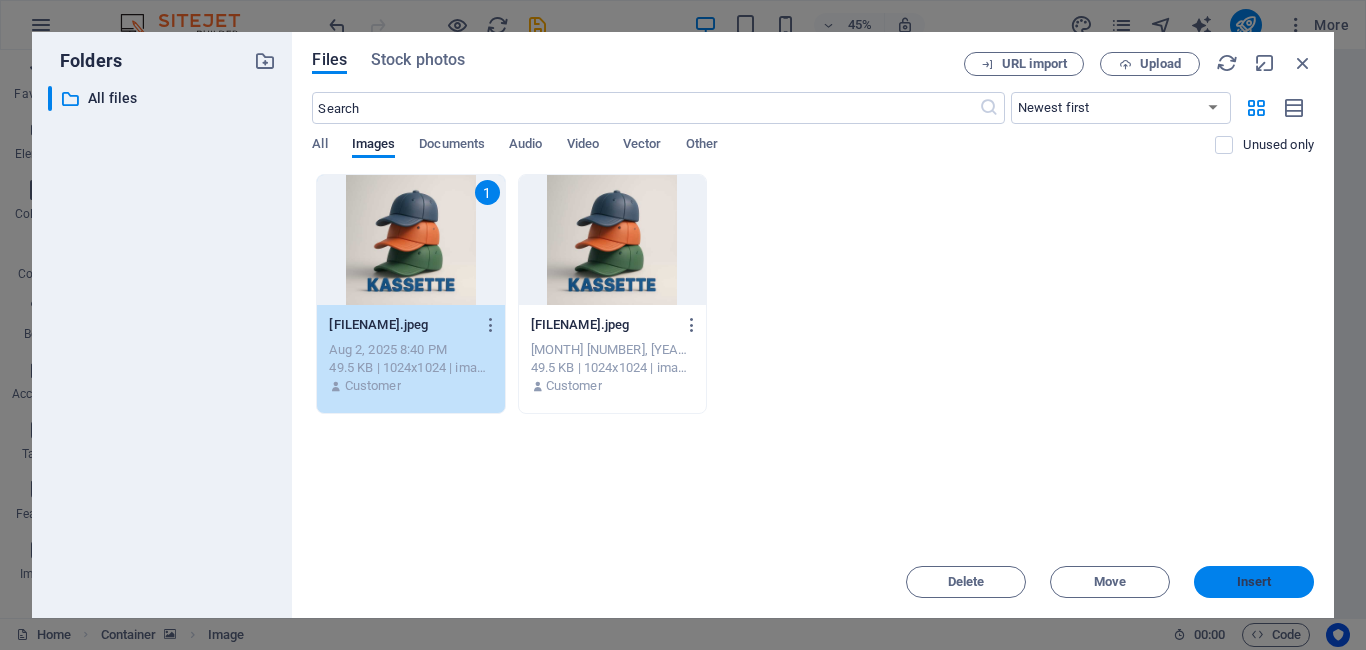click on "Insert" at bounding box center (1254, 582) 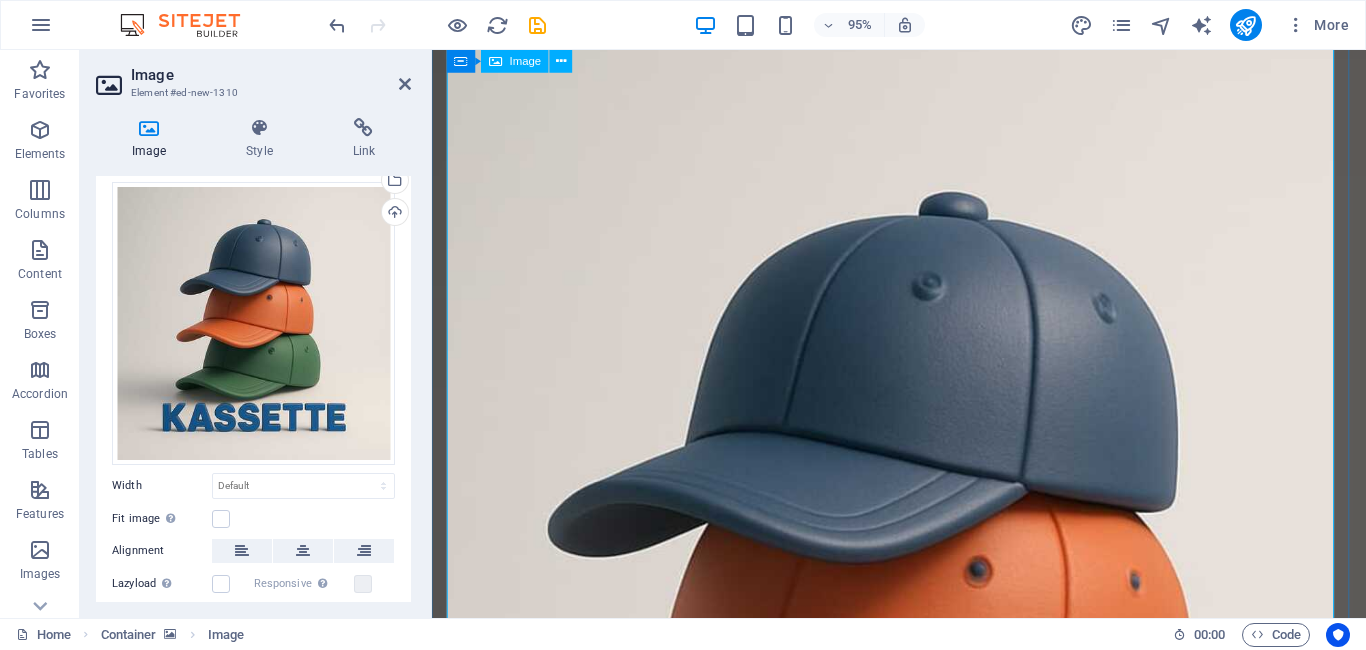 scroll, scrollTop: 0, scrollLeft: 0, axis: both 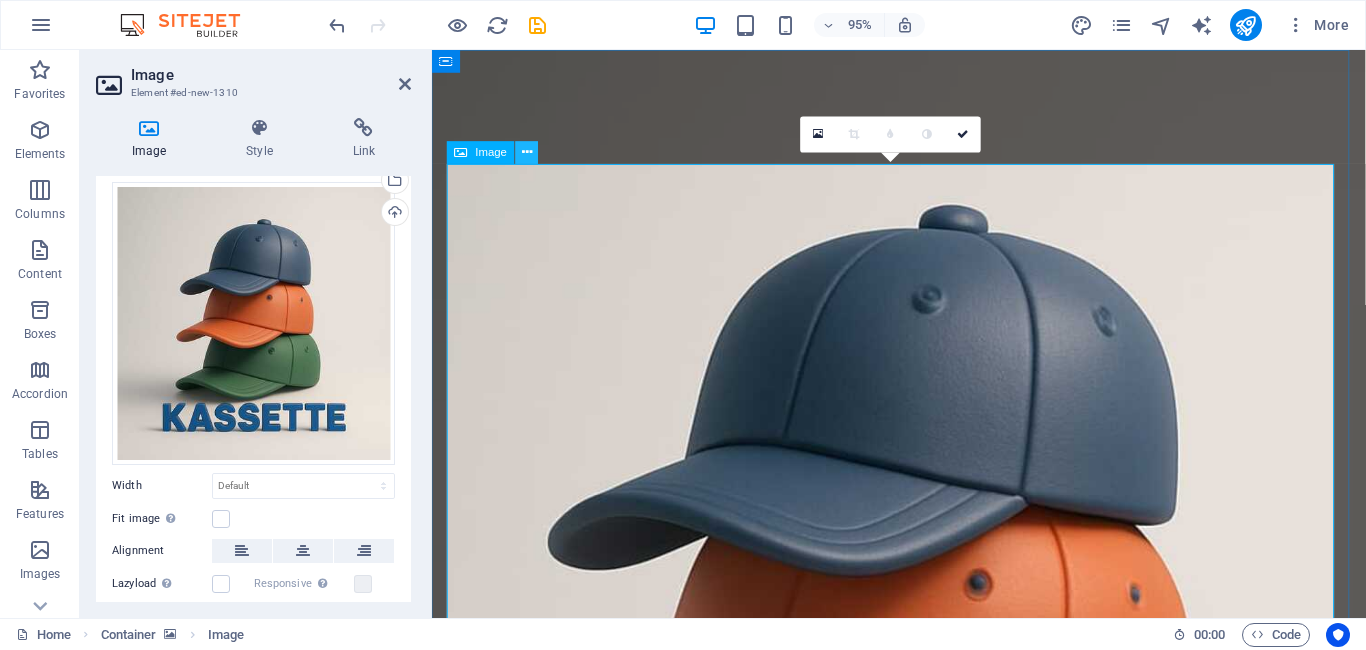 click at bounding box center [527, 153] 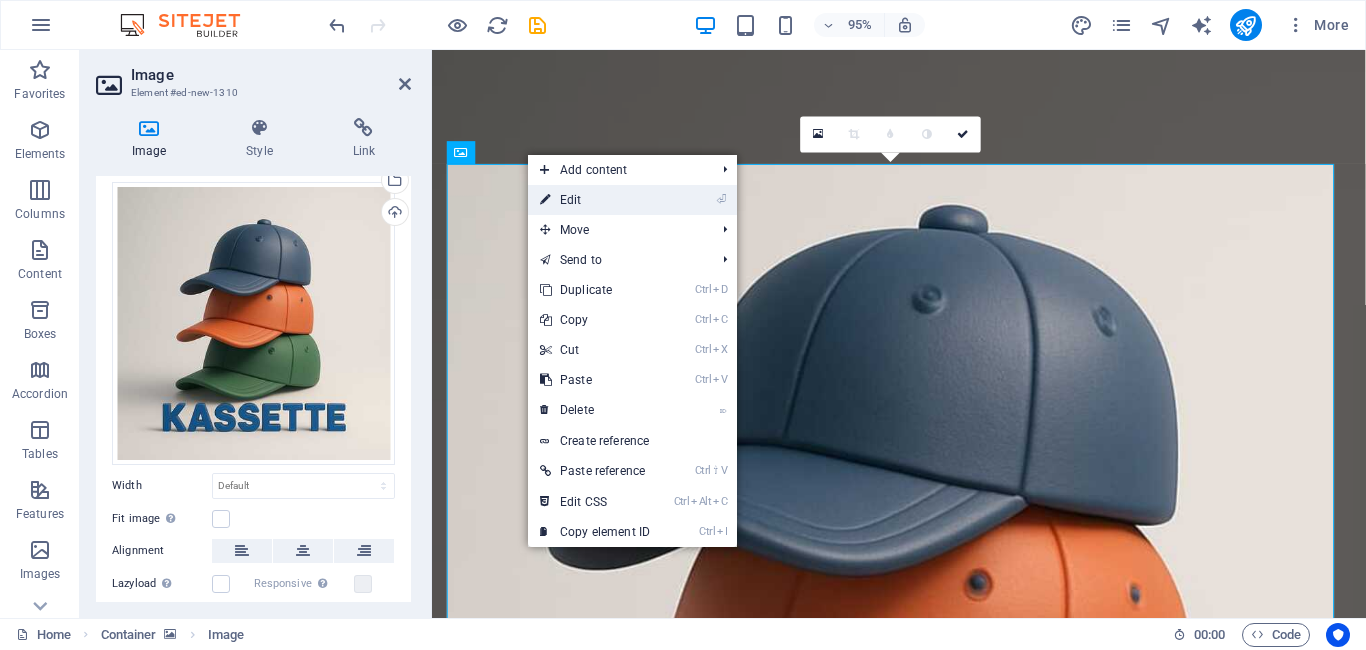 click on "⏎  Edit" at bounding box center (595, 200) 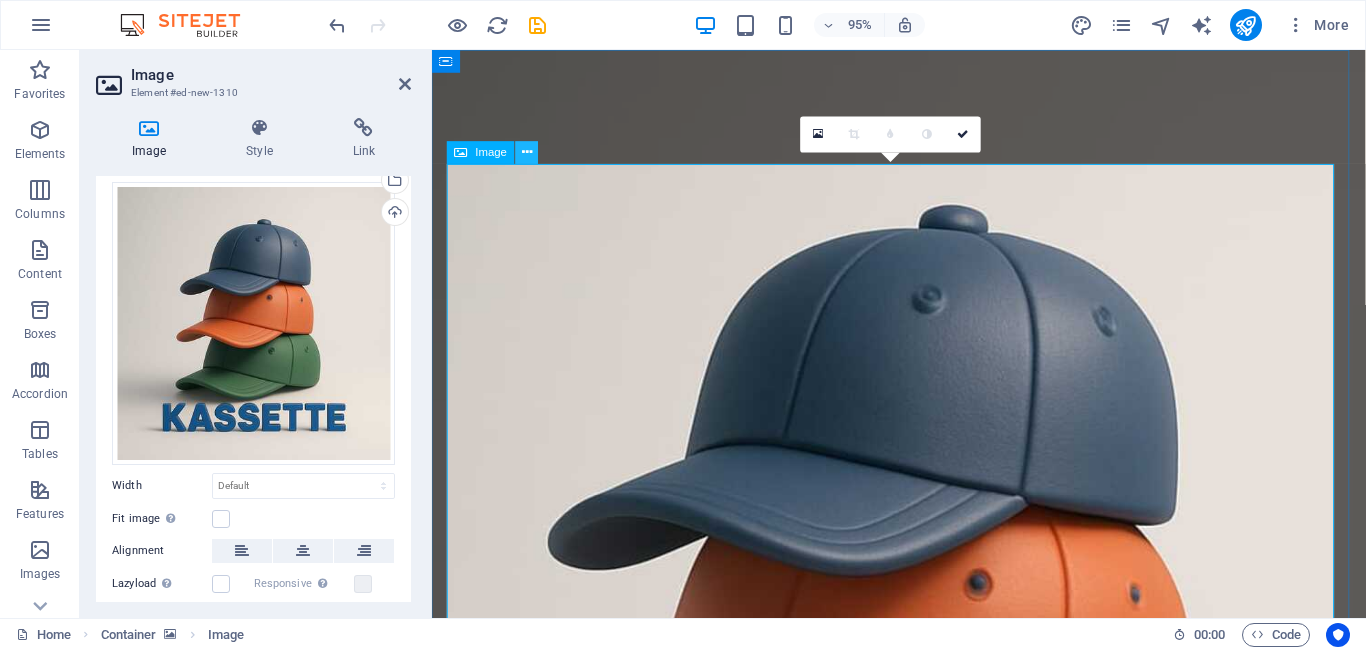 click at bounding box center (527, 153) 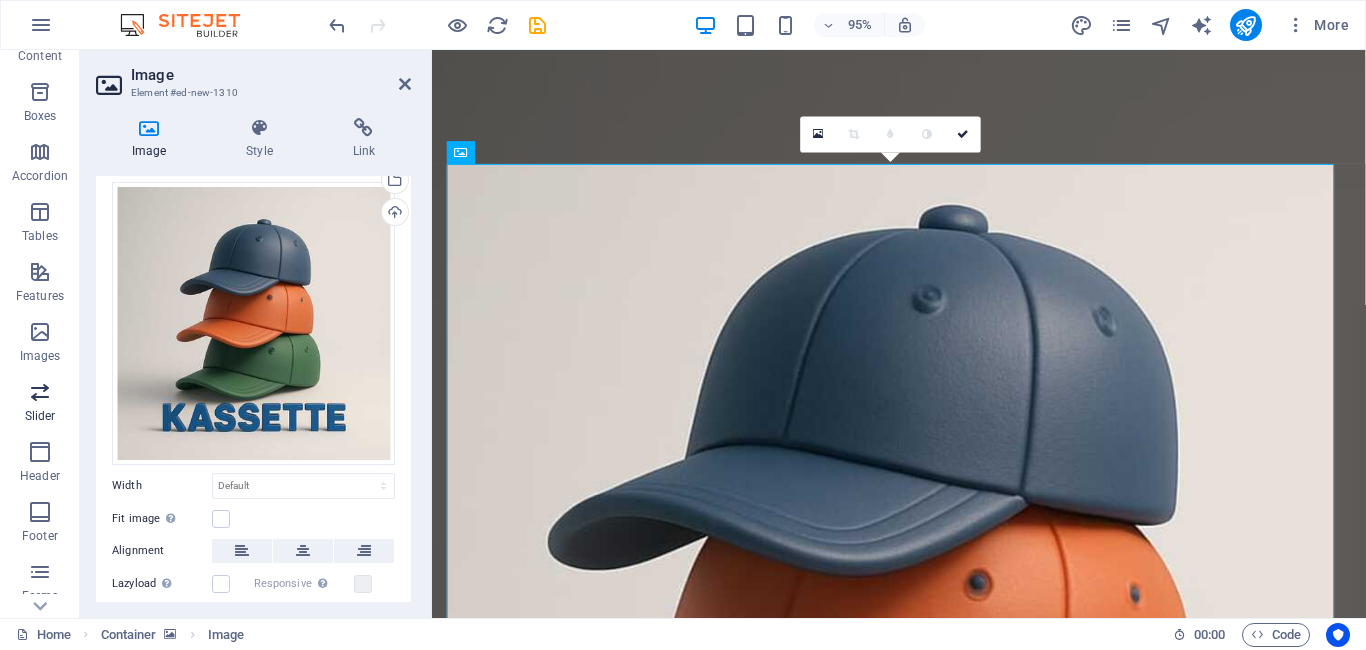scroll, scrollTop: 332, scrollLeft: 0, axis: vertical 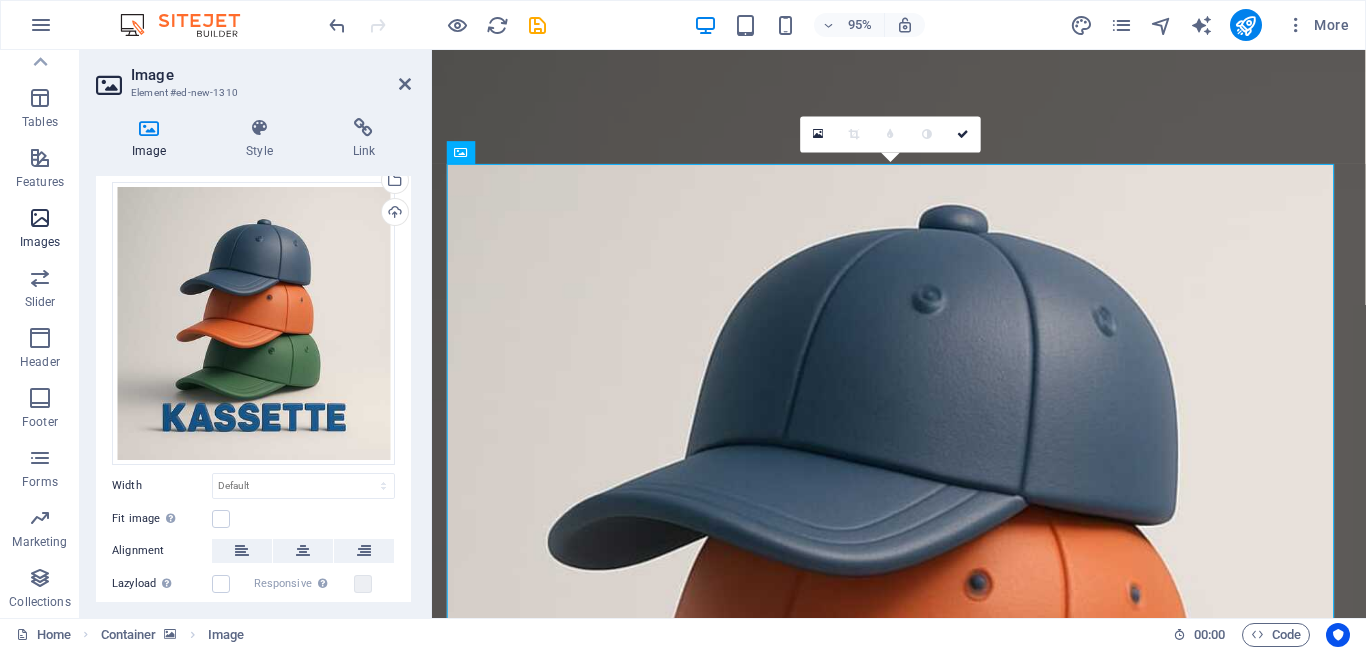 click at bounding box center [40, 218] 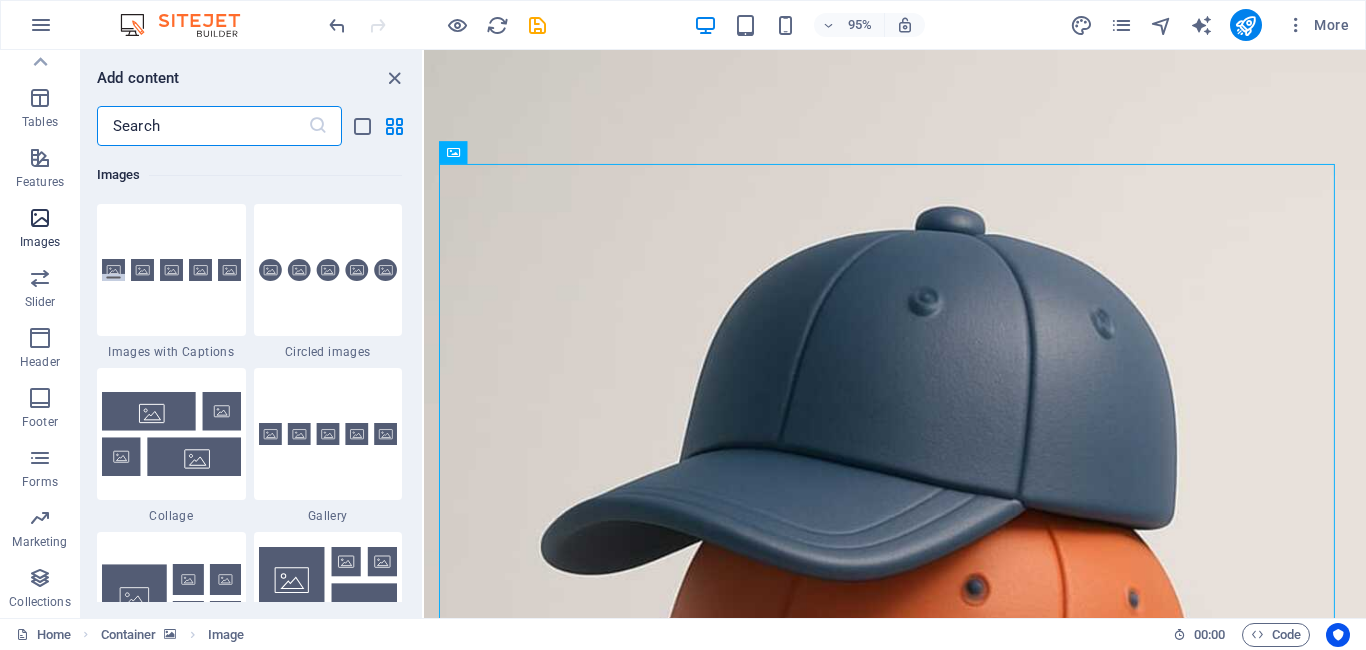 scroll, scrollTop: 10140, scrollLeft: 0, axis: vertical 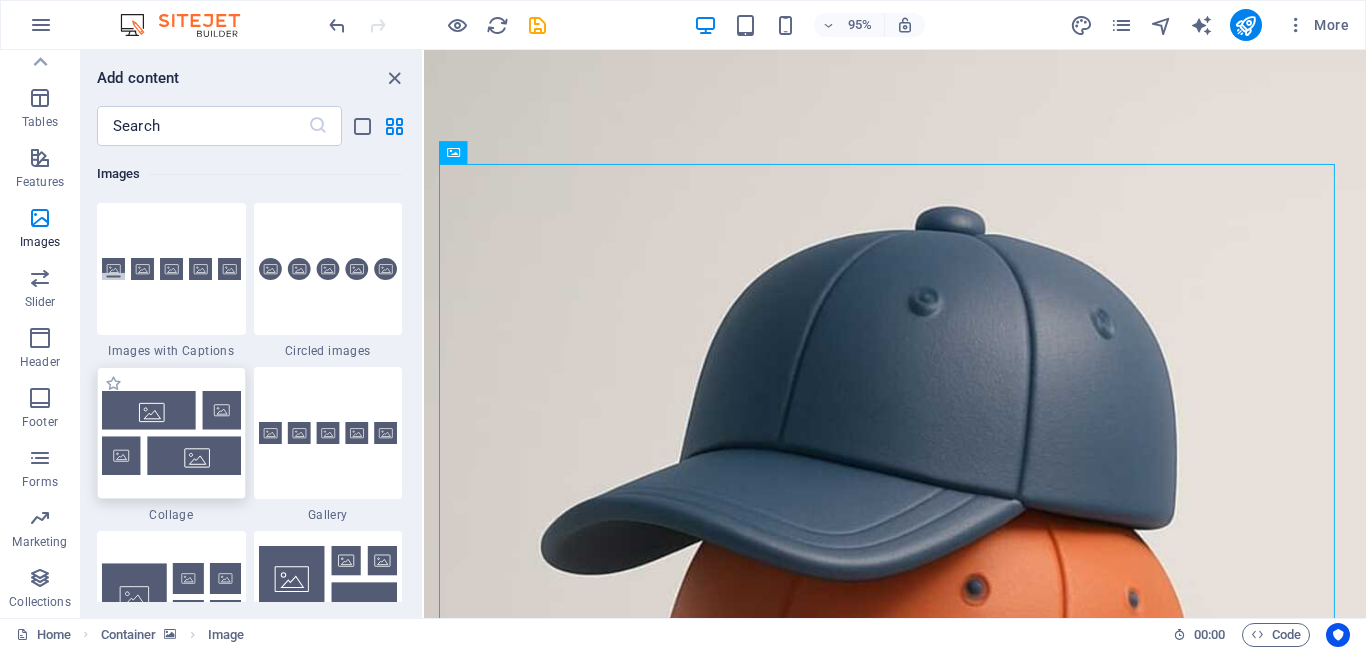 drag, startPoint x: 167, startPoint y: 416, endPoint x: 492, endPoint y: 353, distance: 331.04984 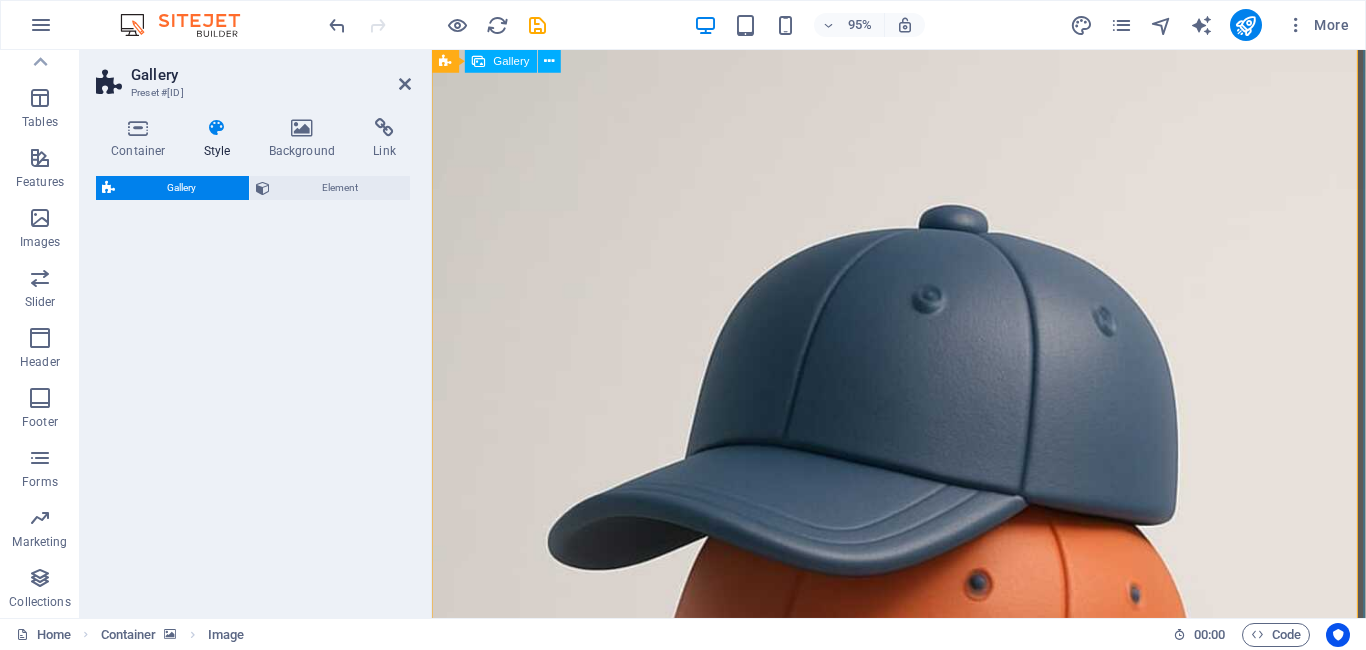 select on "rem" 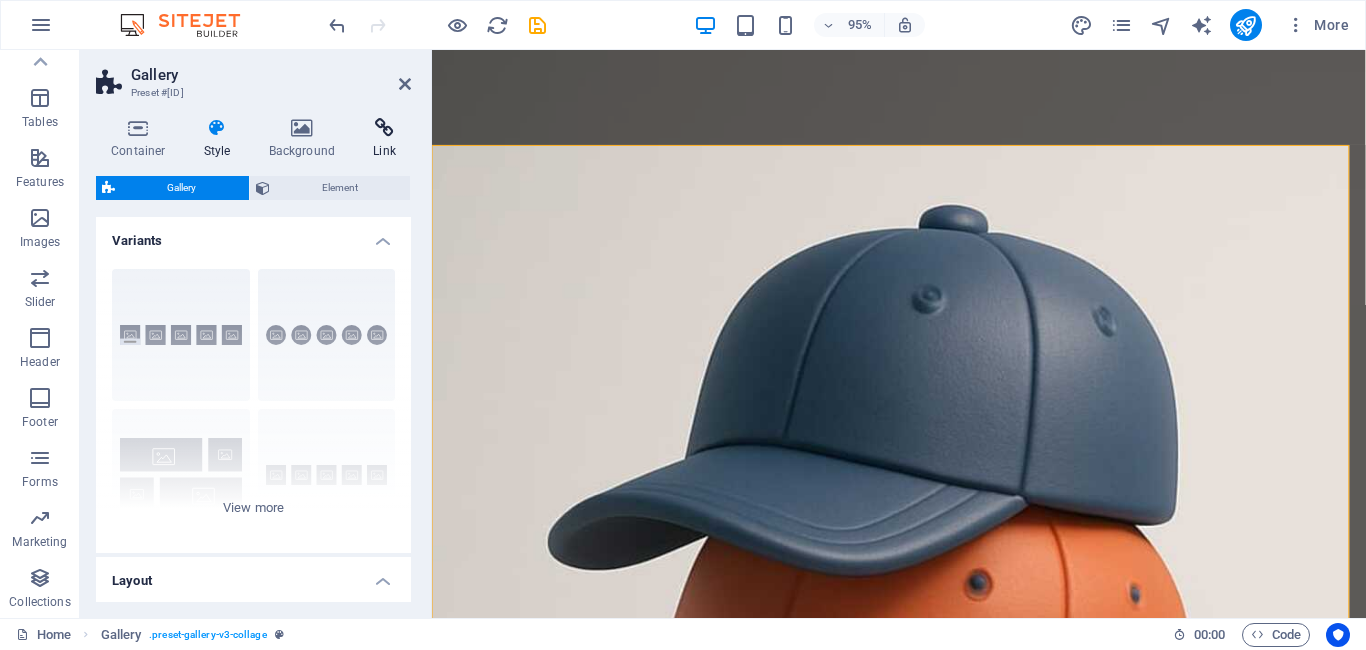 scroll, scrollTop: 800, scrollLeft: 0, axis: vertical 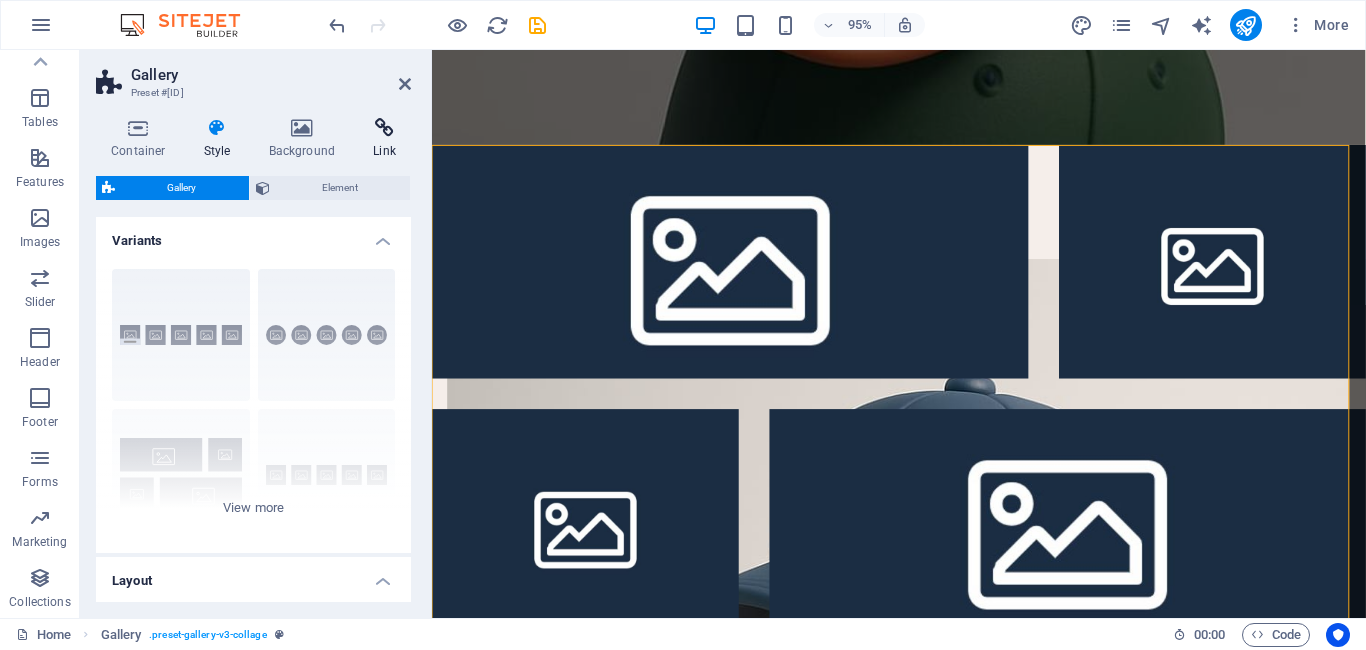 click at bounding box center (384, 128) 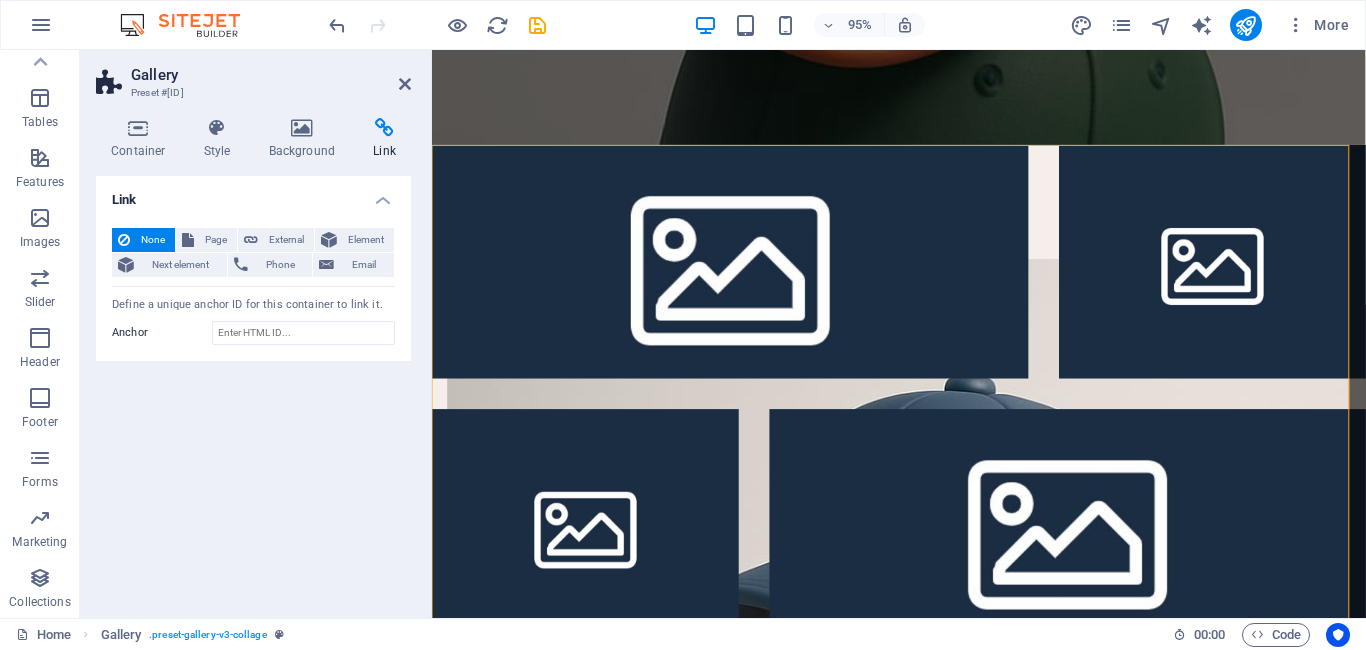 click on "None" at bounding box center [152, 240] 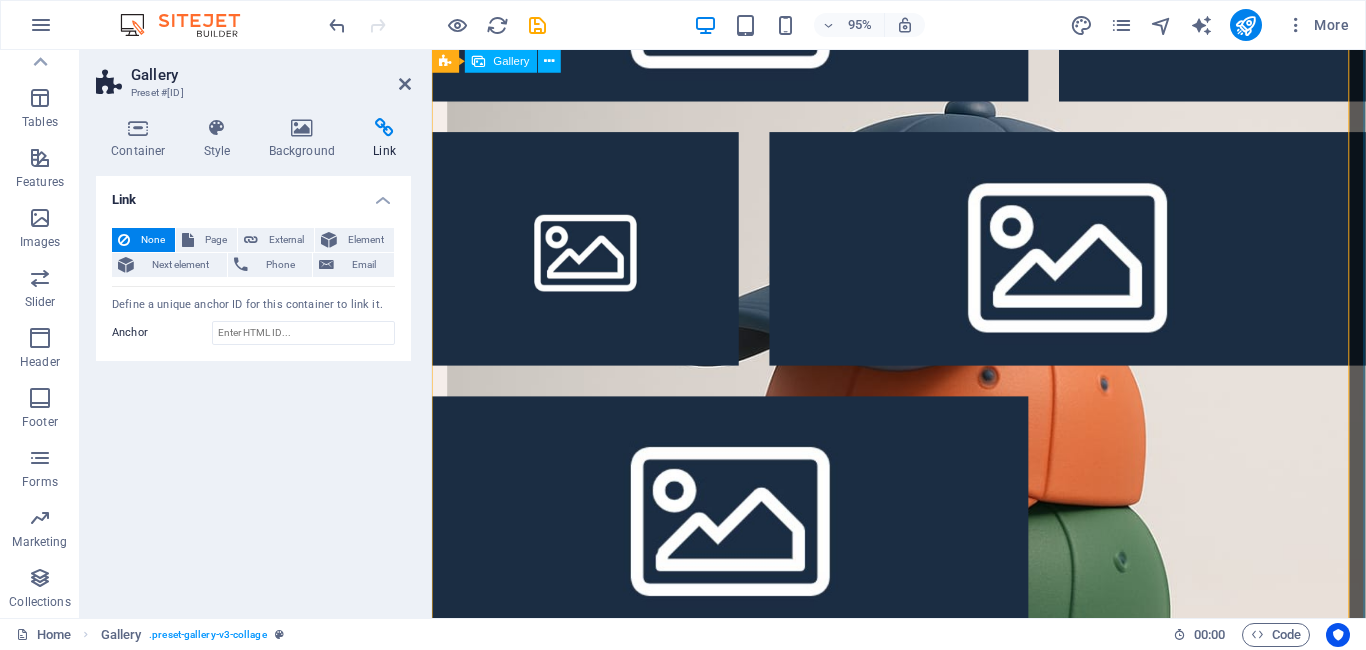 scroll, scrollTop: 1103, scrollLeft: 0, axis: vertical 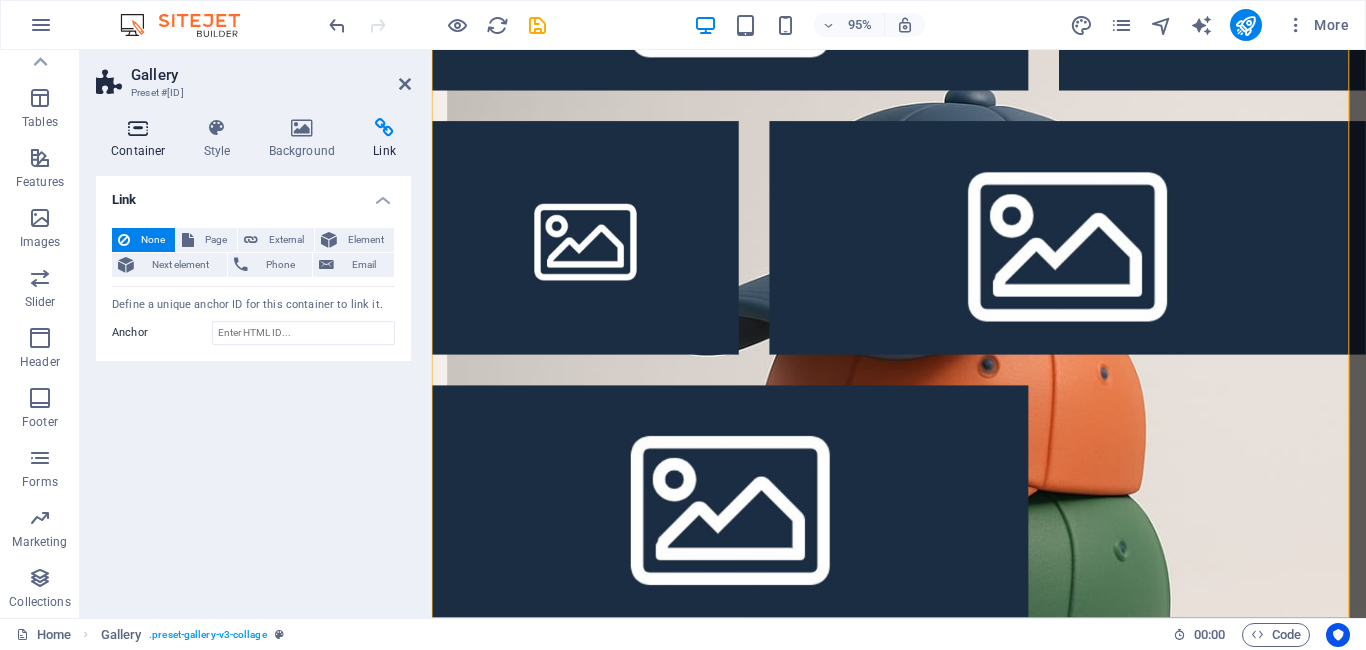 click at bounding box center (138, 128) 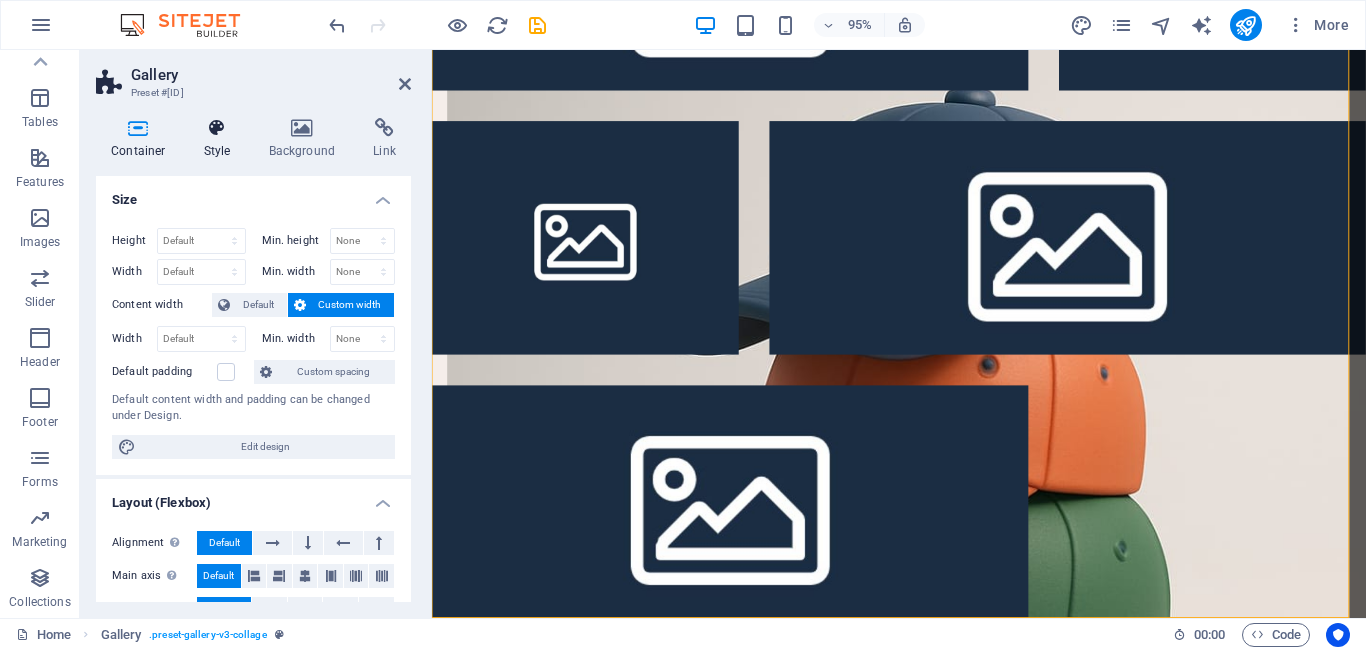 click at bounding box center [217, 128] 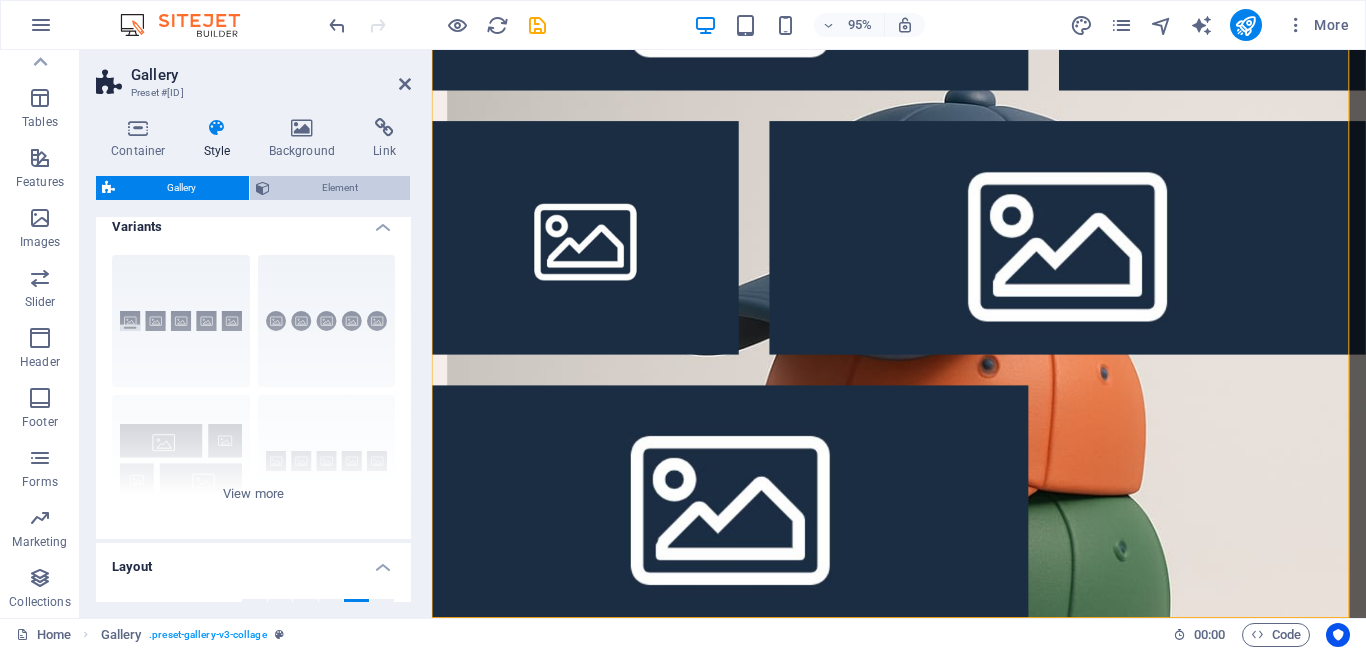 scroll, scrollTop: 0, scrollLeft: 0, axis: both 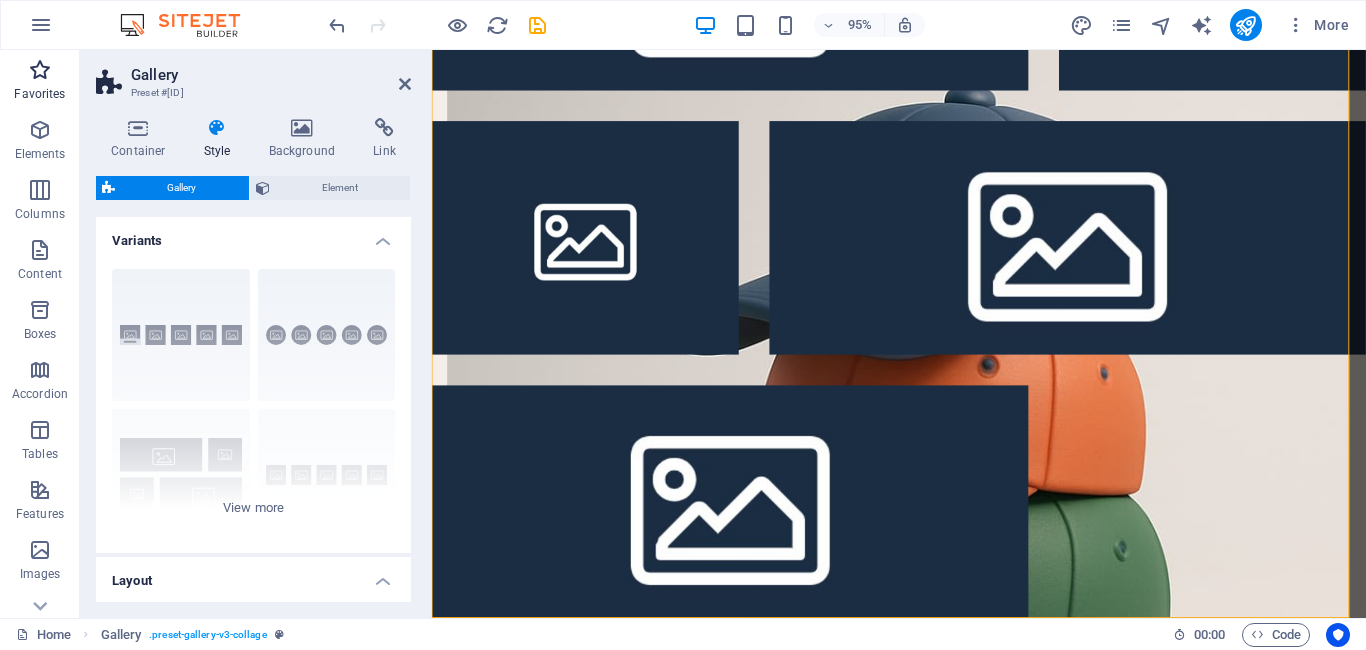 click at bounding box center [40, 70] 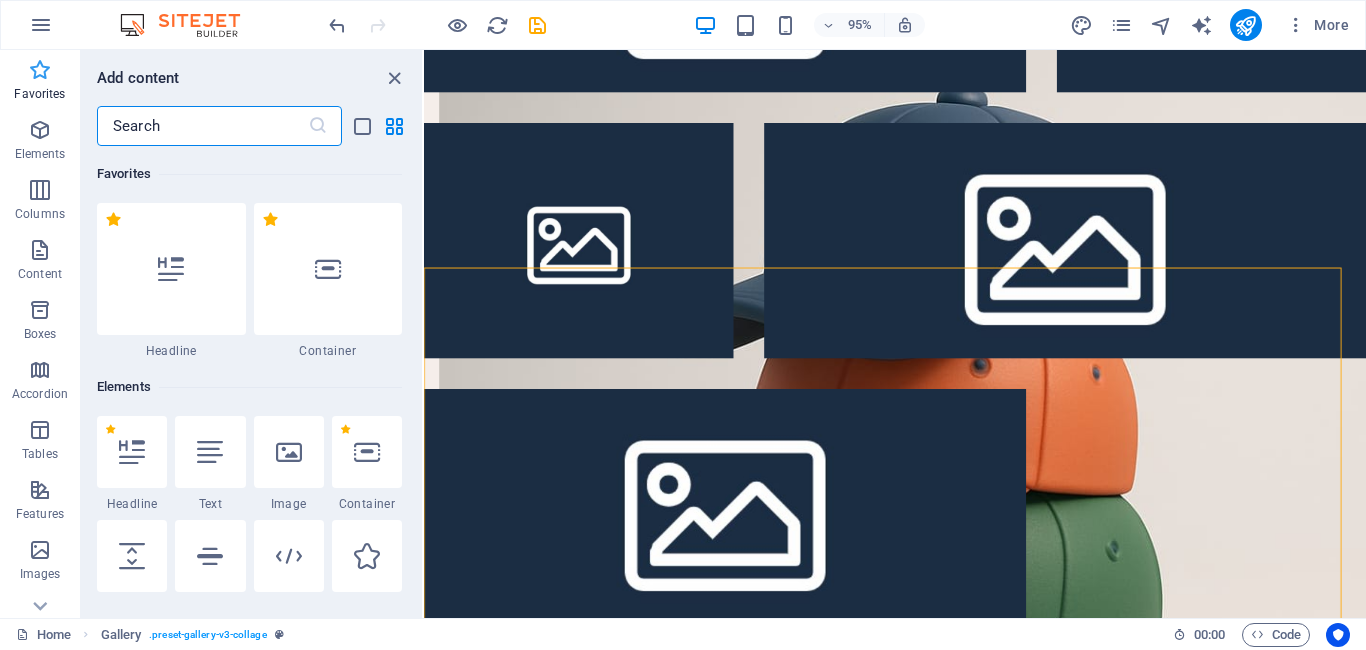 scroll, scrollTop: 671, scrollLeft: 0, axis: vertical 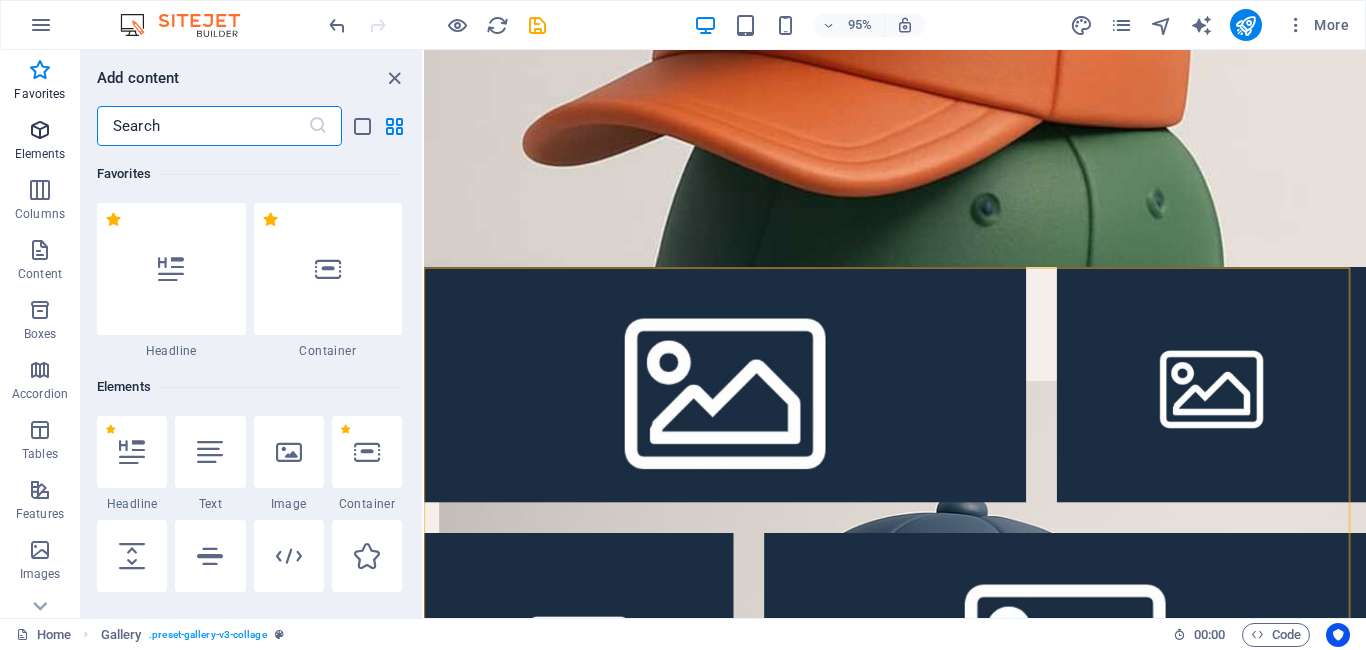 click at bounding box center (40, 130) 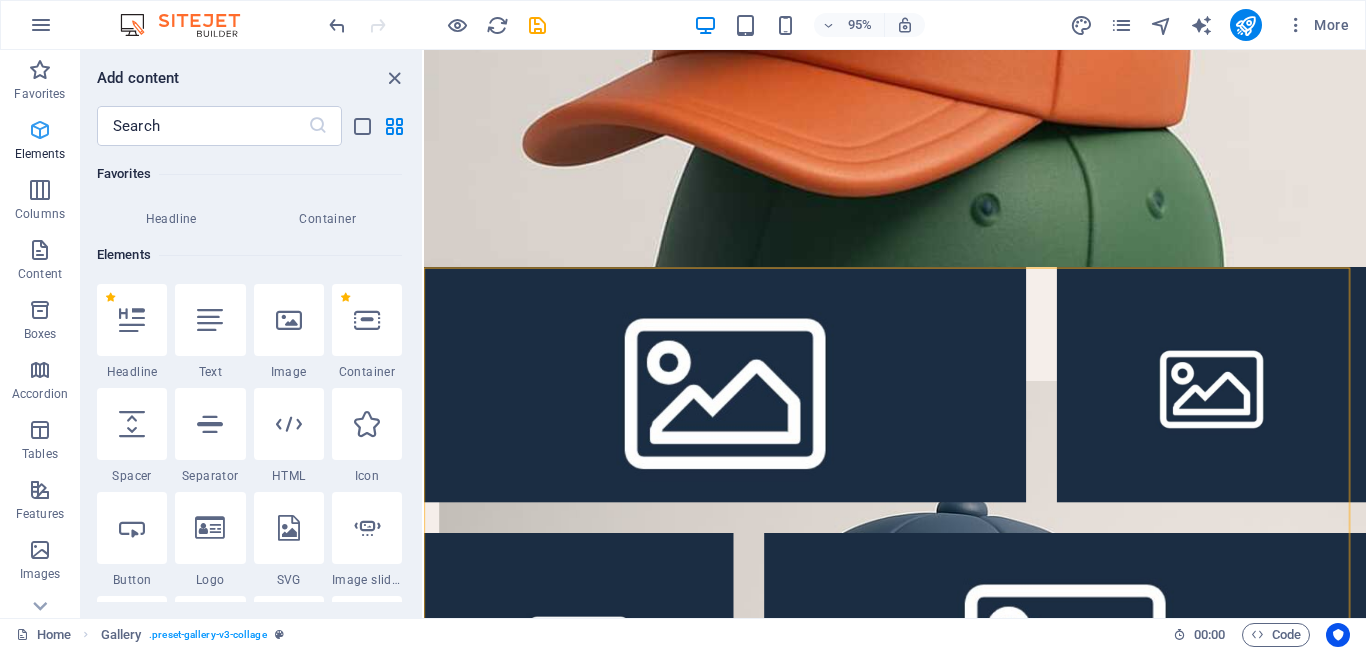 scroll, scrollTop: 213, scrollLeft: 0, axis: vertical 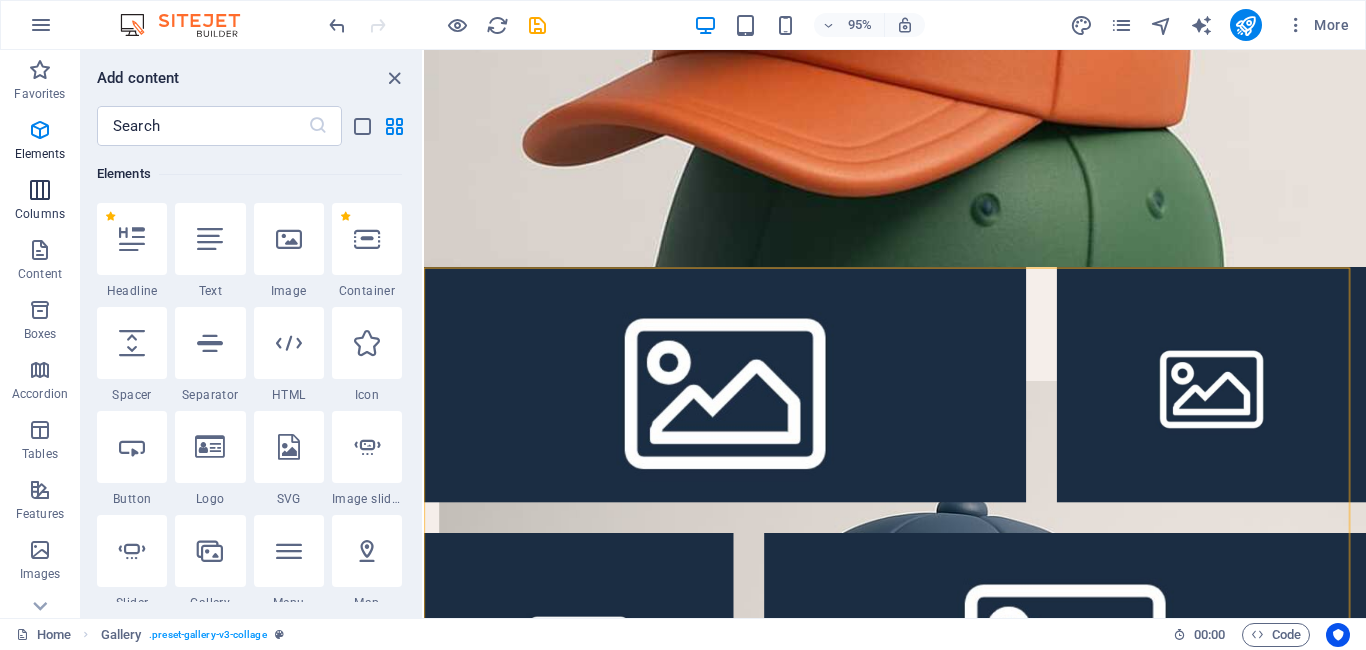 click at bounding box center [40, 190] 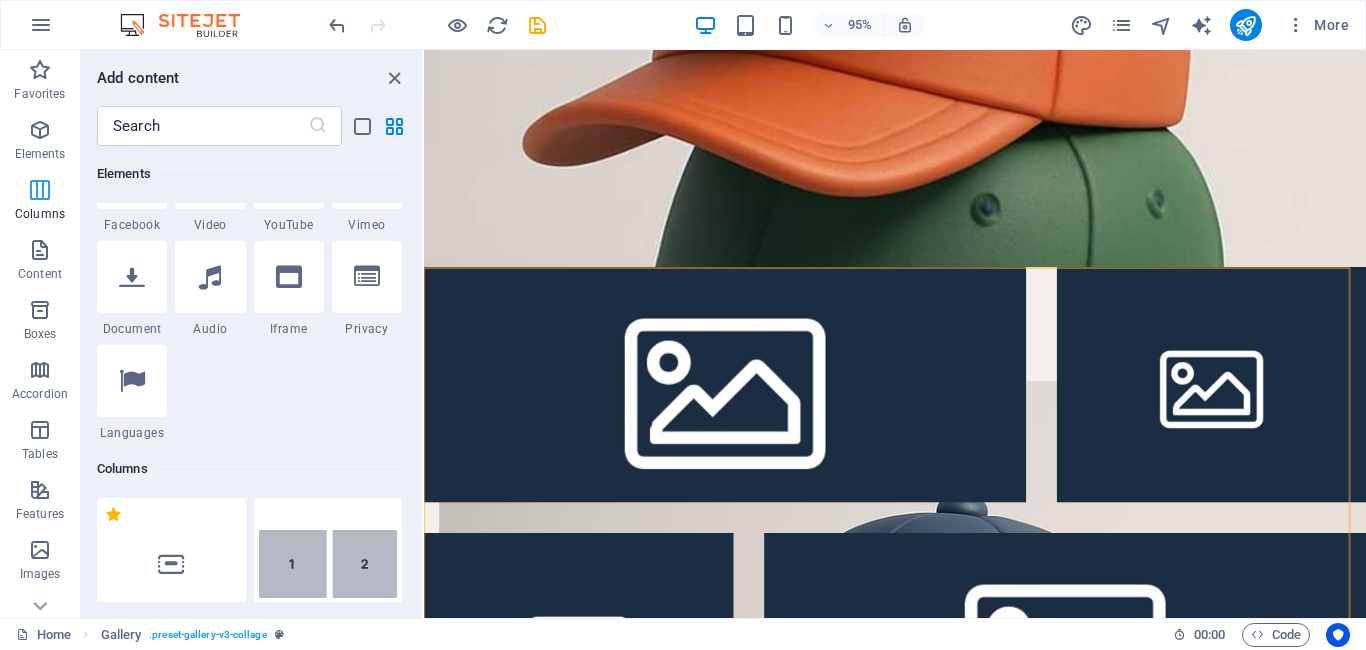 scroll, scrollTop: 990, scrollLeft: 0, axis: vertical 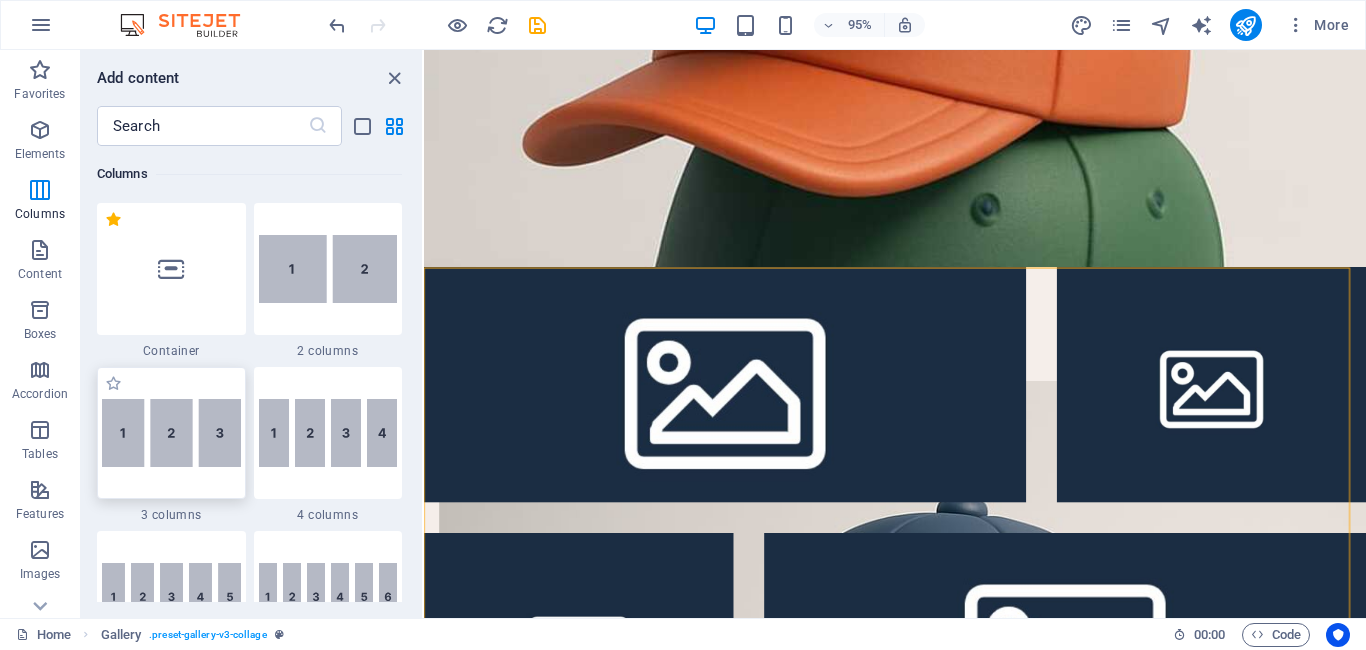 click at bounding box center [171, 433] 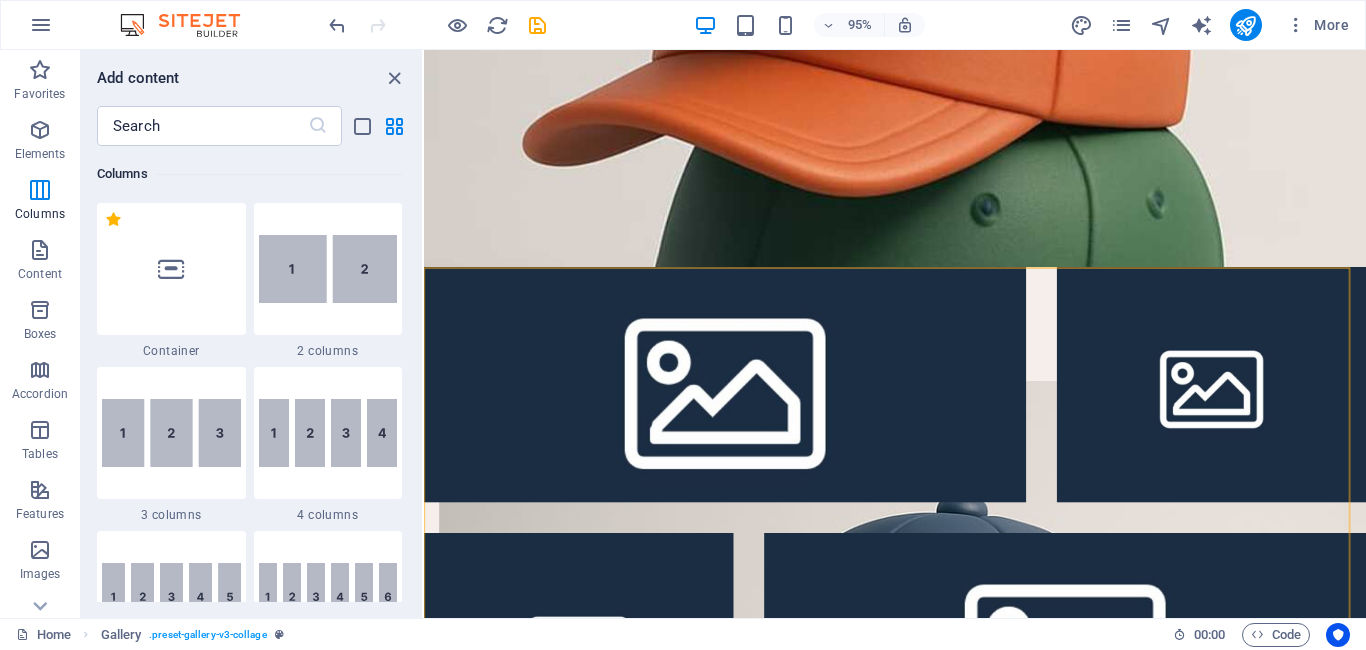 click on "Drag here to replace the existing content. Press “Ctrl” if you want to create a new element.
H1   Banner   Container   Menu Bar   Image   Placeholder   Container   Text   Text   Menu Bar   Image   Image   Logo   Unequal Columns   Button   Image   Text   Image   Text   Container   Gallery   Gallery   Container   Gallery   Container   Placeholder   Container   H2   Container   HTML   Container   H2   Container   H3   Slider   Slider   Slider   Unequal Columns   Container   Spacer   Text   Spacer   Unequal Columns   Container   Image   Container   Spacer   Wide image with text   Container   Form button   Horizontal Form   Form   H2   Text   Horizontal Form   Form   Email   Container   Placeholder   Placeholder   Container   Spacer   Container   Collection item   Container   Image   Collection   Collection item   Collection item   Container   H2   Collection   Collection item   Container   Image   Collection   Collection item   Collection   Collection item   Container   Collection item" at bounding box center (895, 334) 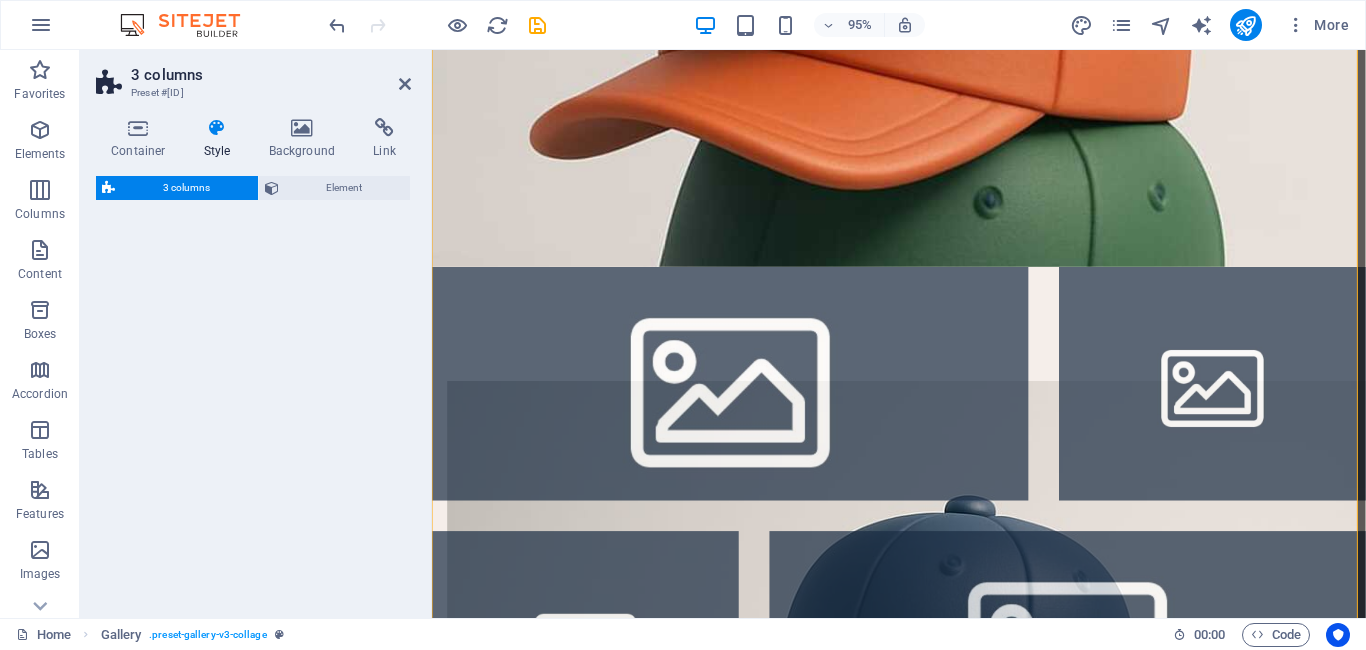 select on "rem" 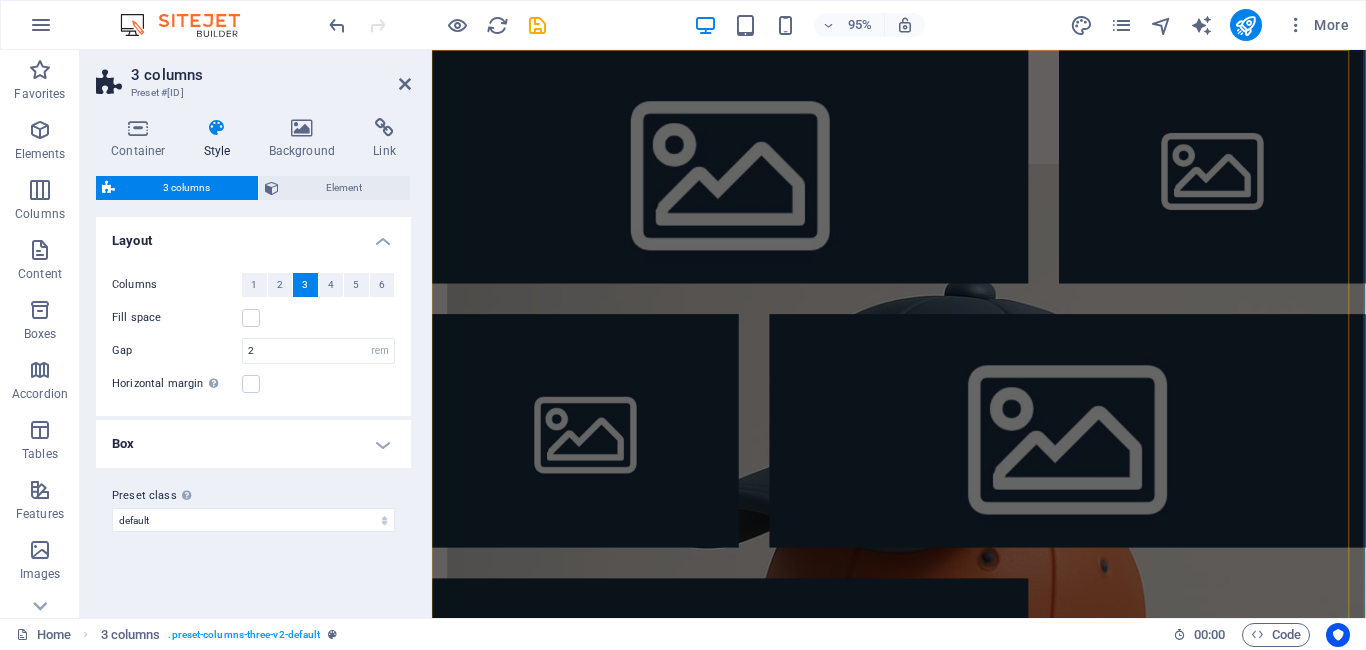scroll, scrollTop: 500, scrollLeft: 0, axis: vertical 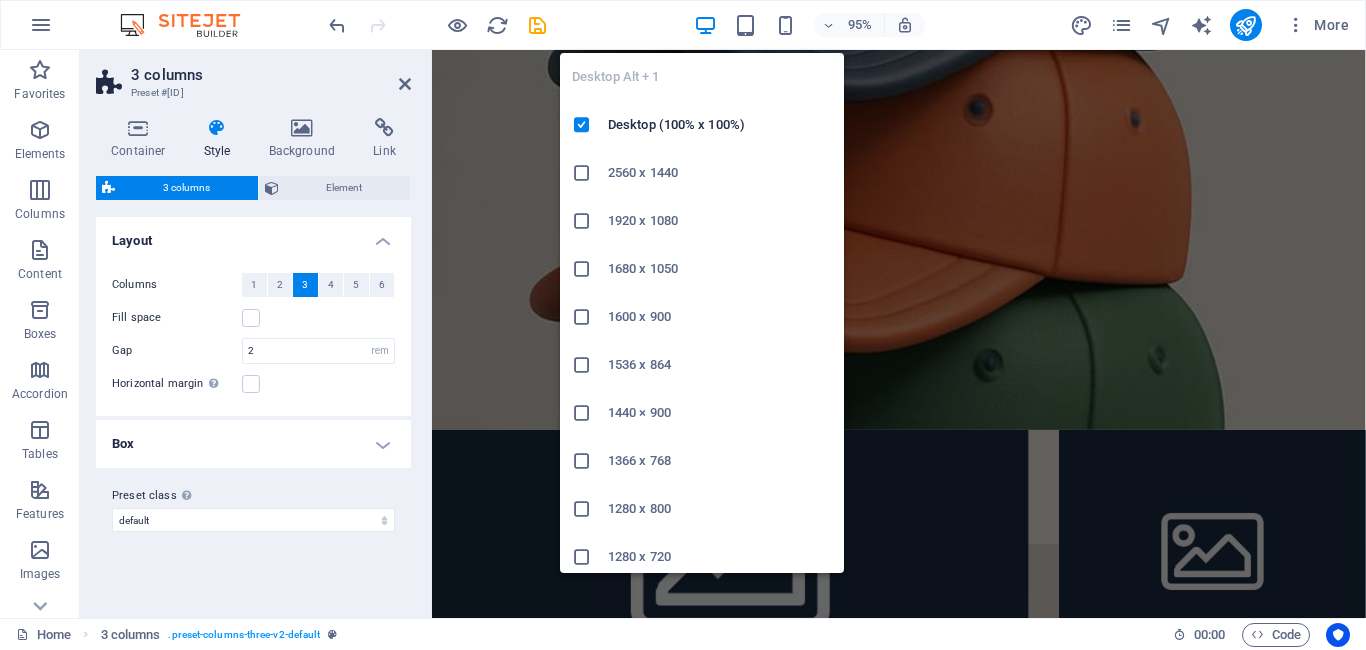 click at bounding box center (705, 25) 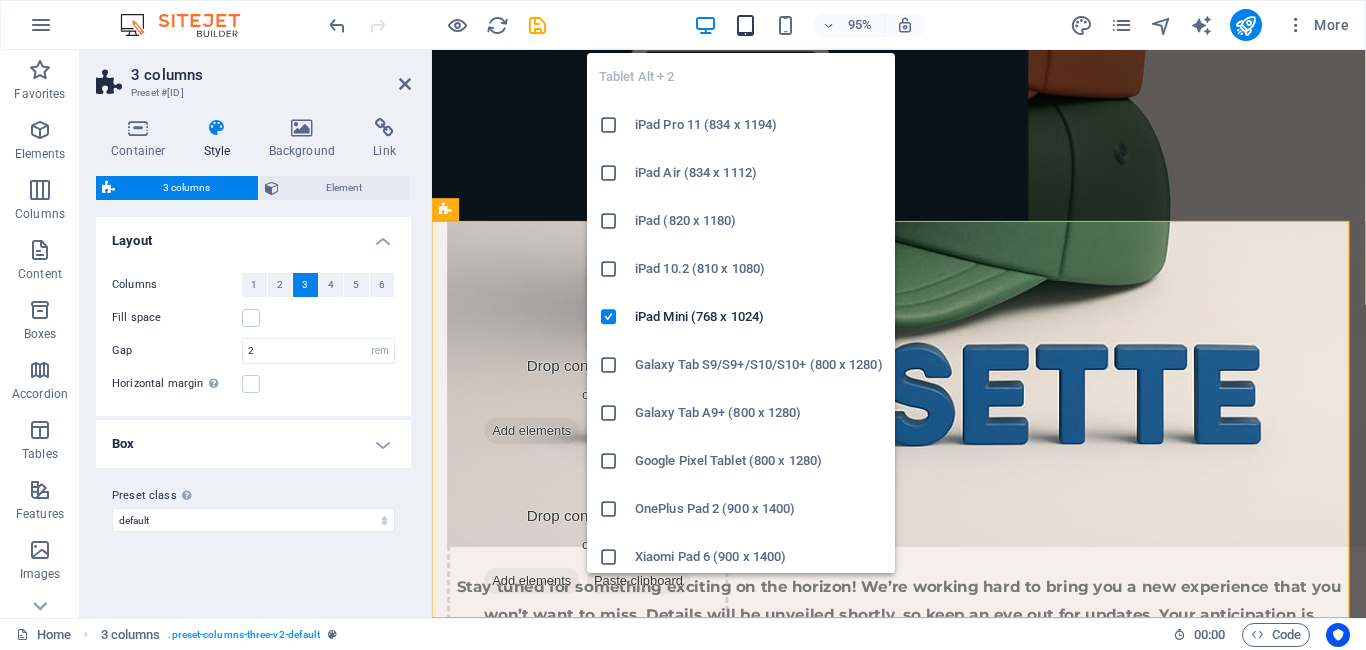 click at bounding box center [745, 25] 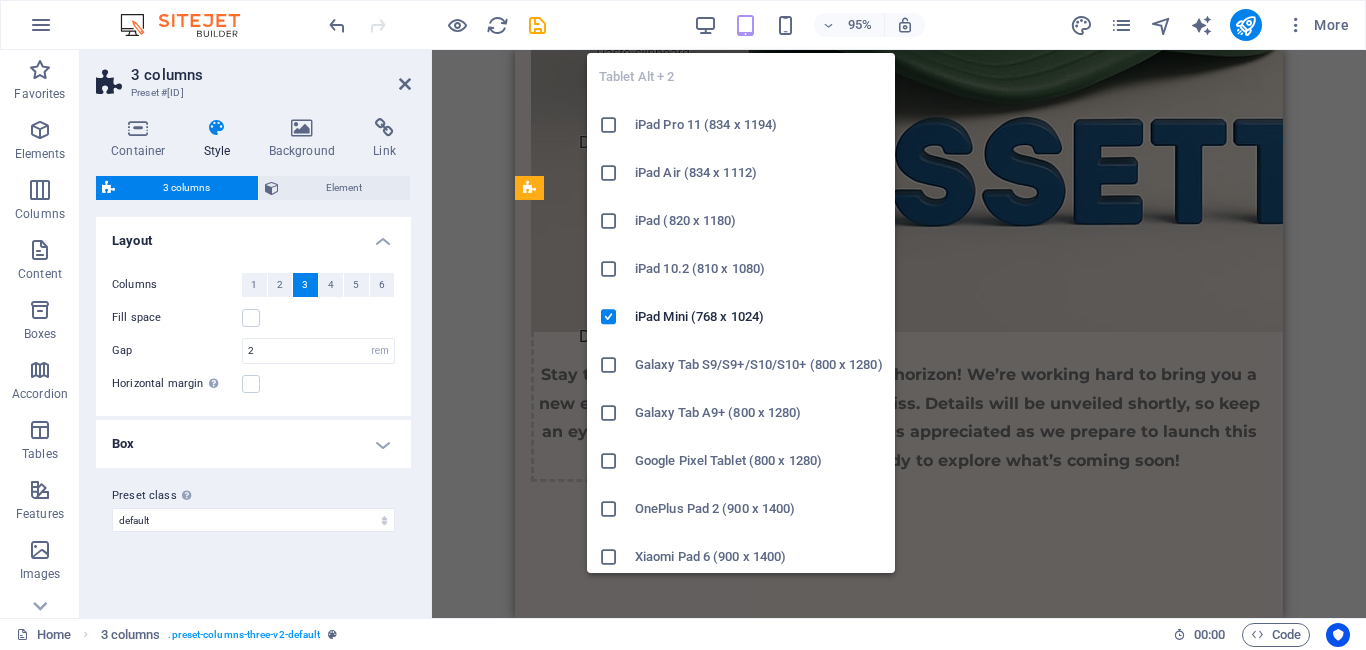 scroll, scrollTop: 958, scrollLeft: 0, axis: vertical 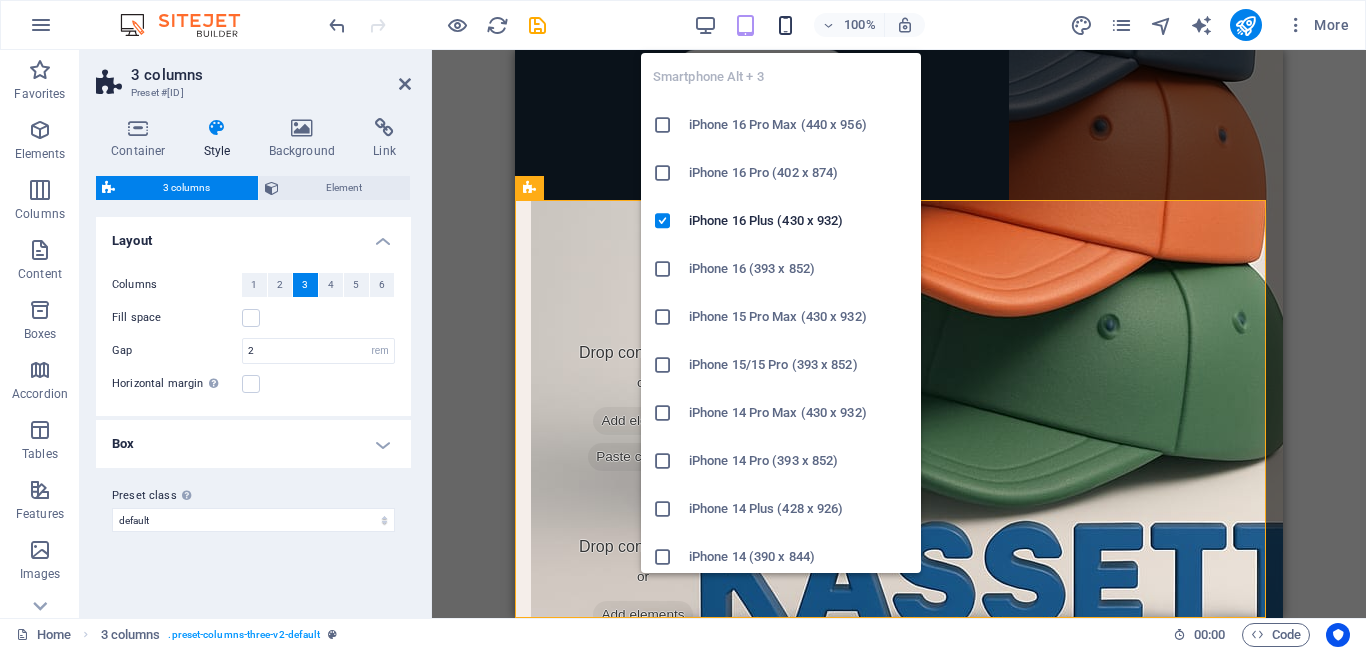 click at bounding box center (785, 25) 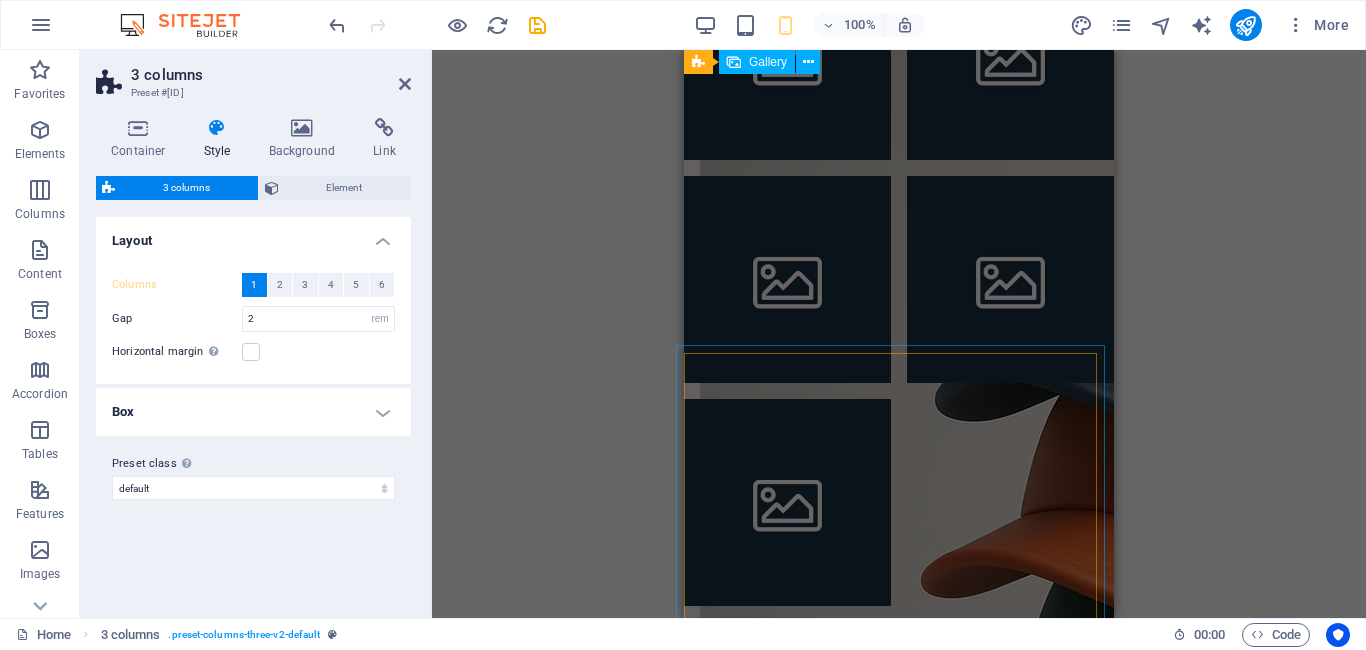 scroll, scrollTop: 97, scrollLeft: 0, axis: vertical 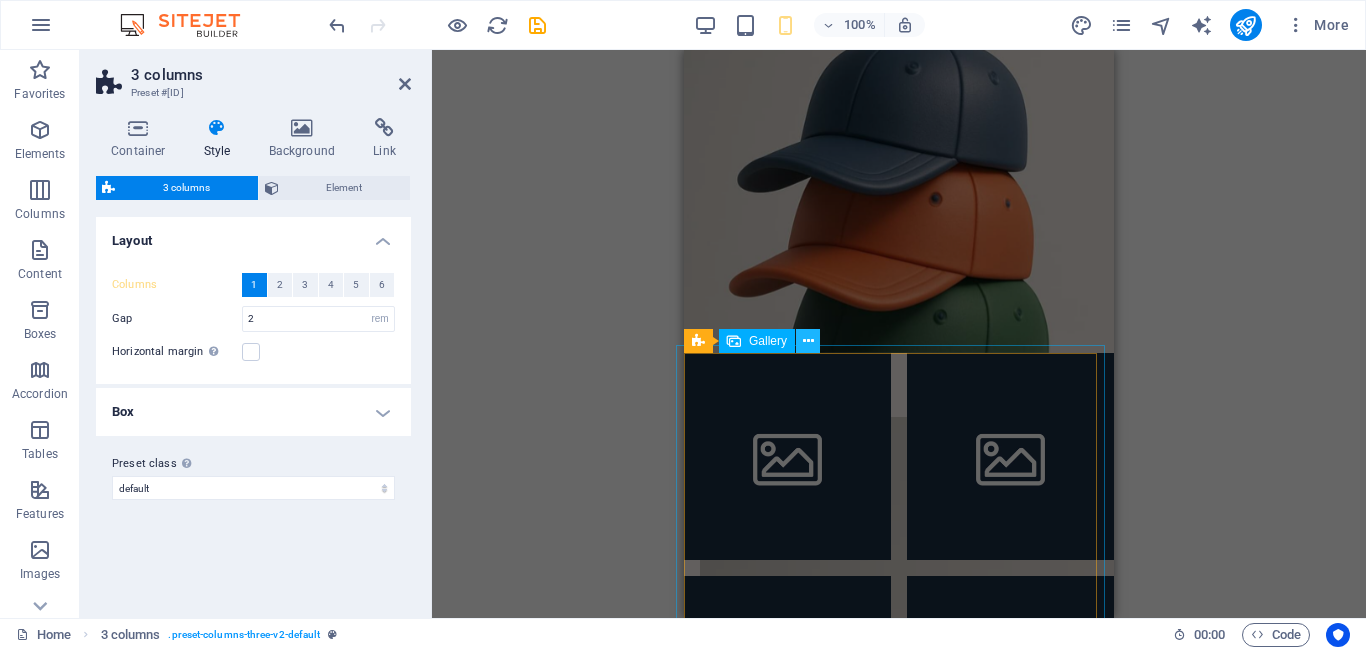 click at bounding box center [808, 341] 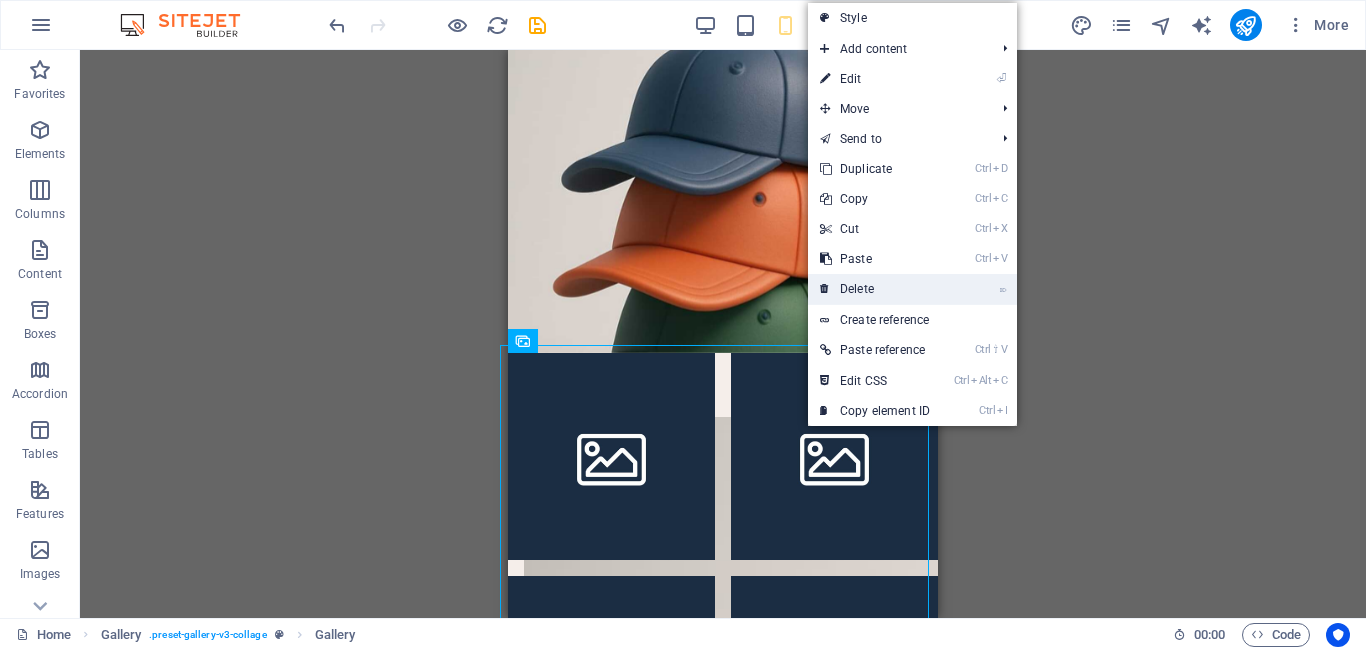 click on "⌦  Delete" at bounding box center [875, 289] 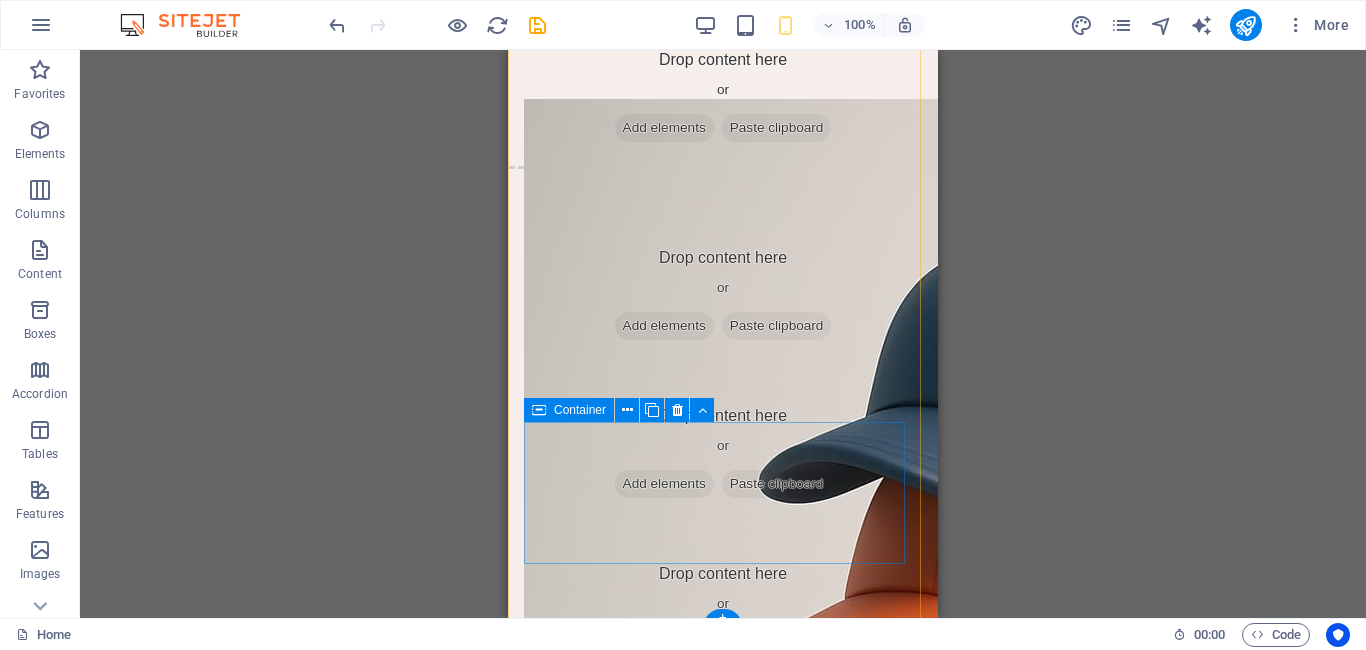 scroll, scrollTop: 576, scrollLeft: 0, axis: vertical 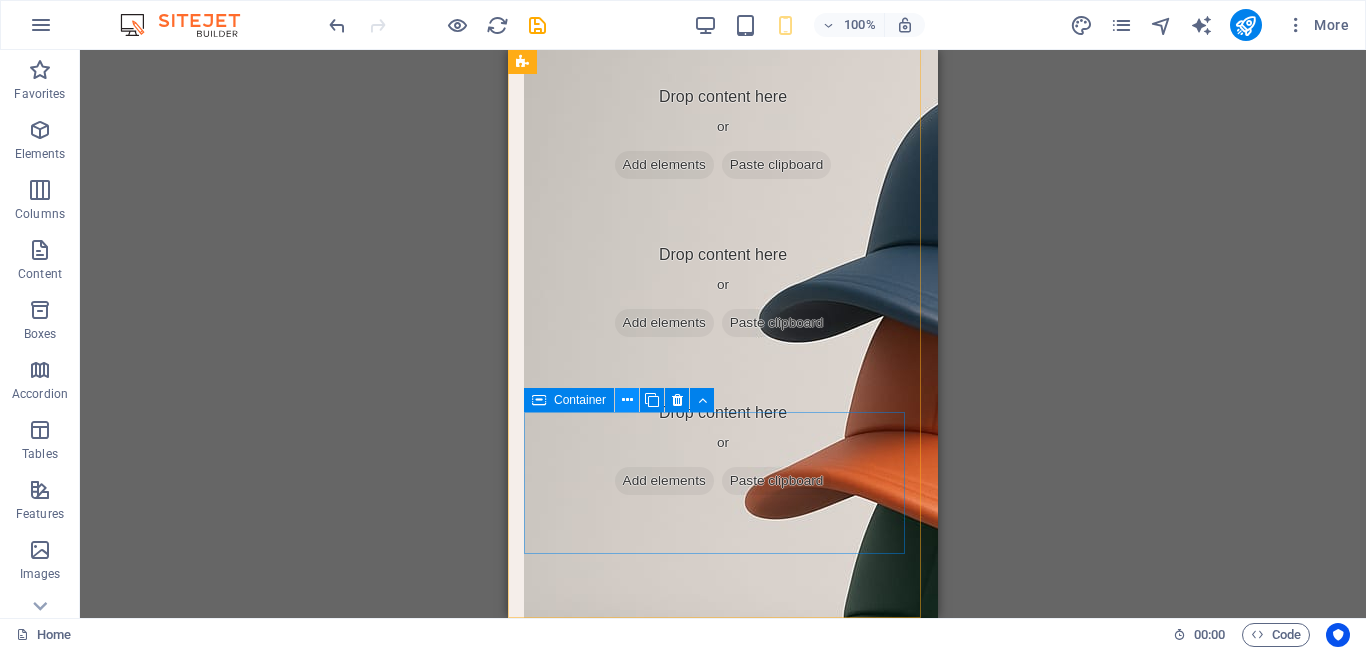 click at bounding box center (627, 400) 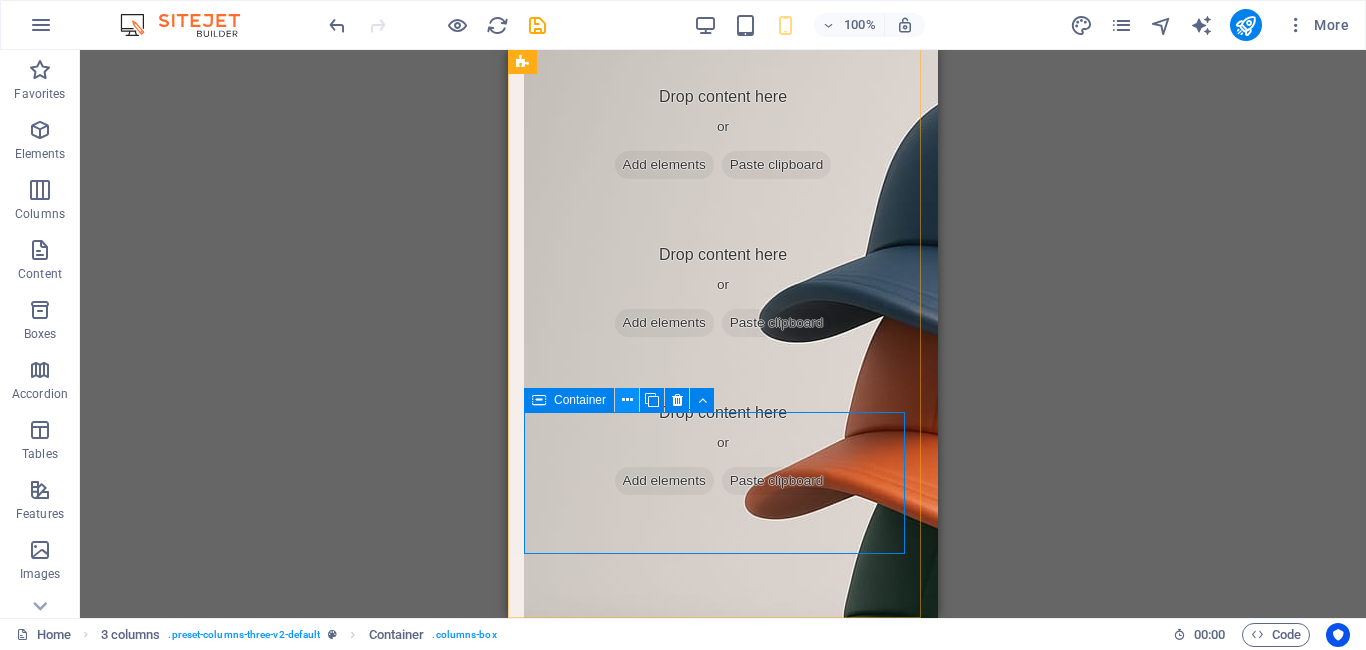 click at bounding box center [627, 400] 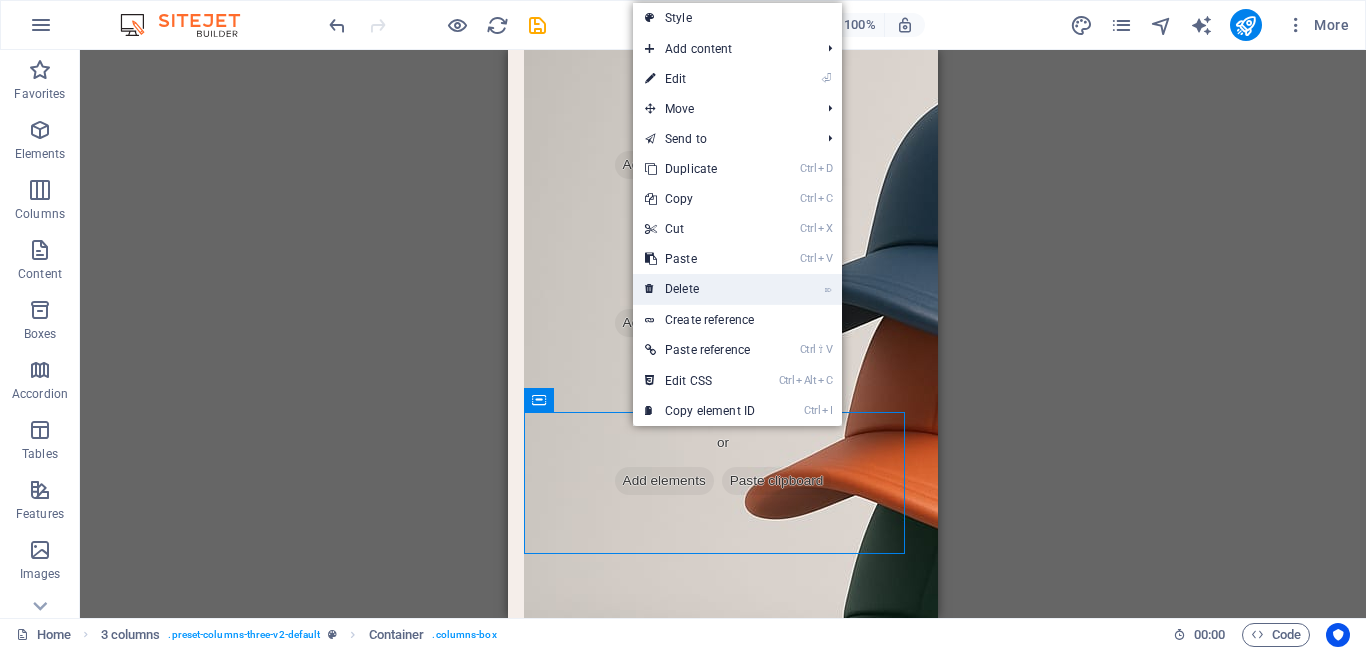 click on "⌦  Delete" at bounding box center [700, 289] 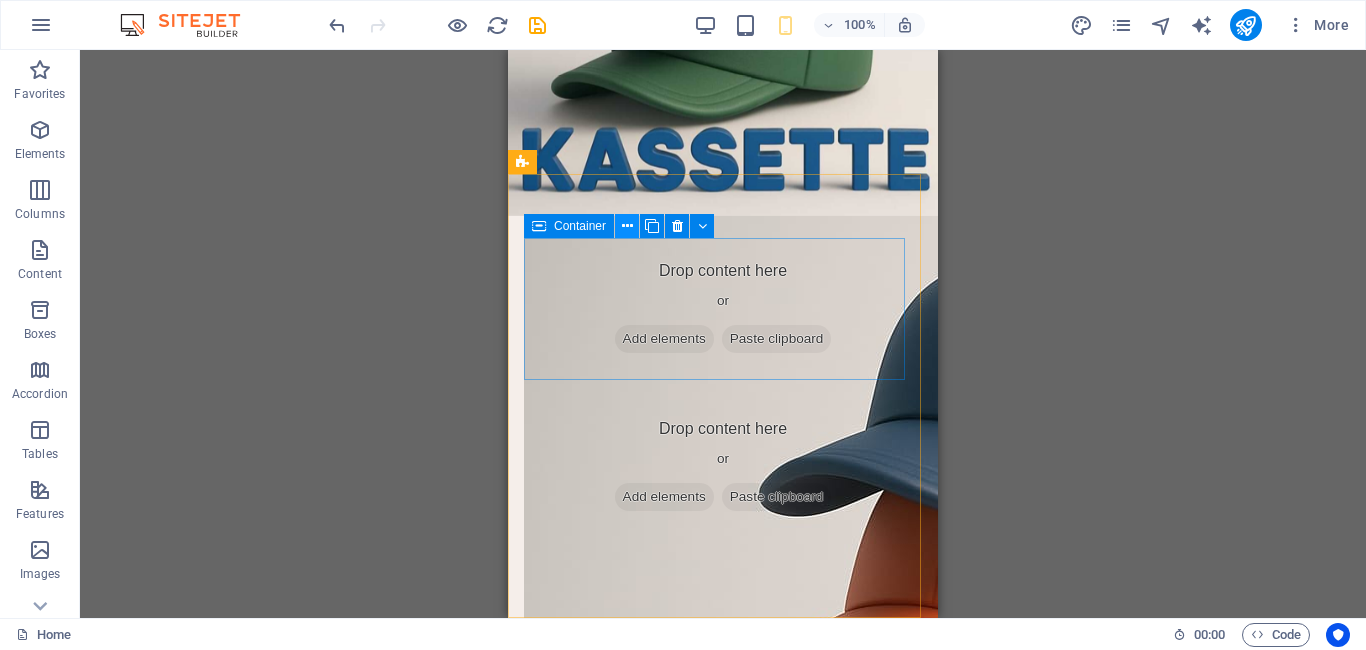click at bounding box center [627, 226] 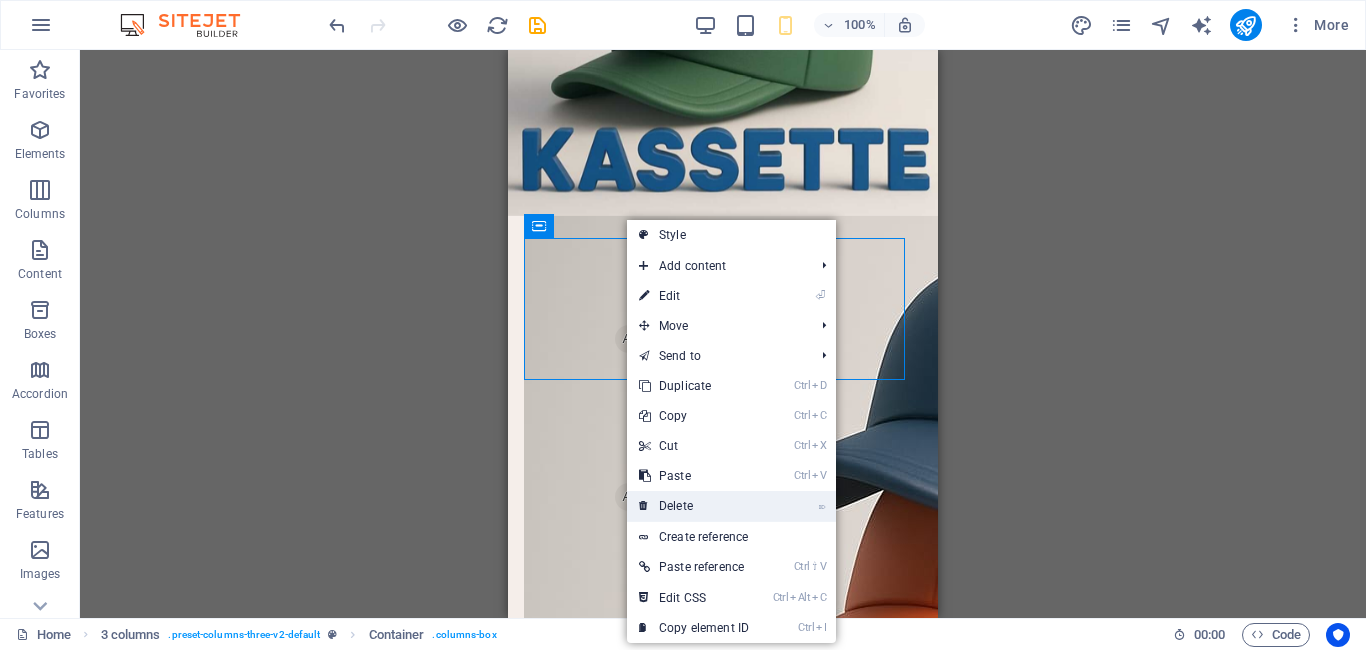 drag, startPoint x: 670, startPoint y: 502, endPoint x: 162, endPoint y: 449, distance: 510.7573 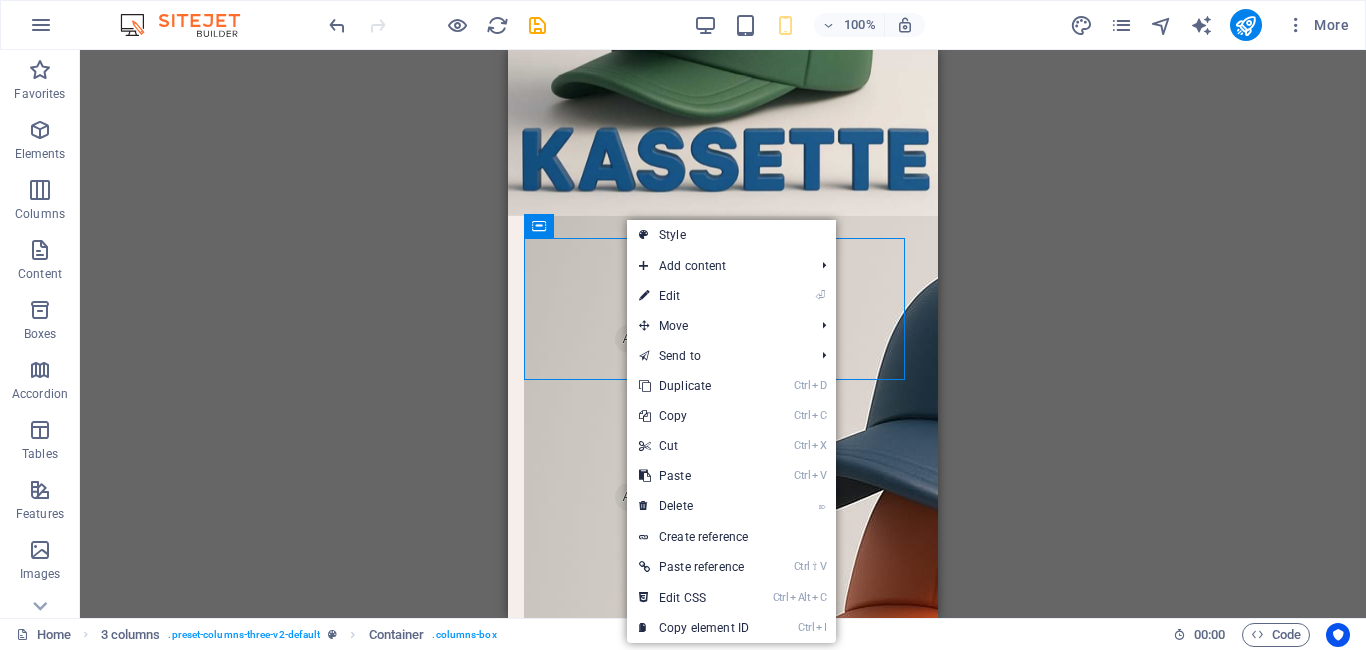 scroll, scrollTop: 228, scrollLeft: 0, axis: vertical 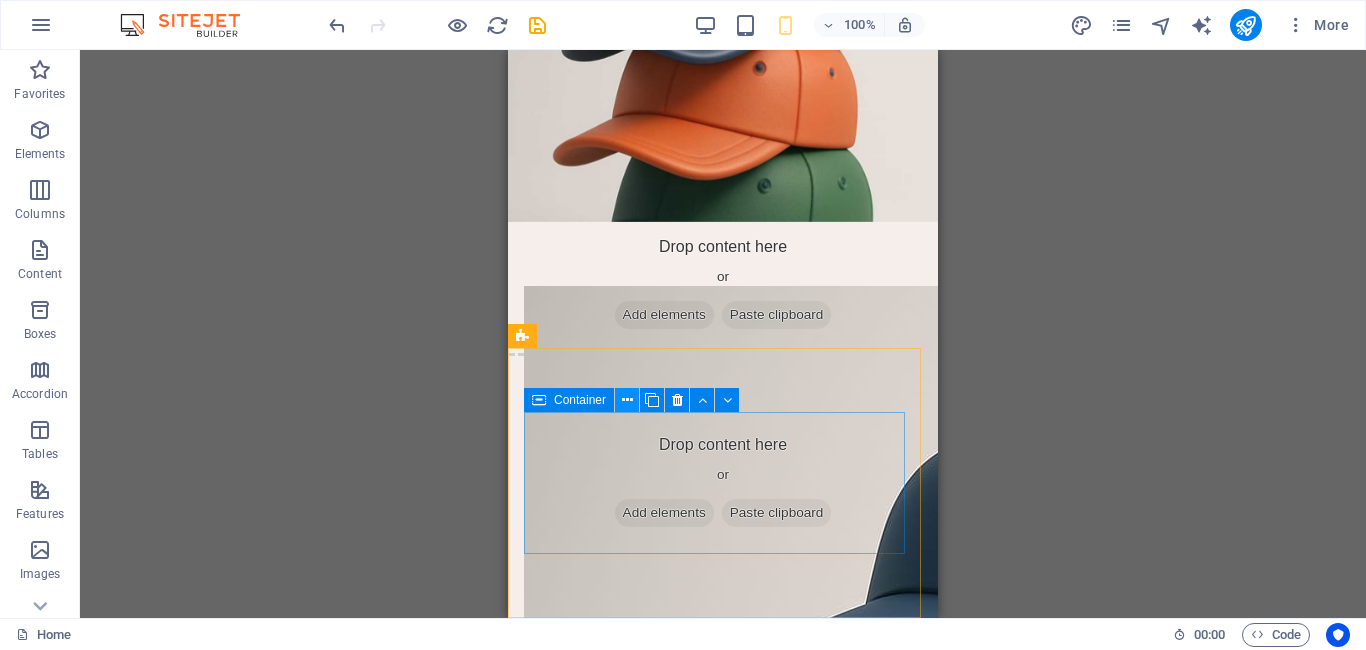 click at bounding box center (627, 400) 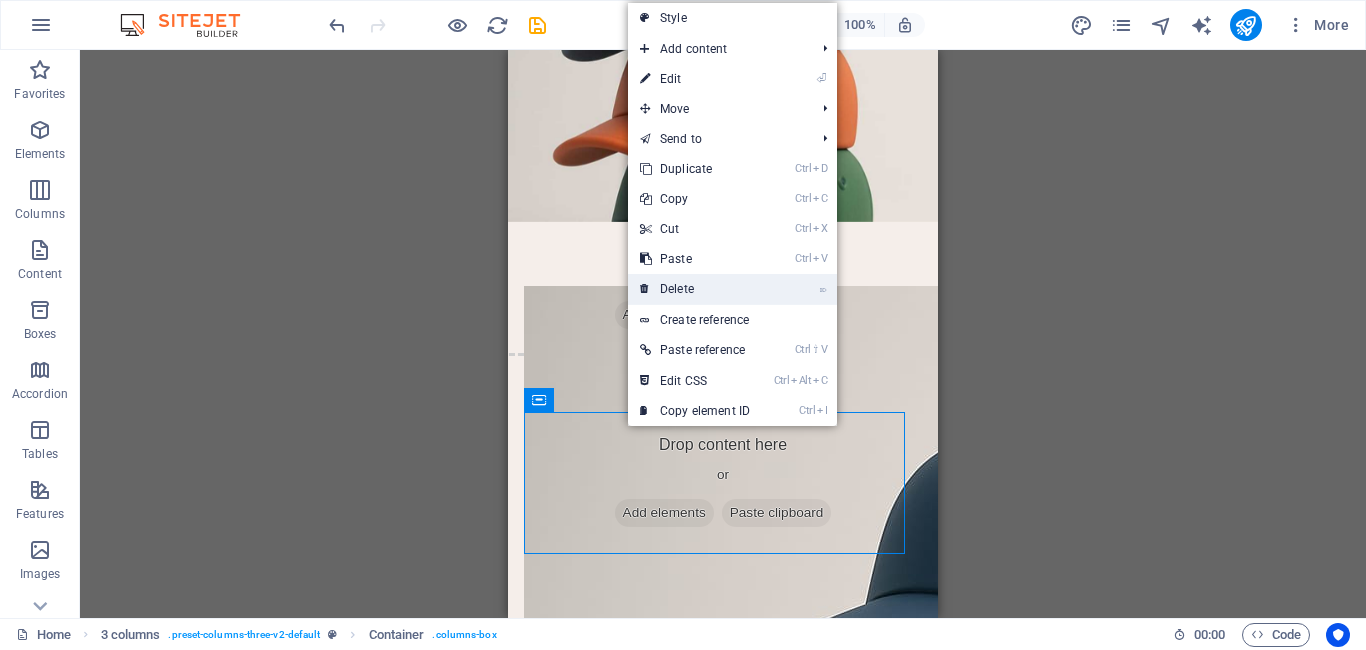 click on "⌦  Delete" at bounding box center [695, 289] 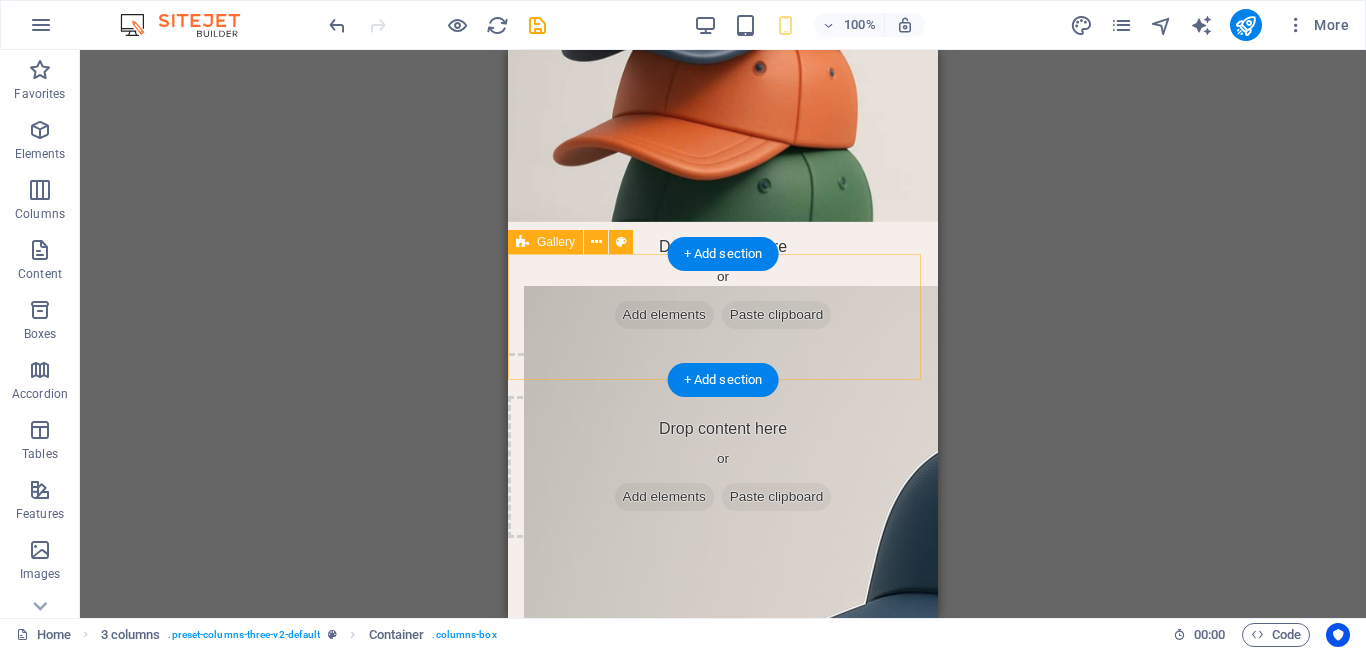 scroll, scrollTop: 196, scrollLeft: 0, axis: vertical 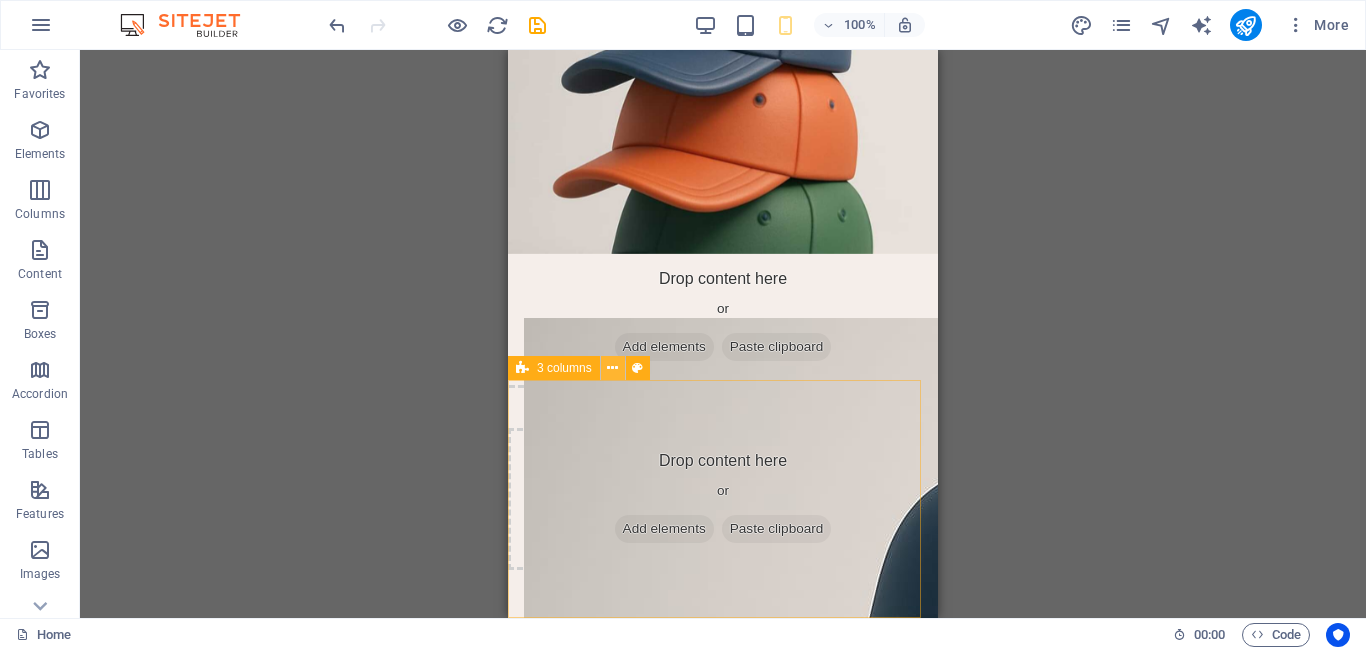 click at bounding box center (612, 368) 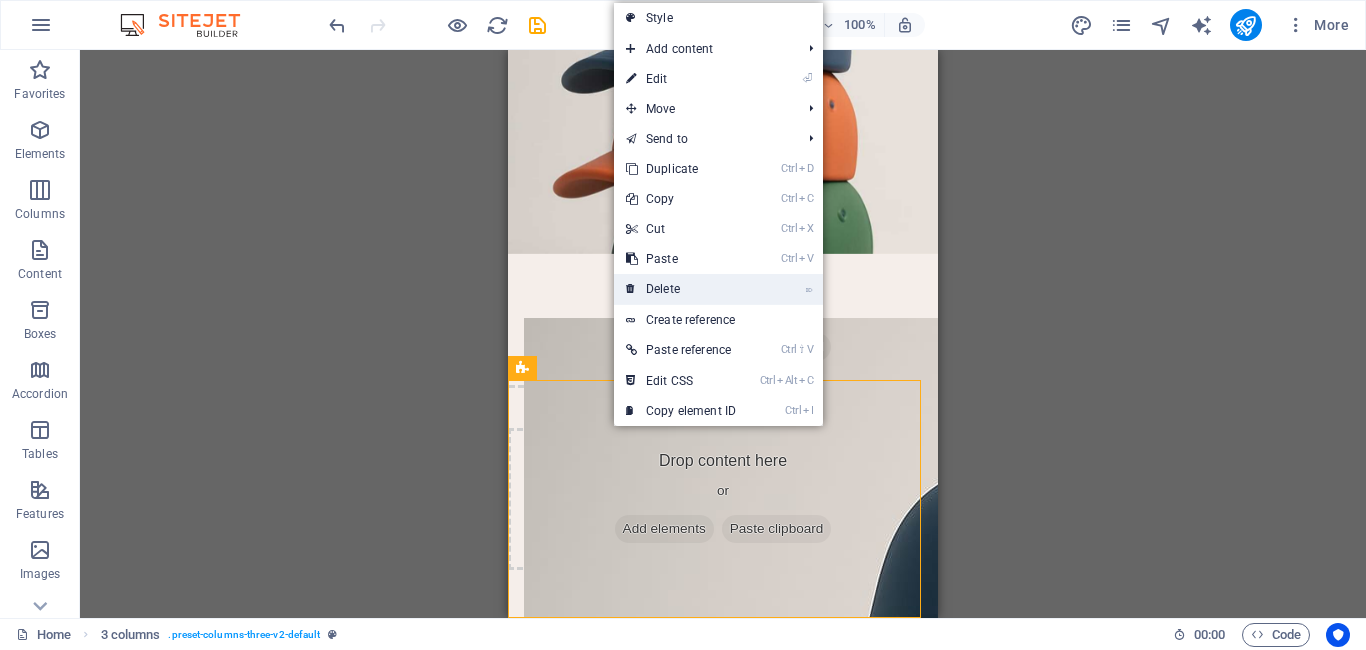 click on "⌦  Delete" at bounding box center (681, 289) 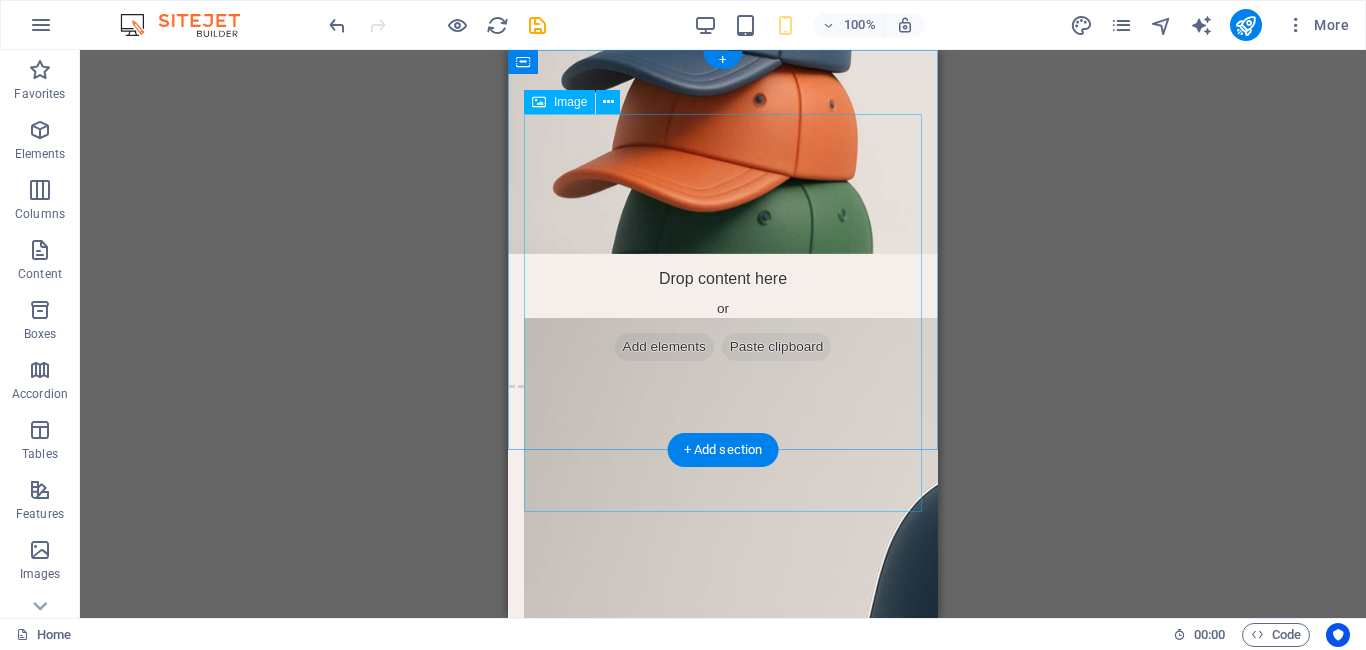 scroll, scrollTop: 0, scrollLeft: 0, axis: both 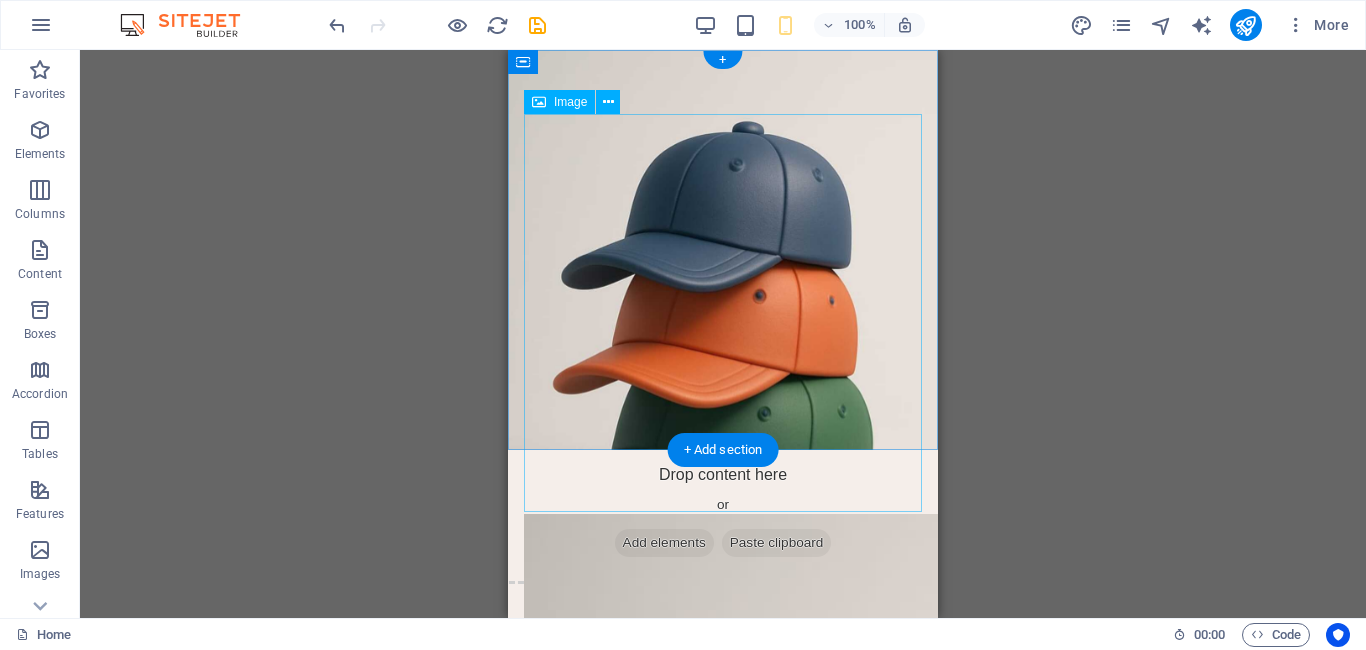 click at bounding box center (723, 1026) 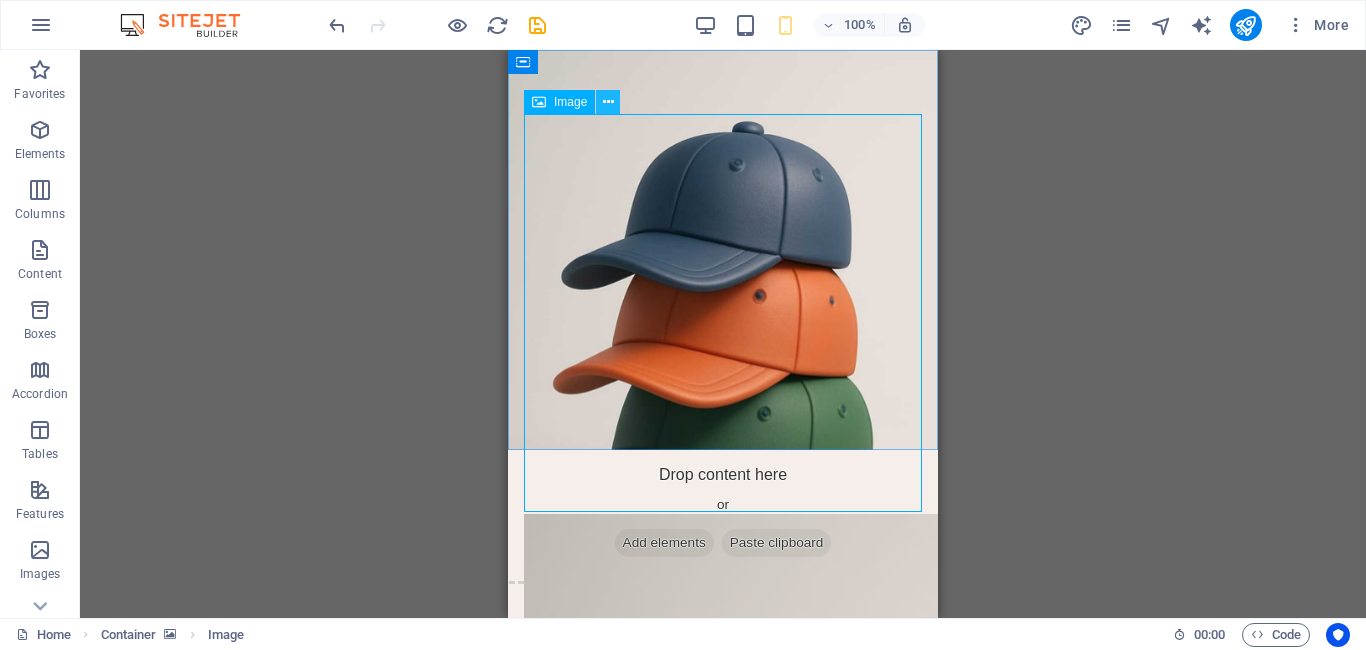 click at bounding box center (608, 102) 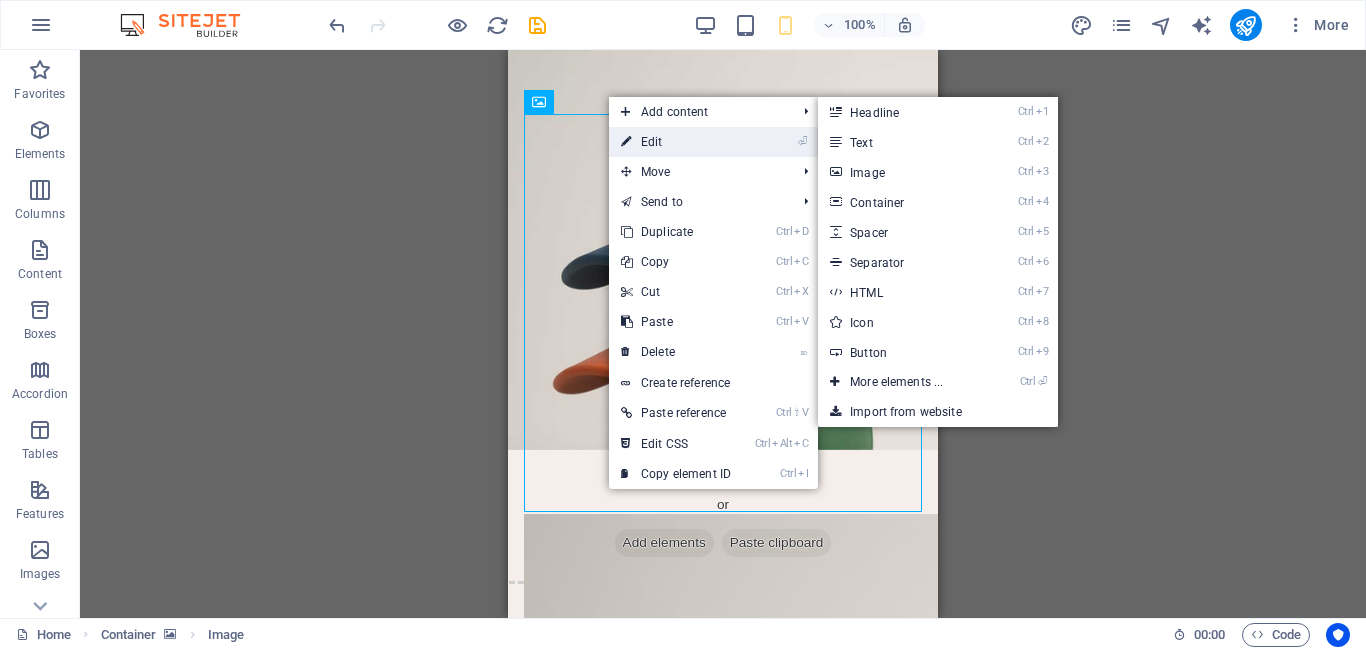 click on "⏎  Edit" at bounding box center [676, 142] 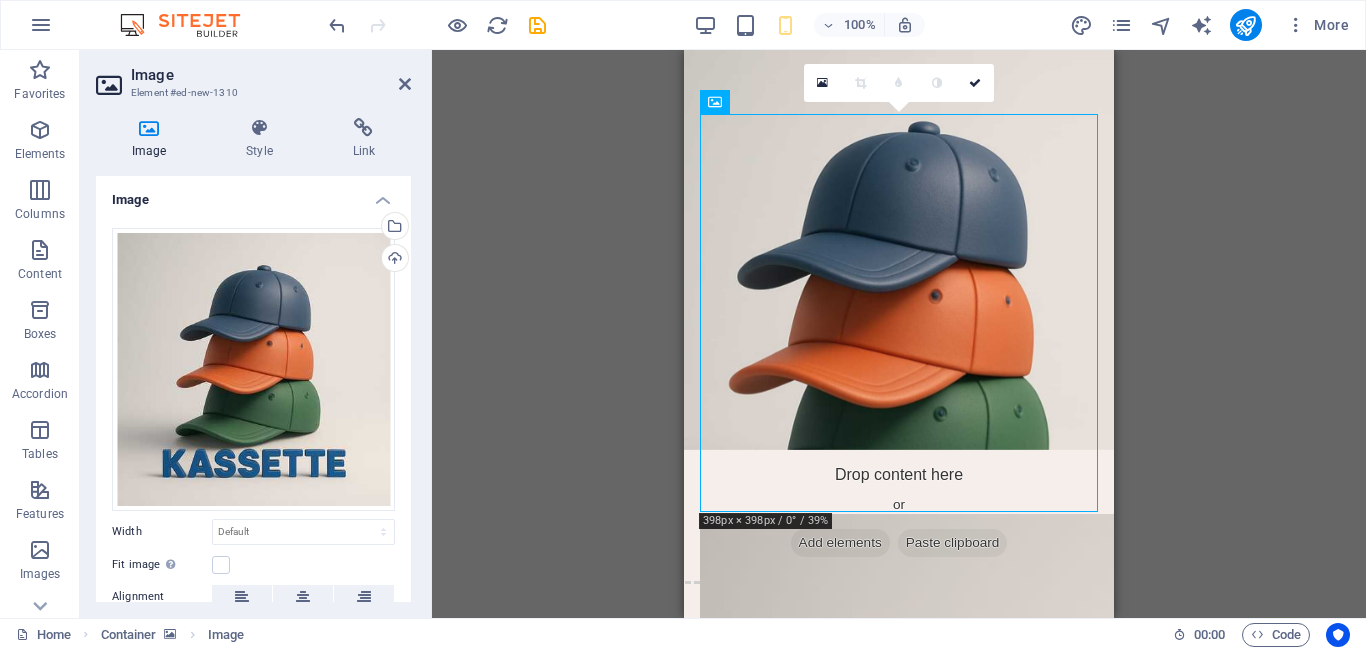 drag, startPoint x: 1386, startPoint y: 162, endPoint x: 798, endPoint y: 275, distance: 598.7595 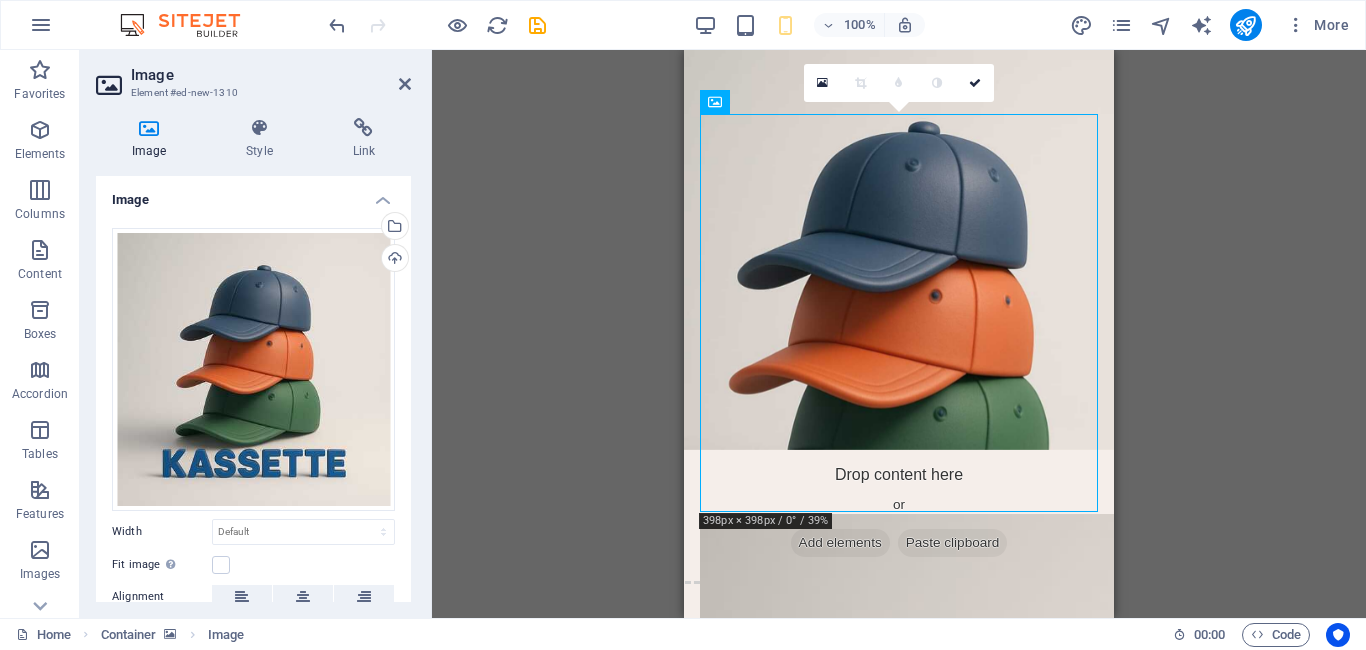 drag, startPoint x: 799, startPoint y: 276, endPoint x: 815, endPoint y: 134, distance: 142.89856 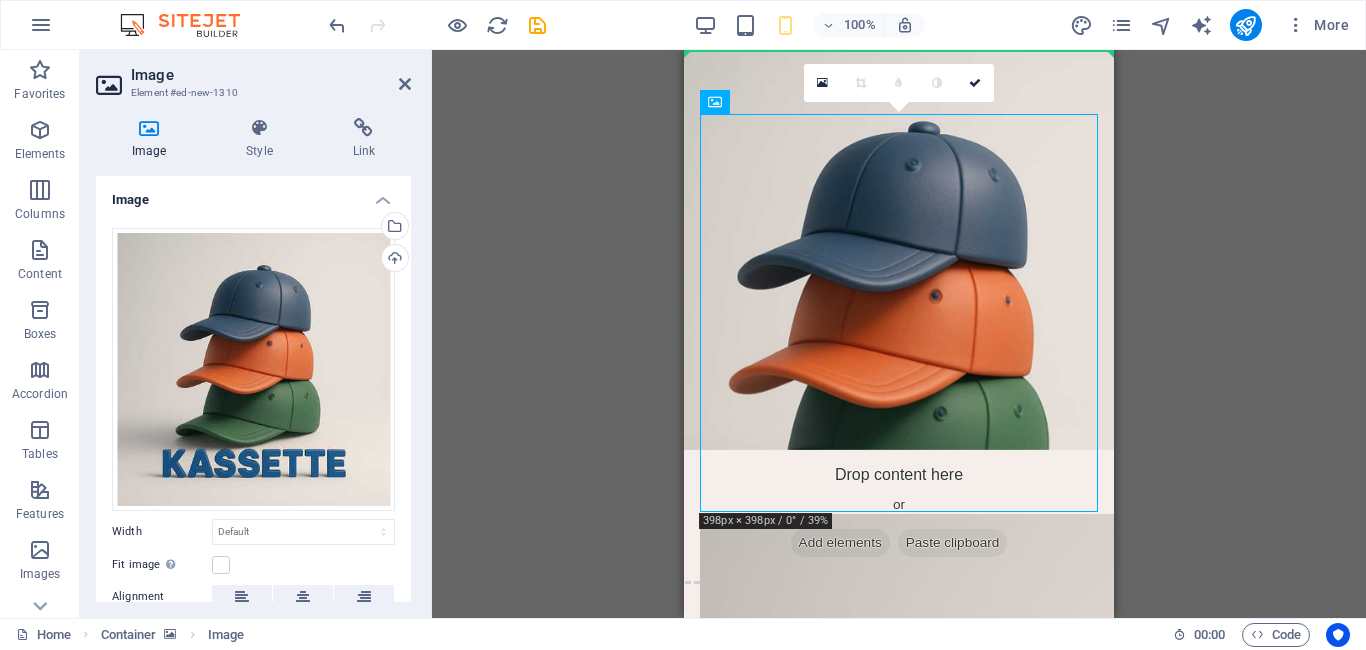 drag, startPoint x: 812, startPoint y: 133, endPoint x: 1500, endPoint y: 149, distance: 688.18604 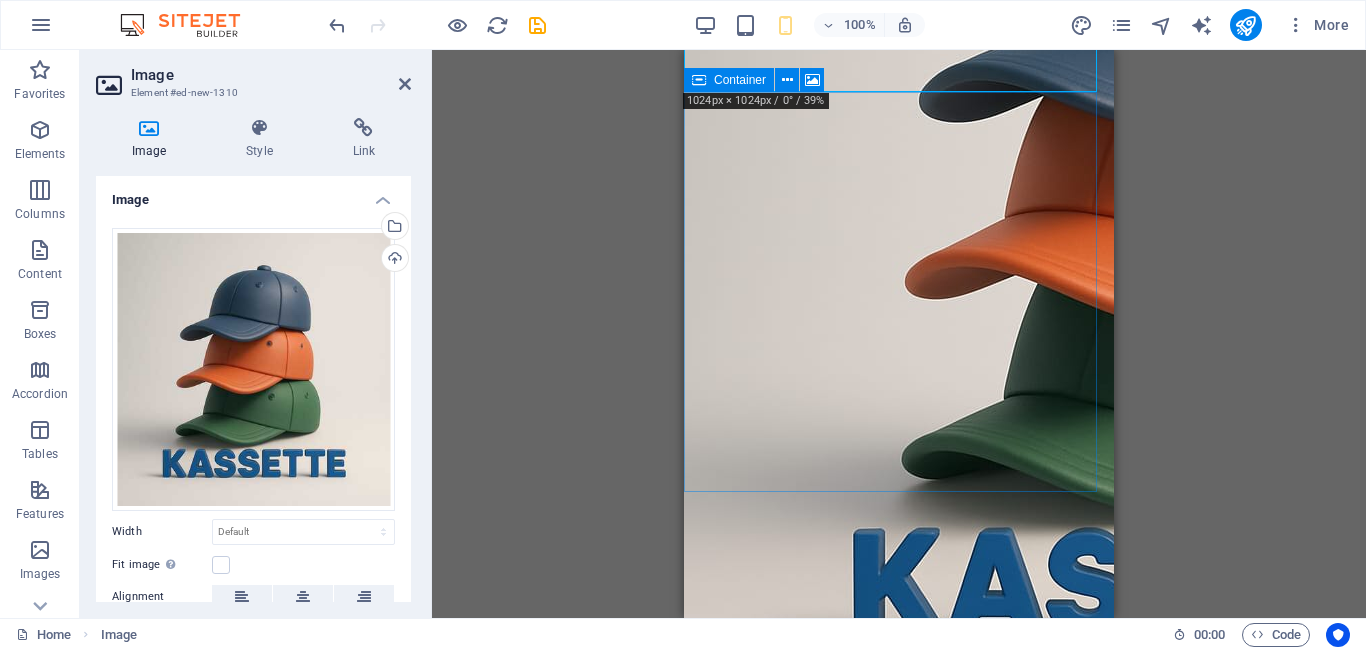 scroll, scrollTop: 371, scrollLeft: 0, axis: vertical 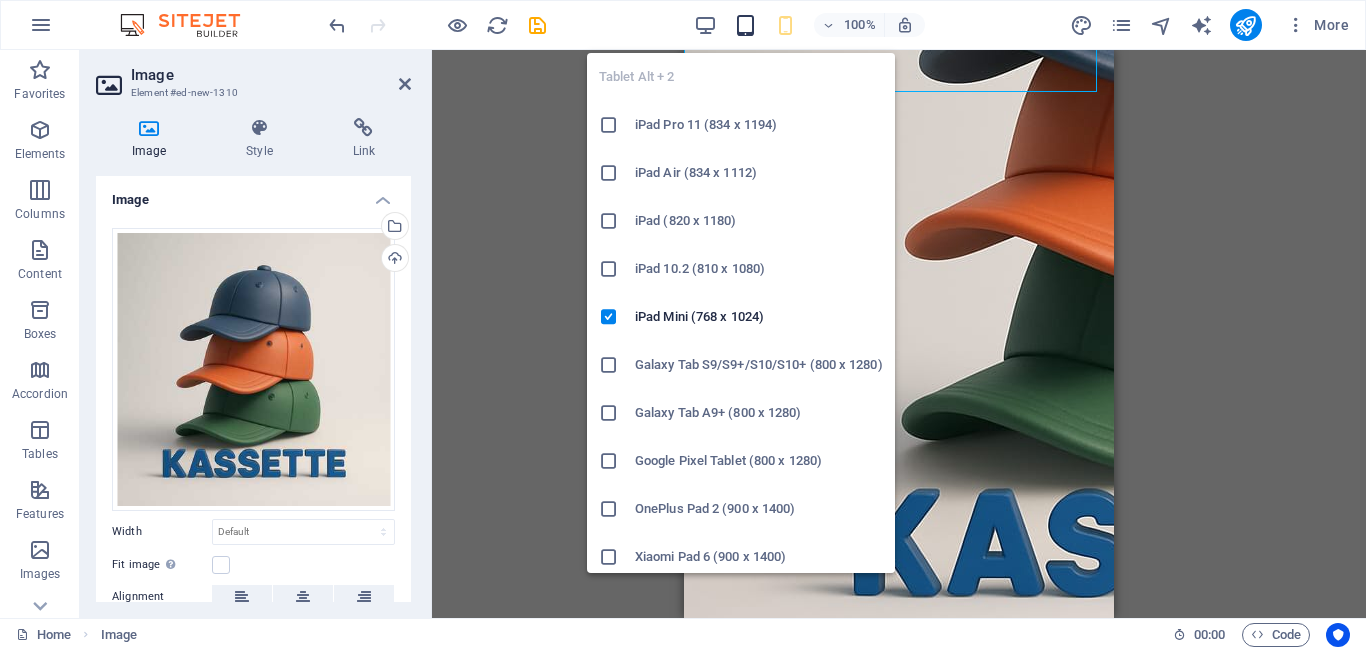 click at bounding box center (745, 25) 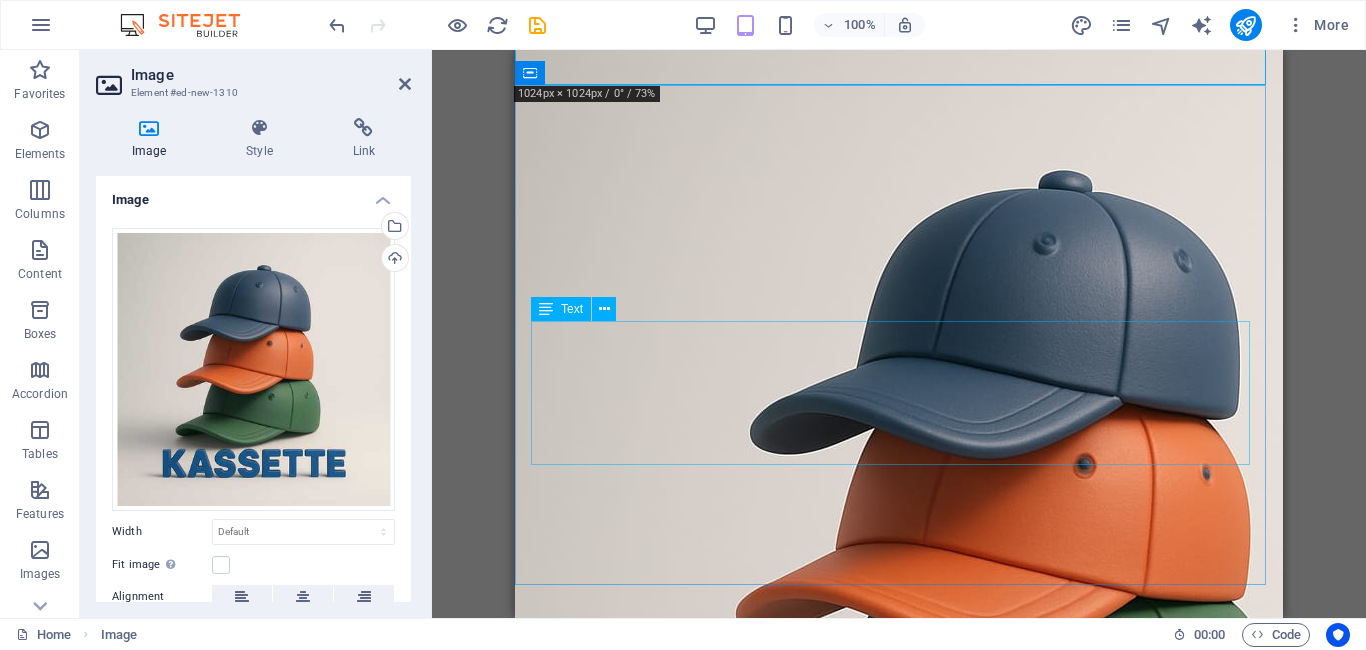 scroll, scrollTop: 809, scrollLeft: 0, axis: vertical 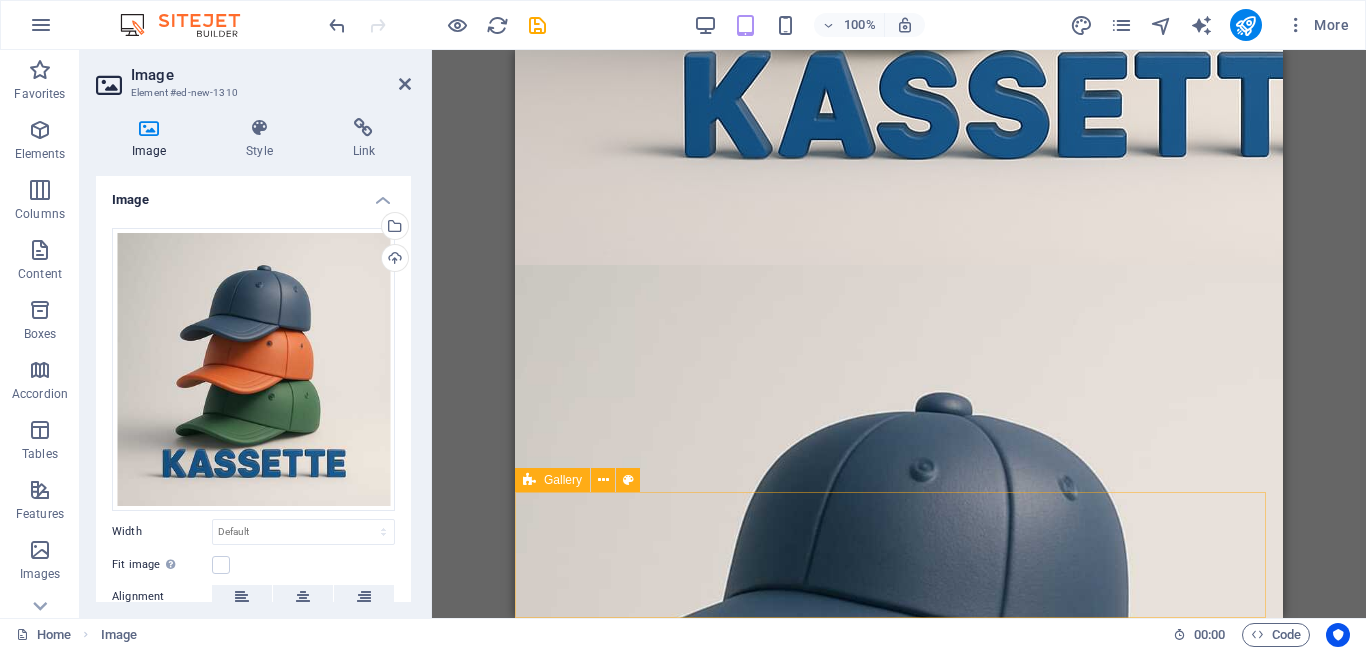 click on "Drop content here or  Add elements  Paste clipboard" at bounding box center [899, 828] 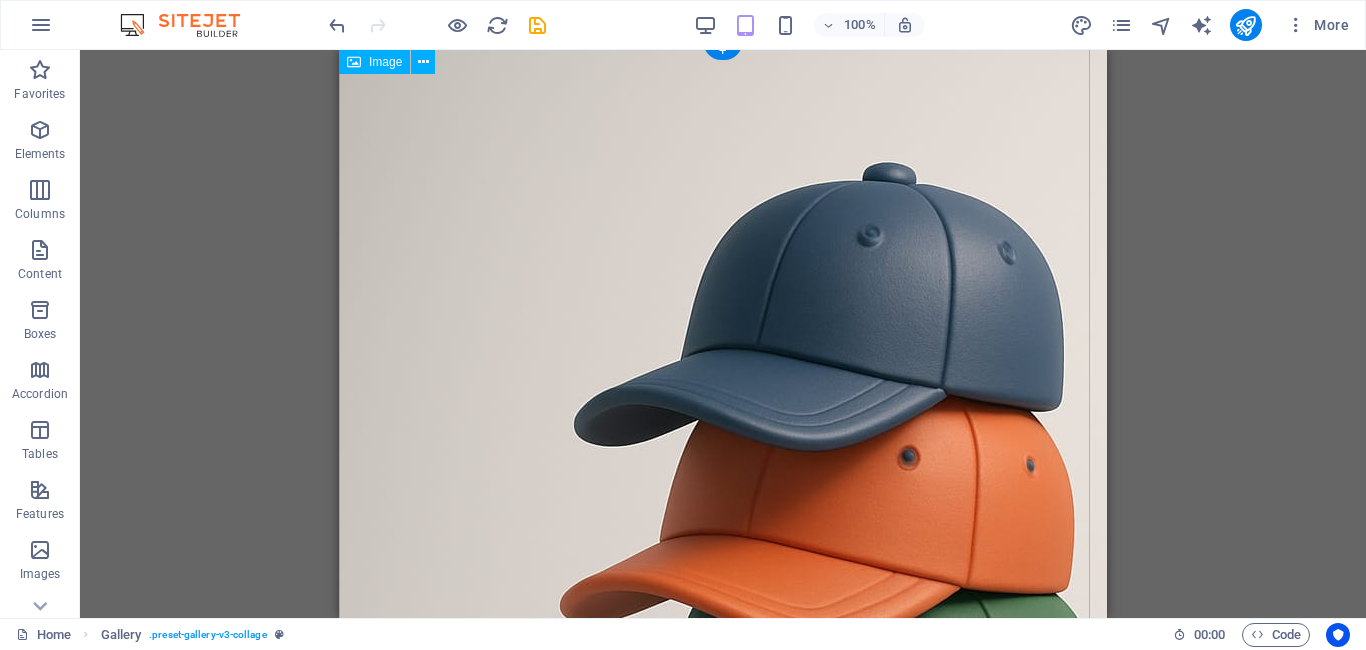 scroll, scrollTop: 0, scrollLeft: 0, axis: both 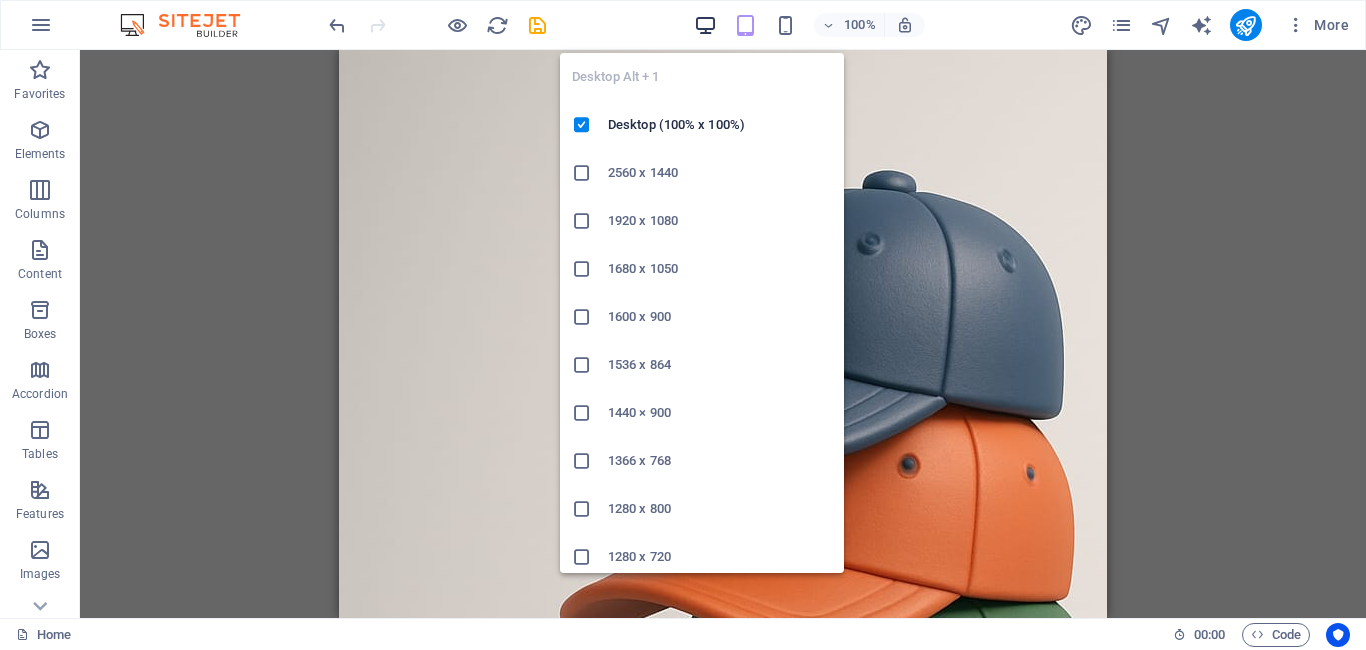 click at bounding box center [705, 25] 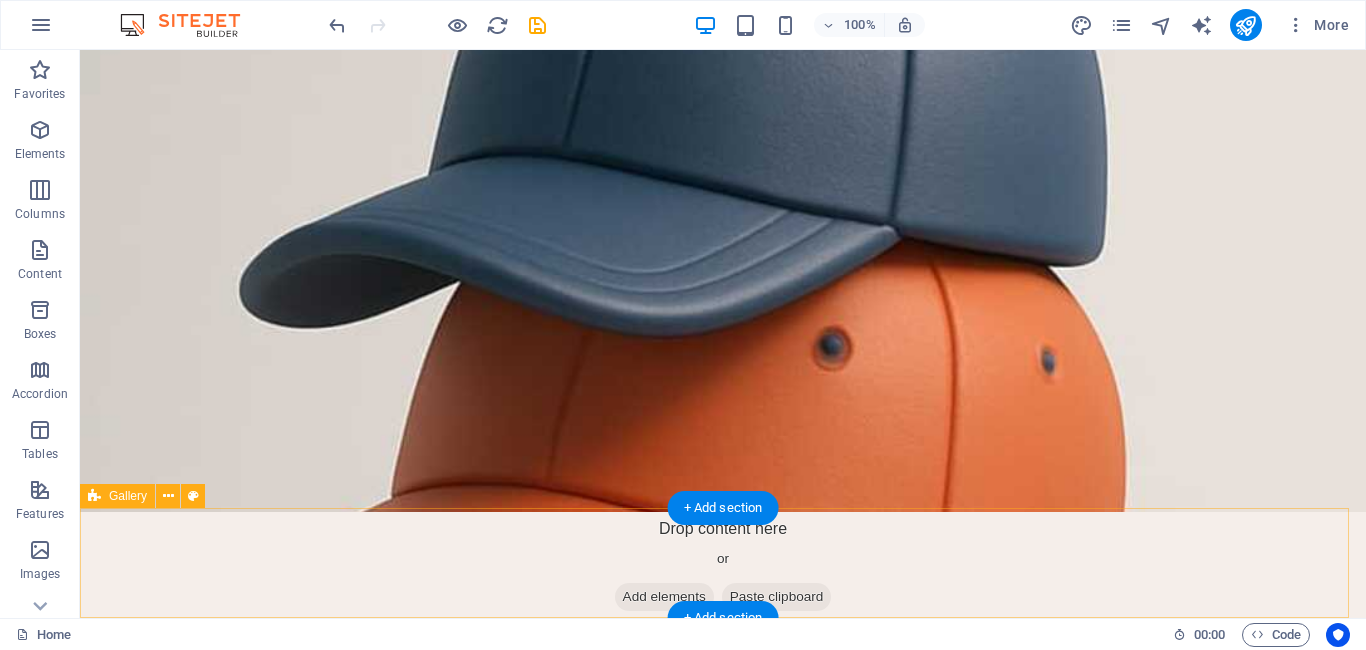 scroll, scrollTop: 1466, scrollLeft: 0, axis: vertical 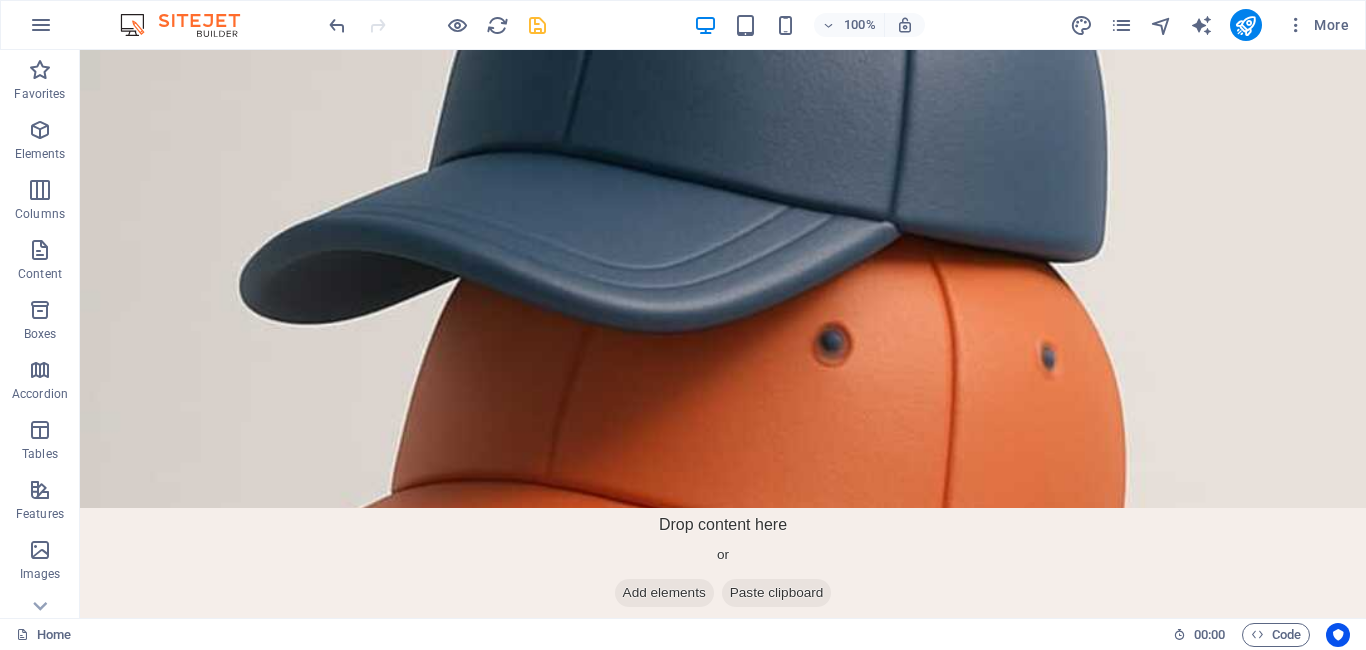 click at bounding box center [537, 25] 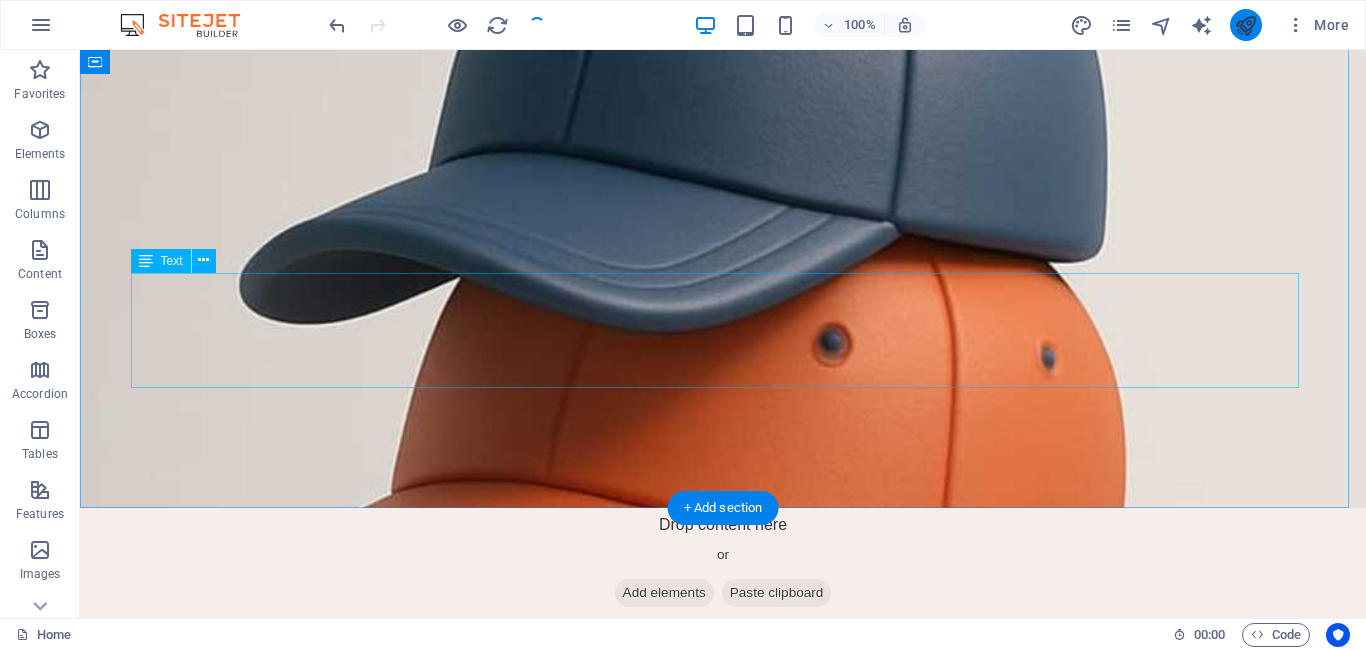 click at bounding box center (1245, 25) 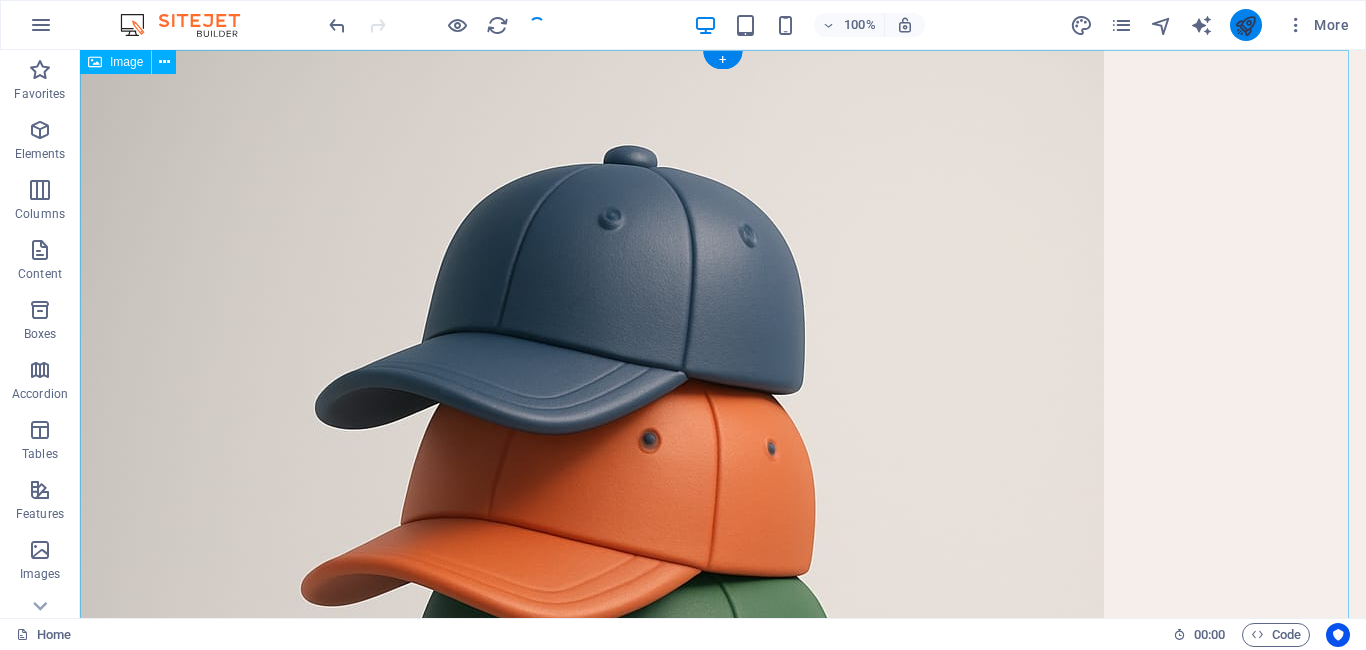scroll, scrollTop: 0, scrollLeft: 0, axis: both 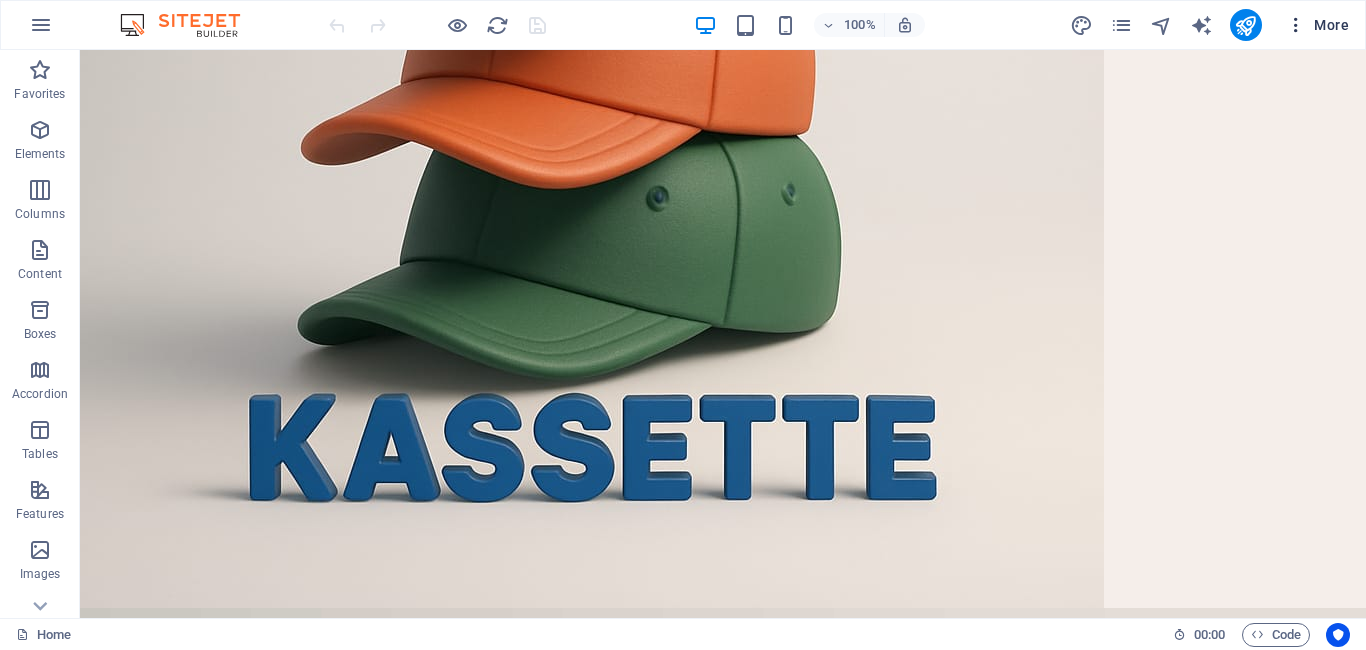 click at bounding box center (1296, 25) 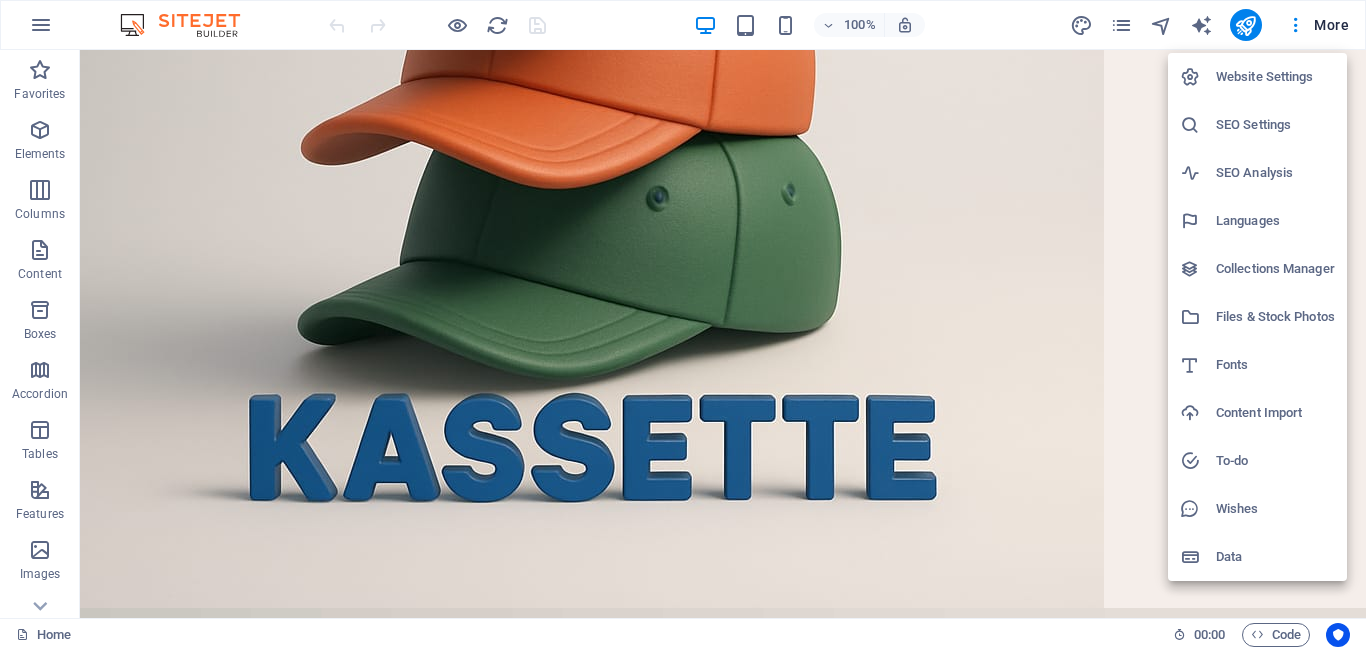 click on "Website Settings" at bounding box center [1275, 77] 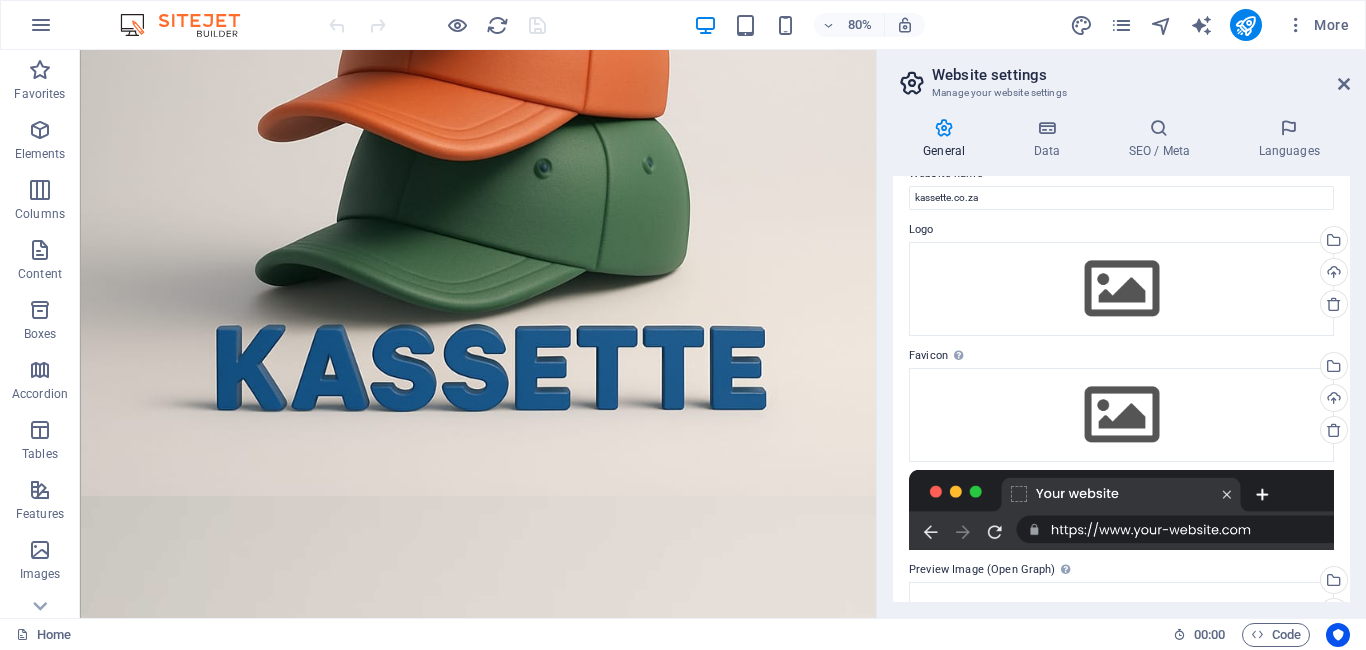 scroll, scrollTop: 0, scrollLeft: 0, axis: both 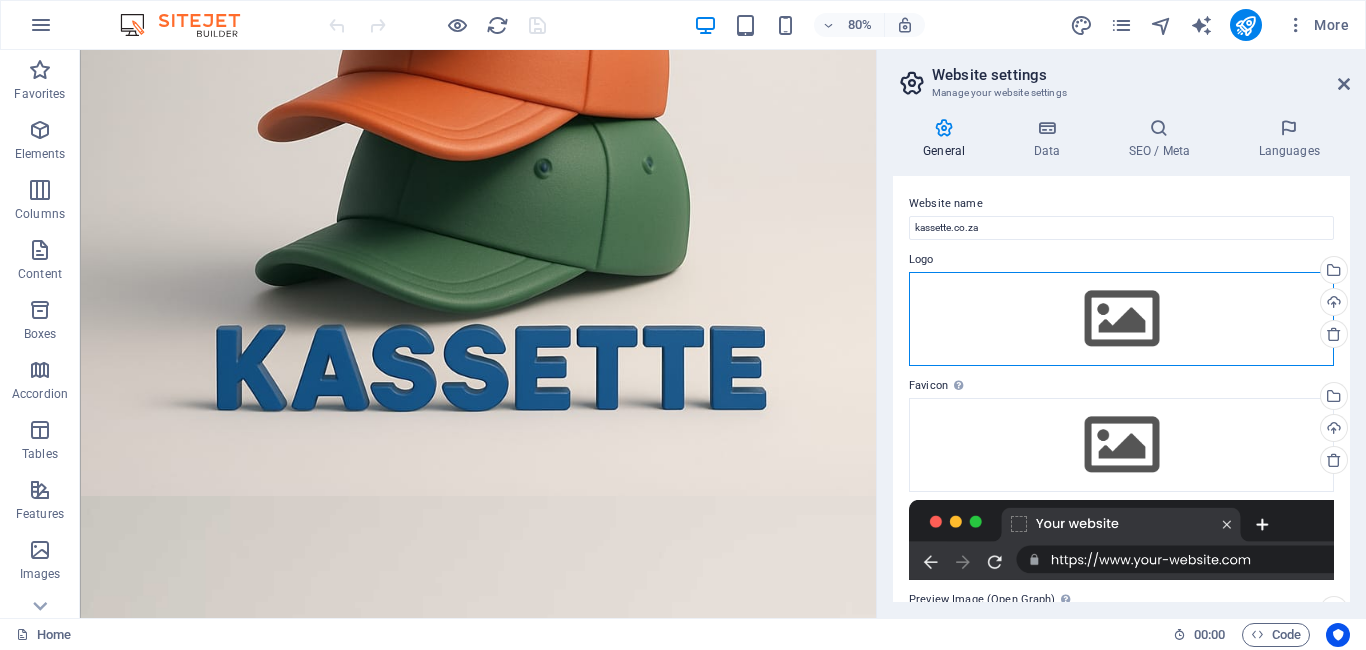 click on "Drag files here, click to choose files or select files from Files or our free stock photos & videos" at bounding box center [1121, 319] 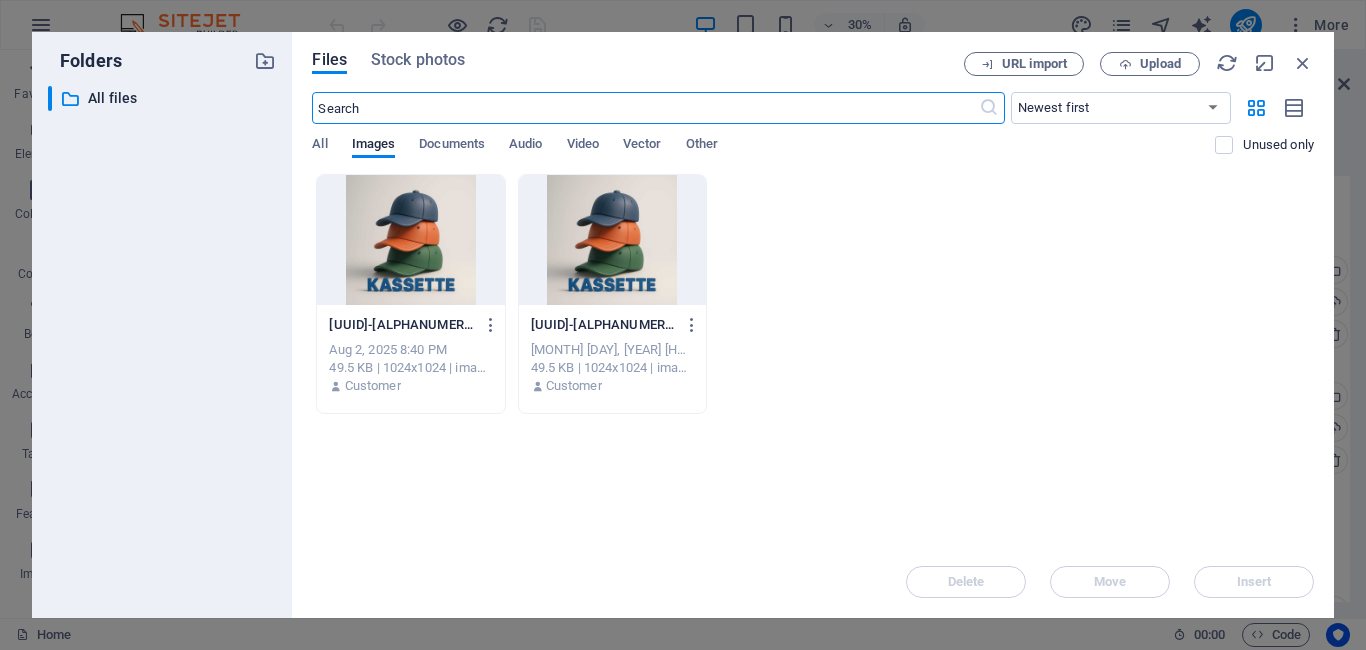 scroll, scrollTop: 120, scrollLeft: 0, axis: vertical 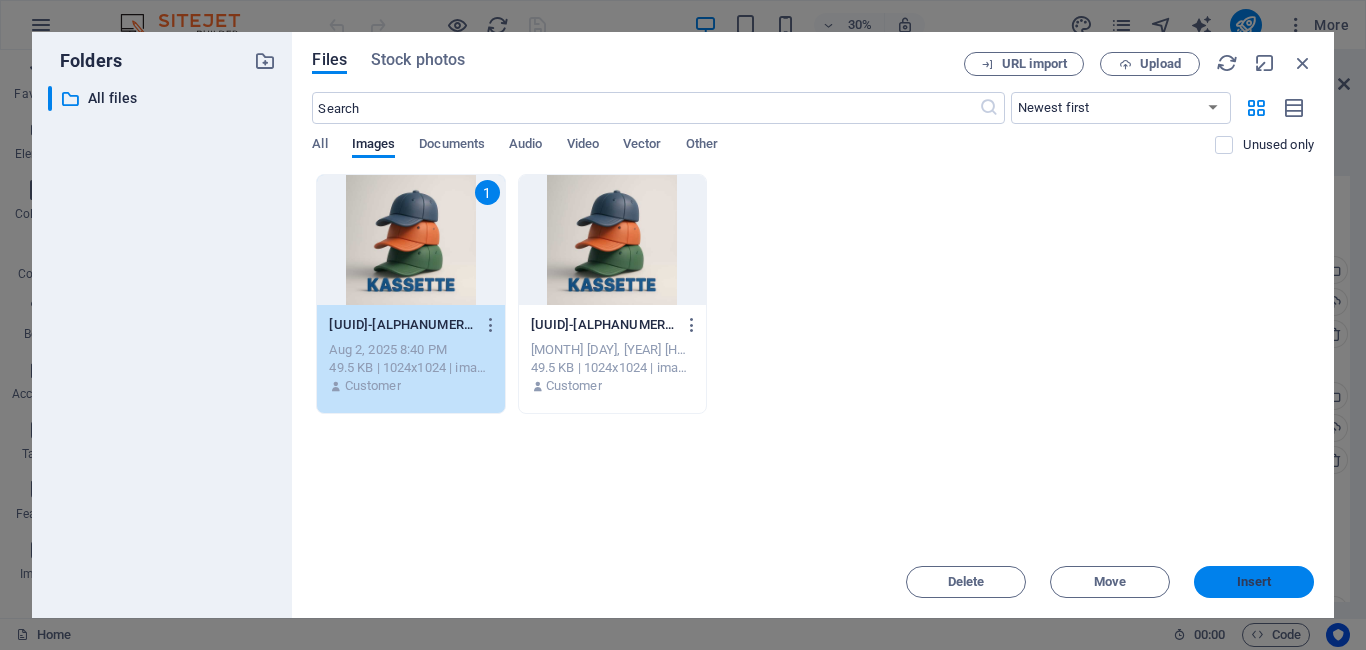 click on "Insert" at bounding box center [1254, 582] 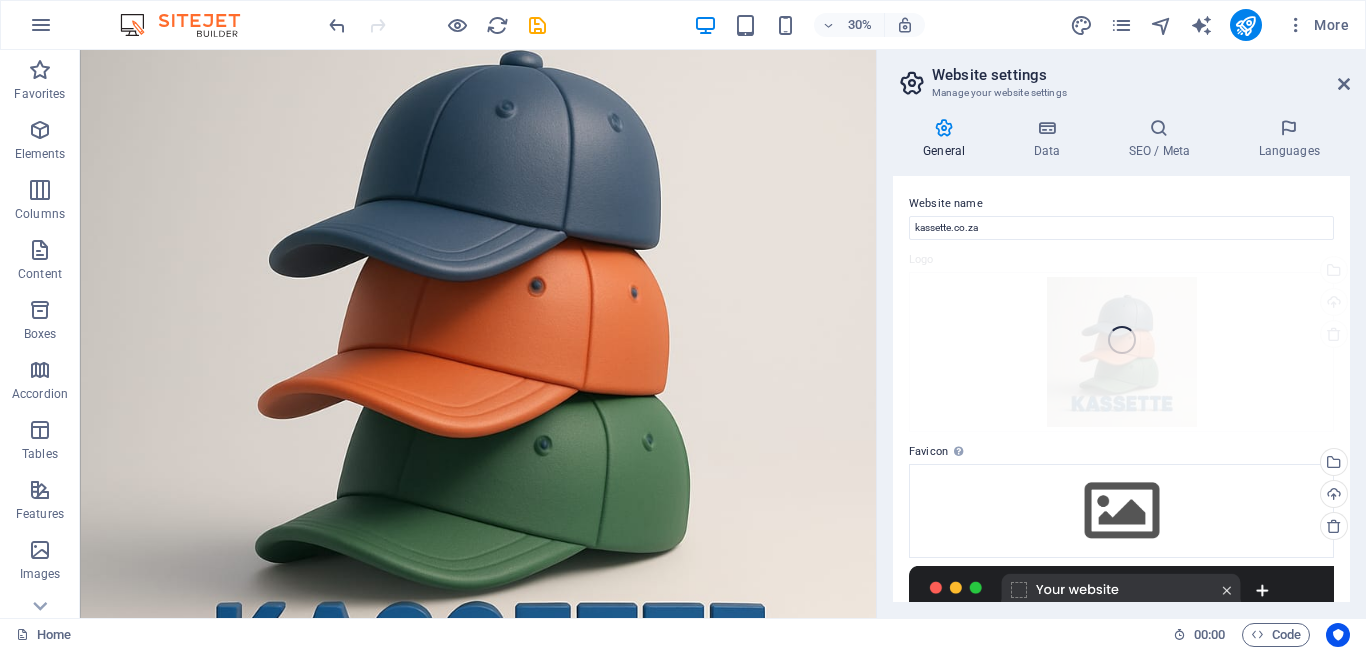 scroll, scrollTop: 466, scrollLeft: 0, axis: vertical 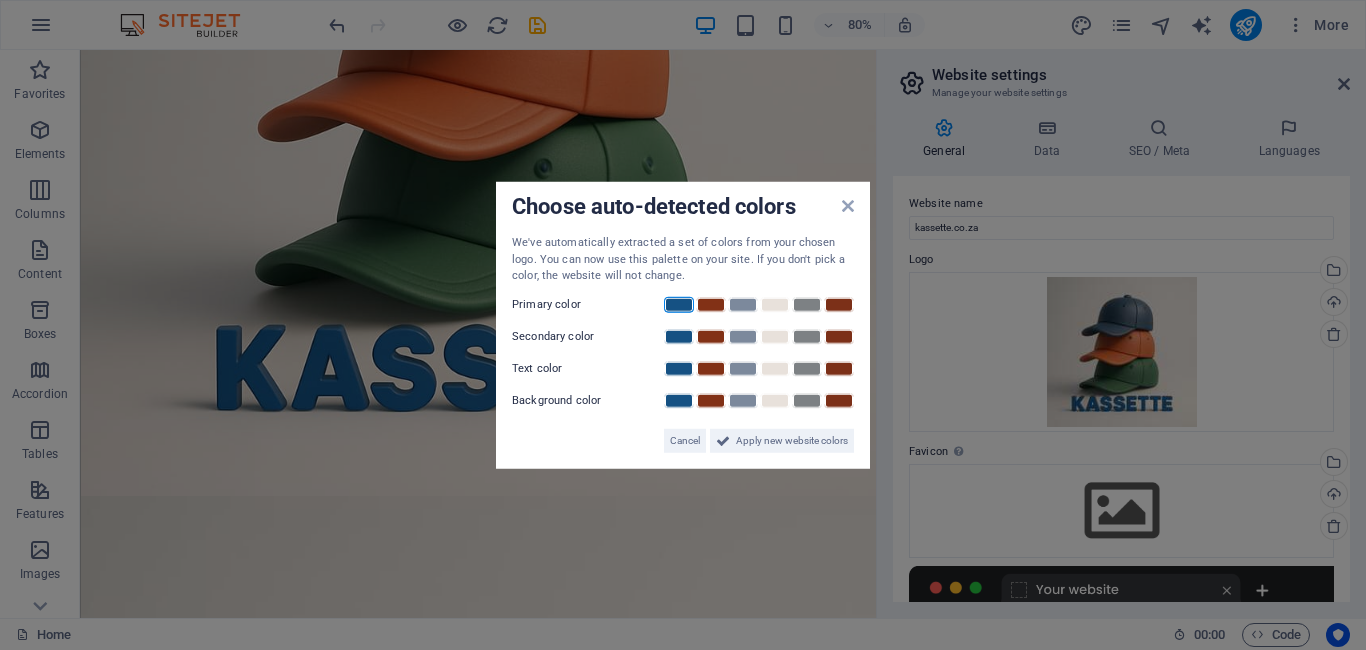 click at bounding box center [679, 304] 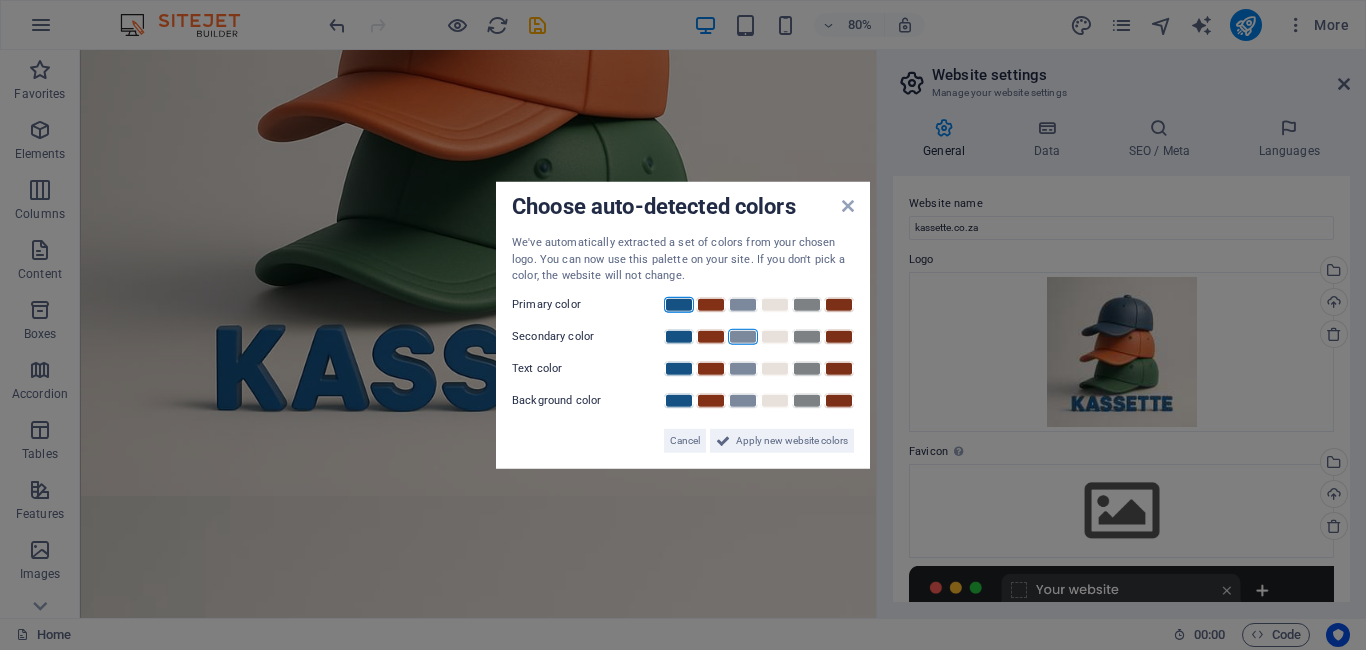 click at bounding box center (743, 336) 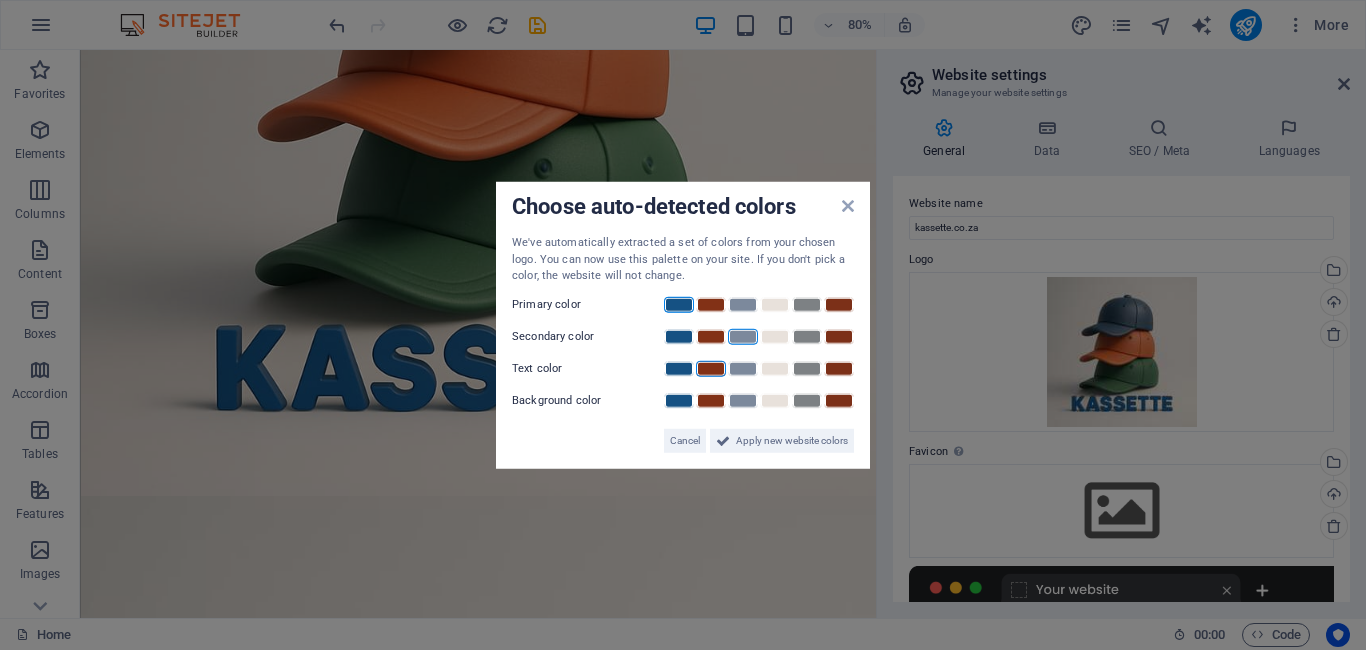 click at bounding box center (711, 368) 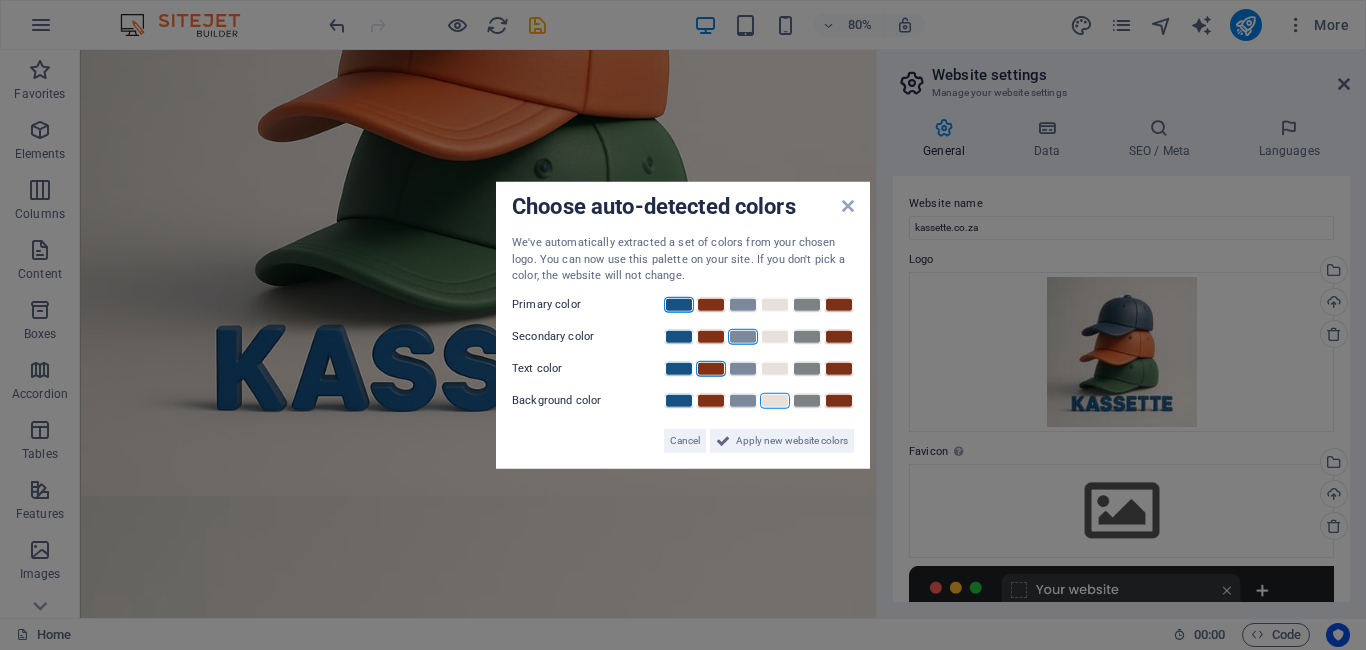 click at bounding box center (775, 400) 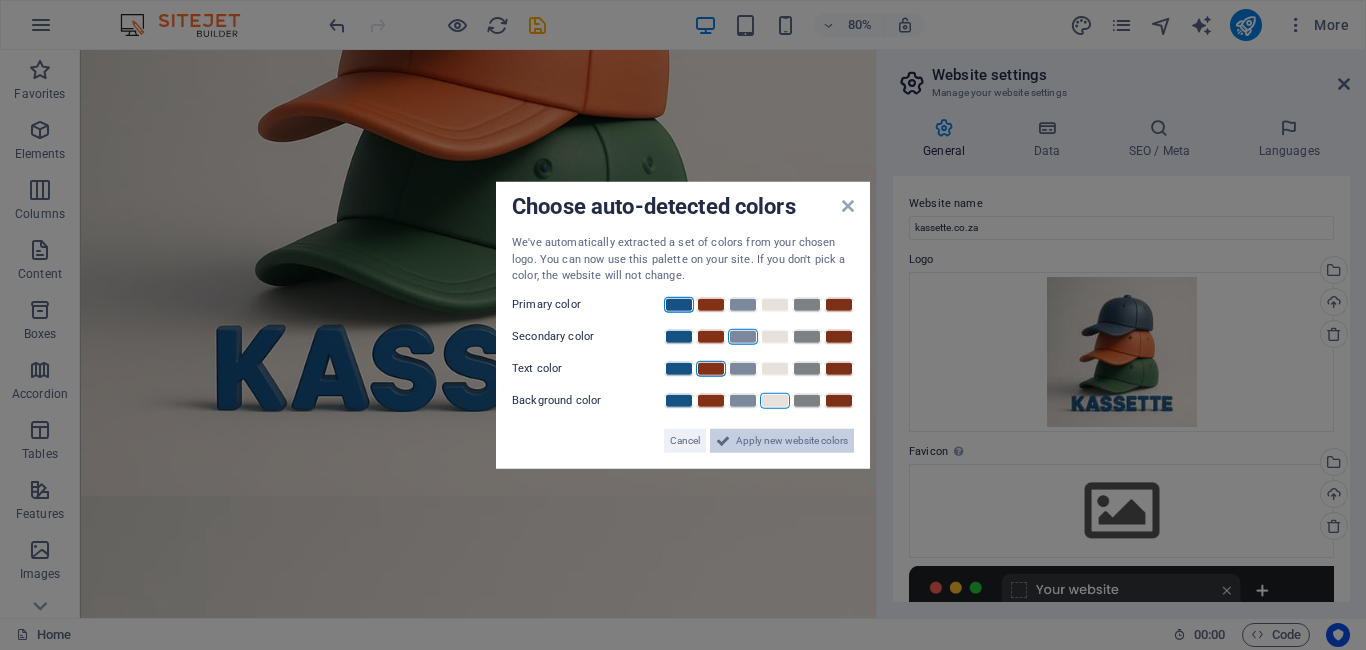 click on "Apply new website colors" at bounding box center [792, 440] 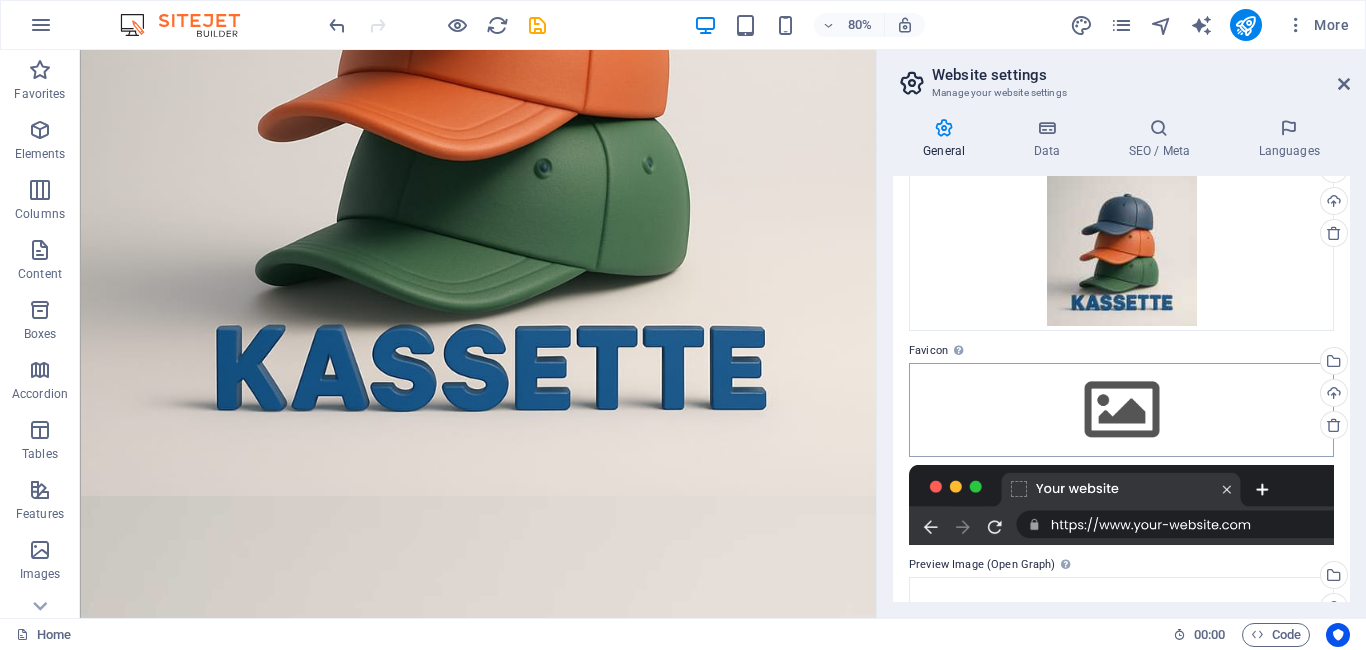 scroll, scrollTop: 100, scrollLeft: 0, axis: vertical 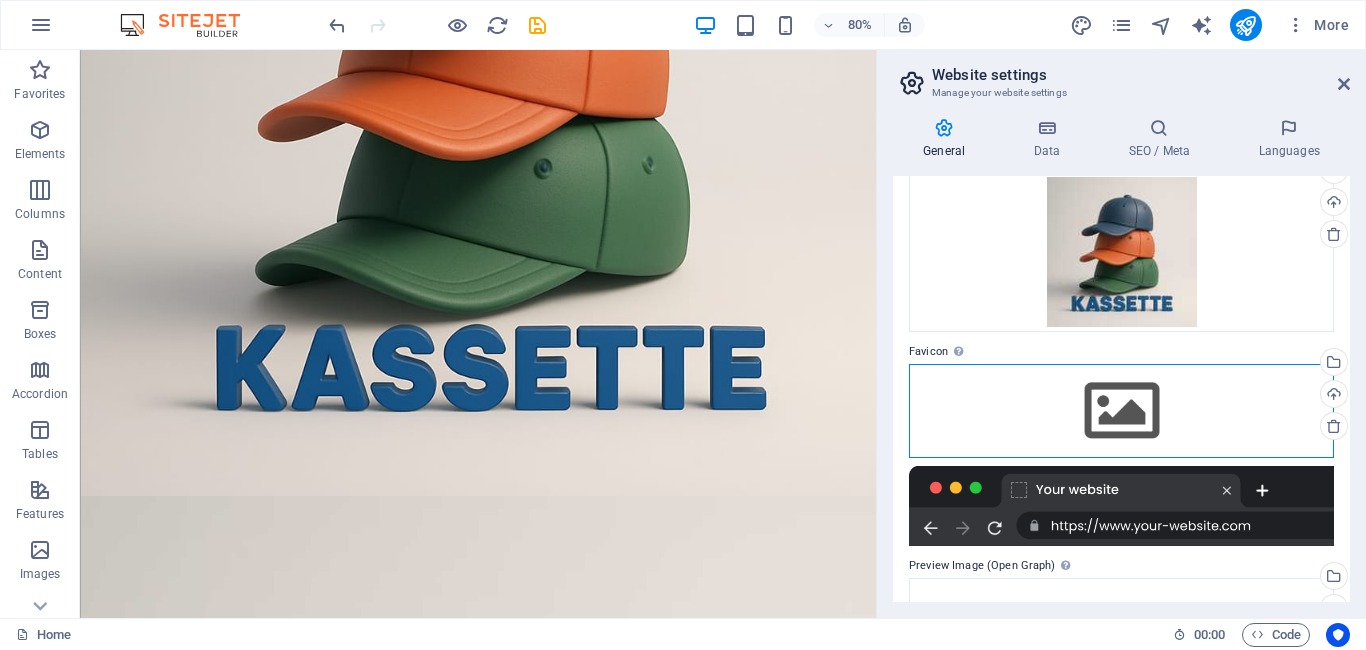 click on "Drag files here, click to choose files or select files from Files or our free stock photos & videos" at bounding box center (1121, 411) 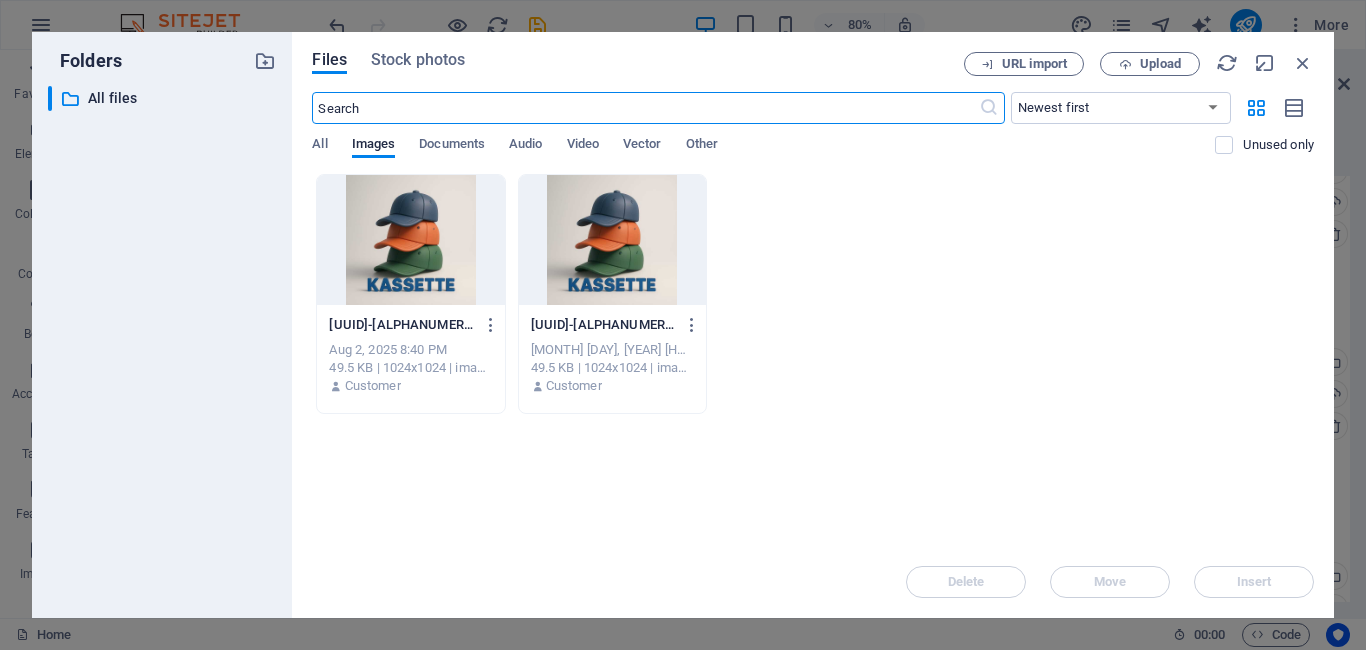 scroll, scrollTop: 120, scrollLeft: 0, axis: vertical 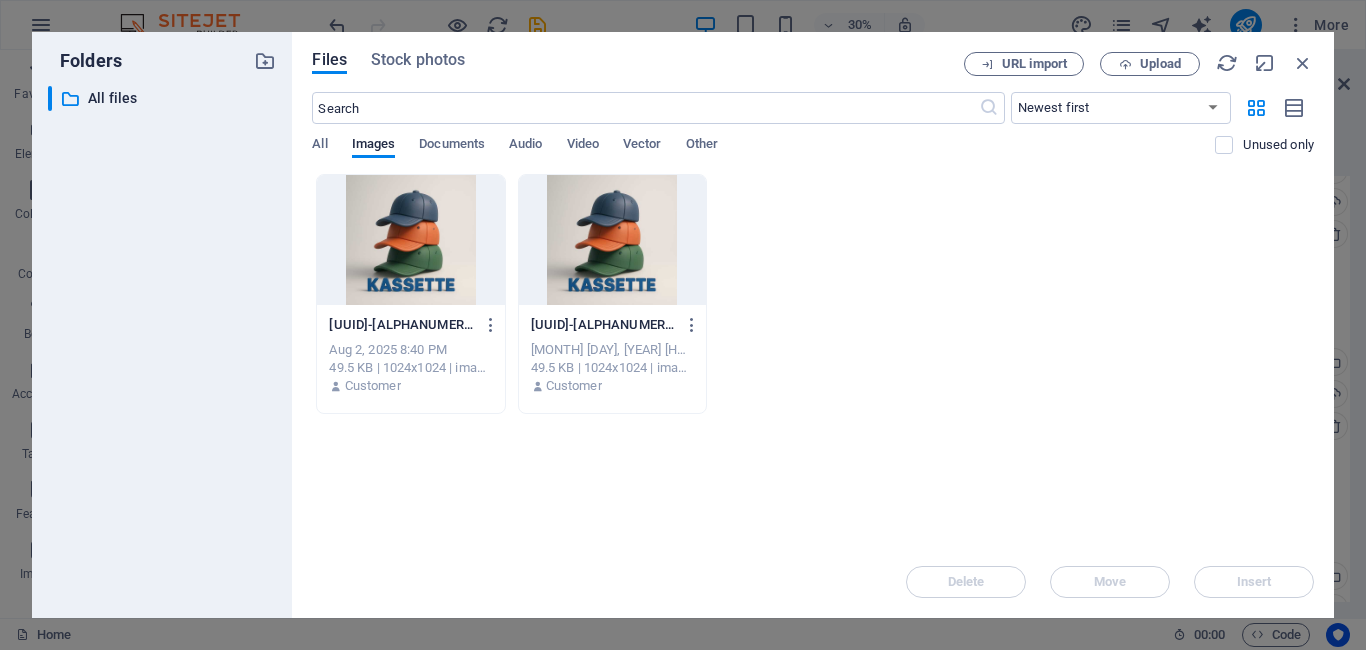 click at bounding box center (612, 240) 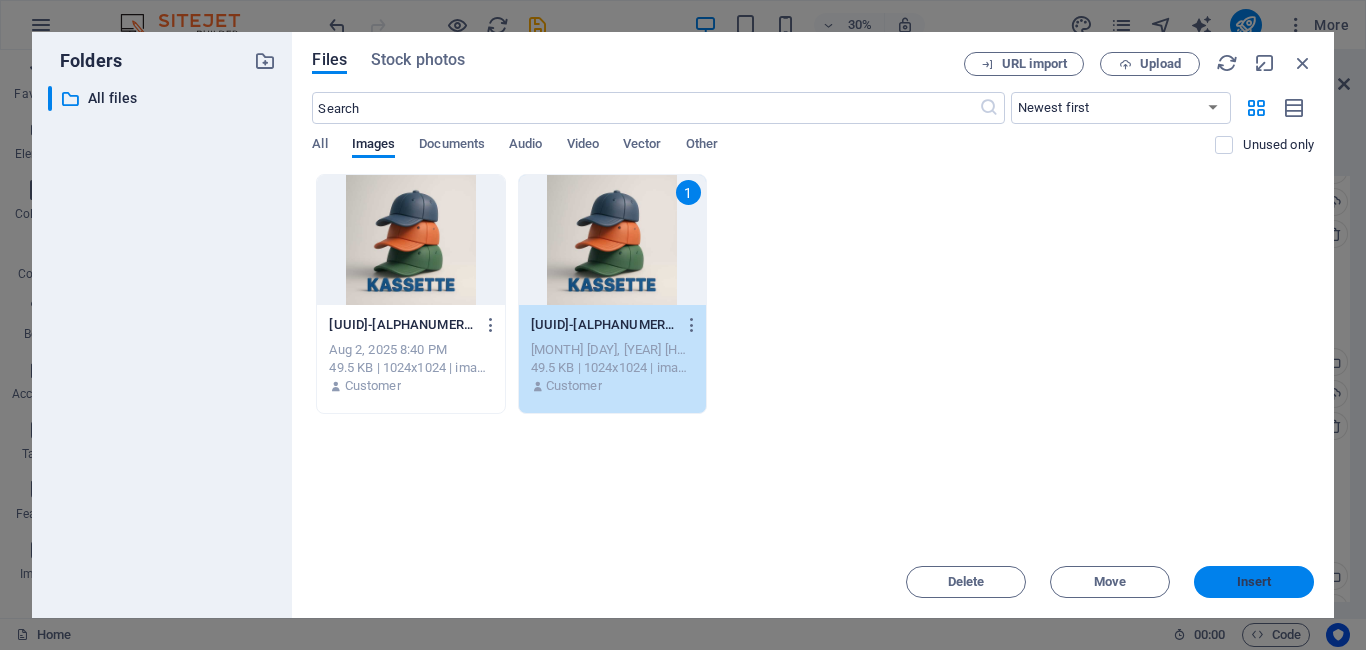 click on "Insert" at bounding box center [1254, 582] 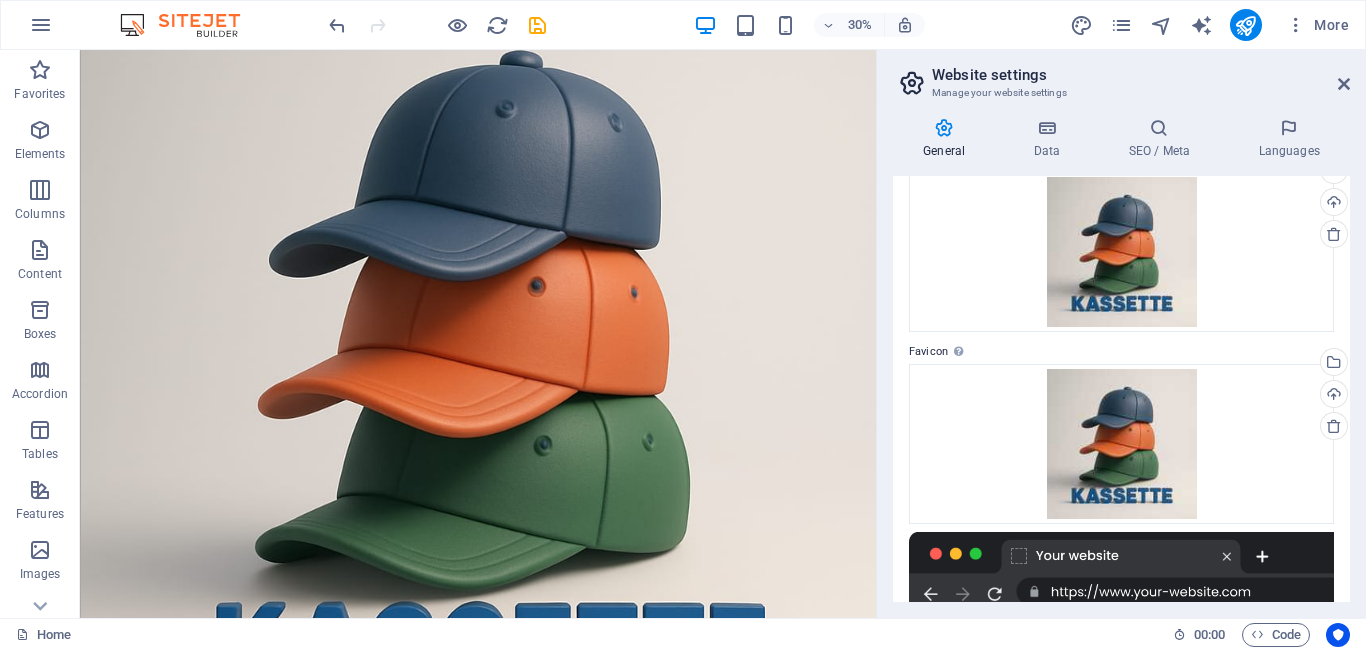 scroll, scrollTop: 466, scrollLeft: 0, axis: vertical 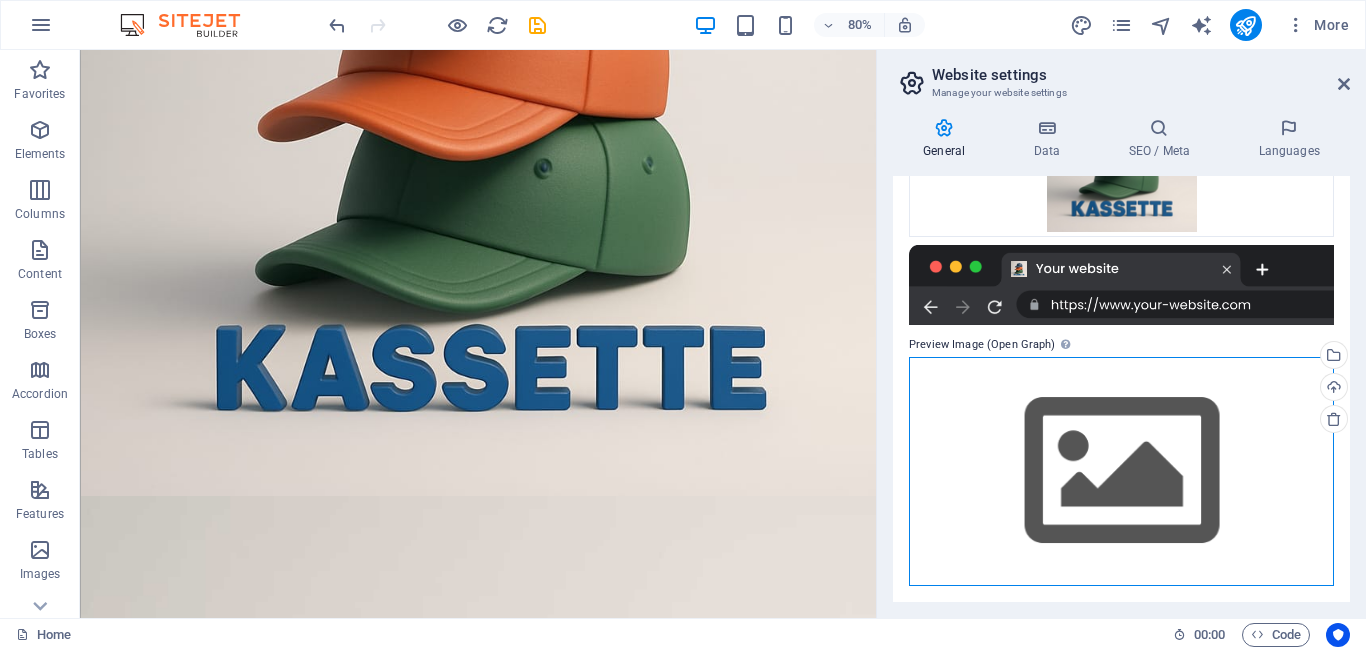 click on "Drag files here, click to choose files or select files from Files or our free stock photos & videos" at bounding box center [1121, 471] 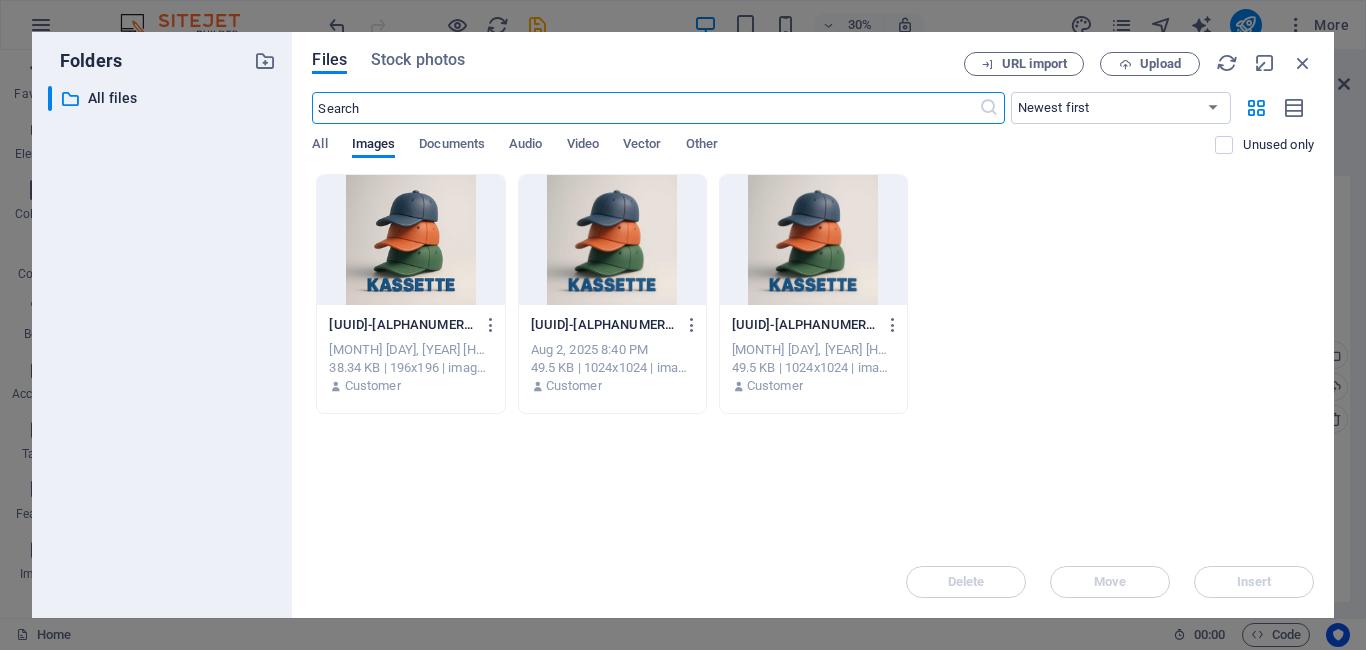 scroll, scrollTop: 120, scrollLeft: 0, axis: vertical 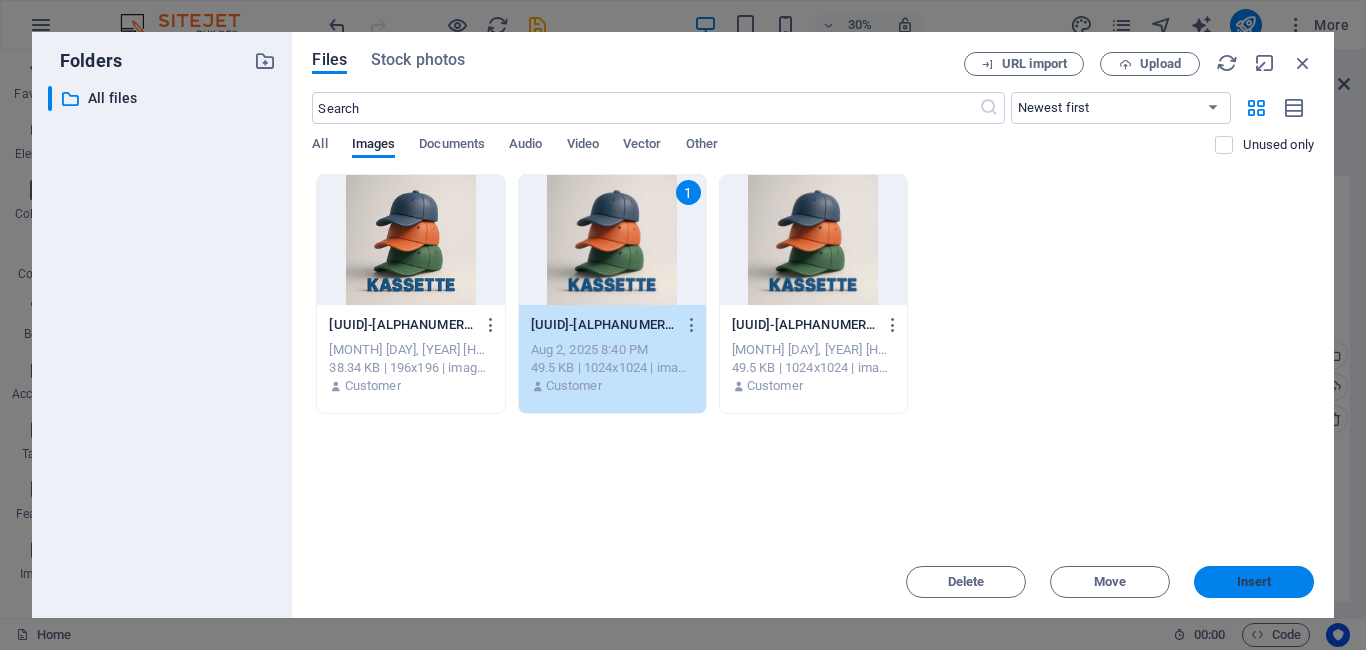 click on "Insert" at bounding box center [1254, 582] 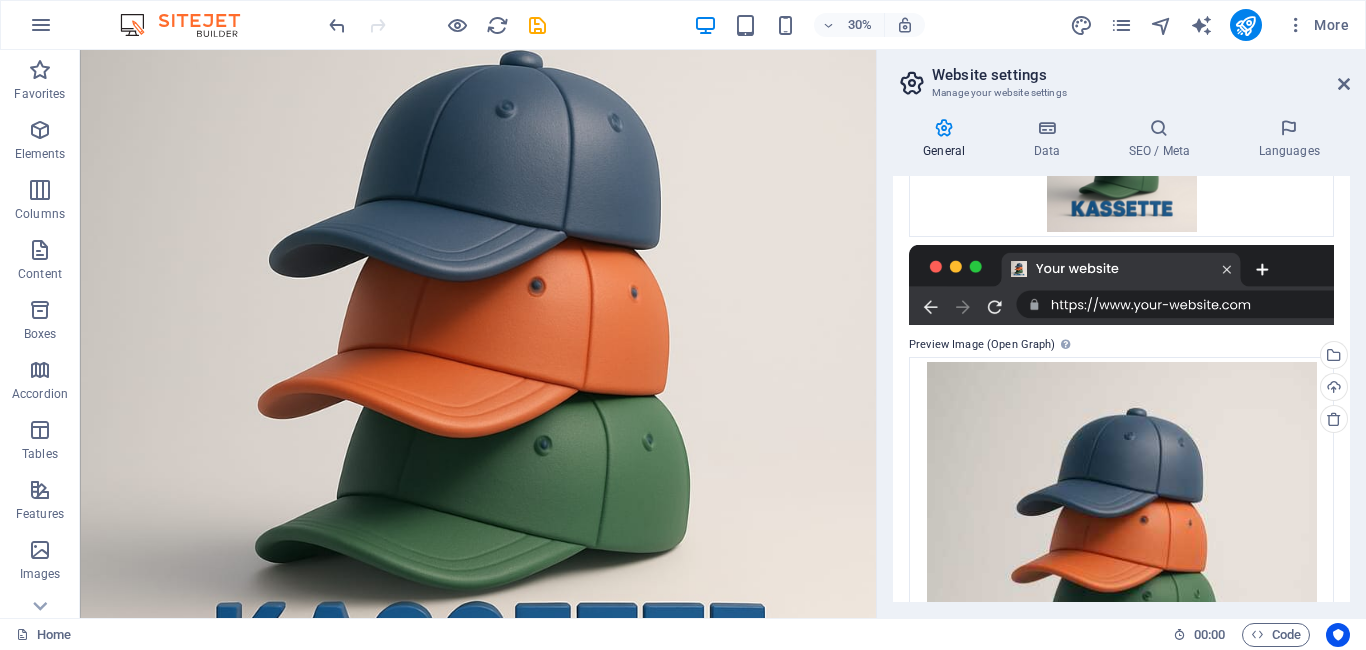 scroll, scrollTop: 466, scrollLeft: 0, axis: vertical 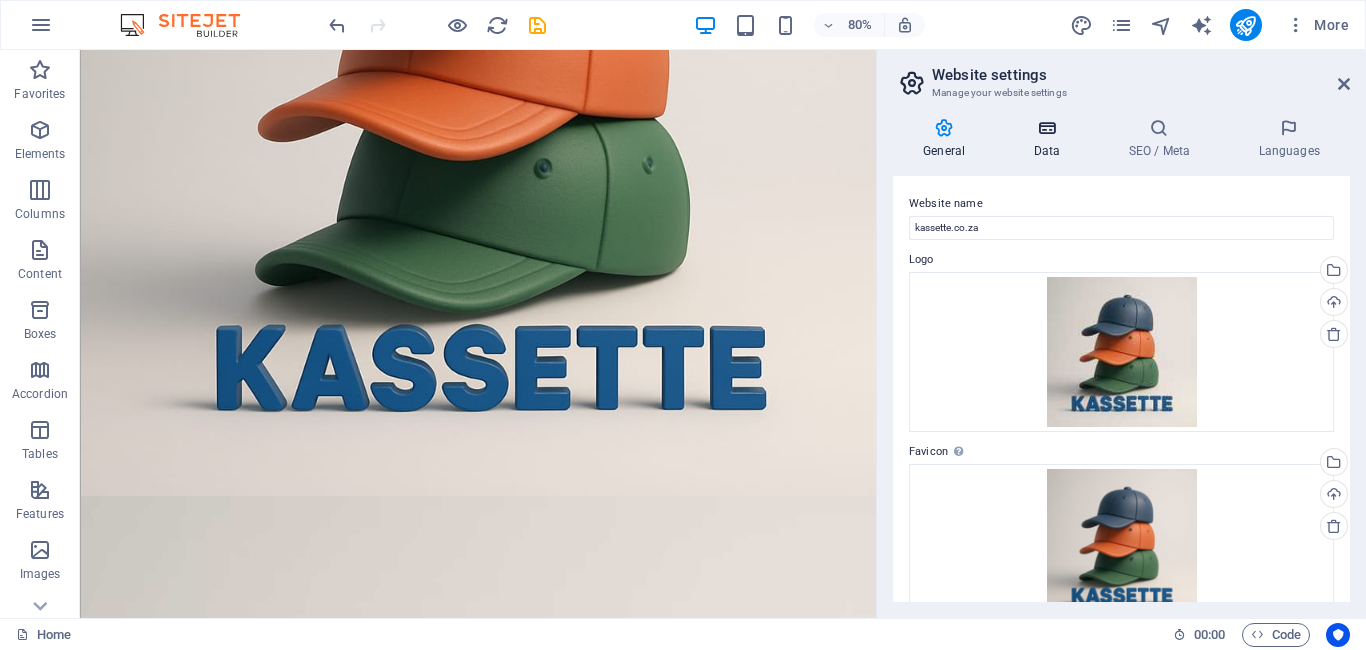 click at bounding box center (1046, 128) 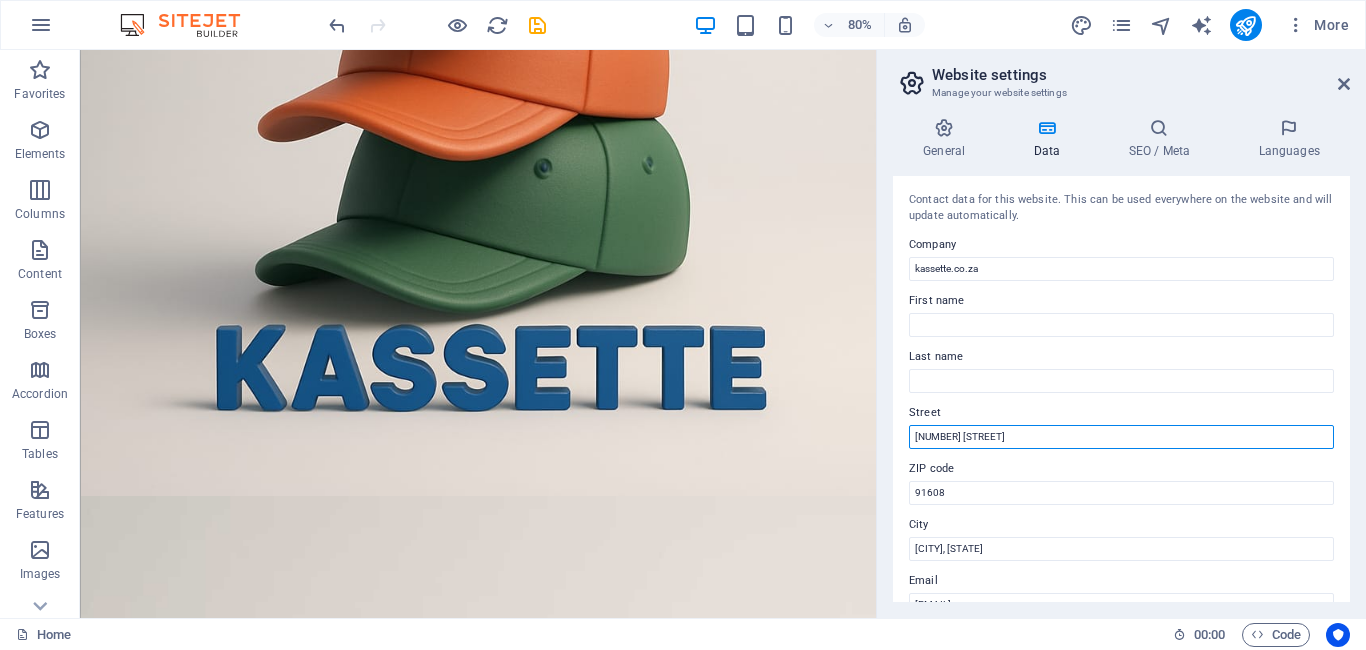 drag, startPoint x: 1038, startPoint y: 433, endPoint x: 889, endPoint y: 433, distance: 149 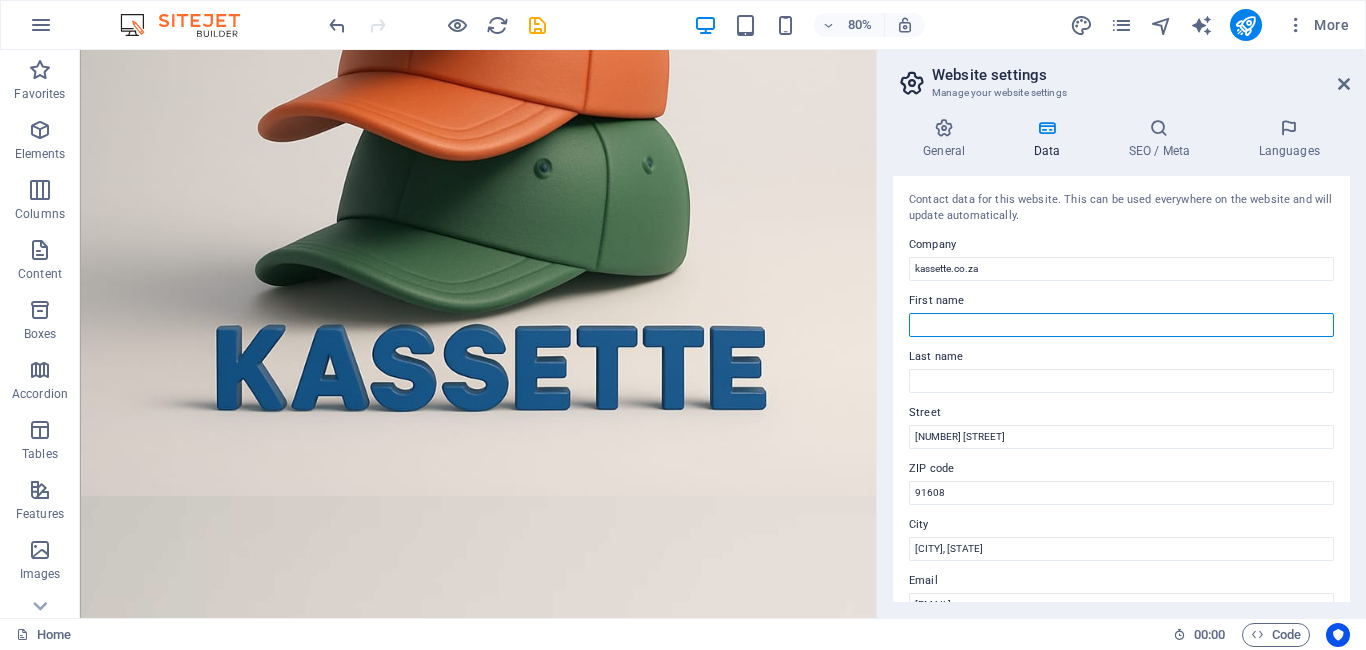 click on "First name" at bounding box center [1121, 325] 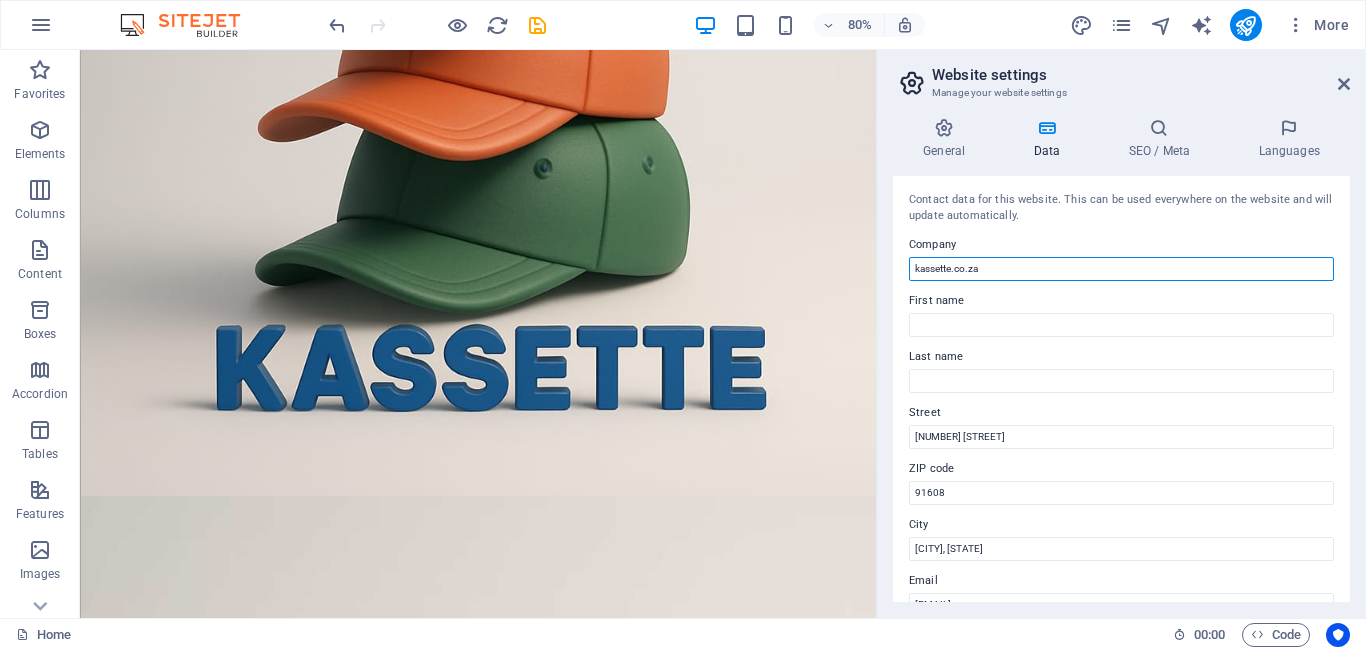 click on "kassette.co.za" at bounding box center (1121, 269) 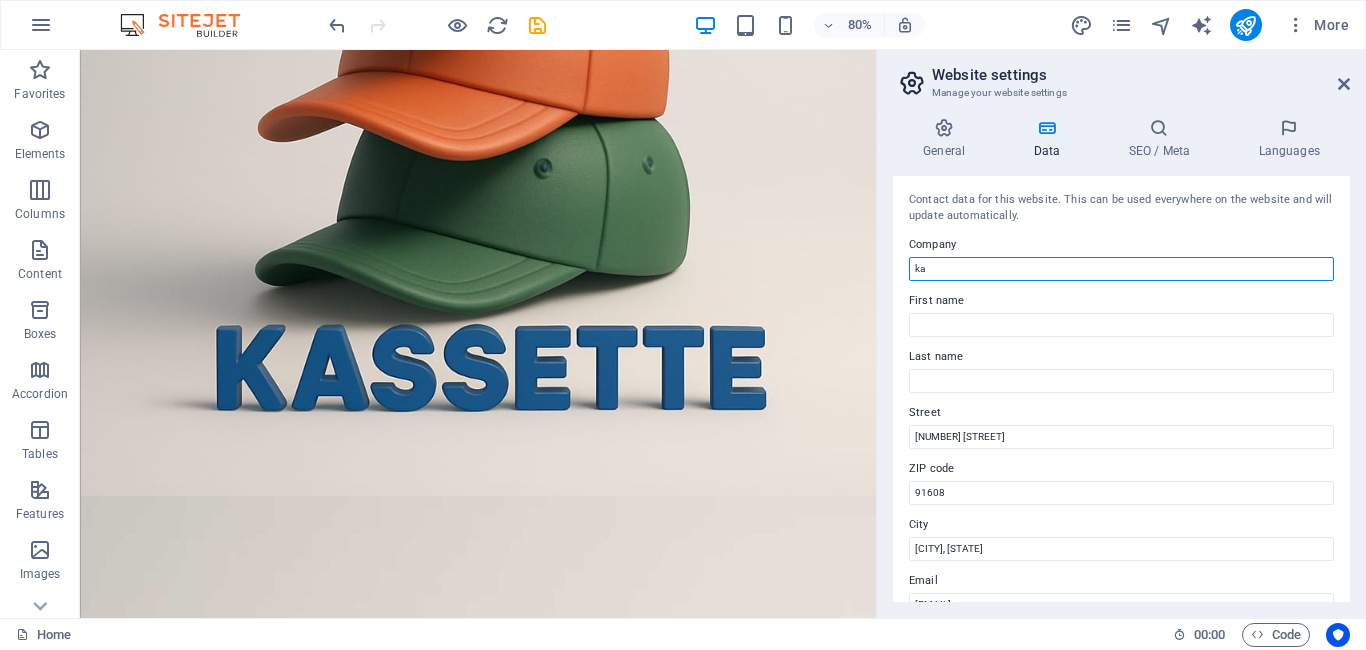 type on "k" 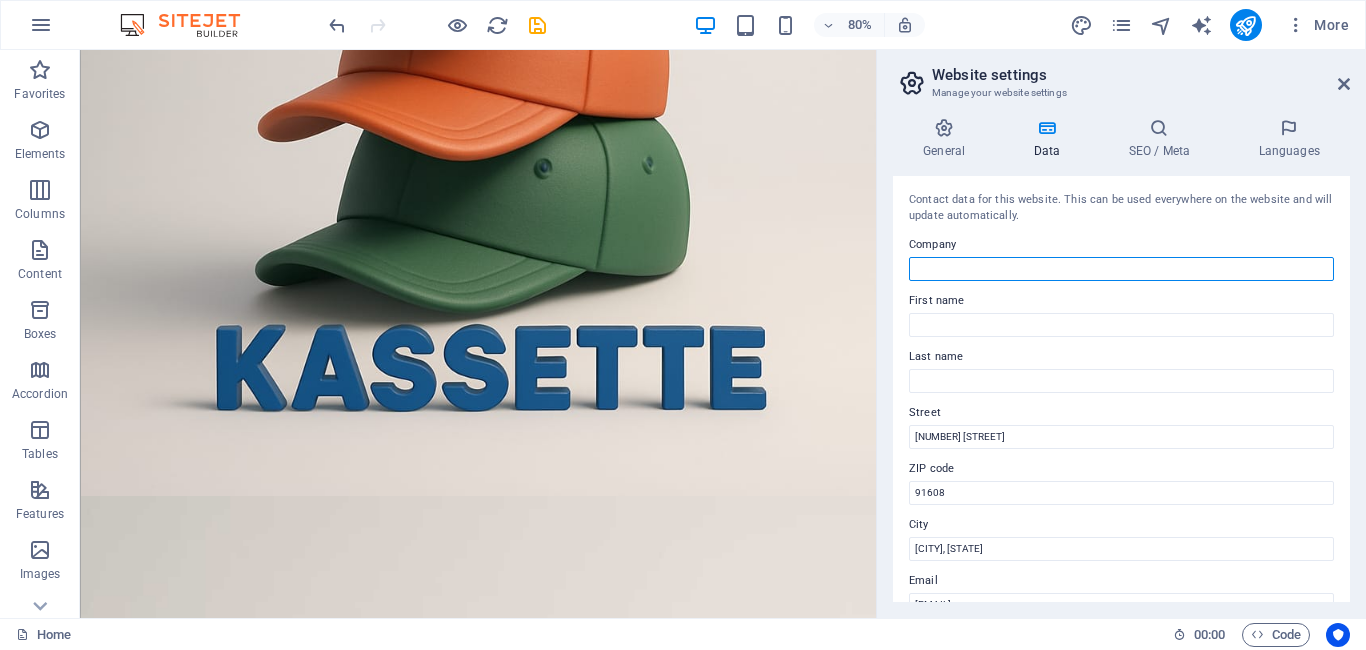 type on "k" 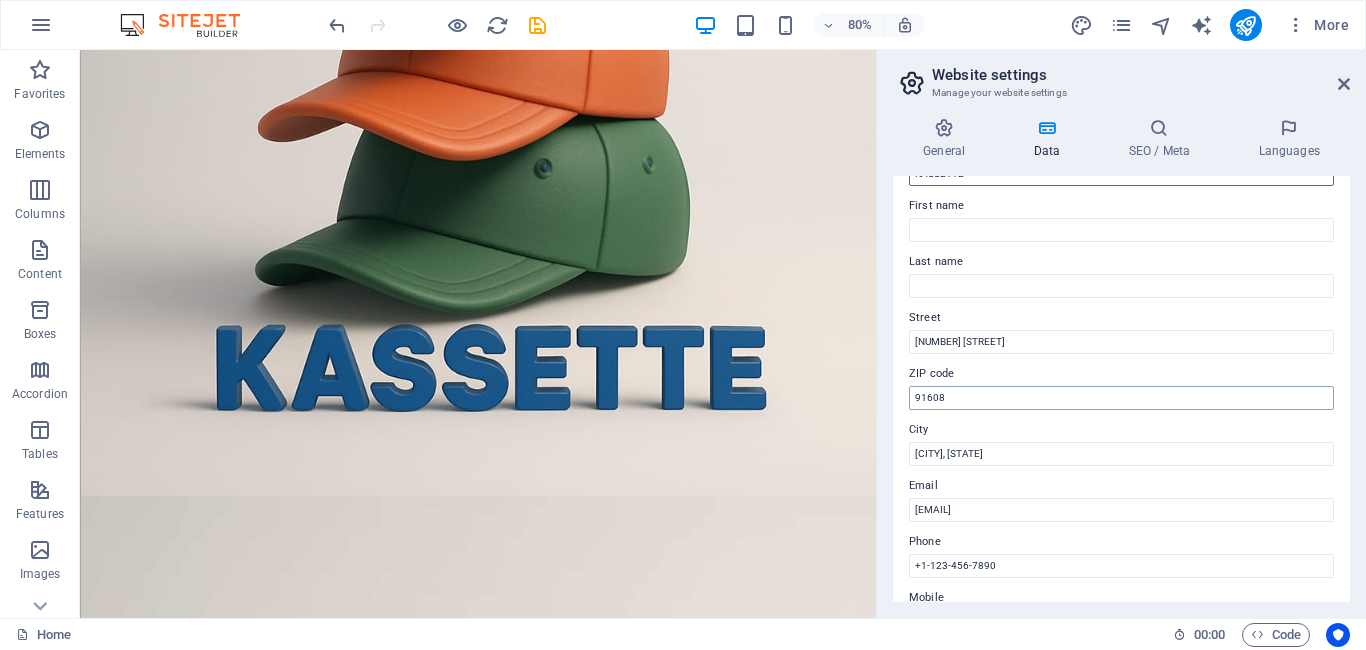 scroll, scrollTop: 100, scrollLeft: 0, axis: vertical 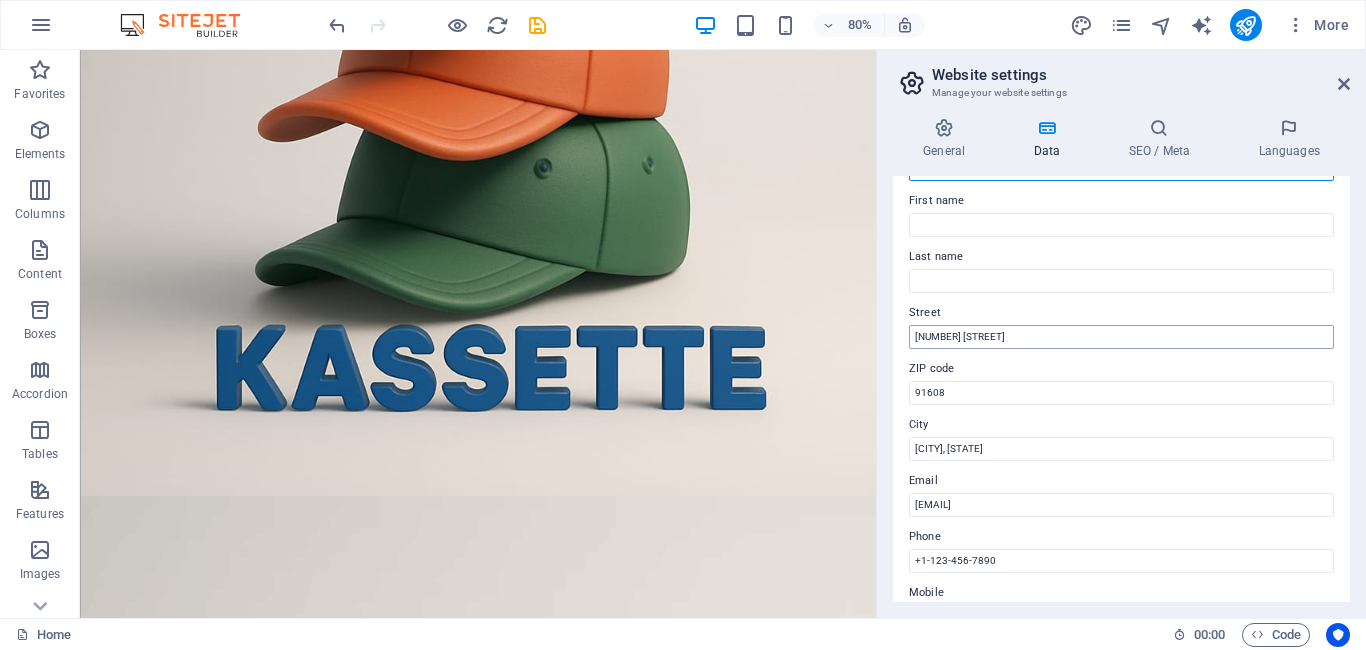 type on "KASSETTE" 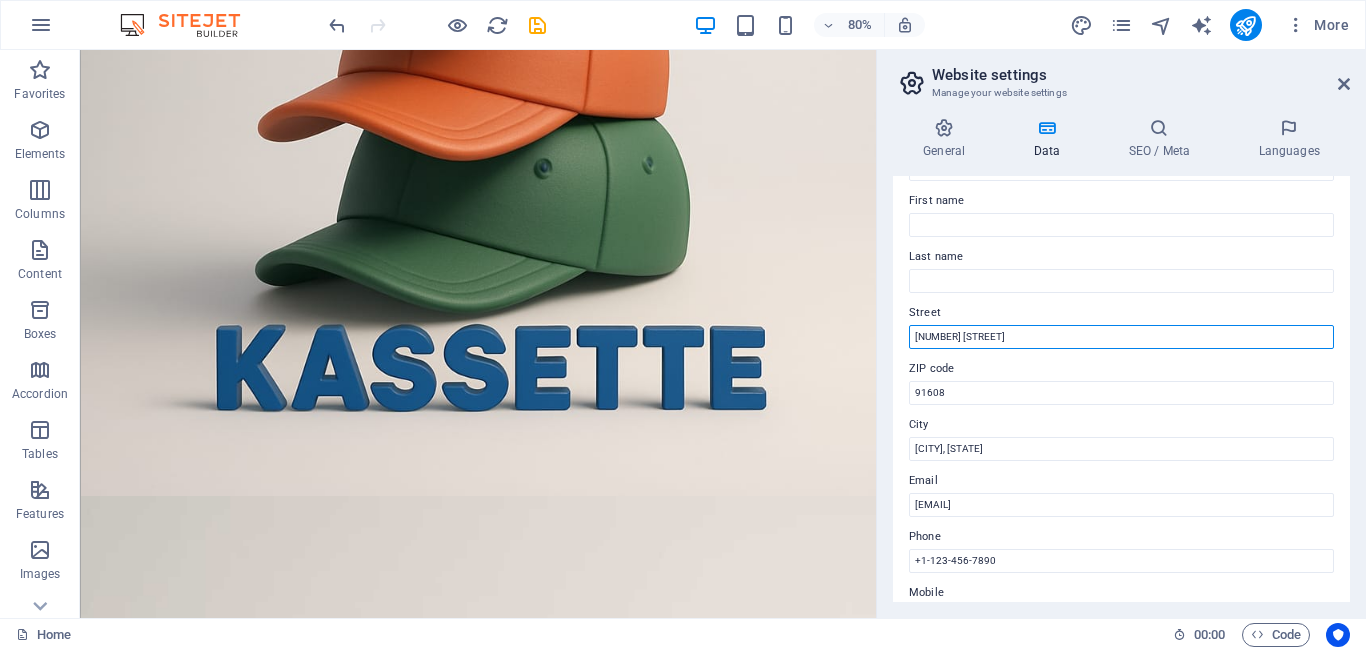 drag, startPoint x: 1028, startPoint y: 335, endPoint x: 893, endPoint y: 349, distance: 135.72398 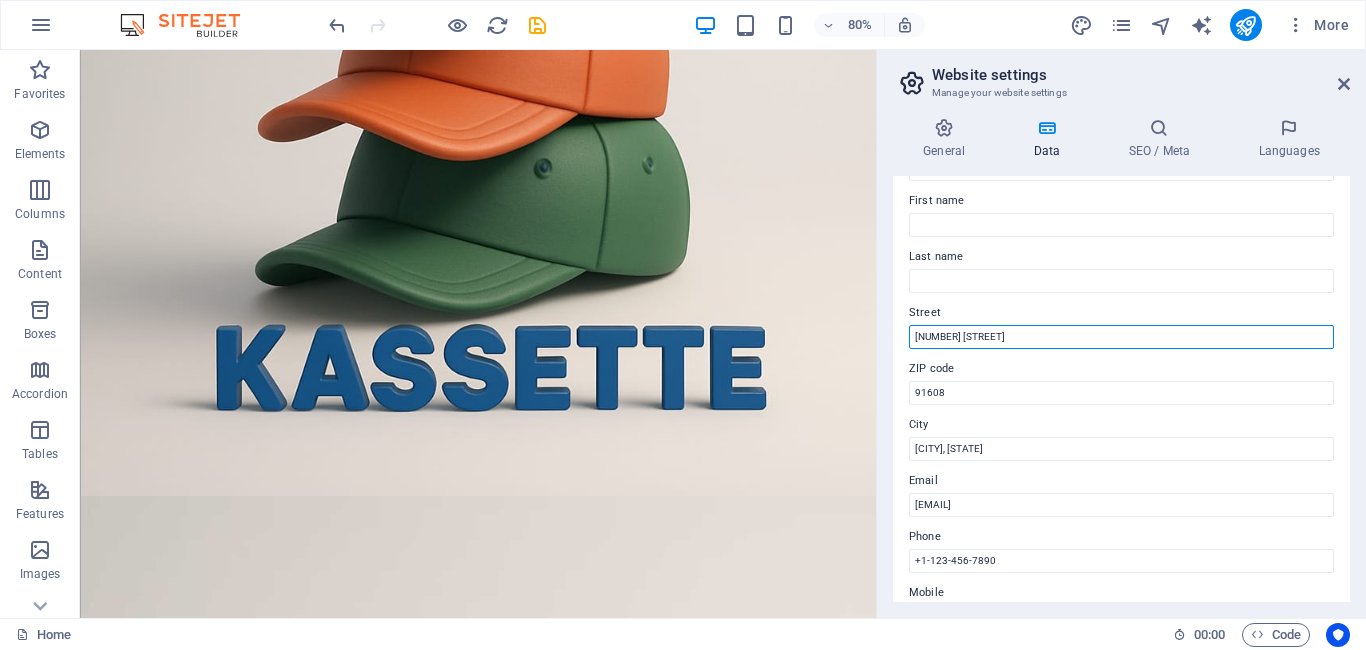 type on "m" 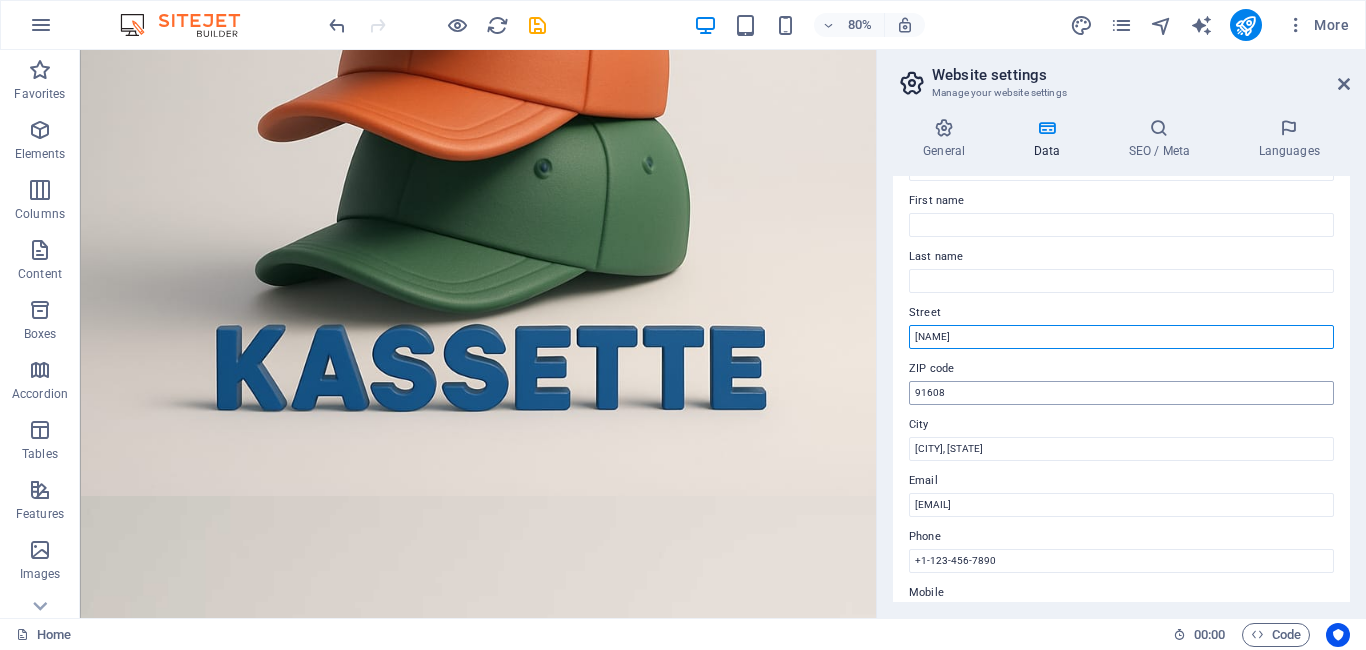 type on "MAHIKENG" 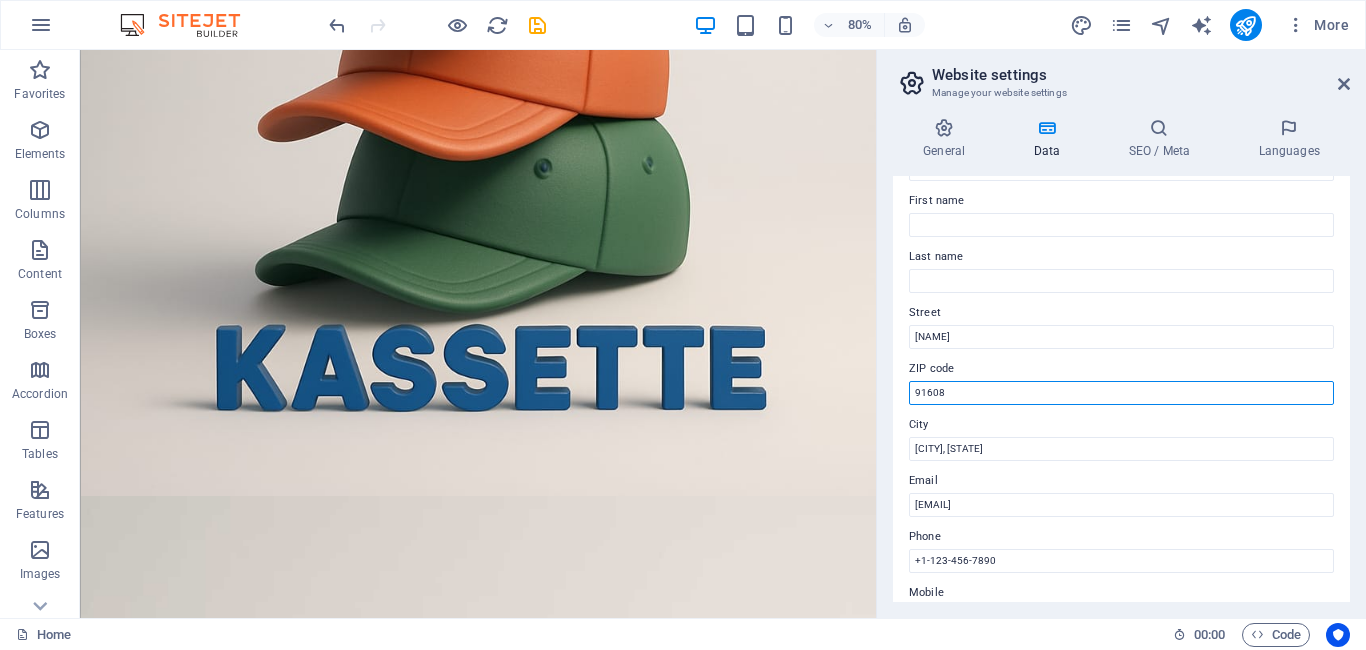 drag, startPoint x: 1036, startPoint y: 439, endPoint x: 1072, endPoint y: 462, distance: 42.72002 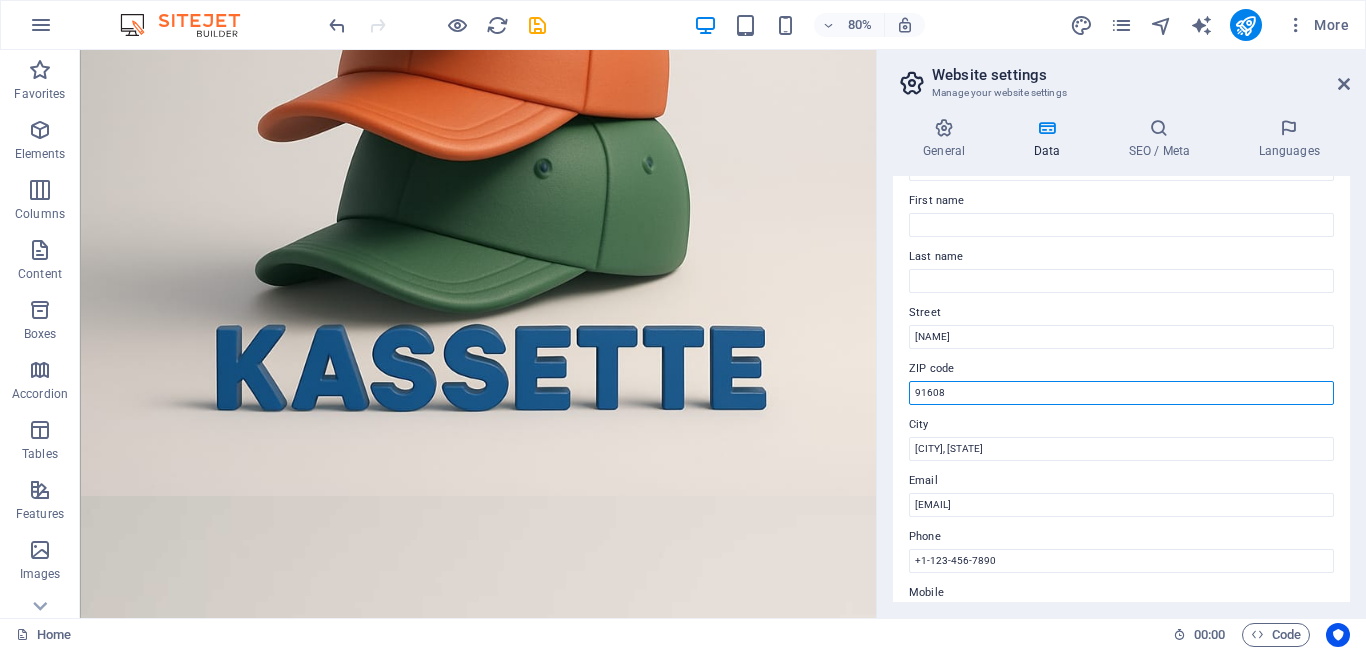 click on "91608" at bounding box center (1121, 393) 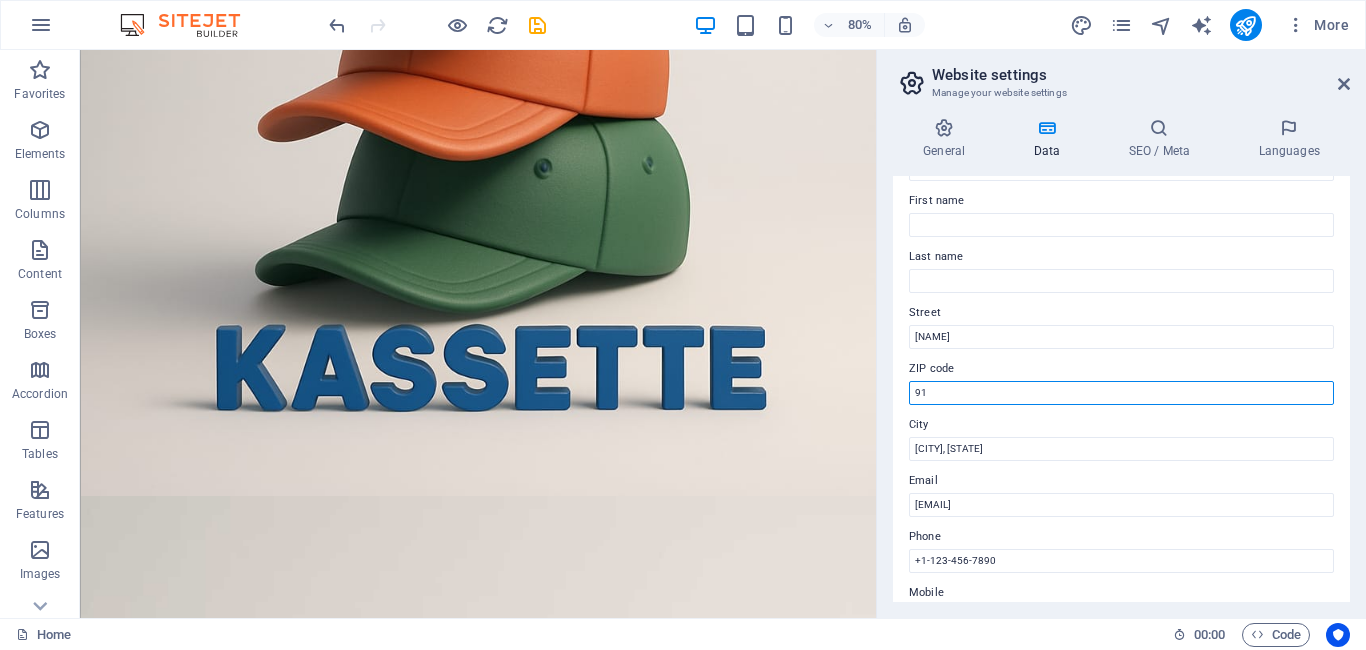 type on "9" 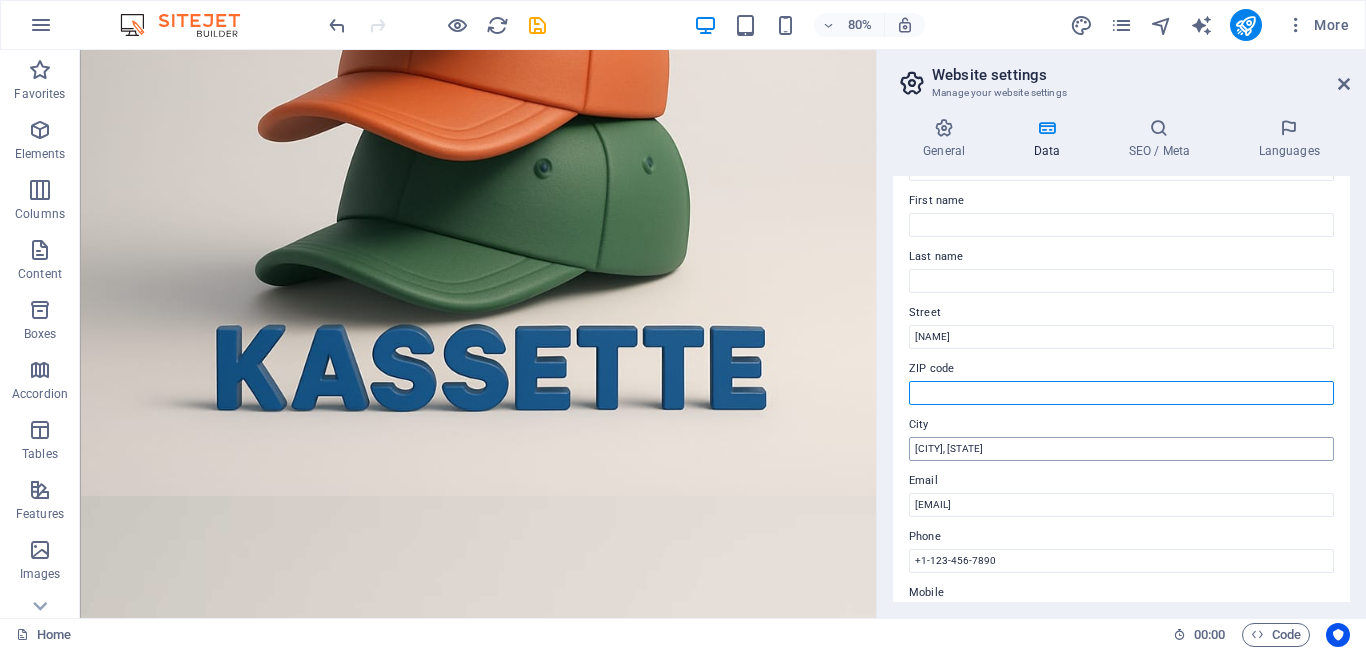 type 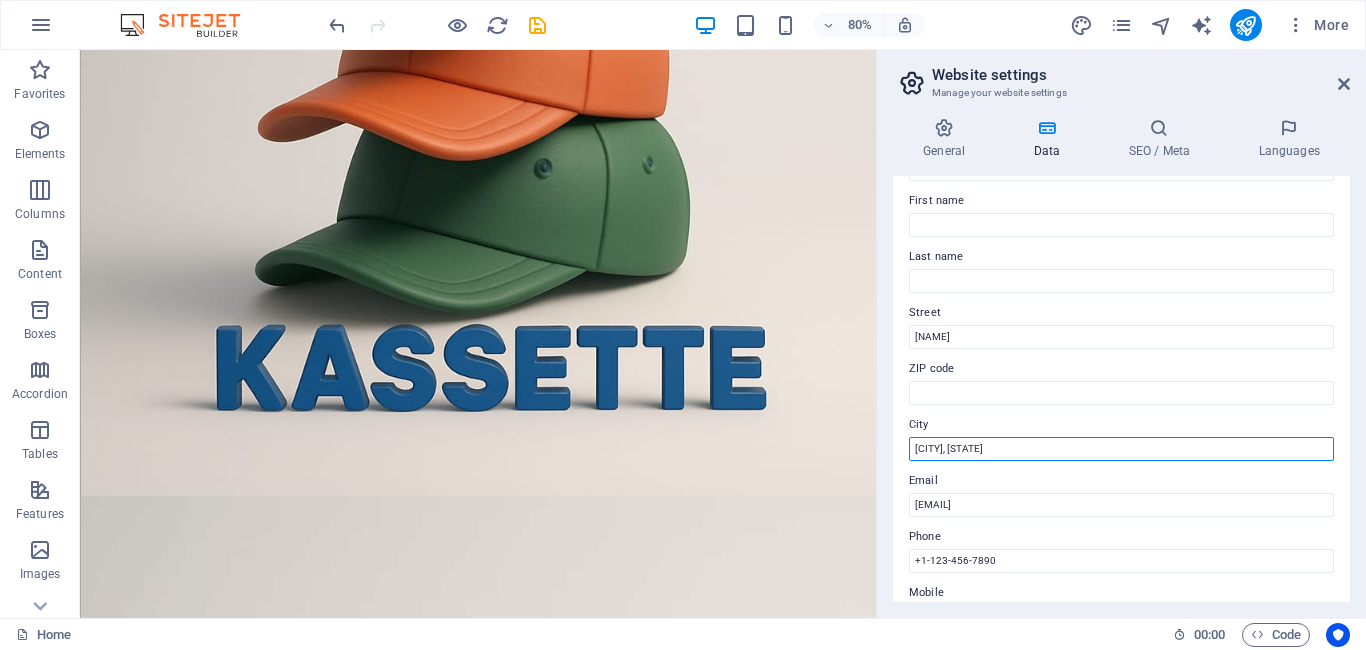 click on "Los Angeles, CA" at bounding box center (1121, 449) 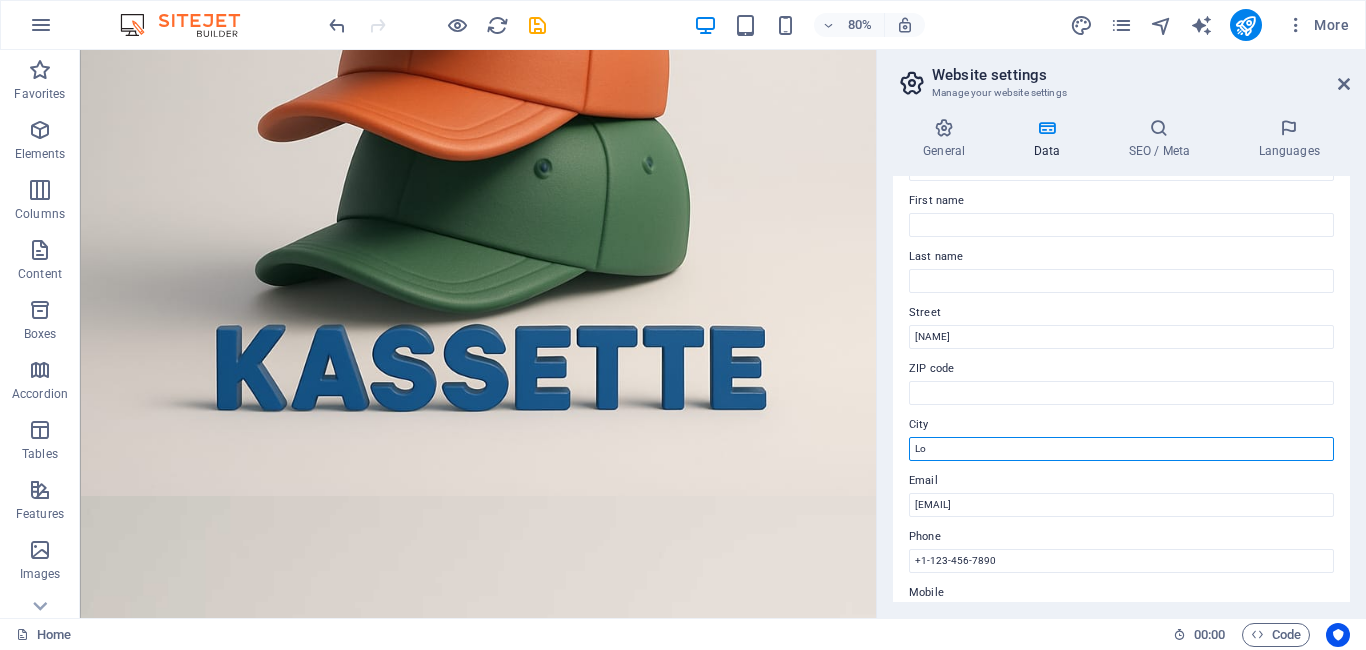 type on "L" 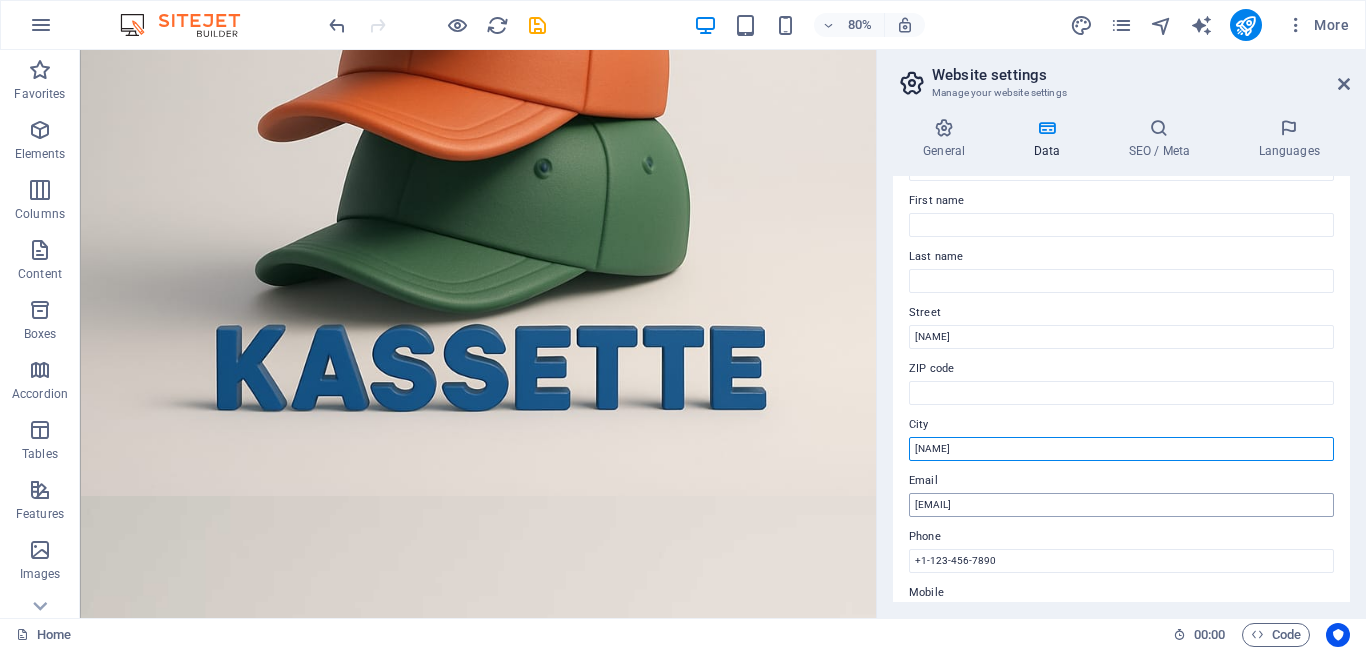 type on "MAHIKENG" 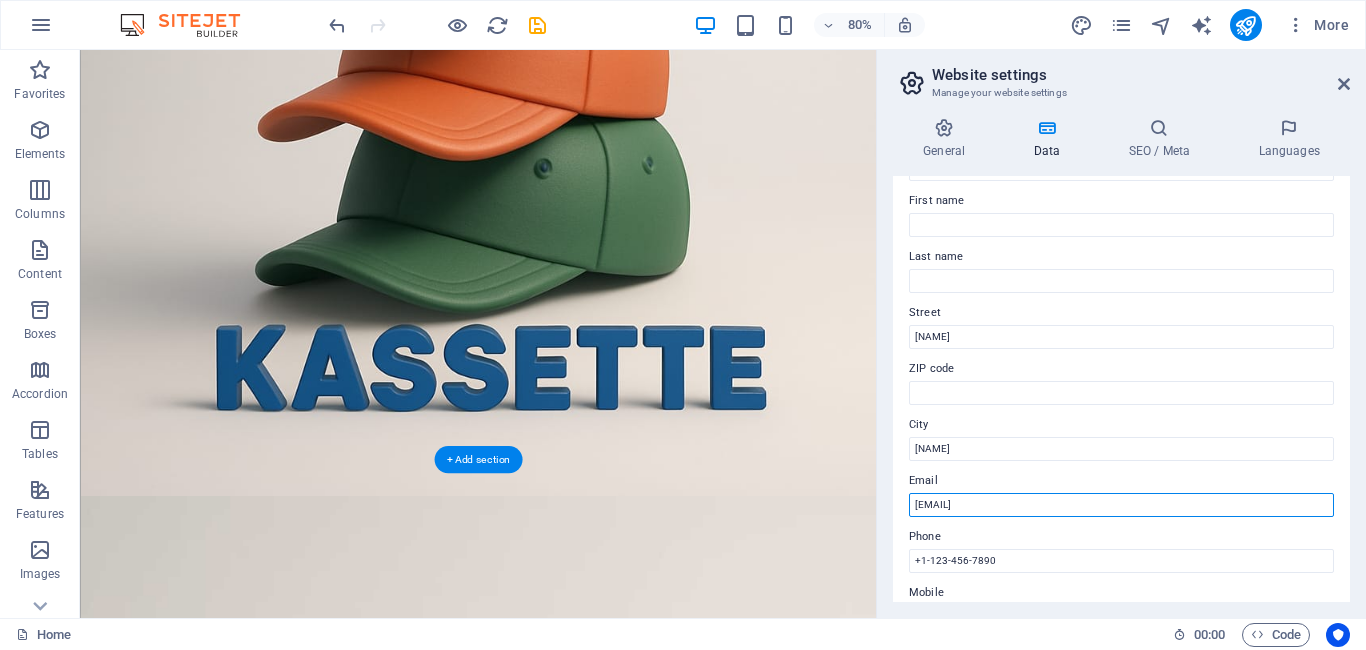 drag, startPoint x: 1231, startPoint y: 555, endPoint x: 1036, endPoint y: 637, distance: 211.5396 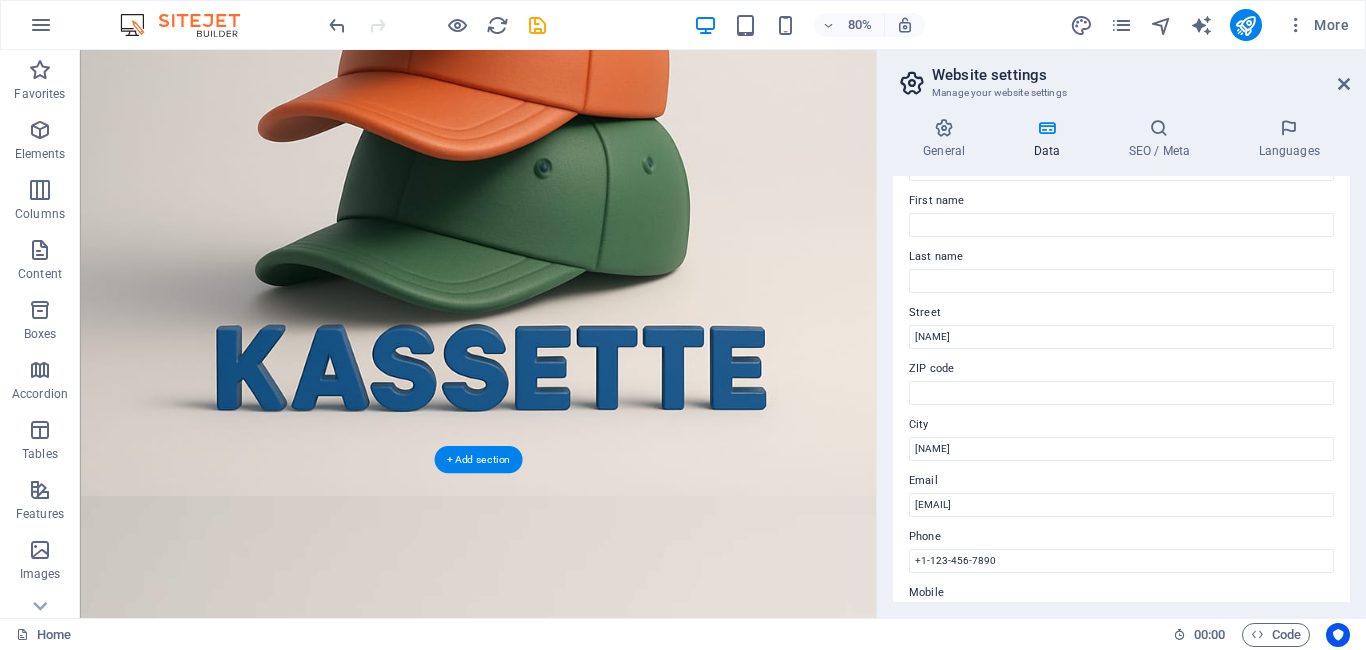 click at bounding box center [577, 1058] 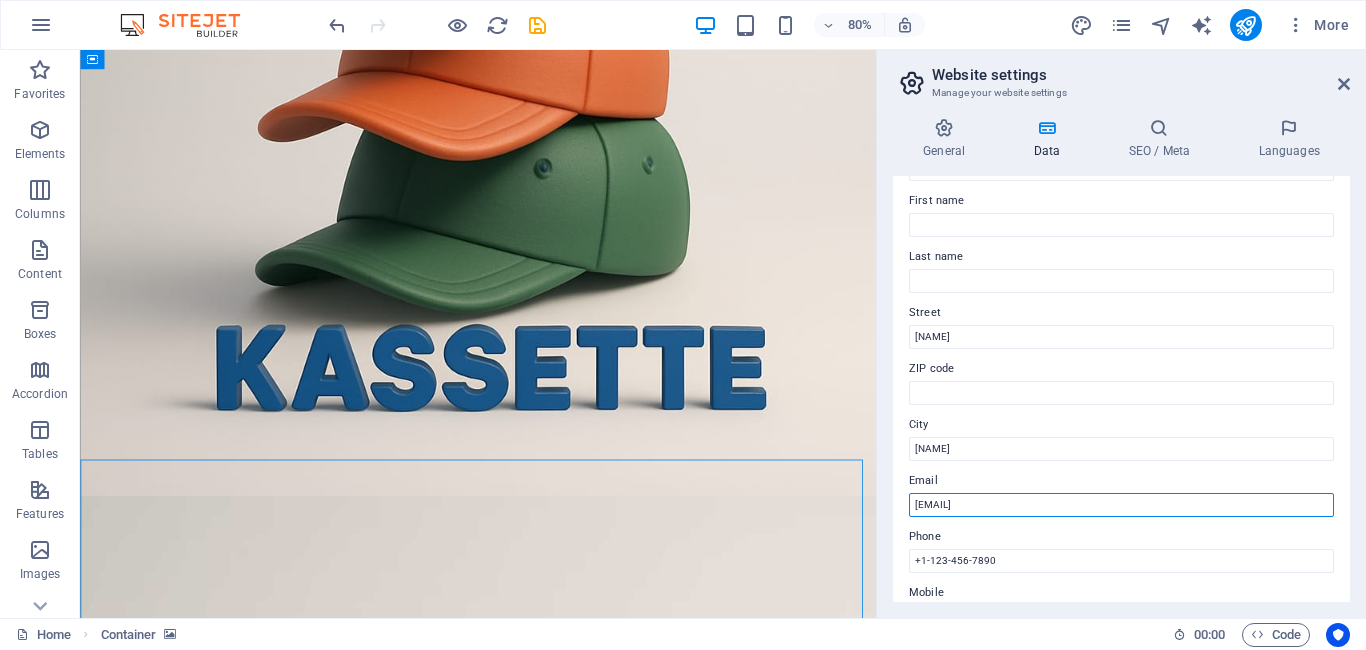 click on "17dba48e4d6ef26983cab191951b20@cpanel.local" at bounding box center [1121, 505] 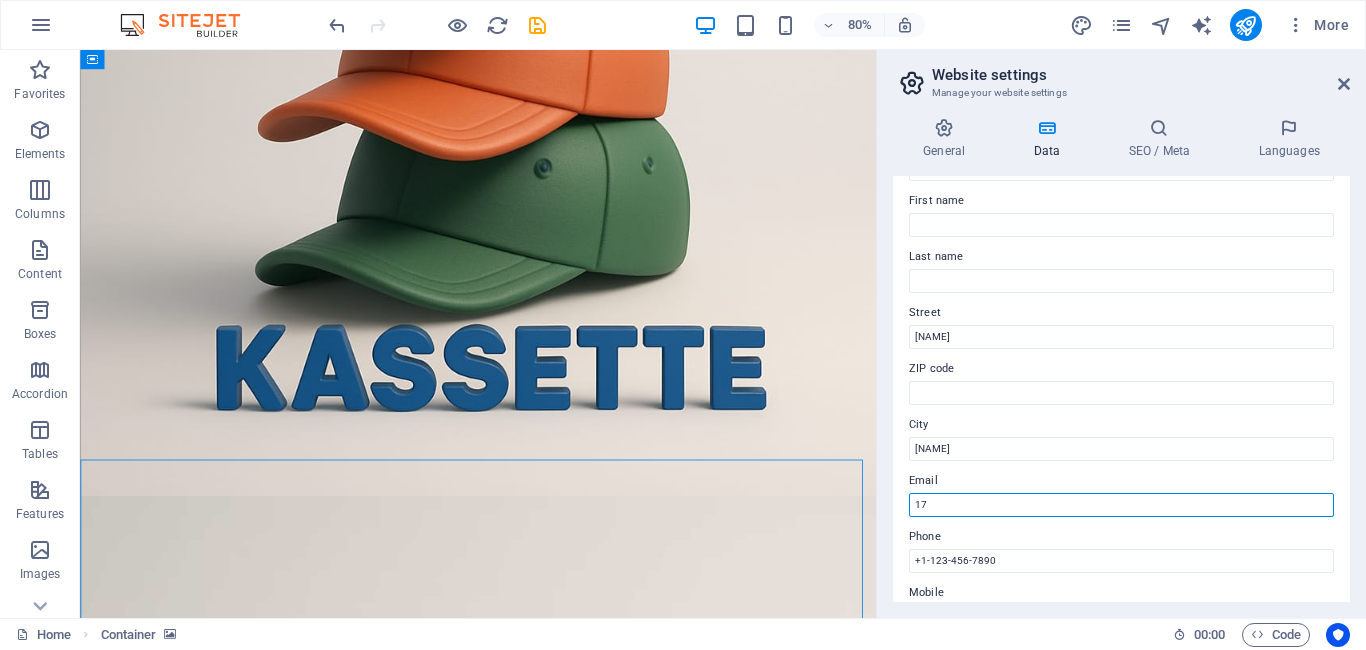 type on "1" 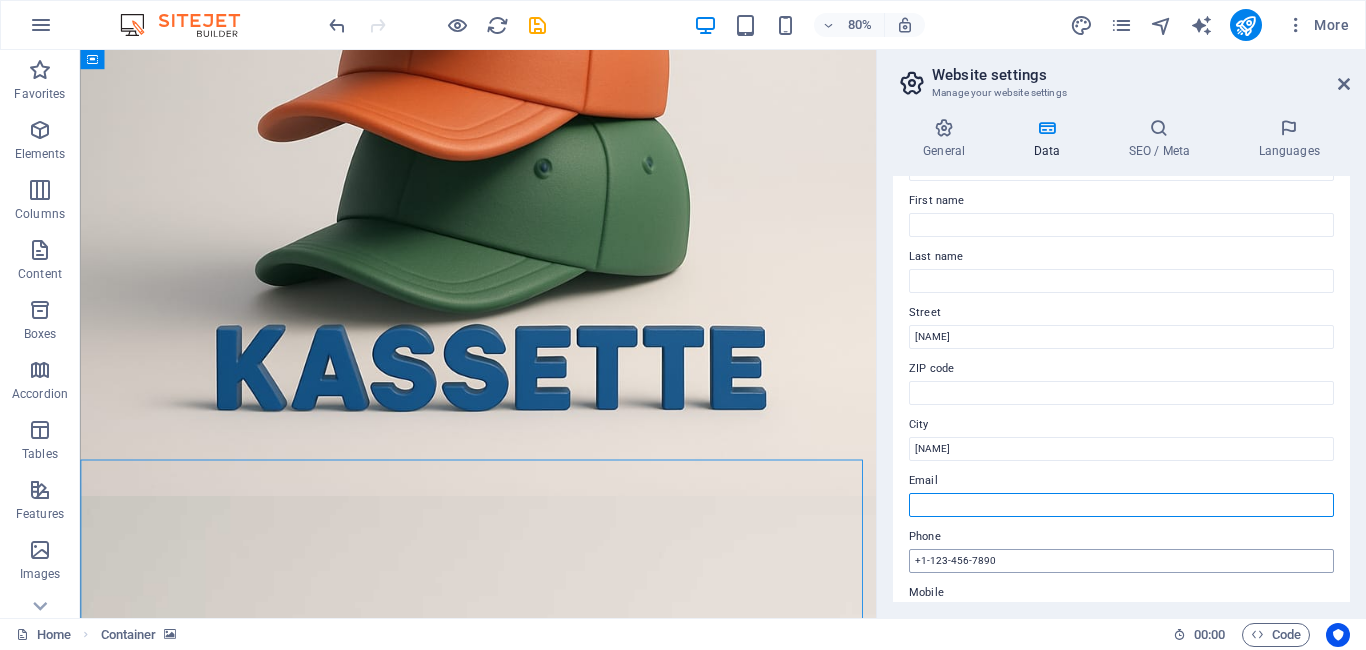 type 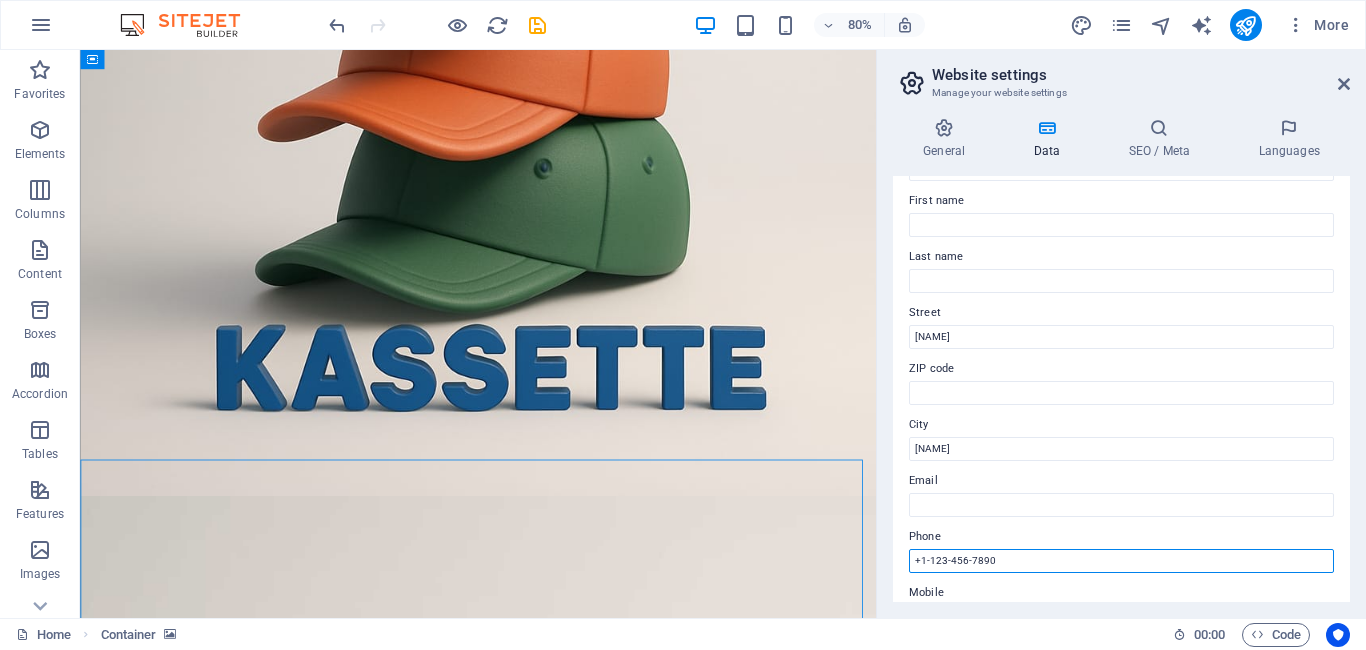 click on "+1-123-456-7890" at bounding box center (1121, 561) 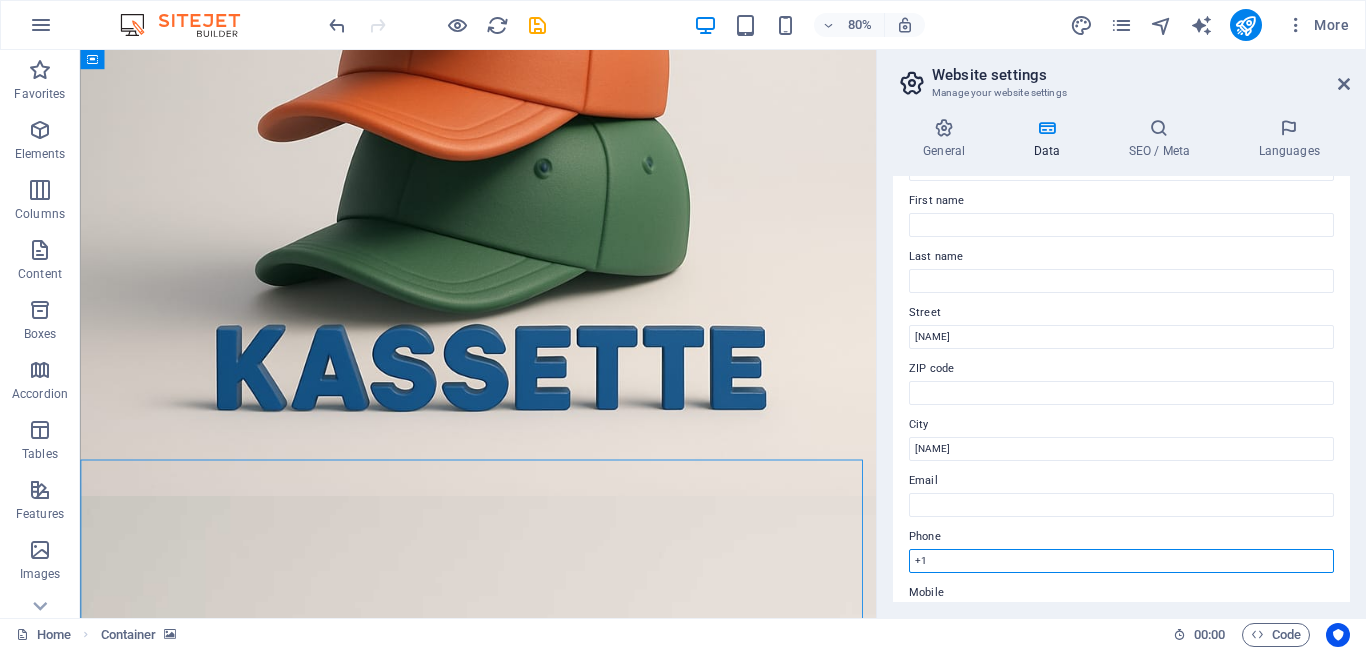 type on "+" 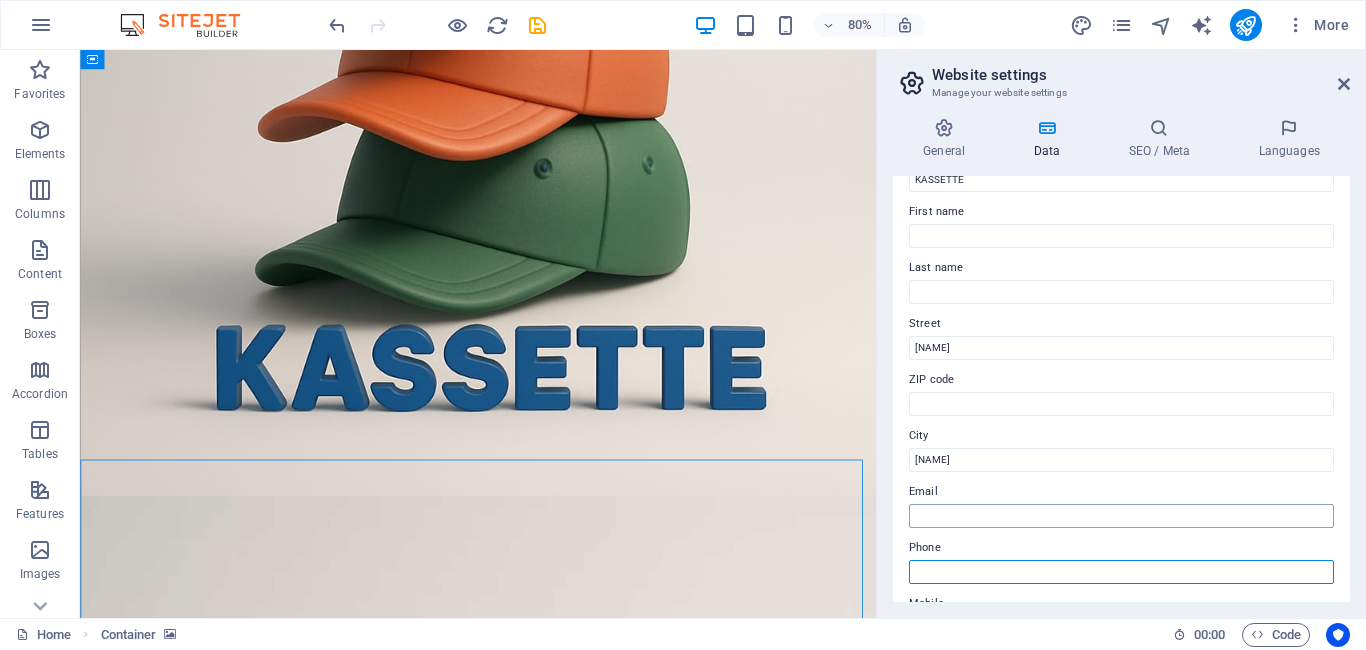 scroll, scrollTop: 0, scrollLeft: 0, axis: both 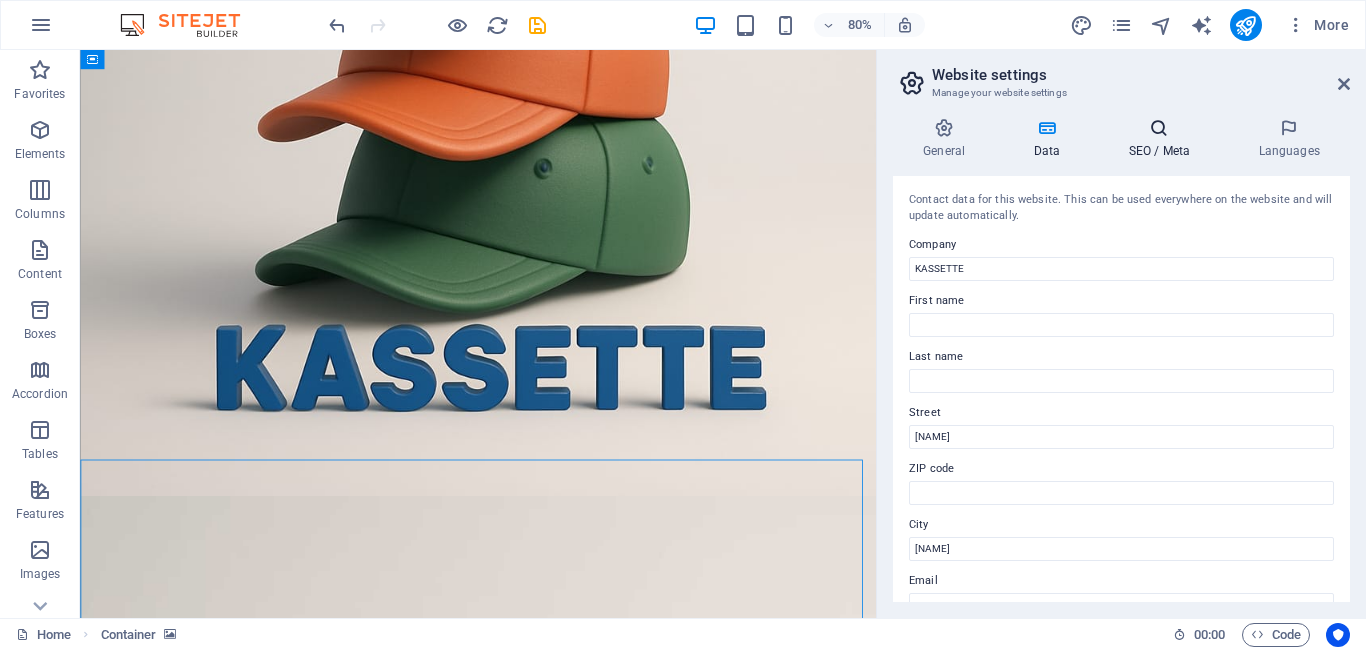 type 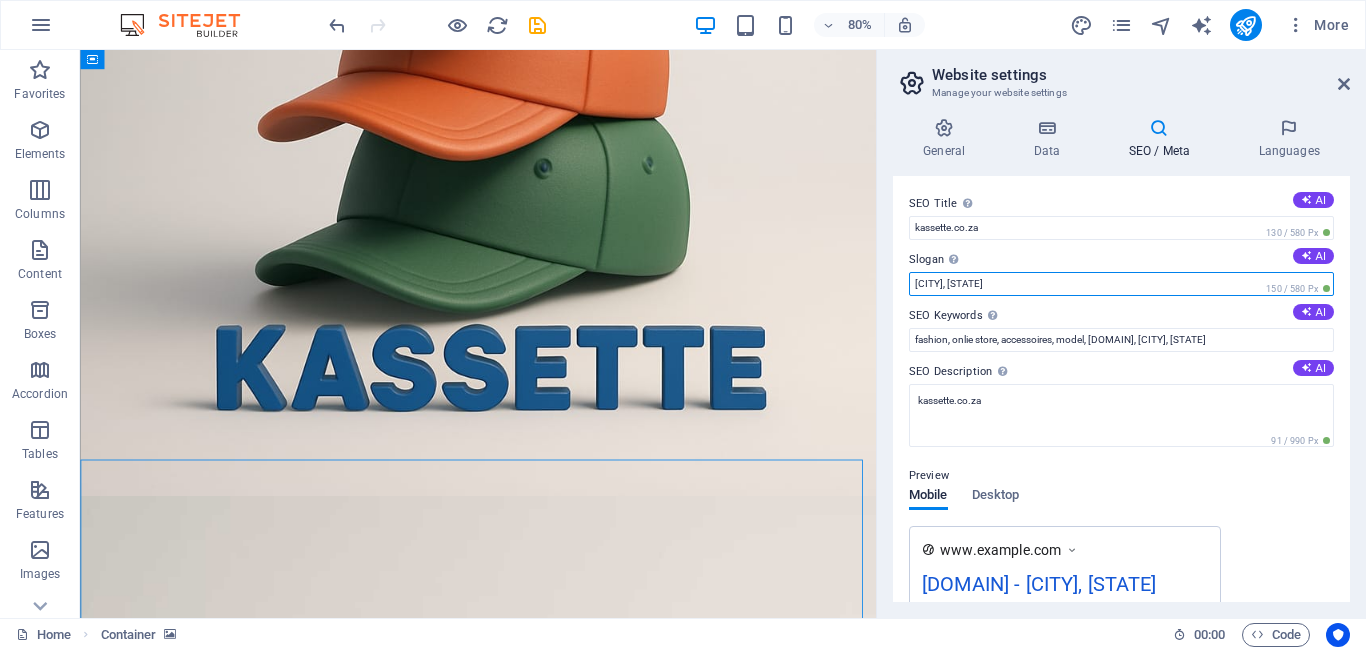 drag, startPoint x: 1000, startPoint y: 280, endPoint x: 896, endPoint y: 281, distance: 104.00481 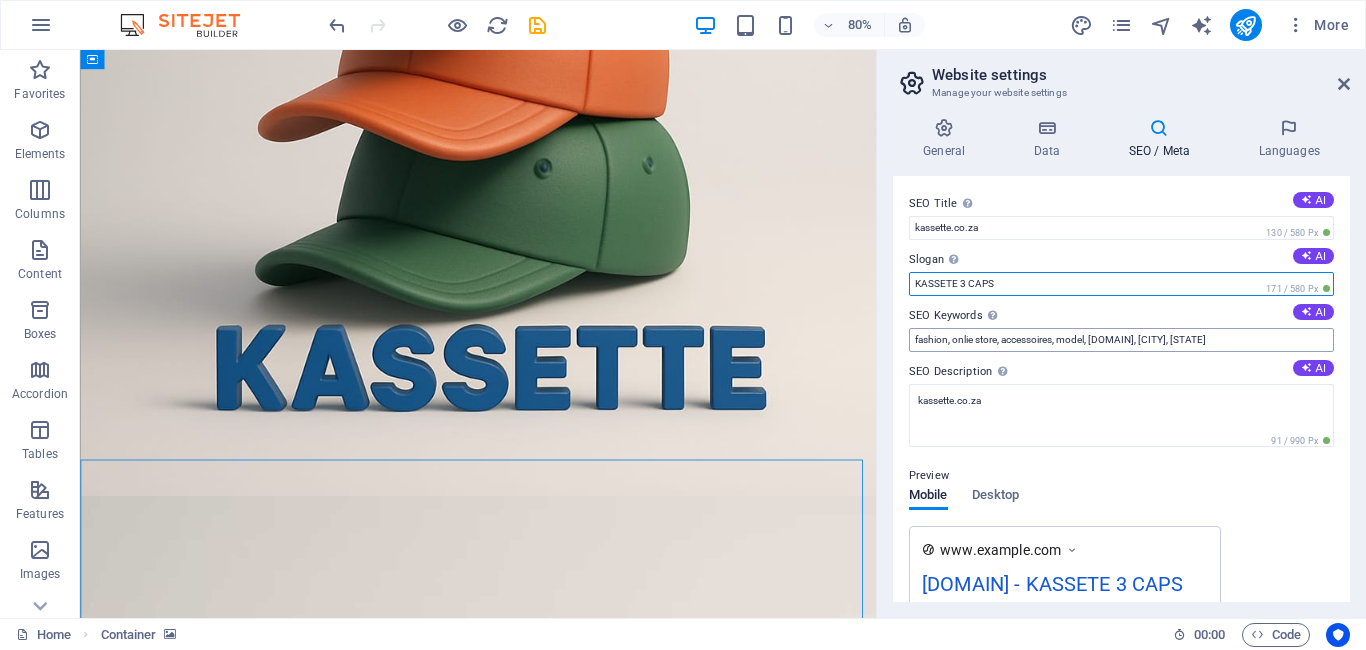 type on "KASSETE 3 CAPS" 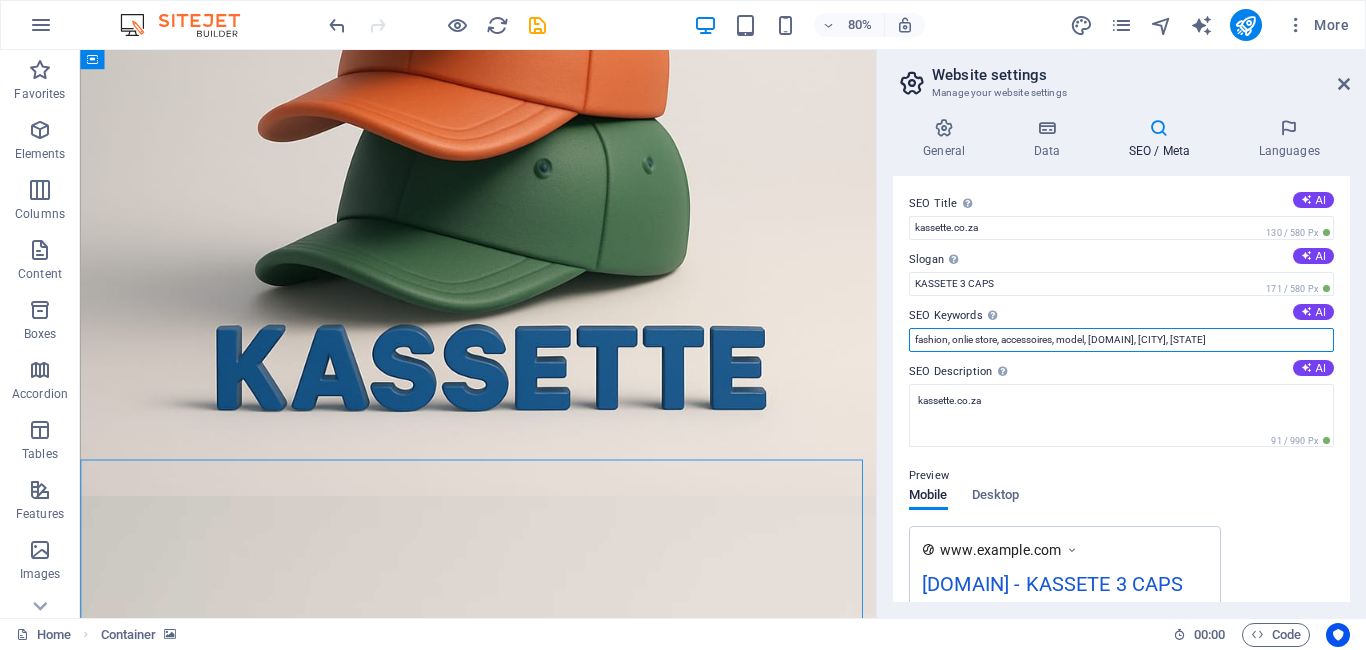 click on "fashion, onlie store, accessoires, model, kassette.co.za, Los Angeles, CA" at bounding box center [1121, 340] 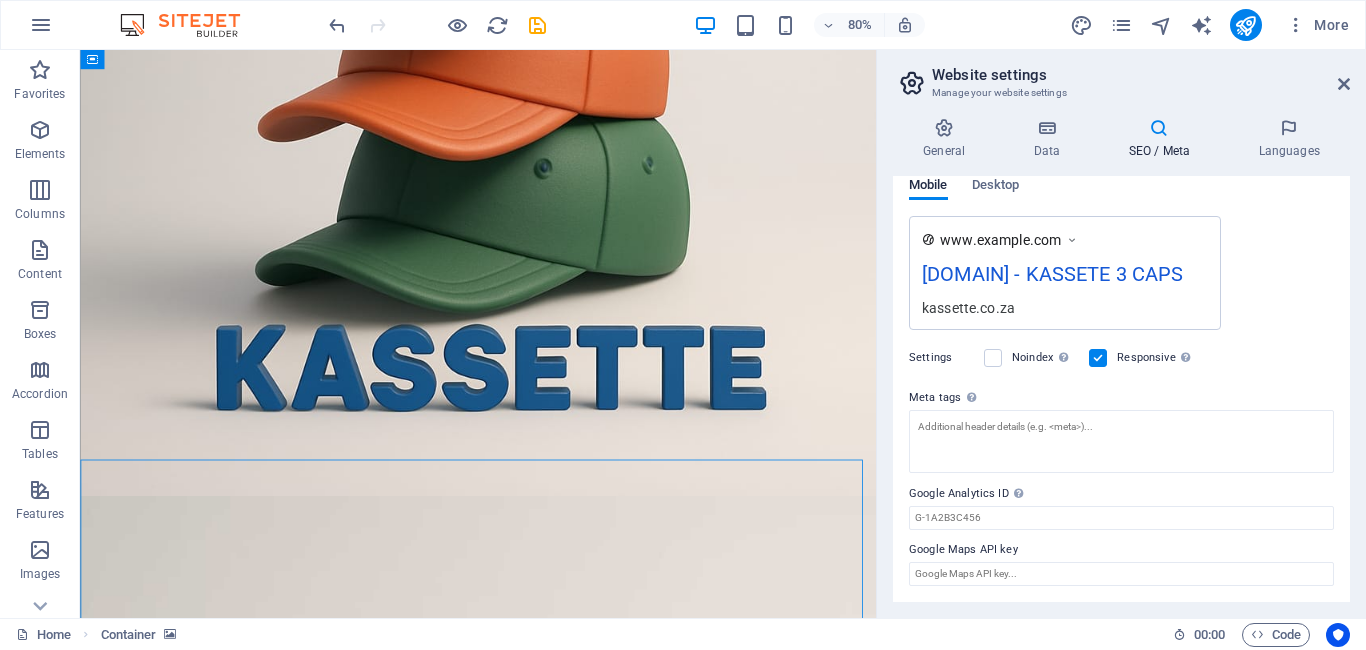 scroll, scrollTop: 338, scrollLeft: 0, axis: vertical 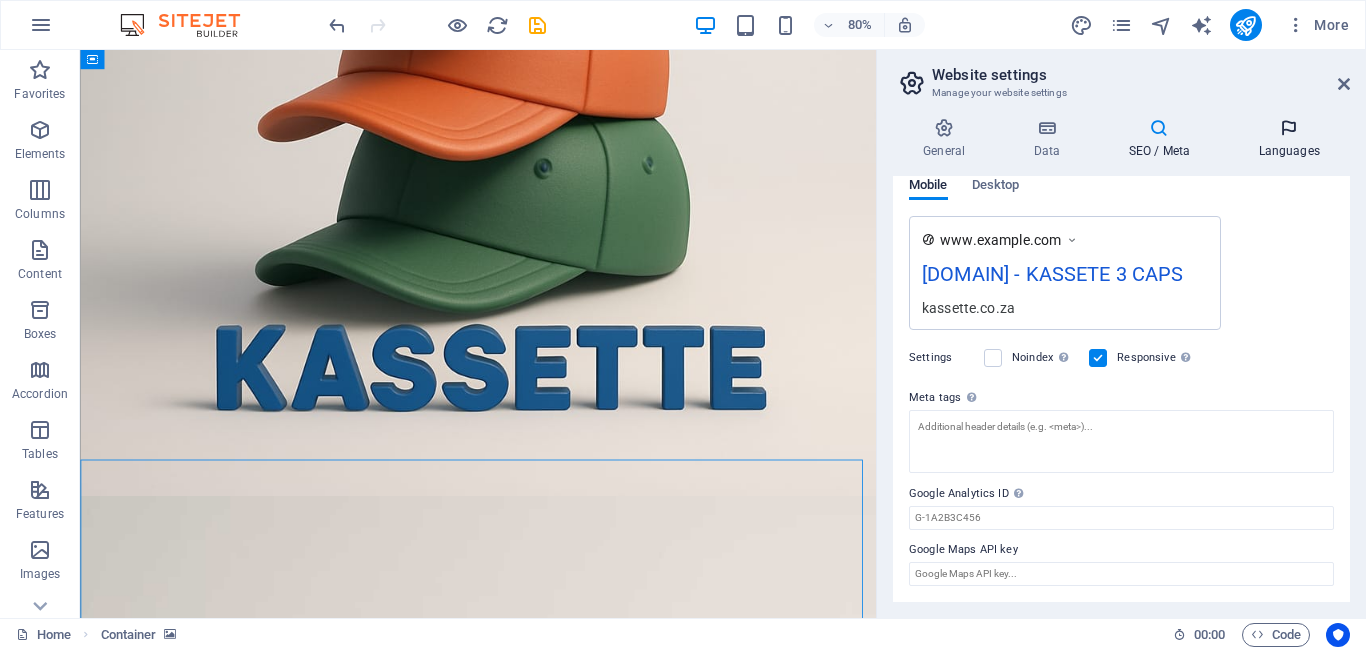 type on "fashion, onlie store, accessoires, model, kassette.co.za" 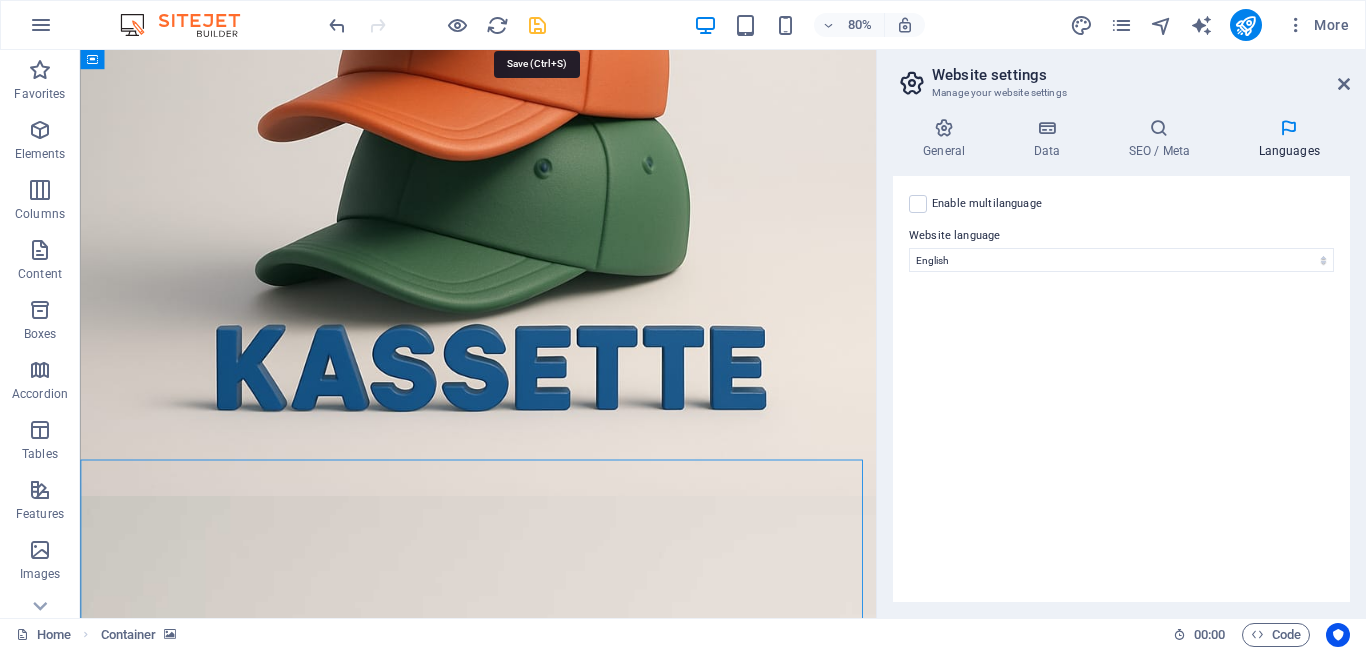 click at bounding box center (537, 25) 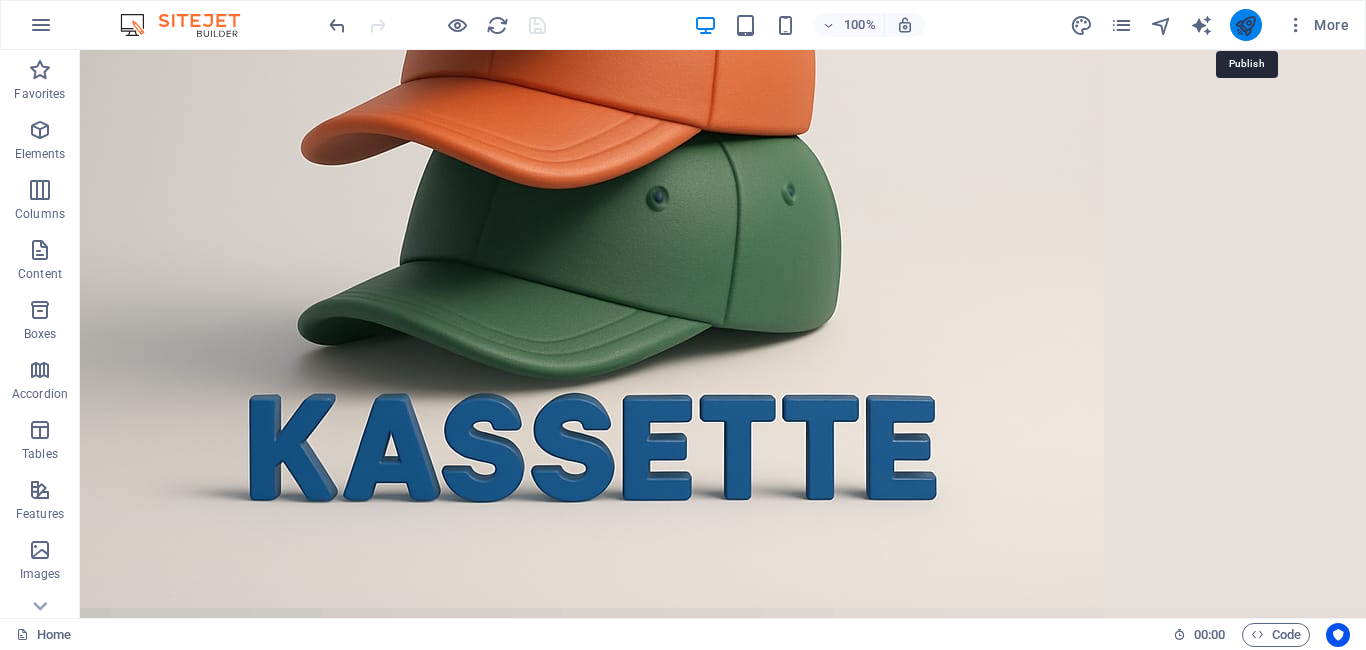 click at bounding box center [1245, 25] 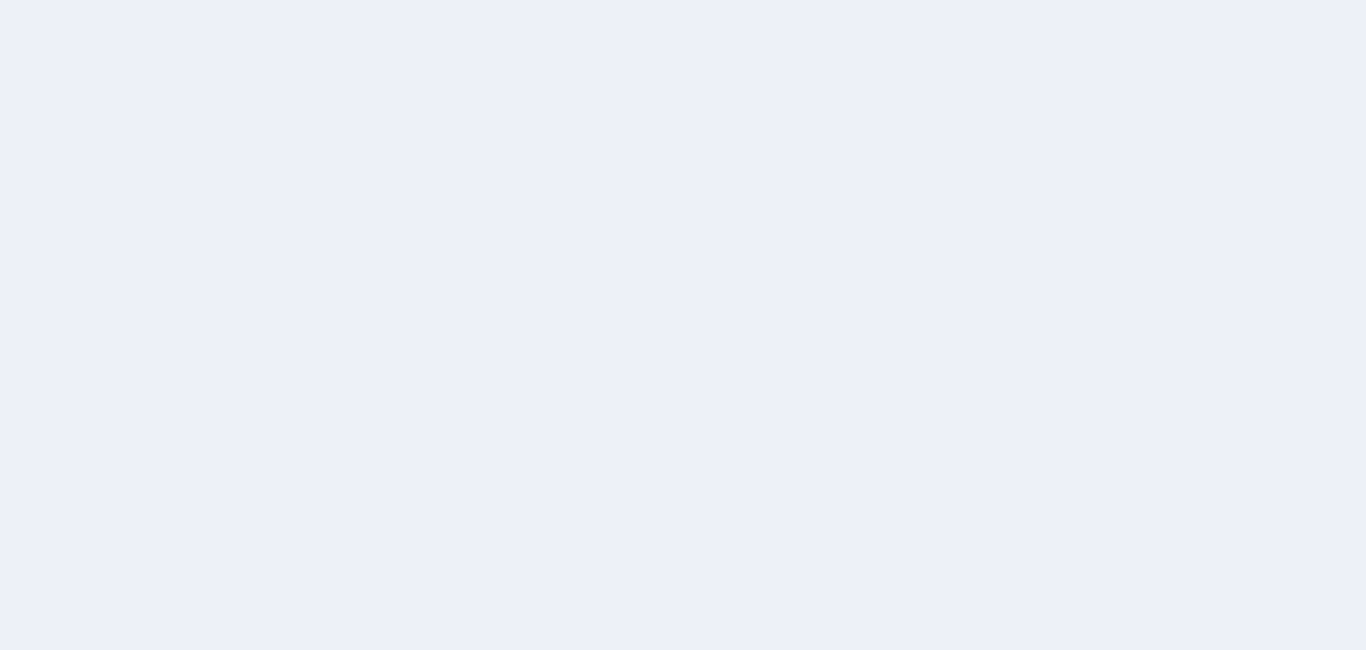 scroll, scrollTop: 0, scrollLeft: 0, axis: both 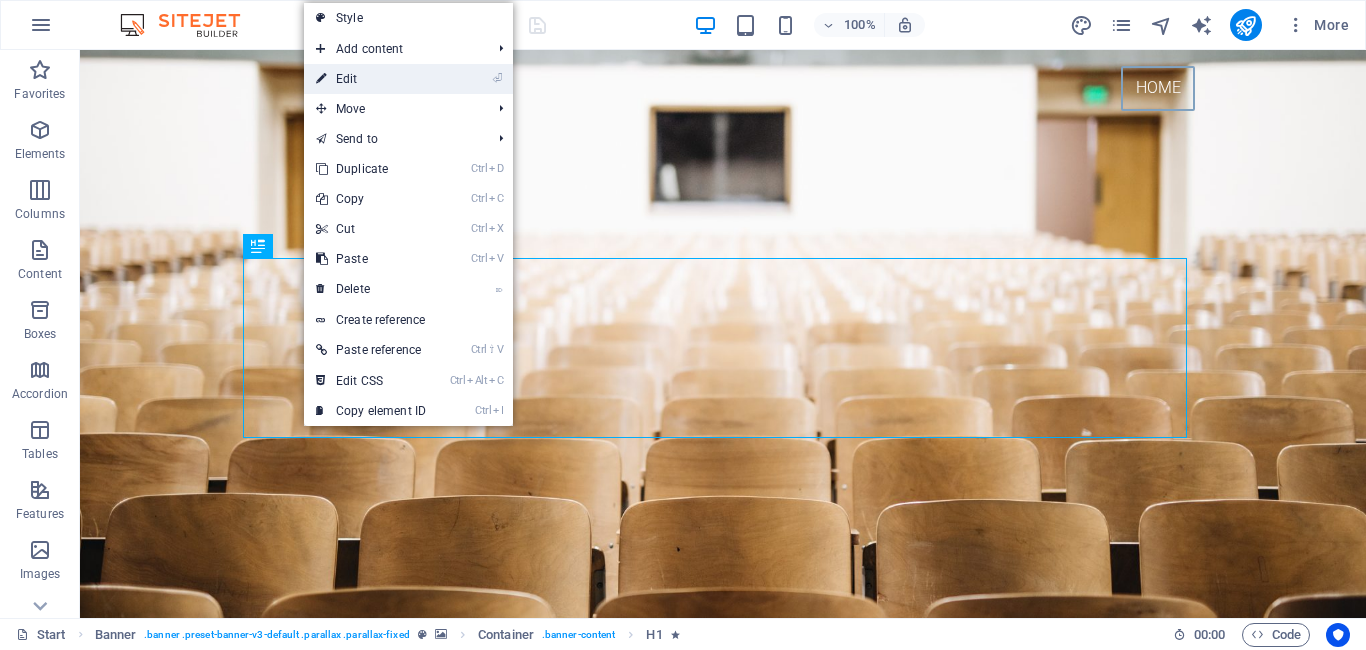 click on "⏎  Edit" at bounding box center [371, 79] 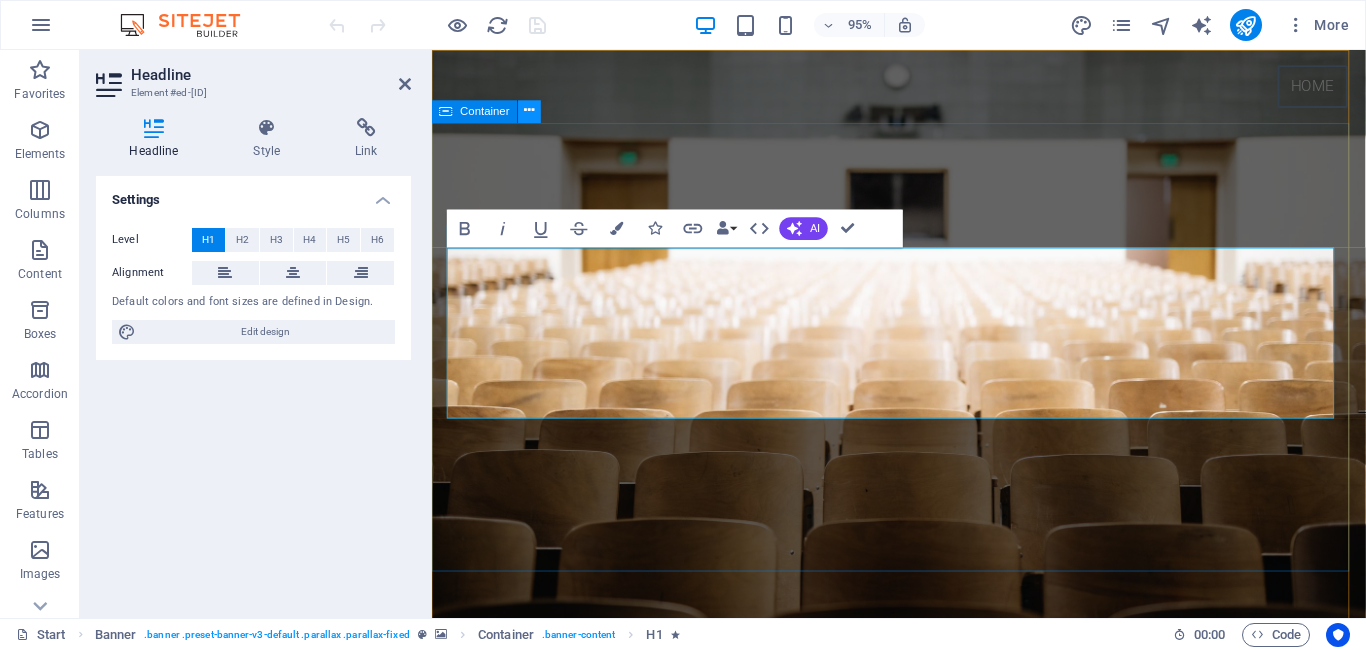 click at bounding box center (529, 111) 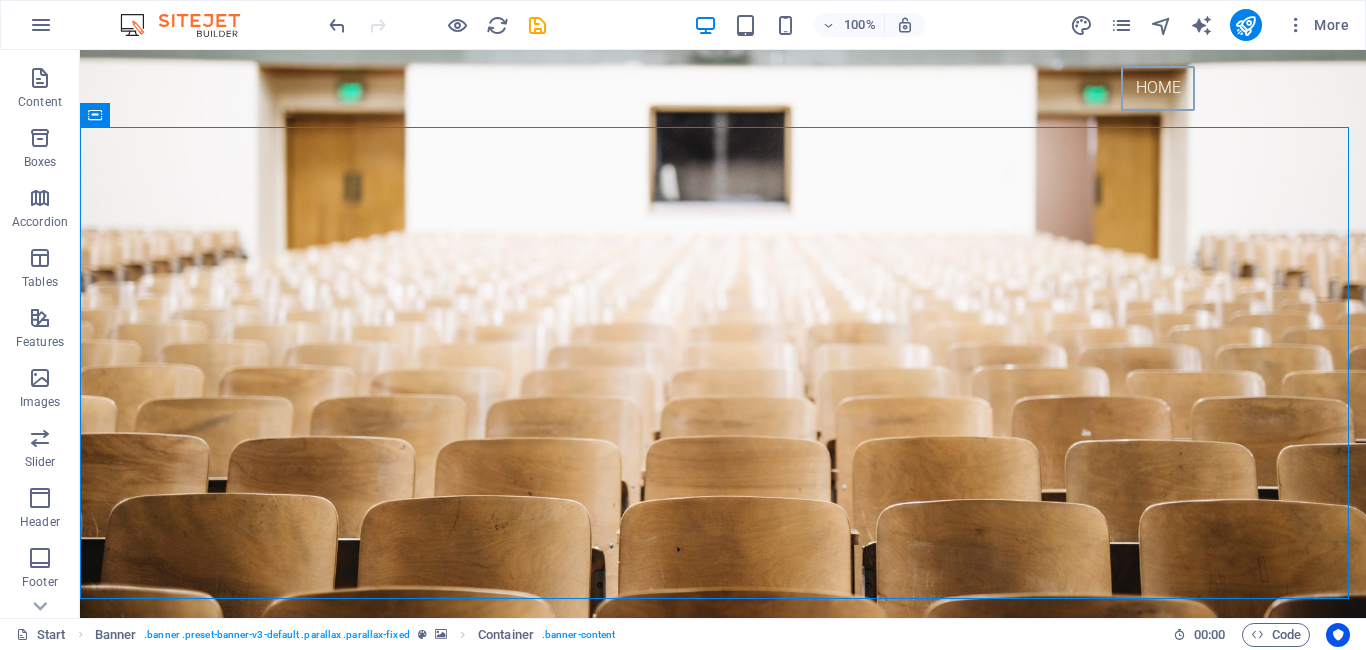 scroll, scrollTop: 200, scrollLeft: 0, axis: vertical 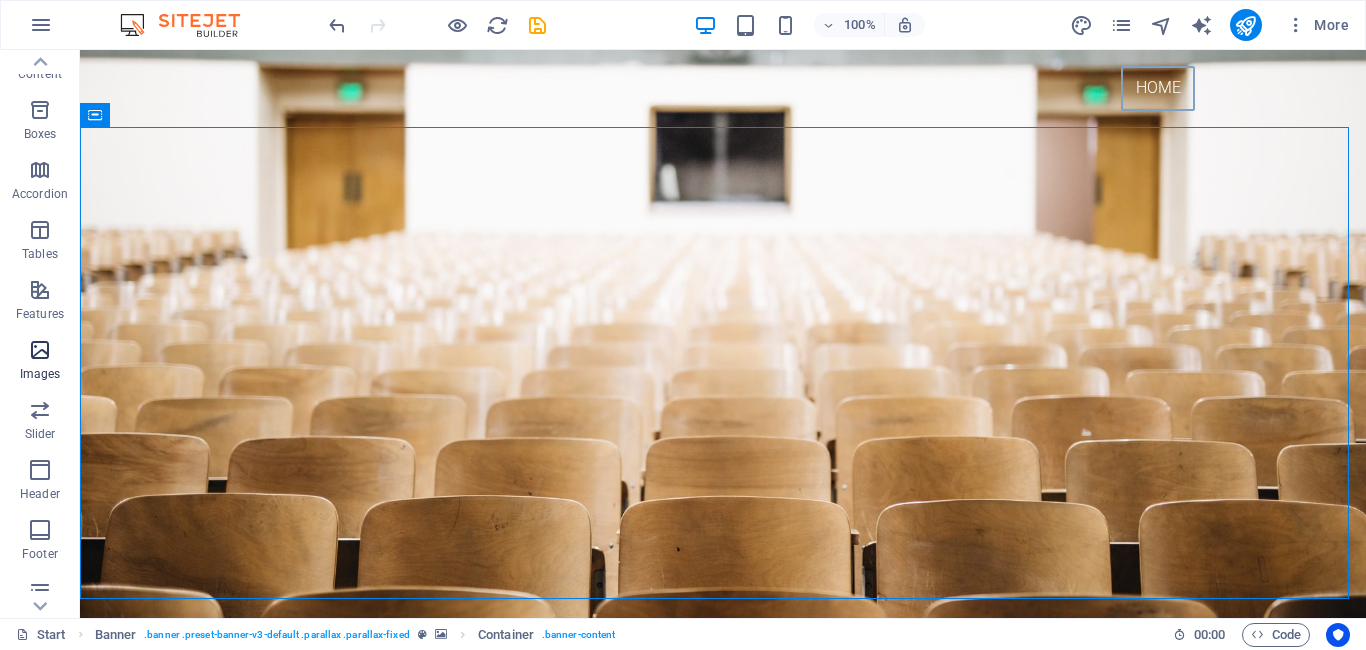 click at bounding box center (40, 350) 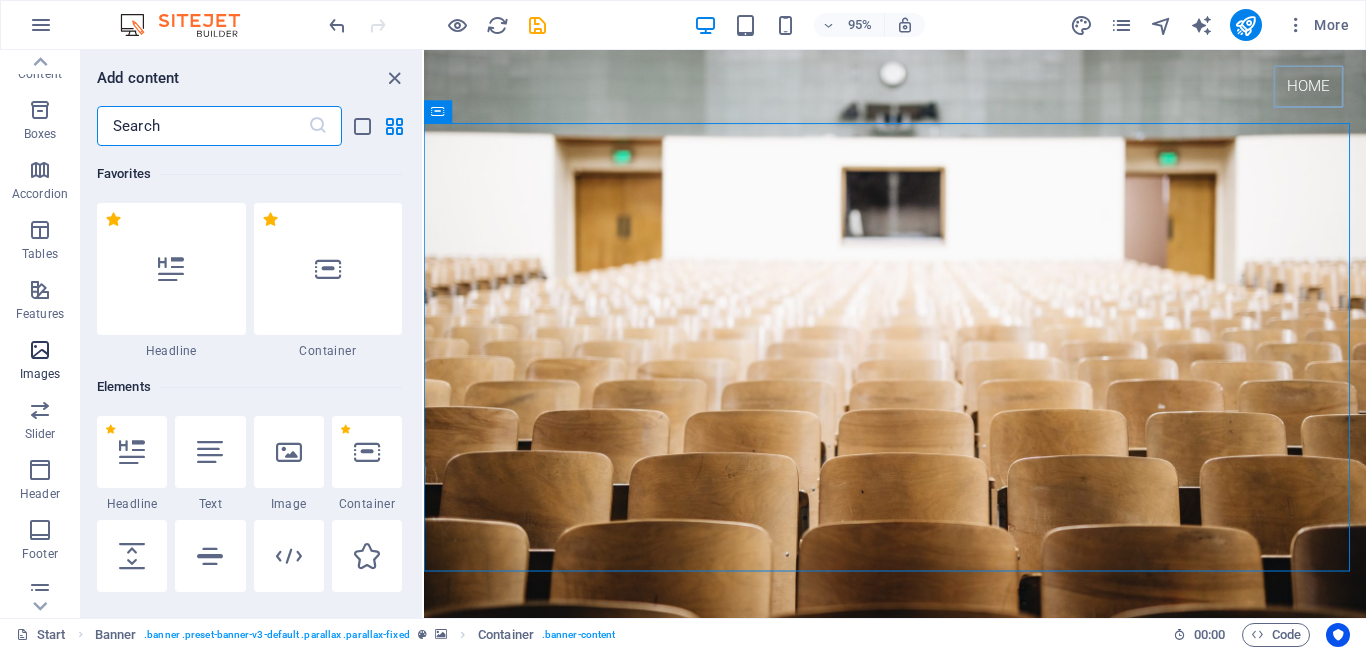 scroll, scrollTop: 10140, scrollLeft: 0, axis: vertical 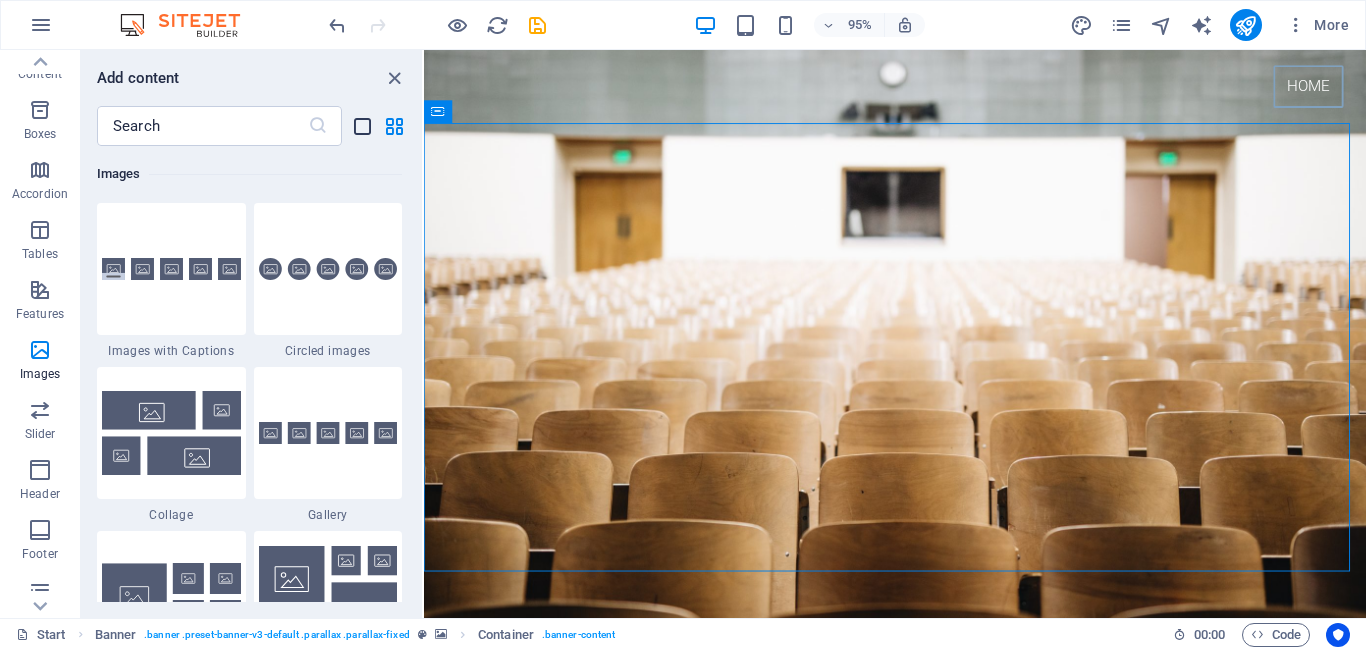 click at bounding box center (362, 126) 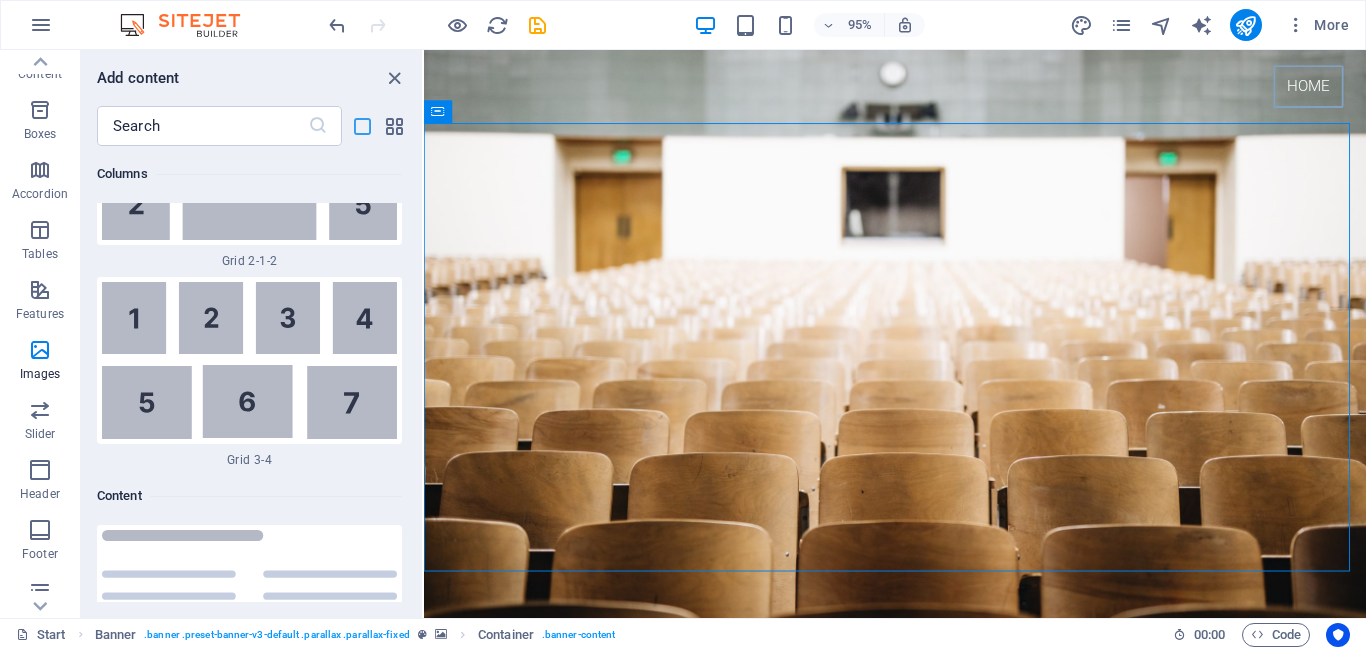 scroll, scrollTop: 23982, scrollLeft: 0, axis: vertical 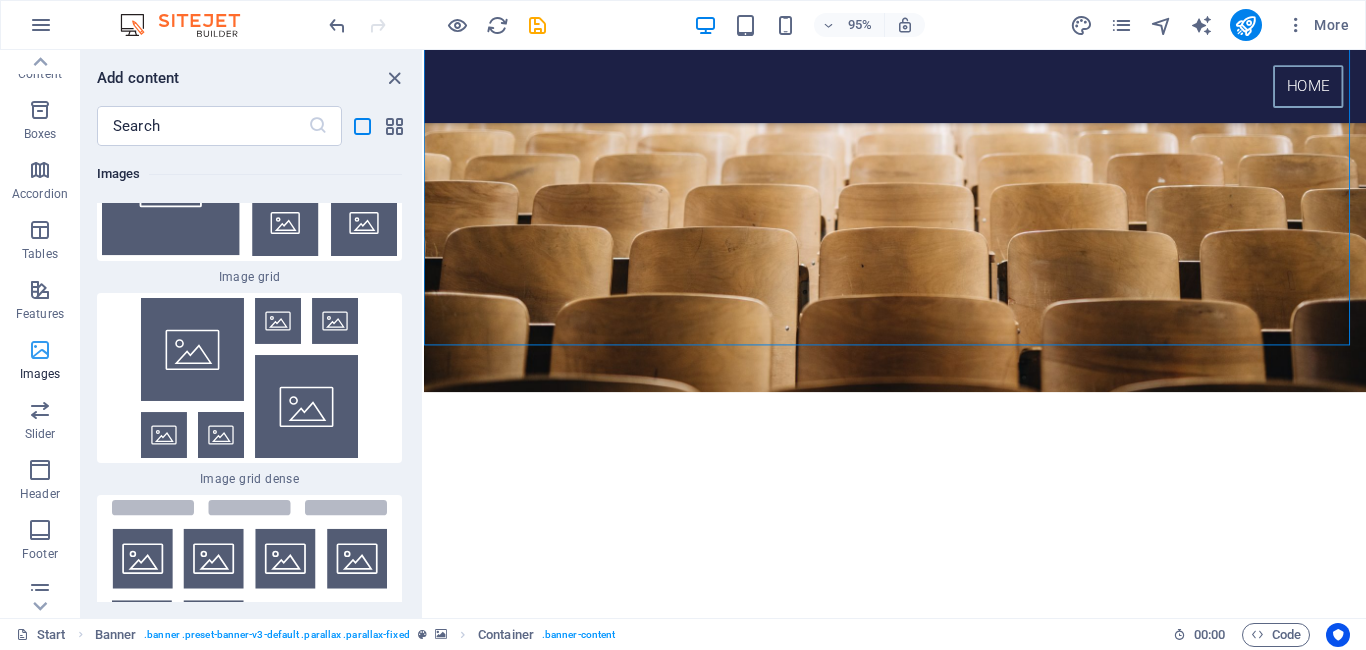click at bounding box center (40, 350) 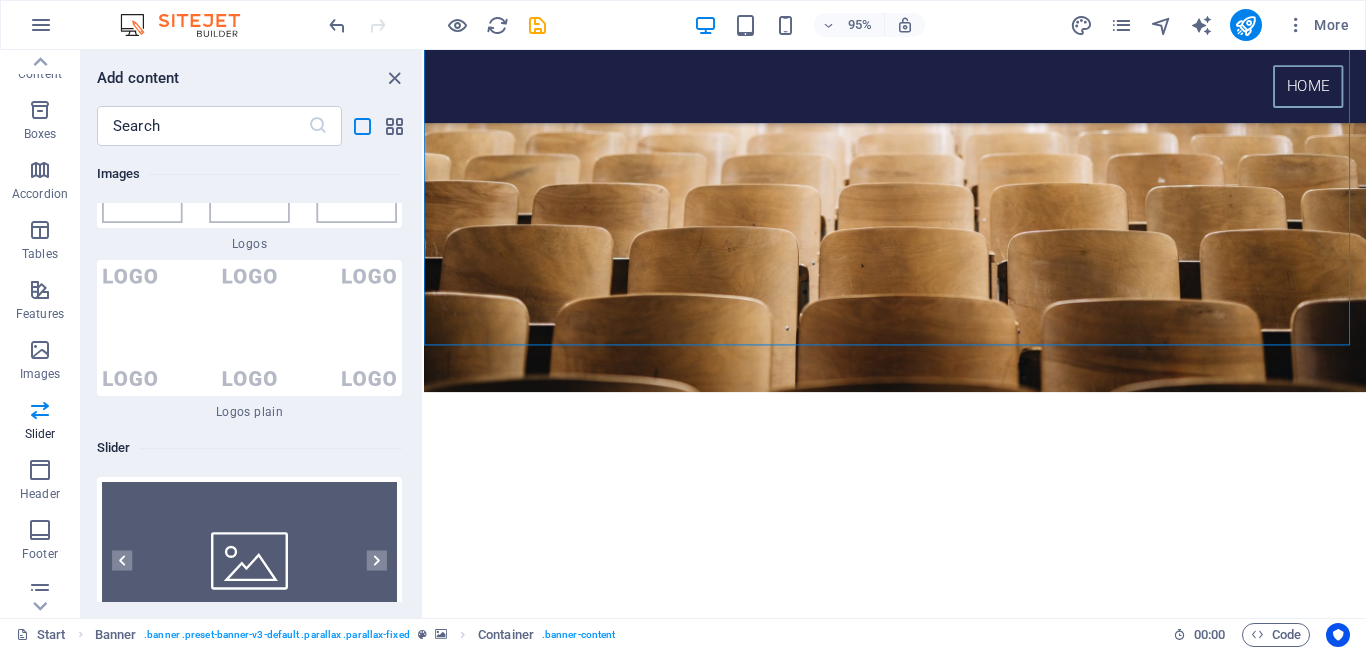 scroll, scrollTop: 26482, scrollLeft: 0, axis: vertical 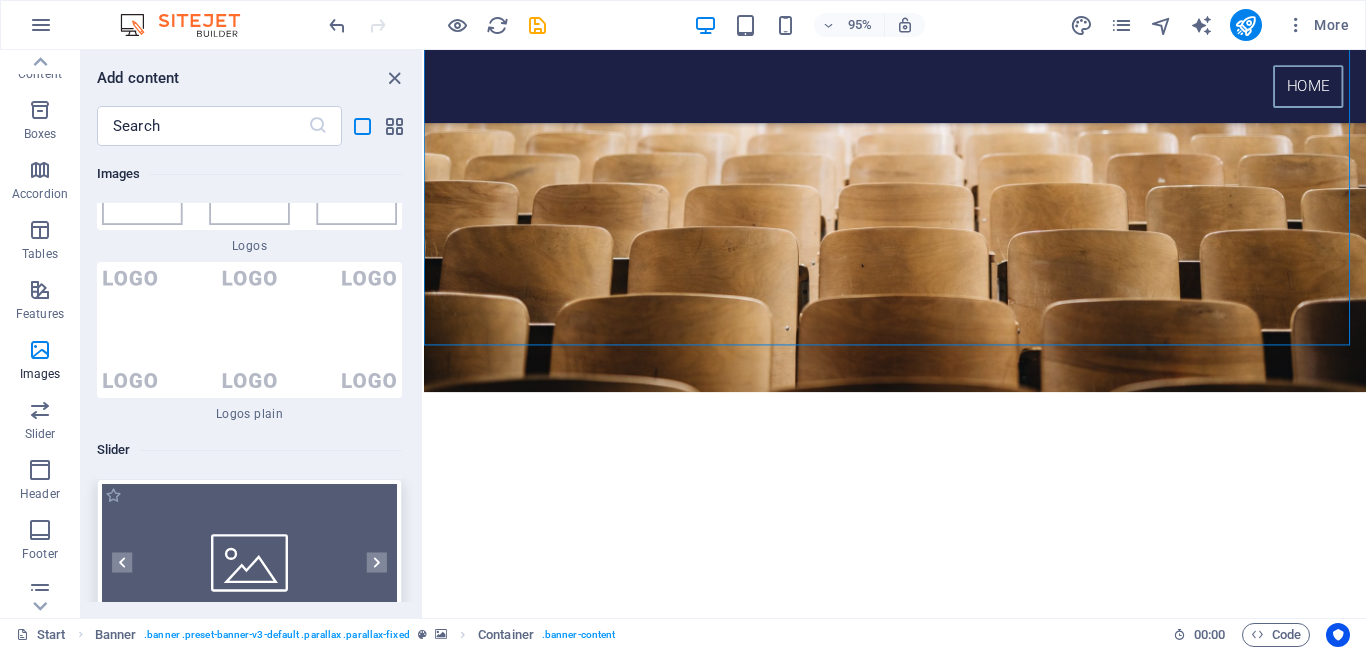drag, startPoint x: 248, startPoint y: 447, endPoint x: 578, endPoint y: 44, distance: 520.8733 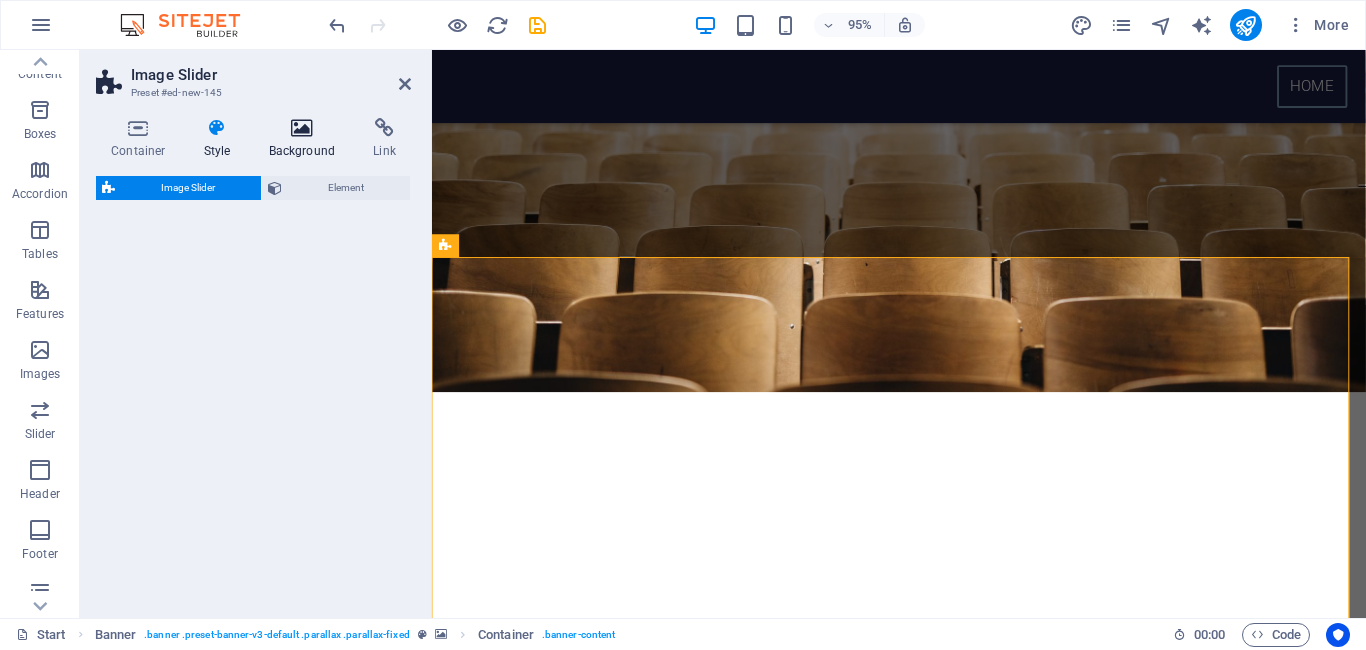 click at bounding box center [302, 128] 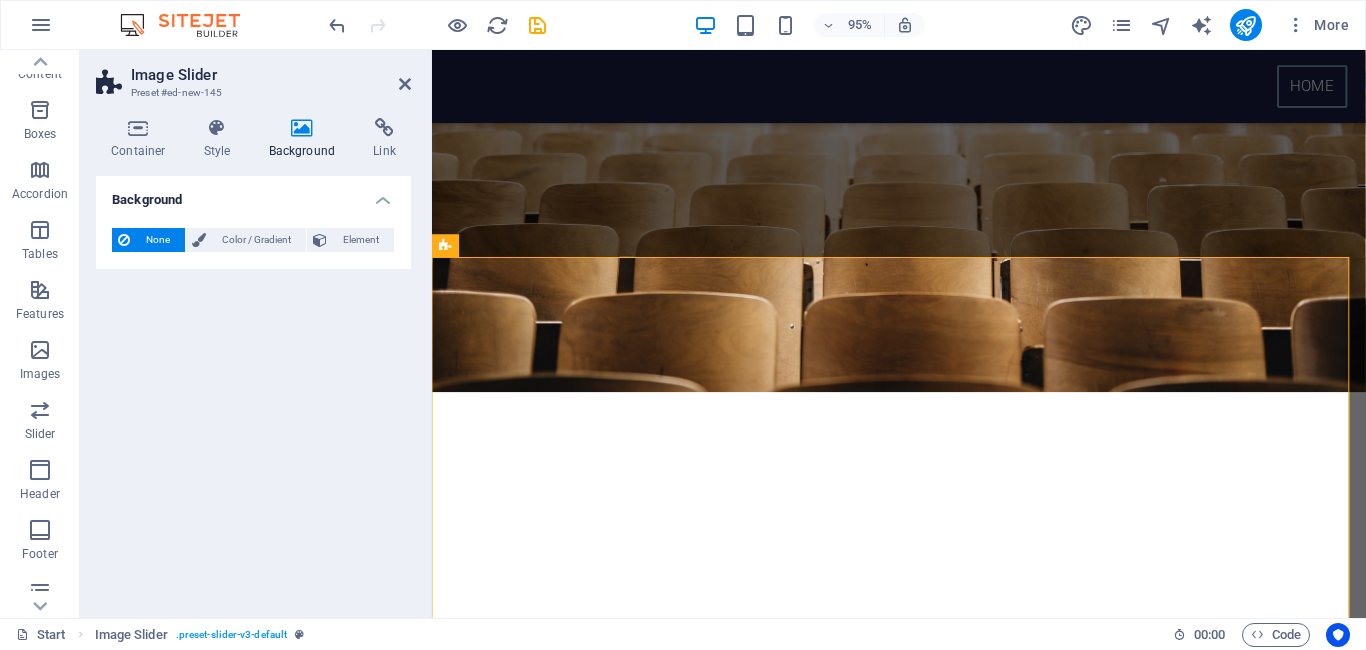 scroll, scrollTop: 618, scrollLeft: 0, axis: vertical 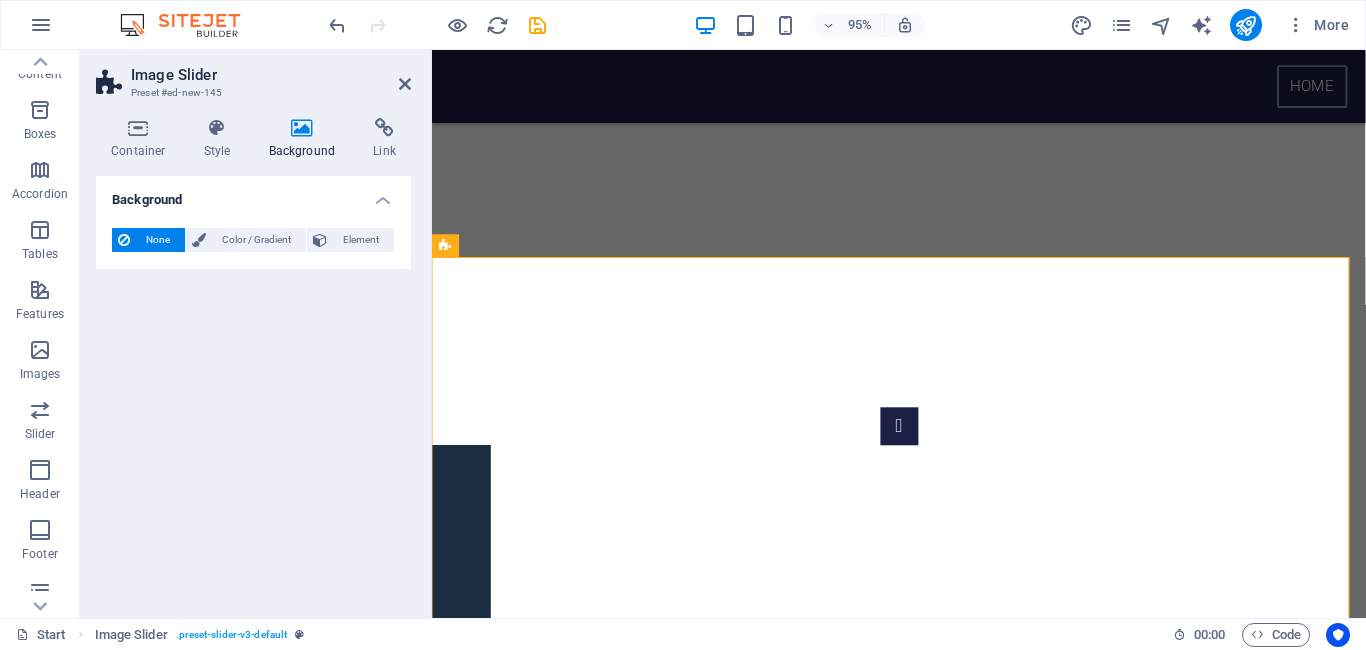click at bounding box center [302, 128] 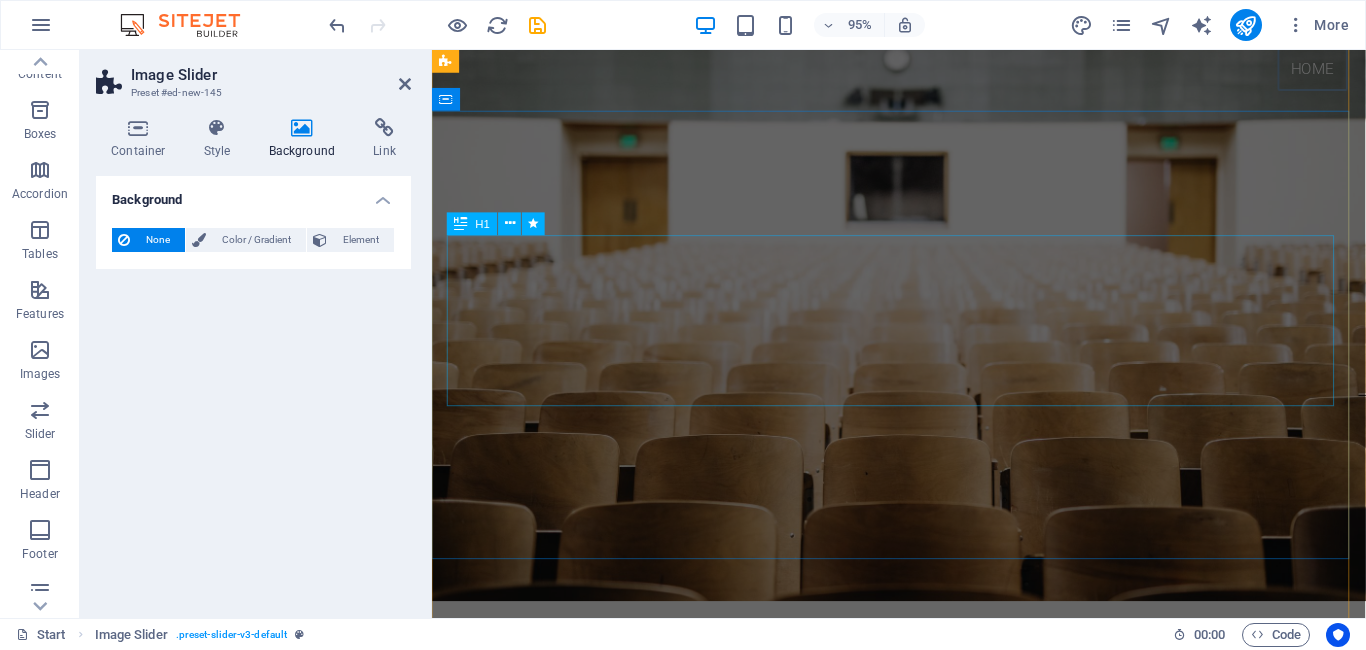 scroll, scrollTop: 0, scrollLeft: 0, axis: both 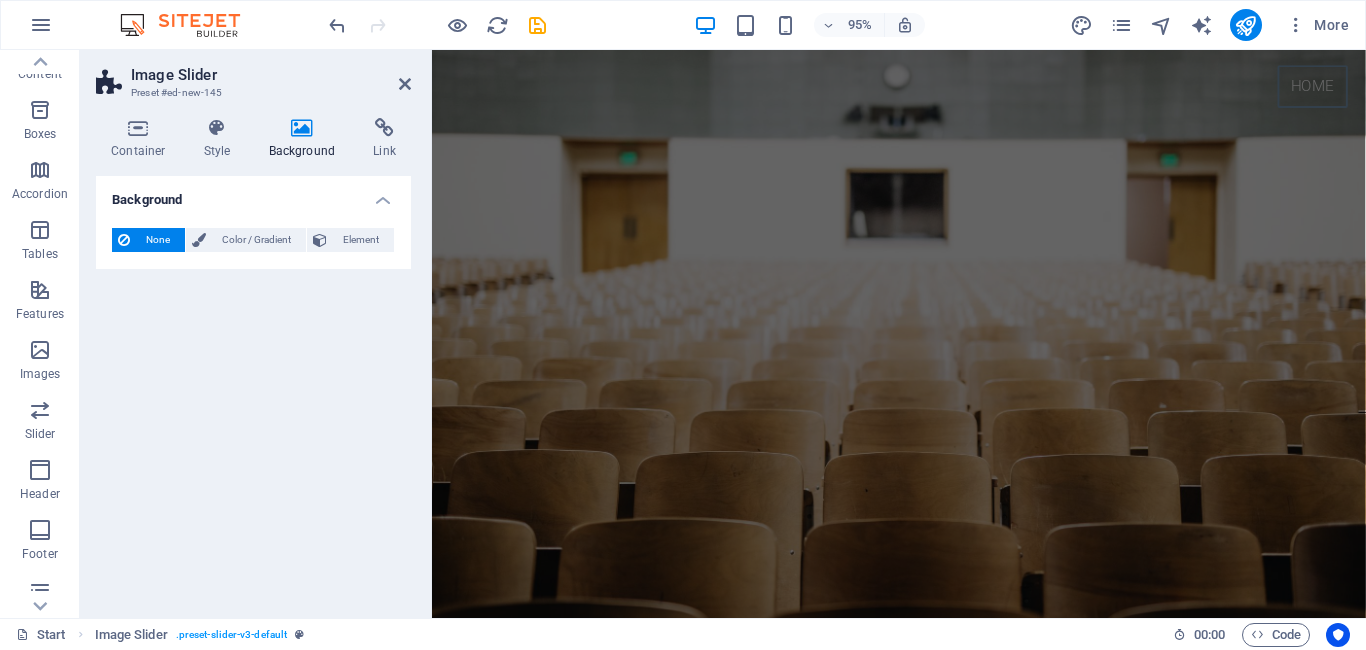 click on "Background" at bounding box center [253, 194] 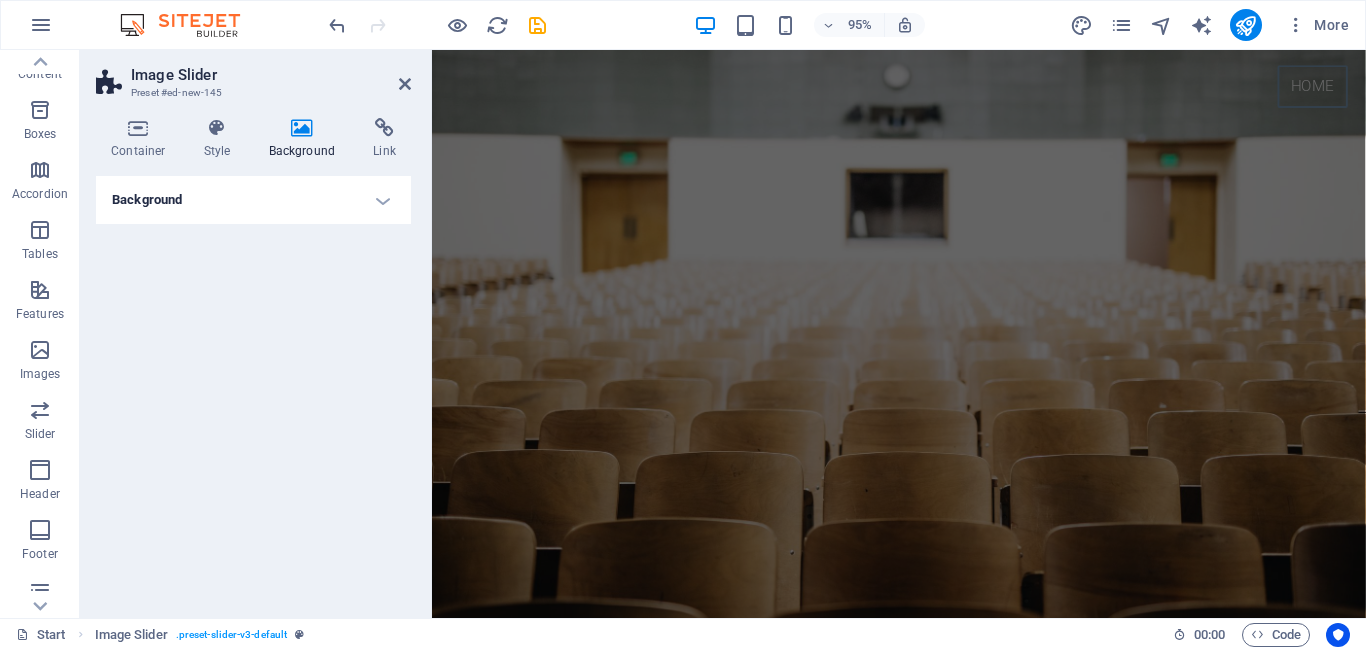 click on "Background" at bounding box center (253, 200) 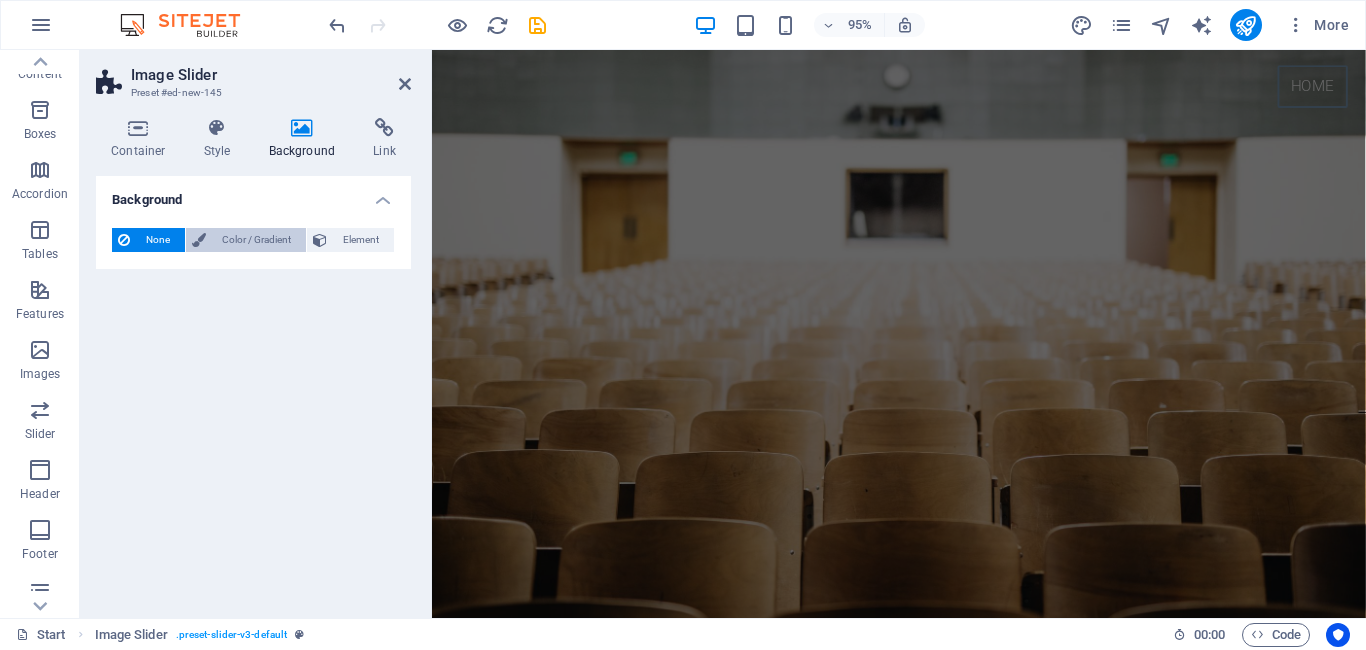 click on "Color / Gradient" at bounding box center [256, 240] 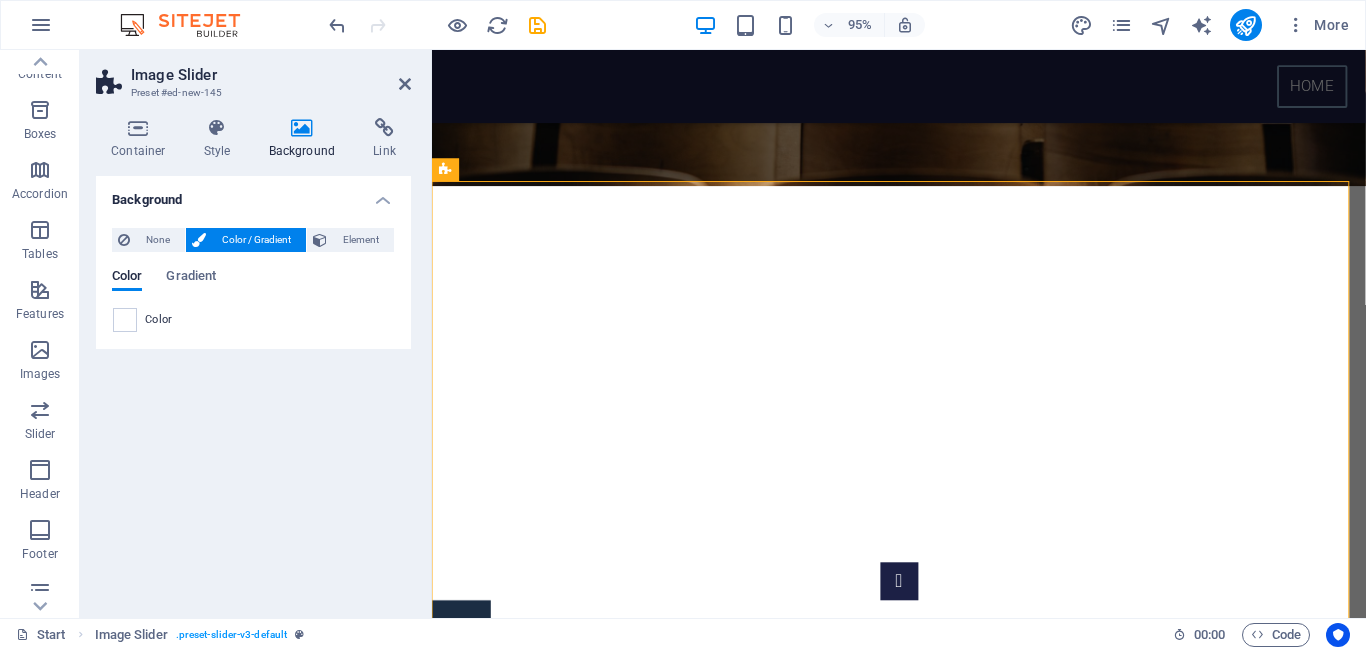 scroll, scrollTop: 830, scrollLeft: 0, axis: vertical 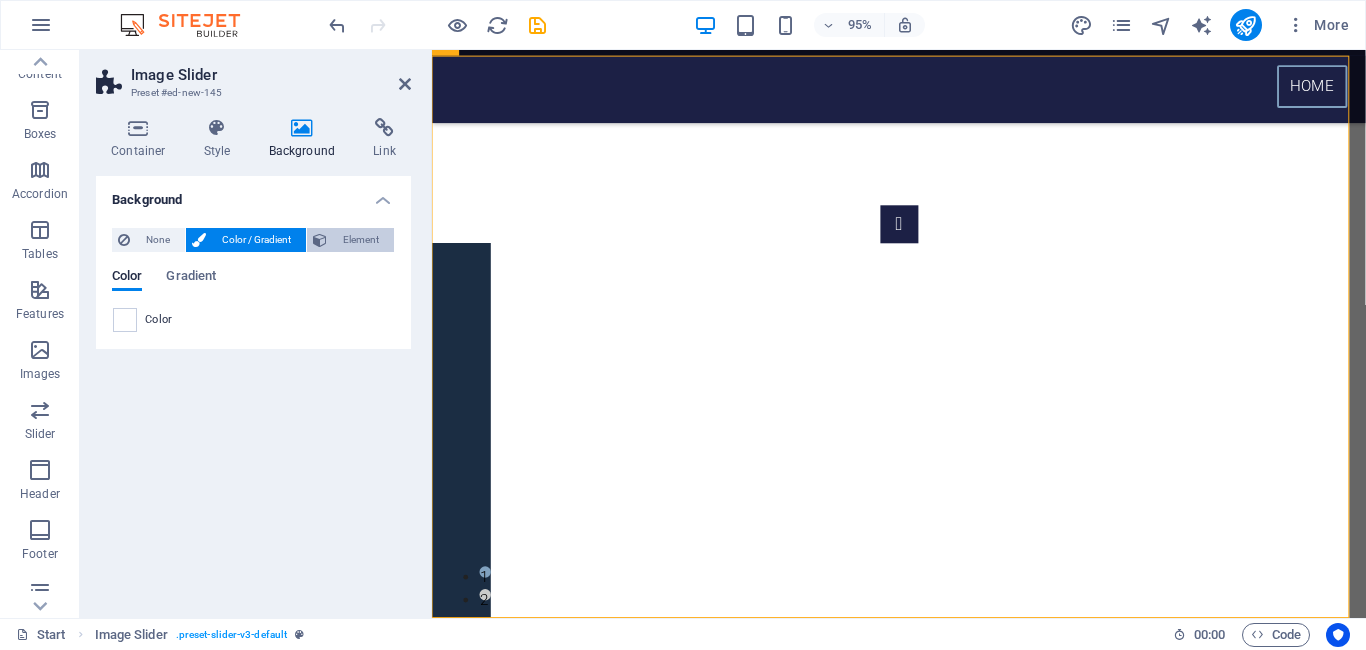 click on "Element" at bounding box center [360, 240] 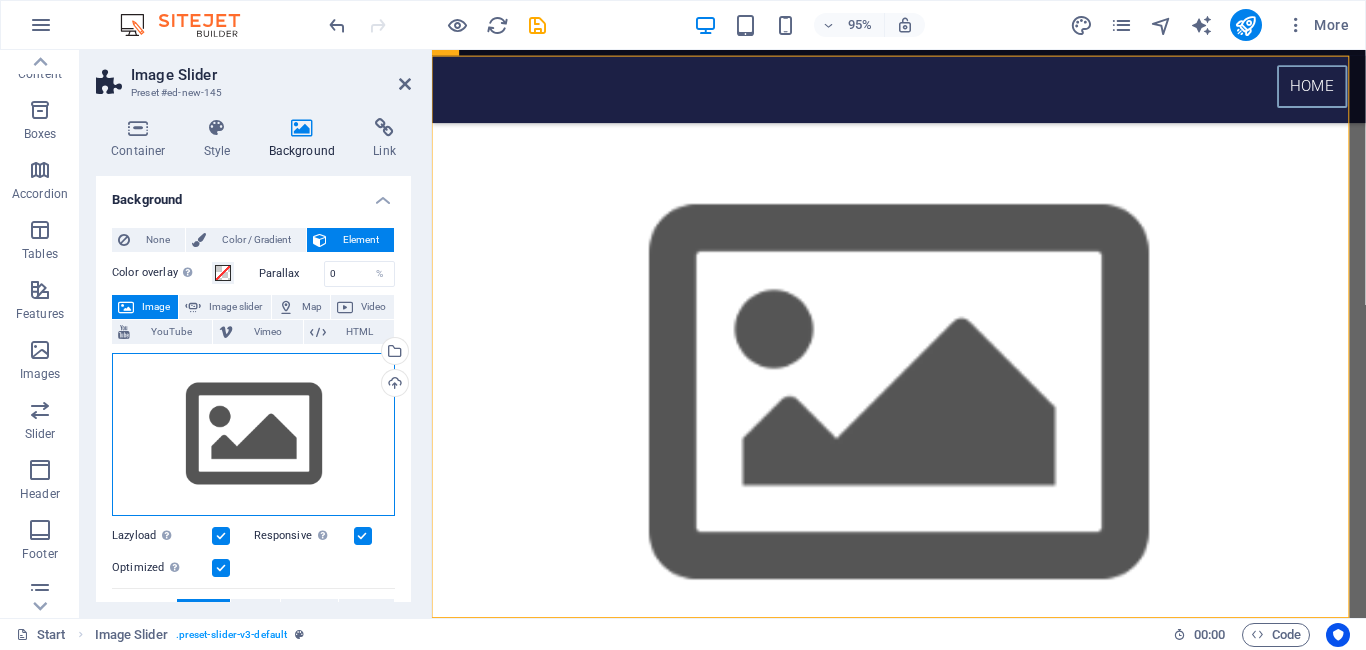 click on "Drag files here, click to choose files or select files from Files or our free stock photos & videos" at bounding box center (253, 435) 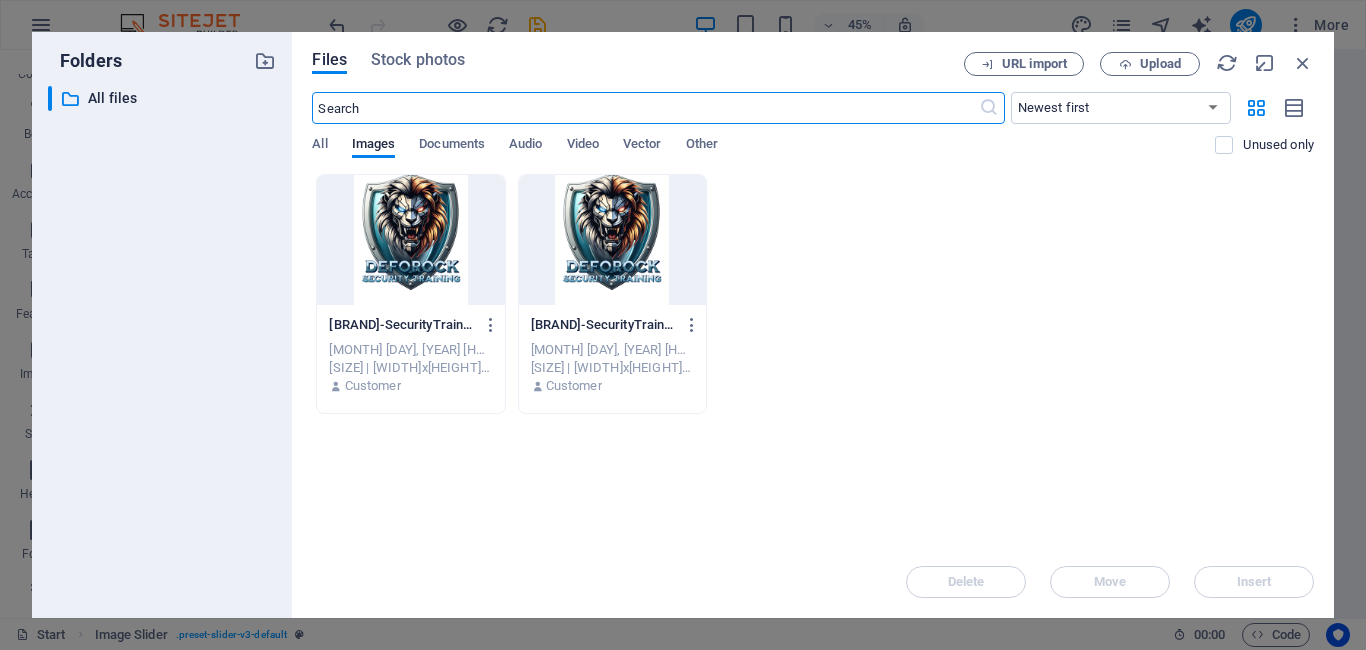 scroll, scrollTop: 592, scrollLeft: 0, axis: vertical 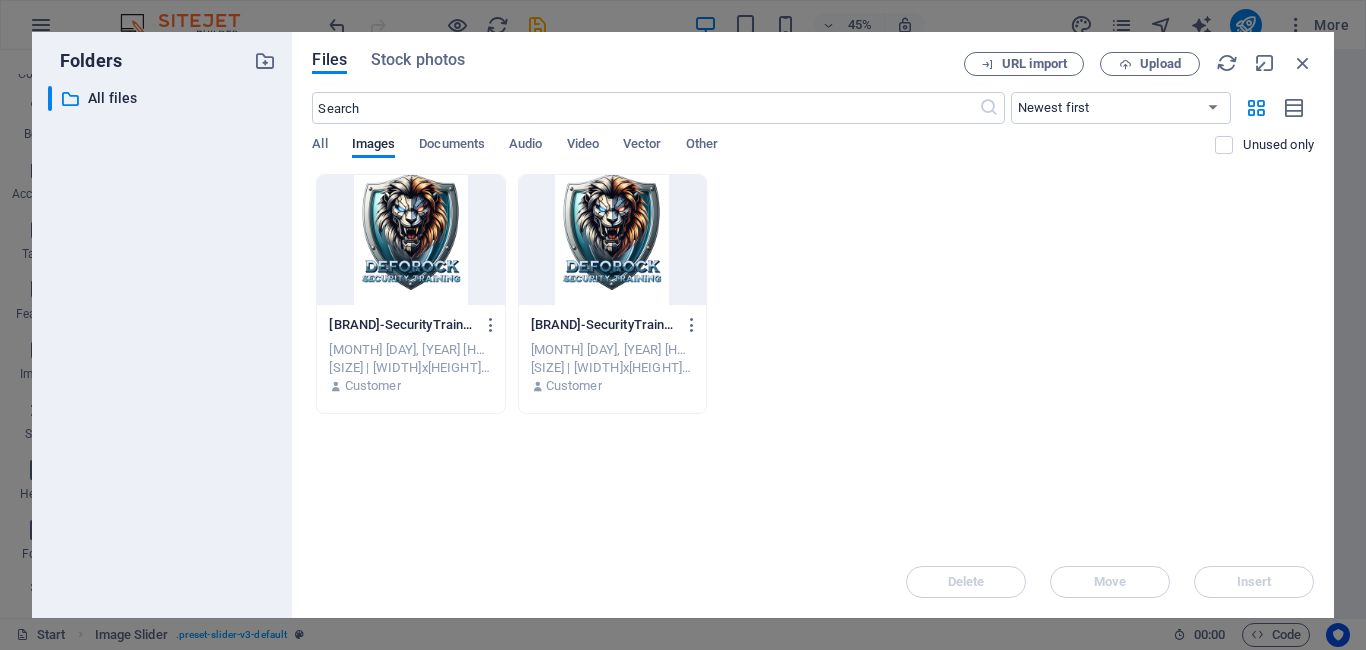 click at bounding box center (410, 240) 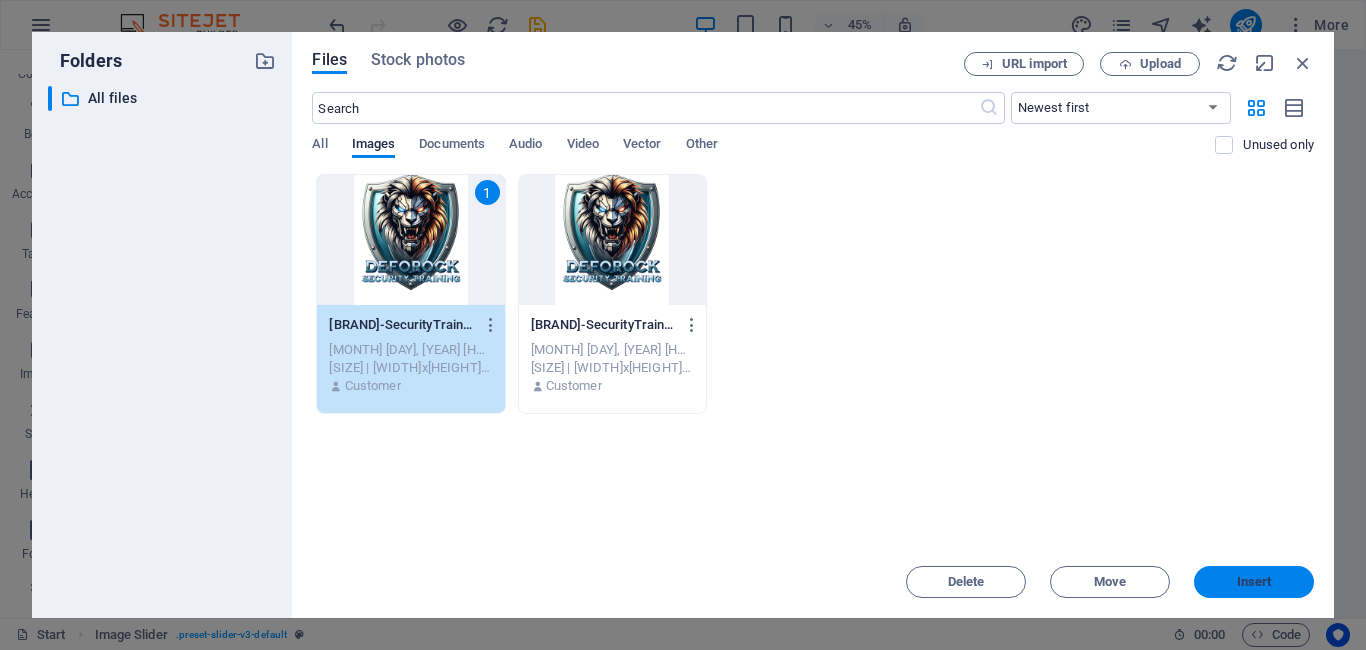click on "Insert" at bounding box center (1254, 582) 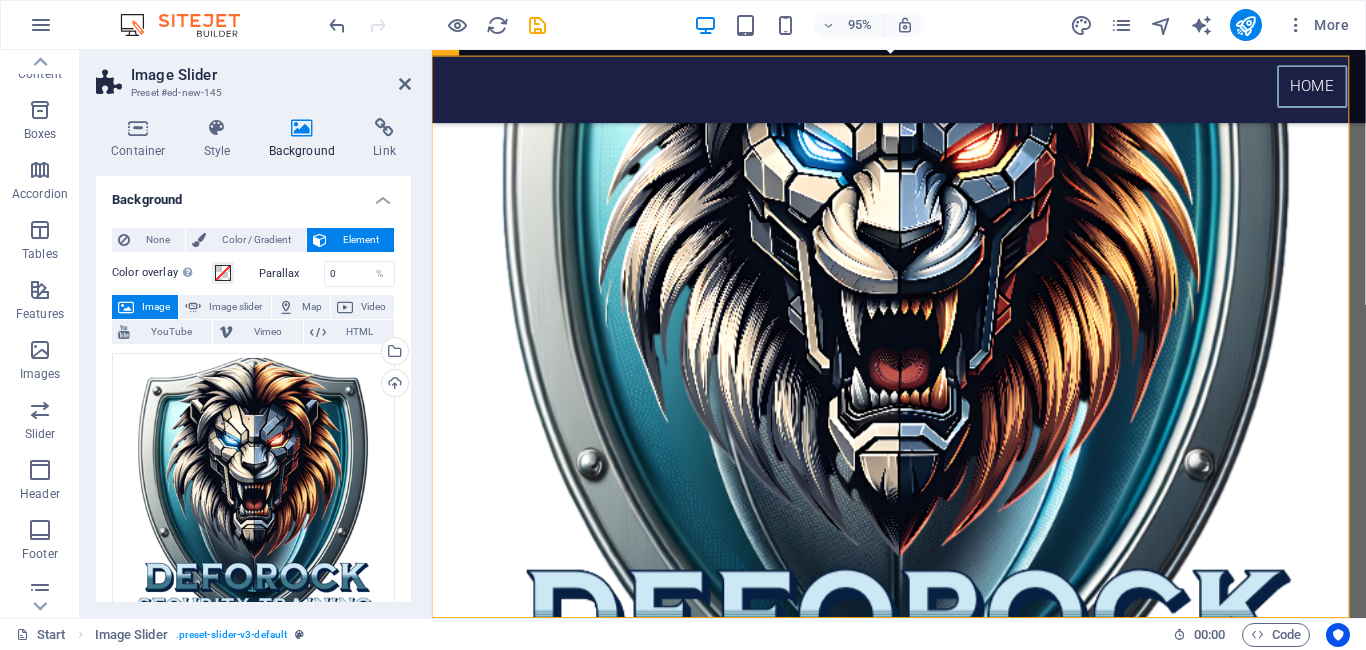 scroll, scrollTop: 830, scrollLeft: 0, axis: vertical 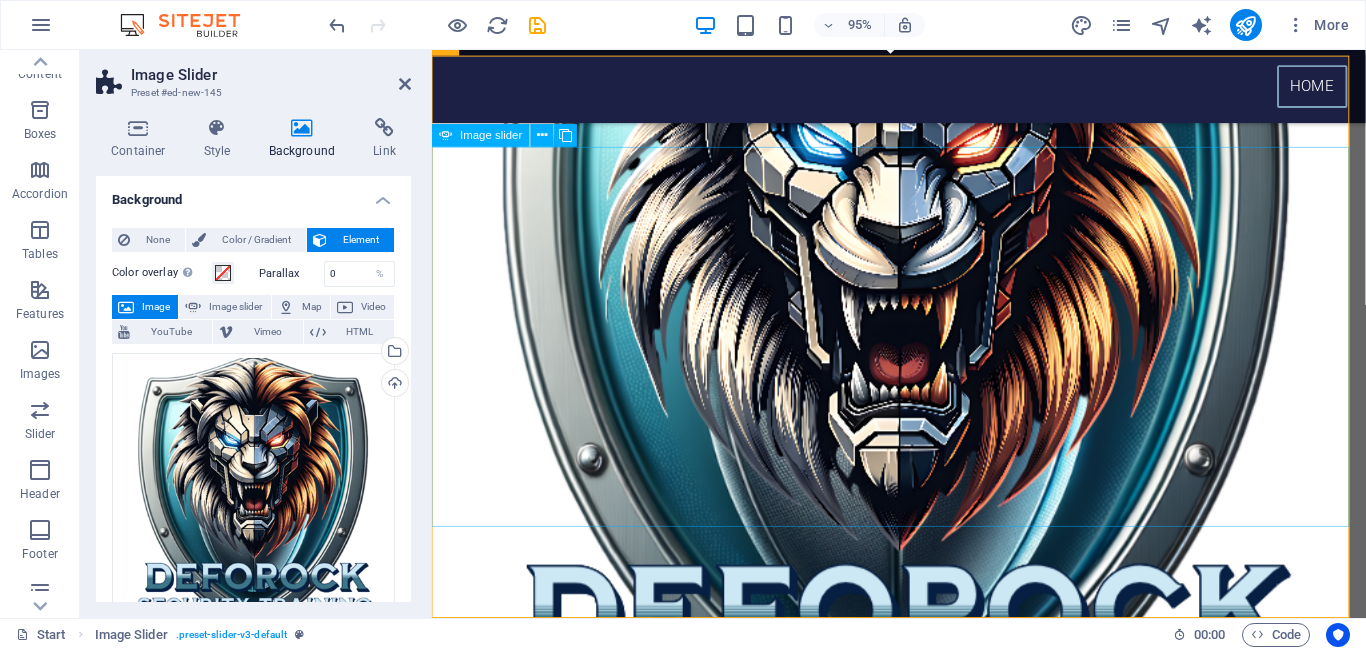 click at bounding box center (-18, 1495) 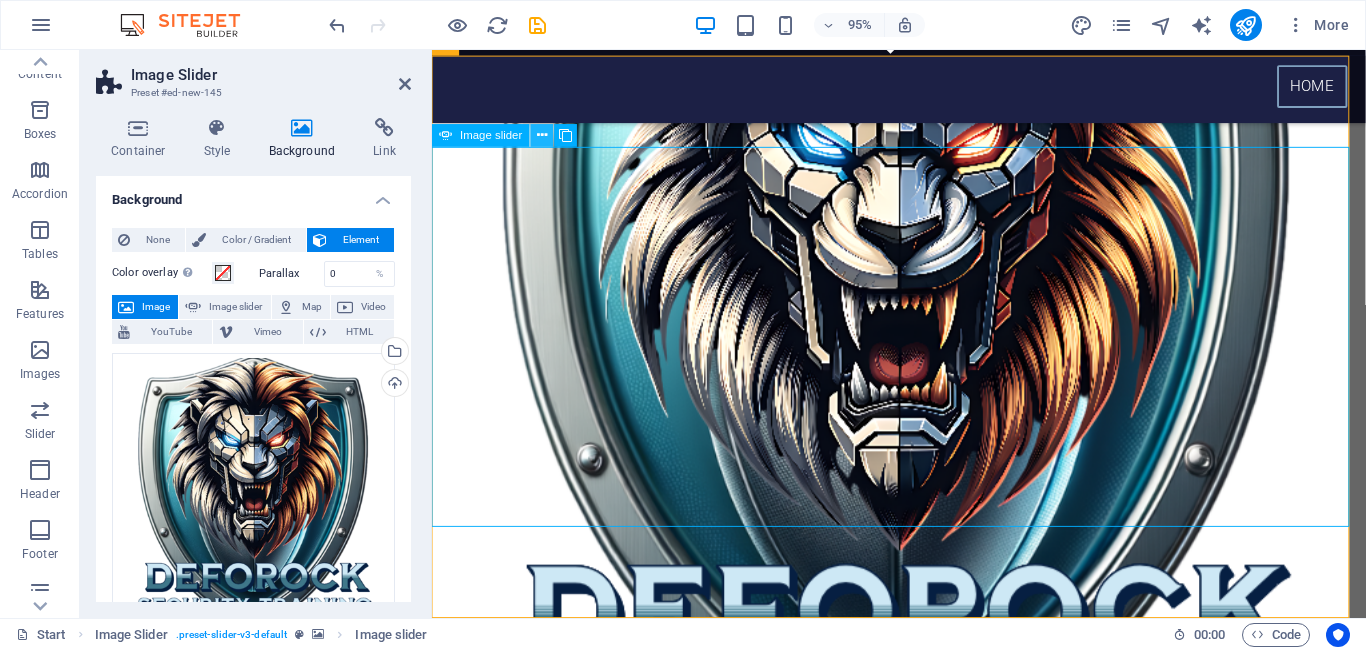 click at bounding box center [542, 136] 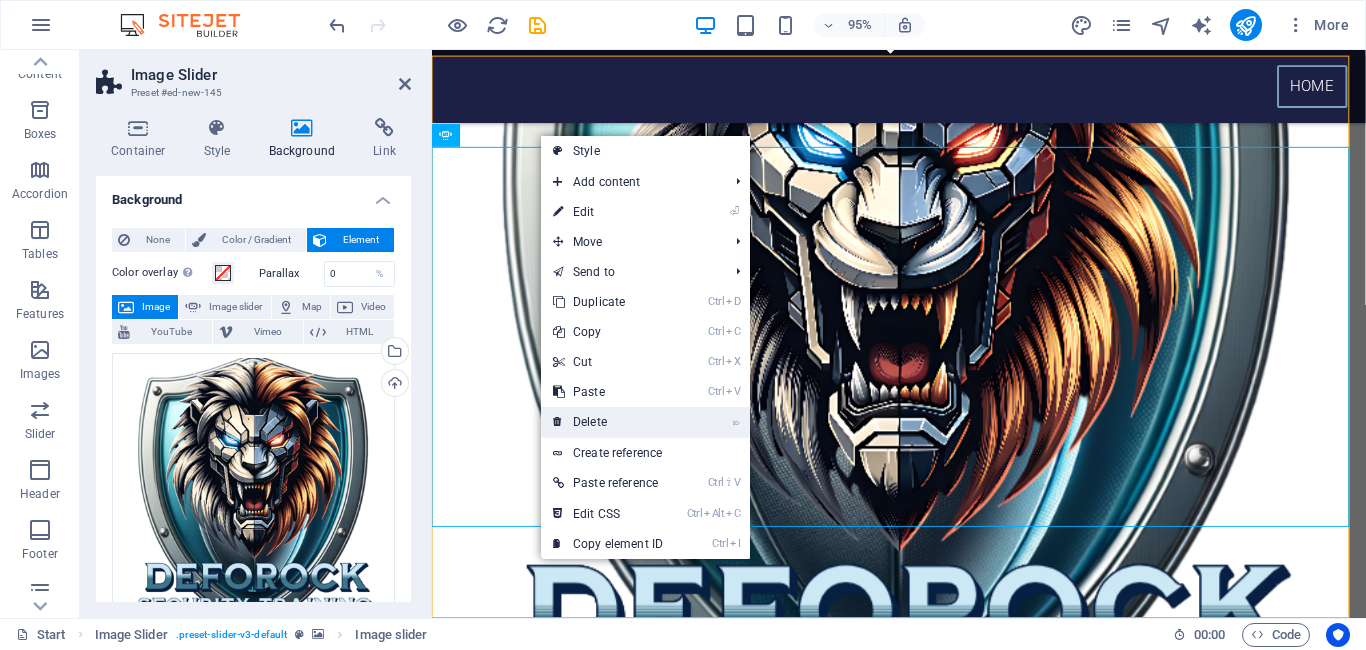 click on "⌦  Delete" at bounding box center (608, 422) 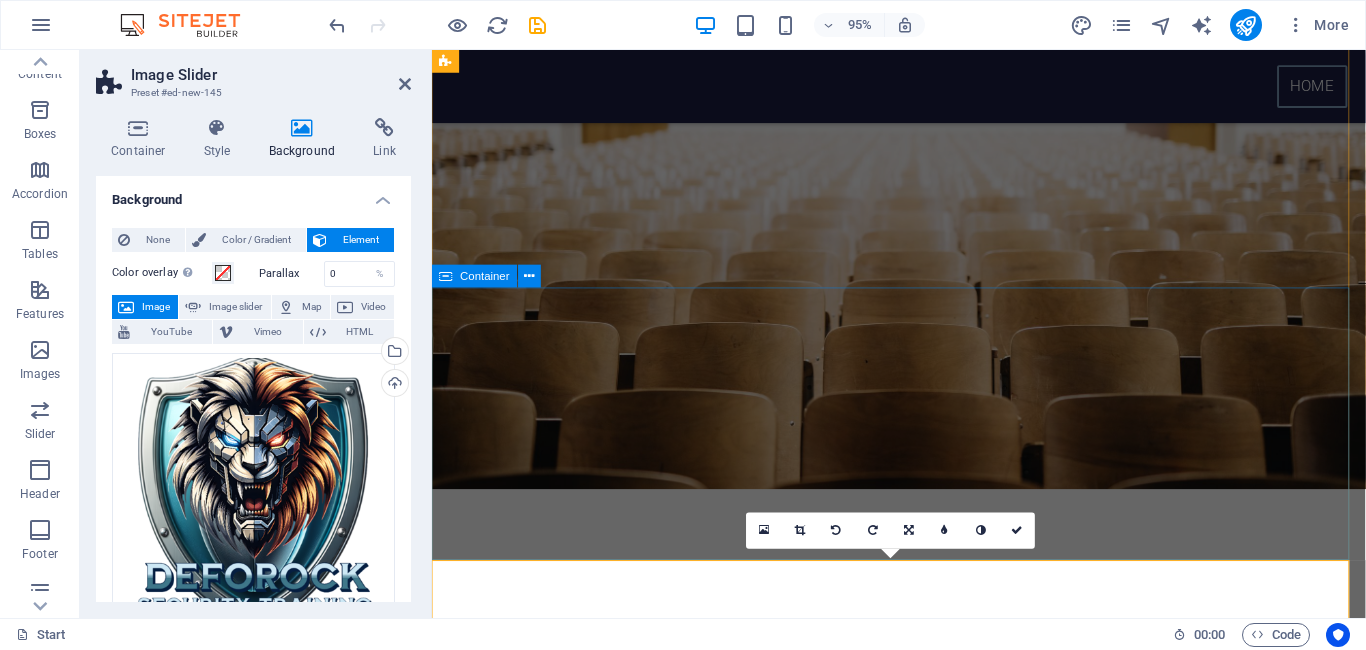 scroll, scrollTop: 0, scrollLeft: 0, axis: both 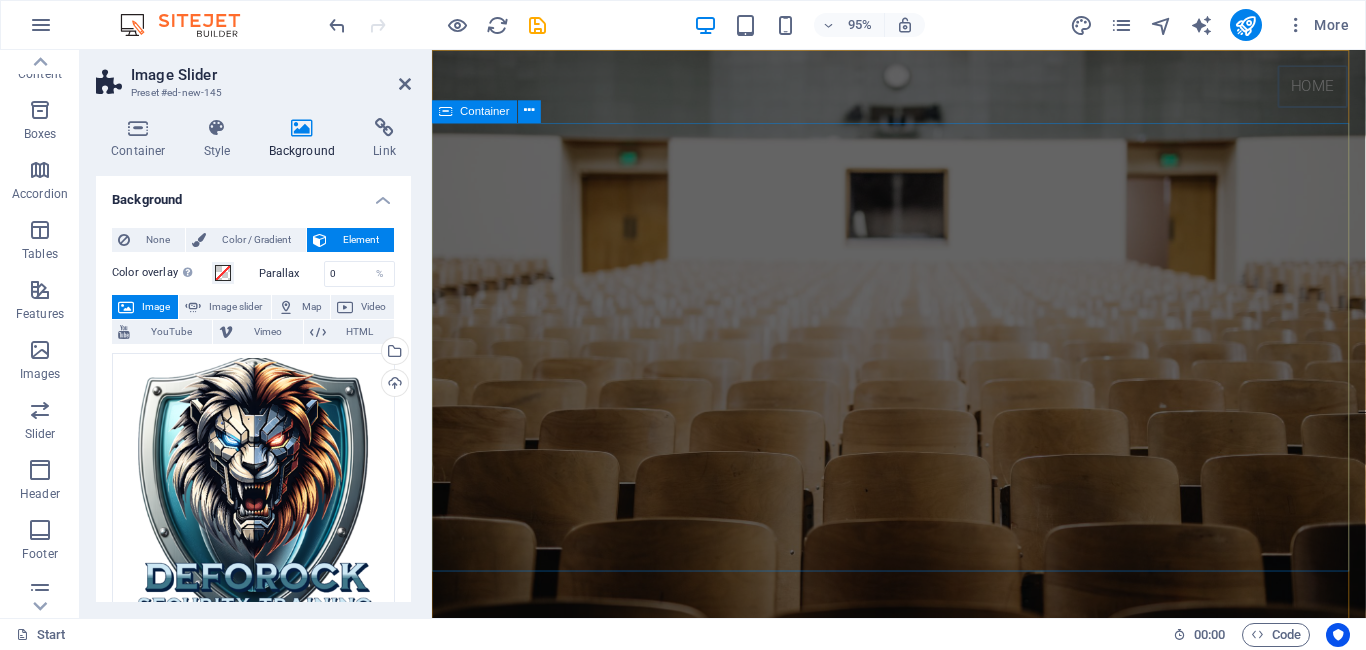 click on "get ready  DEFOROCK  SECURITY AND TRAINING Our Courses Sign up now" at bounding box center (923, 394) 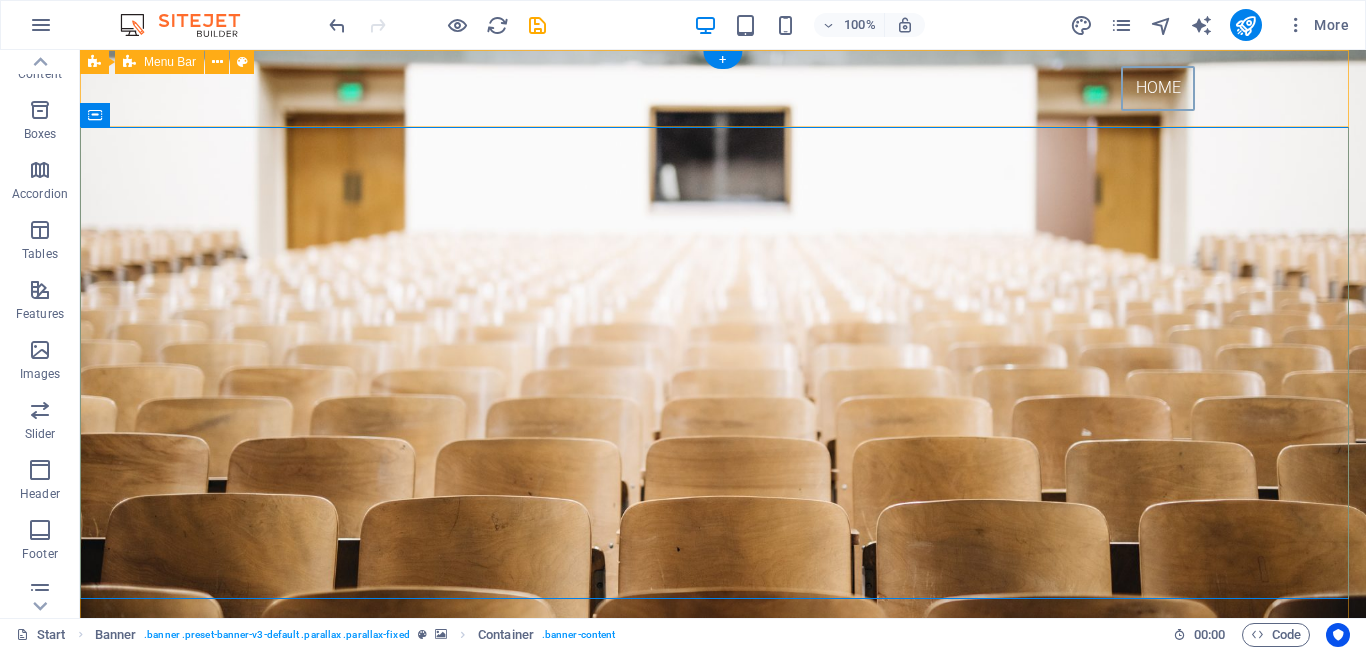 click on "Home" at bounding box center [723, 88] 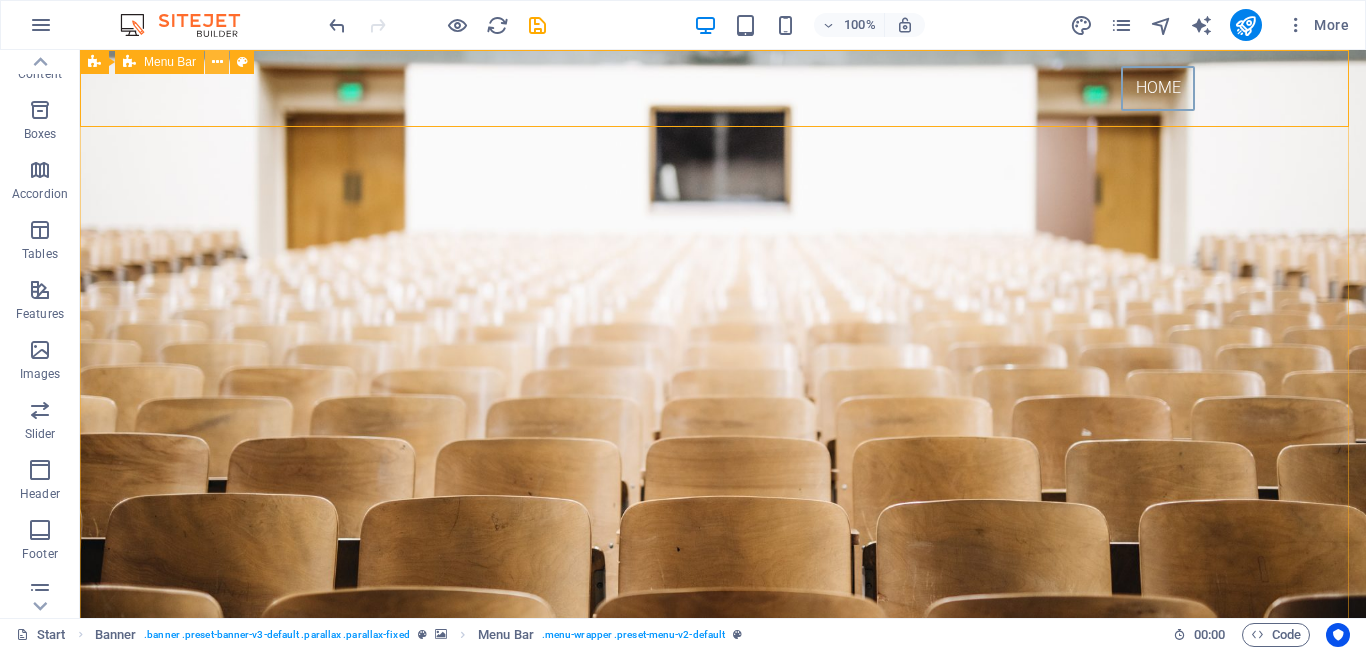 click at bounding box center [217, 62] 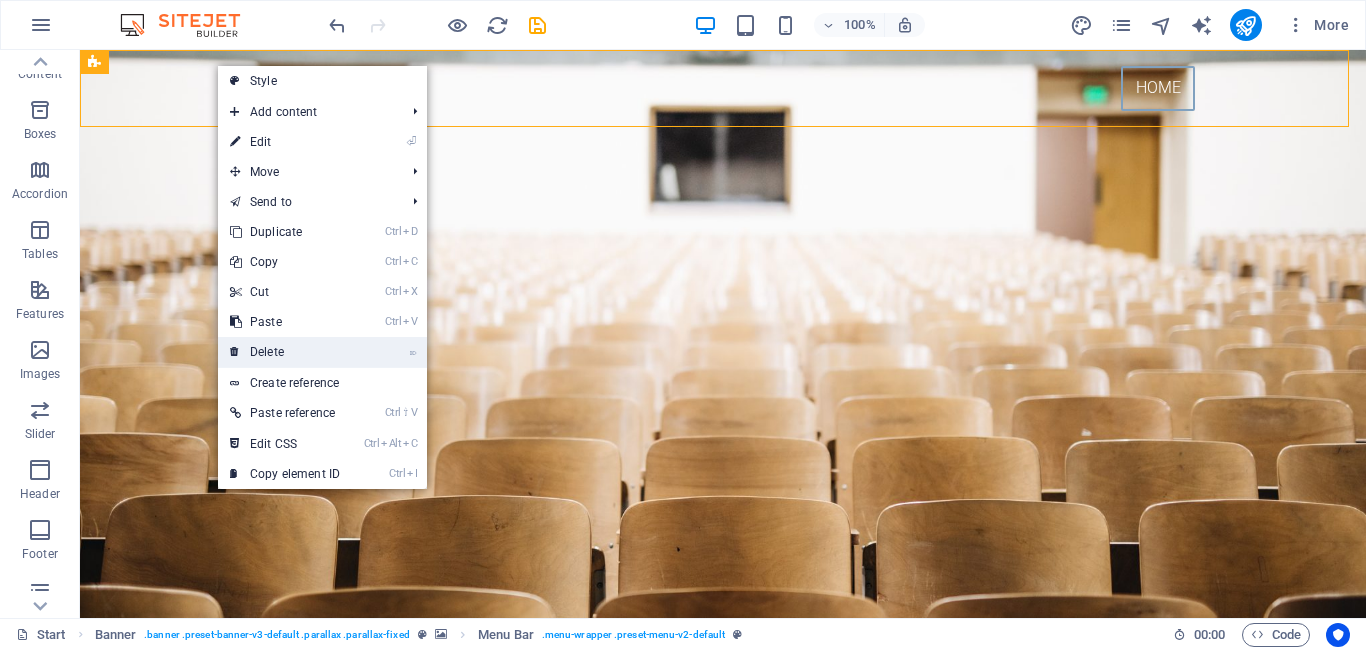 click on "⌦  Delete" at bounding box center [285, 352] 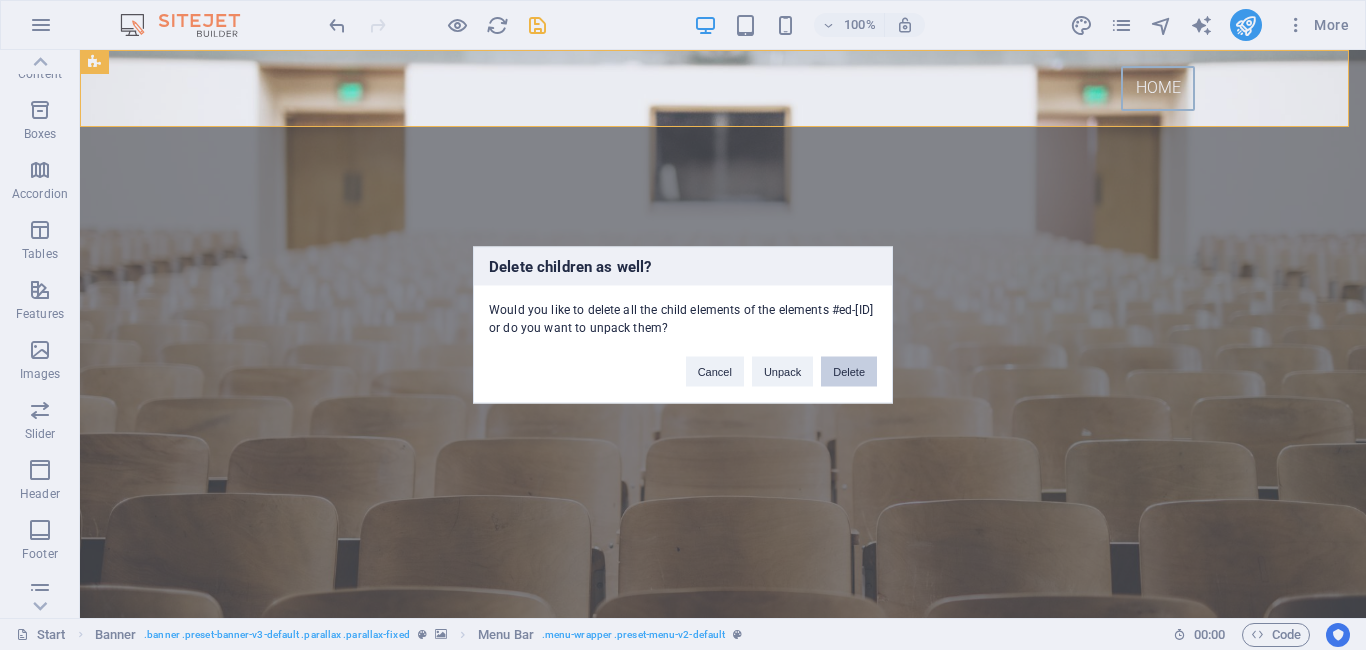 click on "Delete" at bounding box center (849, 372) 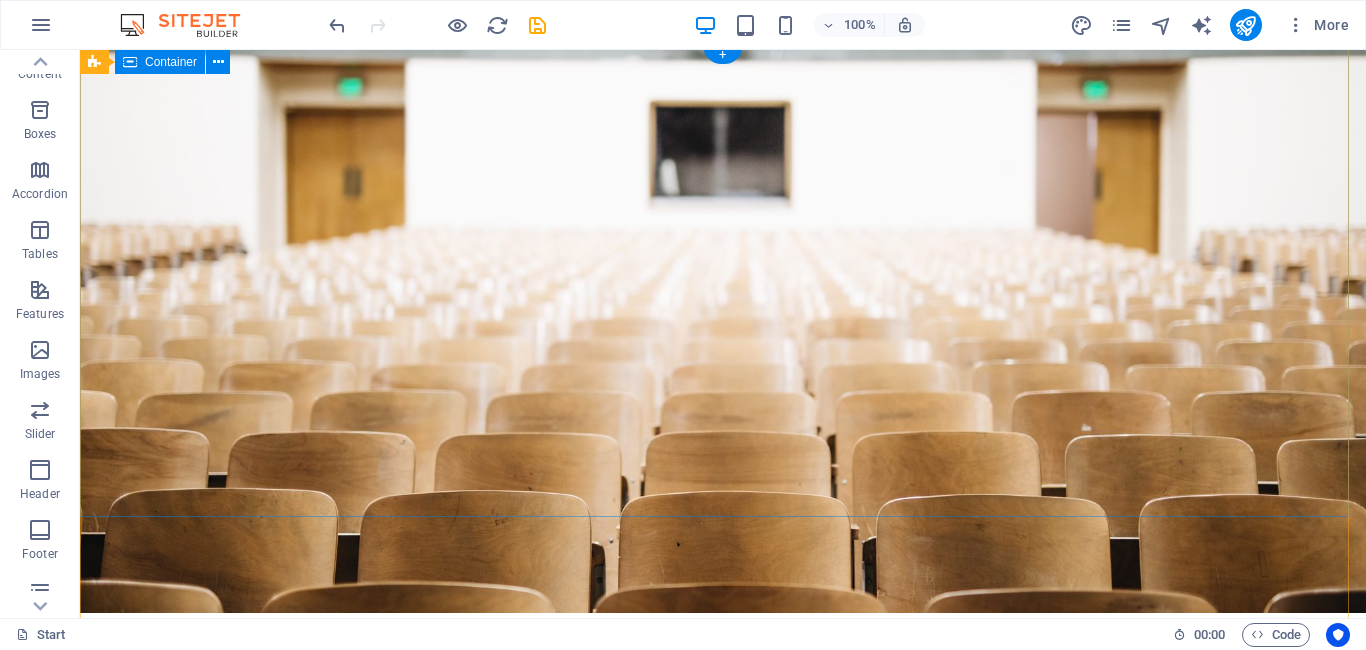 scroll, scrollTop: 0, scrollLeft: 0, axis: both 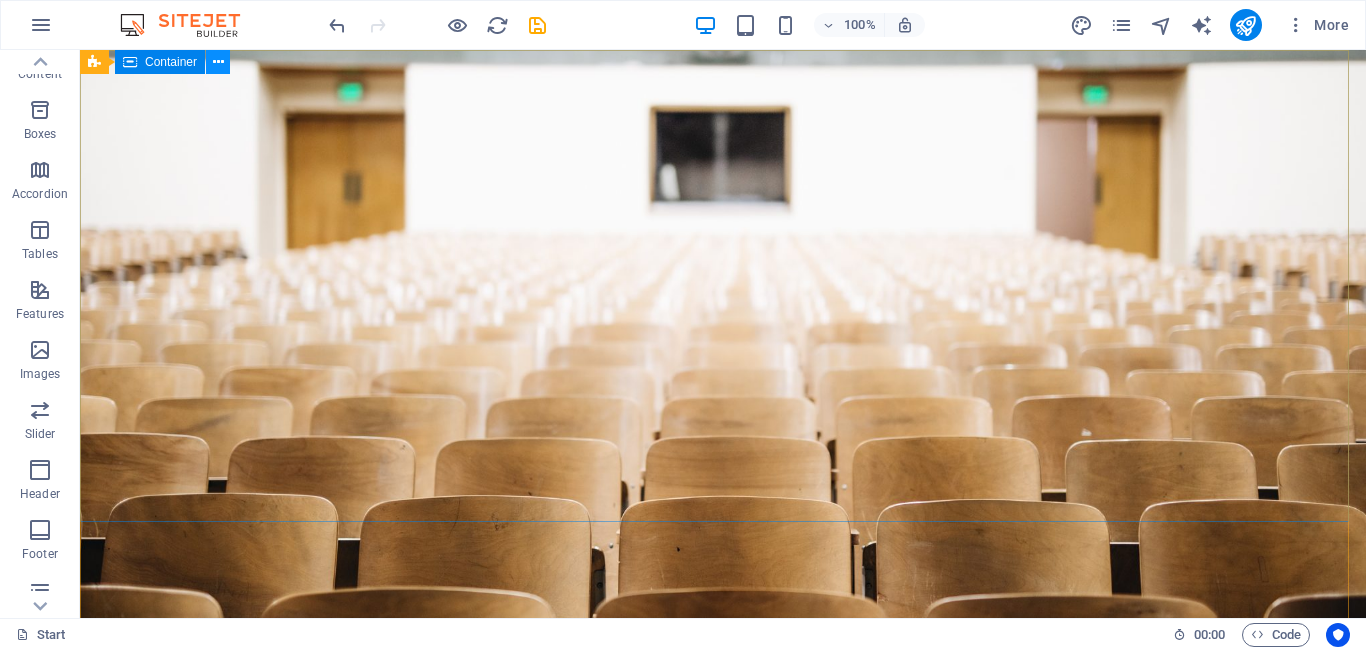 click at bounding box center [218, 62] 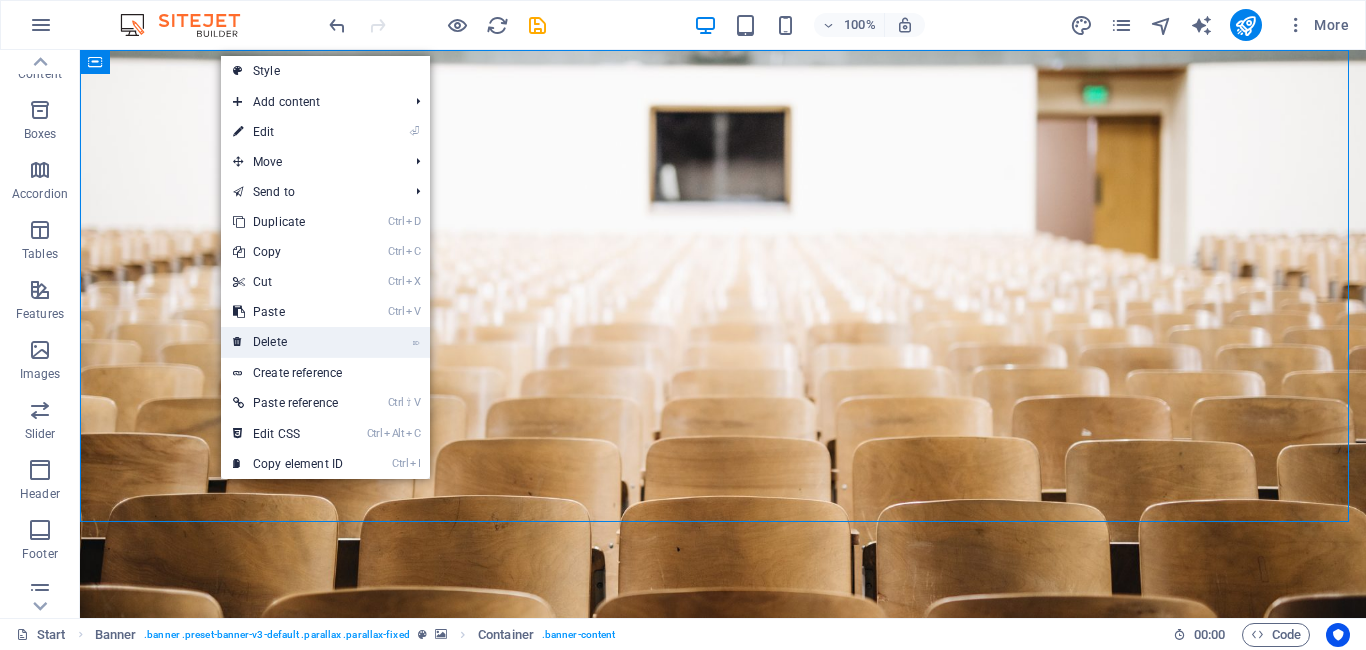 click on "⌦  Delete" at bounding box center [288, 342] 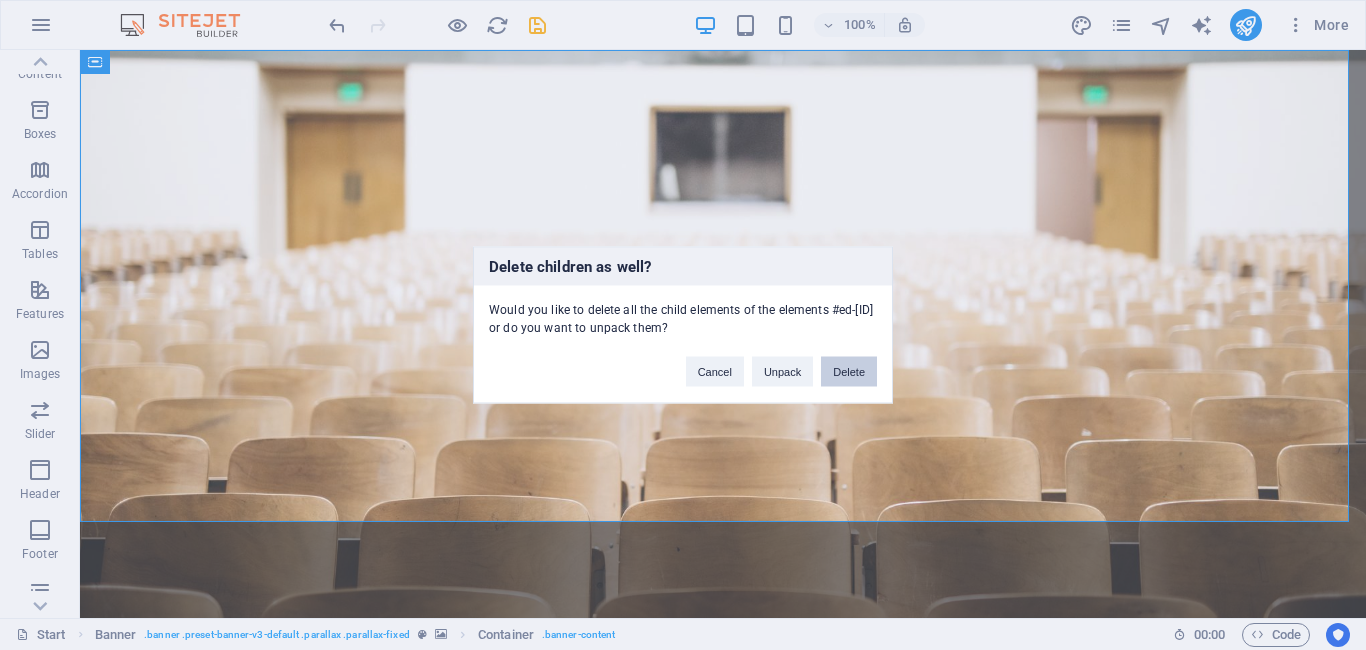 click on "Delete" at bounding box center (849, 372) 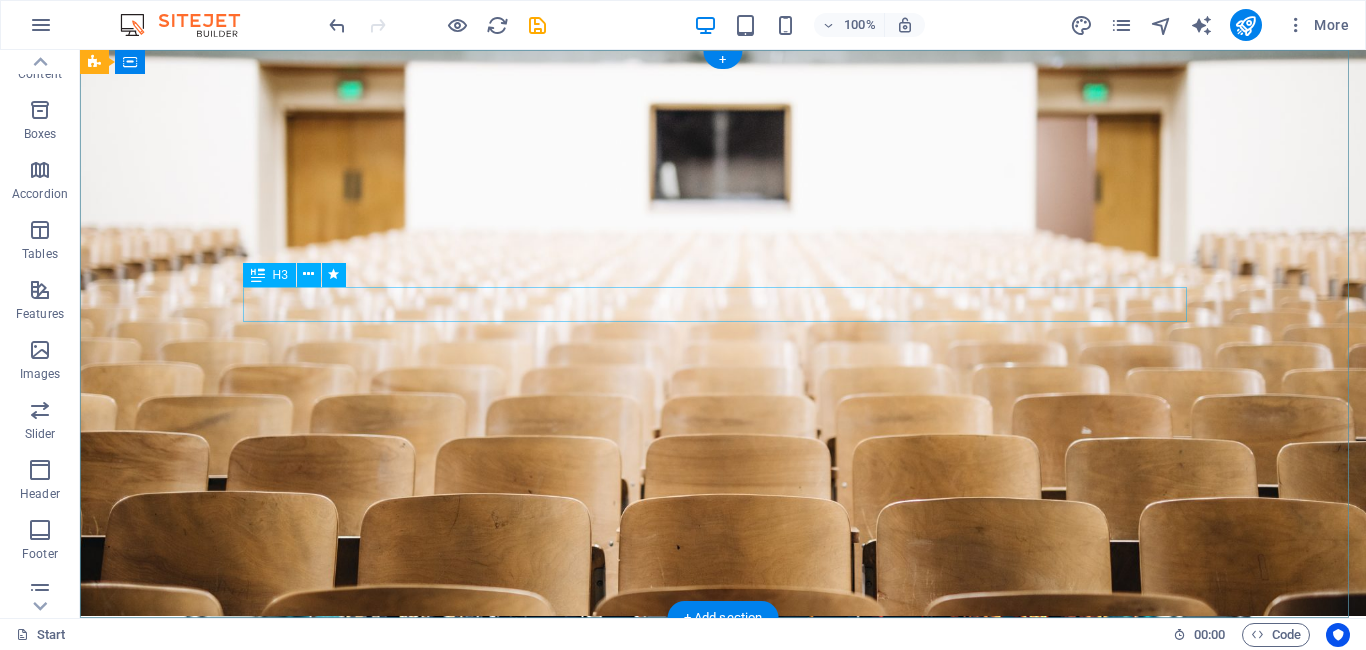 scroll, scrollTop: 0, scrollLeft: 0, axis: both 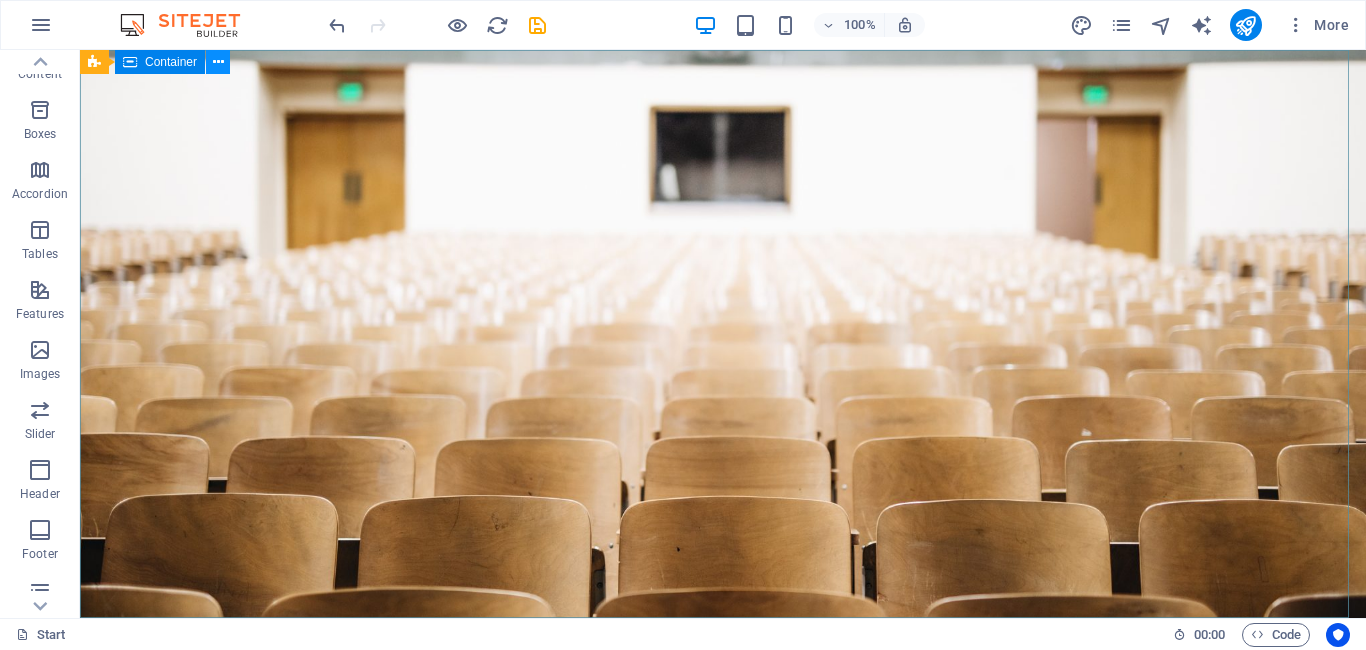 click at bounding box center [218, 62] 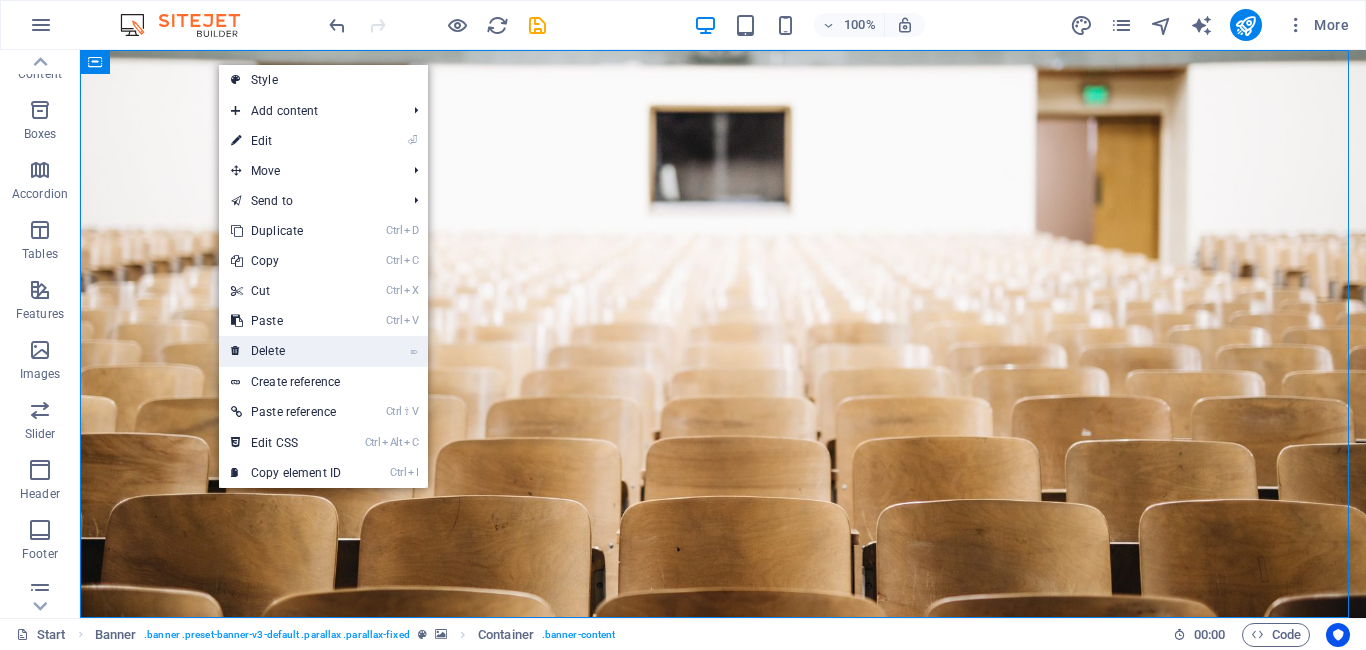 click on "⌦  Delete" at bounding box center [286, 351] 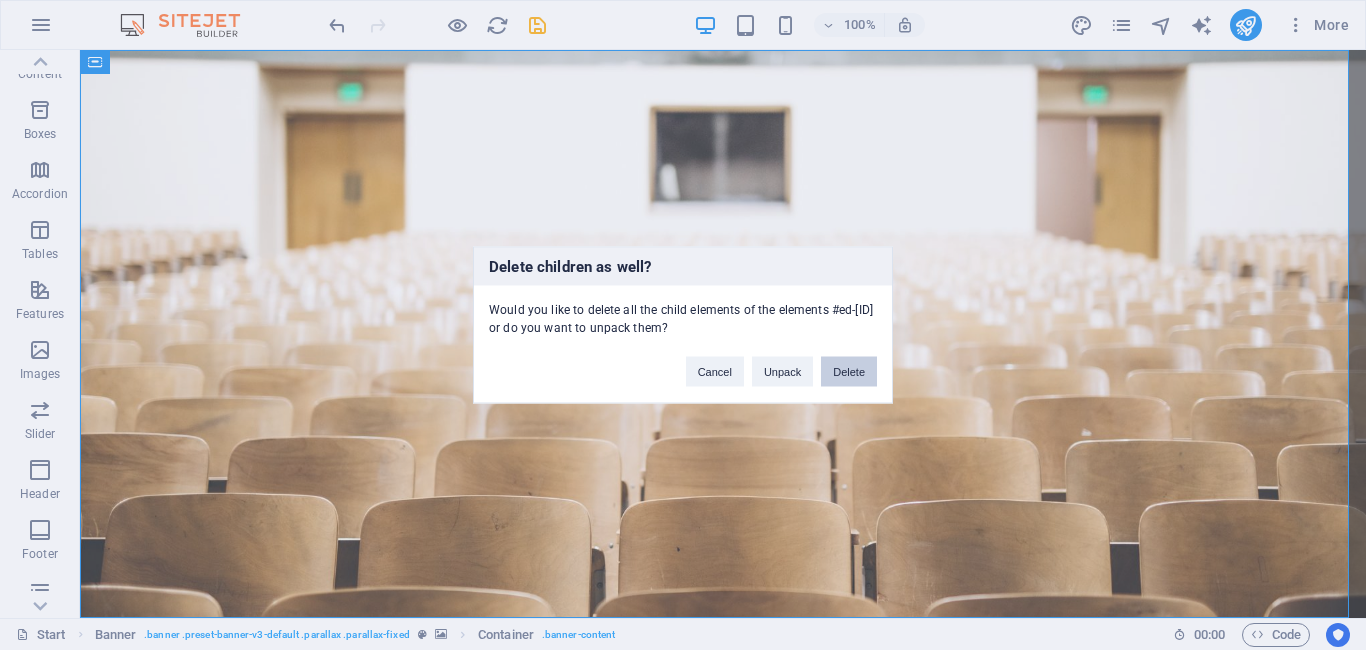 click on "Delete" at bounding box center [849, 372] 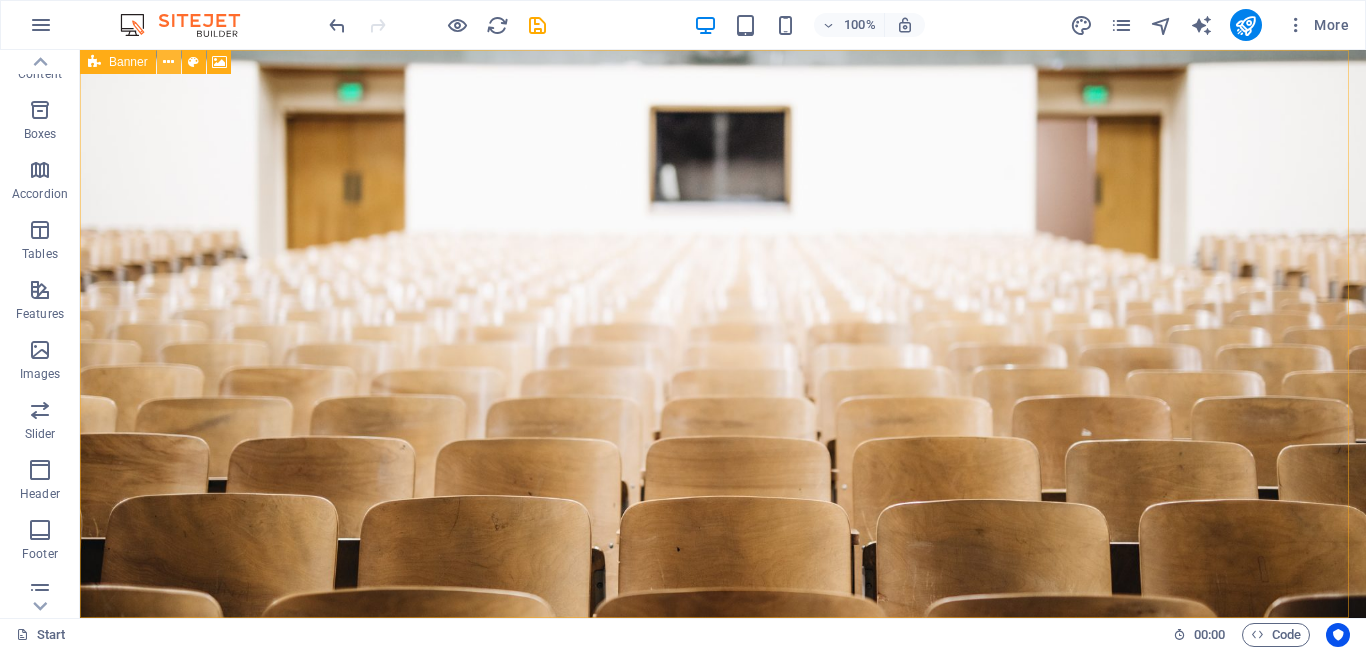 click at bounding box center (168, 62) 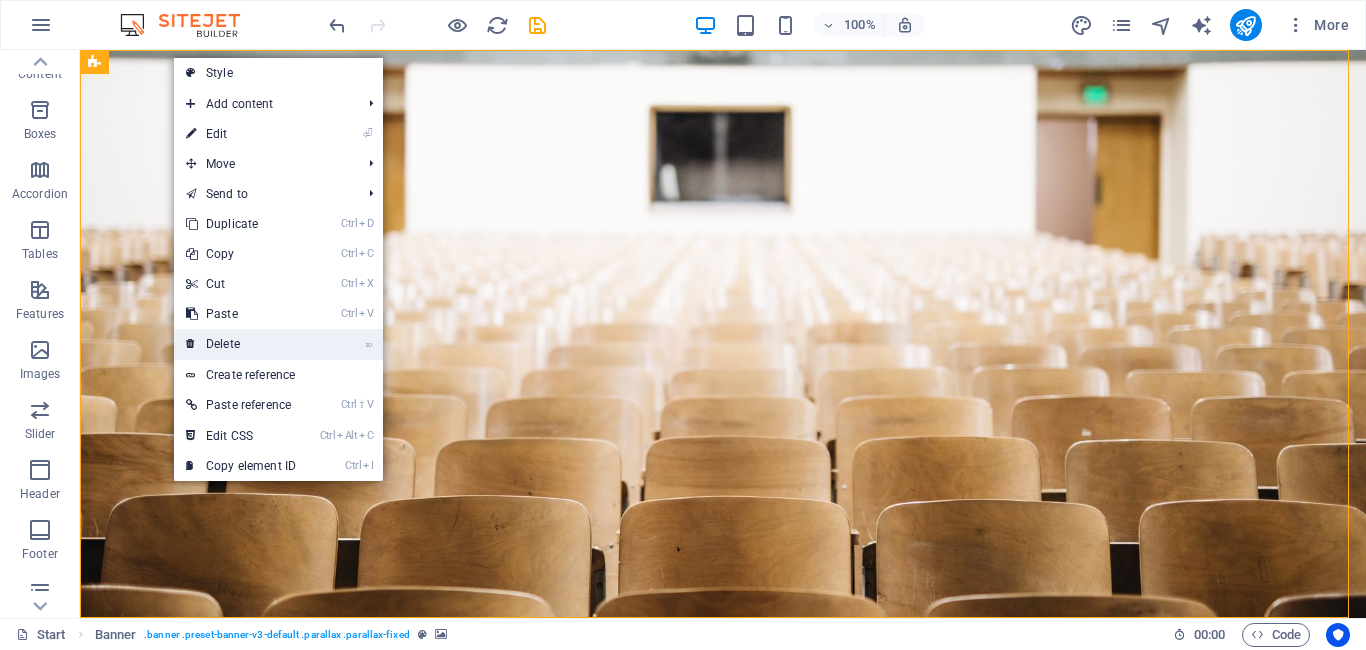 click on "⌦  Delete" at bounding box center (241, 344) 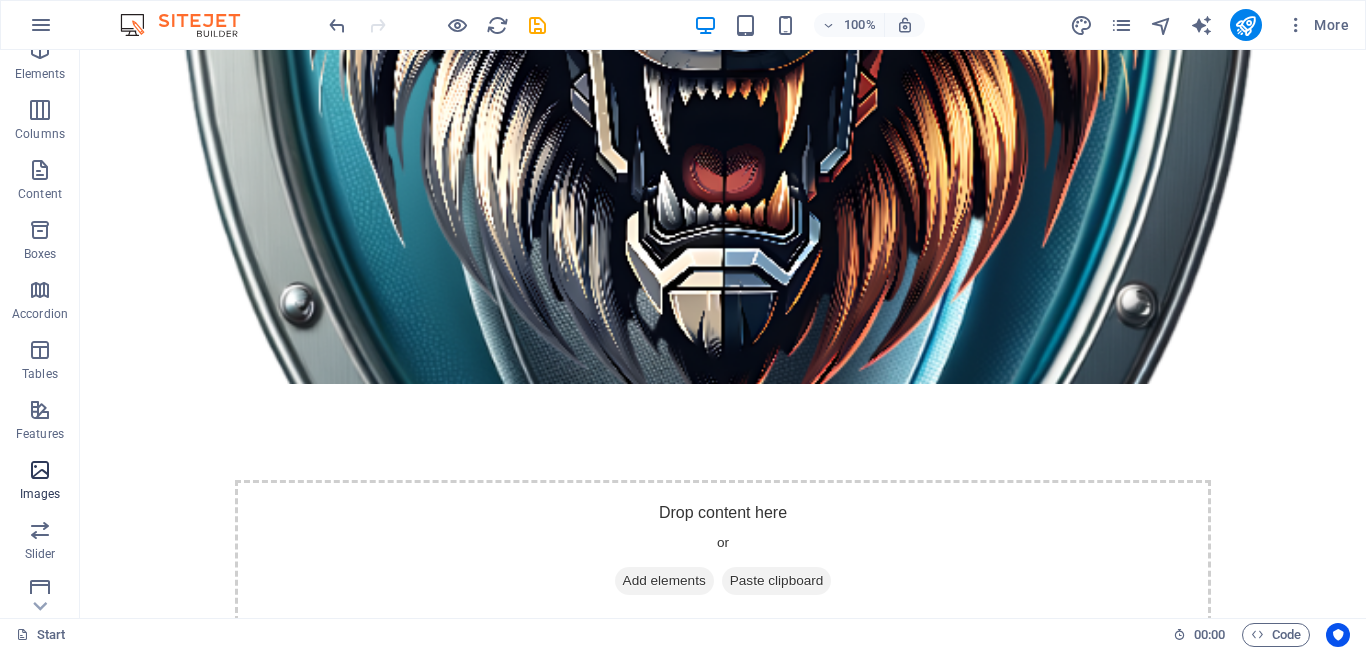 scroll, scrollTop: 332, scrollLeft: 0, axis: vertical 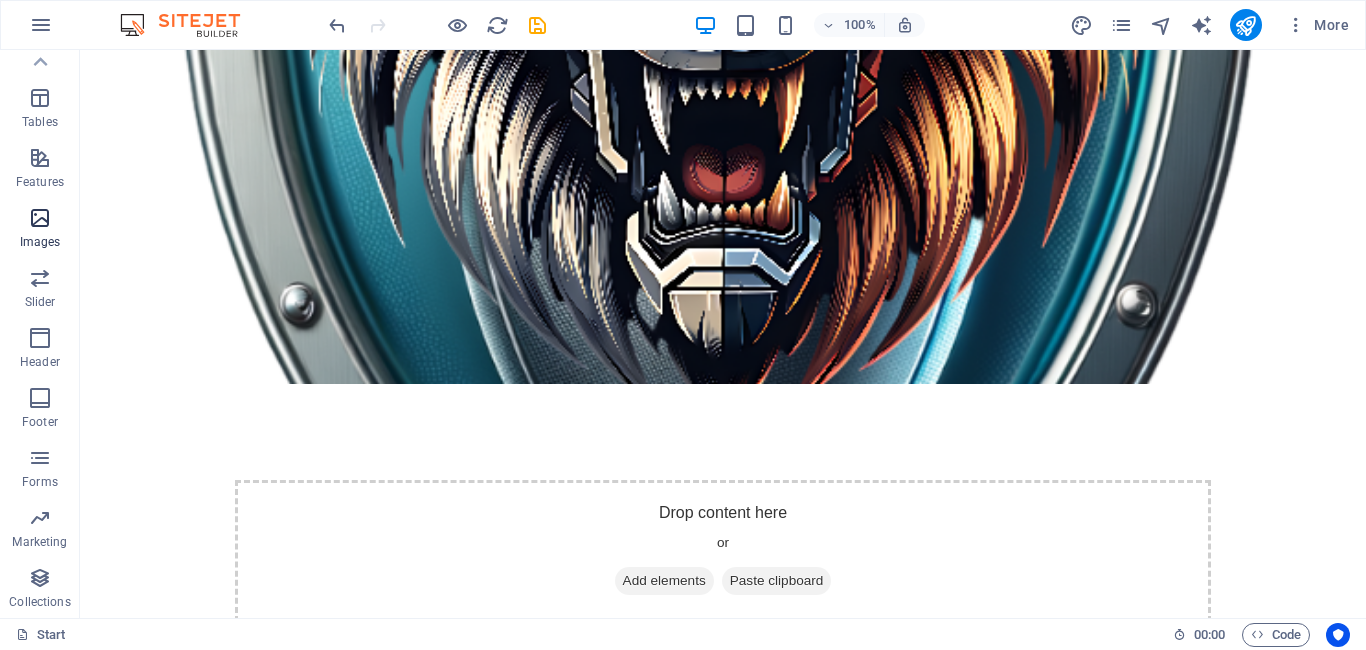 click at bounding box center [40, 218] 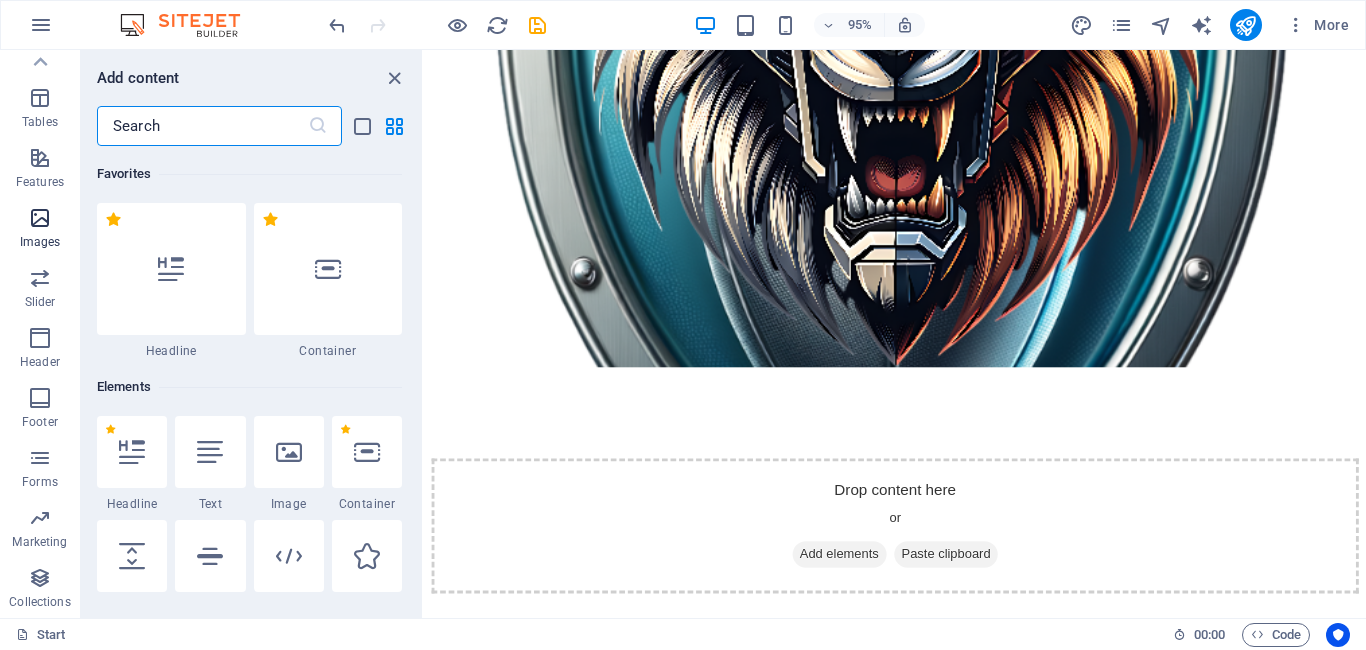 scroll, scrollTop: 10140, scrollLeft: 0, axis: vertical 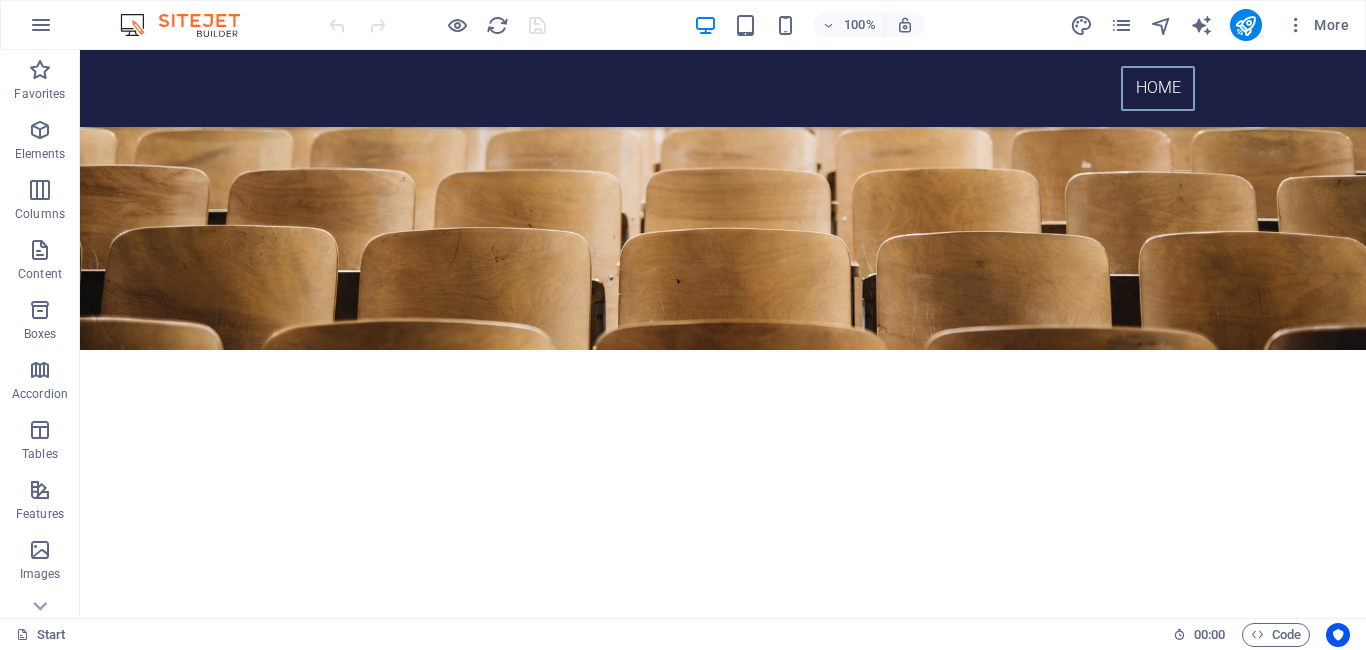 click at bounding box center (190, 25) 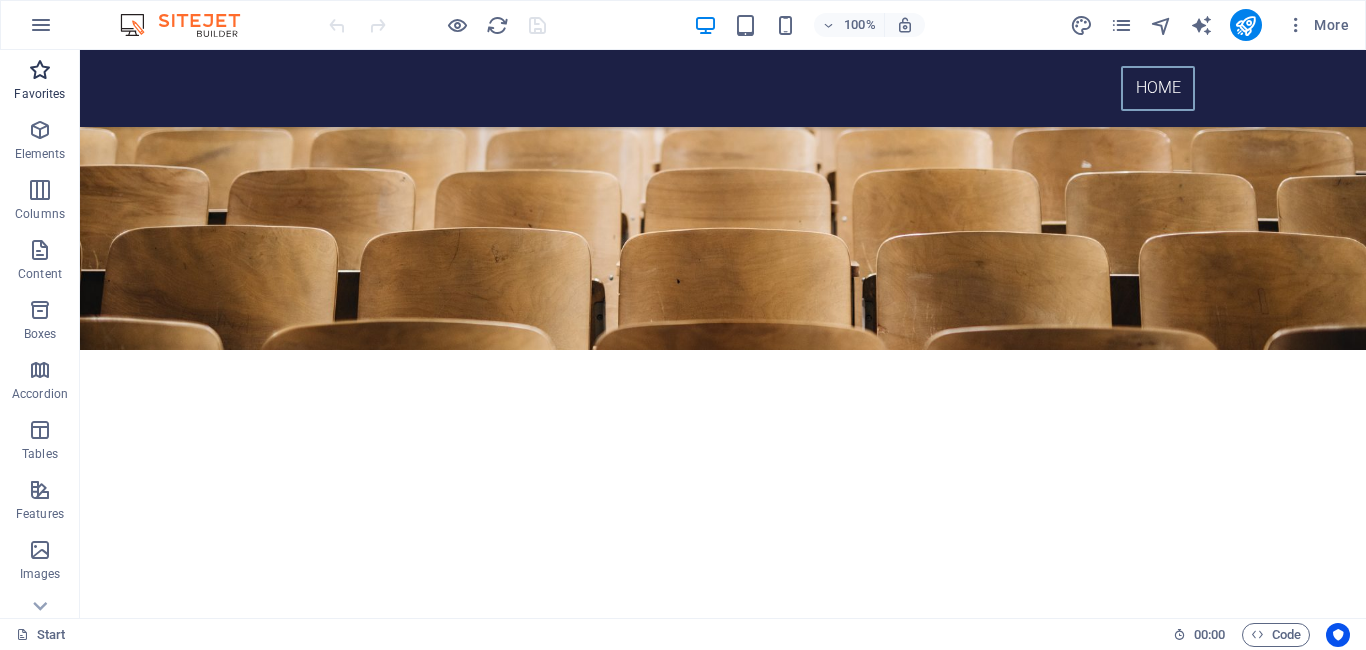 click at bounding box center [40, 70] 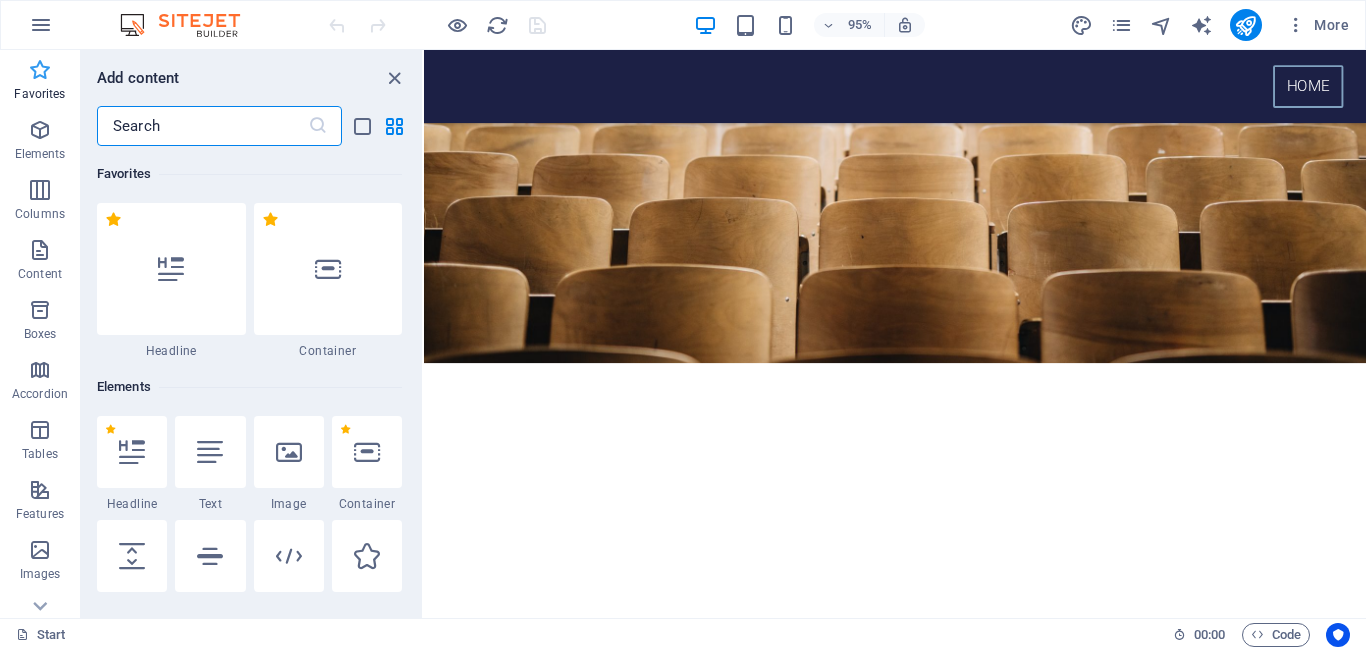 scroll, scrollTop: 198, scrollLeft: 0, axis: vertical 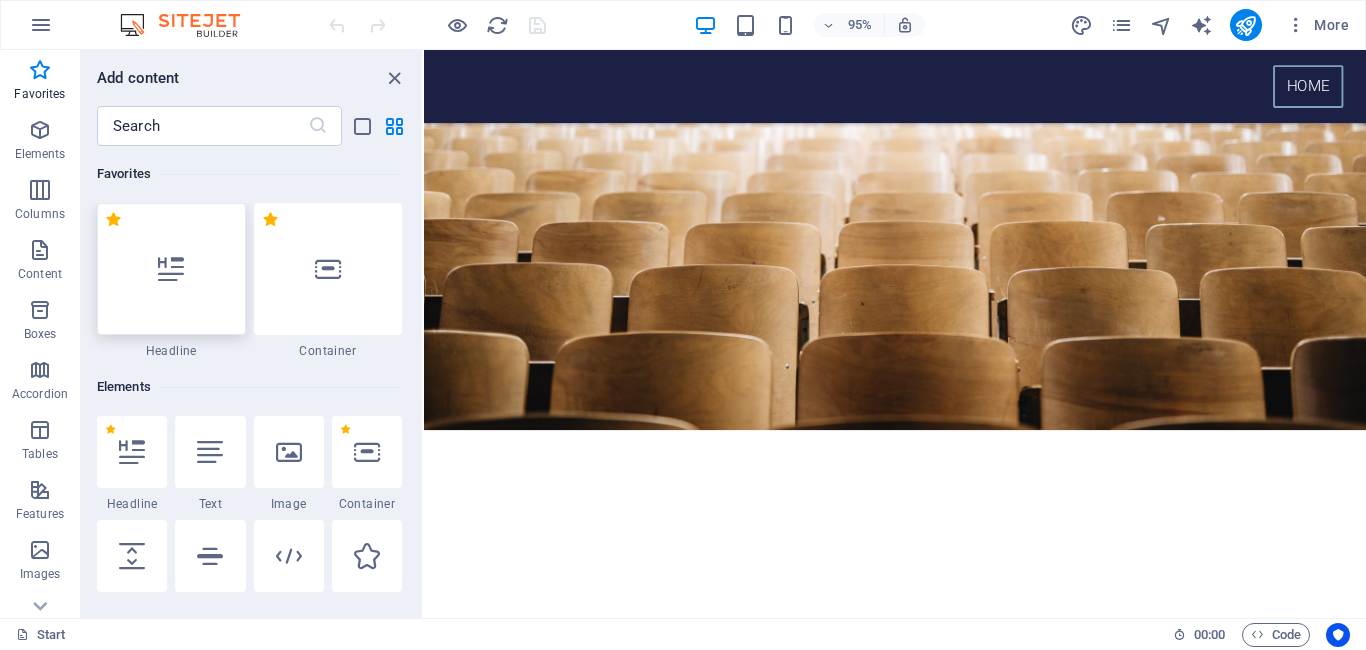 click at bounding box center (171, 269) 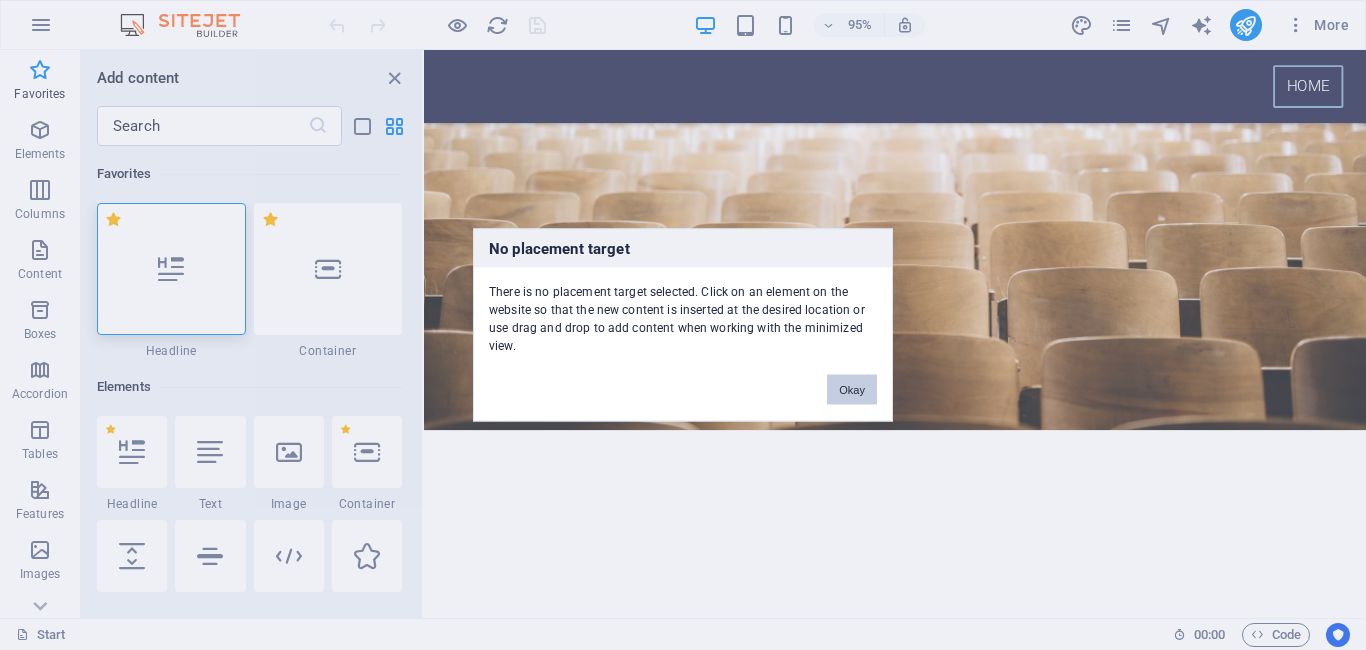 click on "Okay" at bounding box center (852, 390) 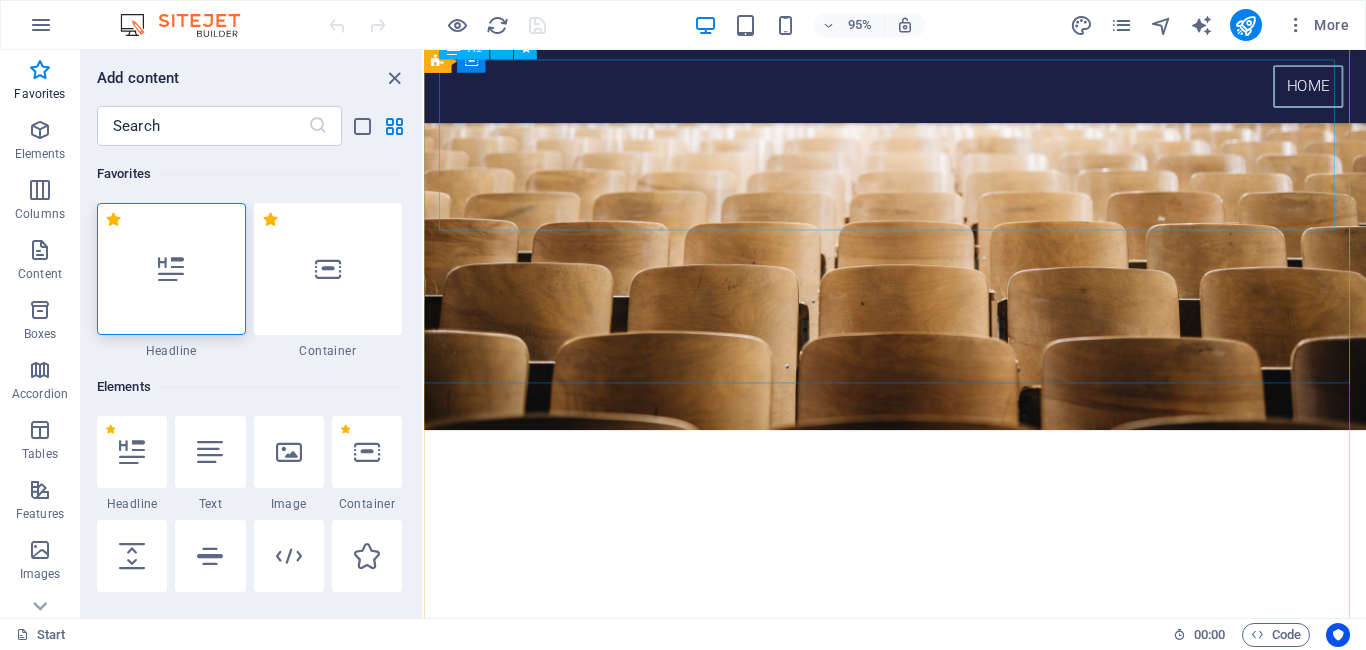 click on "DEFOROCK SECURITY AND TRAINING" at bounding box center (920, 150) 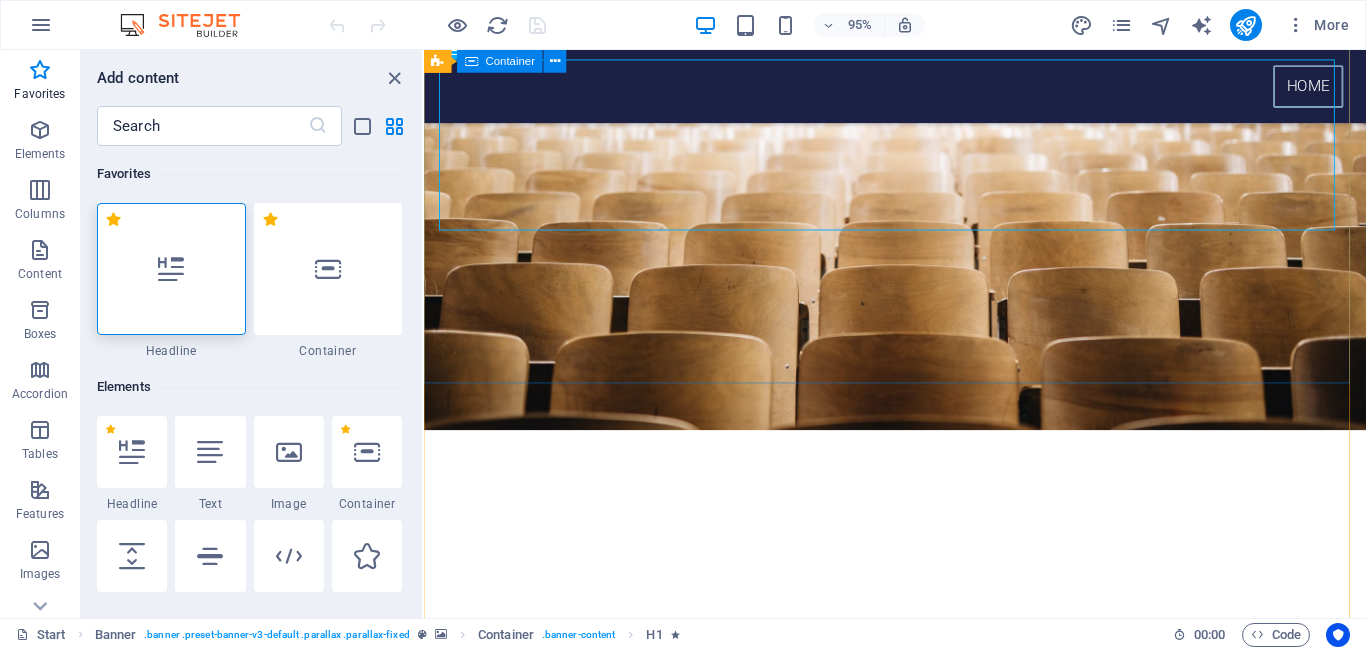 click on "get ready DEFOROCK SECURITY AND TRAINING Our Courses Sign up now" at bounding box center [920, 196] 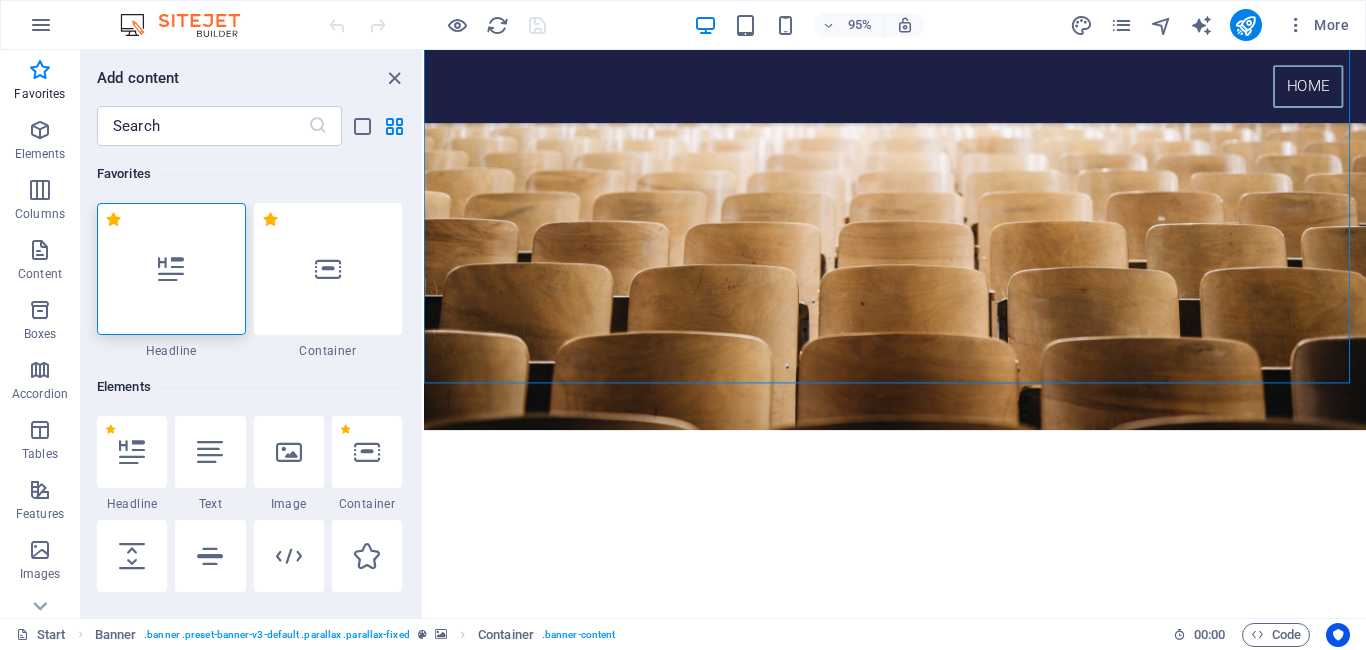 click at bounding box center [171, 269] 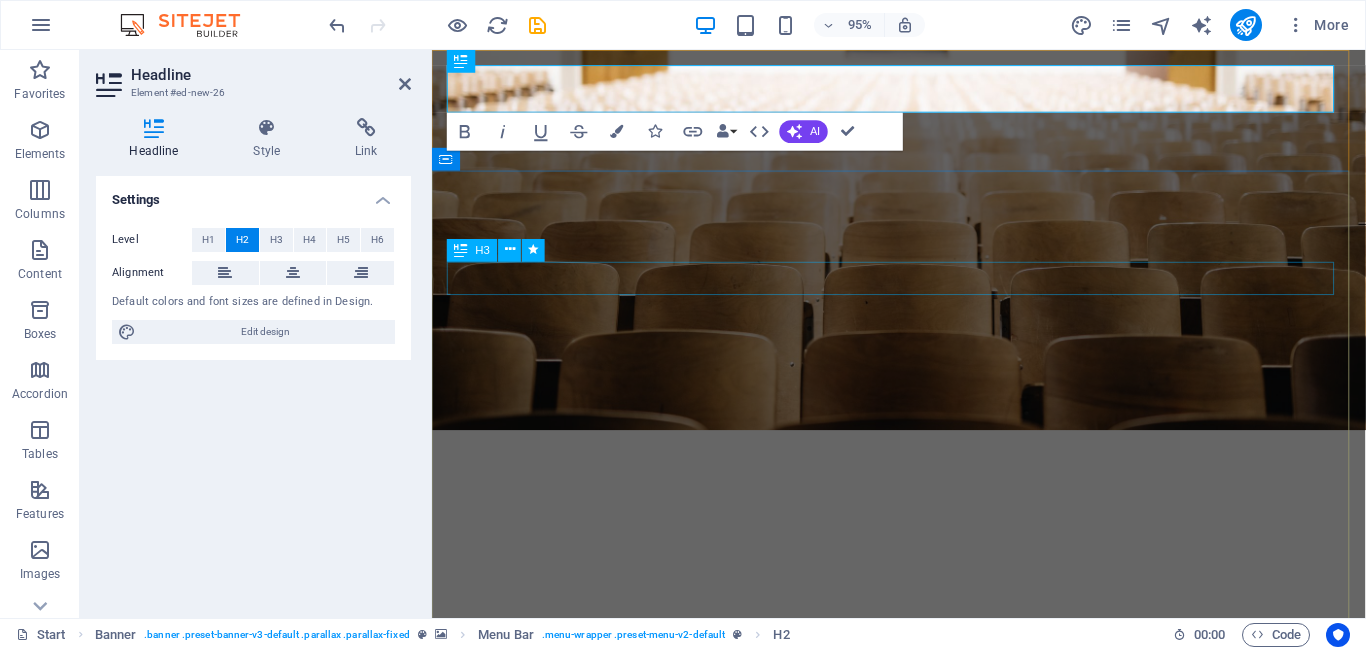 scroll, scrollTop: 0, scrollLeft: 0, axis: both 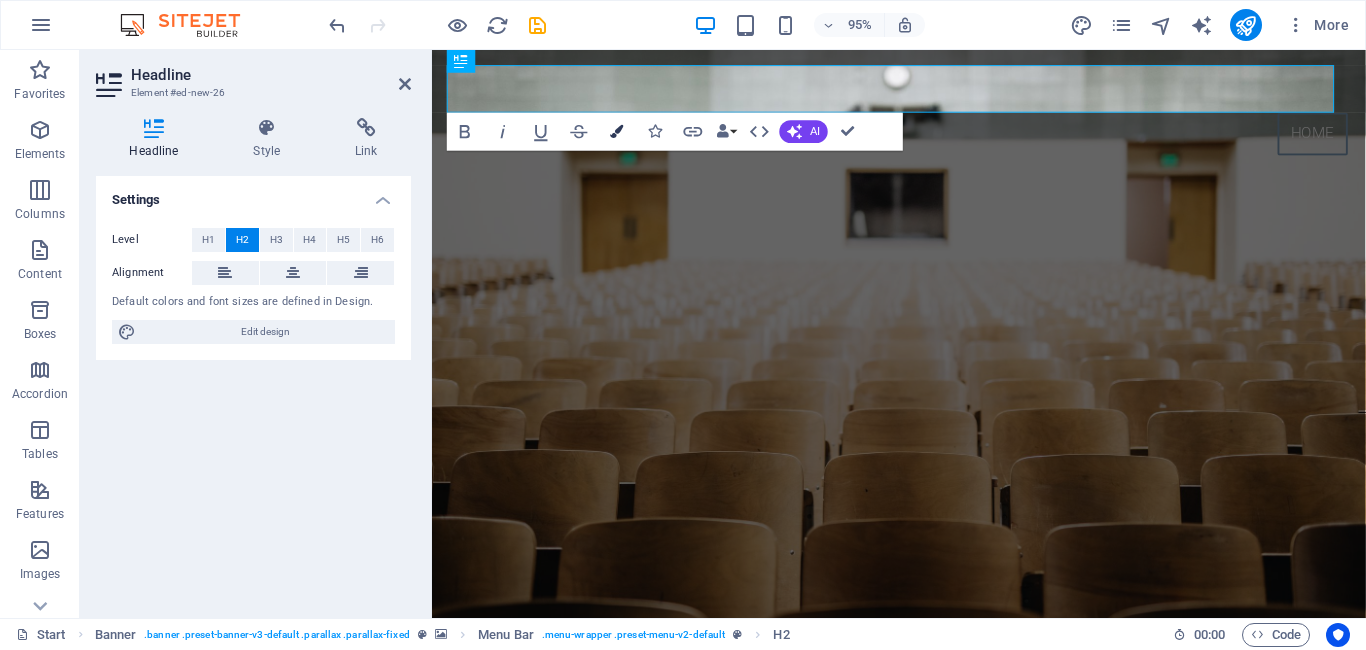 click at bounding box center (617, 131) 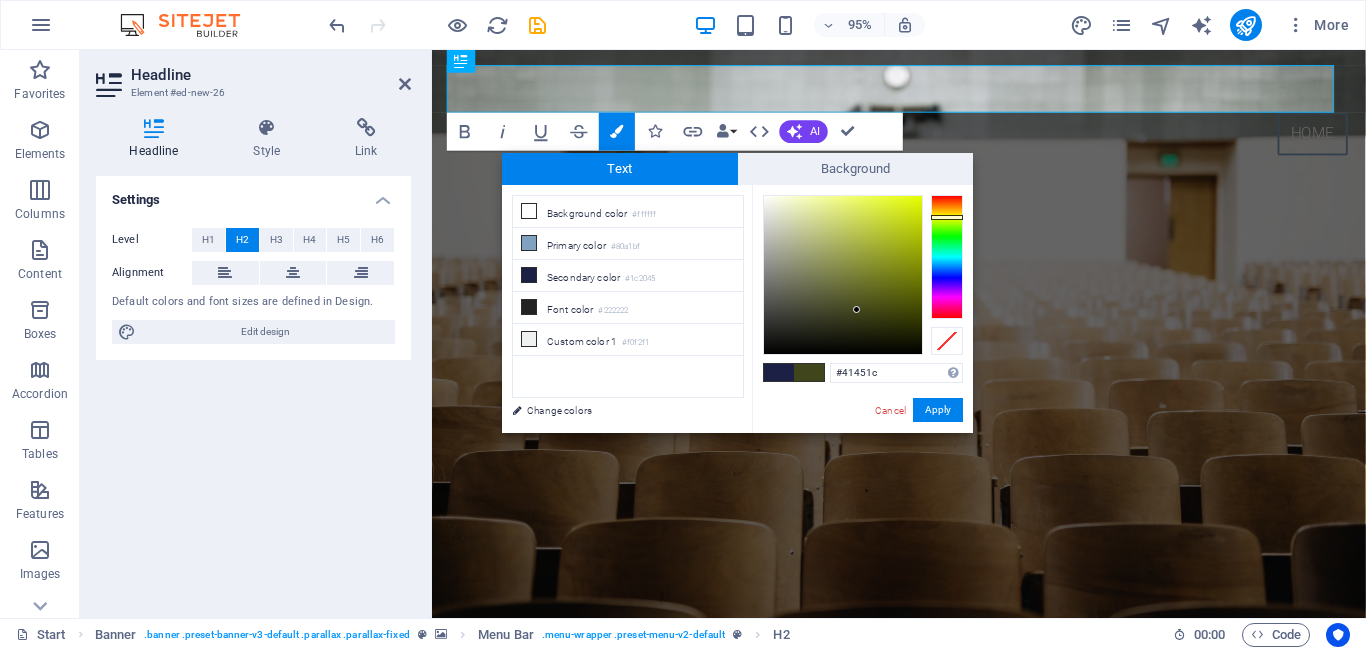 click at bounding box center (947, 257) 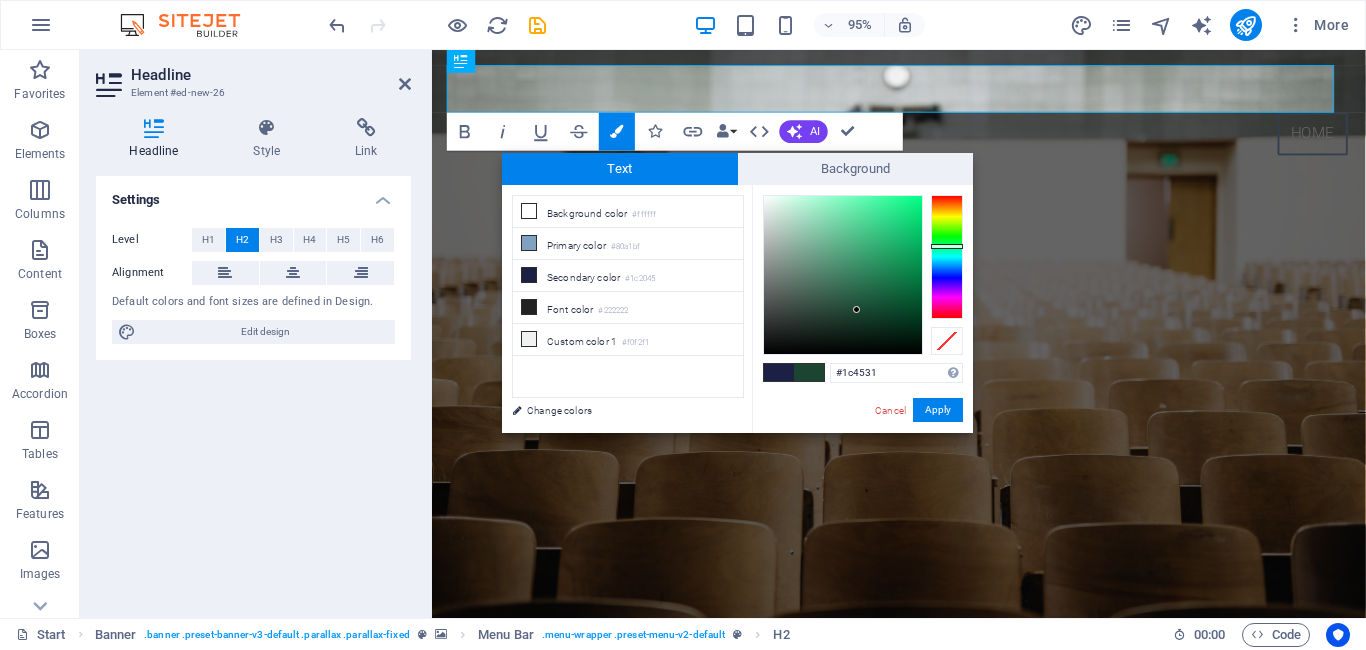 type on "#1c452f" 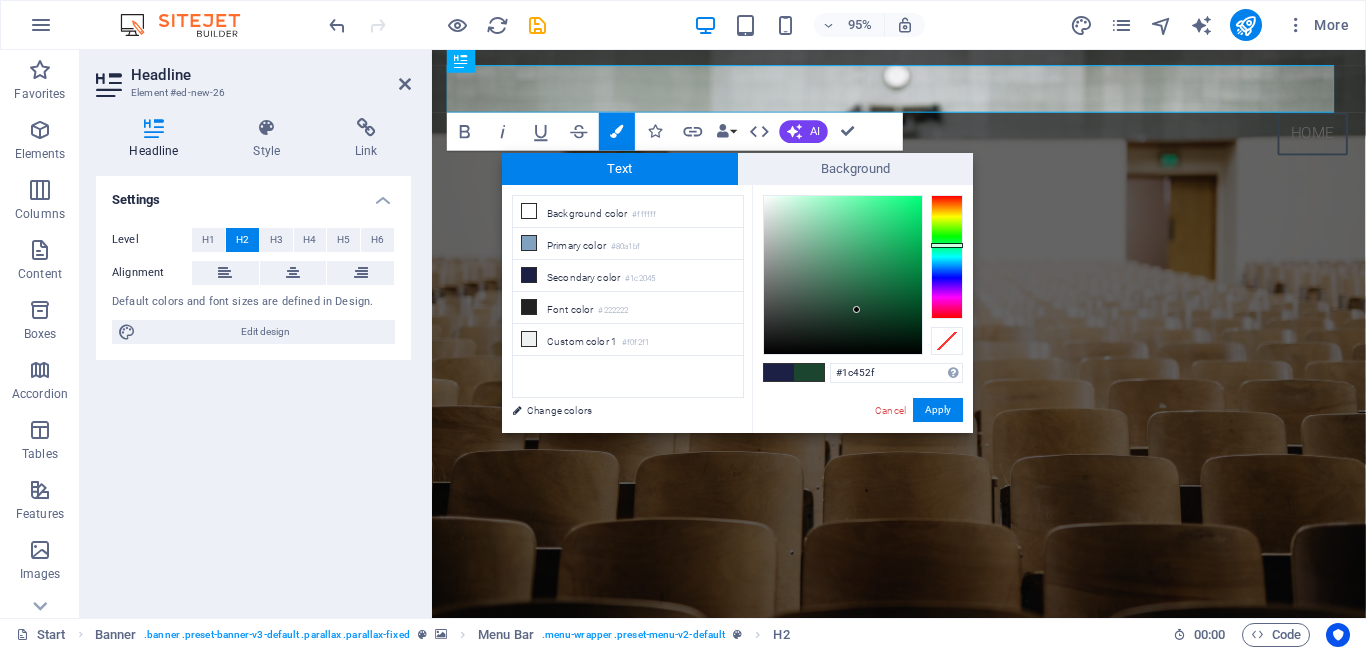 drag, startPoint x: 943, startPoint y: 235, endPoint x: 944, endPoint y: 245, distance: 10.049875 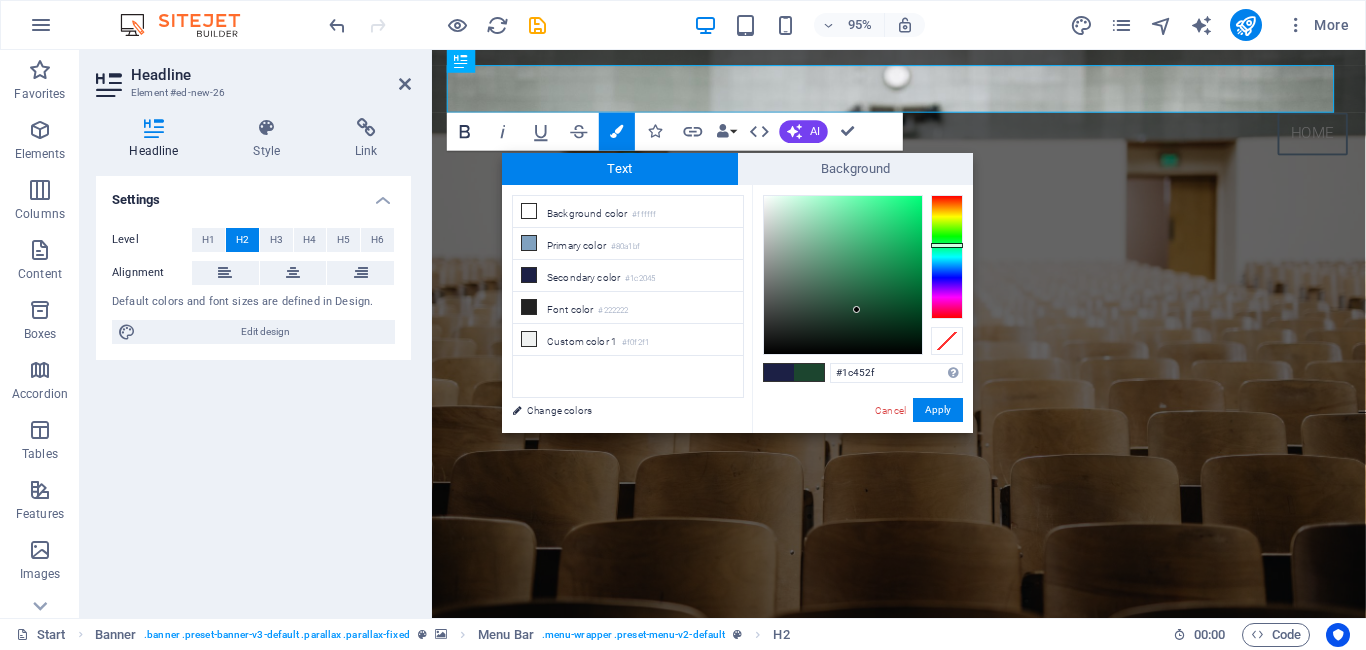 click 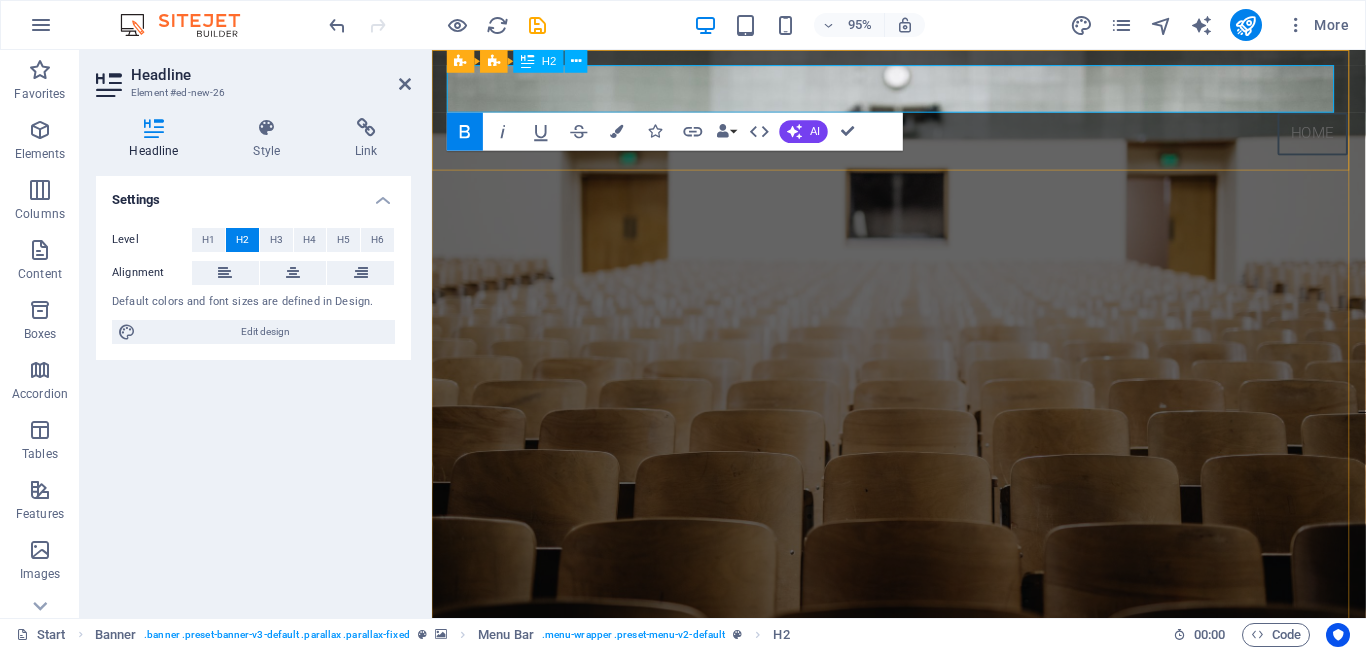 click on "NEW HEADLINE" at bounding box center (611, 90) 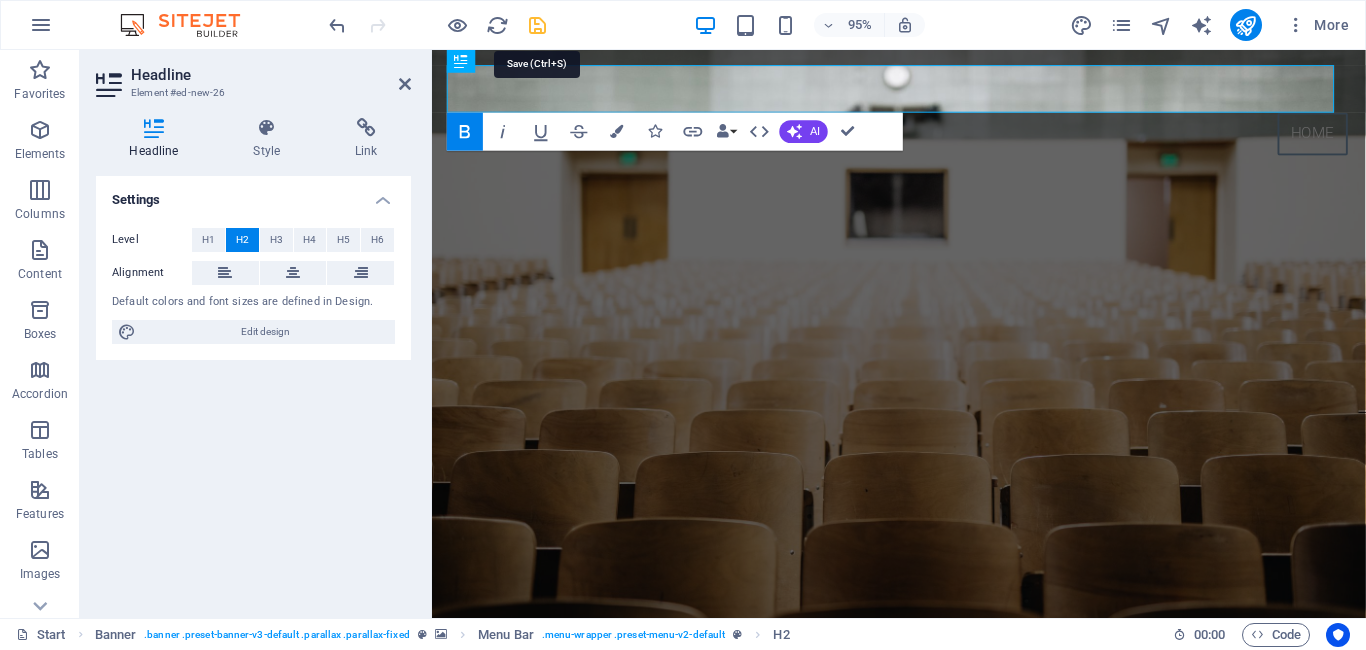 type 